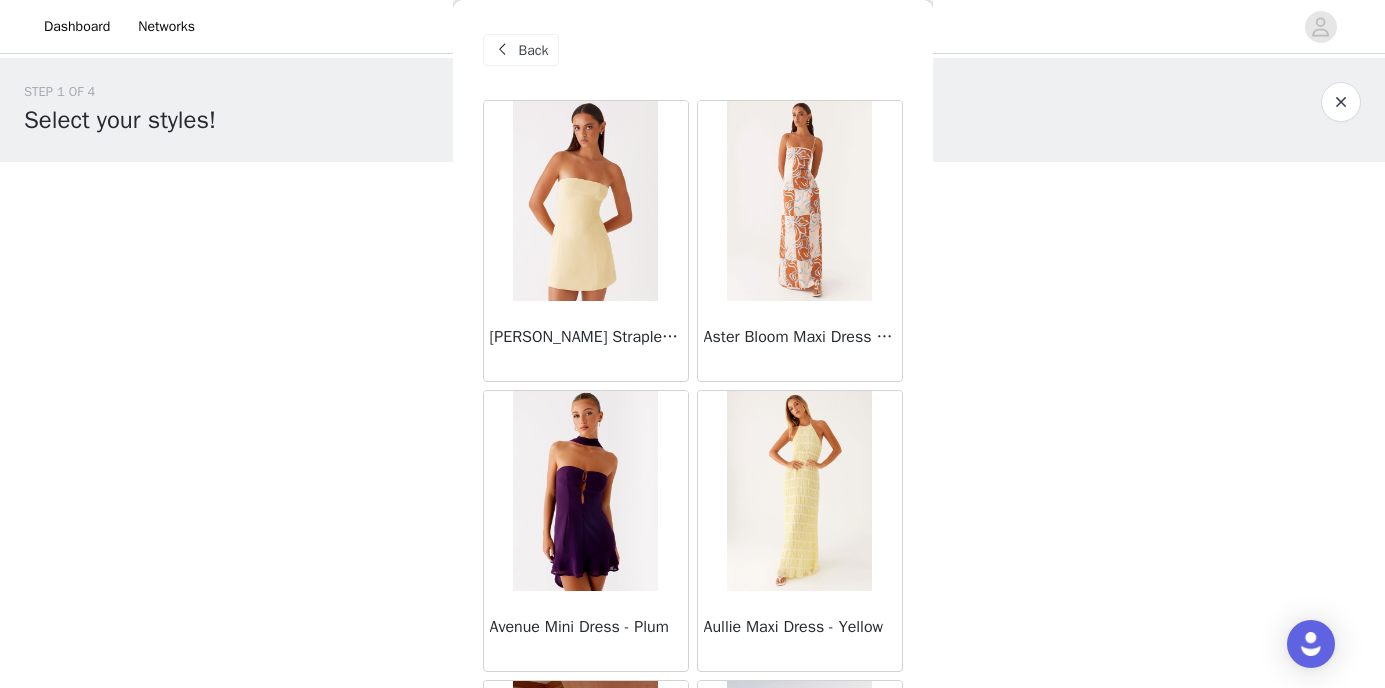 scroll, scrollTop: 0, scrollLeft: 0, axis: both 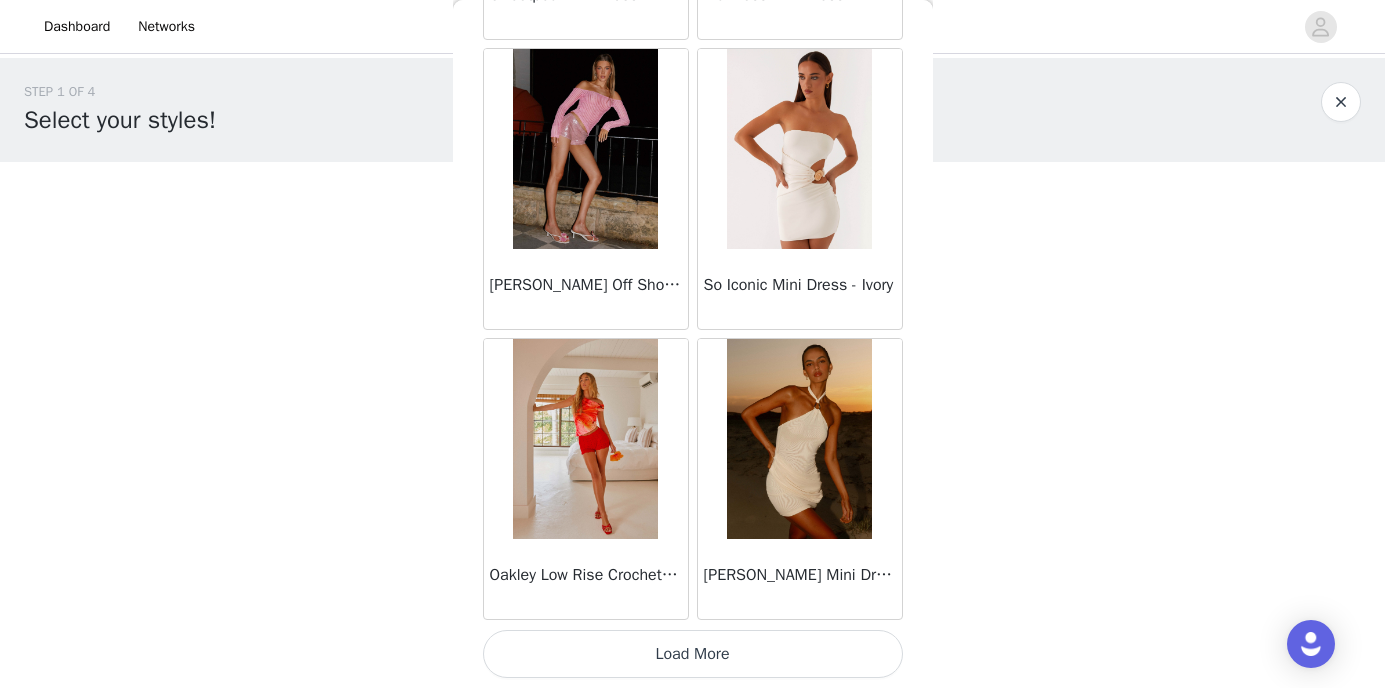 click on "Load More" at bounding box center [693, 654] 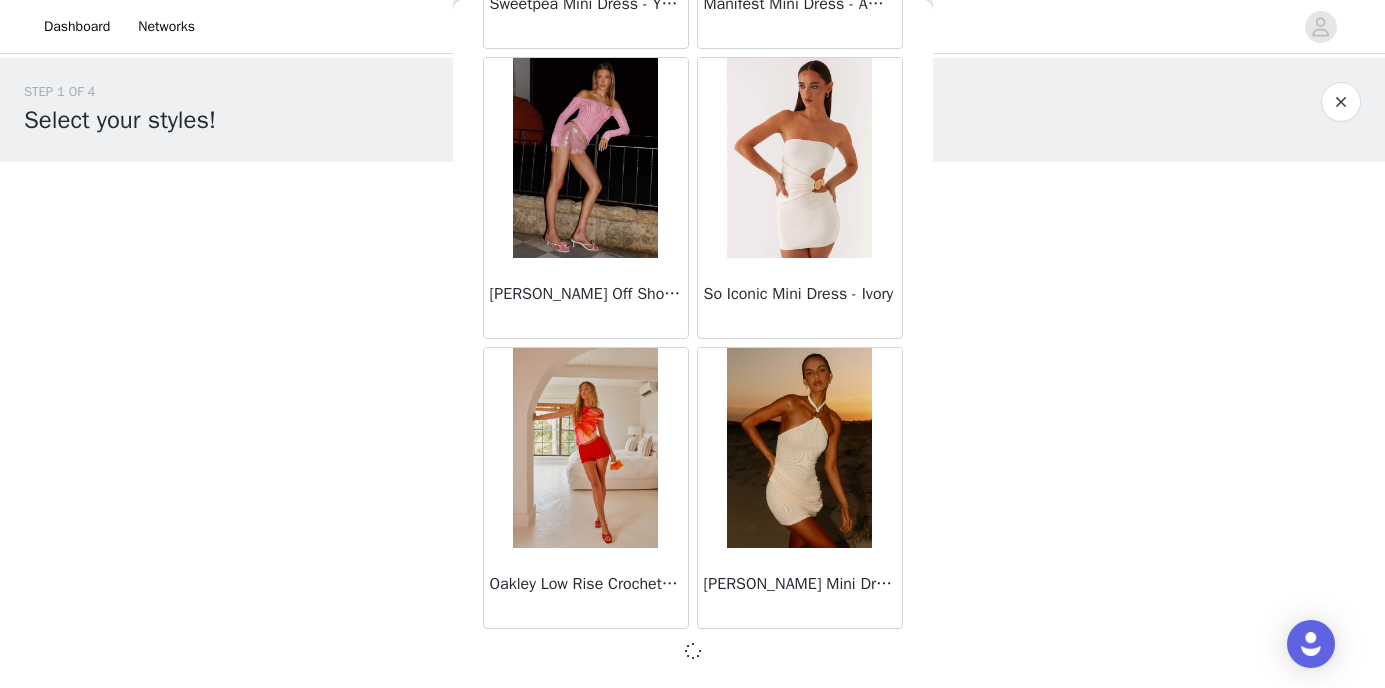 scroll, scrollTop: 22663, scrollLeft: 0, axis: vertical 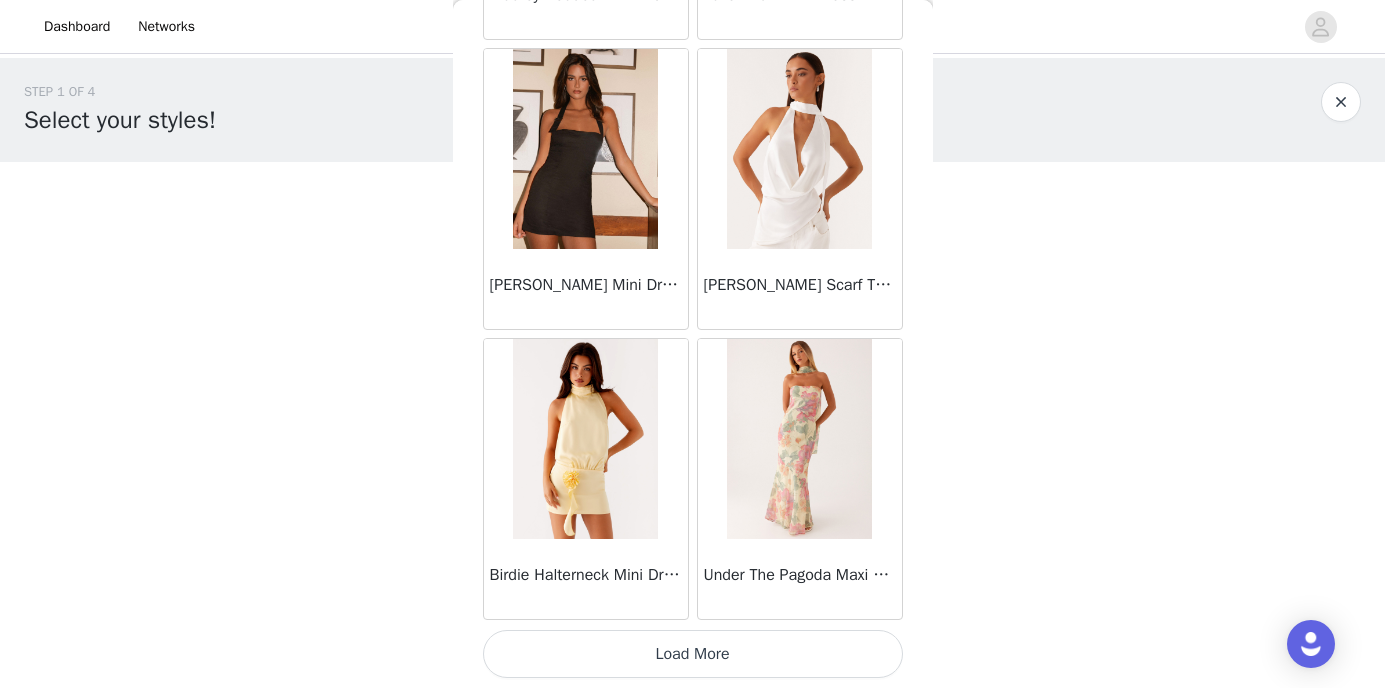 click on "Load More" at bounding box center [693, 654] 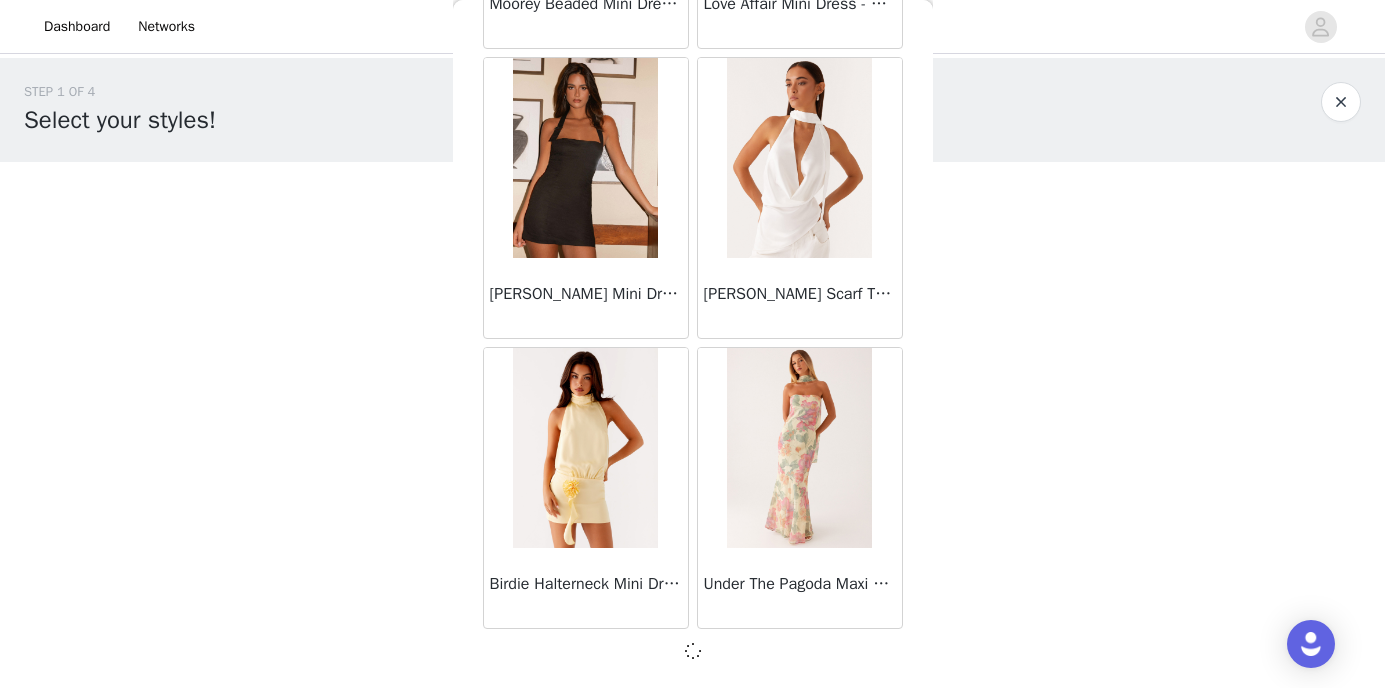 scroll, scrollTop: 11, scrollLeft: 0, axis: vertical 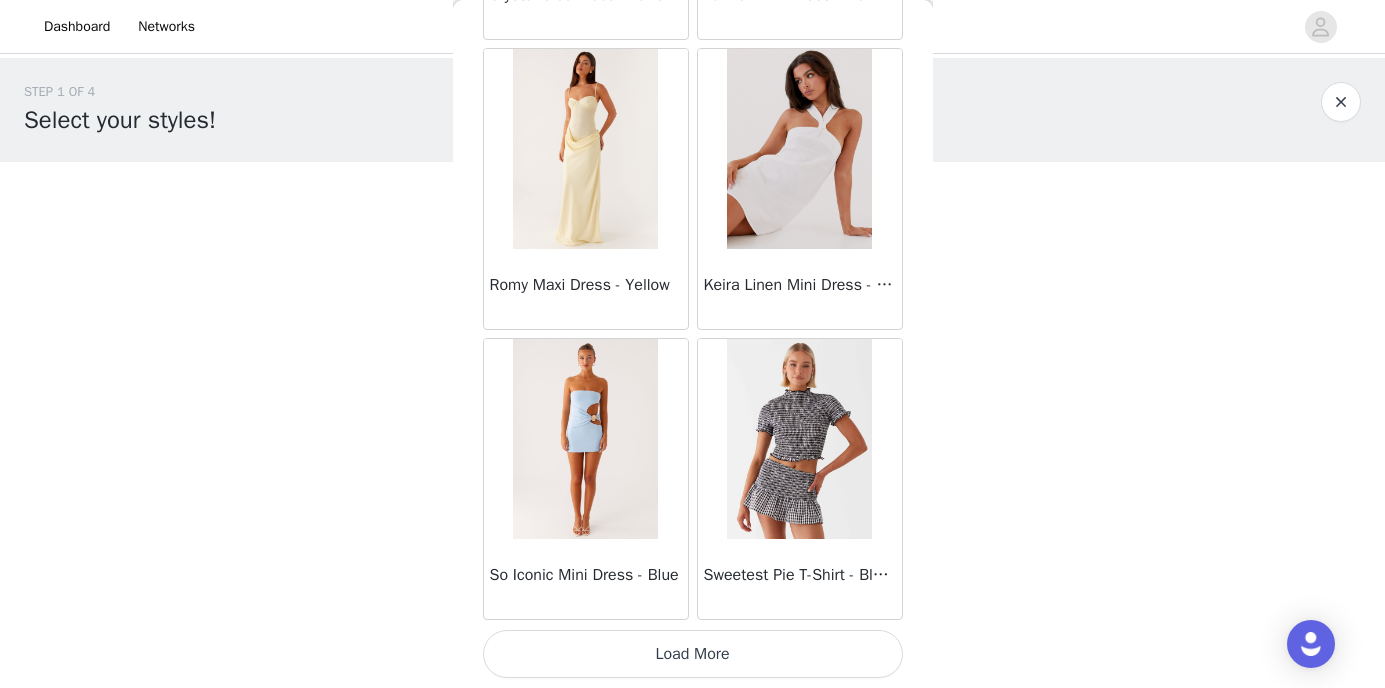 click at bounding box center (585, 149) 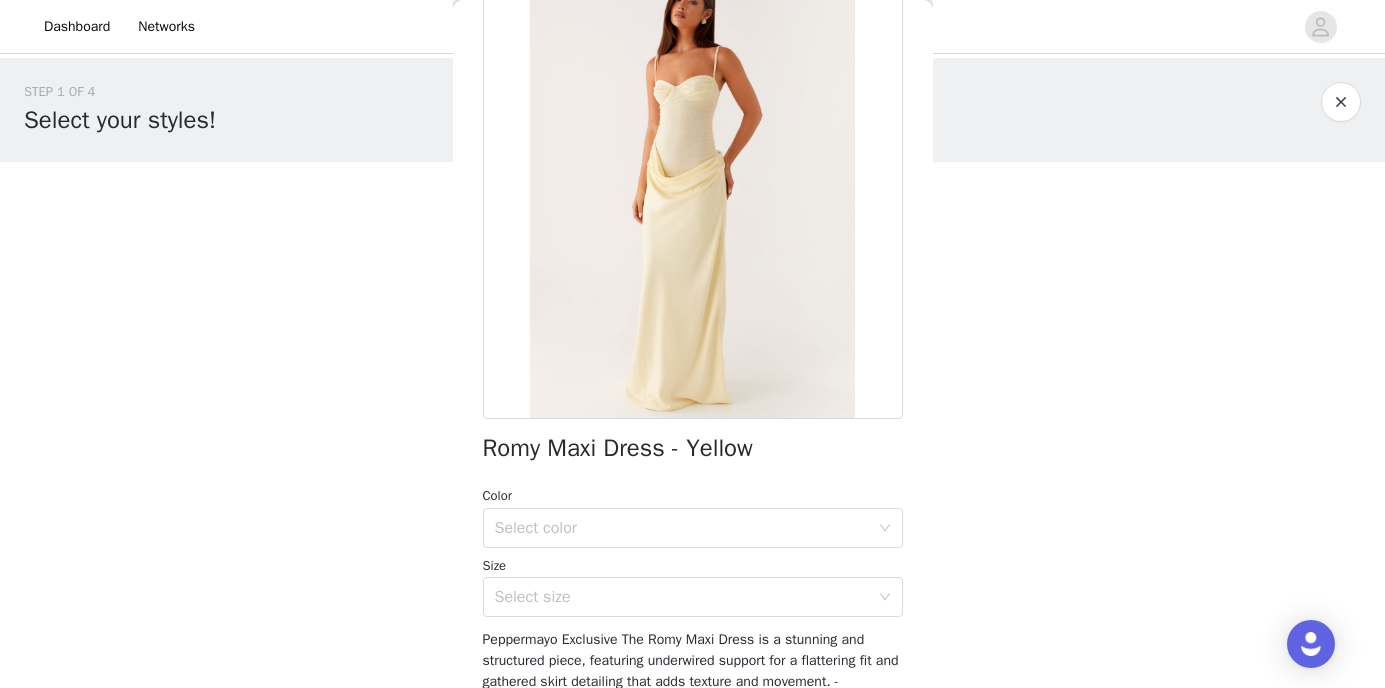 scroll, scrollTop: 123, scrollLeft: 0, axis: vertical 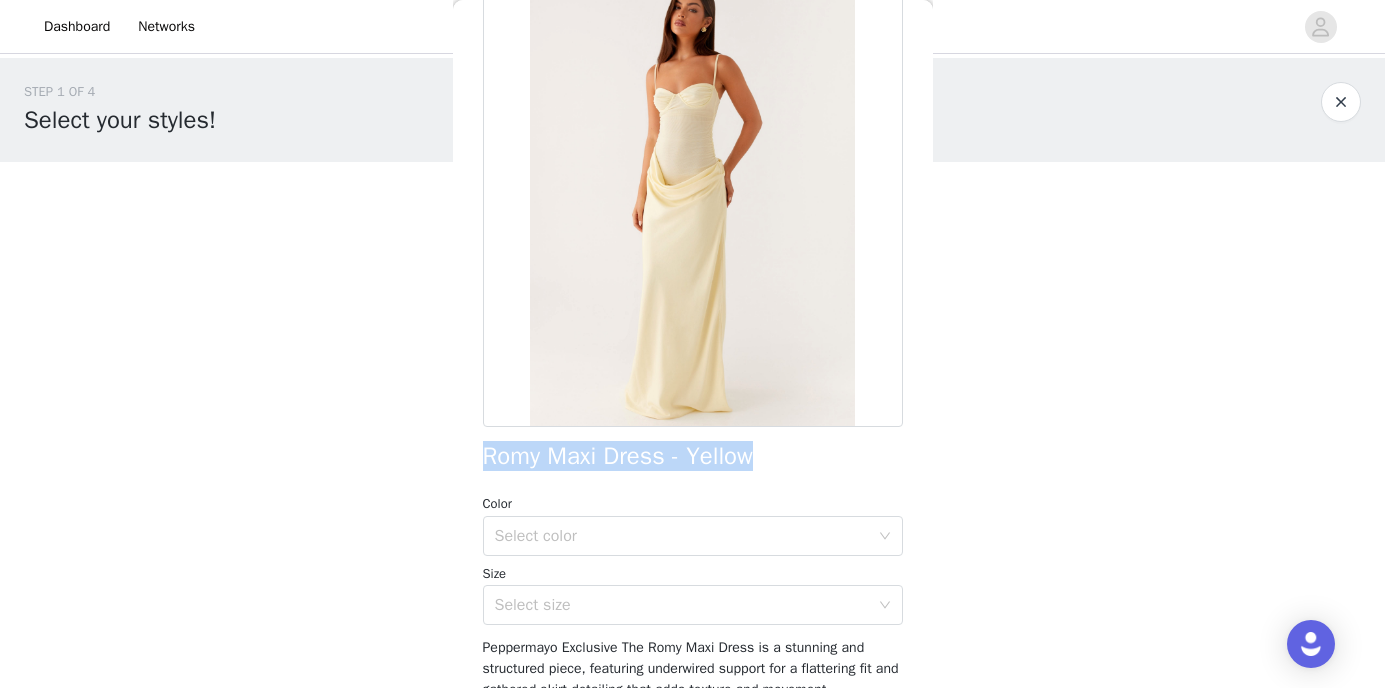 drag, startPoint x: 478, startPoint y: 452, endPoint x: 774, endPoint y: 452, distance: 296 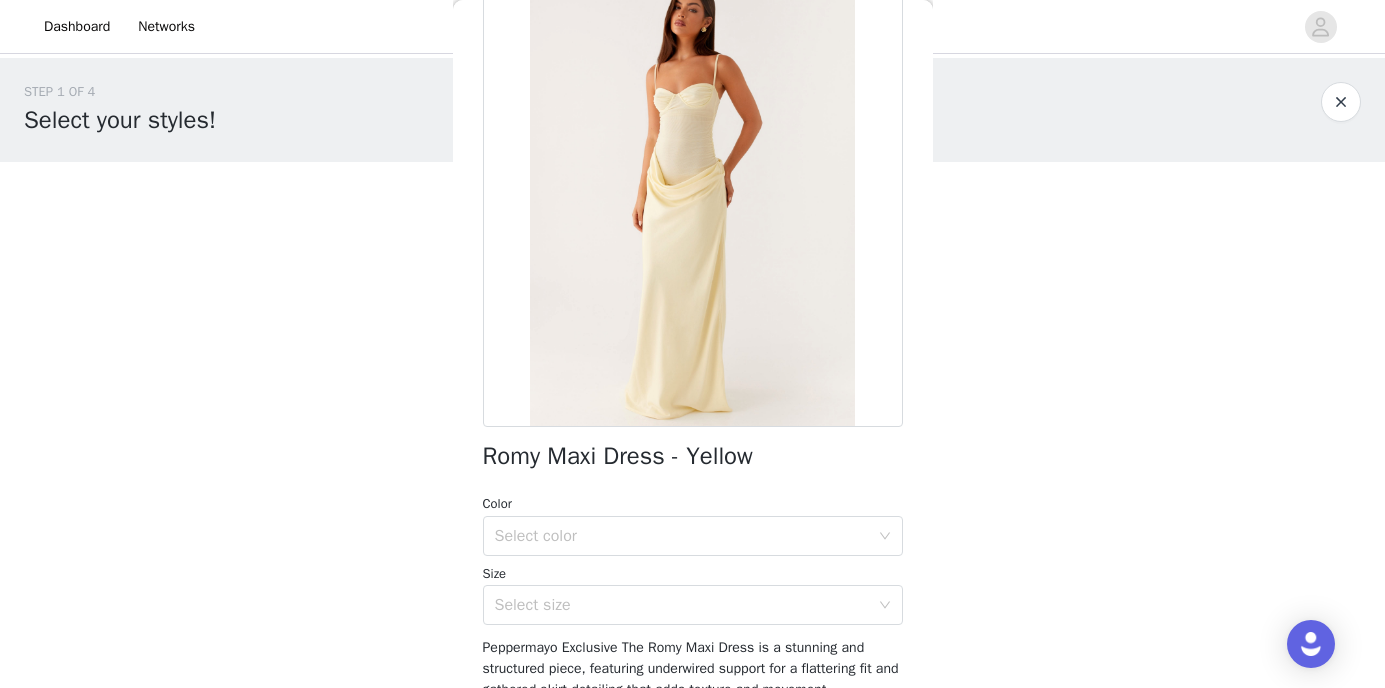 scroll, scrollTop: 0, scrollLeft: 0, axis: both 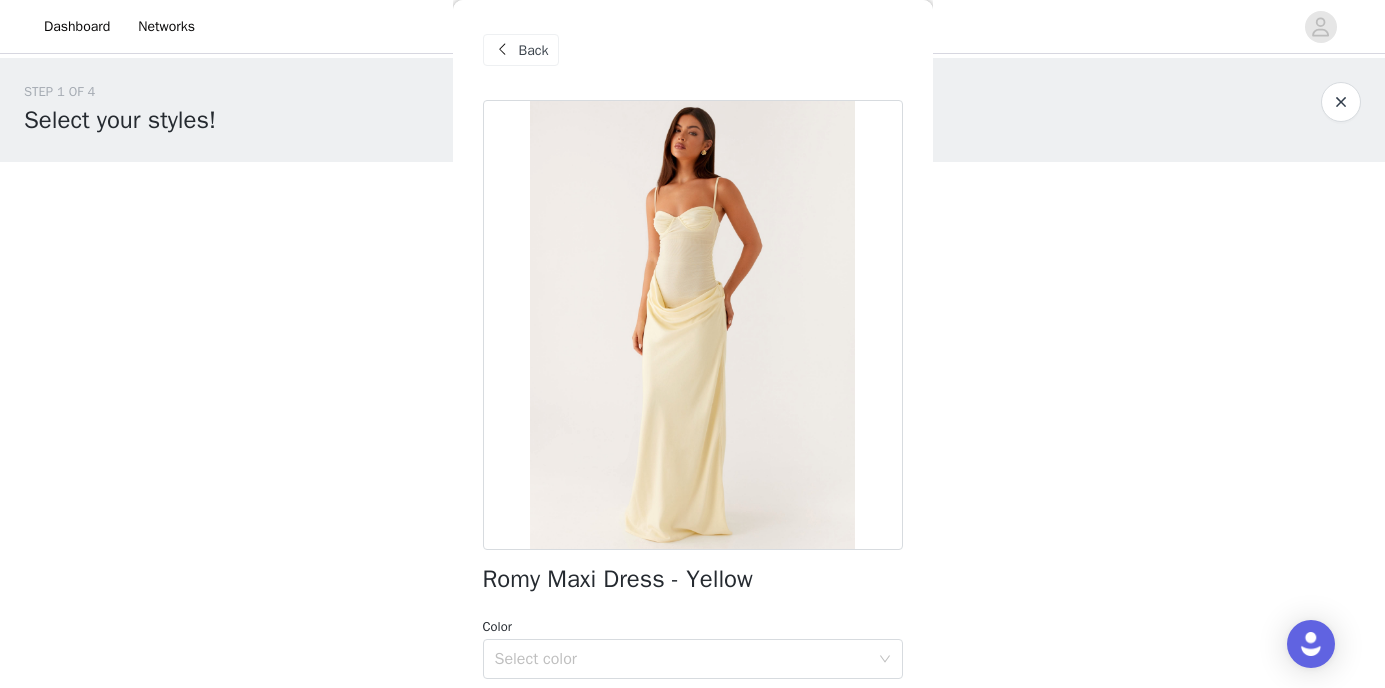 click on "Back" at bounding box center [534, 50] 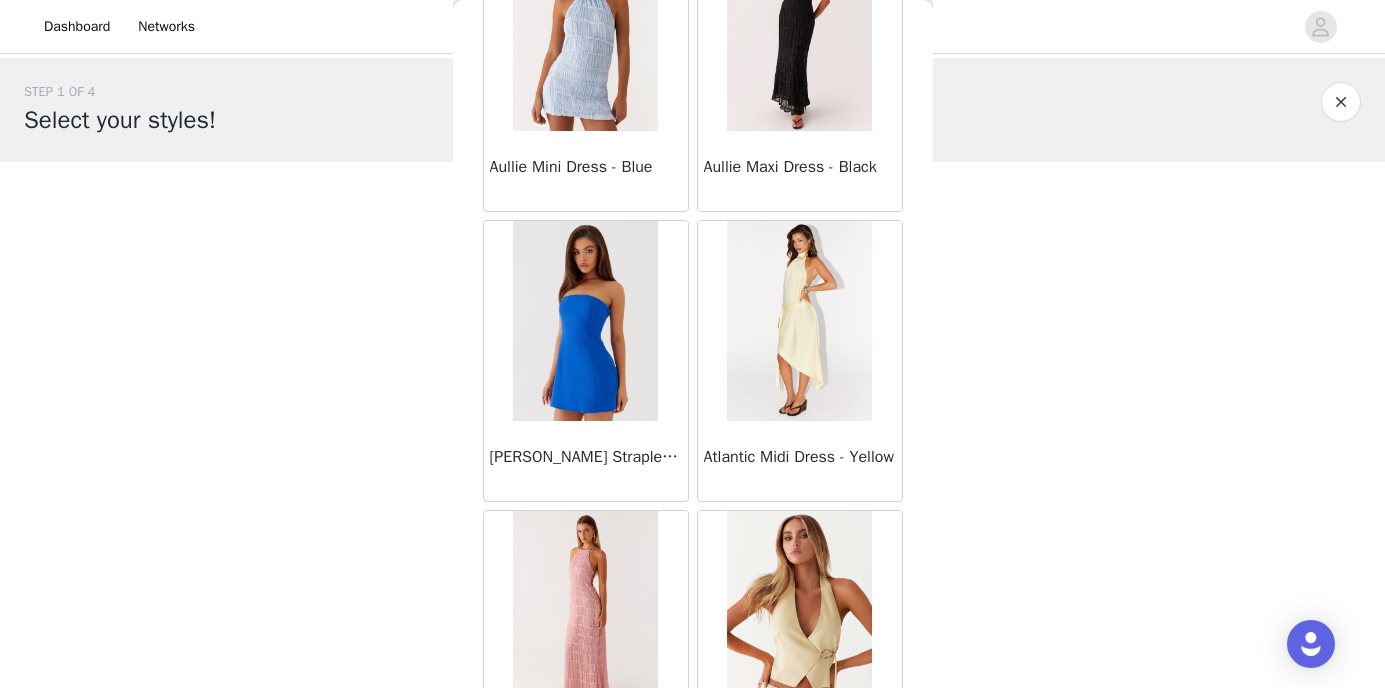 scroll, scrollTop: 1652, scrollLeft: 0, axis: vertical 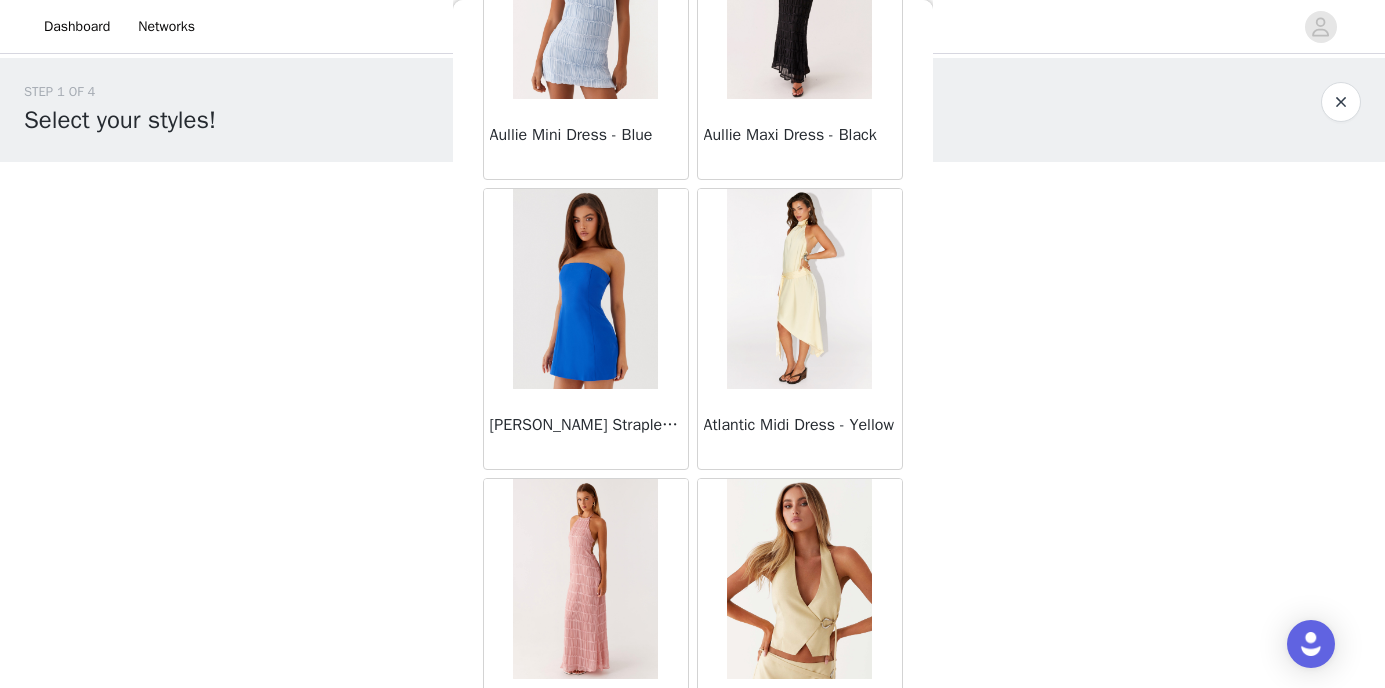 drag, startPoint x: 784, startPoint y: 390, endPoint x: 784, endPoint y: 362, distance: 28 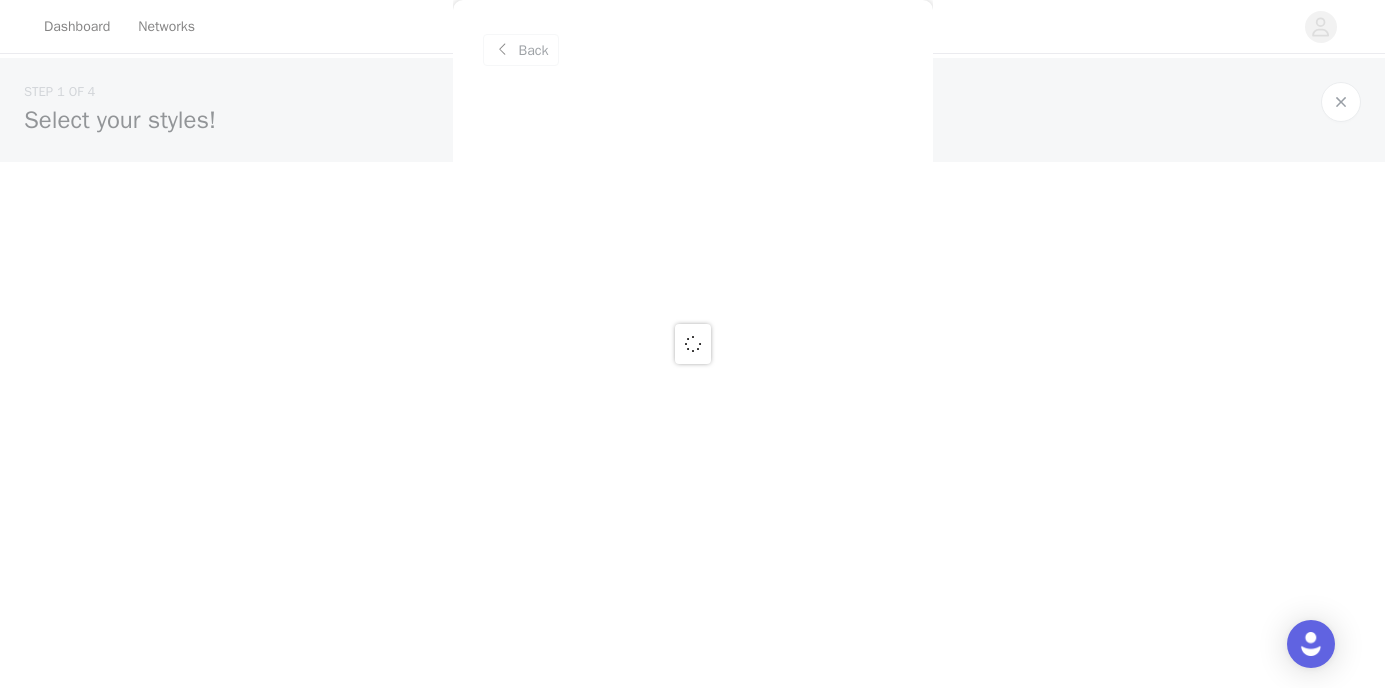 scroll, scrollTop: 0, scrollLeft: 0, axis: both 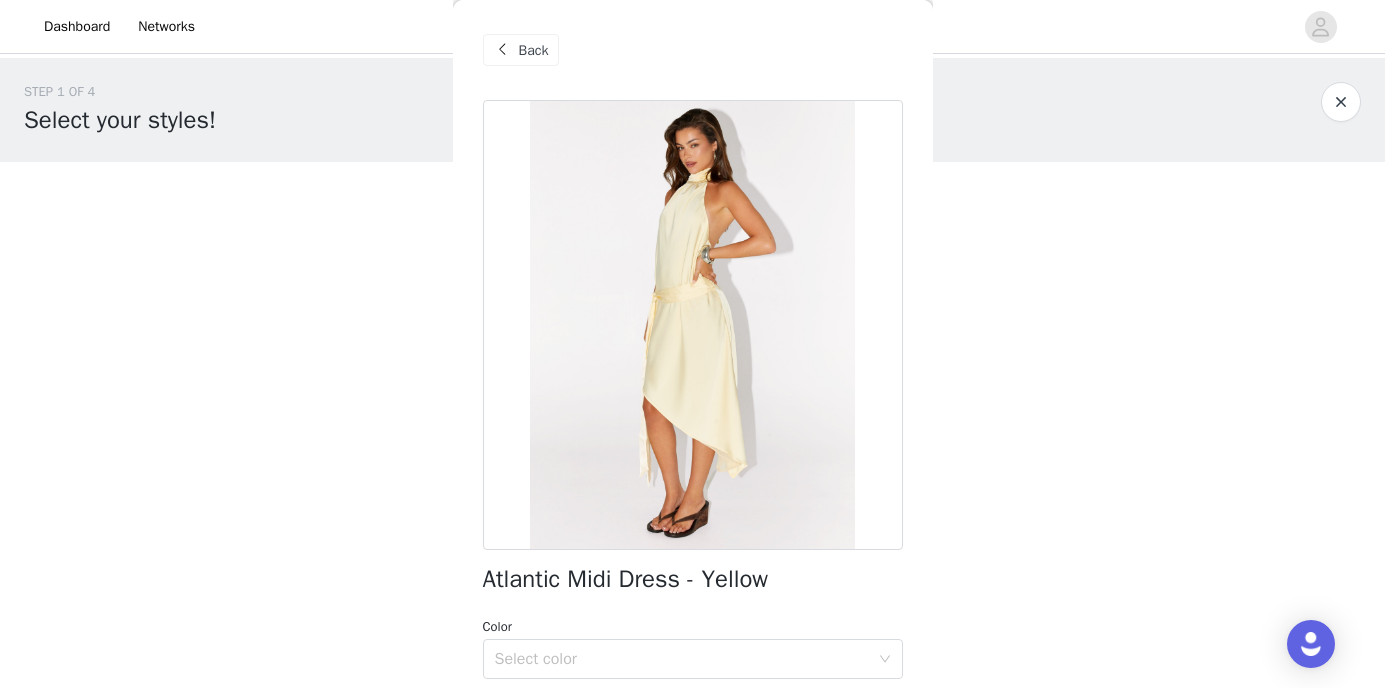 click on "Back" at bounding box center [534, 50] 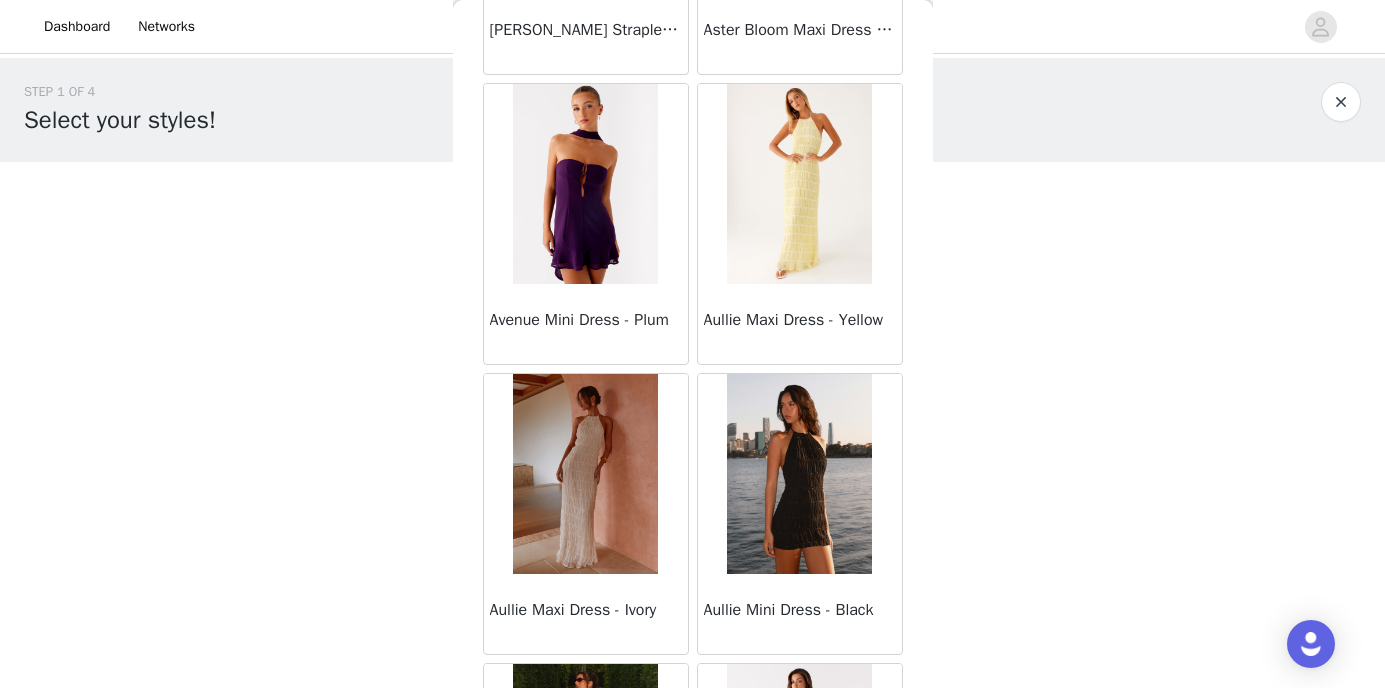 scroll, scrollTop: 305, scrollLeft: 0, axis: vertical 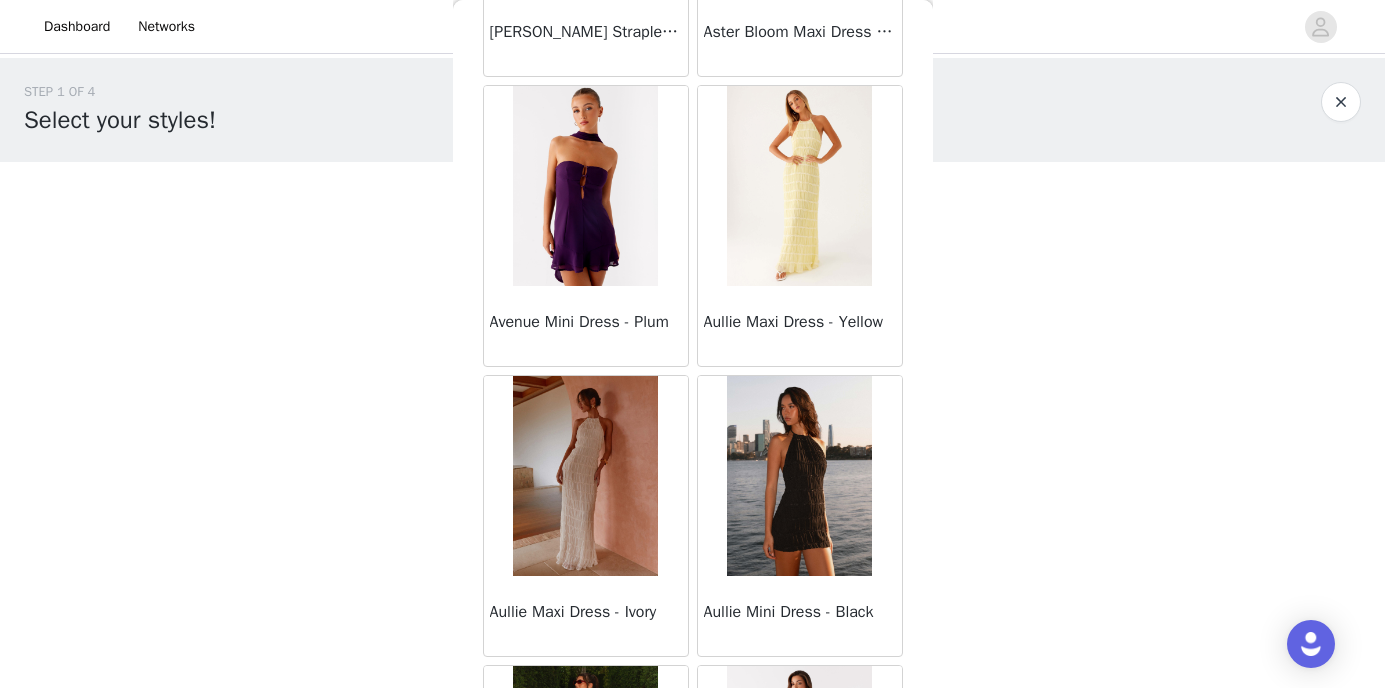 click at bounding box center (585, 186) 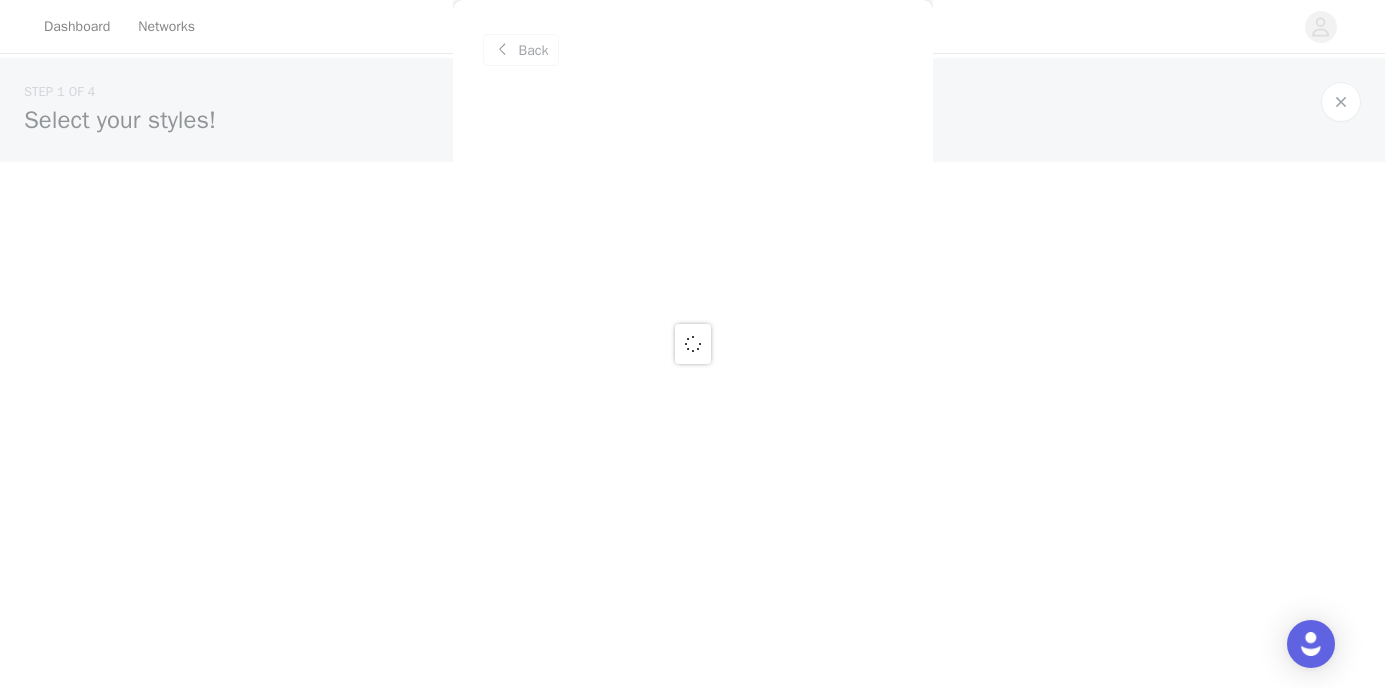 scroll, scrollTop: 0, scrollLeft: 0, axis: both 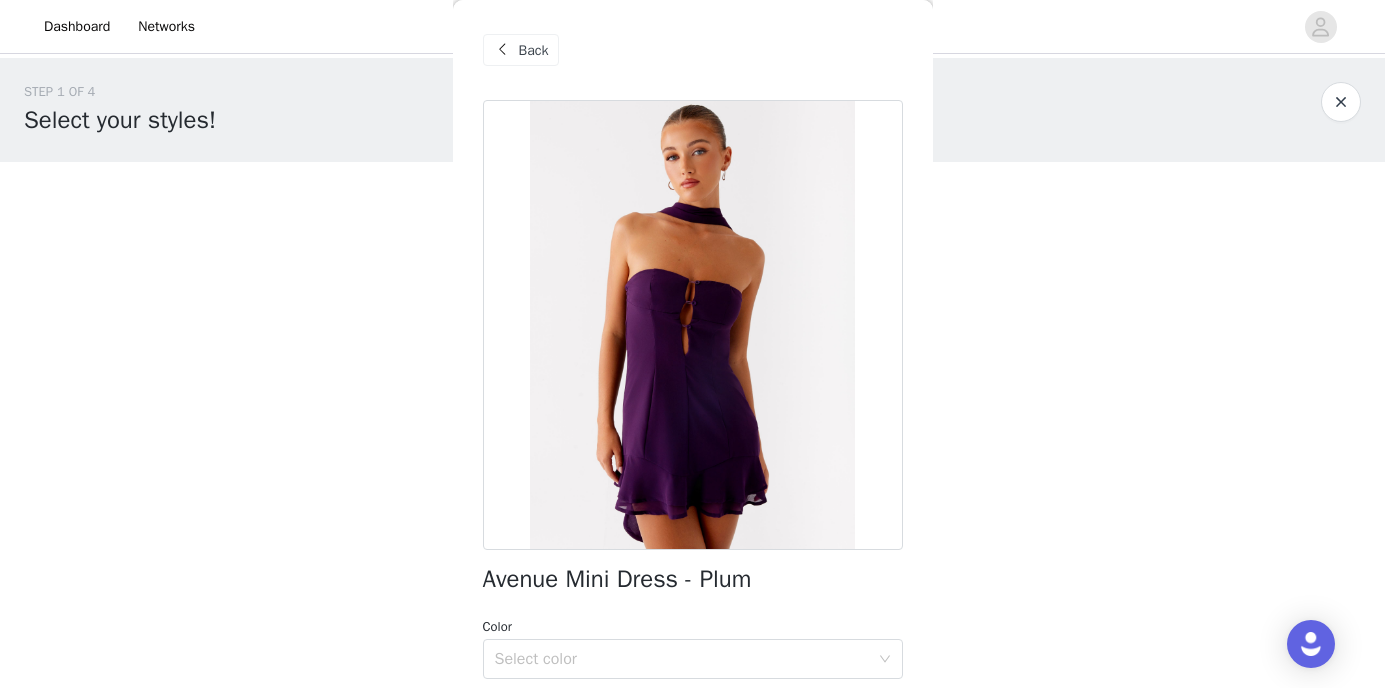 click on "Back" at bounding box center (521, 50) 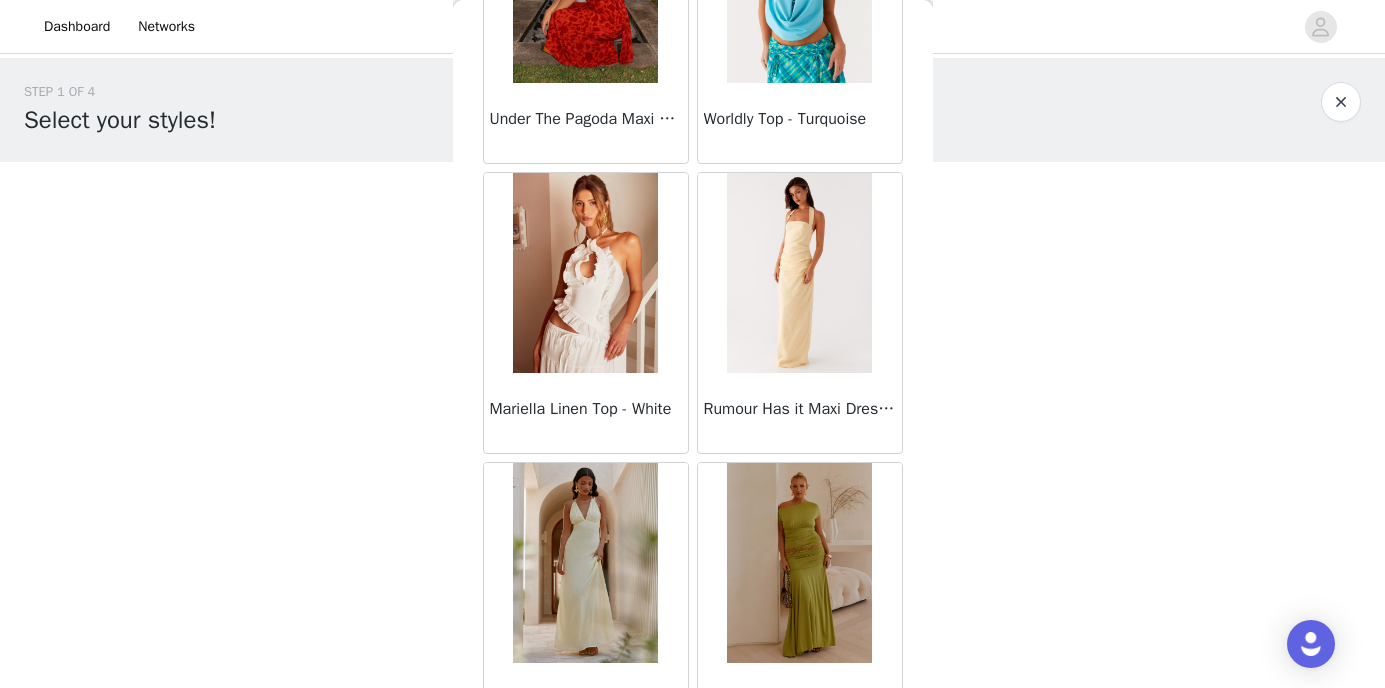 scroll, scrollTop: 27481, scrollLeft: 0, axis: vertical 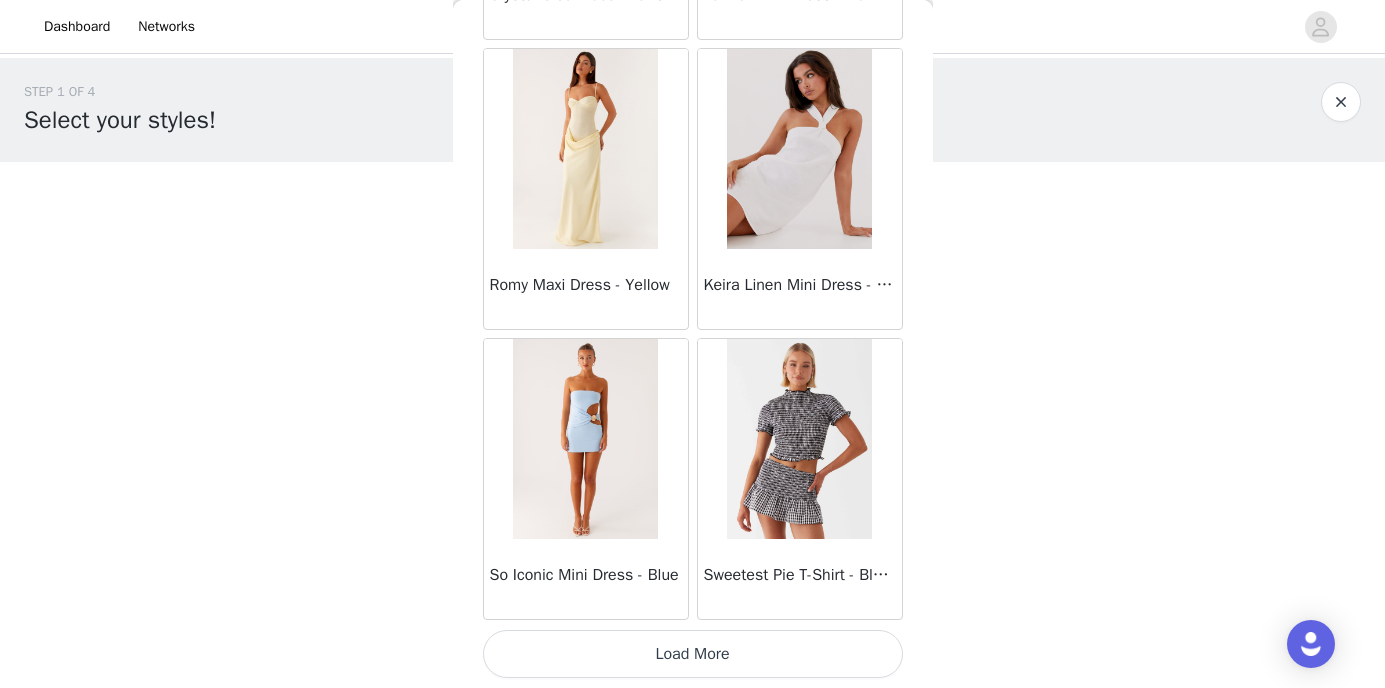click on "Load More" at bounding box center (693, 654) 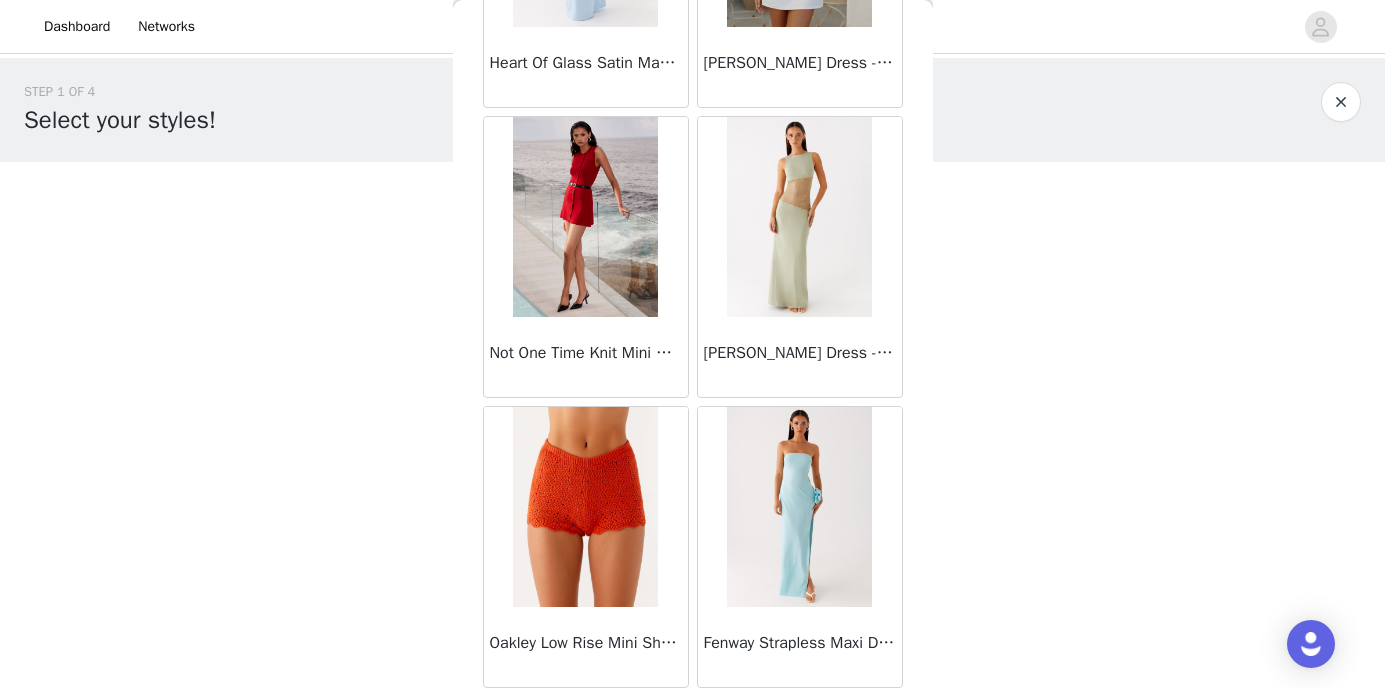 scroll, scrollTop: 31020, scrollLeft: 0, axis: vertical 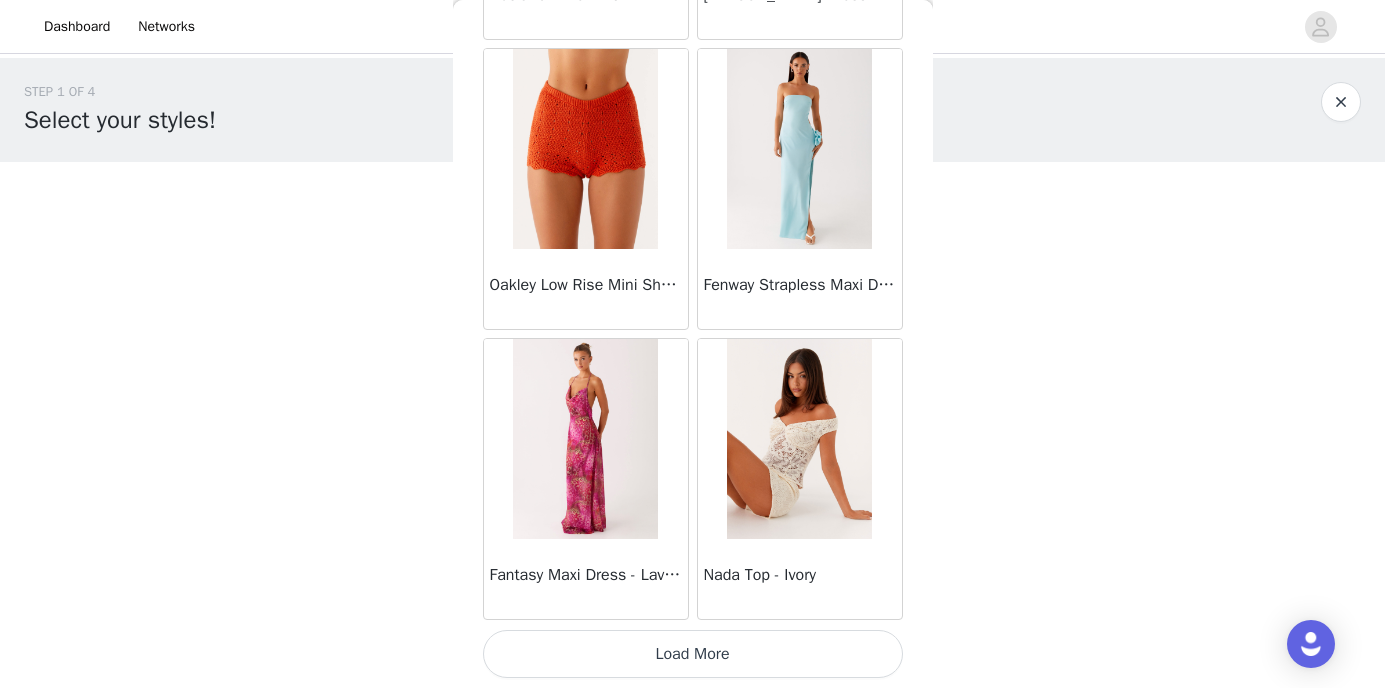 click on "Load More" at bounding box center [693, 654] 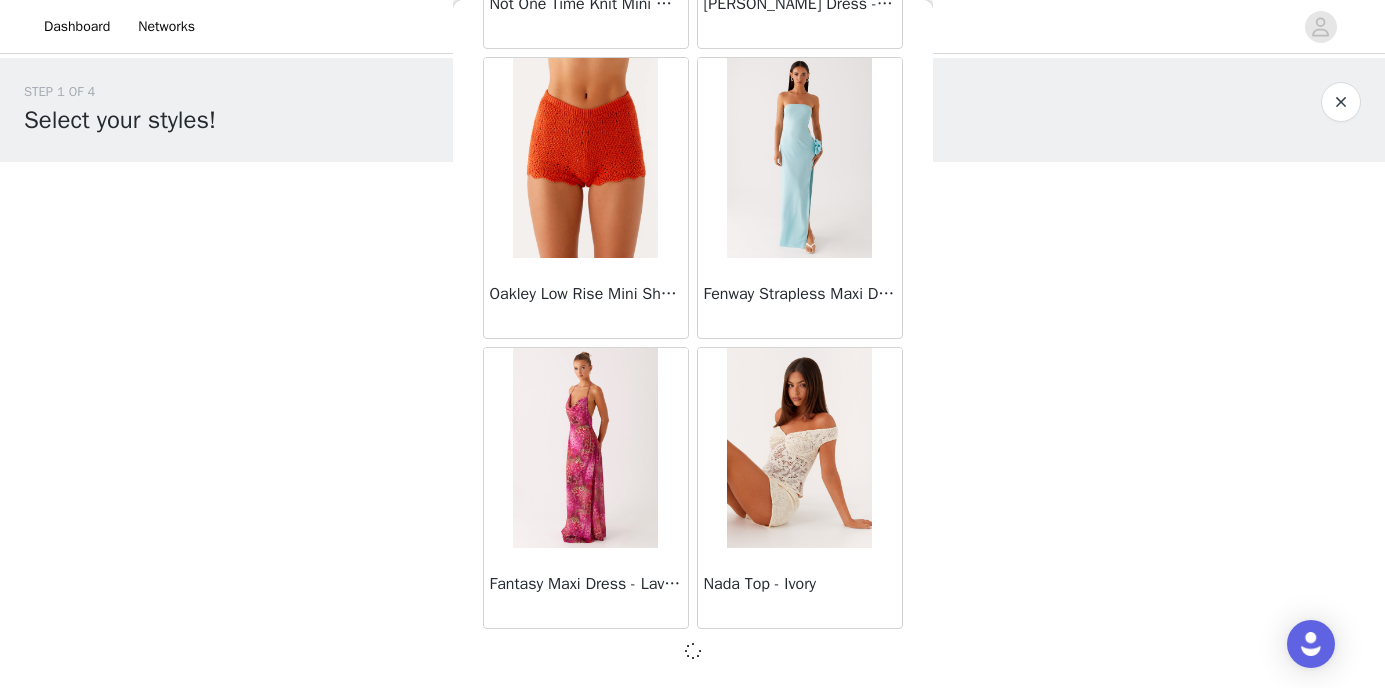 scroll, scrollTop: 31363, scrollLeft: 0, axis: vertical 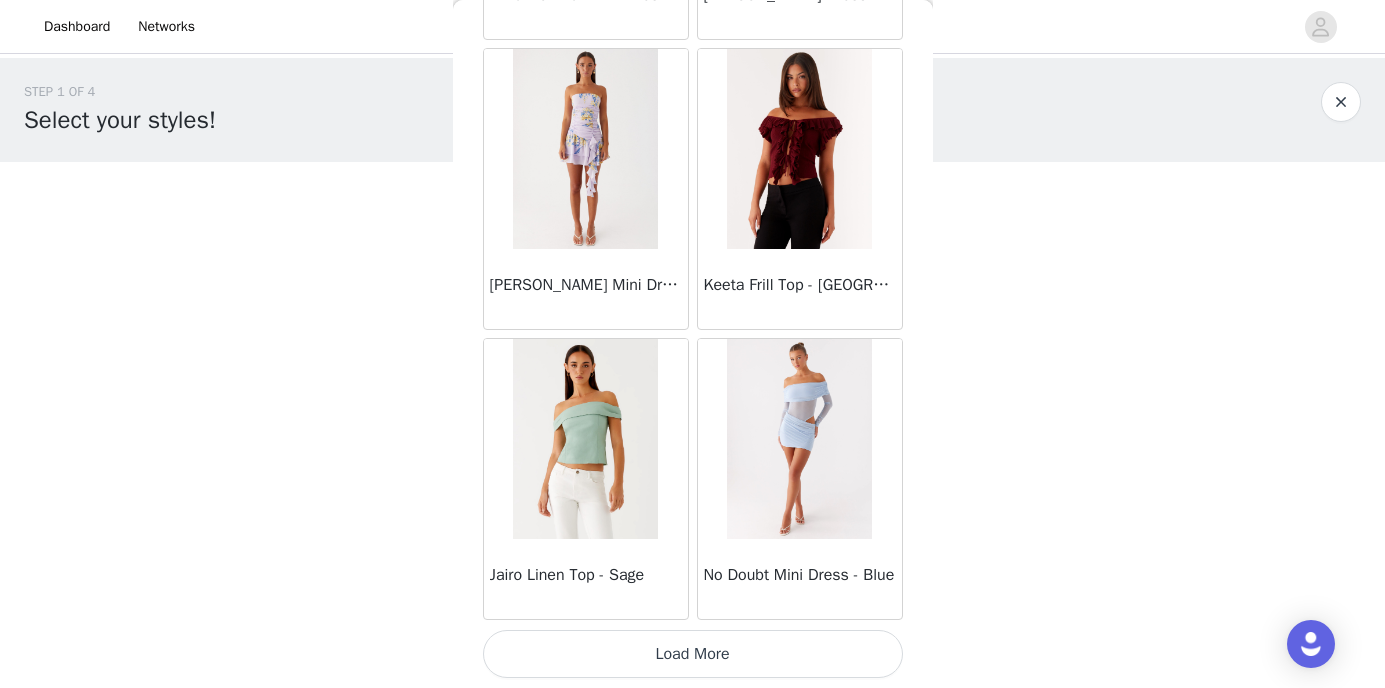 click on "Load More" at bounding box center [693, 654] 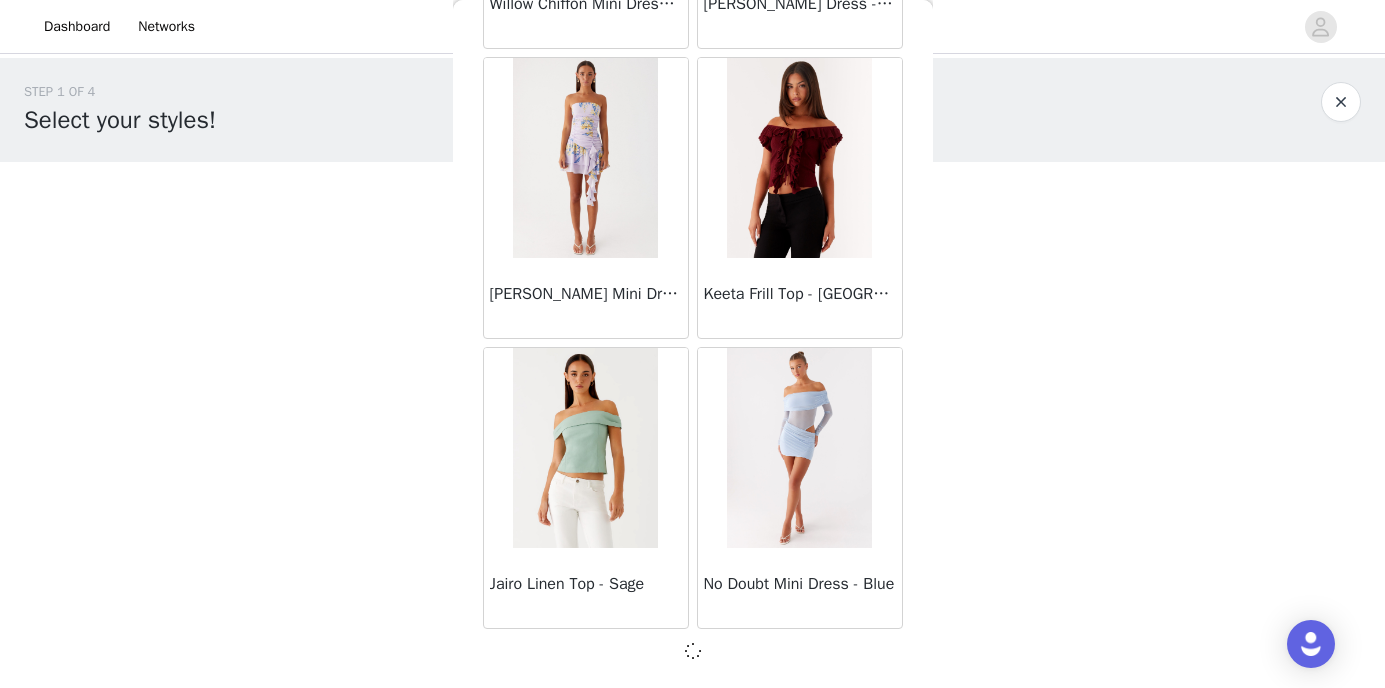 scroll, scrollTop: 34263, scrollLeft: 0, axis: vertical 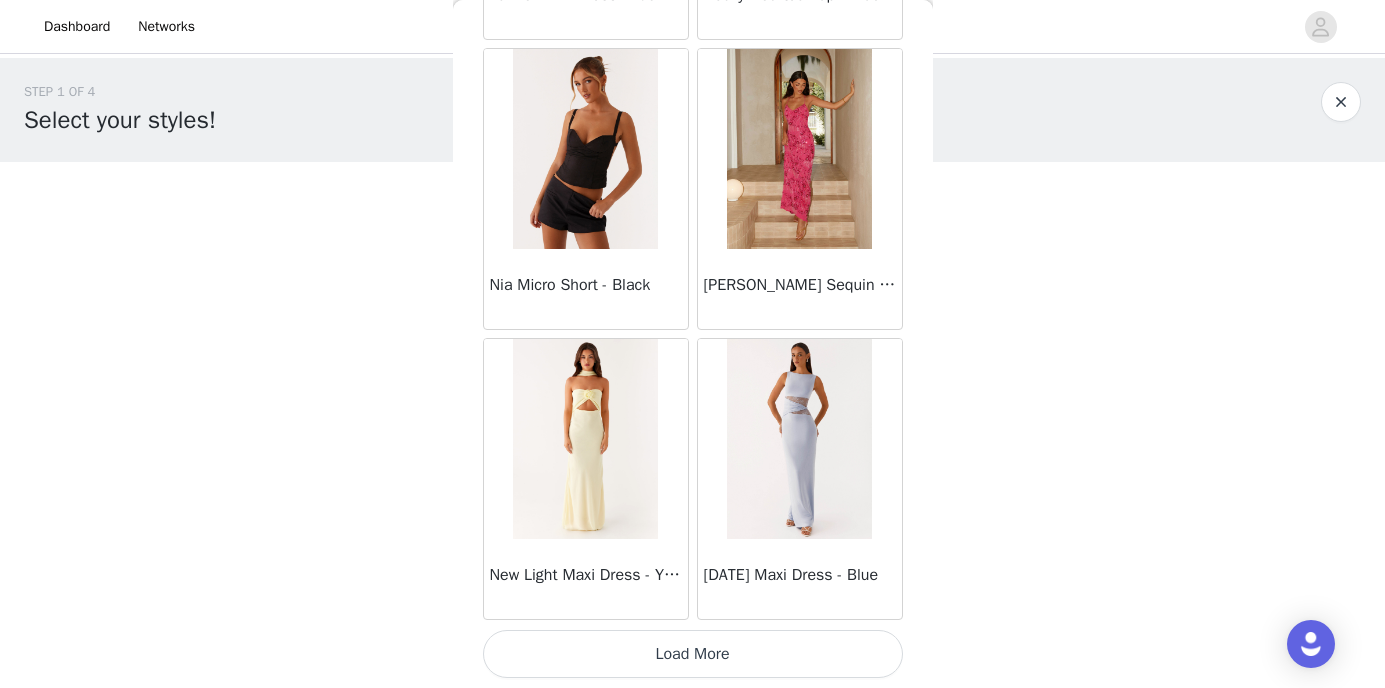 click on "Load More" at bounding box center [693, 654] 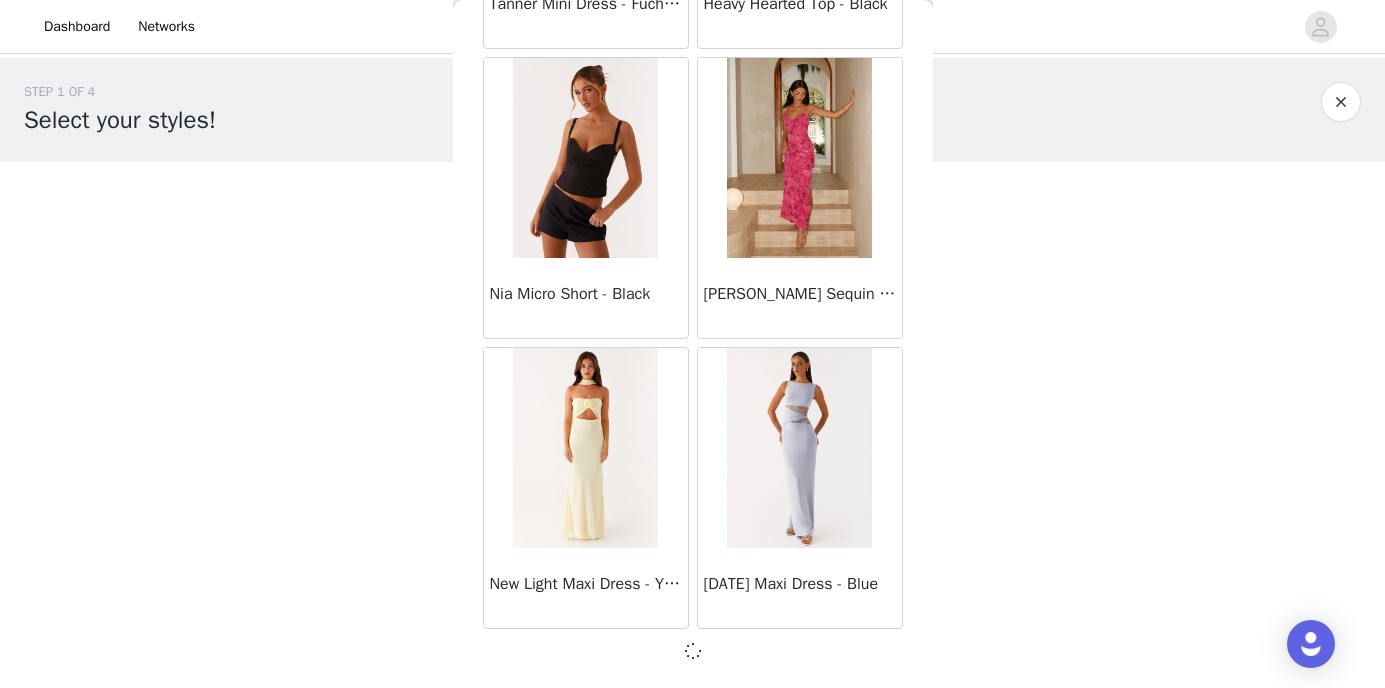 scroll, scrollTop: 37163, scrollLeft: 0, axis: vertical 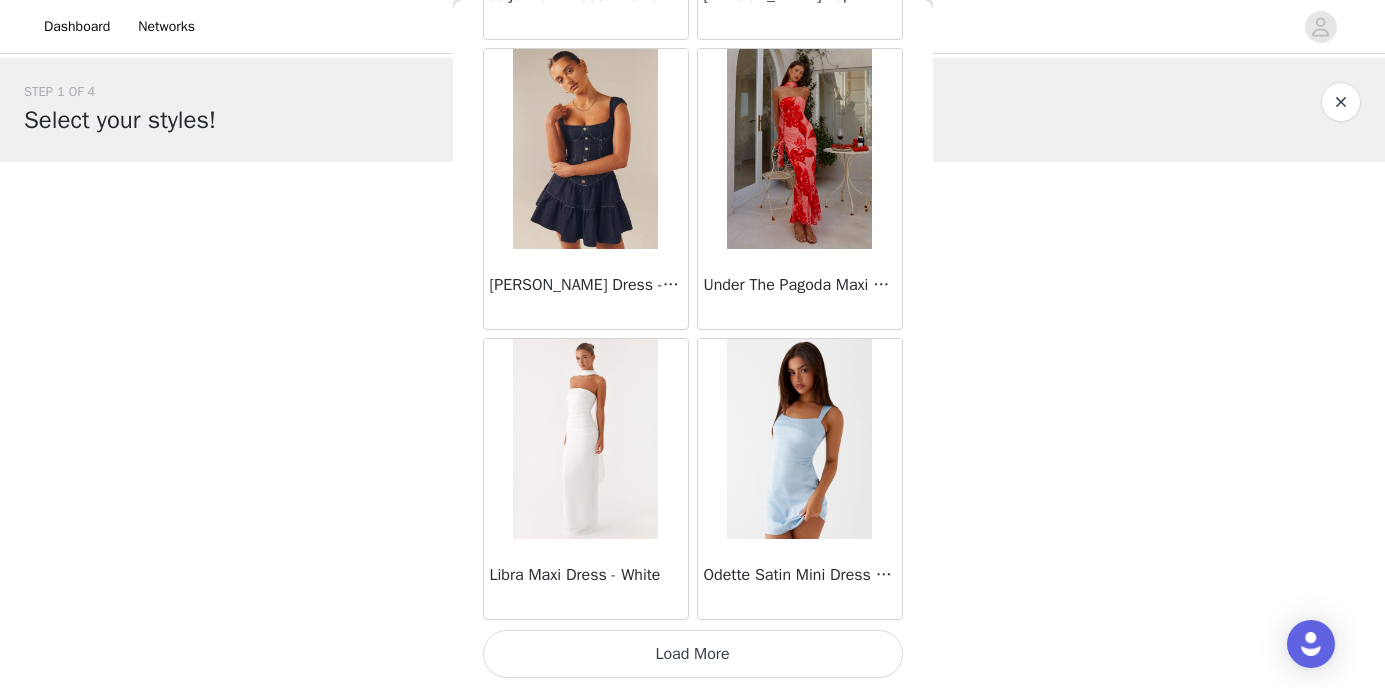 click on "Load More" at bounding box center [693, 654] 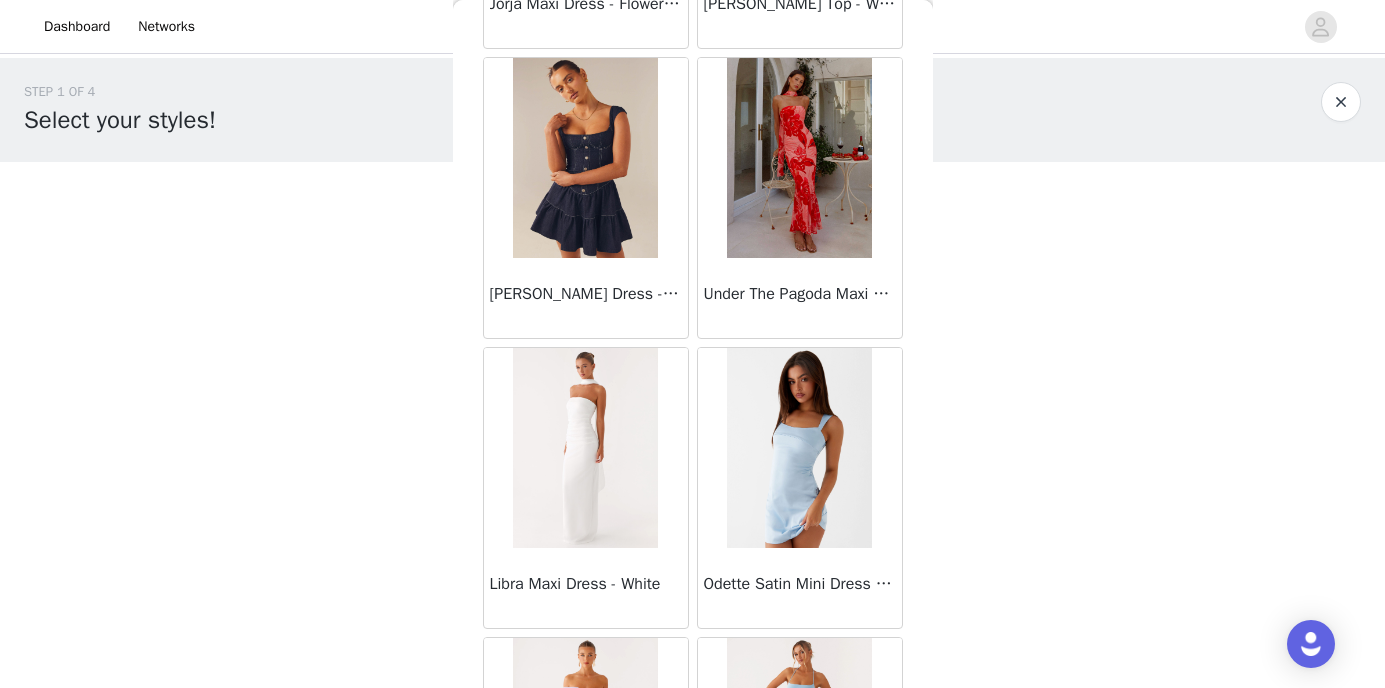 scroll, scrollTop: 0, scrollLeft: 0, axis: both 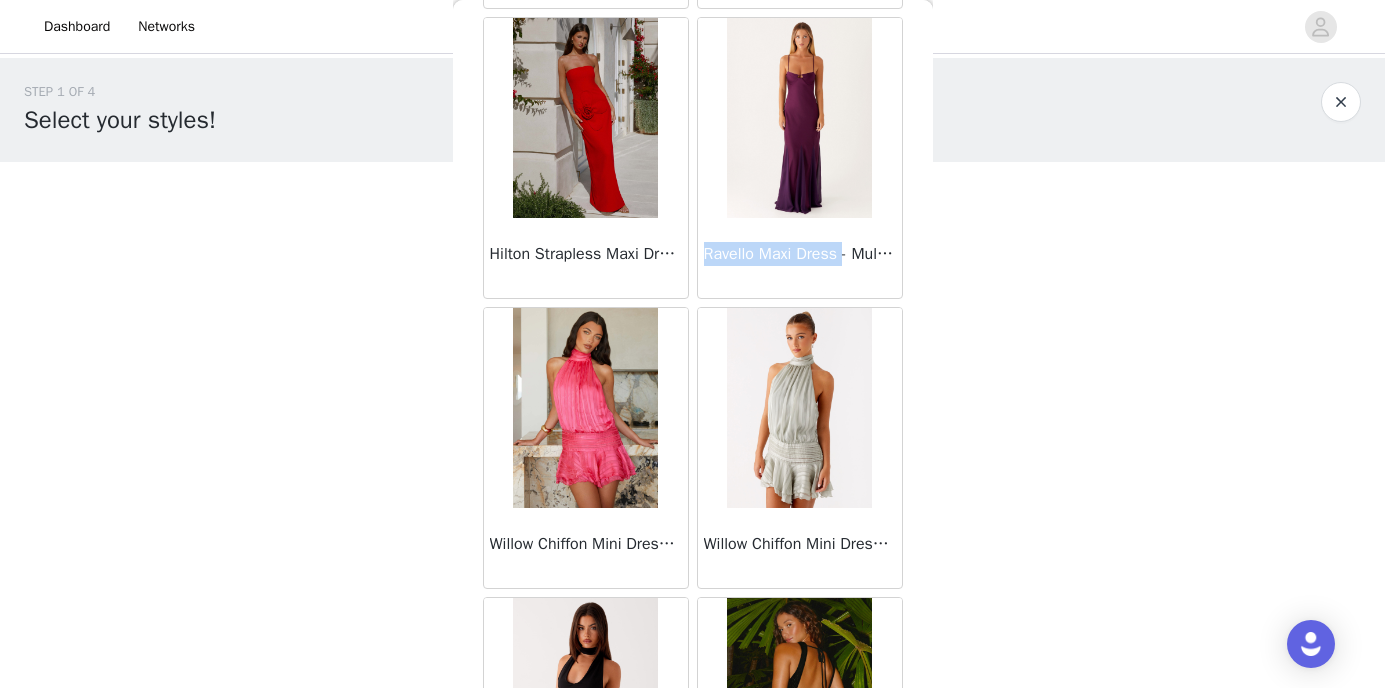 drag, startPoint x: 704, startPoint y: 255, endPoint x: 849, endPoint y: 253, distance: 145.0138 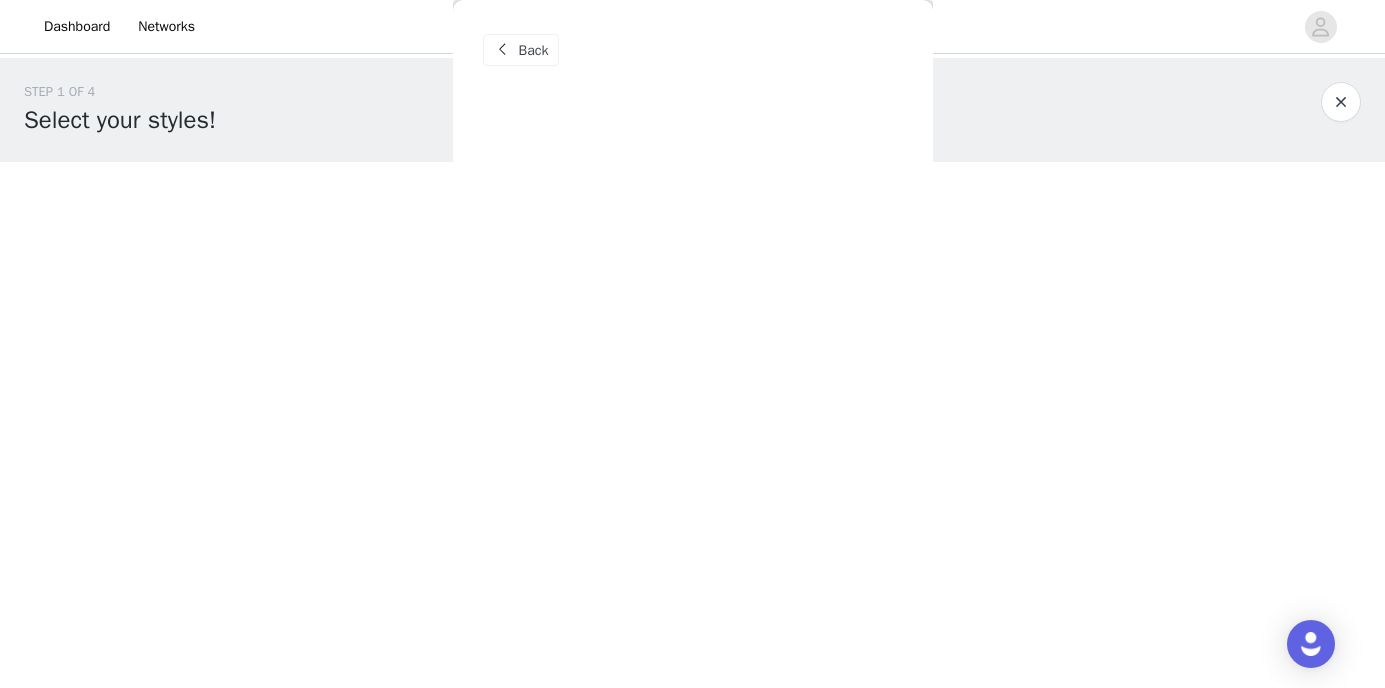 scroll, scrollTop: 0, scrollLeft: 0, axis: both 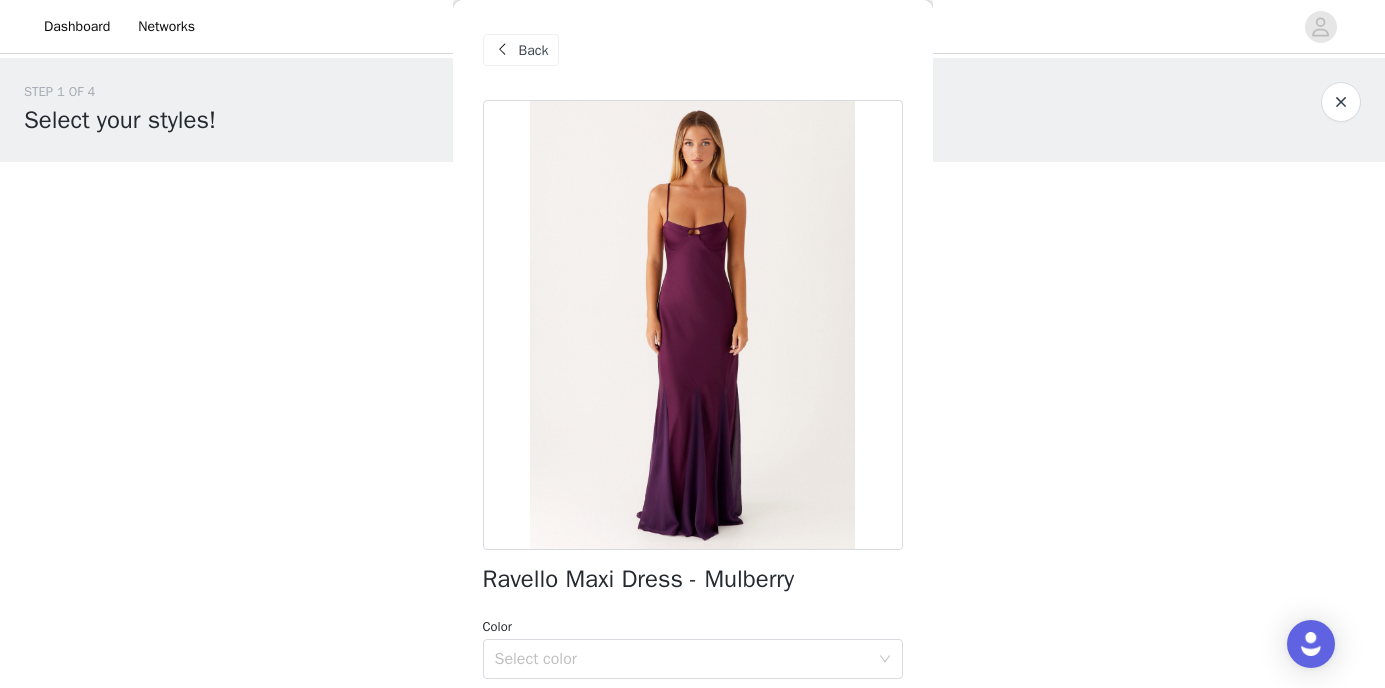 click at bounding box center (503, 50) 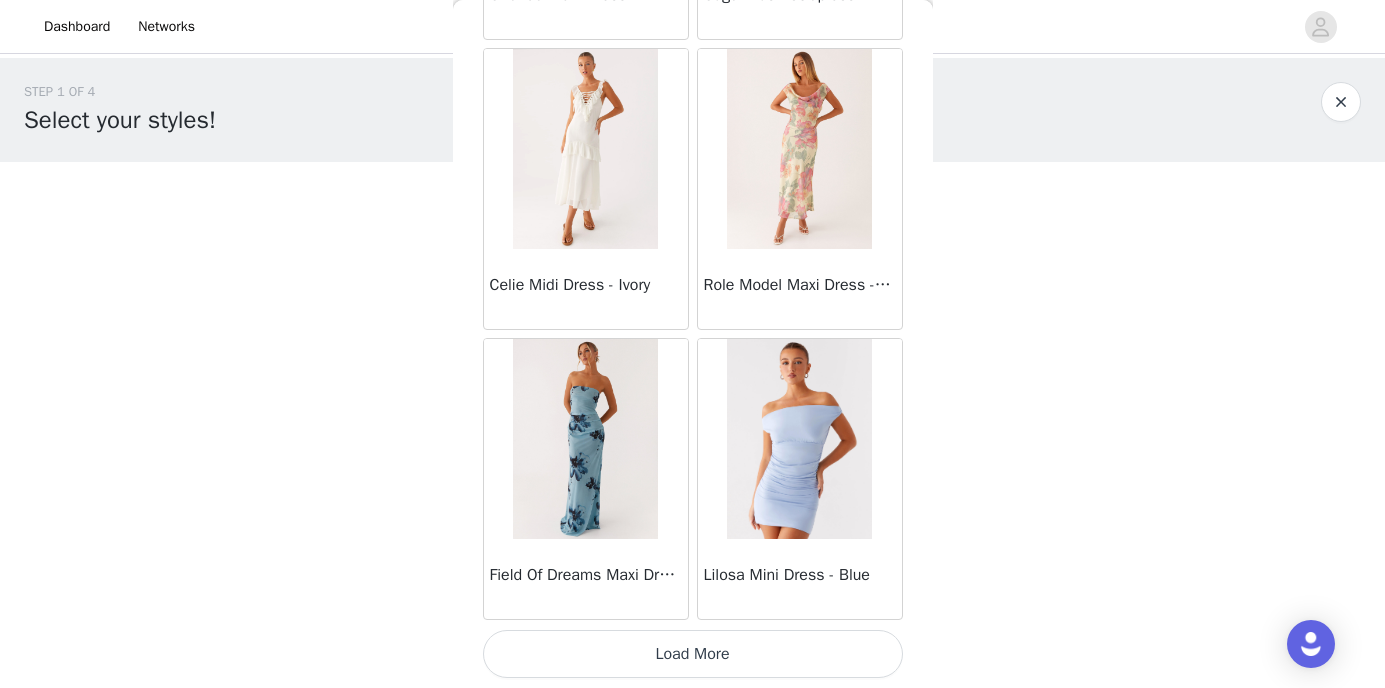scroll, scrollTop: 42972, scrollLeft: 0, axis: vertical 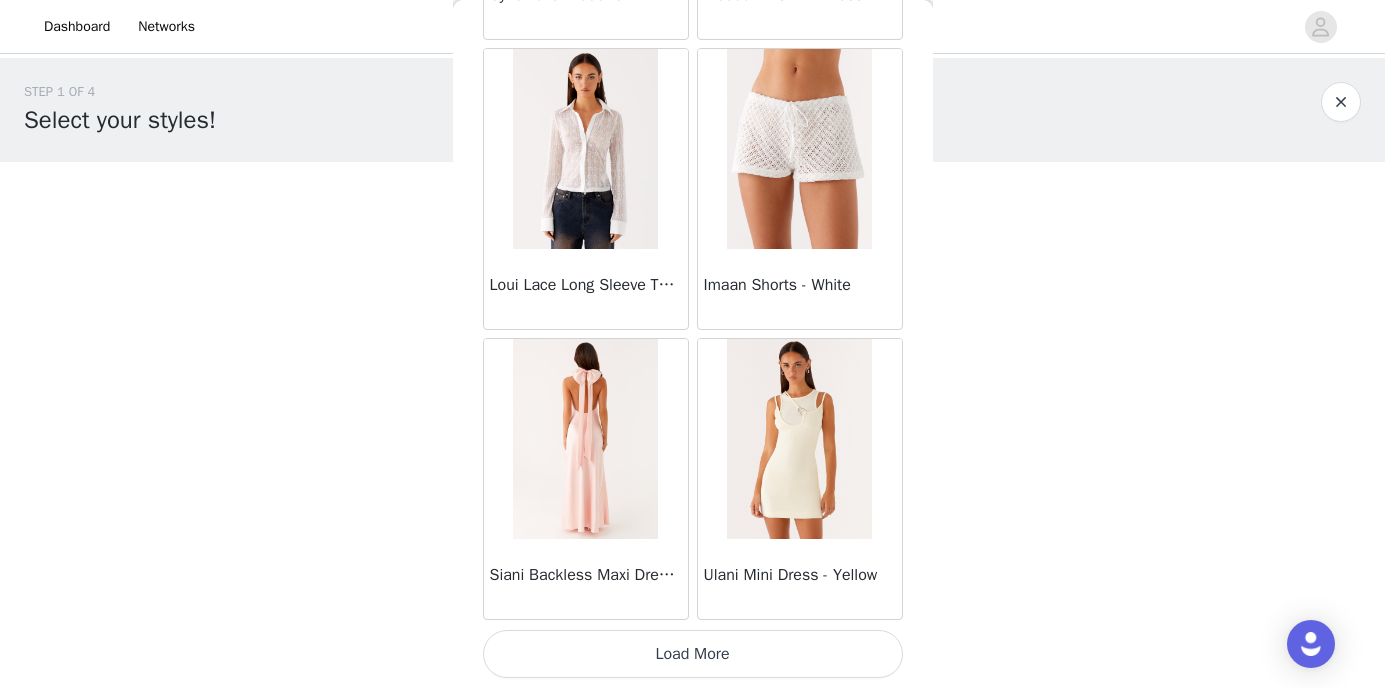 click on "Load More" at bounding box center [693, 654] 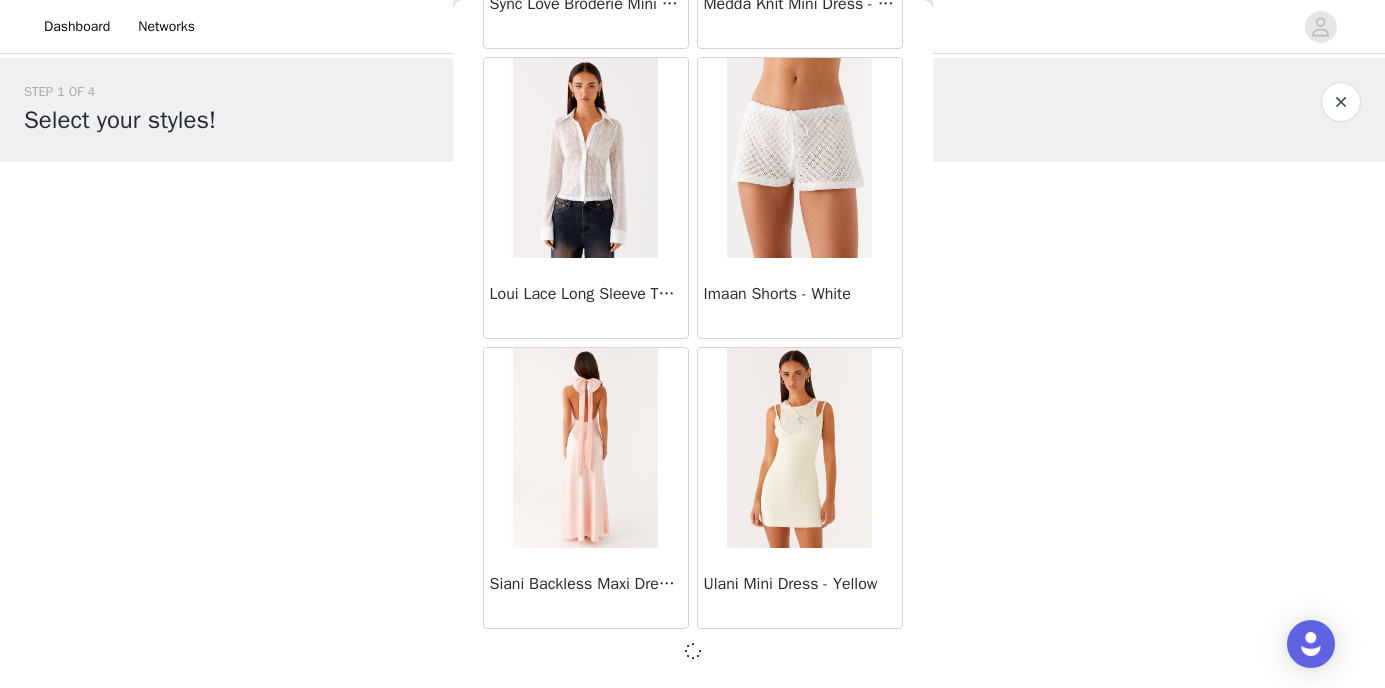 scroll, scrollTop: 45863, scrollLeft: 0, axis: vertical 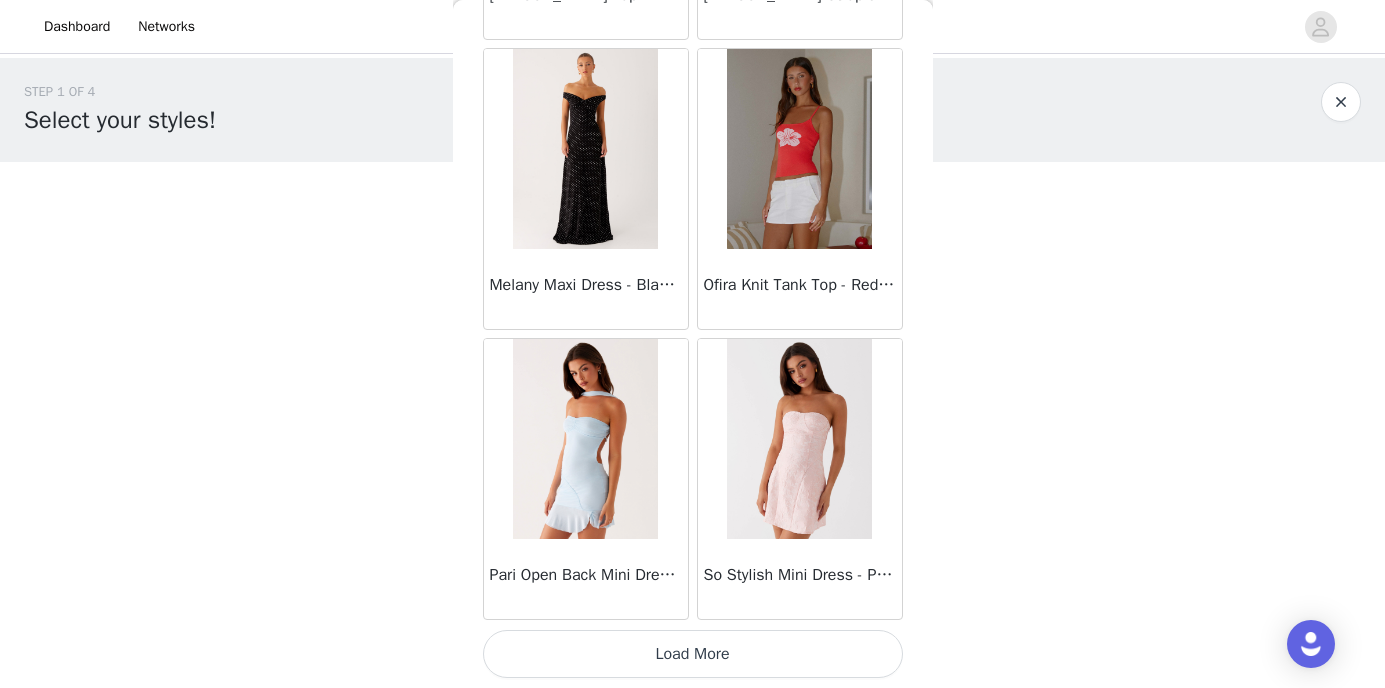 click on "Load More" at bounding box center [693, 654] 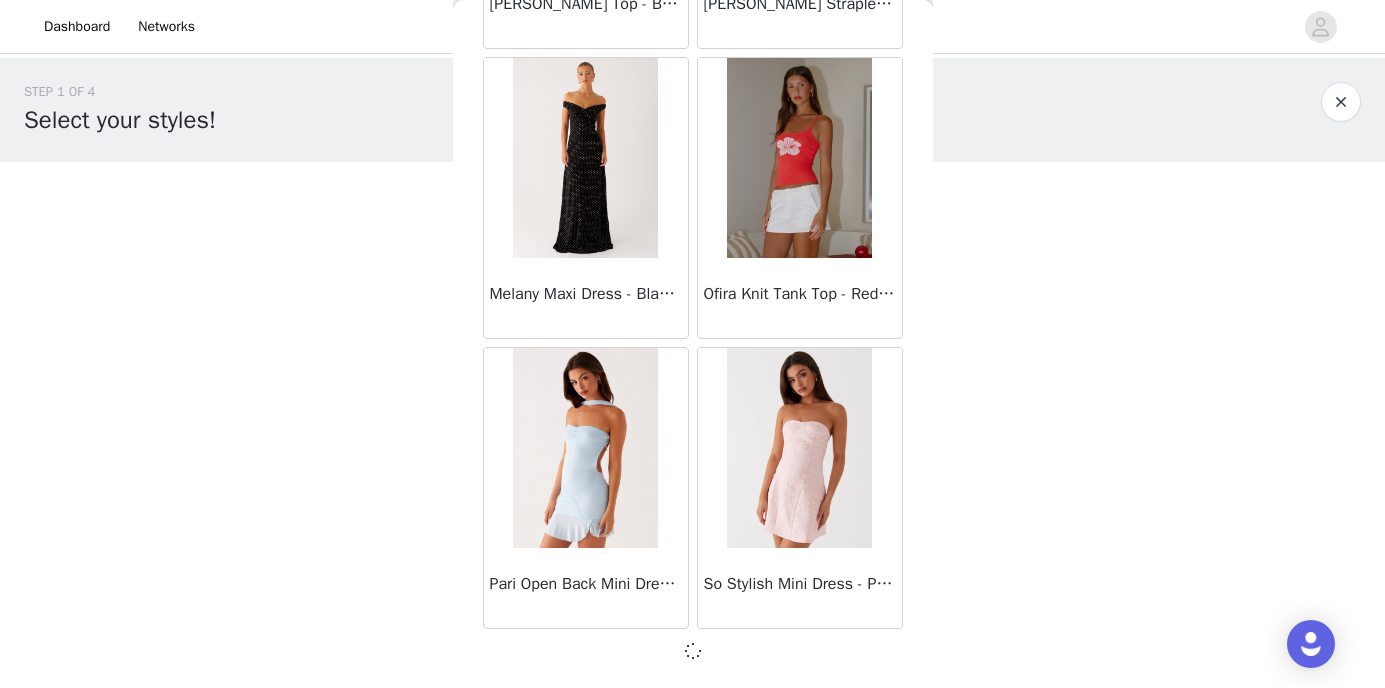 scroll, scrollTop: 48763, scrollLeft: 0, axis: vertical 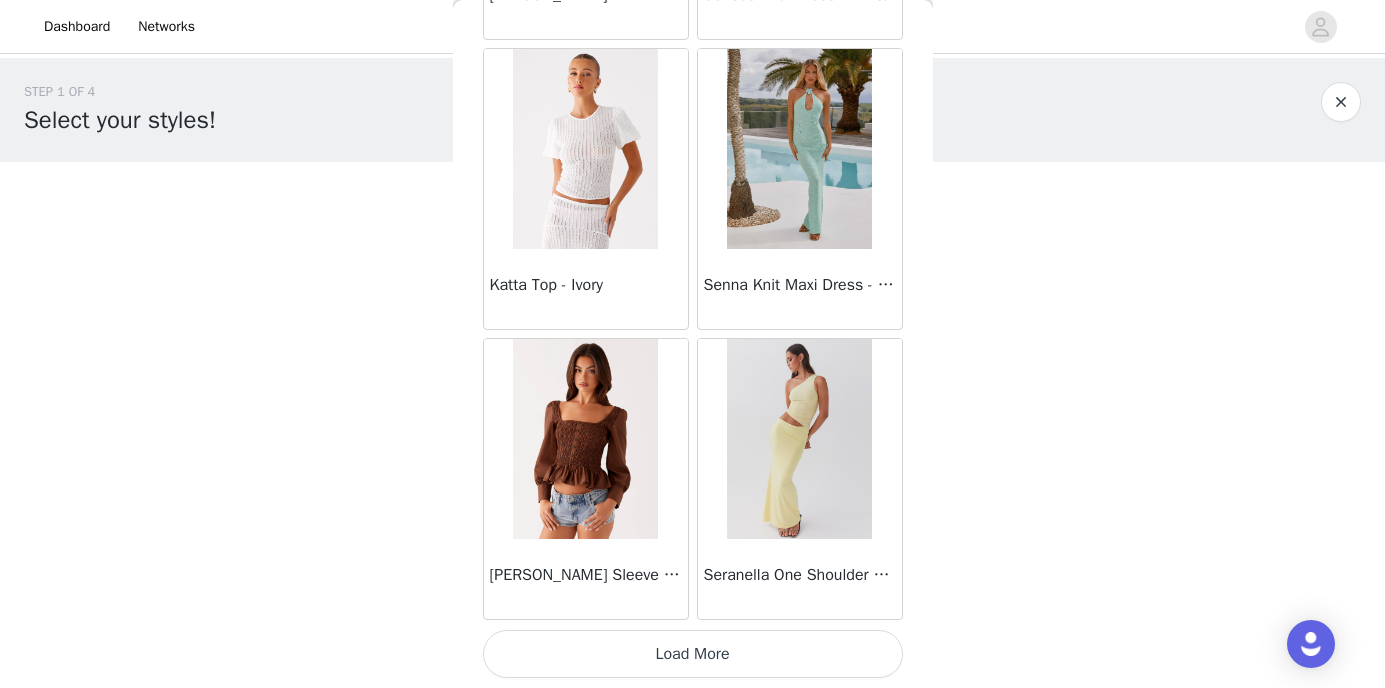 click on "Load More" at bounding box center (693, 654) 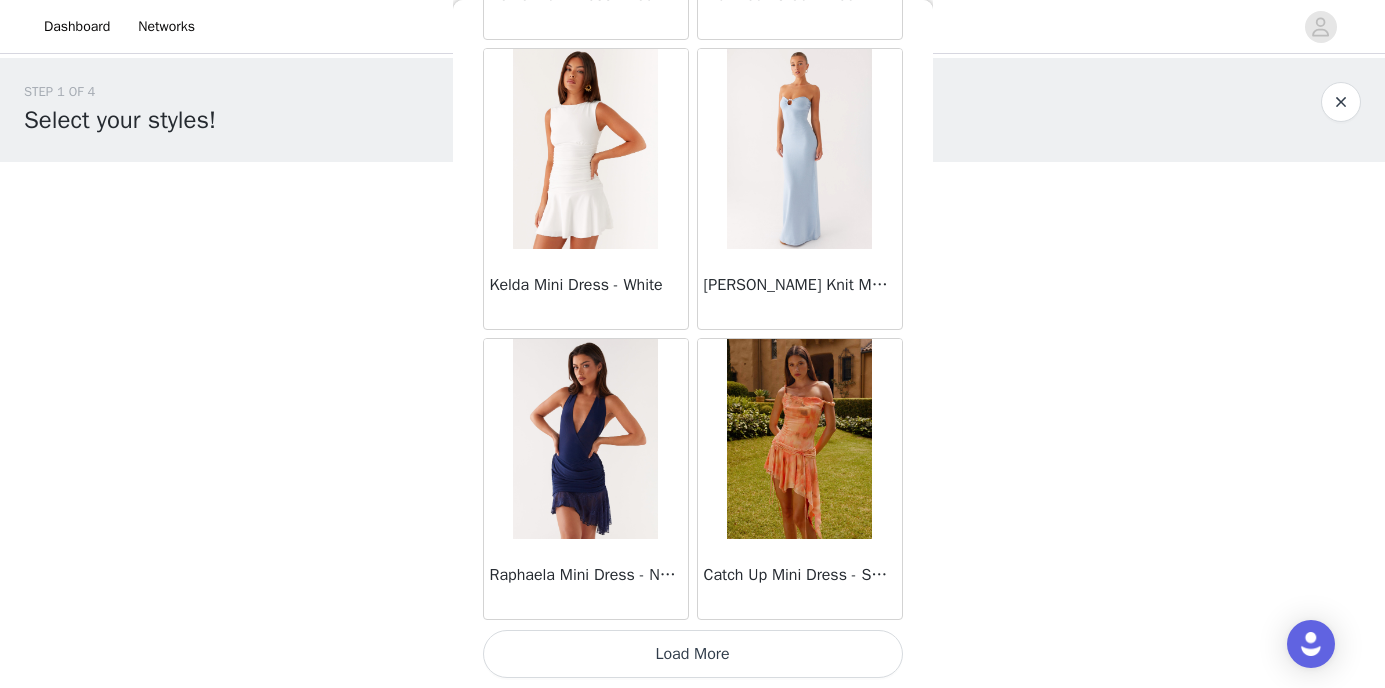 scroll, scrollTop: 54572, scrollLeft: 0, axis: vertical 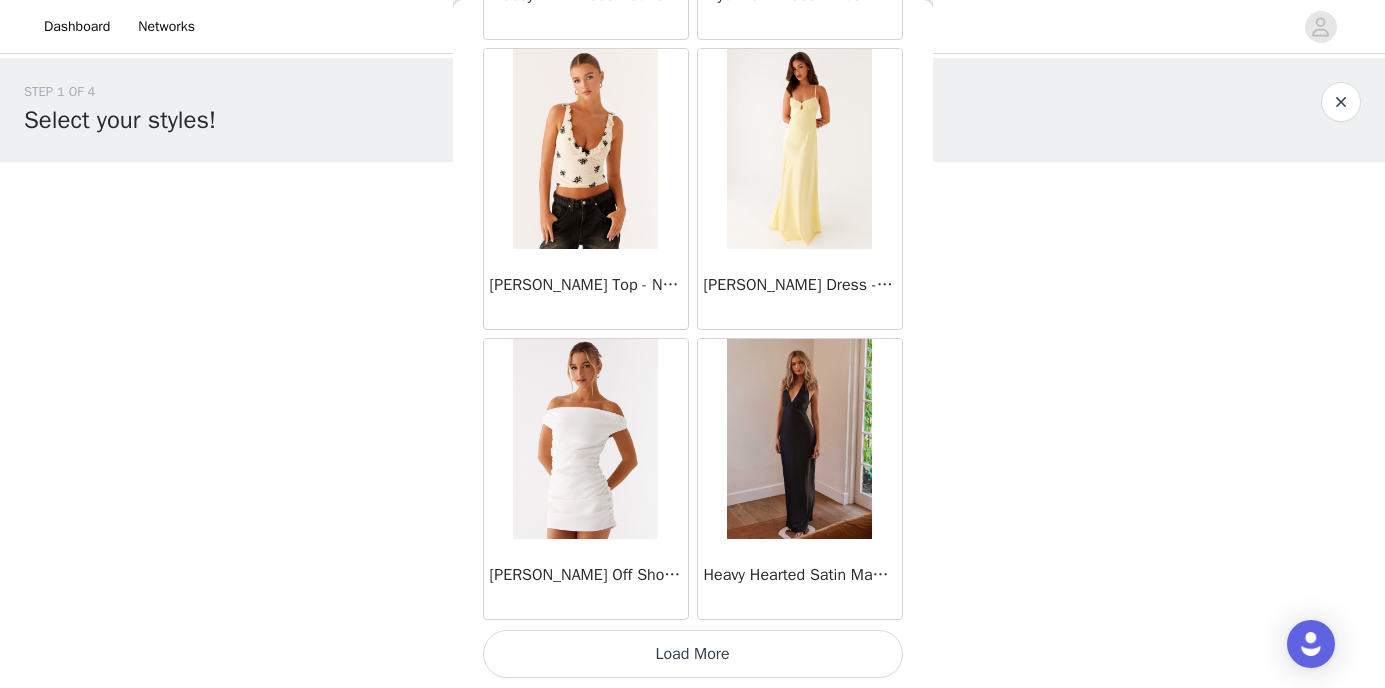click on "Load More" at bounding box center (693, 654) 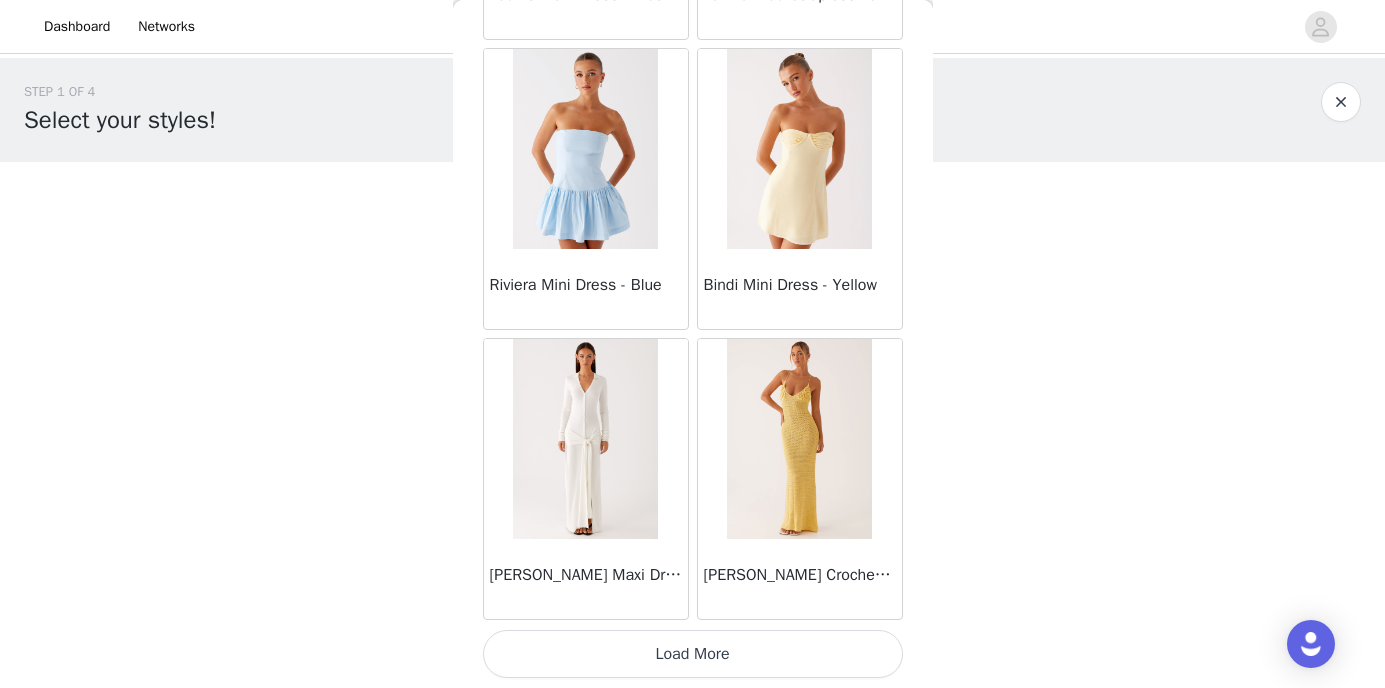 scroll, scrollTop: 60372, scrollLeft: 0, axis: vertical 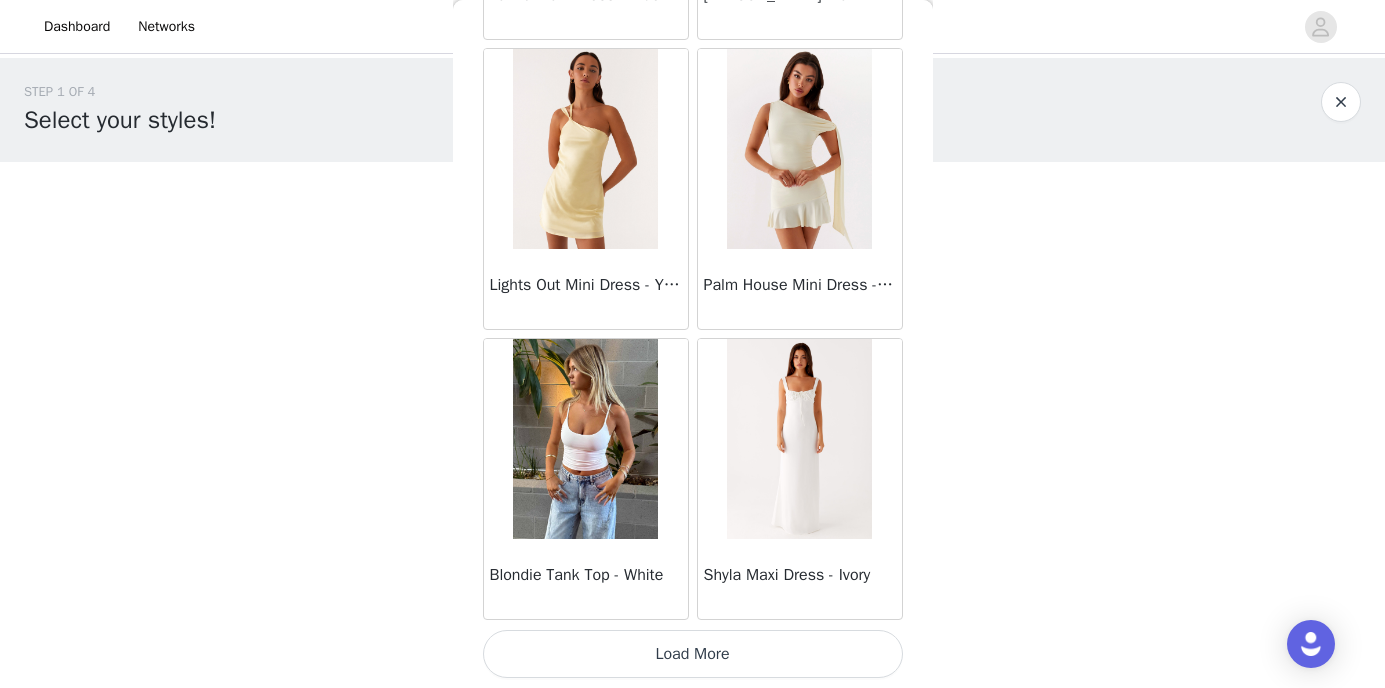 click on "Load More" at bounding box center (693, 654) 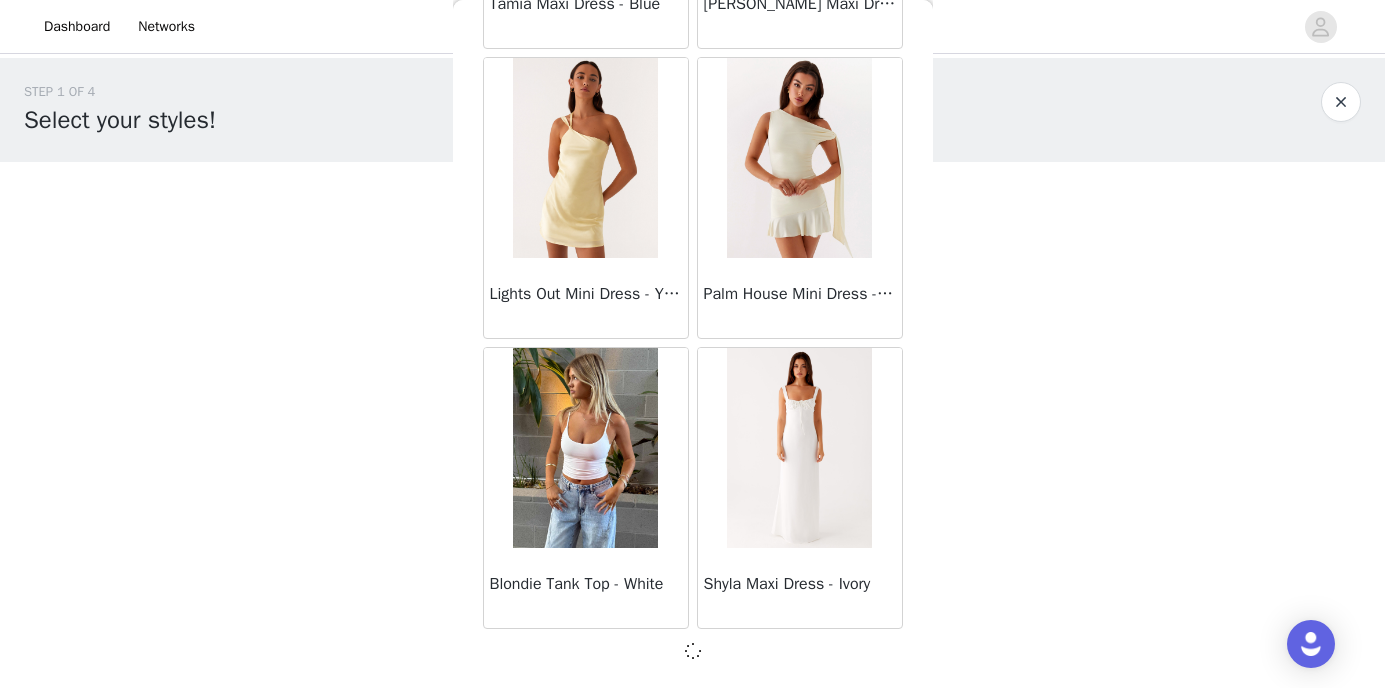scroll, scrollTop: 63263, scrollLeft: 0, axis: vertical 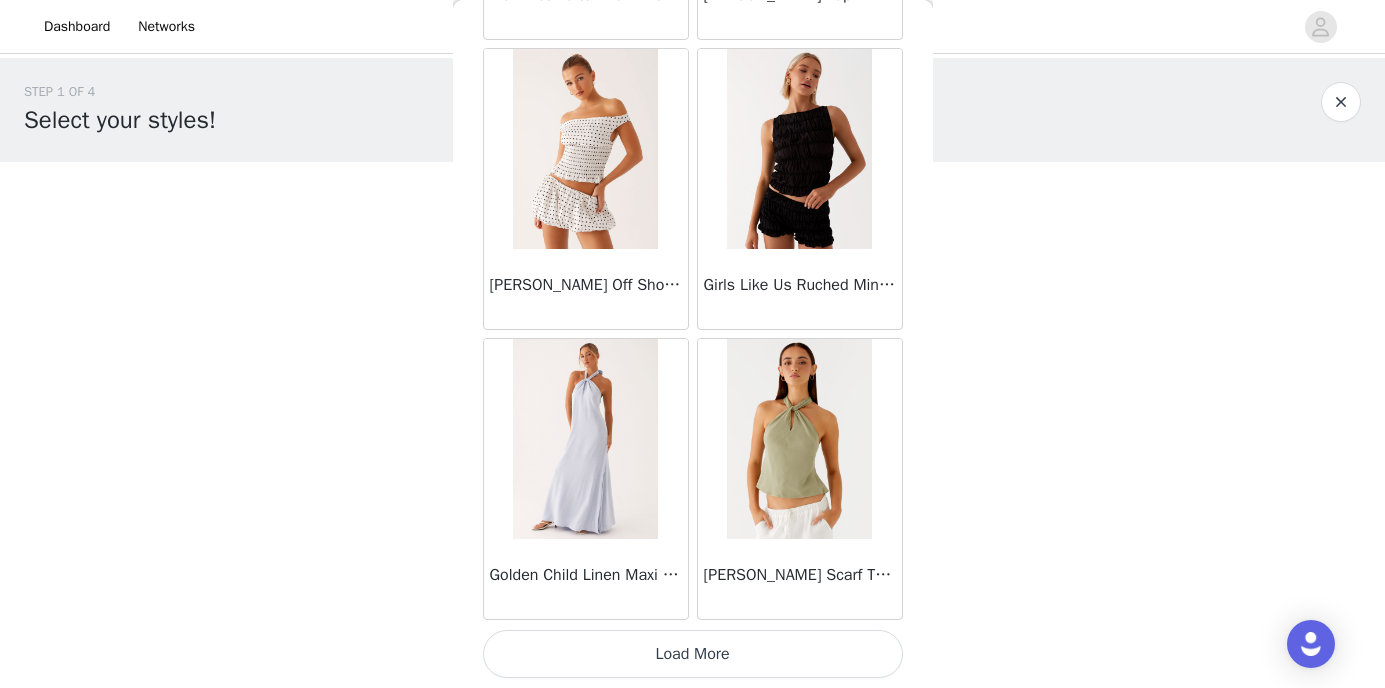 click on "Load More" at bounding box center (693, 654) 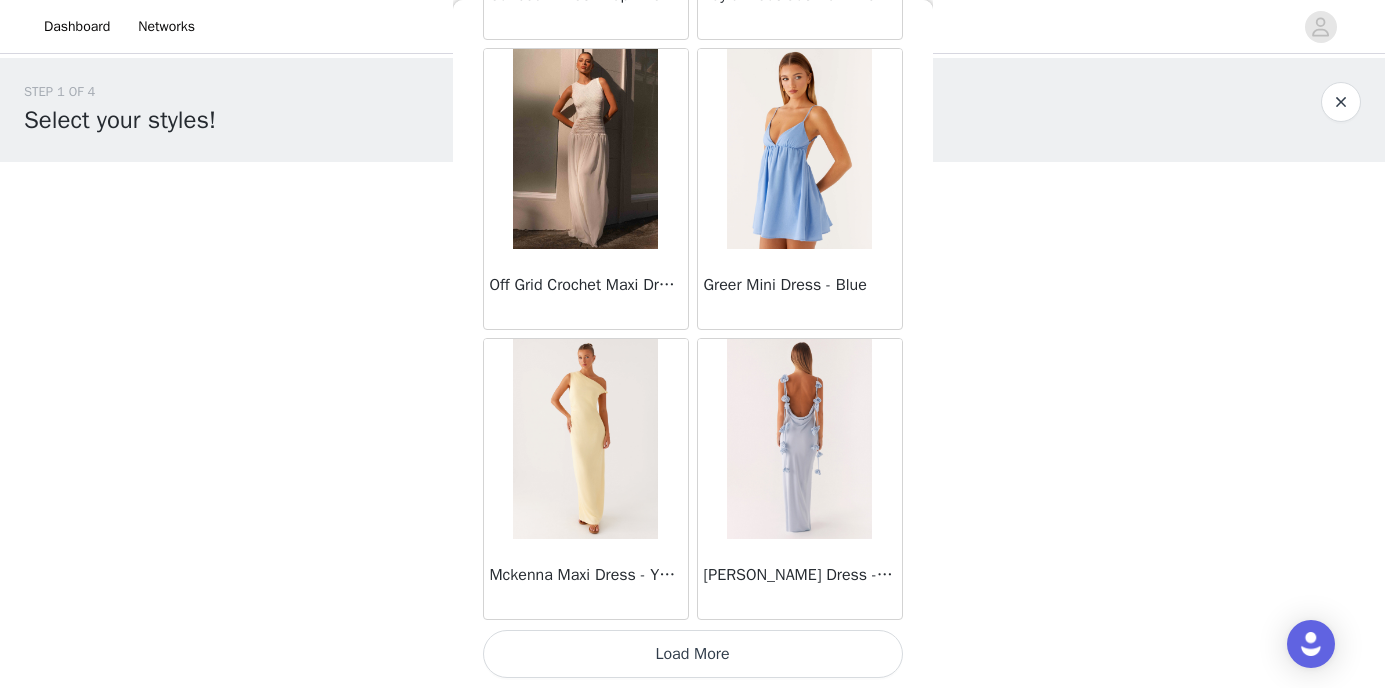 scroll, scrollTop: 69072, scrollLeft: 0, axis: vertical 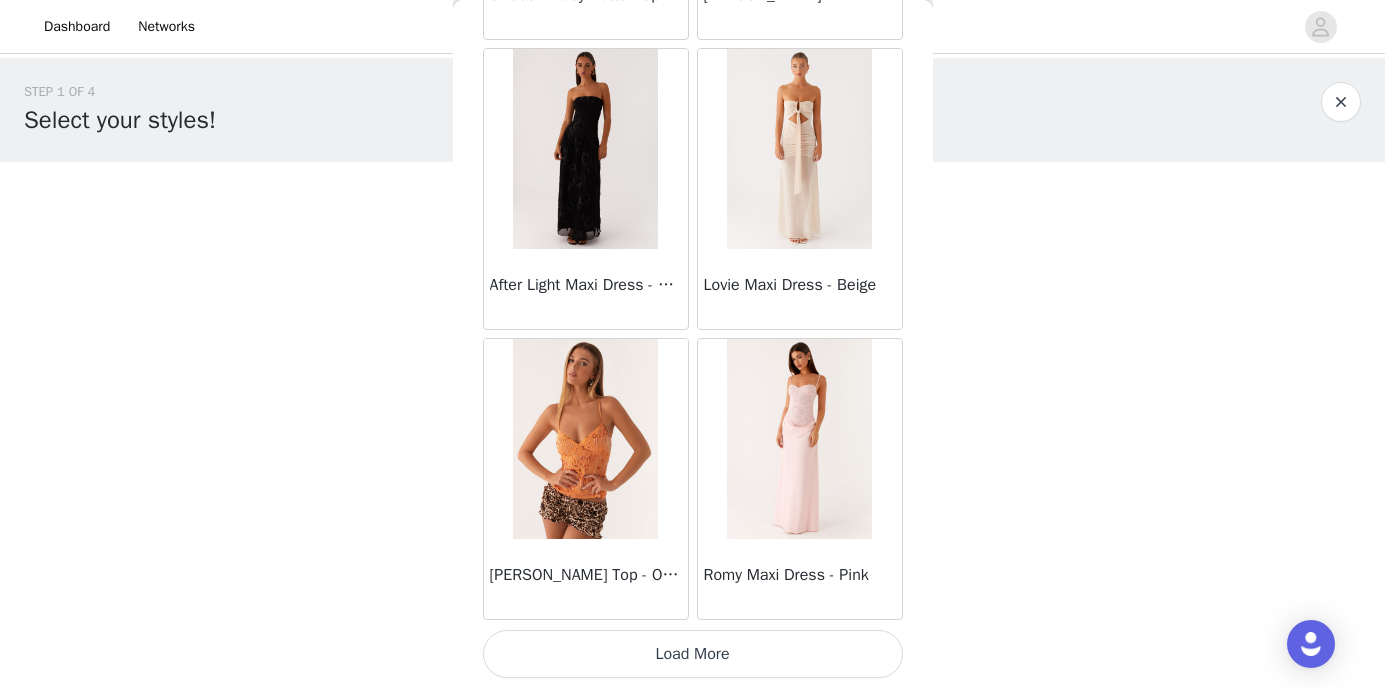 click on "Load More" at bounding box center (693, 654) 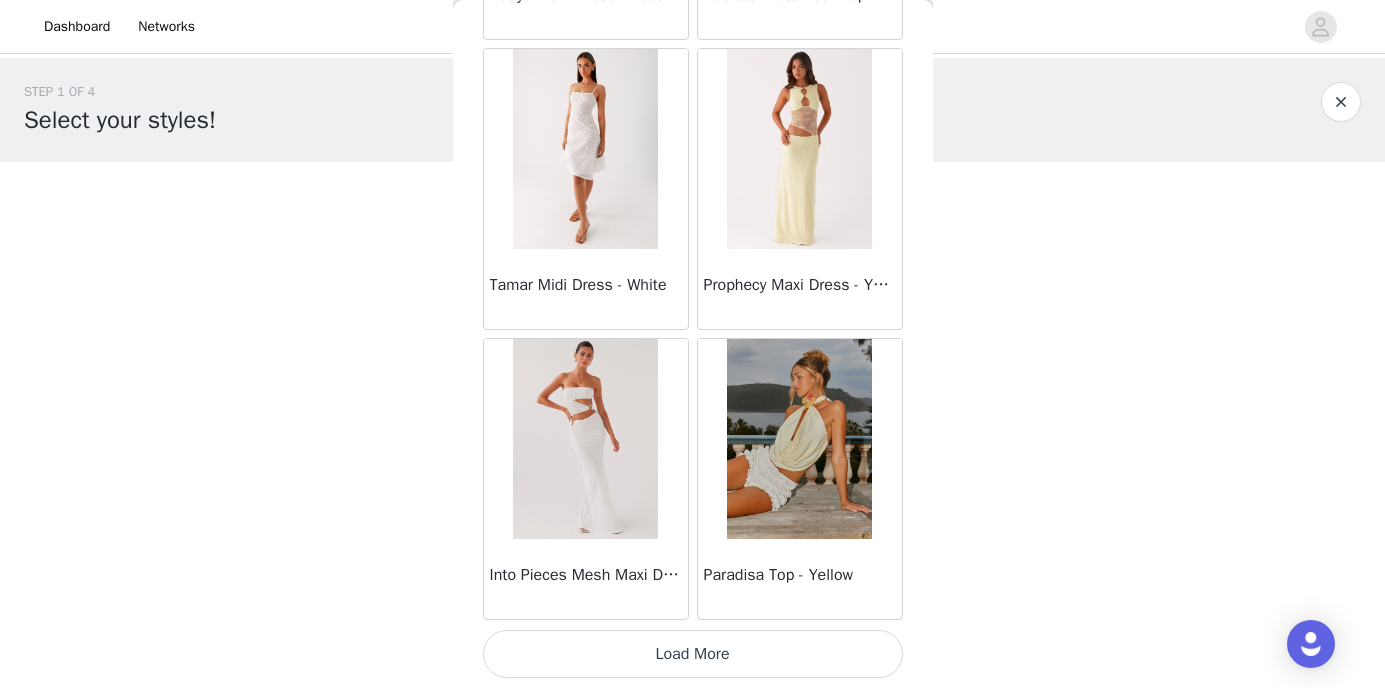 scroll, scrollTop: 74873, scrollLeft: 0, axis: vertical 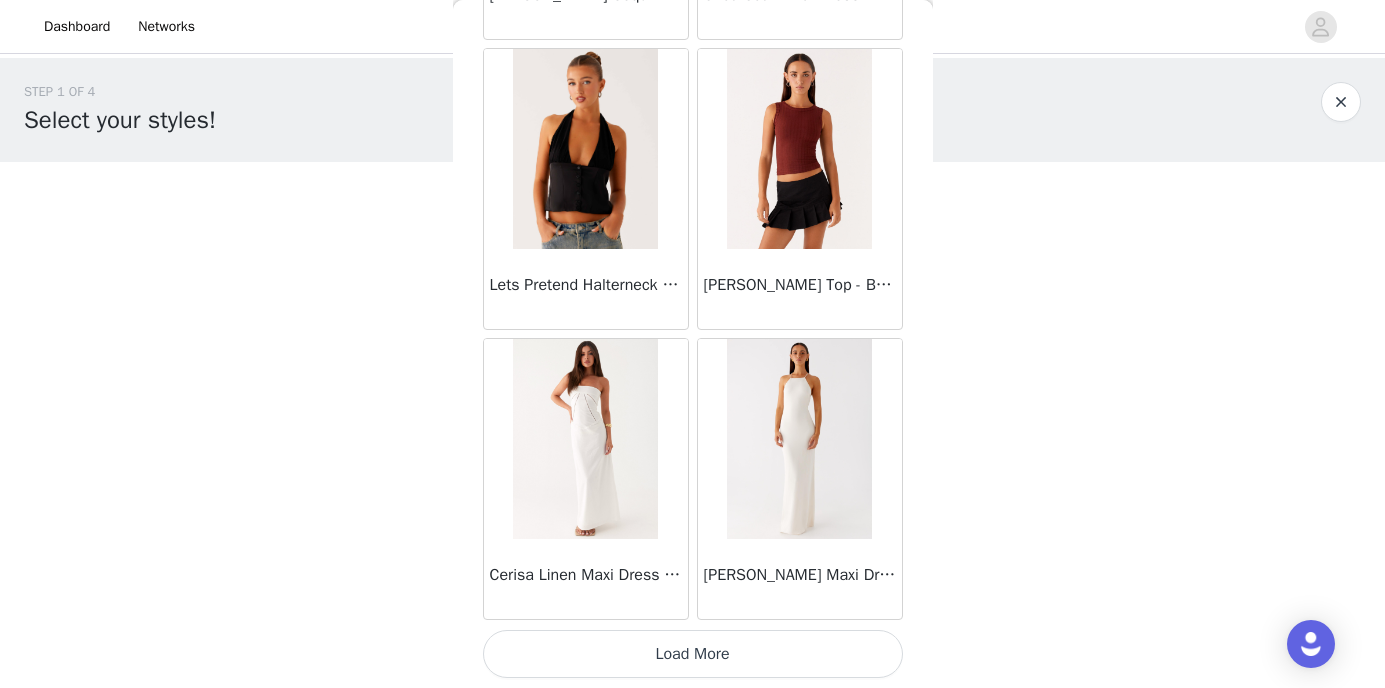 click on "Load More" at bounding box center [693, 654] 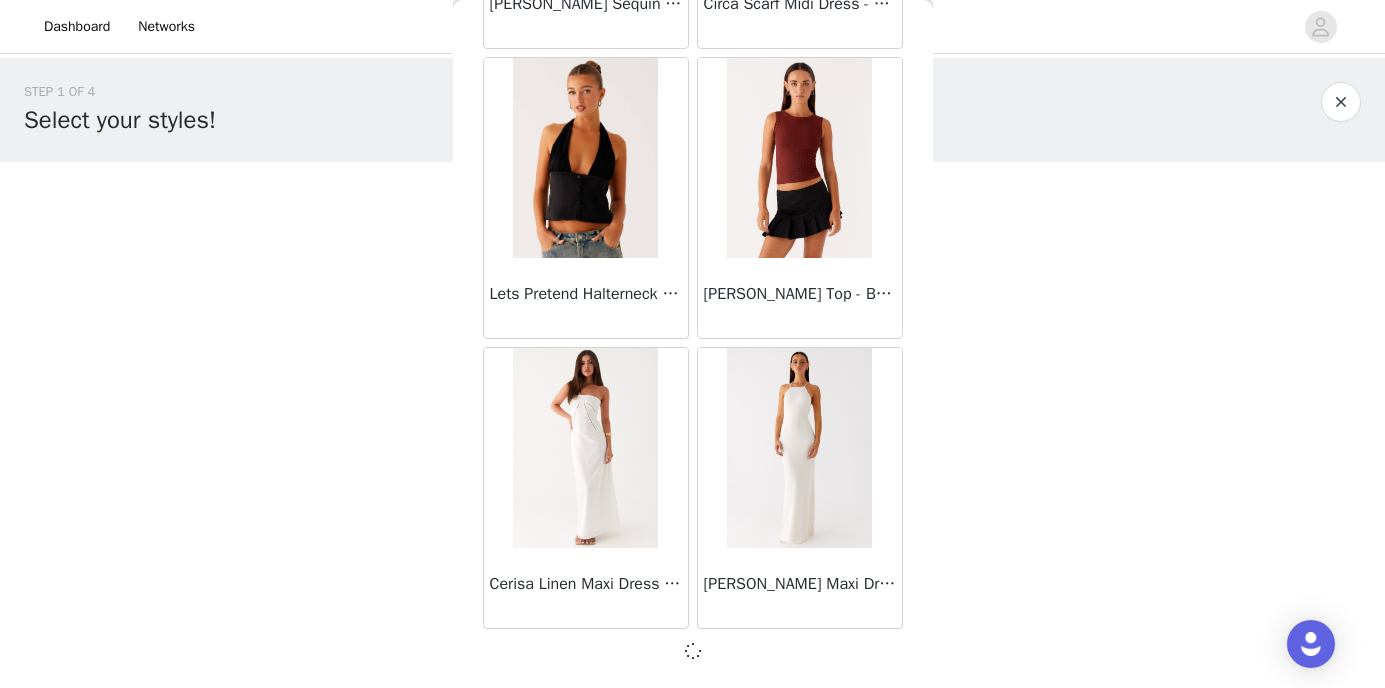 scroll, scrollTop: 77763, scrollLeft: 0, axis: vertical 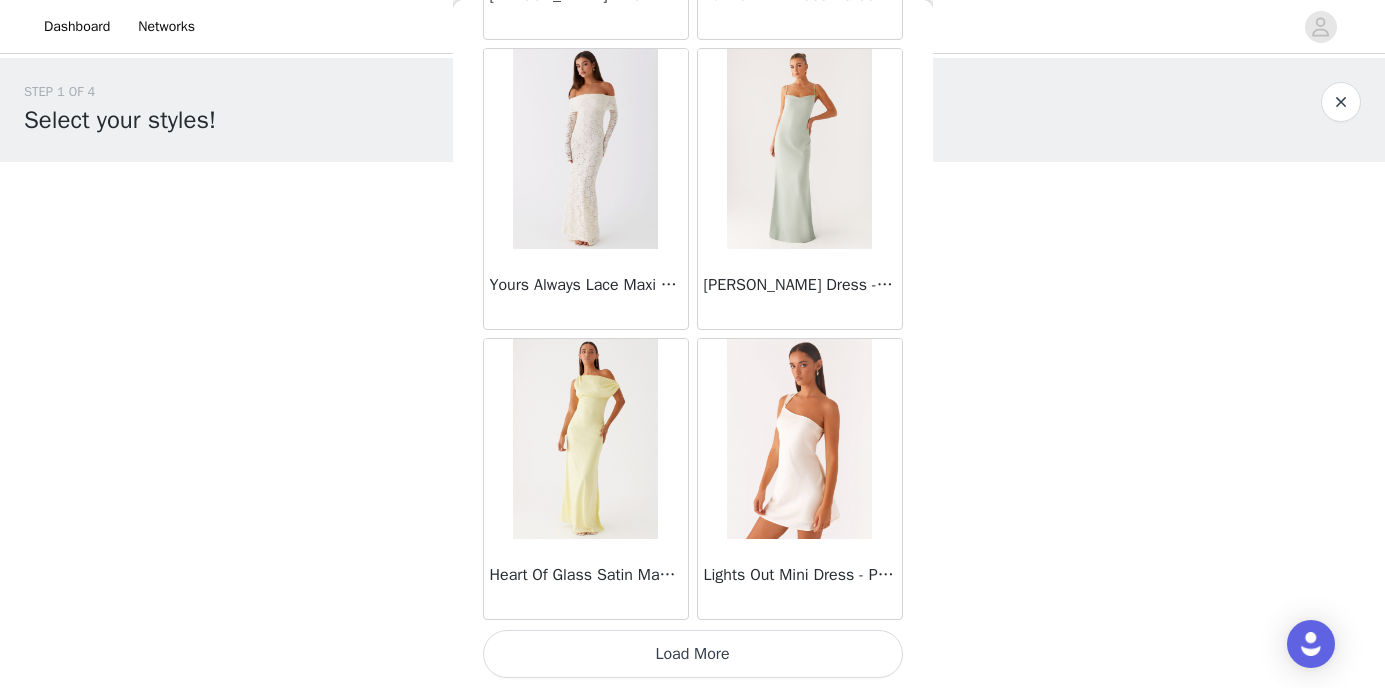 click on "Load More" at bounding box center (693, 654) 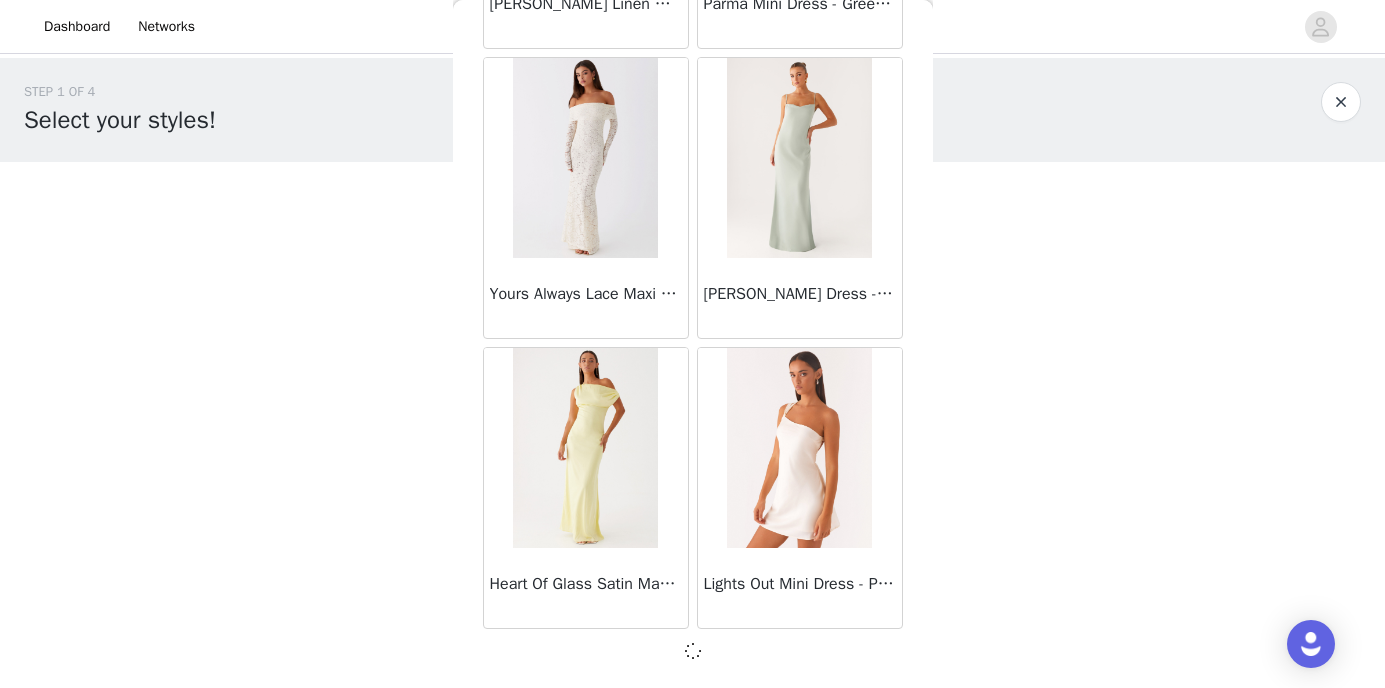scroll, scrollTop: 80663, scrollLeft: 0, axis: vertical 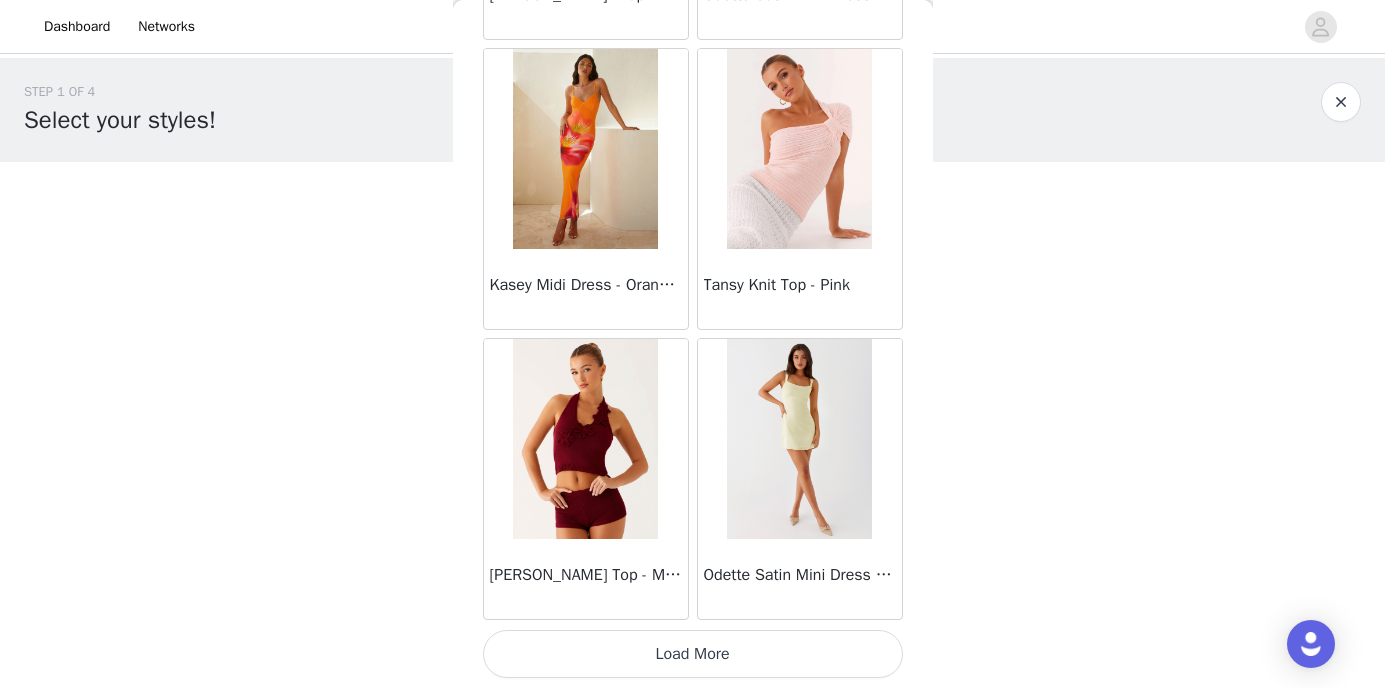 click on "Load More" at bounding box center [693, 654] 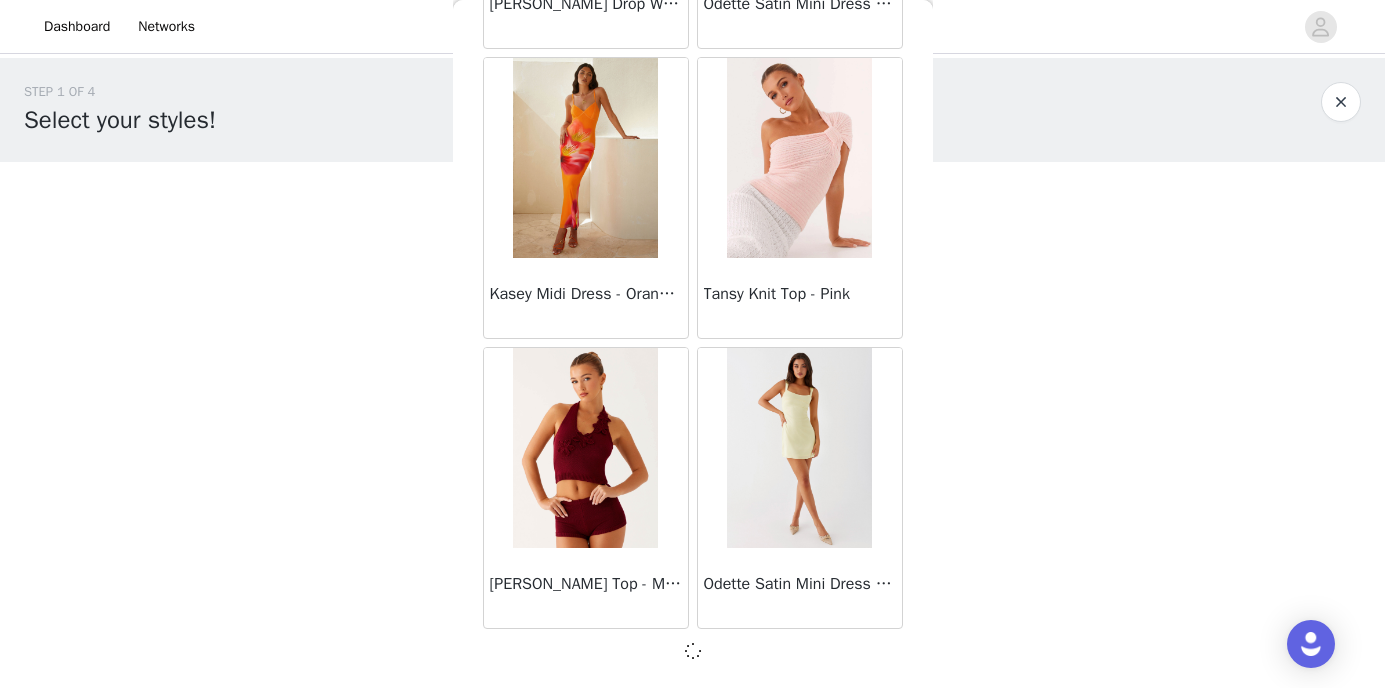 scroll, scrollTop: 83563, scrollLeft: 0, axis: vertical 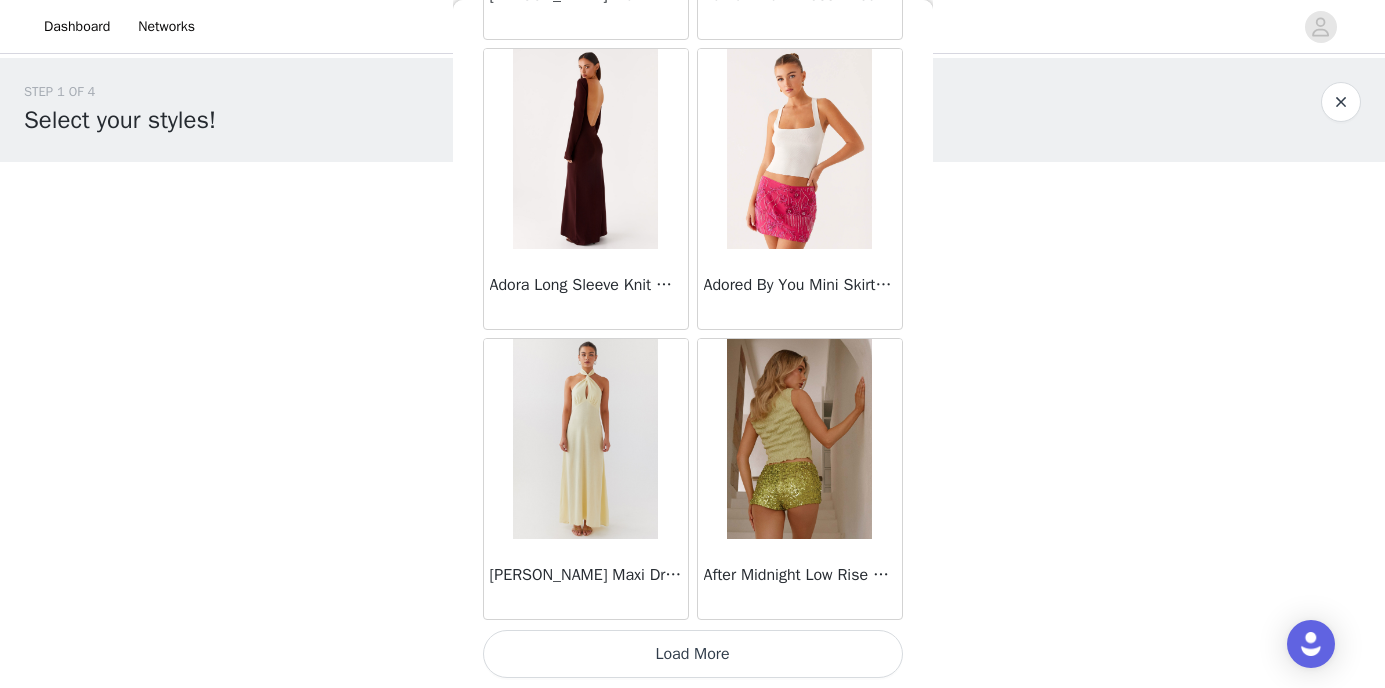 click on "Load More" at bounding box center (693, 654) 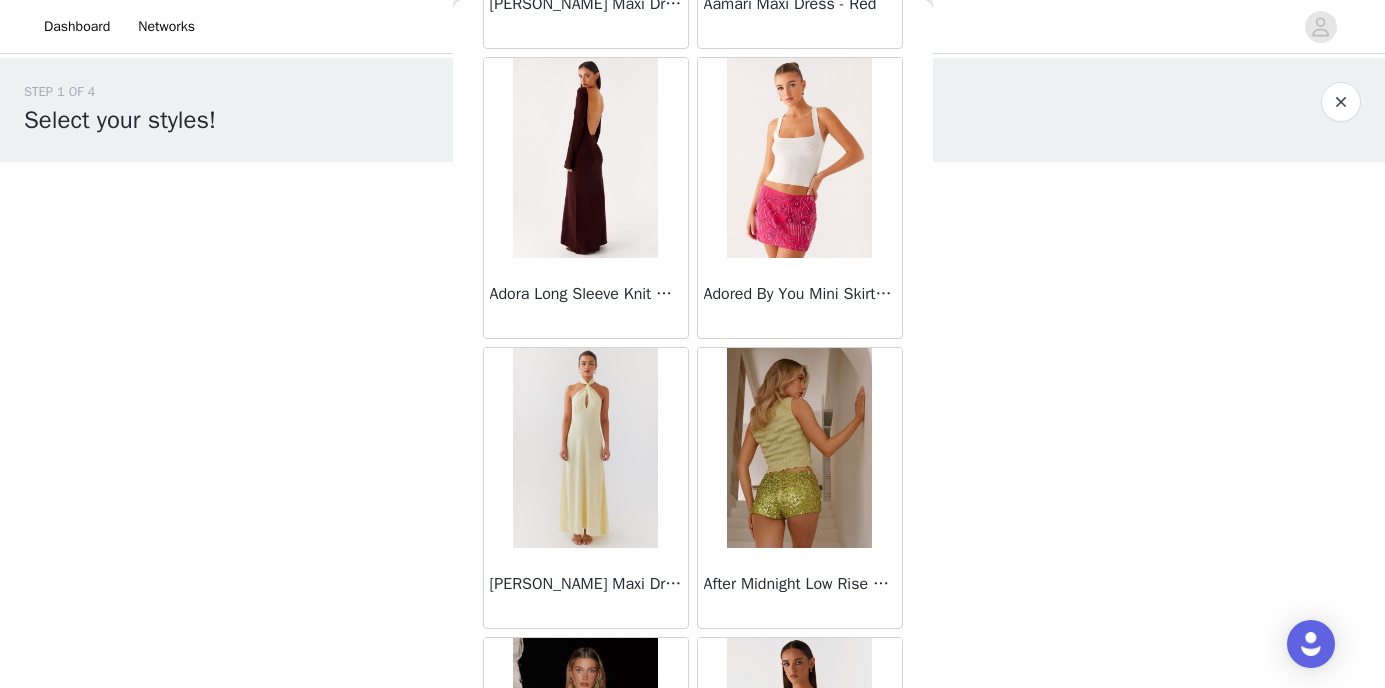 scroll, scrollTop: 0, scrollLeft: 0, axis: both 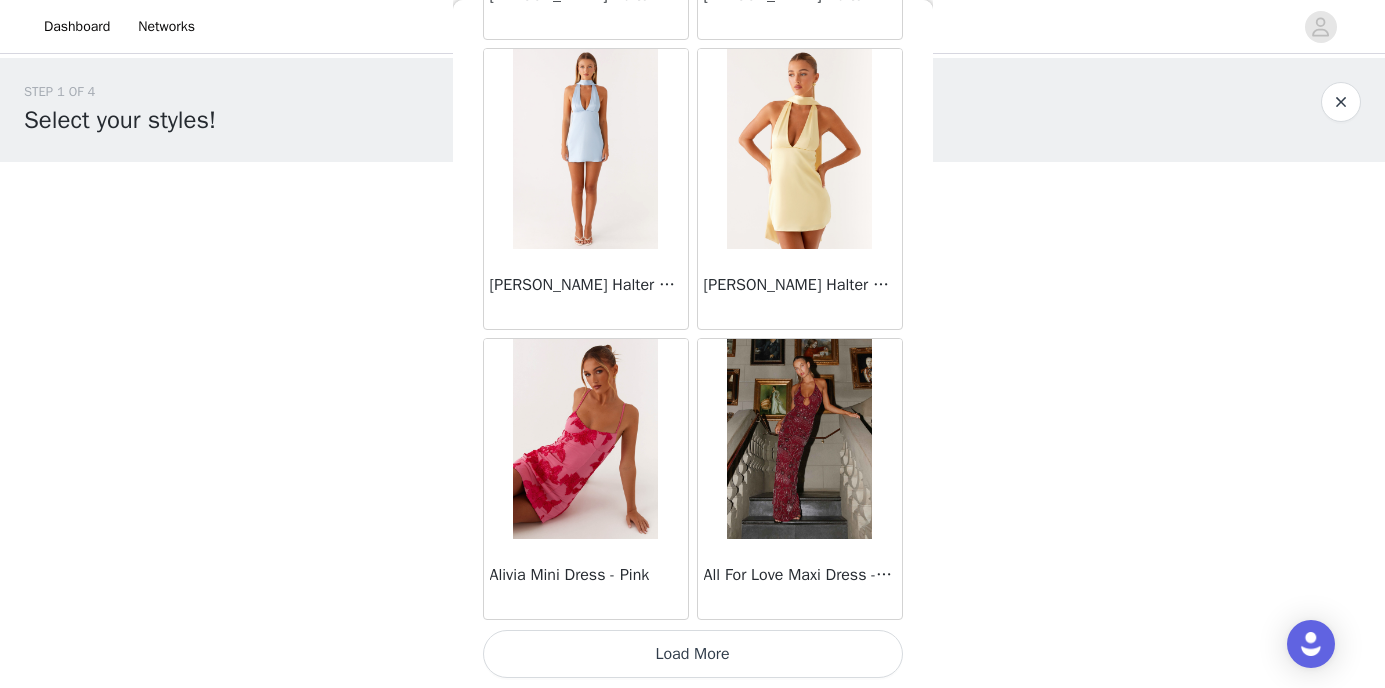 click on "Load More" at bounding box center [693, 654] 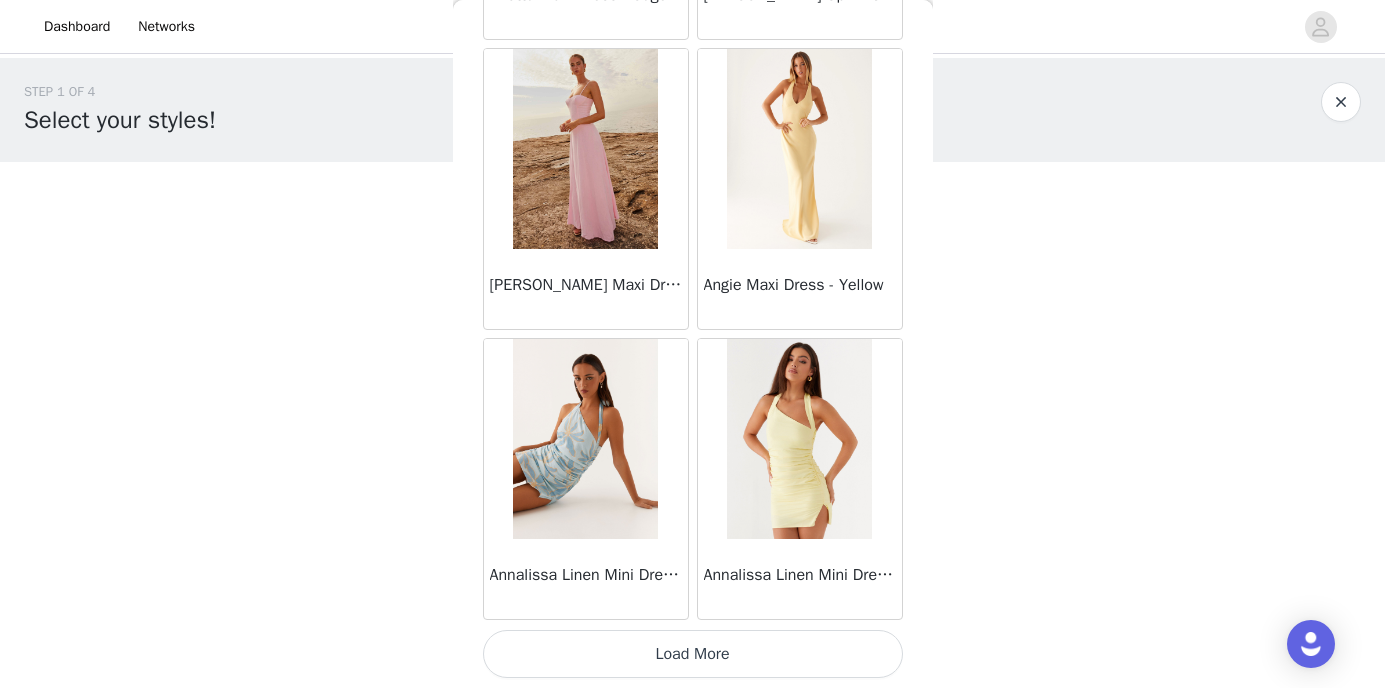 scroll, scrollTop: 92272, scrollLeft: 0, axis: vertical 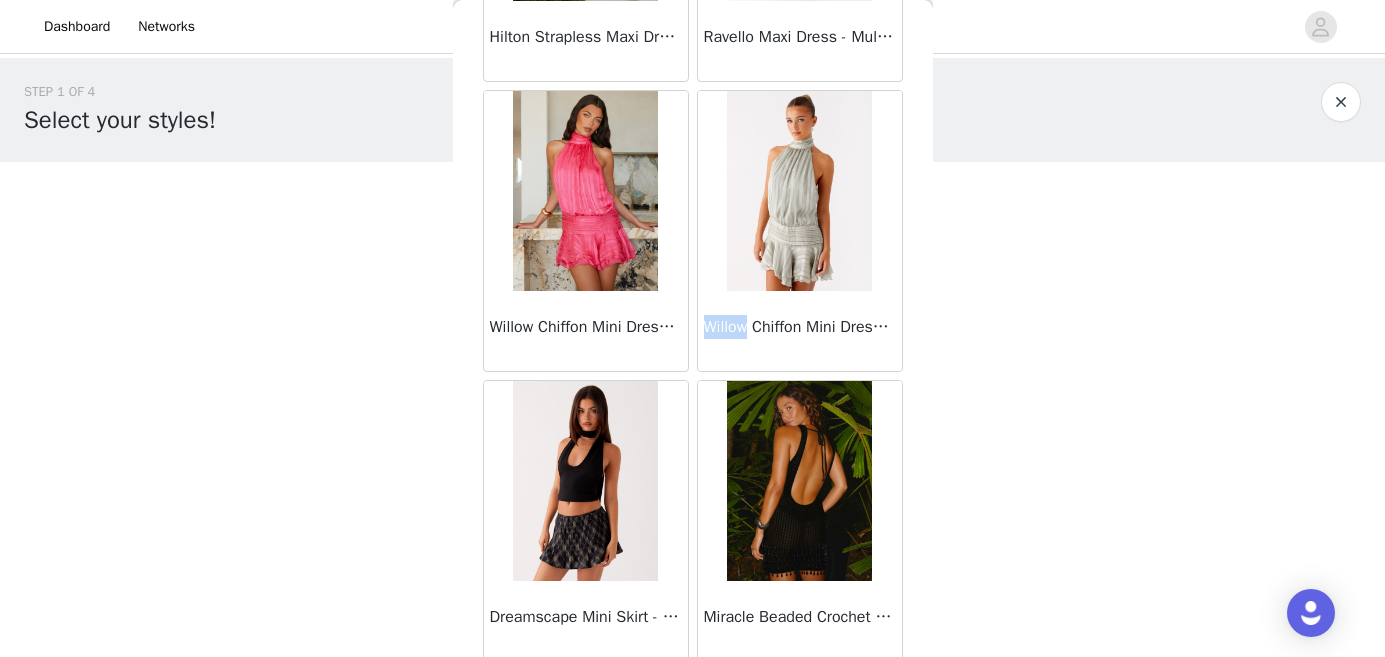 click on "STEP 1 OF 4
Select your styles!
Please note that the sizes are in AU Sizes. Australian Sizing is 2 sizes up, so a US0 = AU4, US4 = AU8. Peppermayo Size Guide: https://peppermayo.com/pages/sizing       0/3 Selected           Add Product       Back       Ayanna Strapless Mini Dress - Yellow       Aster Bloom Maxi Dress - Orange Blue Floral       Avenue Mini Dress - Plum       Aullie Maxi Dress - Yellow       Aullie Maxi Dress - Ivory       Aullie Mini Dress - Black       Avalia Backless Scarf Mini Dress - White Polka Dot       Aullie Maxi Dress - Blue       Aster Bloom Maxi Dress - Bloom Wave Print       Athens One Shoulder Top - Floral       Aullie Mini Dress - Blue       Aullie Maxi Dress - Black       Ayanna Strapless Mini Dress - Cobalt       Atlantic Midi Dress - Yellow       Aullie Maxi Dress - Pink       Azura Halter Top - Yellow       Beki Beaded Mesh Maxi Dress - Deep Red" at bounding box center (692, 237) 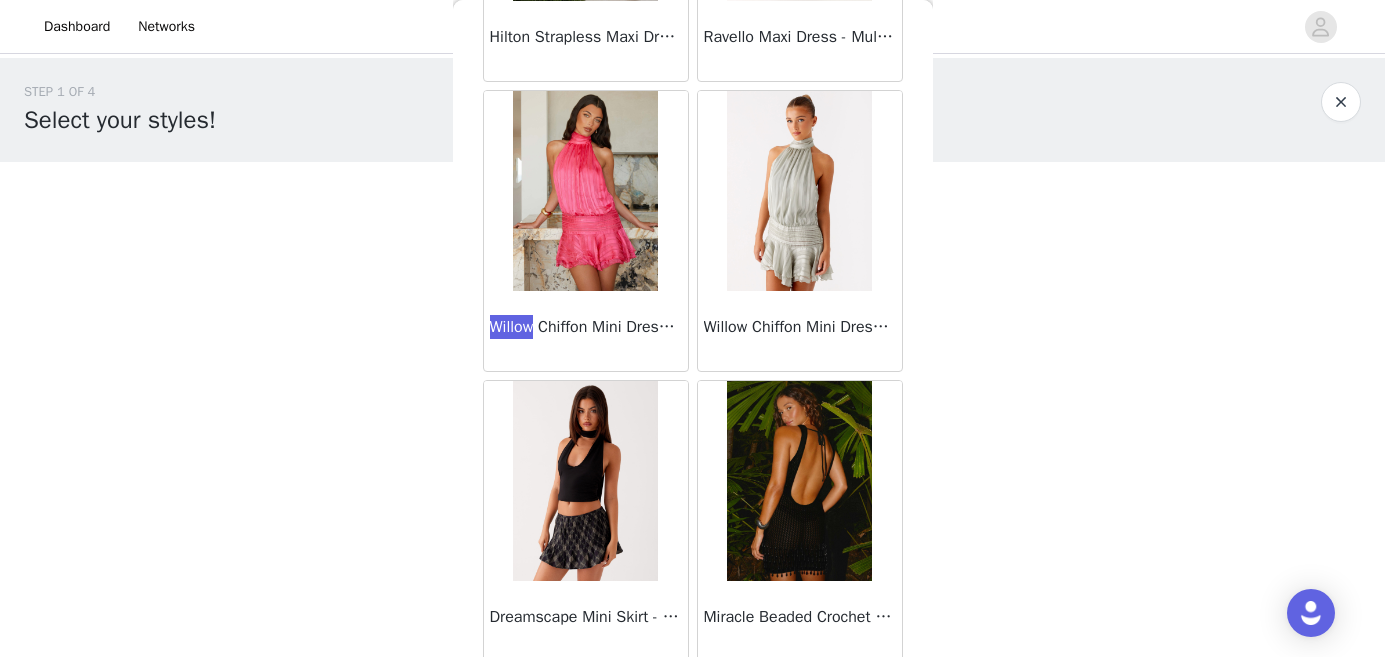 scroll, scrollTop: 33940, scrollLeft: 0, axis: vertical 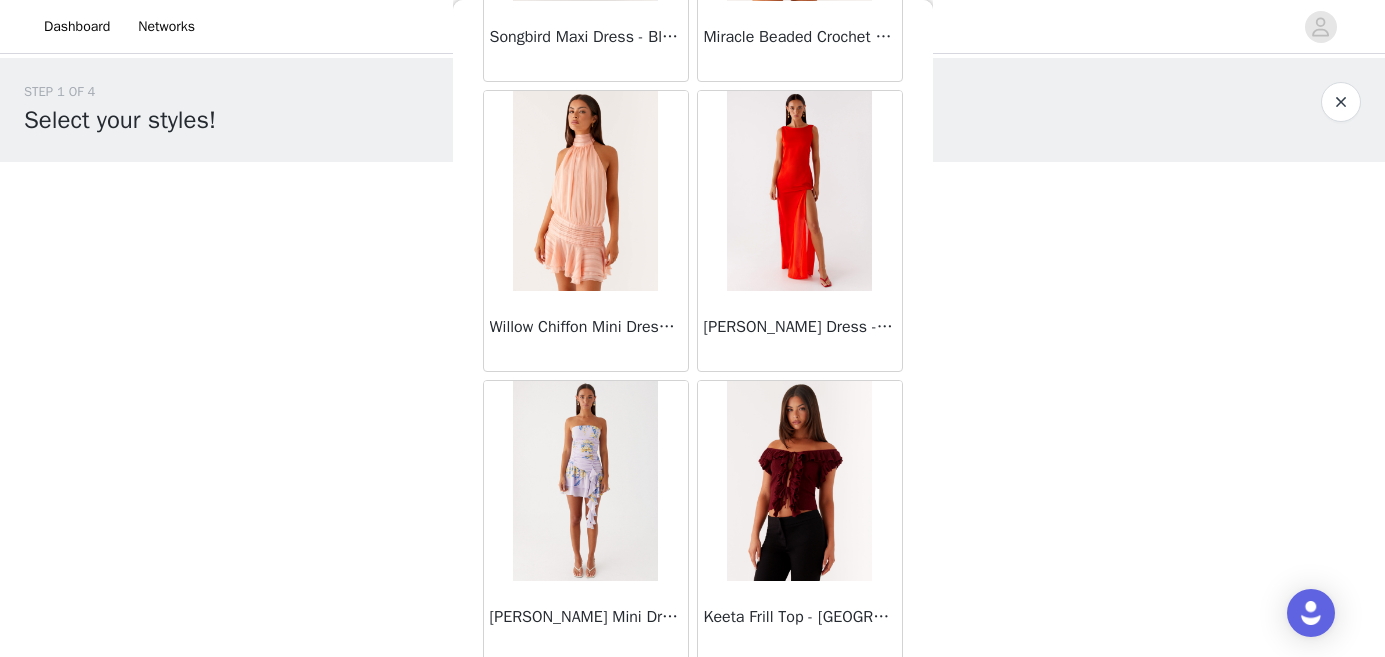 click on "STEP 1 OF 4
Select your styles!
Please note that the sizes are in AU Sizes. Australian Sizing is 2 sizes up, so a US0 = AU4, US4 = AU8. Peppermayo Size Guide: https://peppermayo.com/pages/sizing       0/3 Selected           Add Product       Back       Ayanna Strapless Mini Dress - Yellow       Aster Bloom Maxi Dress - Orange Blue Floral       Avenue Mini Dress - Plum       Aullie Maxi Dress - Yellow       Aullie Maxi Dress - Ivory       Aullie Mini Dress - Black       Avalia Backless Scarf Mini Dress - White Polka Dot       Aullie Maxi Dress - Blue       Aster Bloom Maxi Dress - Bloom Wave Print       Athens One Shoulder Top - Floral       Aullie Mini Dress - Blue       Aullie Maxi Dress - Black       Ayanna Strapless Mini Dress - Cobalt       Atlantic Midi Dress - Yellow       Aullie Maxi Dress - Pink       Azura Halter Top - Yellow       Beki Beaded Mesh Maxi Dress - Deep Red" at bounding box center (692, 237) 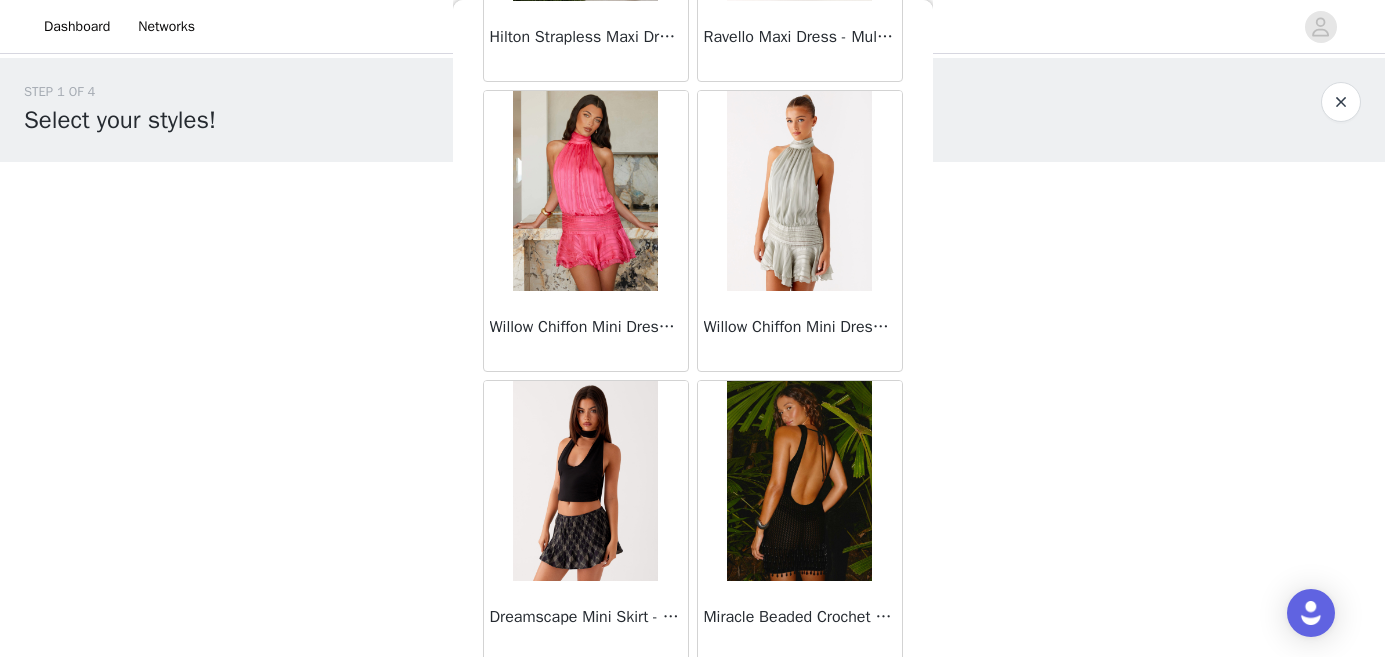 scroll, scrollTop: 33940, scrollLeft: 0, axis: vertical 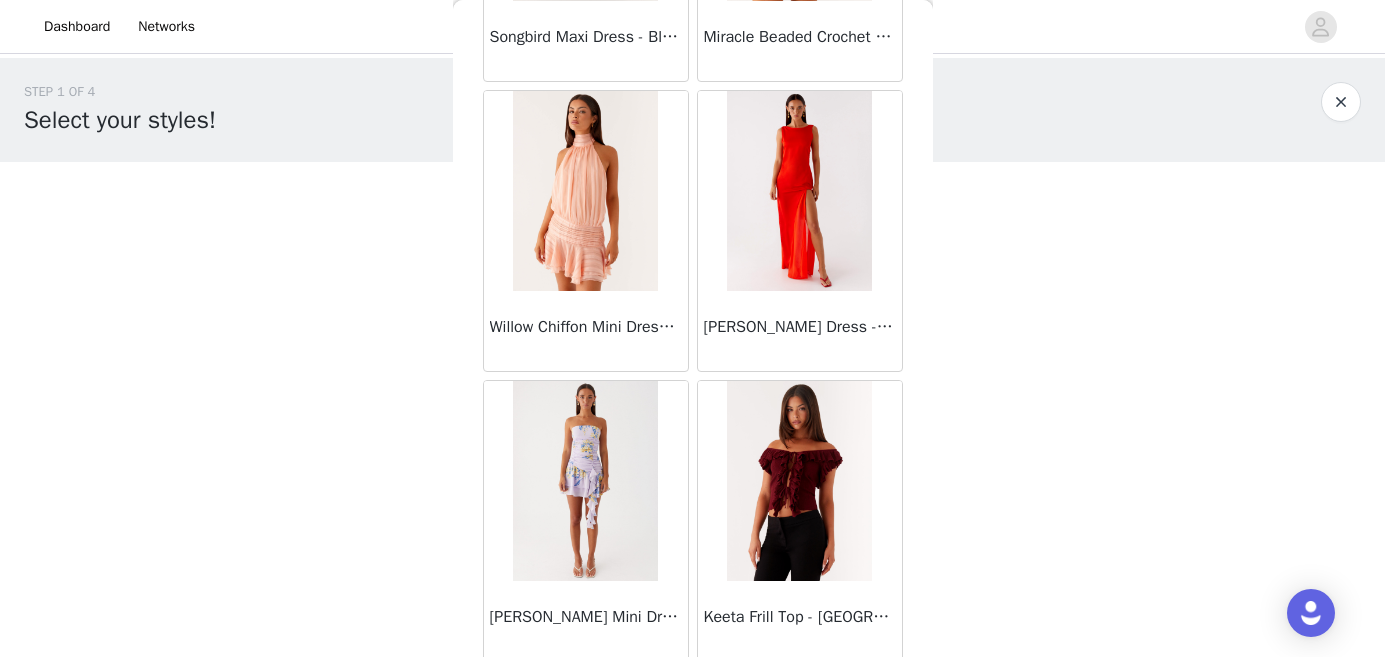 click on "STEP 1 OF 4
Select your styles!
Please note that the sizes are in AU Sizes. Australian Sizing is 2 sizes up, so a US0 = AU4, US4 = AU8. Peppermayo Size Guide: https://peppermayo.com/pages/sizing       0/3 Selected           Add Product       Back       Ayanna Strapless Mini Dress - Yellow       Aster Bloom Maxi Dress - Orange Blue Floral       Avenue Mini Dress - Plum       Aullie Maxi Dress - Yellow       Aullie Maxi Dress - Ivory       Aullie Mini Dress - Black       Avalia Backless Scarf Mini Dress - White Polka Dot       Aullie Maxi Dress - Blue       Aster Bloom Maxi Dress - Bloom Wave Print       Athens One Shoulder Top - Floral       Aullie Mini Dress - Blue       Aullie Maxi Dress - Black       Ayanna Strapless Mini Dress - Cobalt       Atlantic Midi Dress - Yellow       Aullie Maxi Dress - Pink       Azura Halter Top - Yellow       Beki Beaded Mesh Maxi Dress - Deep Red" at bounding box center [692, 237] 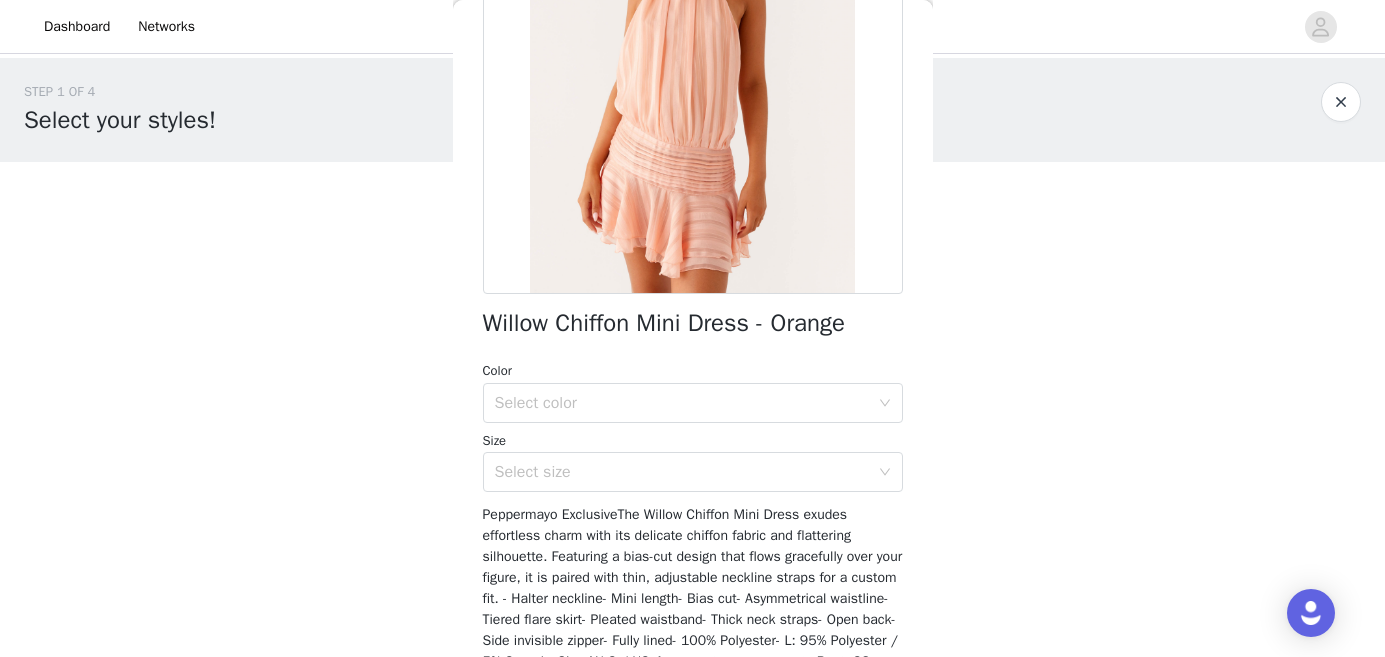 scroll, scrollTop: 393, scrollLeft: 0, axis: vertical 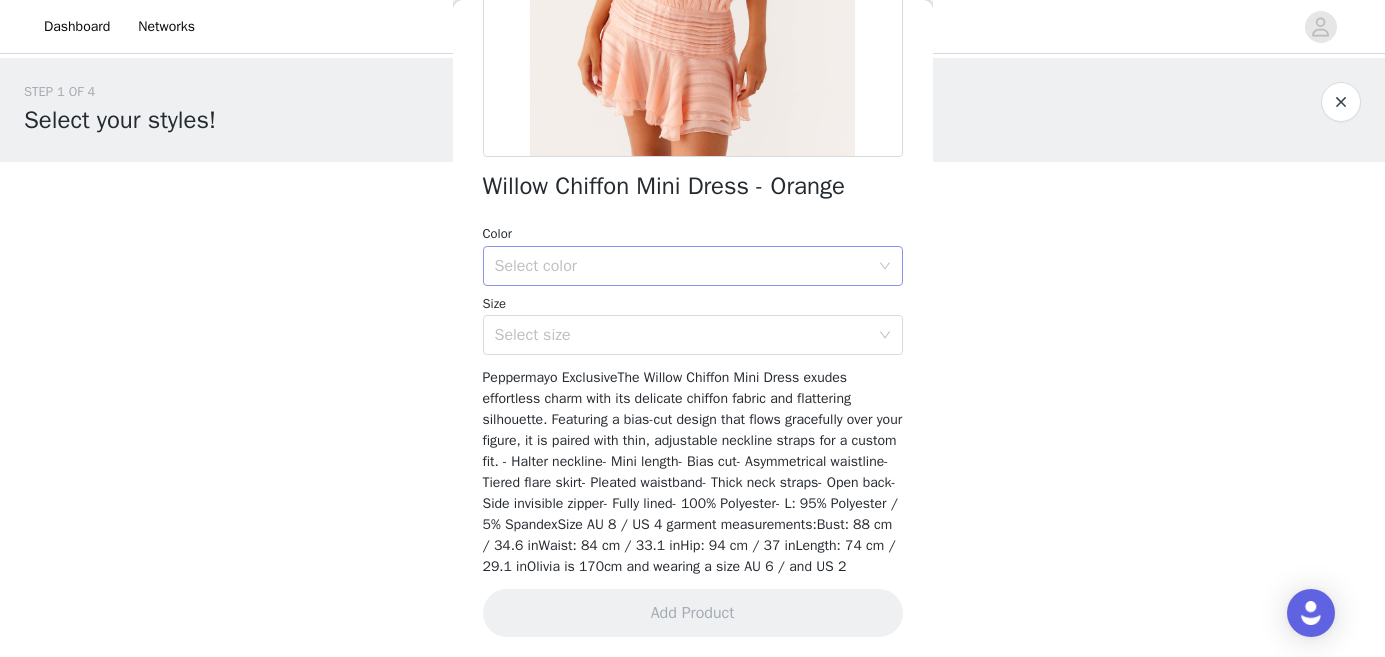 click on "Select color" at bounding box center (682, 266) 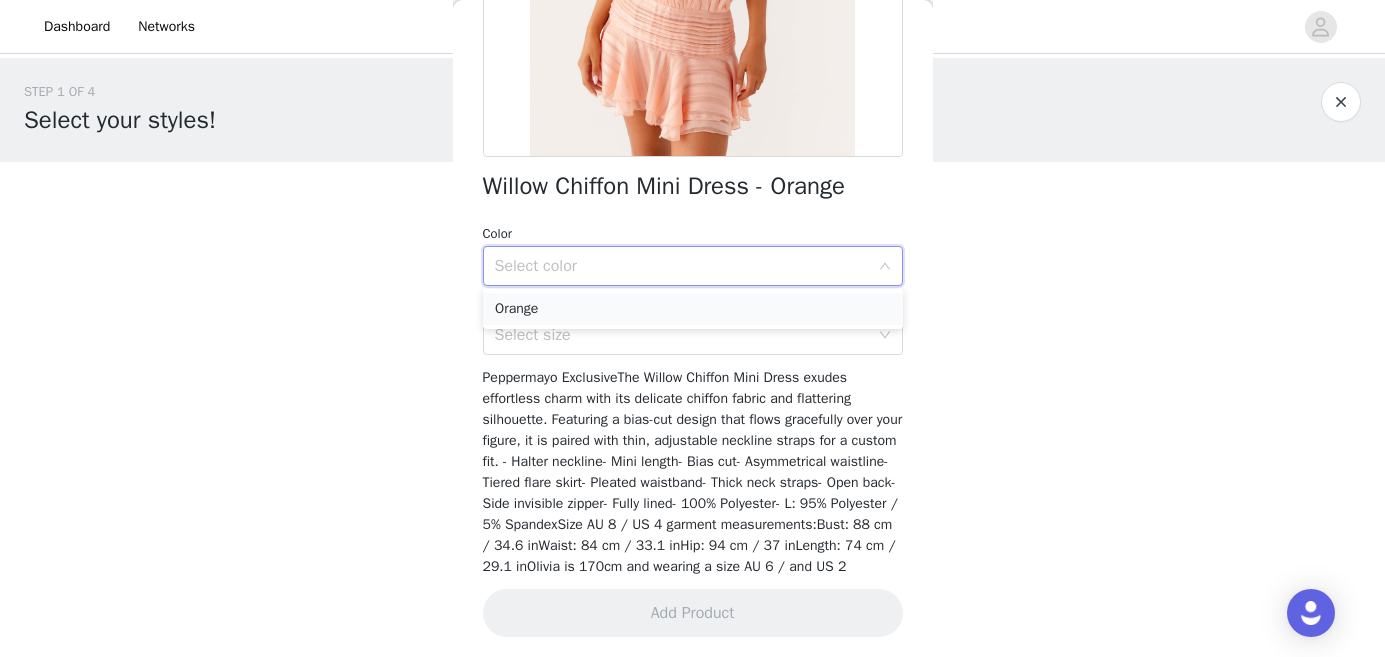 click on "Orange" at bounding box center [693, 309] 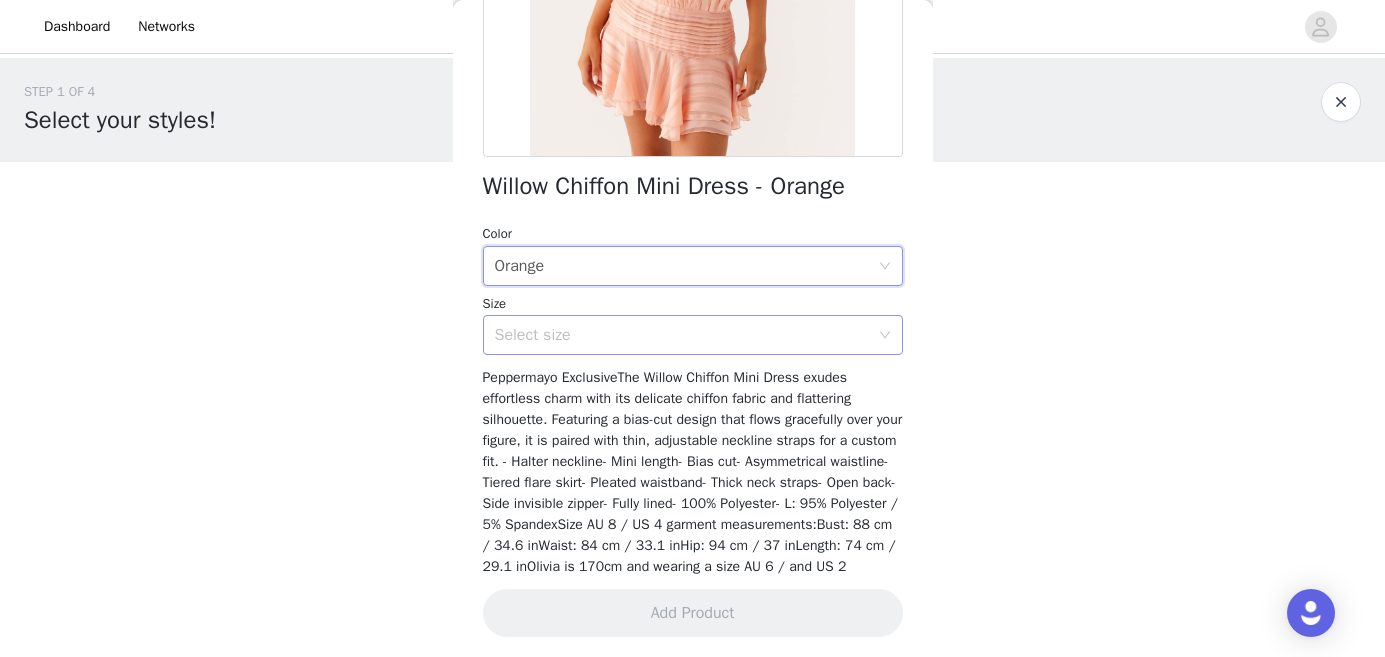 click on "Select size" at bounding box center (682, 335) 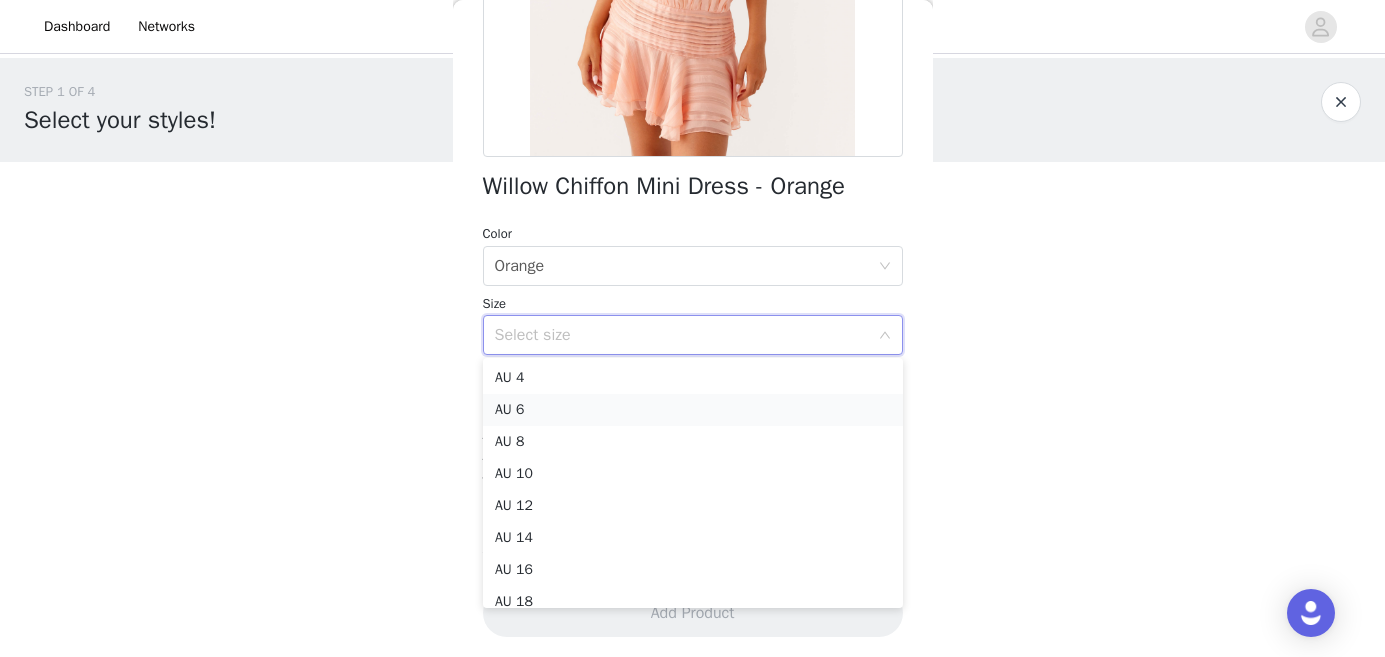 click on "AU 6" at bounding box center [693, 410] 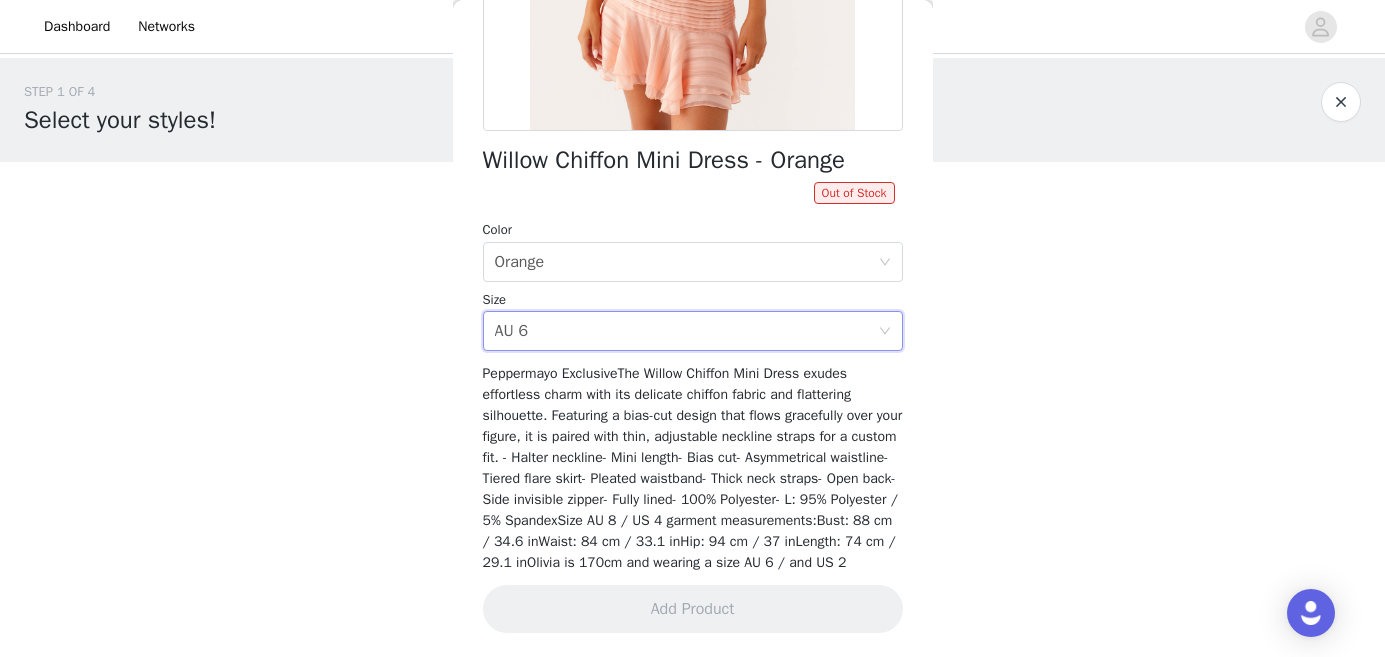scroll, scrollTop: 439, scrollLeft: 0, axis: vertical 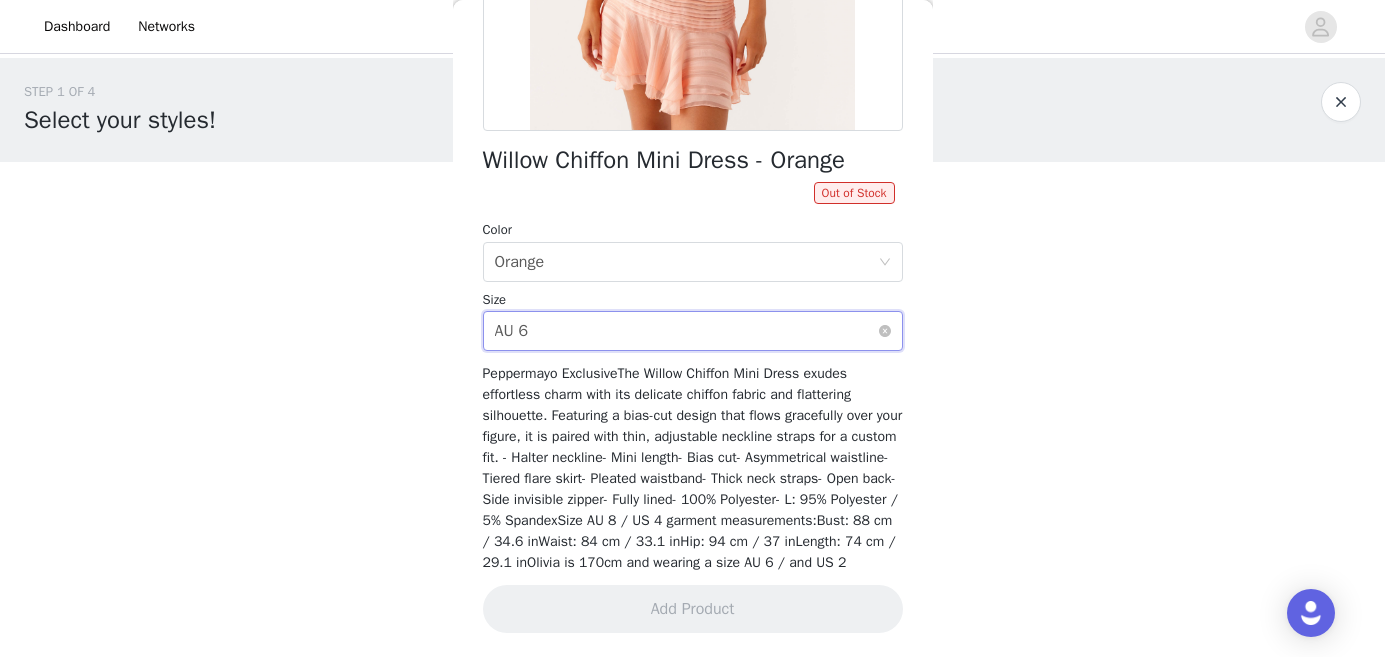 click on "Select size AU 6" at bounding box center [686, 331] 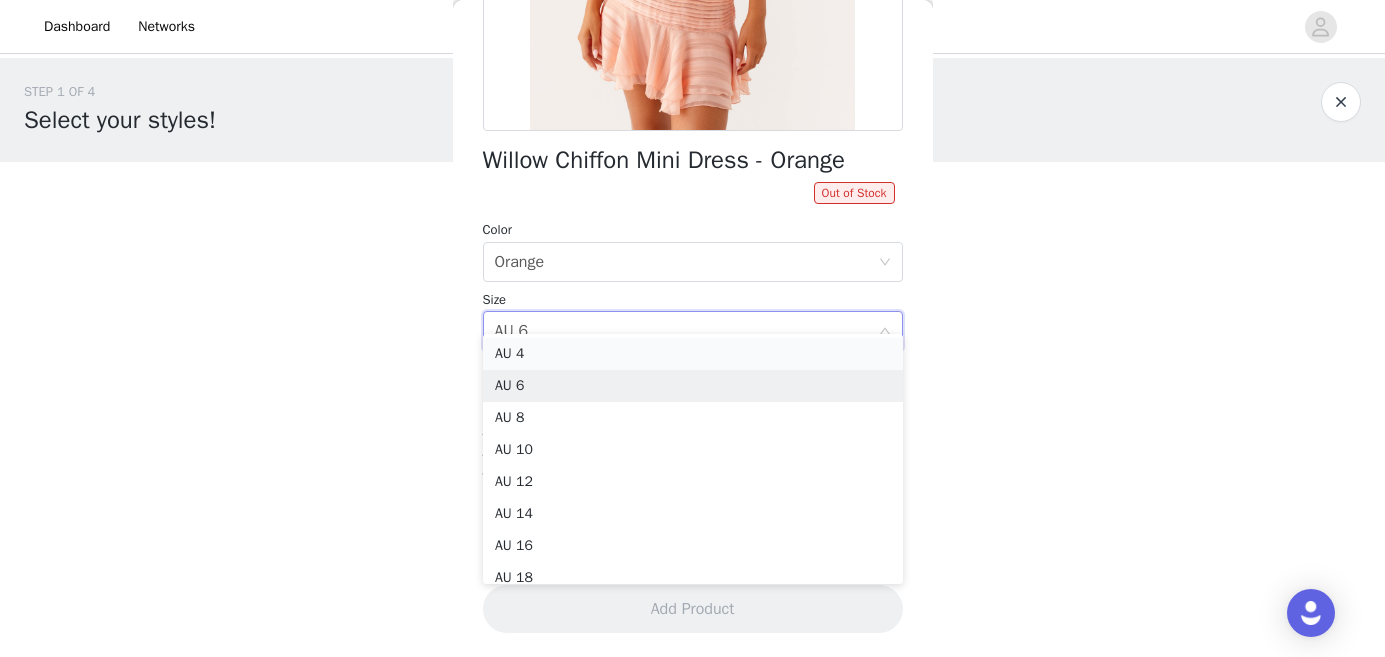 click on "AU 4" at bounding box center [693, 354] 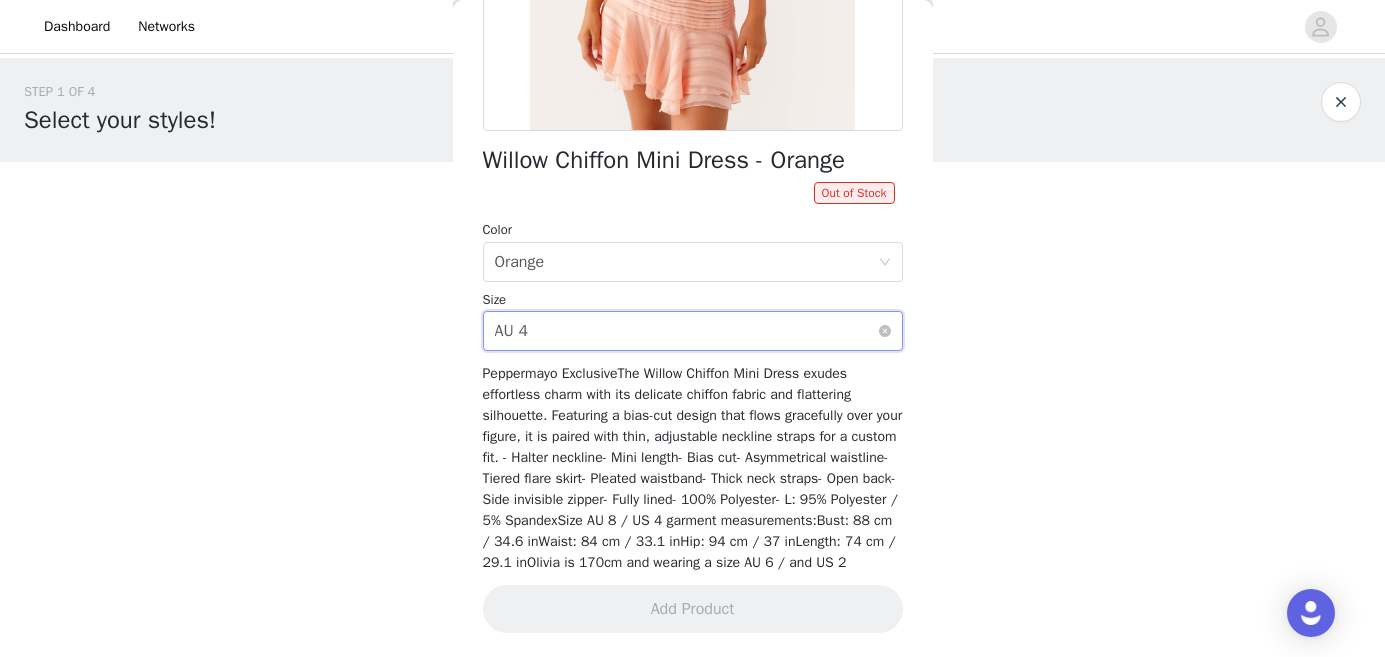 click on "Select size AU 4" at bounding box center (686, 331) 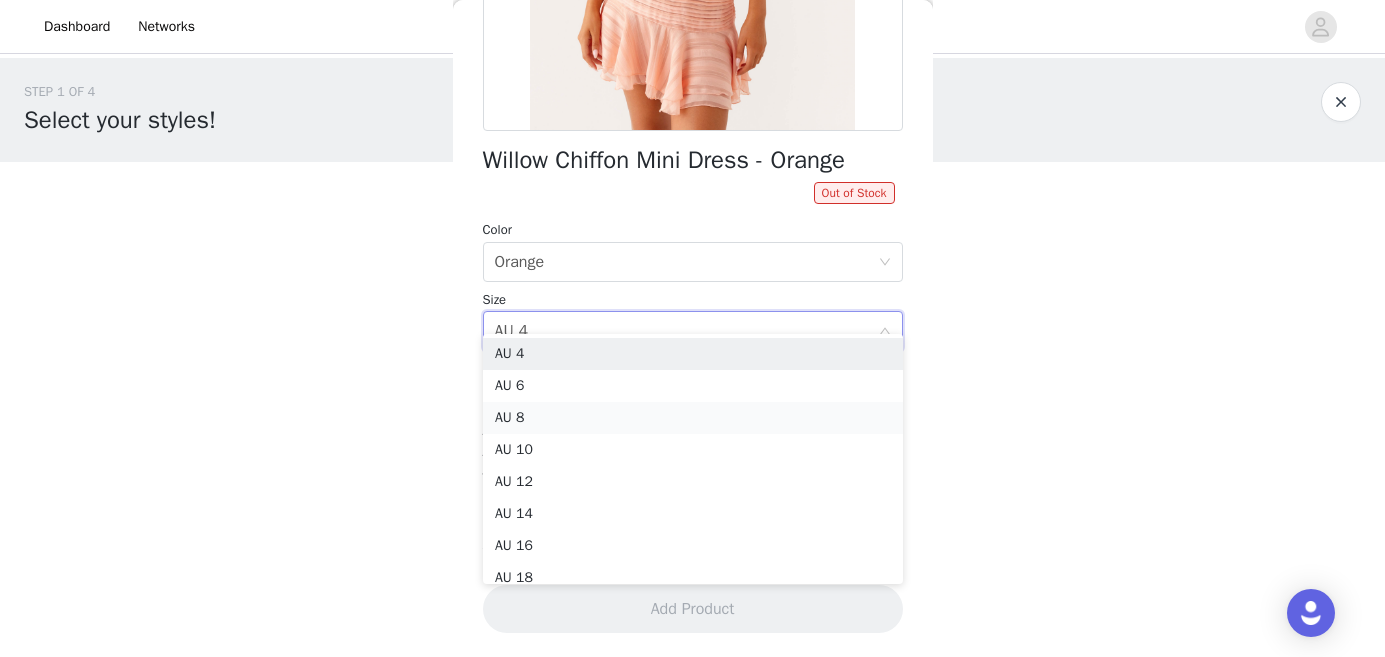 click on "AU 8" at bounding box center (693, 418) 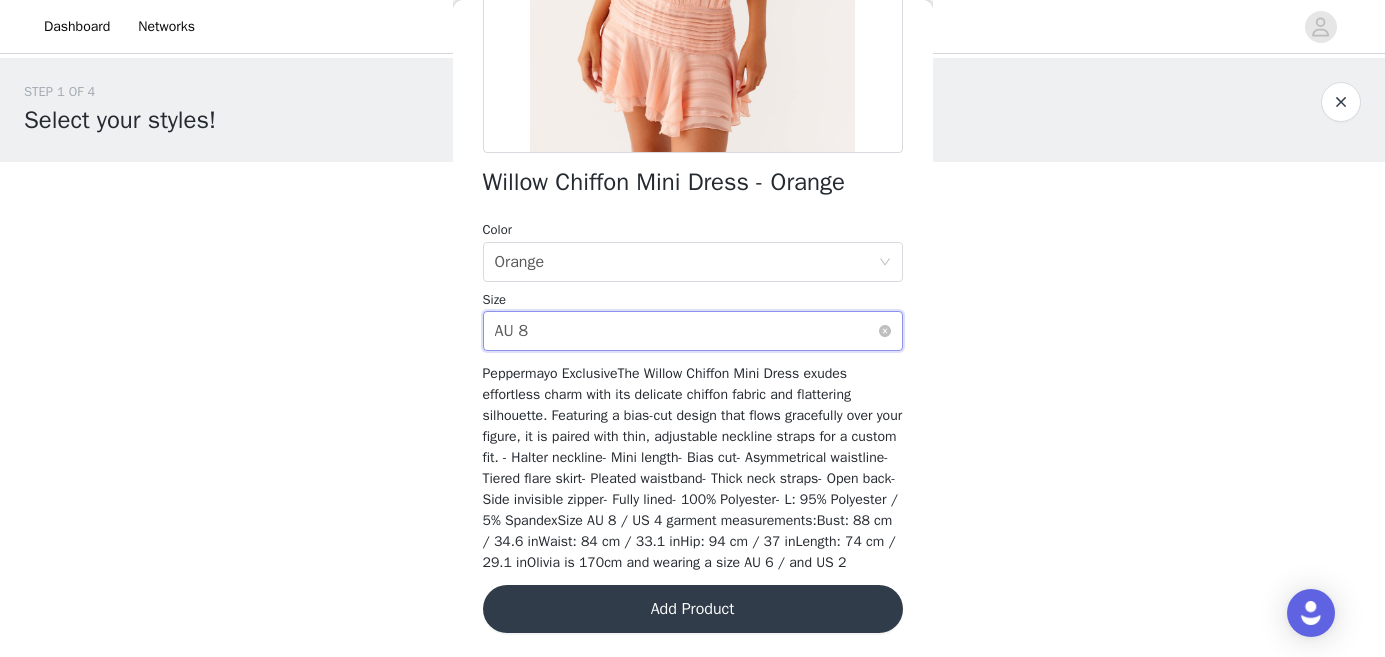 click on "Select size AU 8" at bounding box center (686, 331) 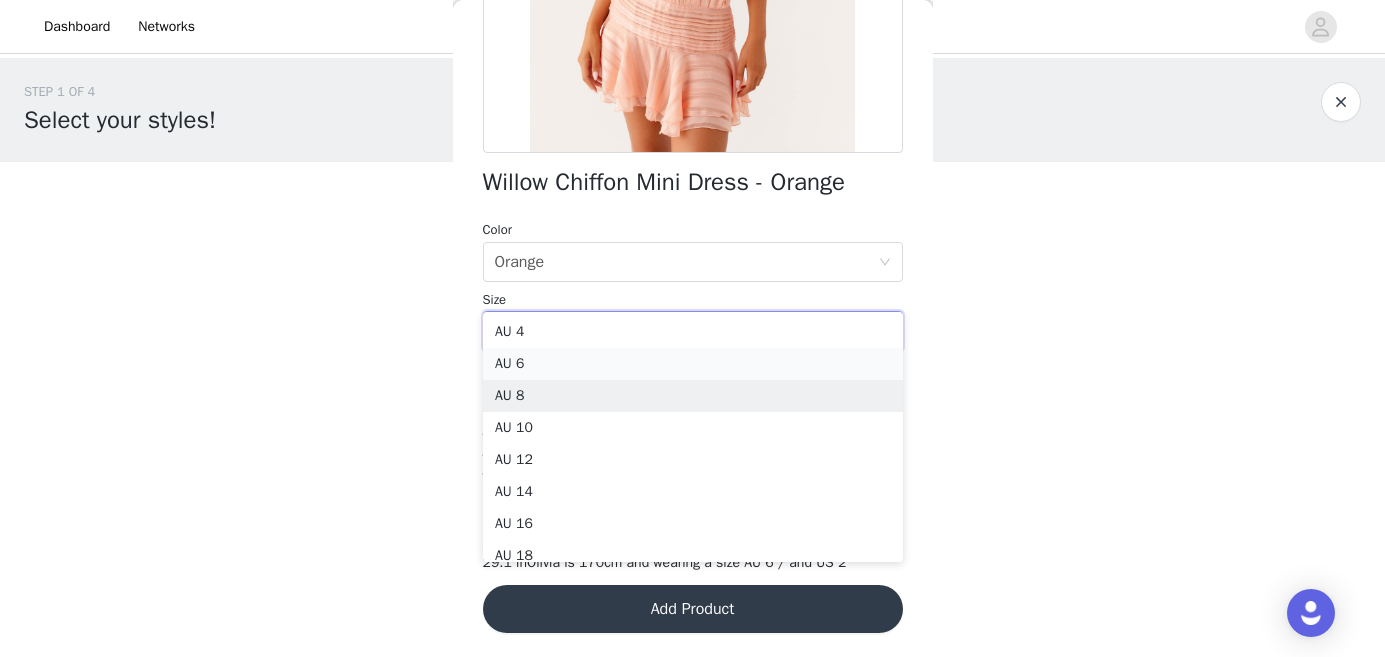 click on "AU 6" at bounding box center (693, 364) 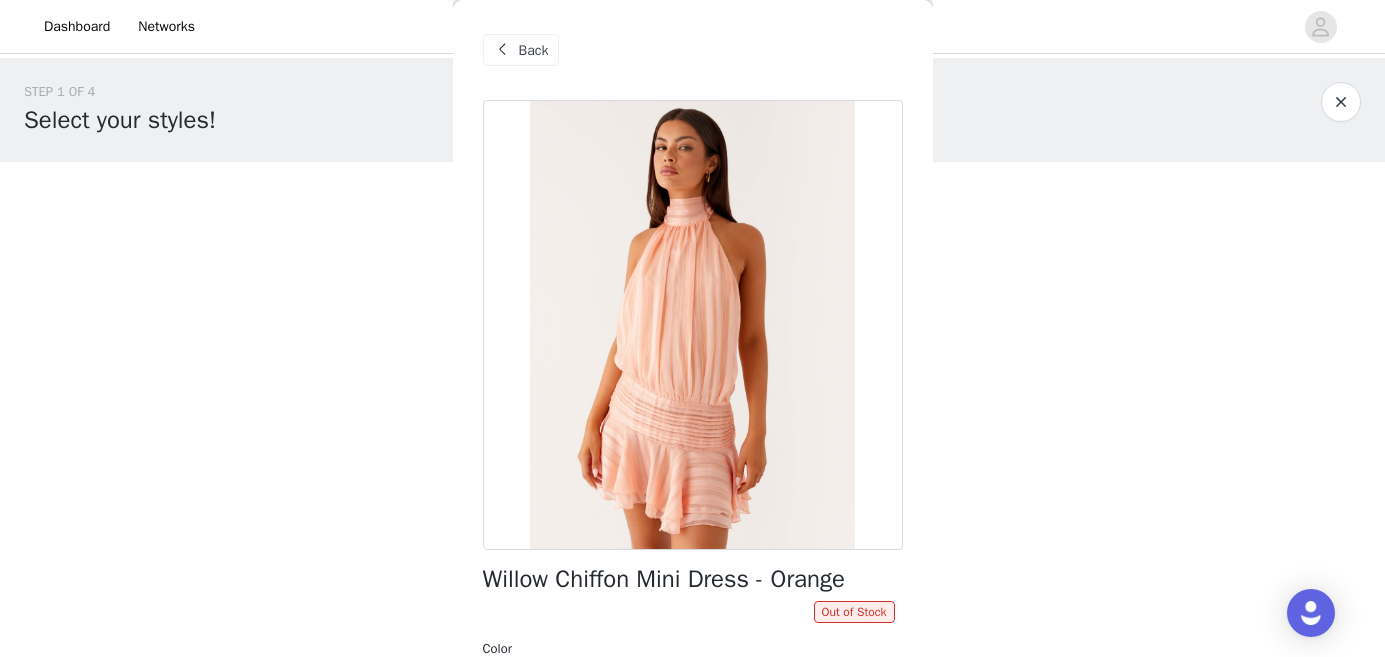 scroll, scrollTop: 0, scrollLeft: 0, axis: both 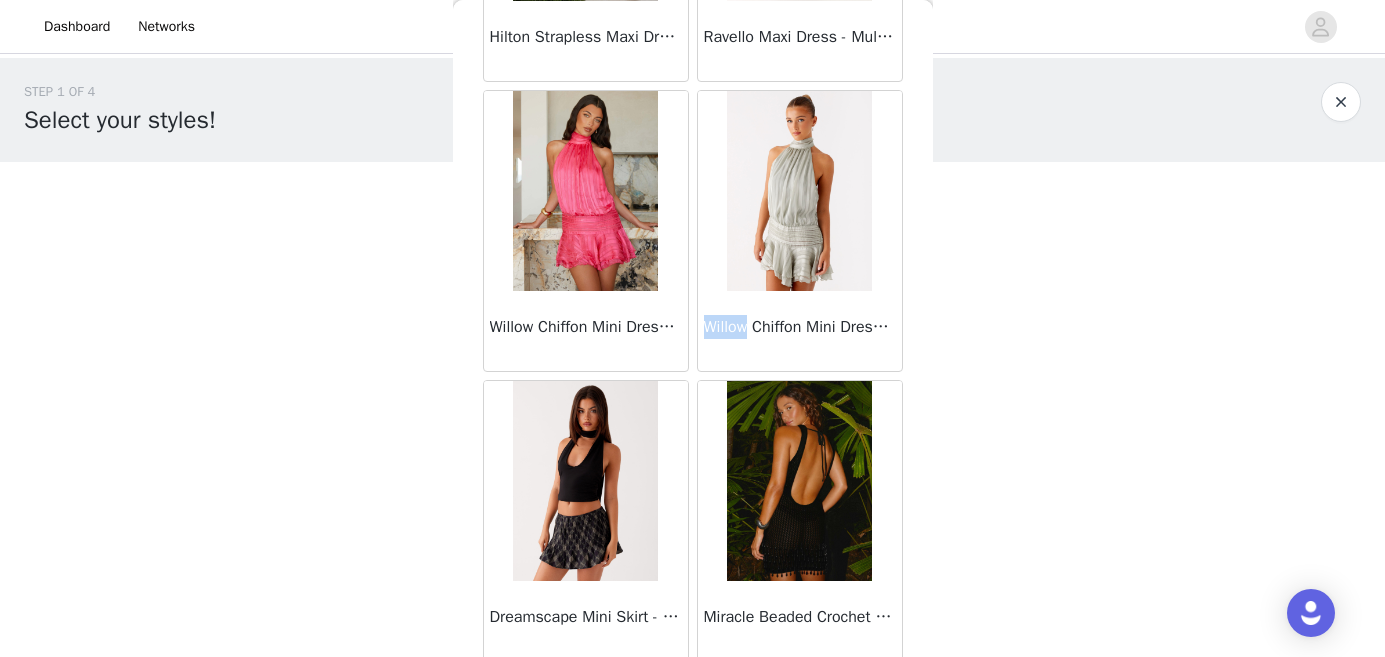 click at bounding box center (799, 191) 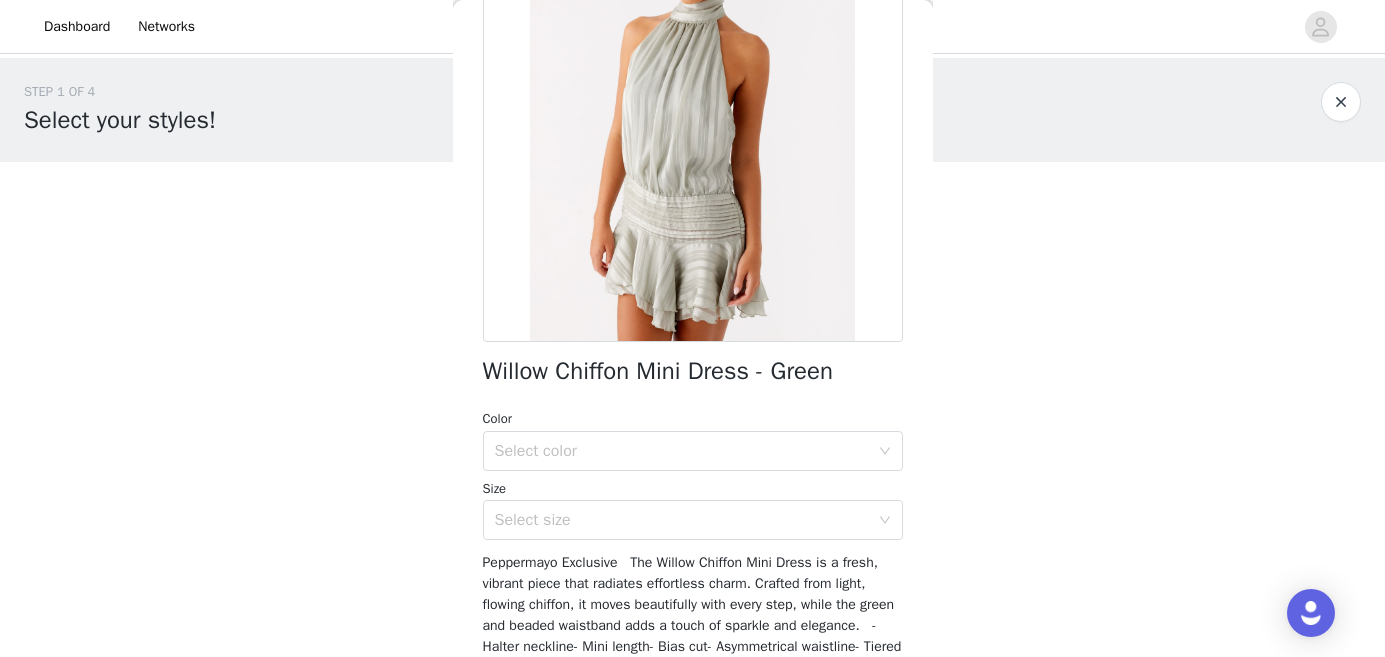 scroll, scrollTop: 216, scrollLeft: 0, axis: vertical 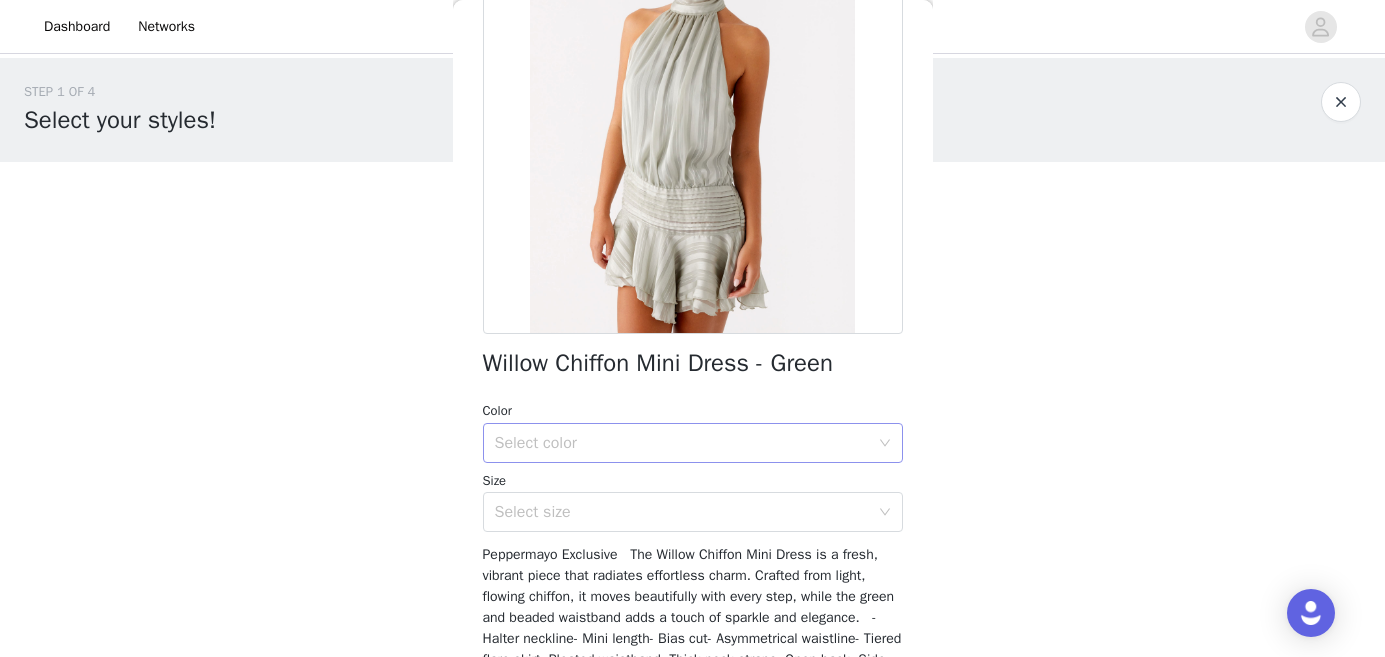 click on "Select color" at bounding box center [682, 443] 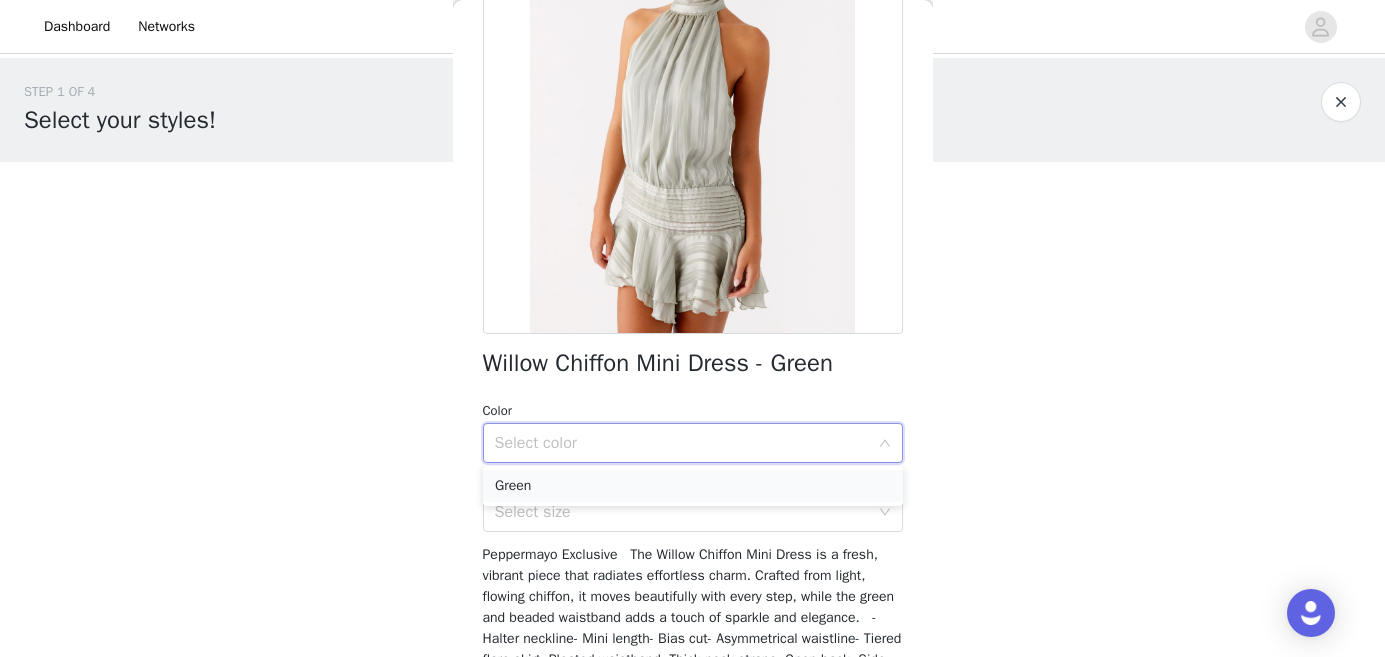 click on "Green" at bounding box center [693, 486] 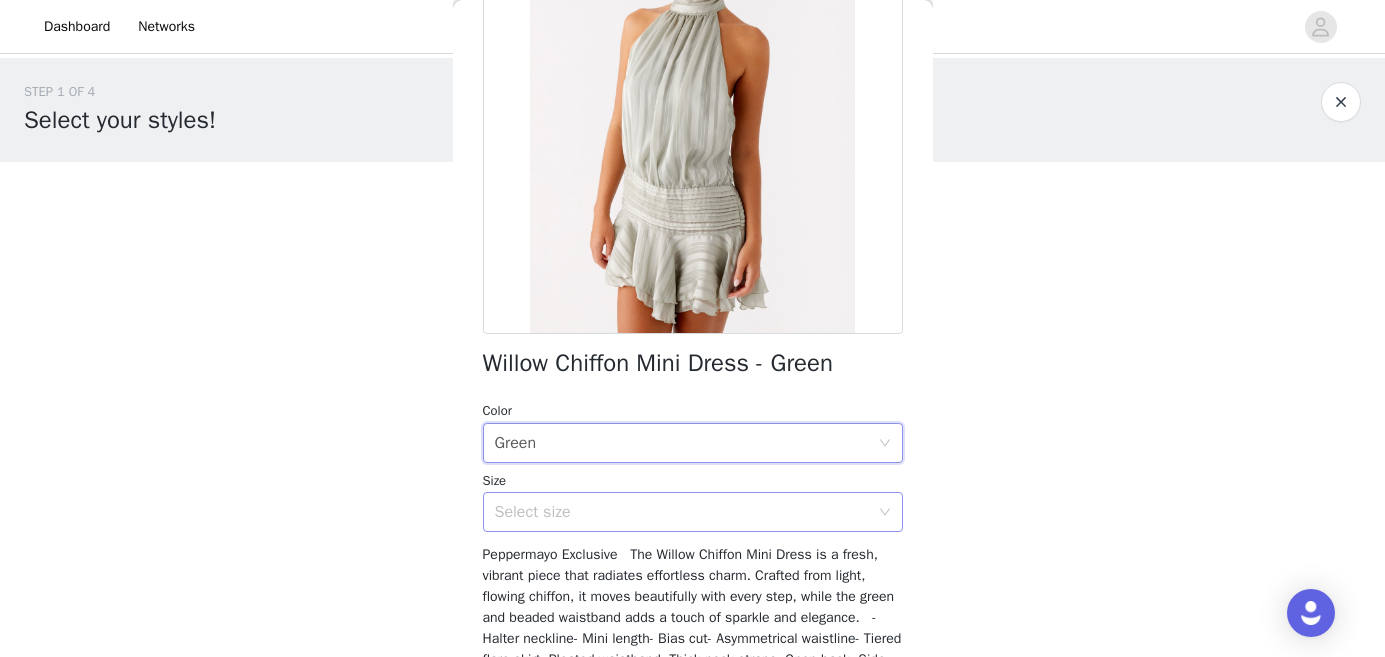 click on "Select size" at bounding box center [682, 512] 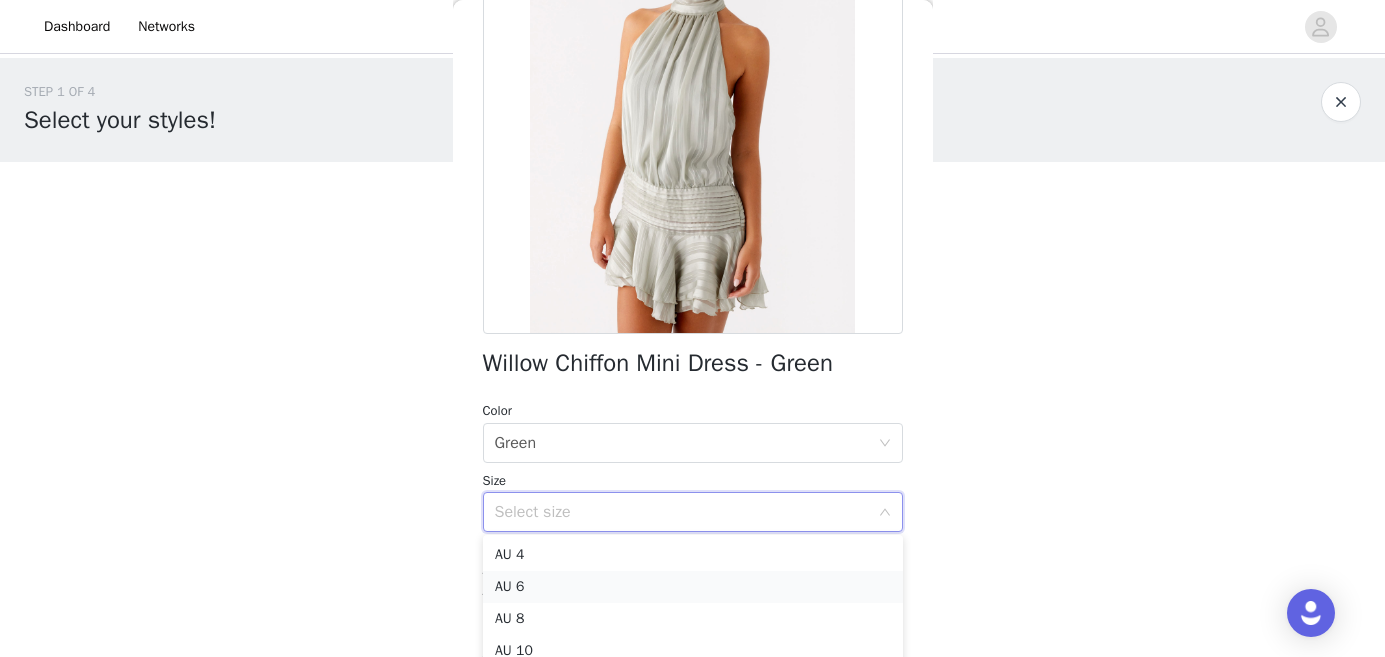 click on "AU 6" at bounding box center [693, 587] 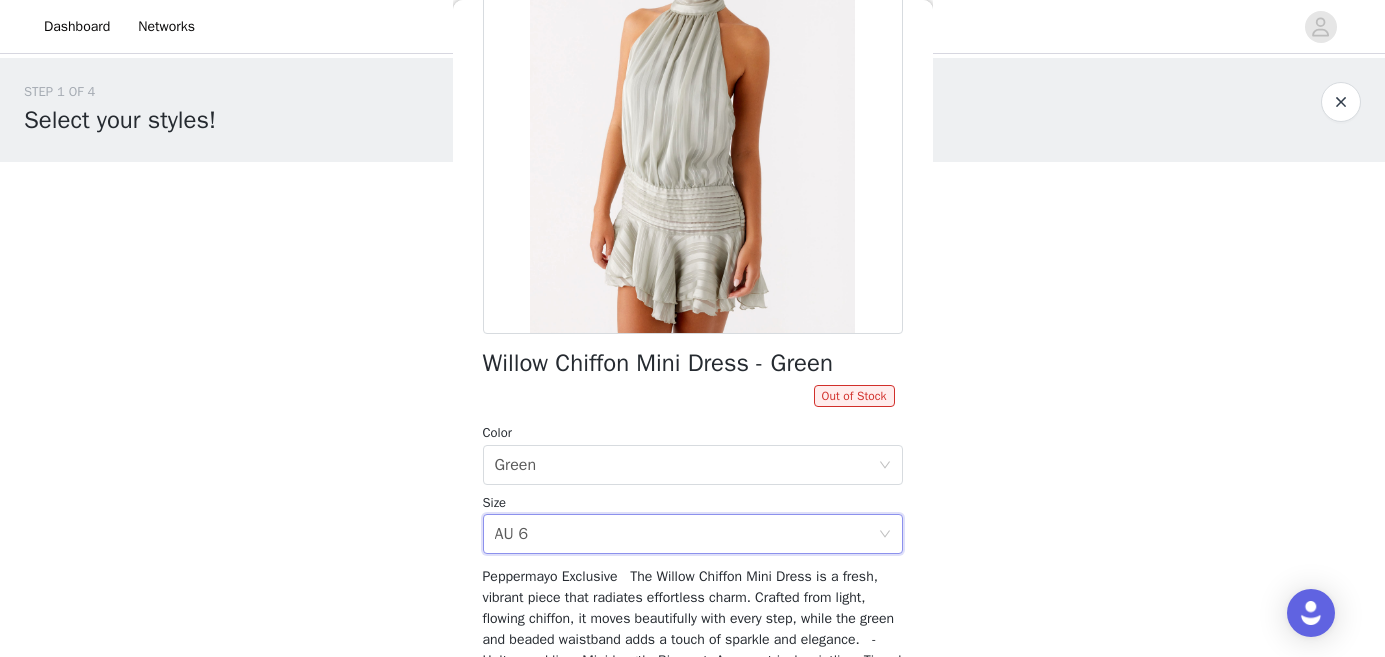 scroll, scrollTop: 315, scrollLeft: 0, axis: vertical 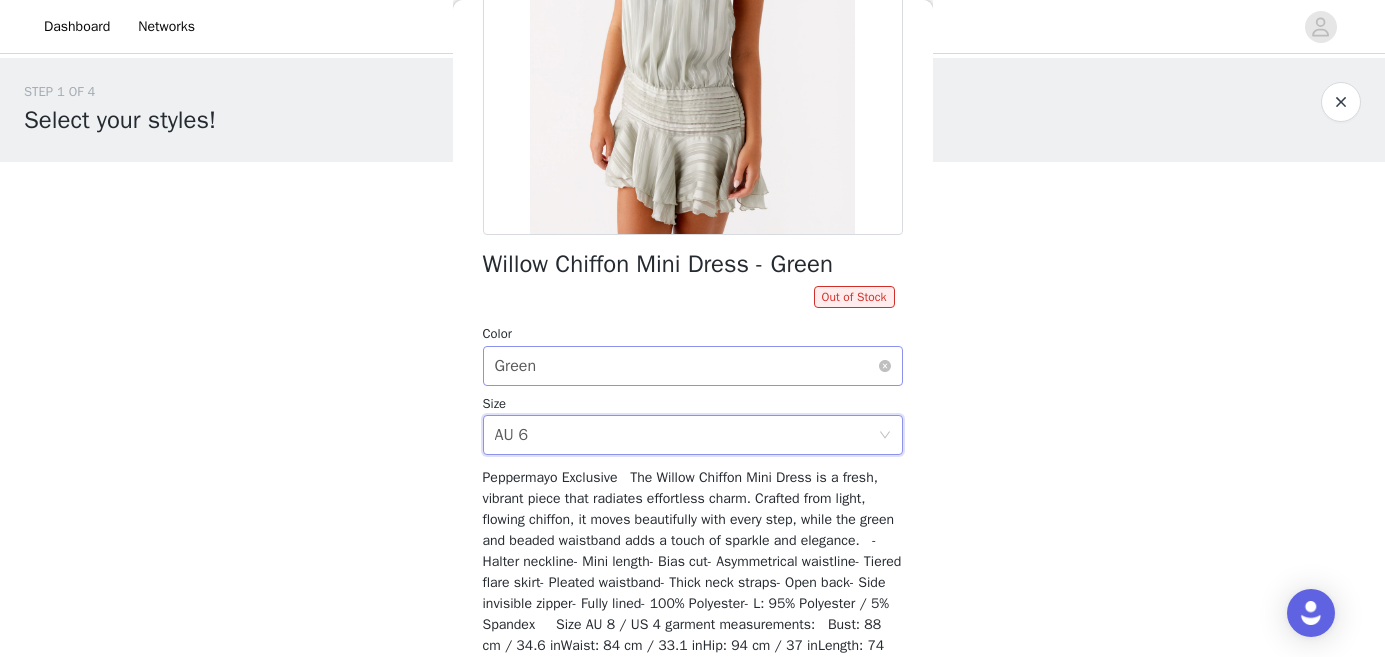 click on "Select color Green" at bounding box center [686, 366] 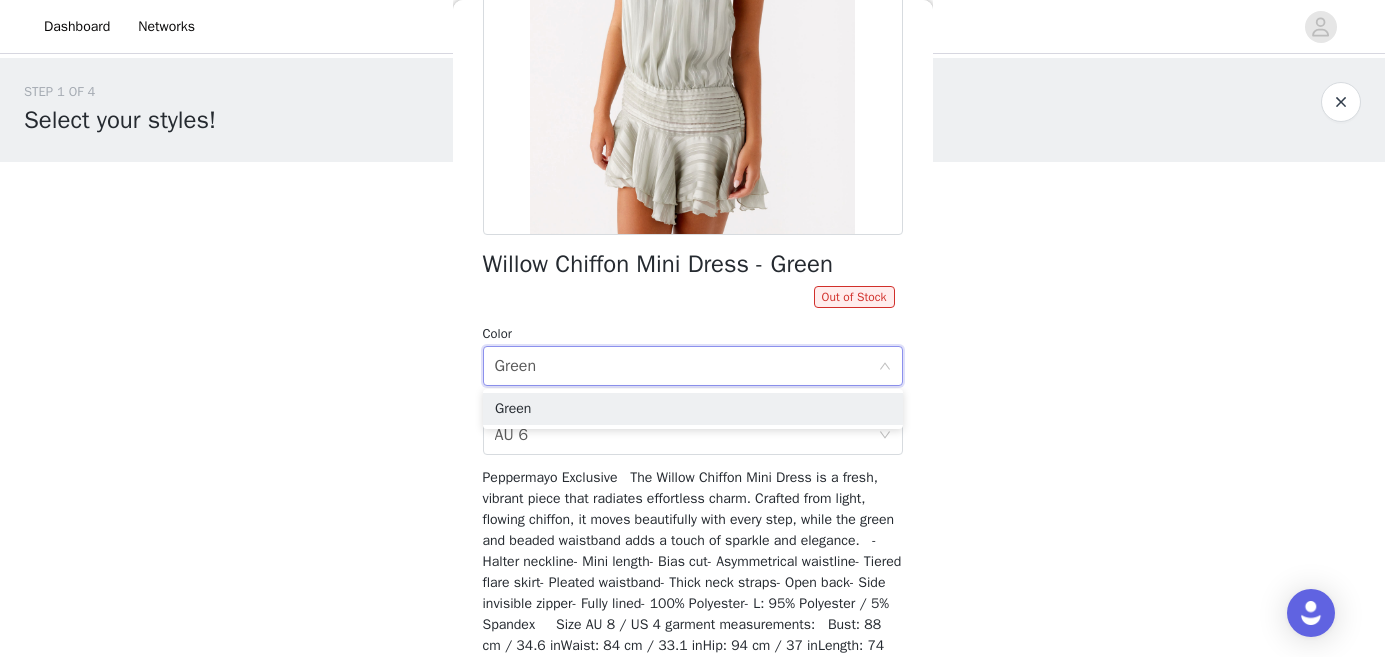 click at bounding box center (693, 10) 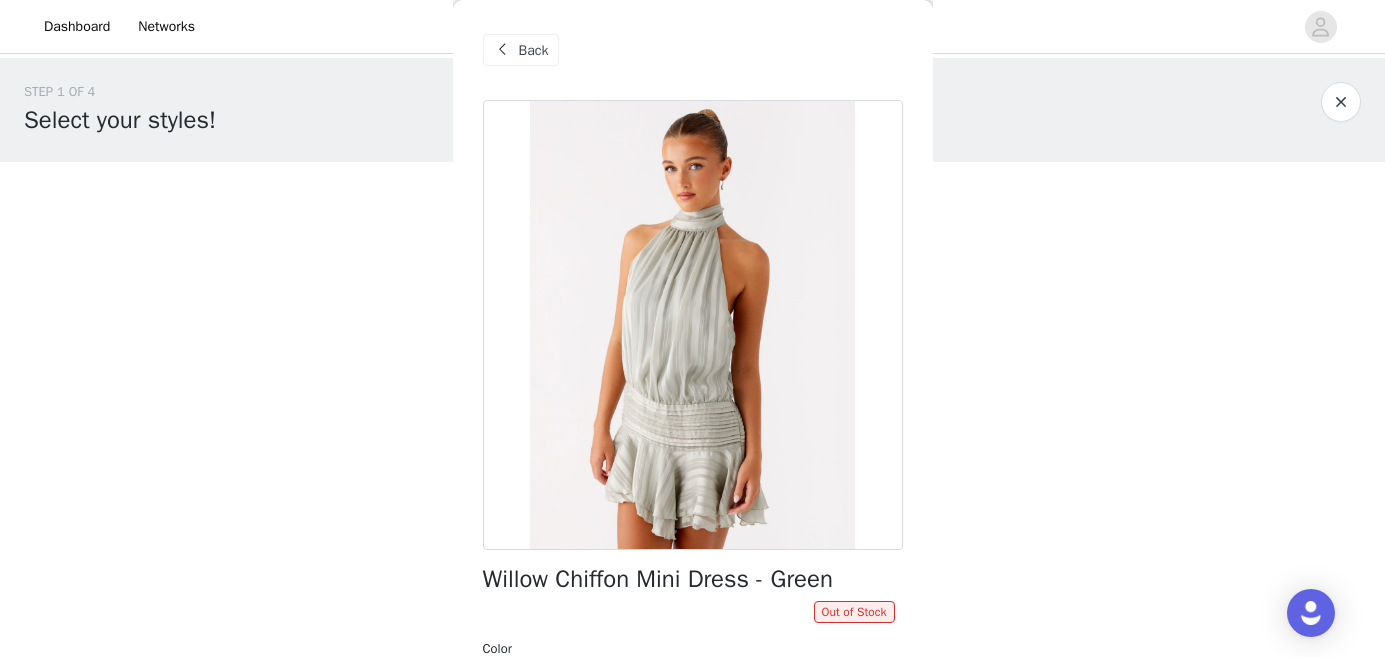 scroll, scrollTop: 0, scrollLeft: 0, axis: both 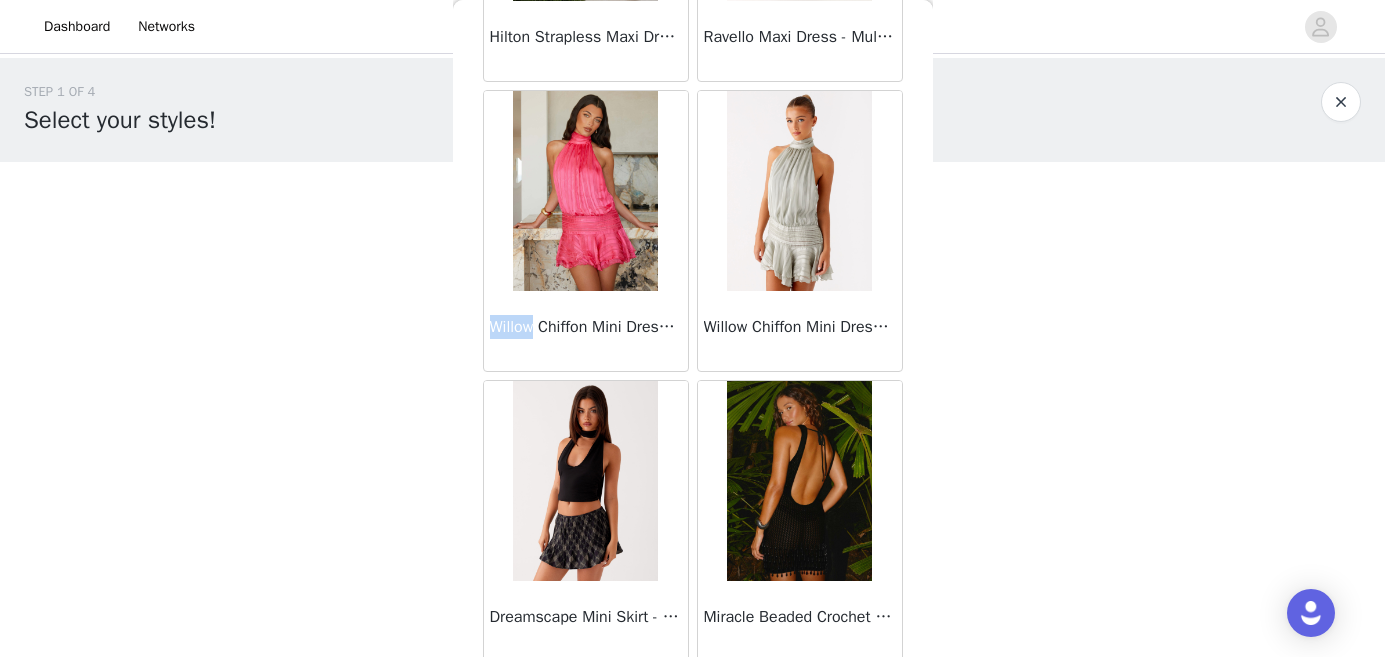click at bounding box center (585, 191) 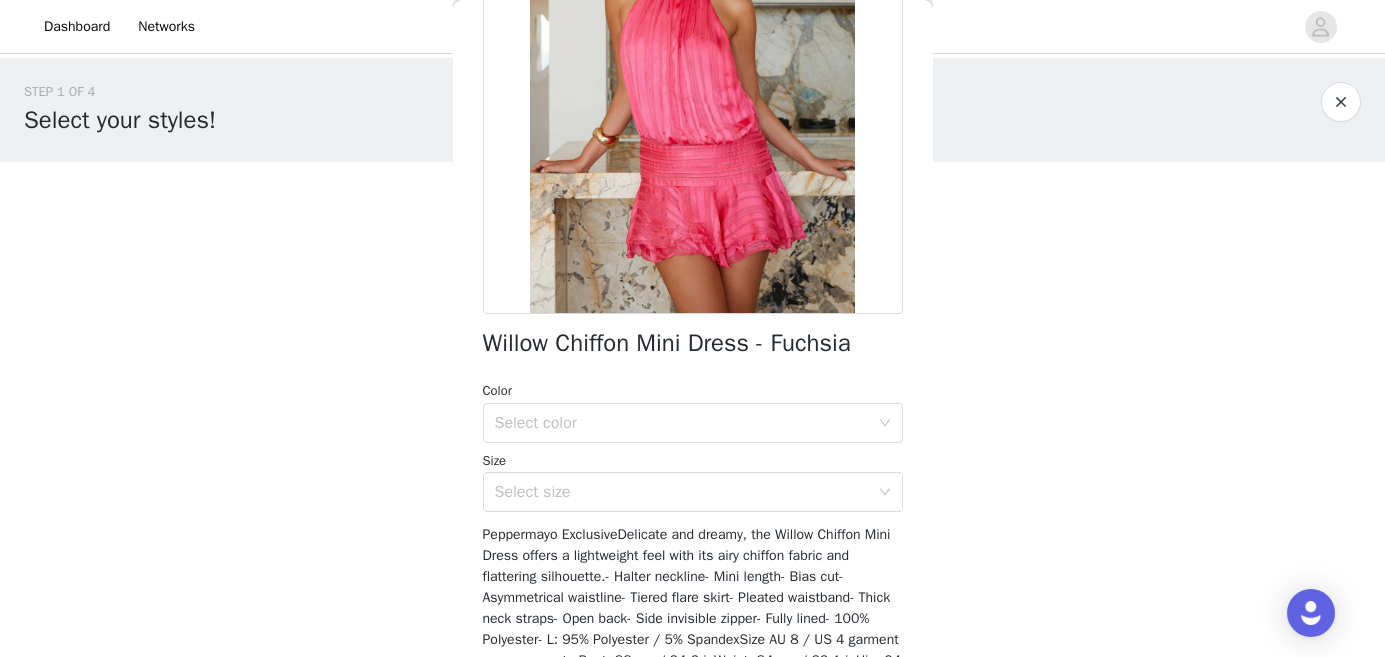 scroll, scrollTop: 263, scrollLeft: 0, axis: vertical 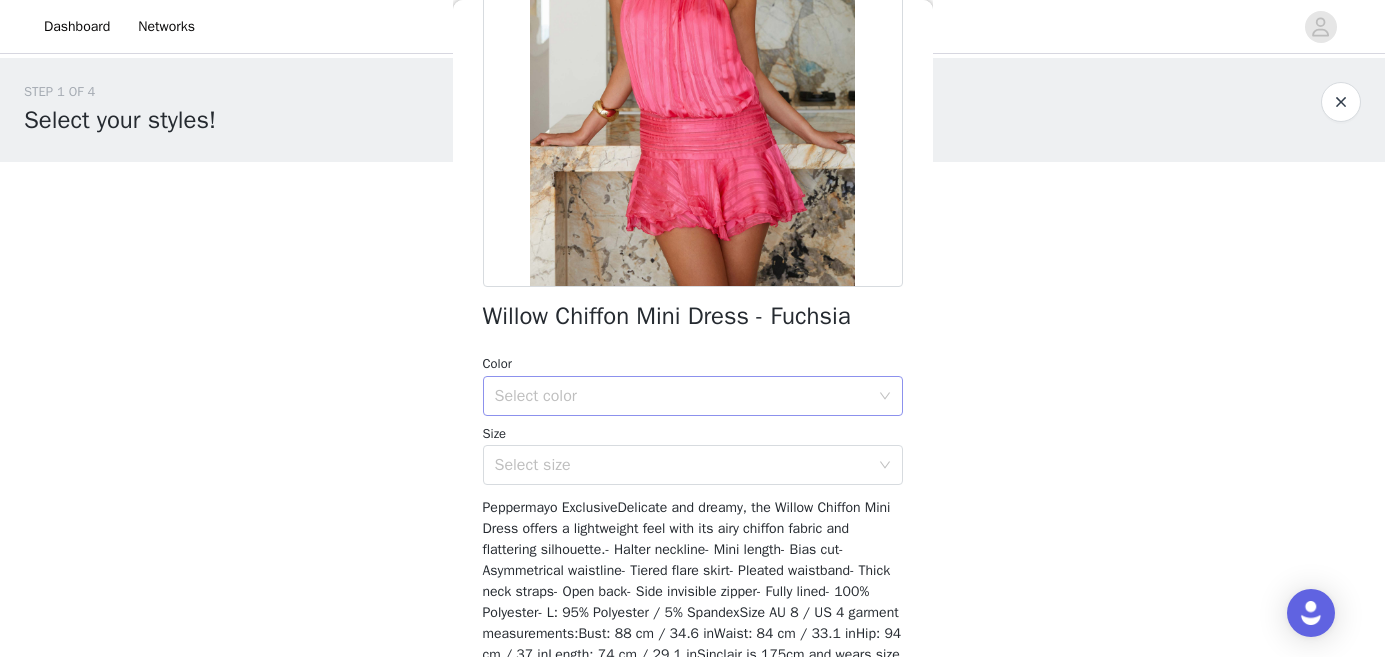 click on "Select color" at bounding box center (686, 396) 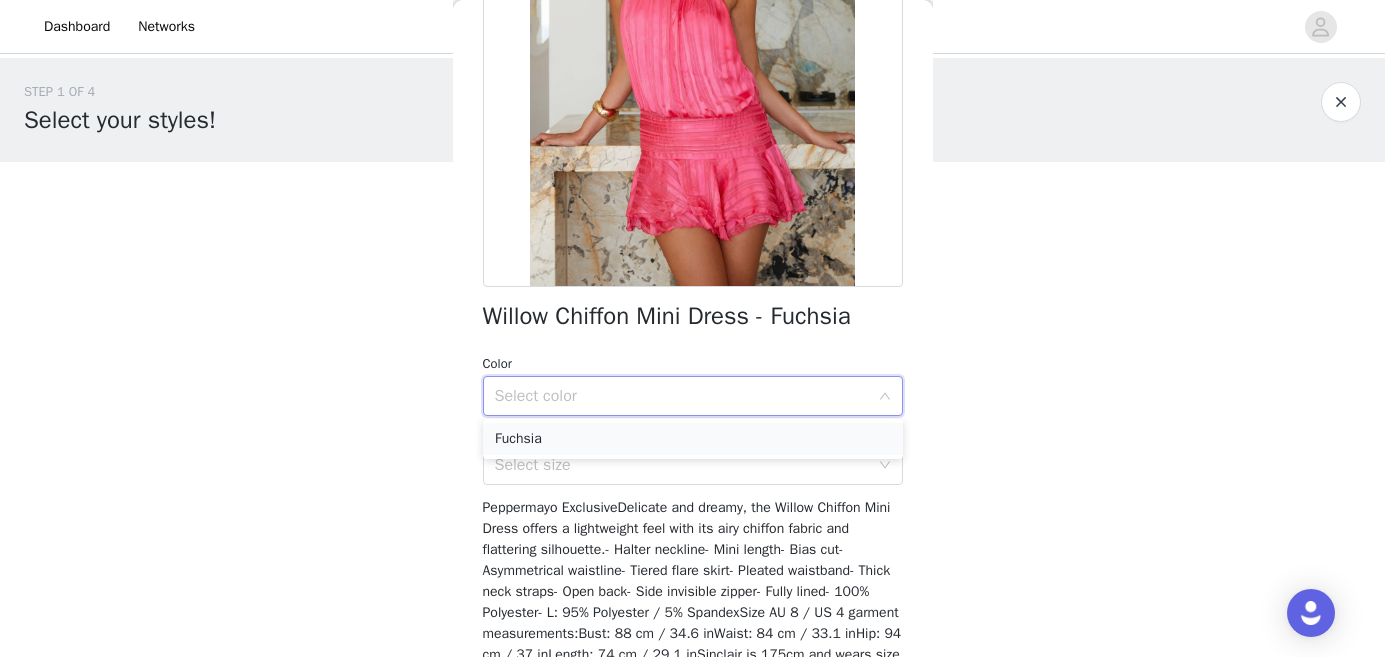 click on "Fuchsia" at bounding box center (693, 439) 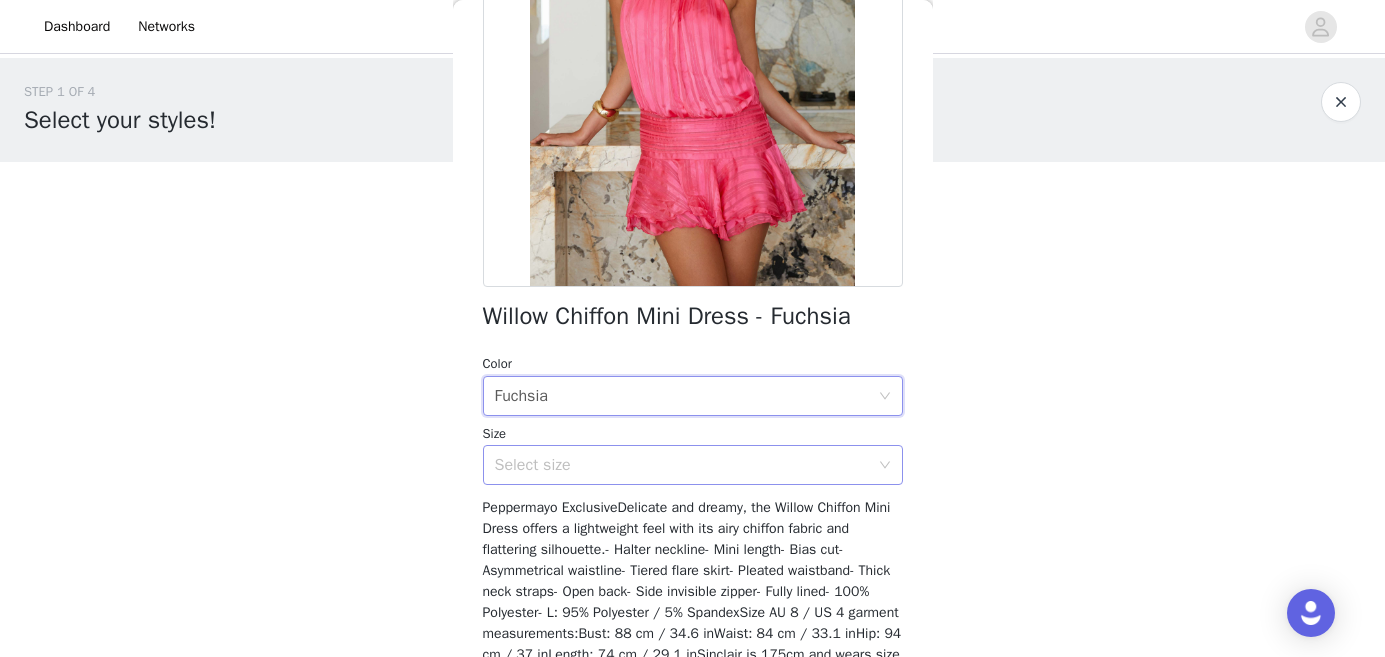 click on "Select size" at bounding box center (682, 465) 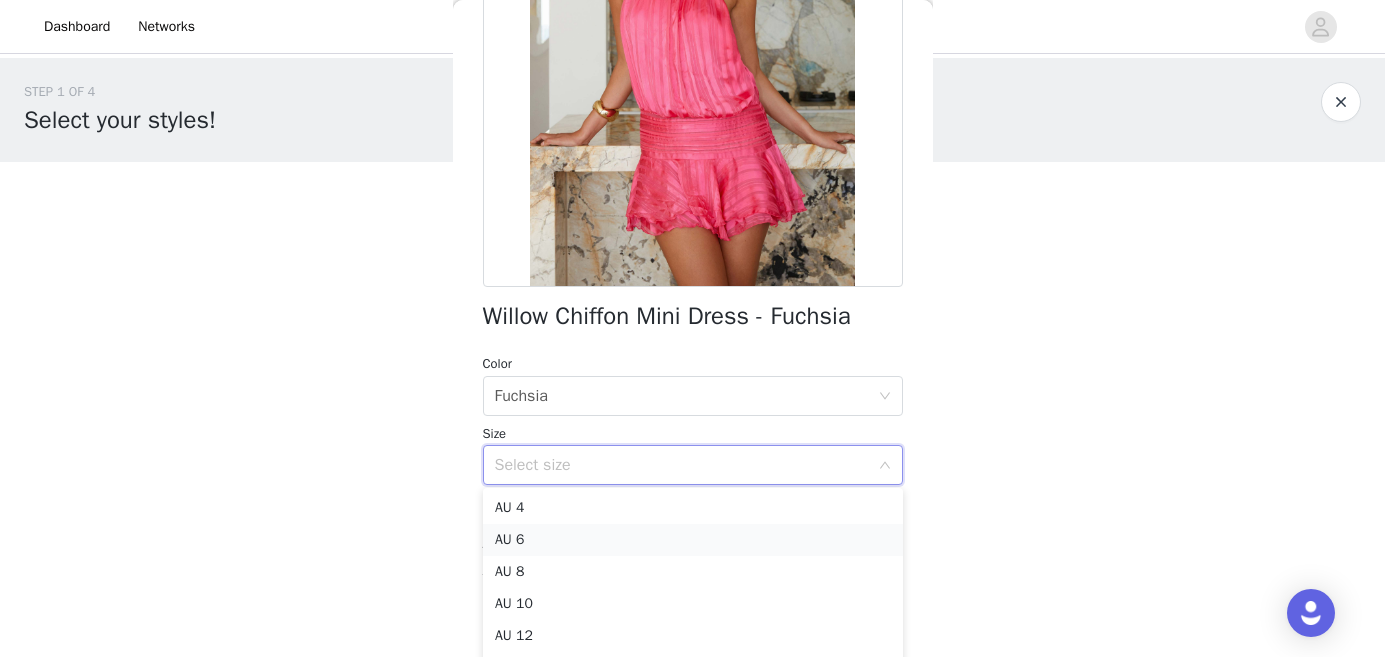 click on "AU 6" at bounding box center [693, 540] 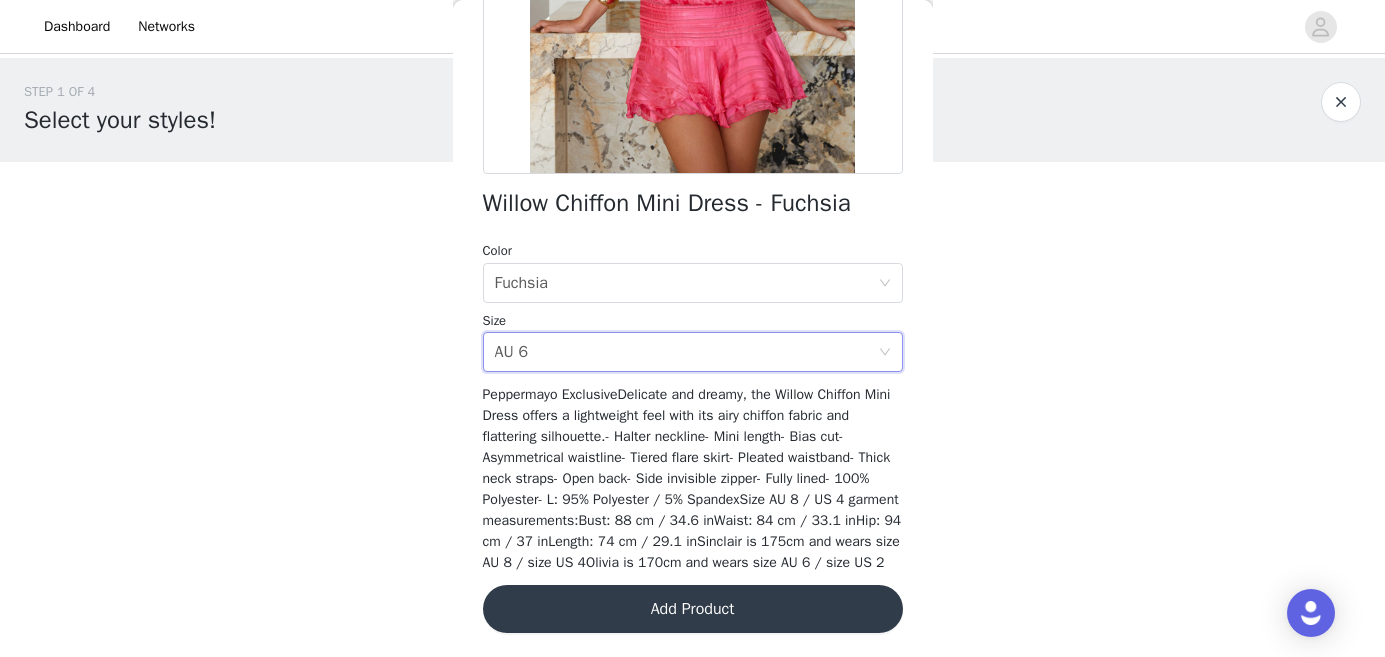 scroll, scrollTop: 396, scrollLeft: 0, axis: vertical 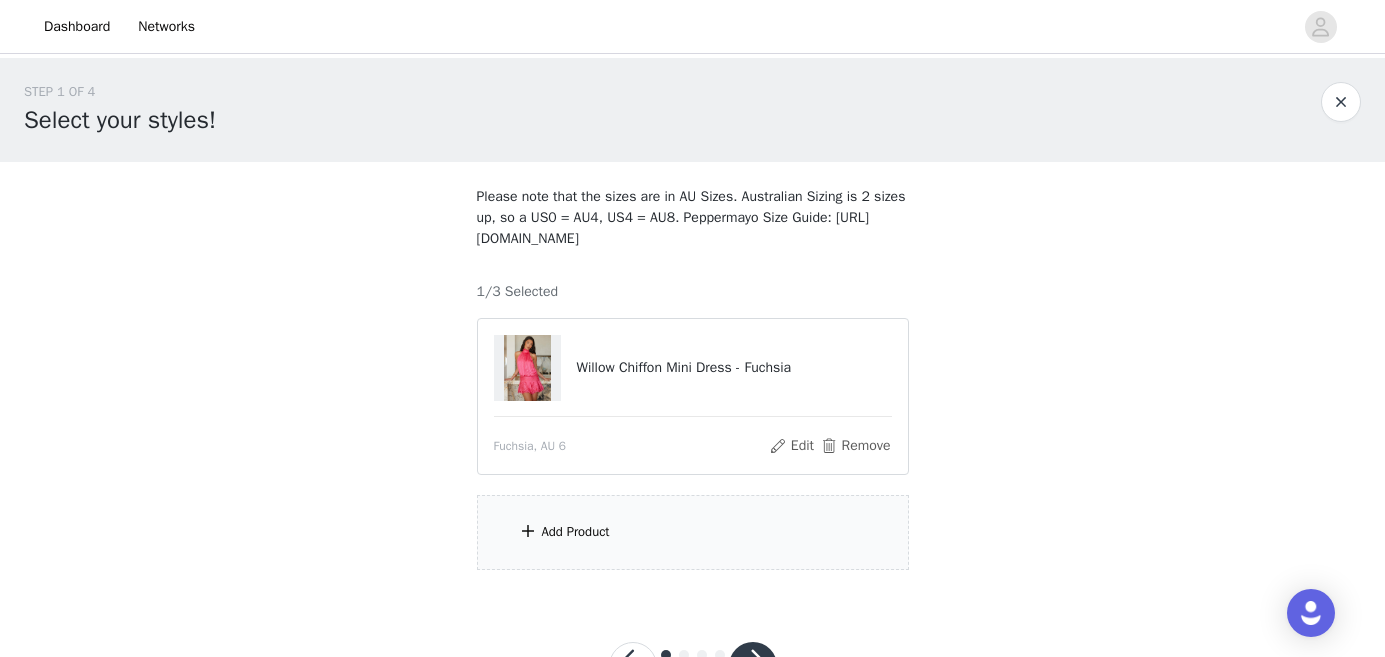 click on "Add Product" at bounding box center [576, 532] 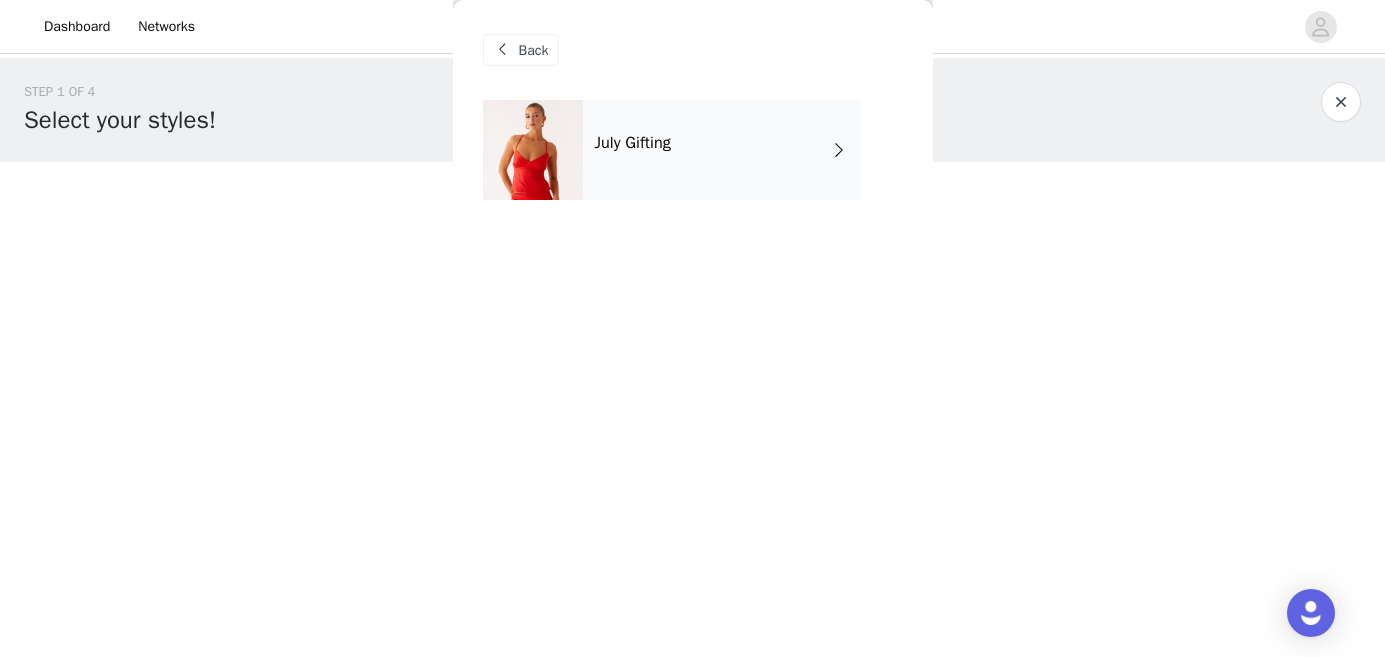 click on "July Gifting" at bounding box center [722, 150] 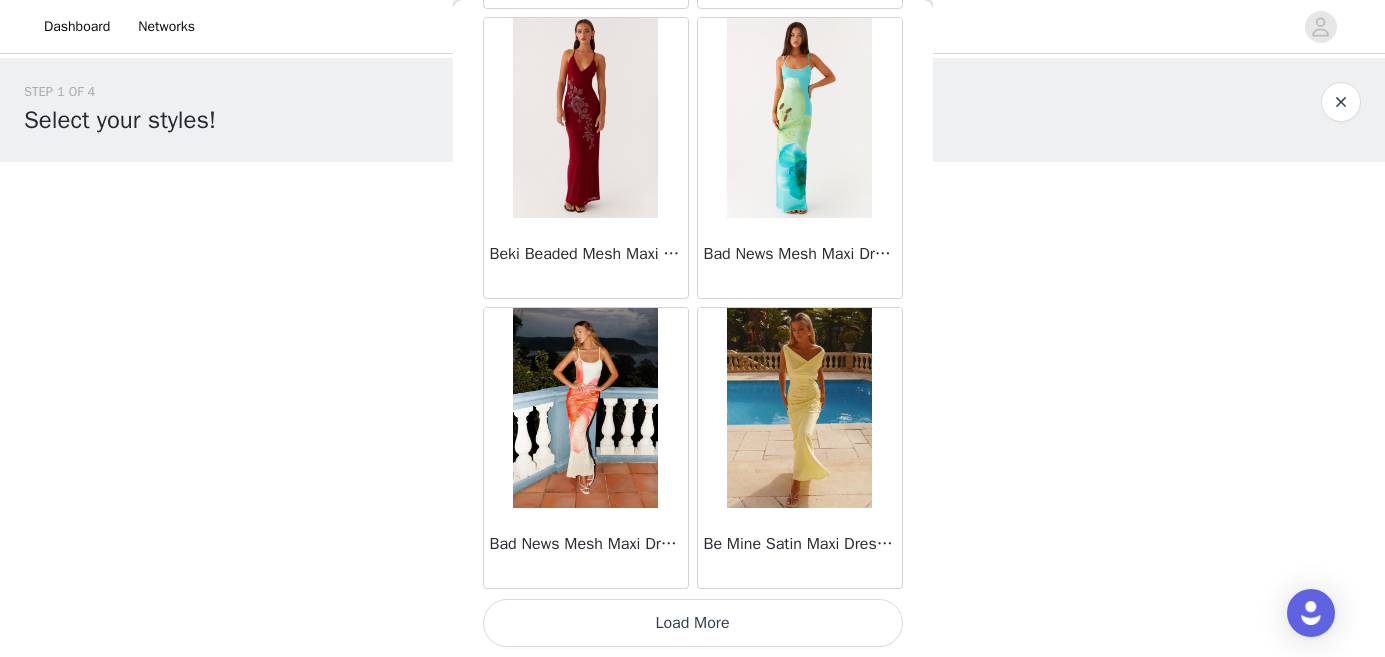 scroll, scrollTop: 2403, scrollLeft: 0, axis: vertical 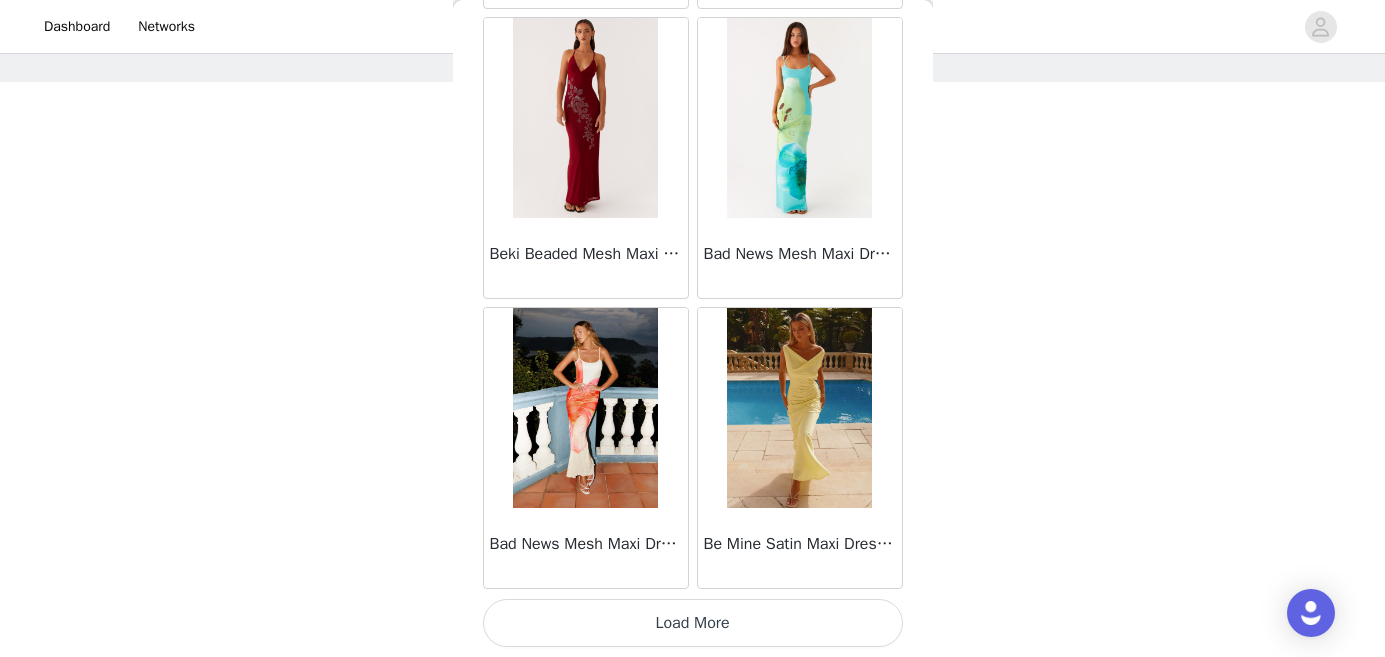 click on "Load More" at bounding box center [693, 623] 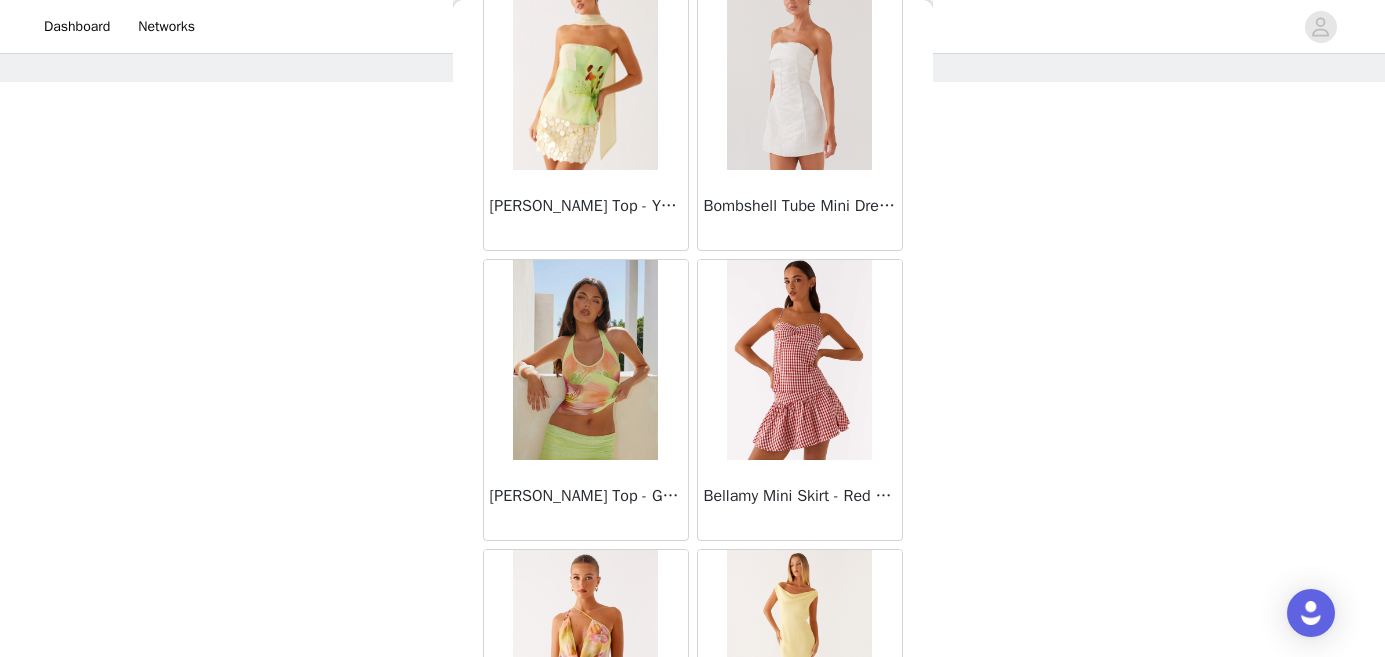 scroll, scrollTop: 4489, scrollLeft: 0, axis: vertical 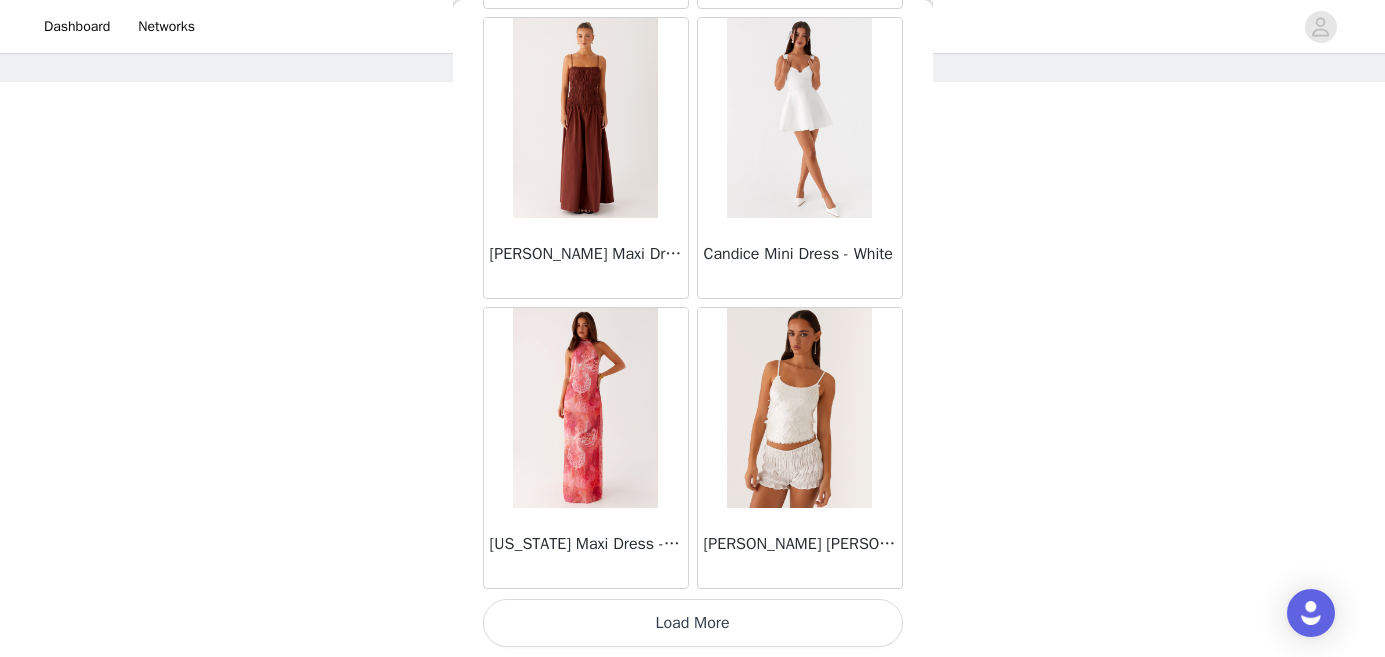 click on "Load More" at bounding box center [693, 623] 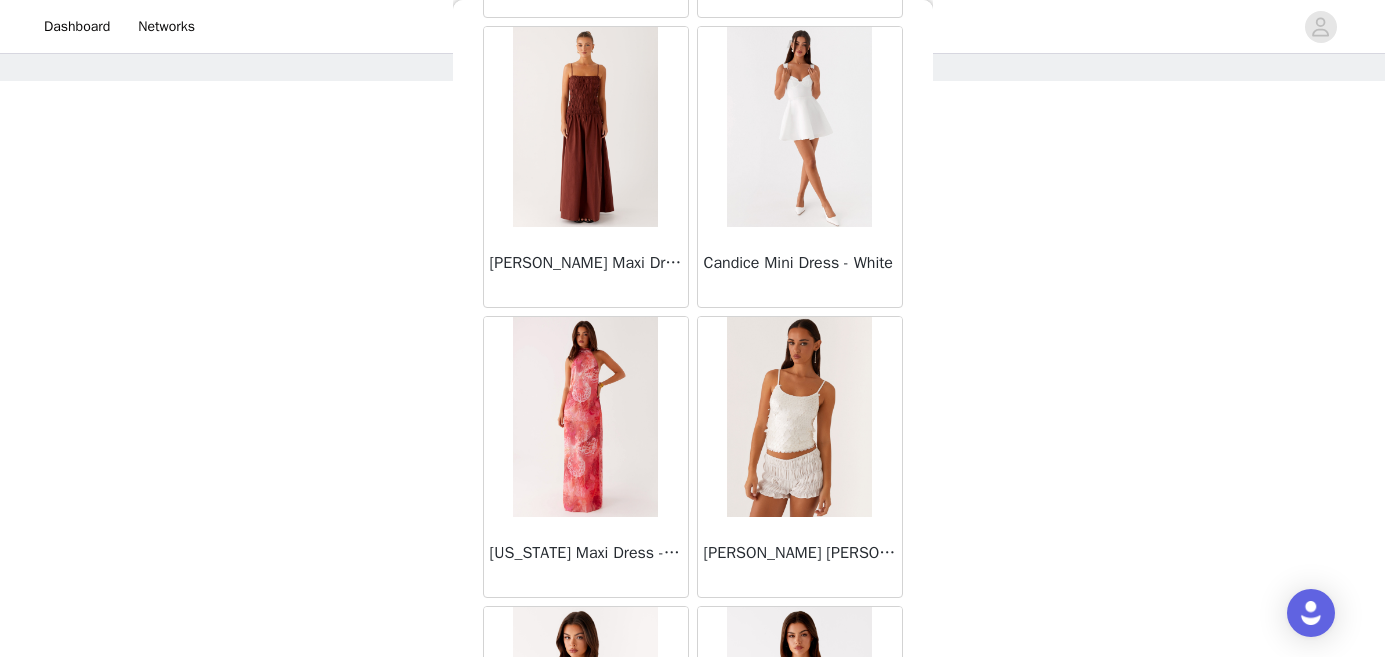 scroll, scrollTop: 80, scrollLeft: 0, axis: vertical 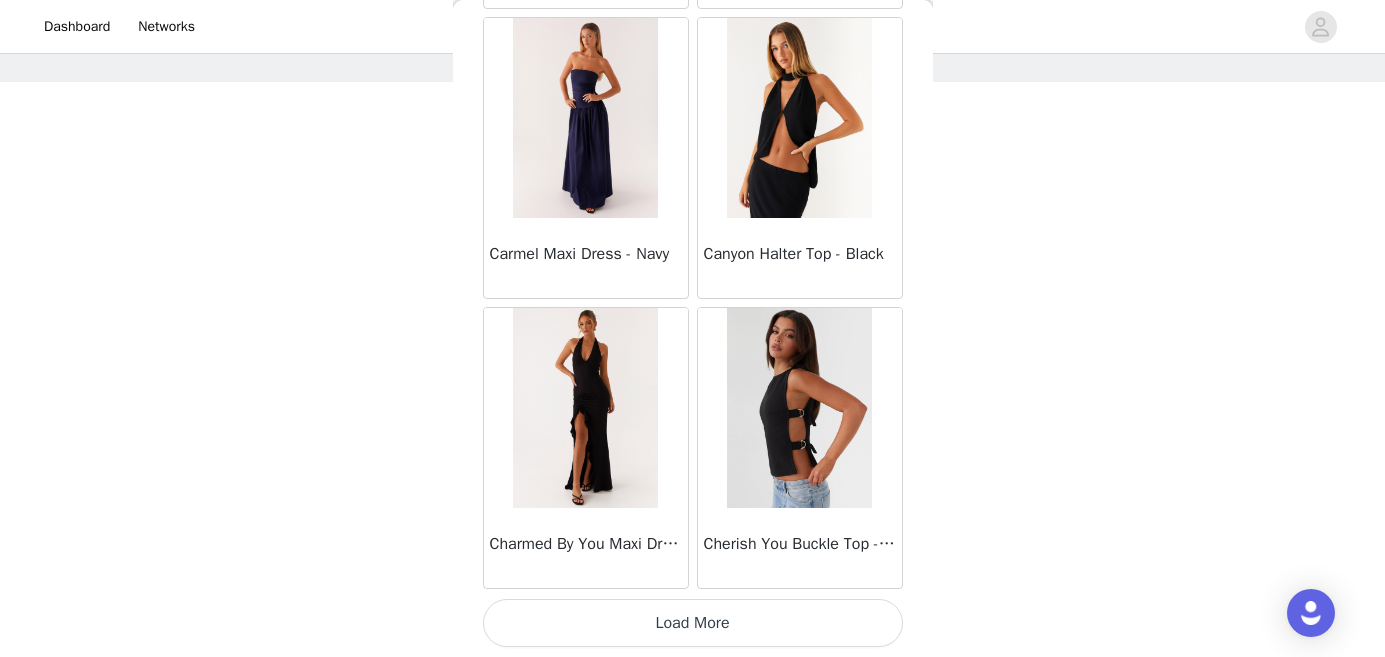 click on "Load More" at bounding box center [693, 623] 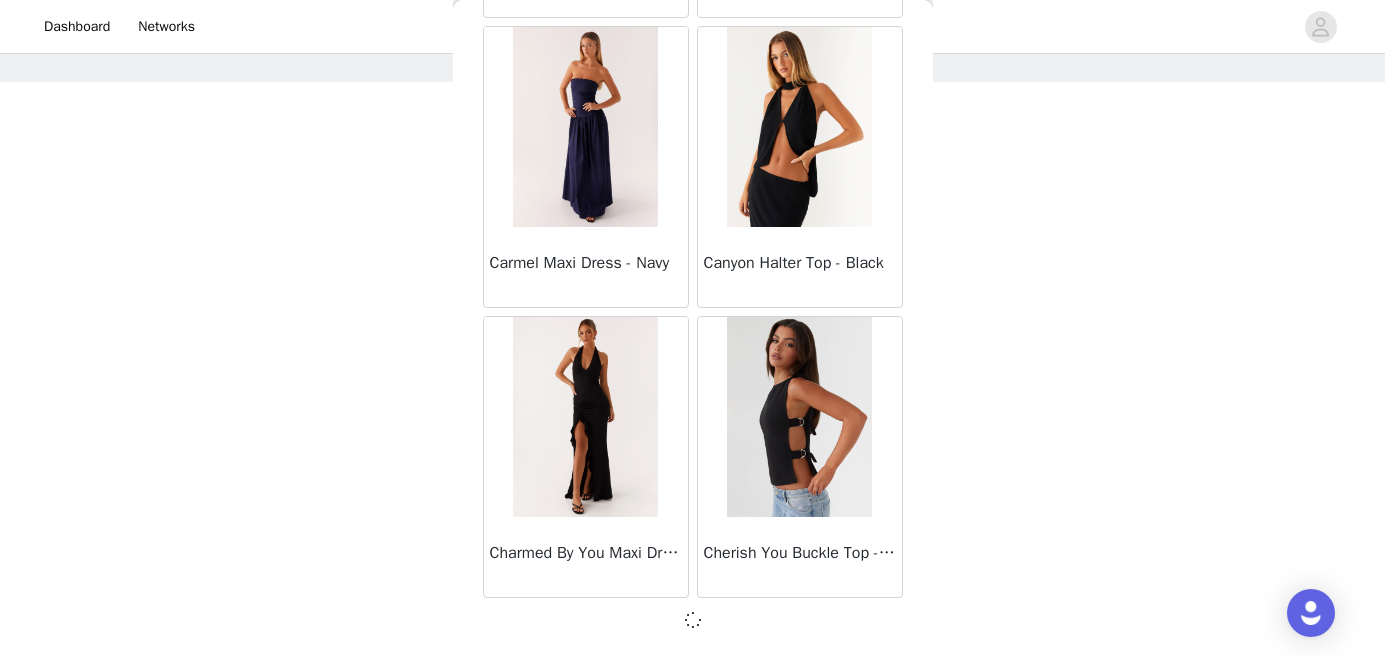 scroll, scrollTop: 8194, scrollLeft: 0, axis: vertical 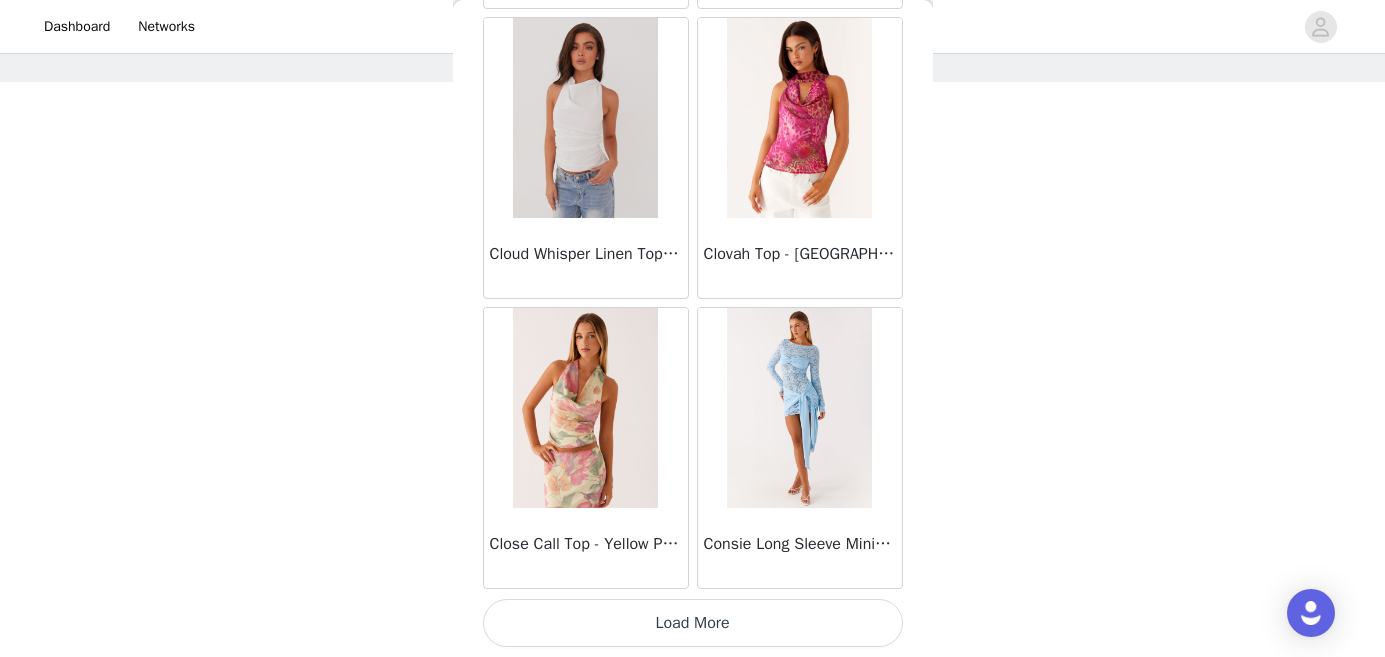 click on "Load More" at bounding box center [693, 623] 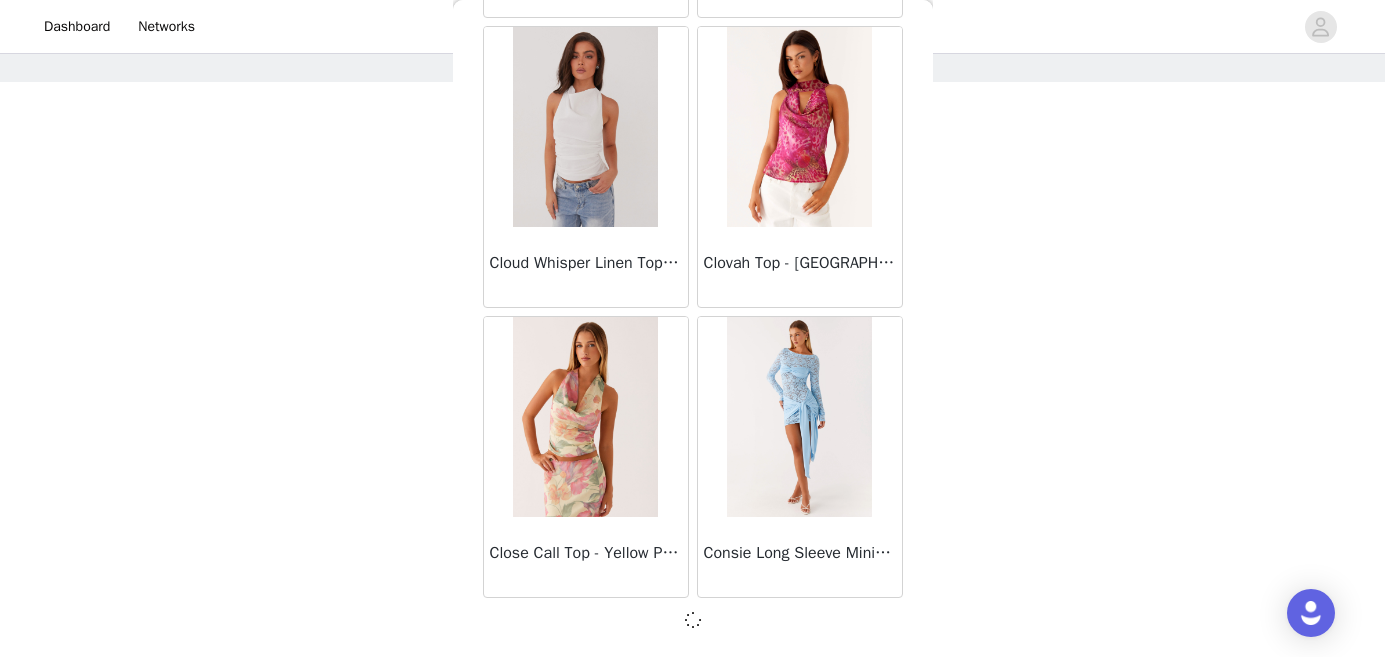 scroll, scrollTop: 11094, scrollLeft: 0, axis: vertical 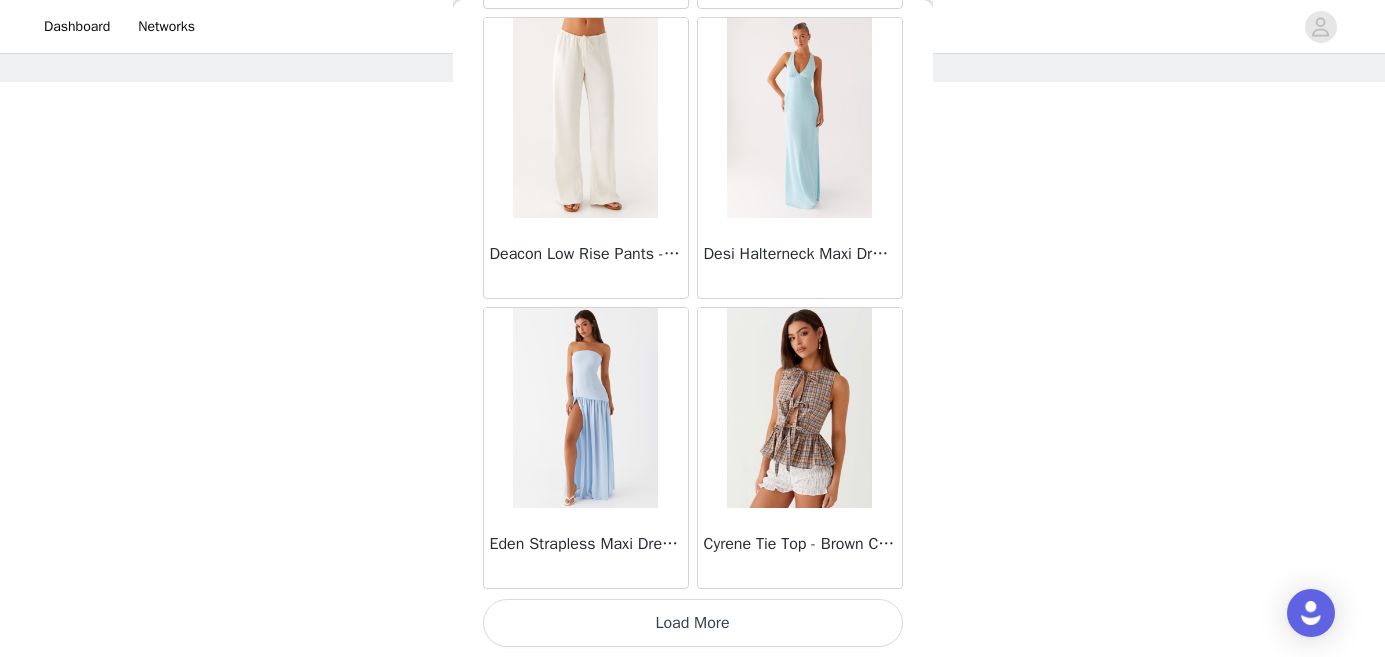 click on "Load More" at bounding box center (693, 623) 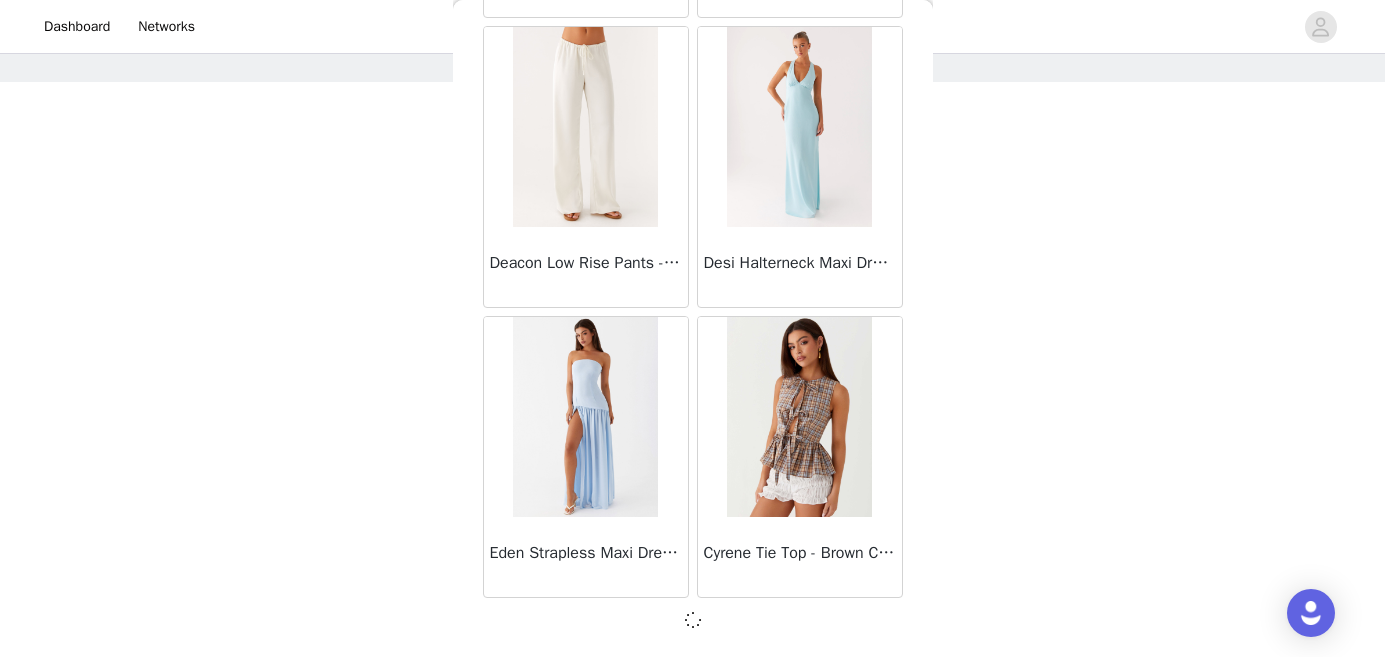 scroll, scrollTop: 131, scrollLeft: 0, axis: vertical 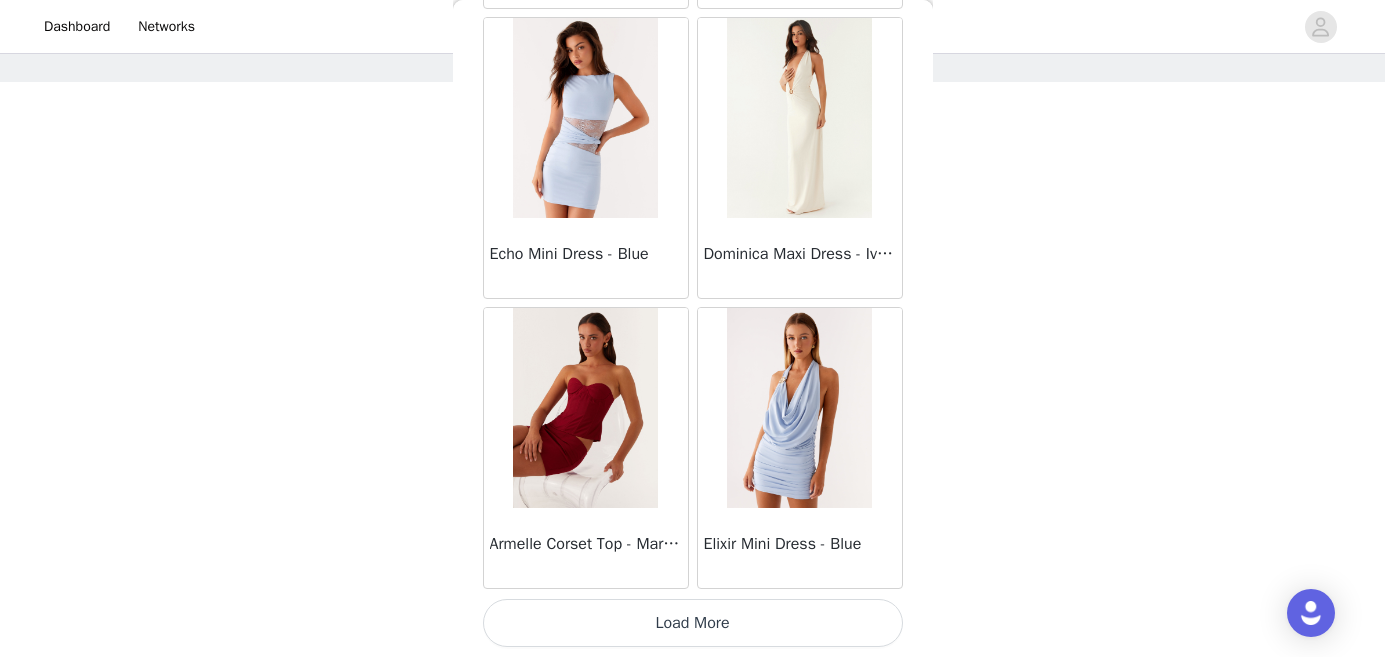 click on "Load More" at bounding box center [693, 623] 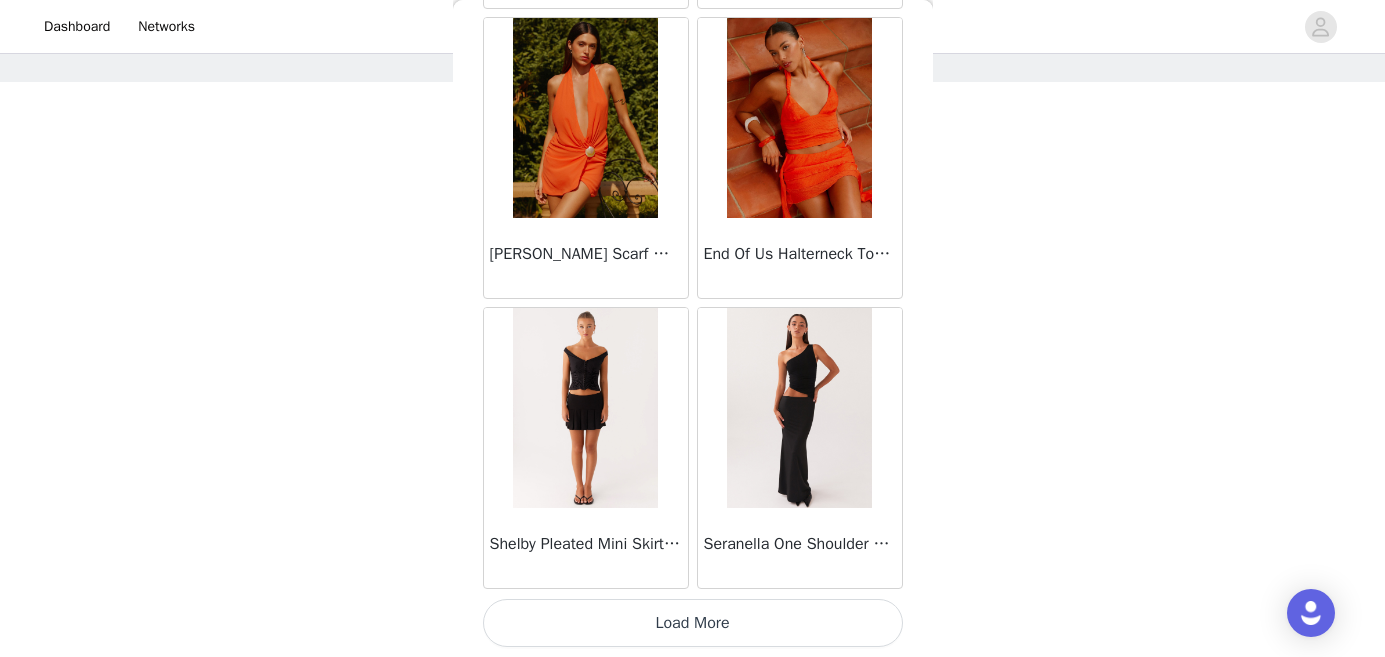 click on "Load More" at bounding box center [693, 623] 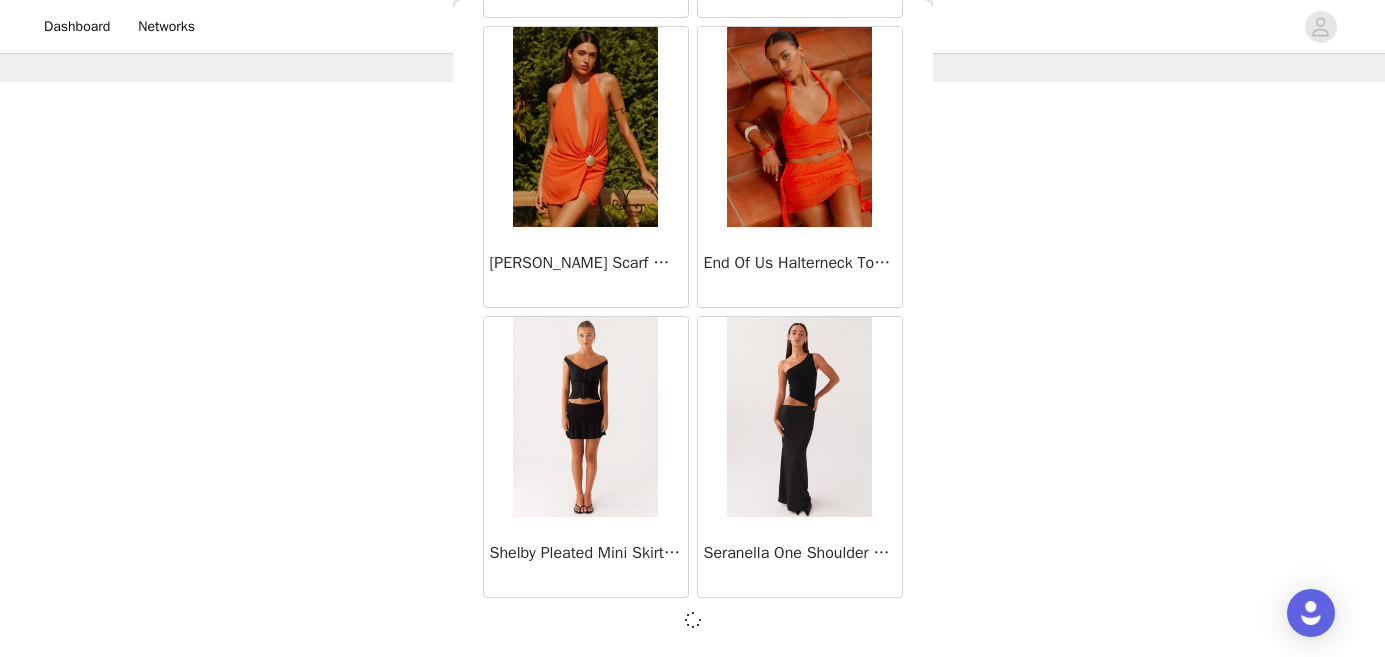 scroll, scrollTop: 19794, scrollLeft: 0, axis: vertical 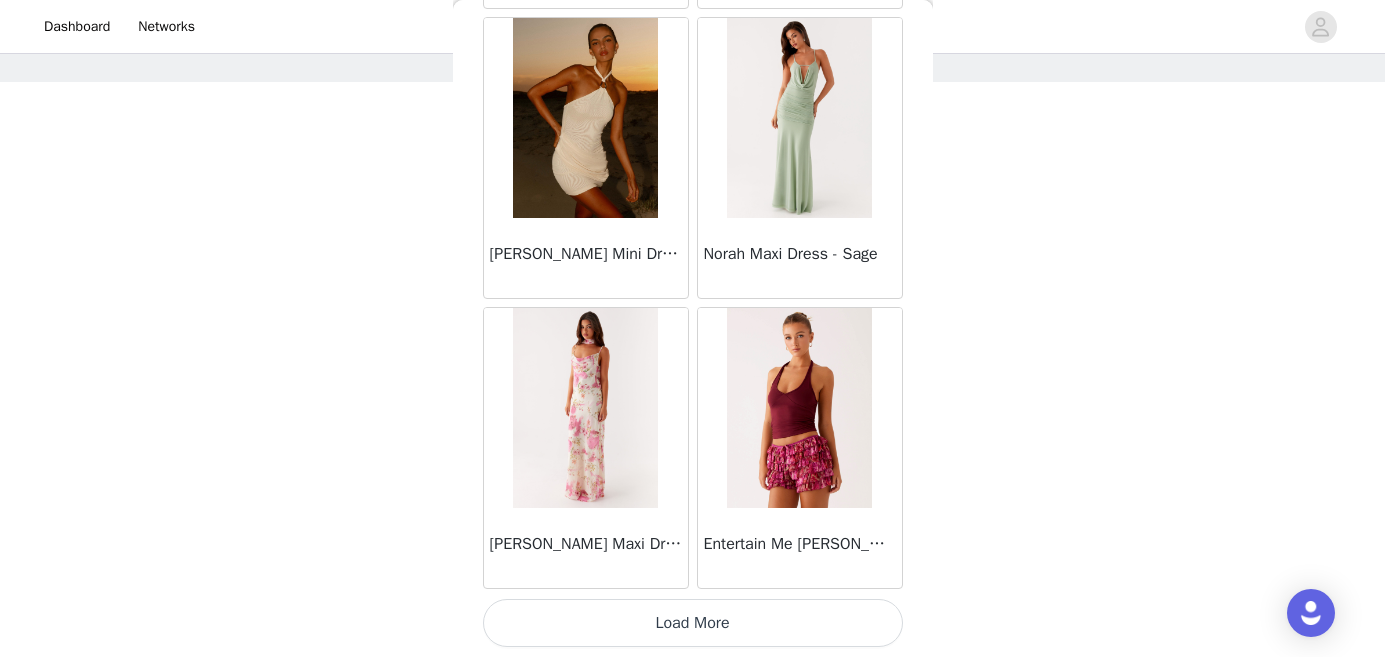 click on "Load More" at bounding box center (693, 623) 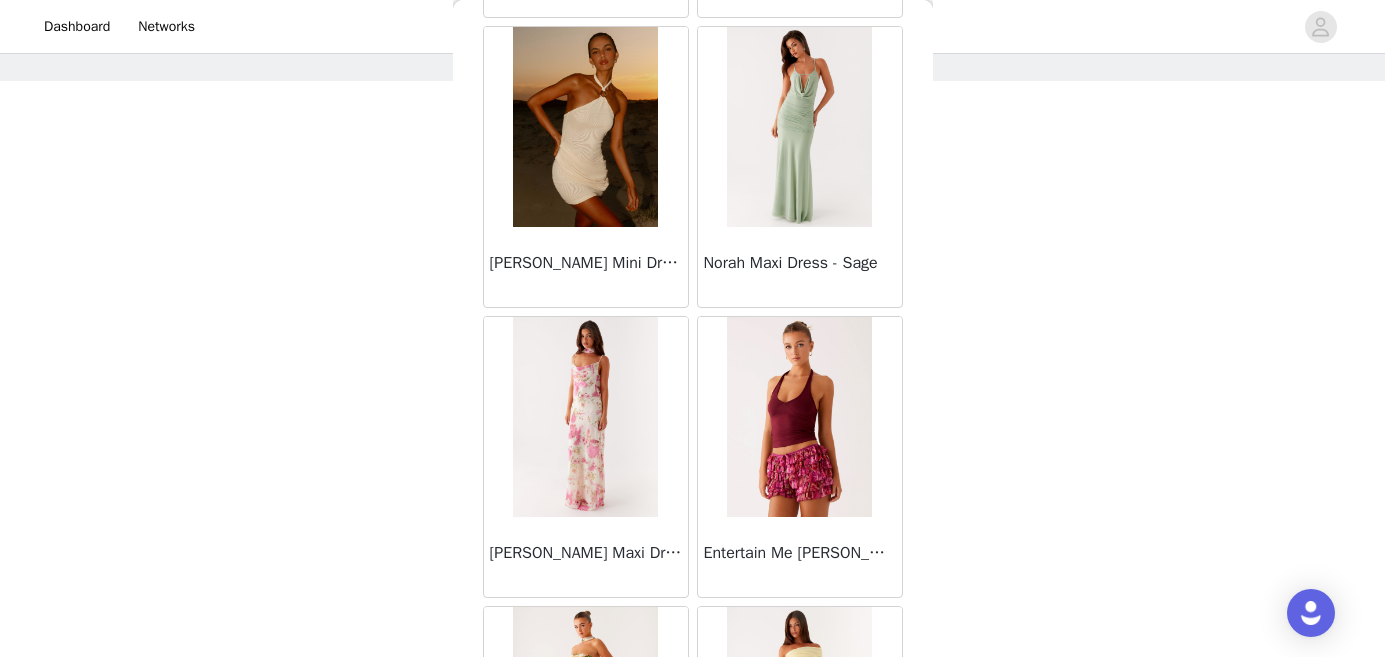 scroll, scrollTop: 80, scrollLeft: 0, axis: vertical 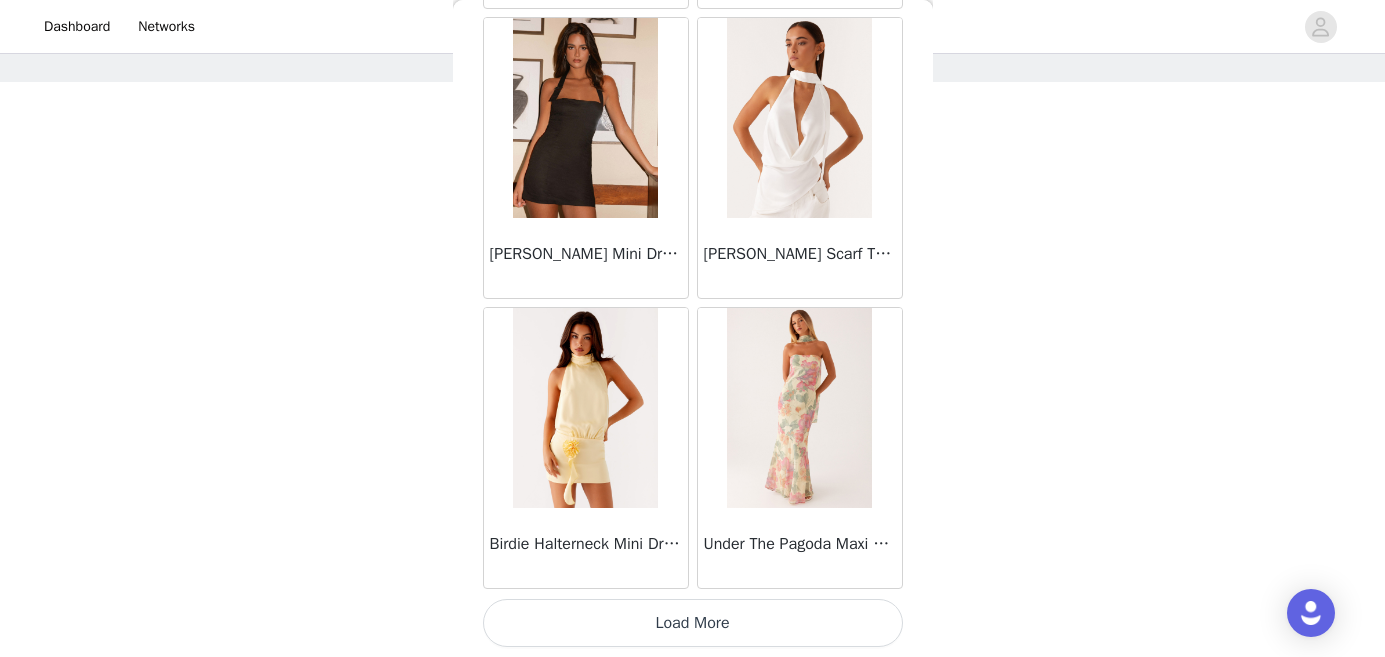 click on "Load More" at bounding box center (693, 623) 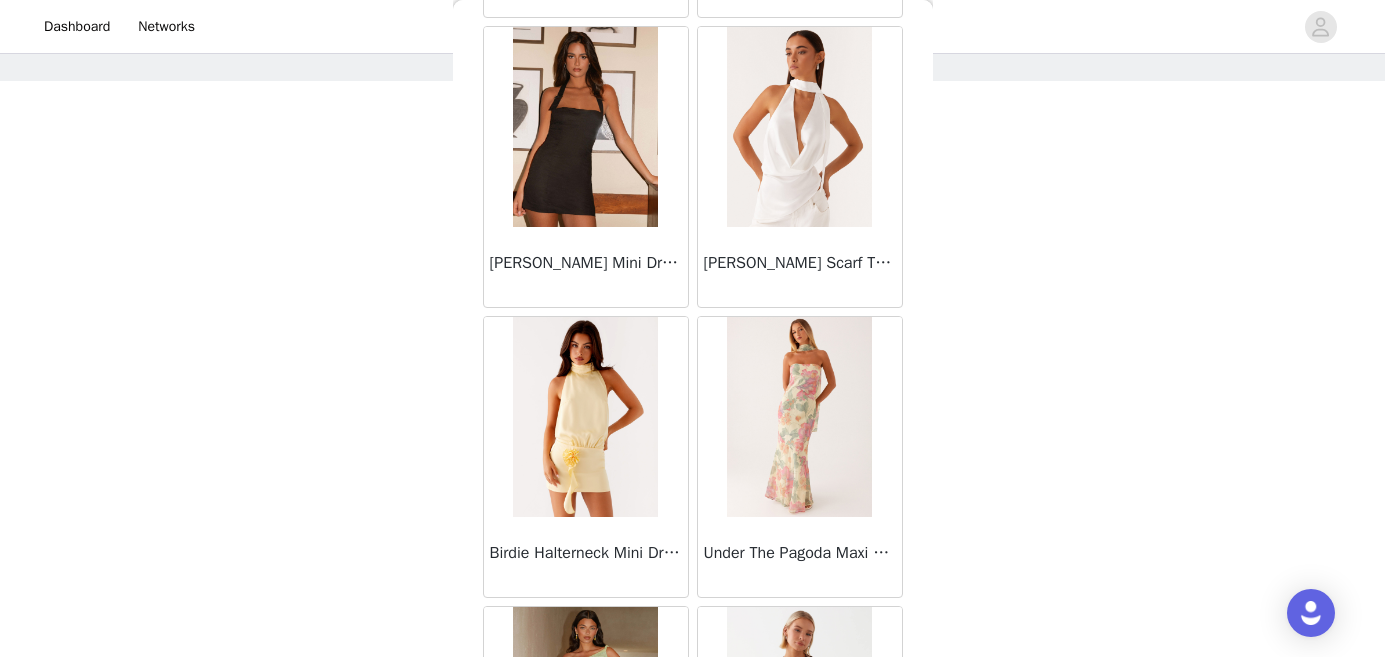 scroll, scrollTop: 89, scrollLeft: 0, axis: vertical 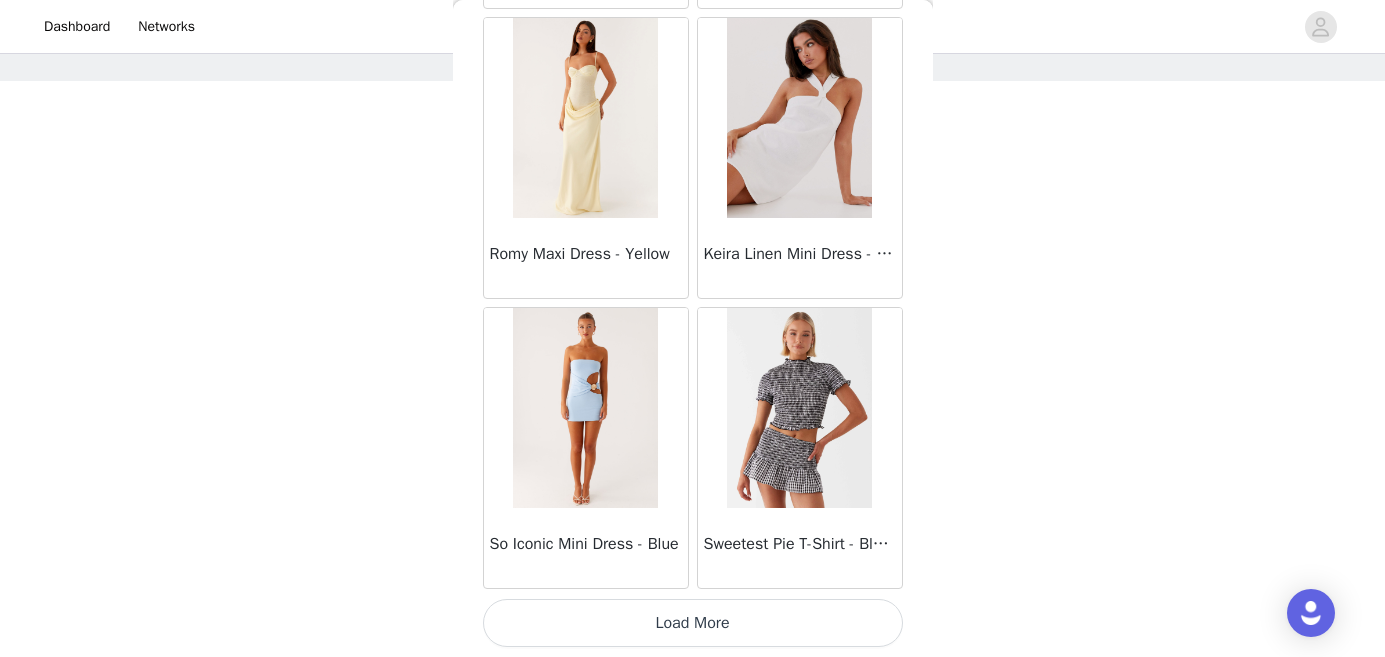 click on "Load More" at bounding box center (693, 623) 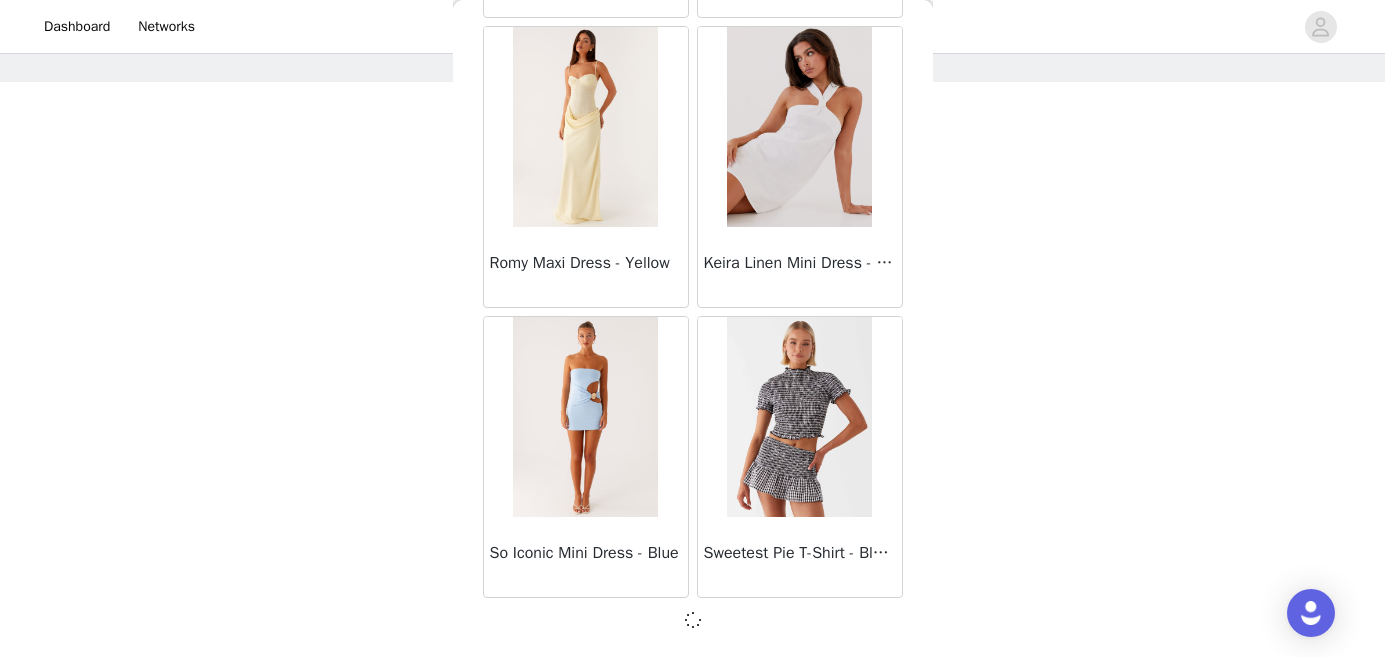 scroll, scrollTop: 28494, scrollLeft: 0, axis: vertical 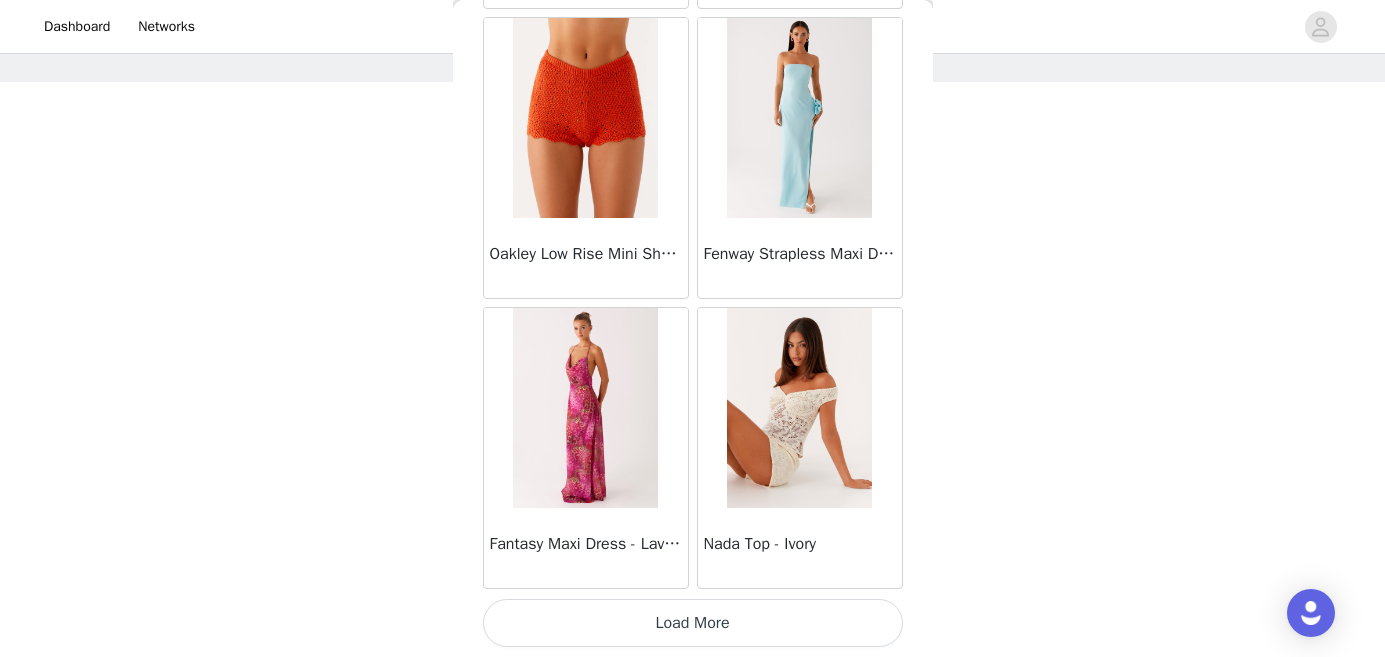 click on "Load More" at bounding box center (693, 623) 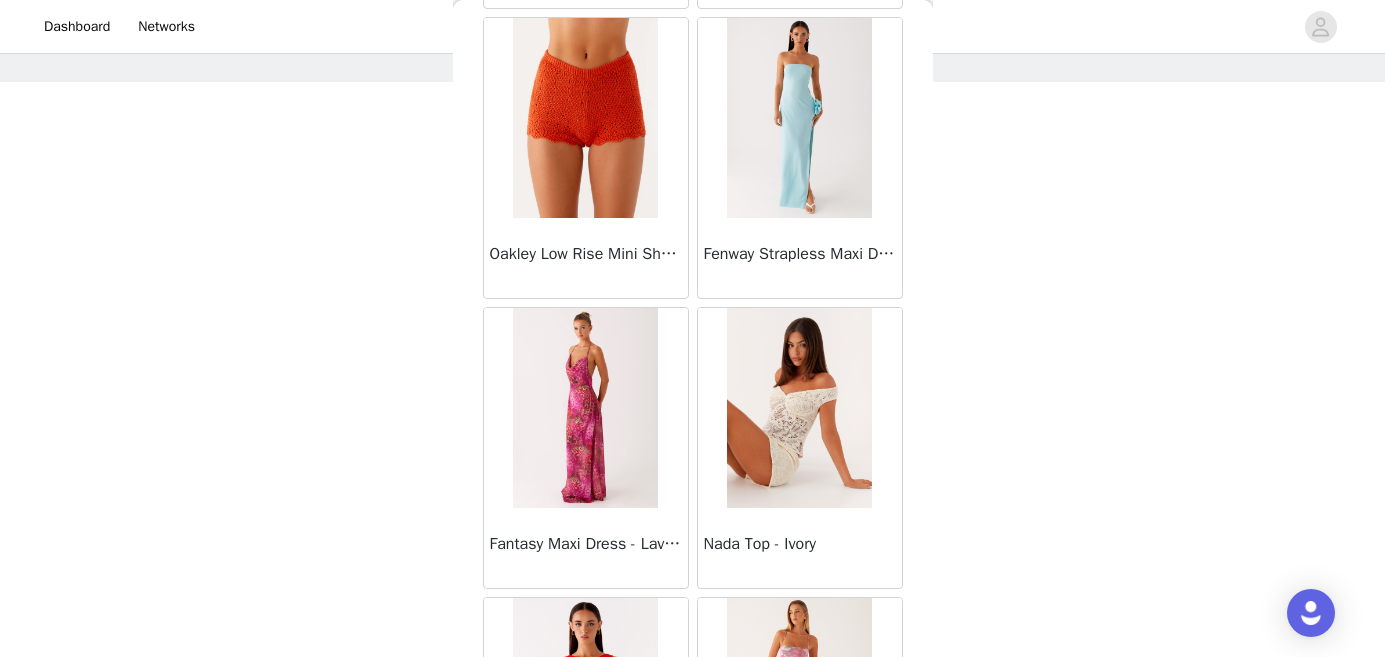 scroll, scrollTop: 126, scrollLeft: 0, axis: vertical 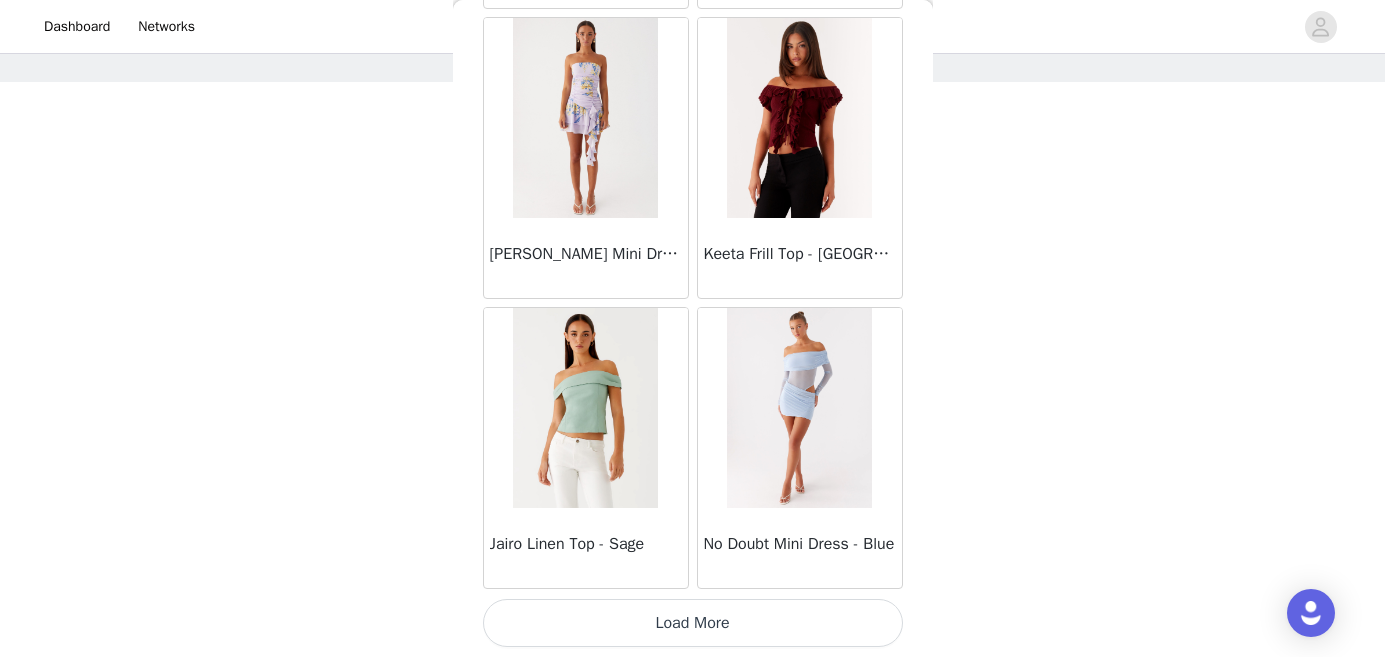 click on "Load More" at bounding box center (693, 623) 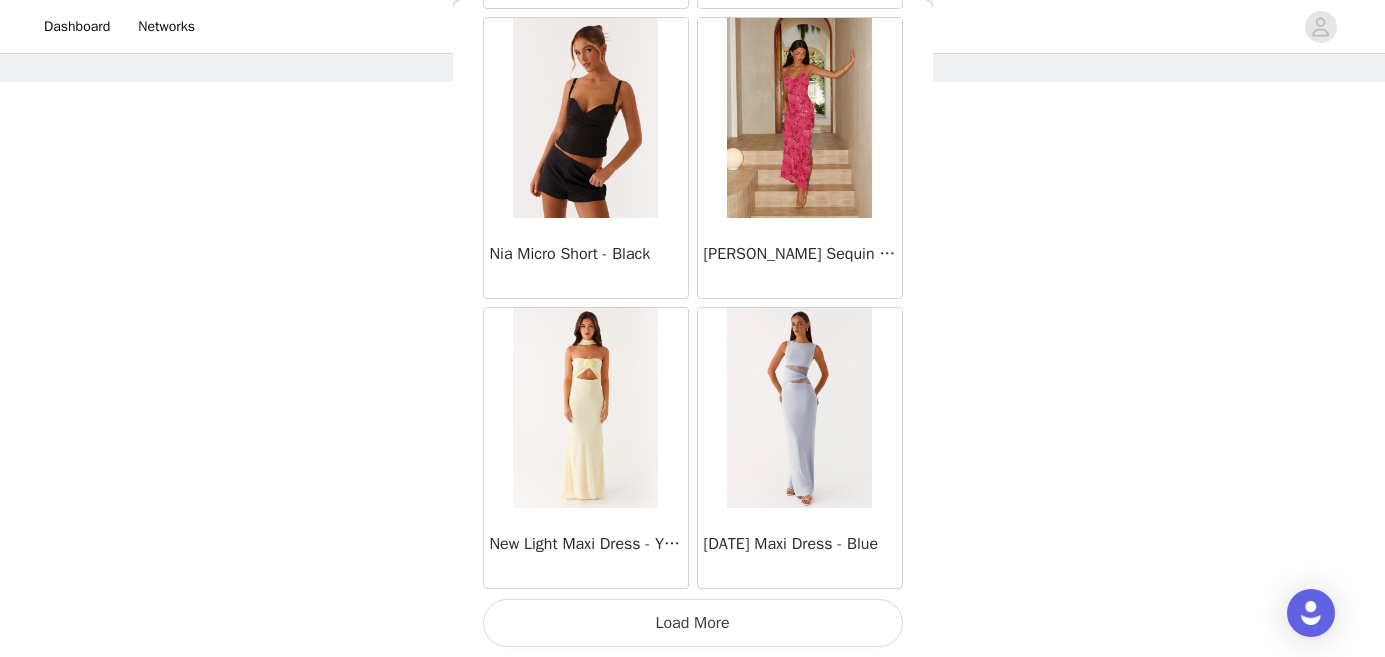 click on "Load More" at bounding box center (693, 623) 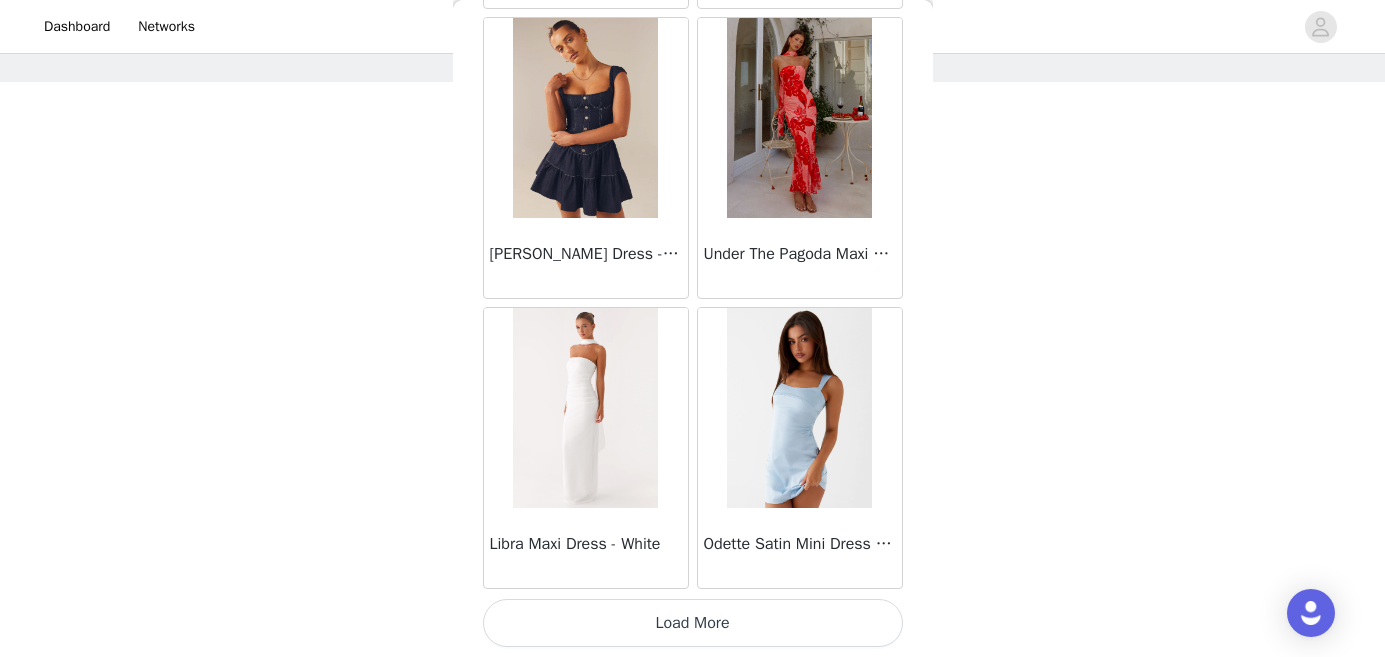 click on "Load More" at bounding box center [693, 623] 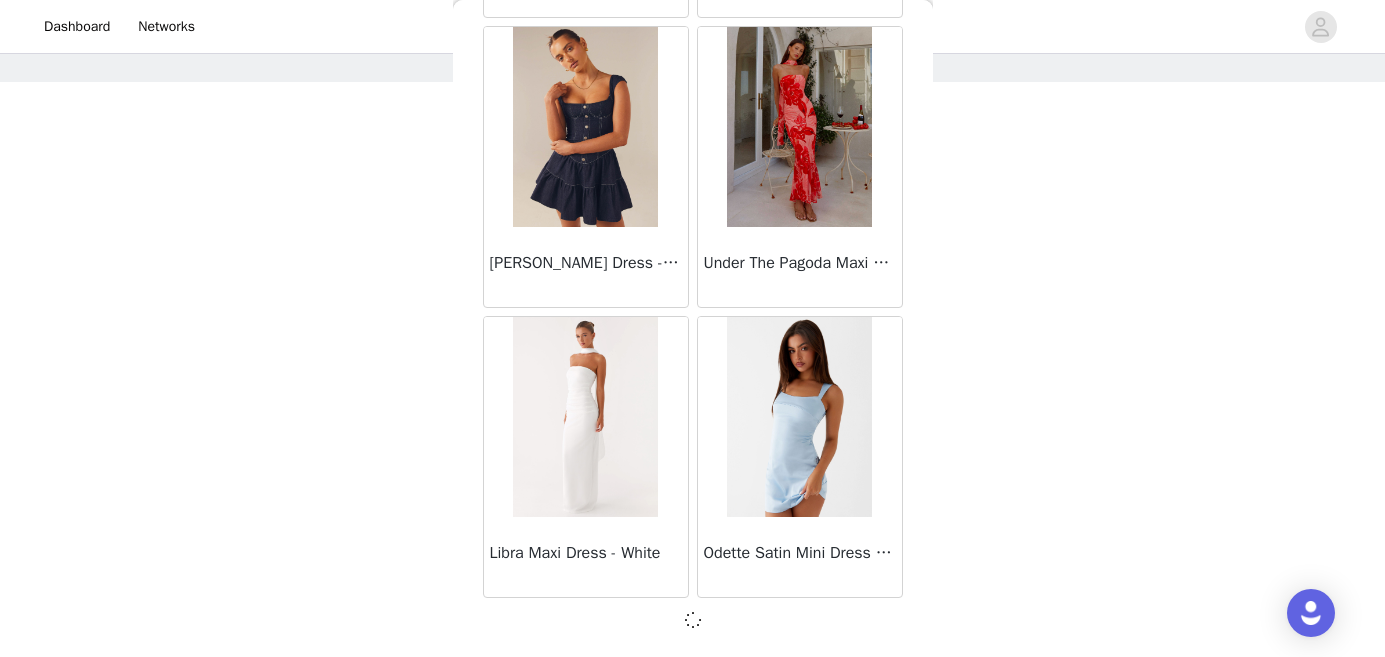 scroll, scrollTop: 40094, scrollLeft: 0, axis: vertical 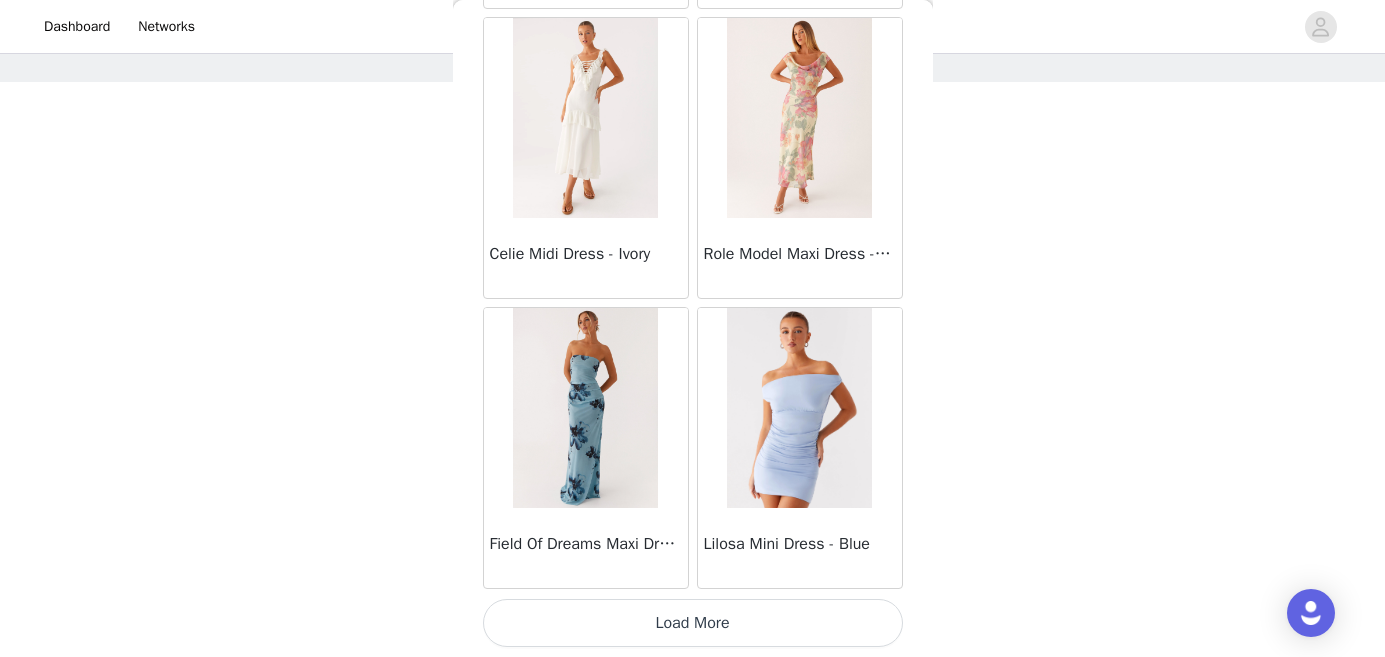 click on "Load More" at bounding box center [693, 623] 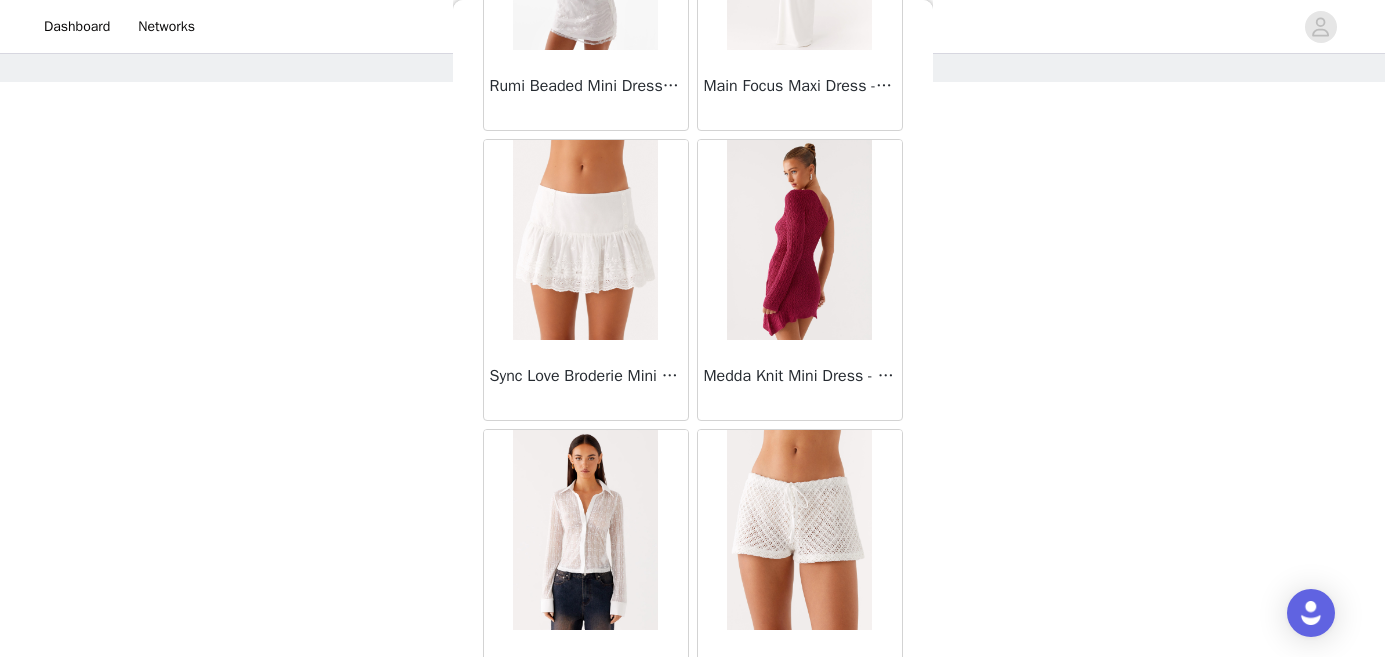 scroll, scrollTop: 45903, scrollLeft: 0, axis: vertical 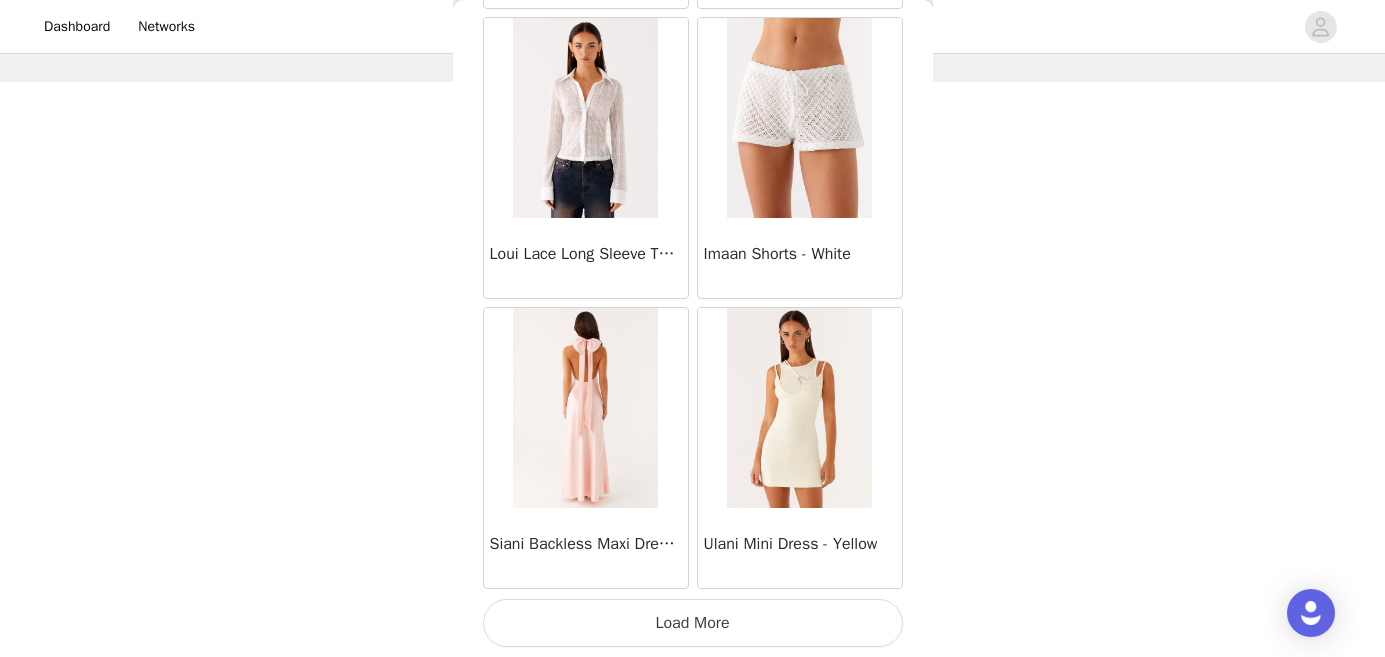 click on "Load More" at bounding box center [693, 623] 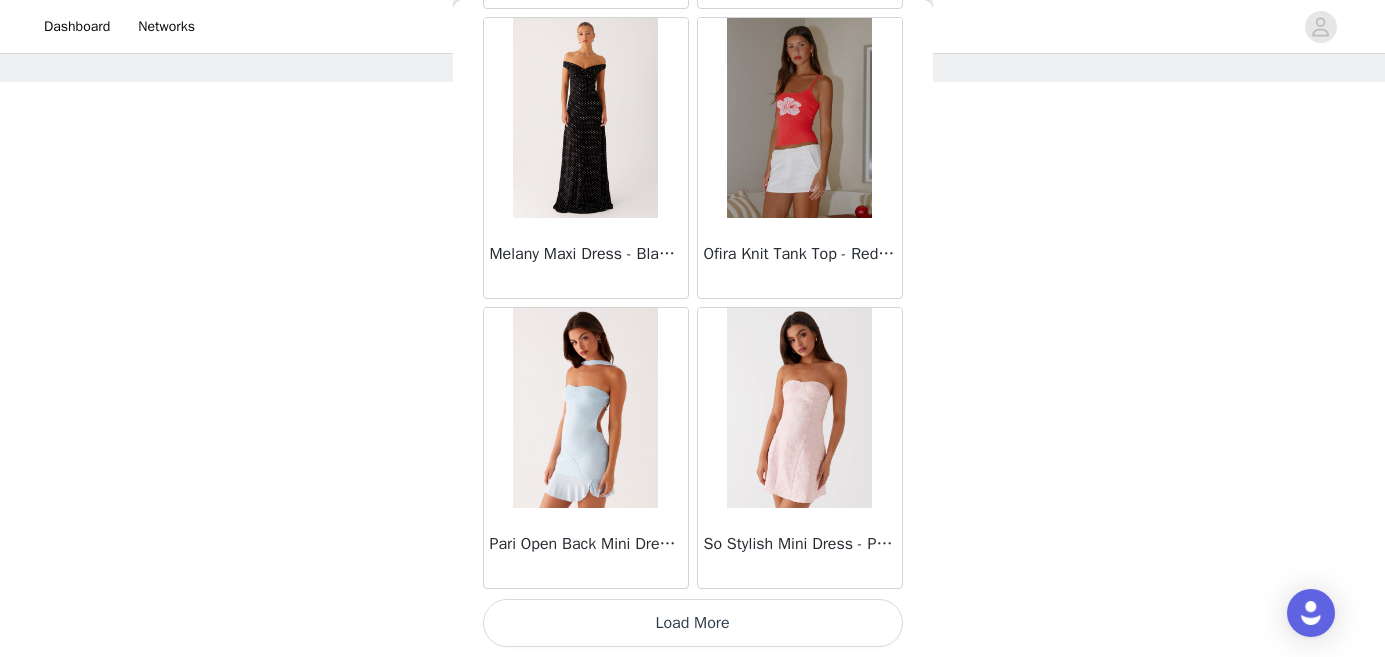 click on "Load More" at bounding box center (693, 623) 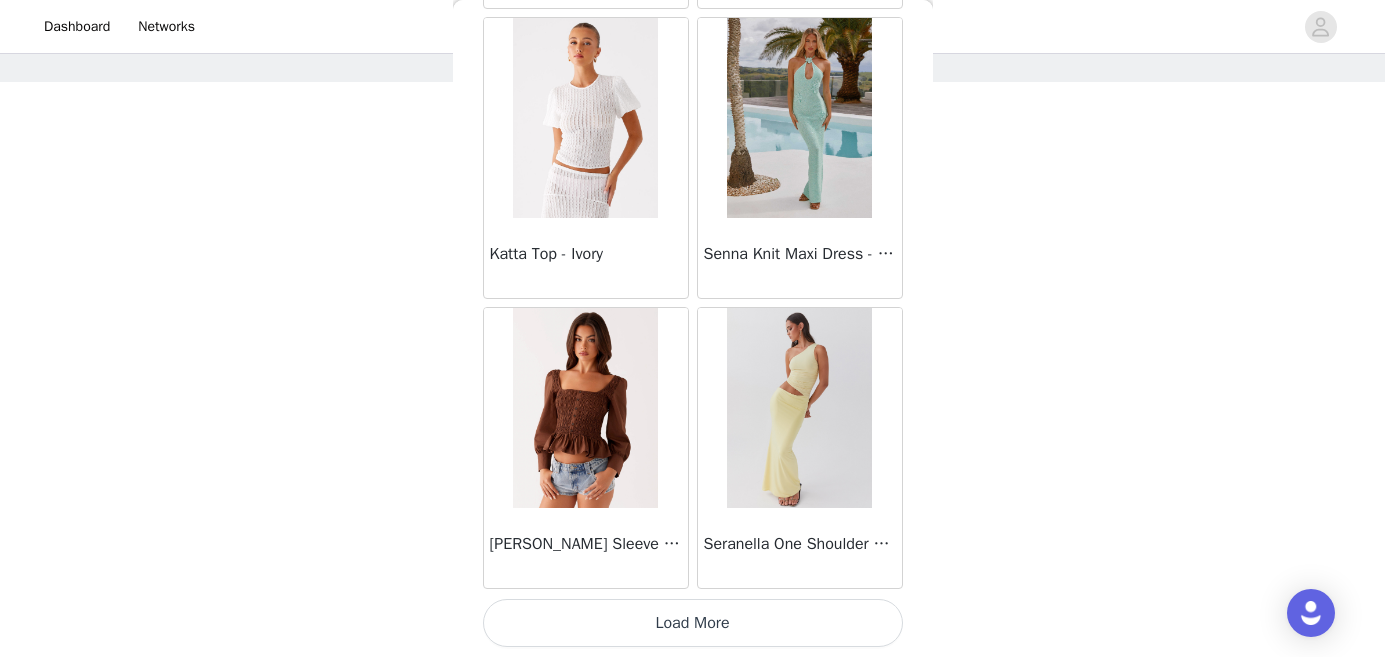 scroll, scrollTop: 51703, scrollLeft: 0, axis: vertical 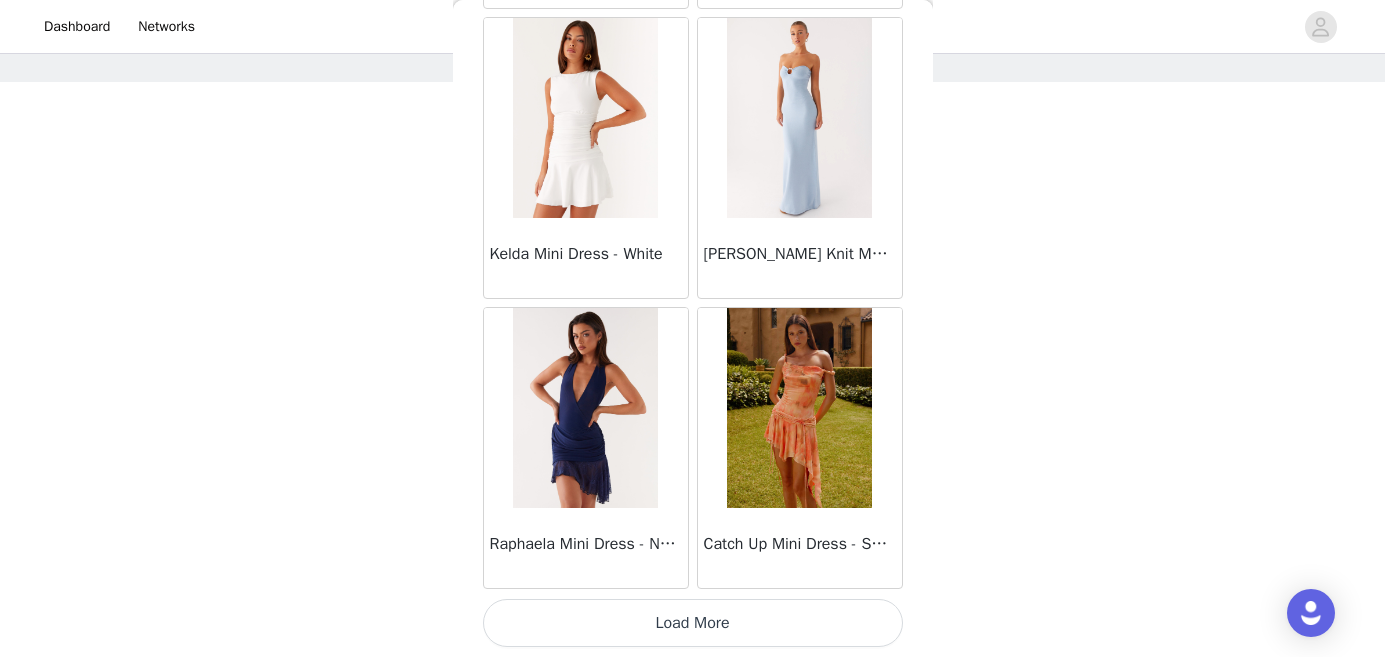 click on "Load More" at bounding box center [693, 623] 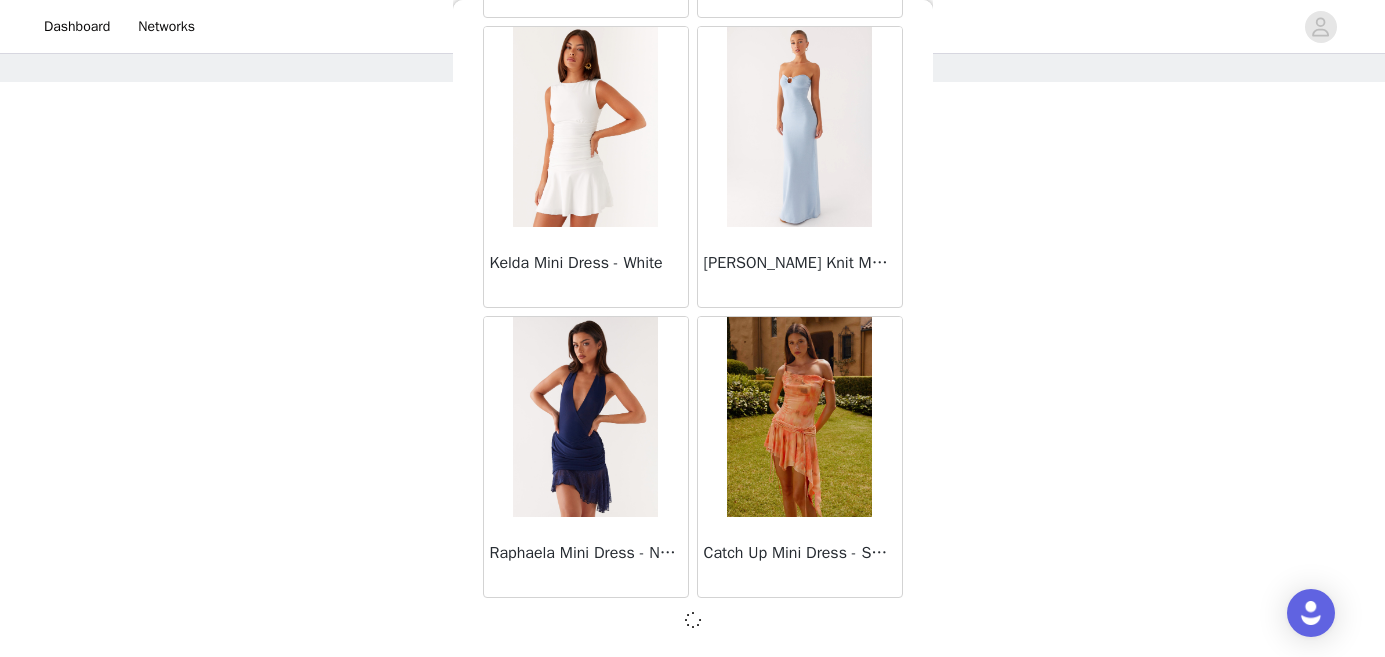 scroll, scrollTop: 54594, scrollLeft: 0, axis: vertical 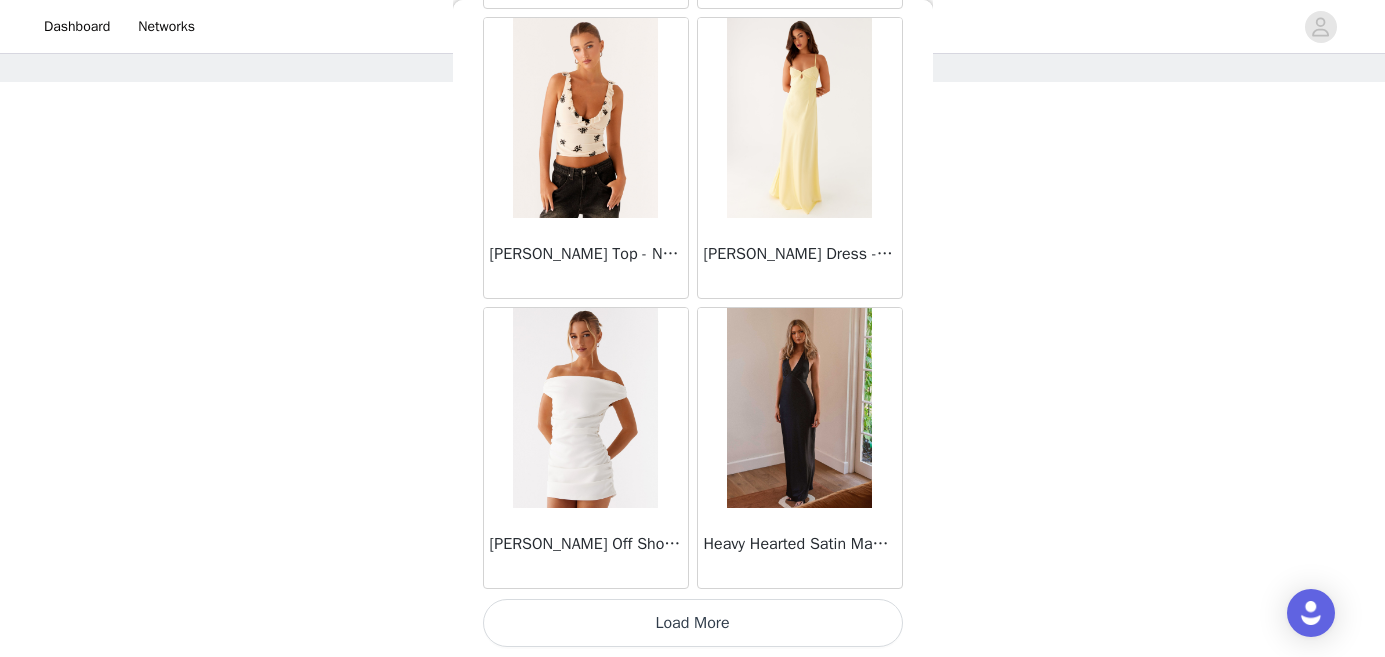 click on "Load More" at bounding box center (693, 623) 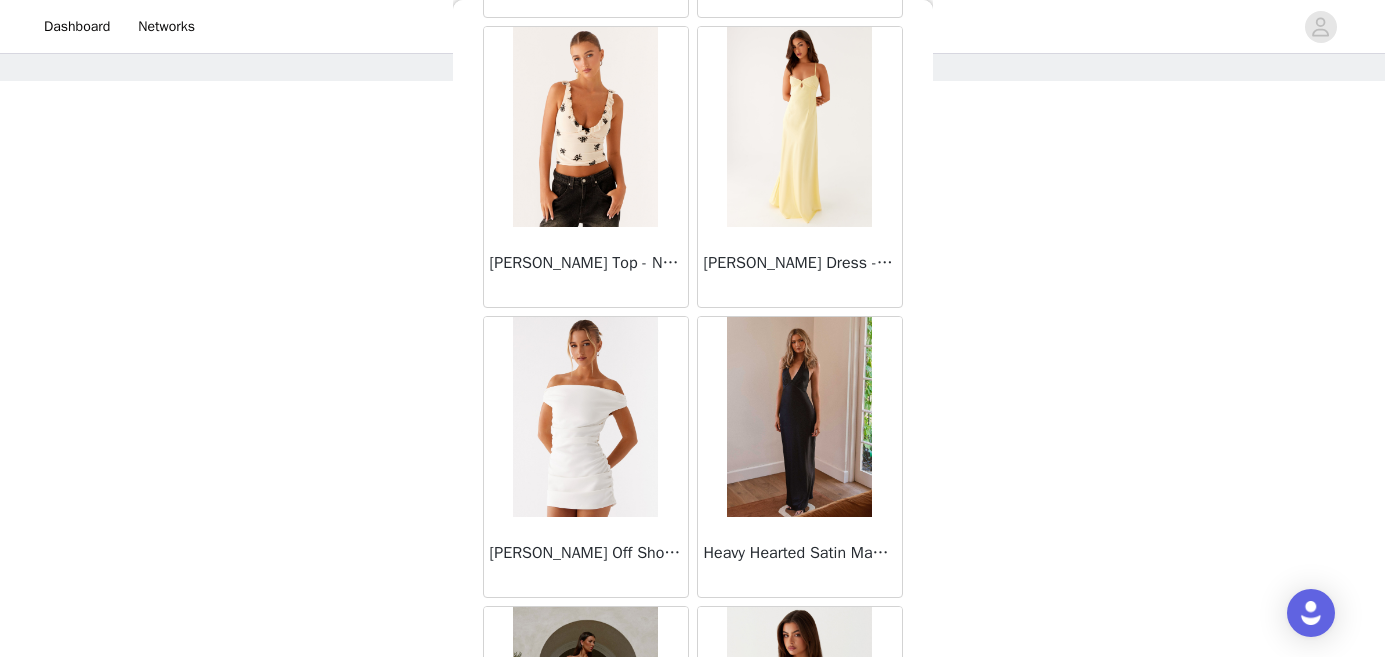 scroll, scrollTop: 81, scrollLeft: 0, axis: vertical 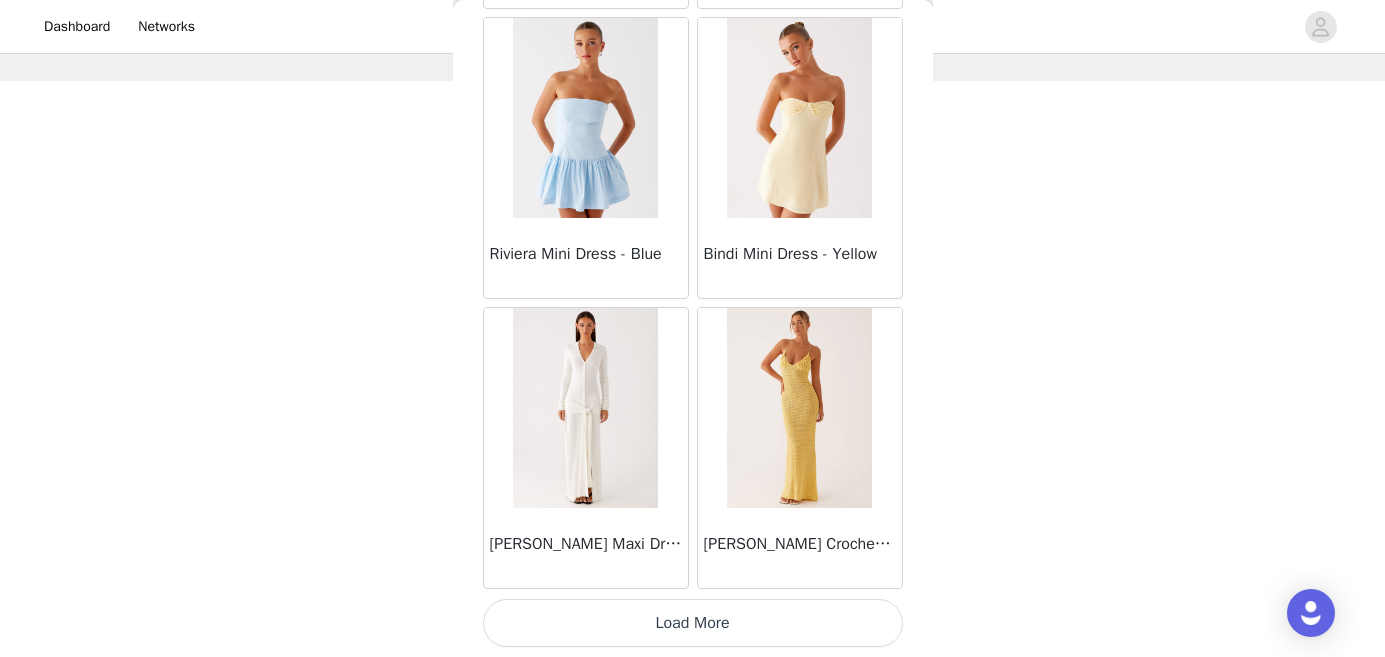 click on "Load More" at bounding box center [693, 623] 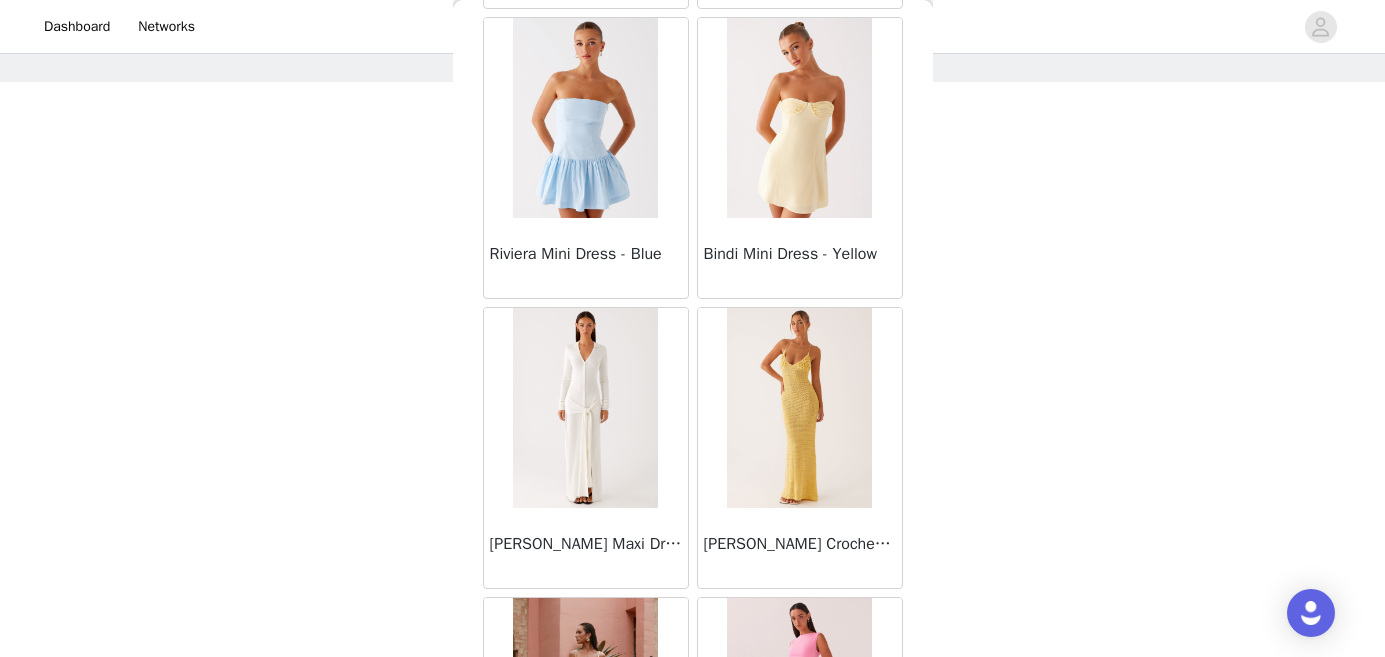 scroll, scrollTop: 107, scrollLeft: 0, axis: vertical 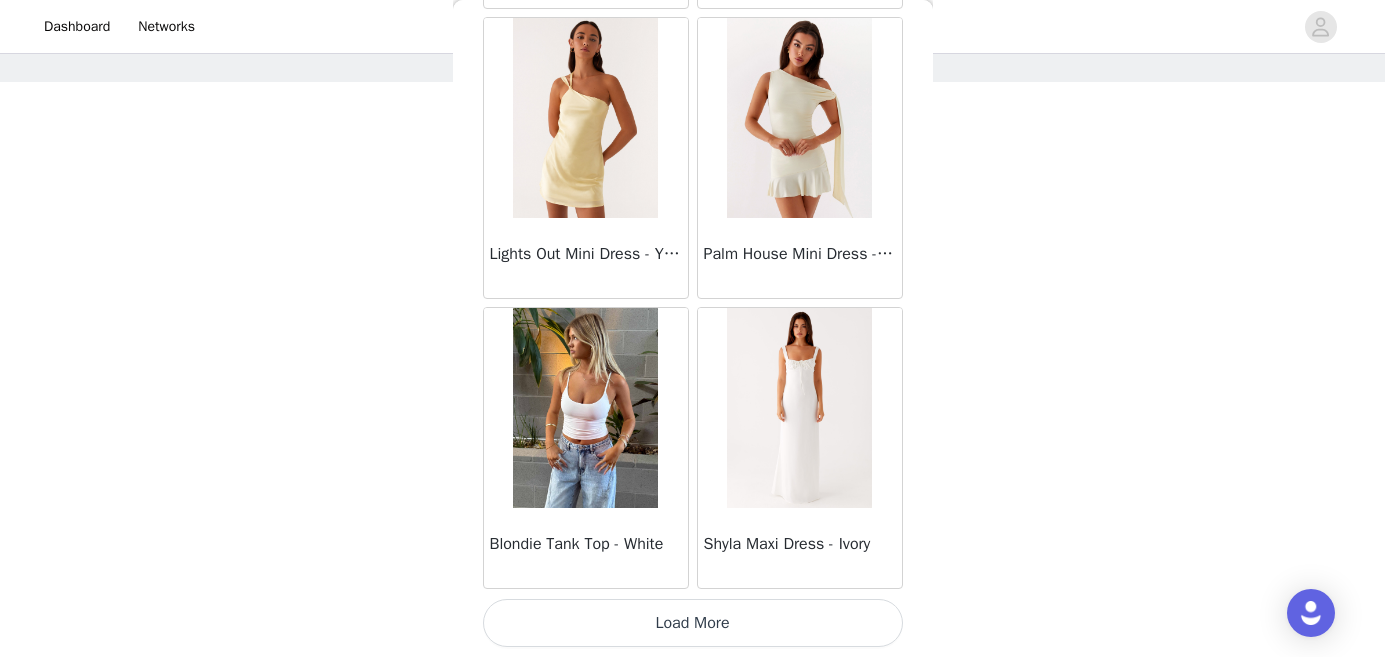 click on "Load More" at bounding box center [693, 623] 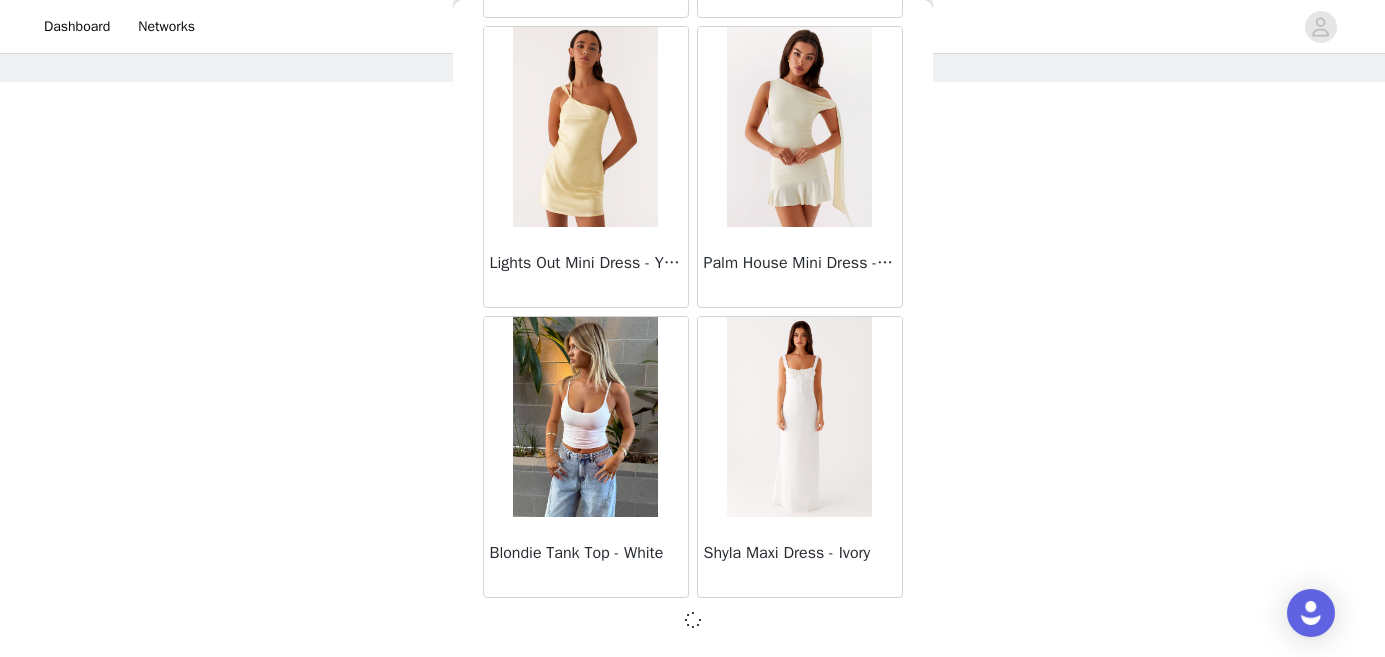 scroll, scrollTop: 63294, scrollLeft: 0, axis: vertical 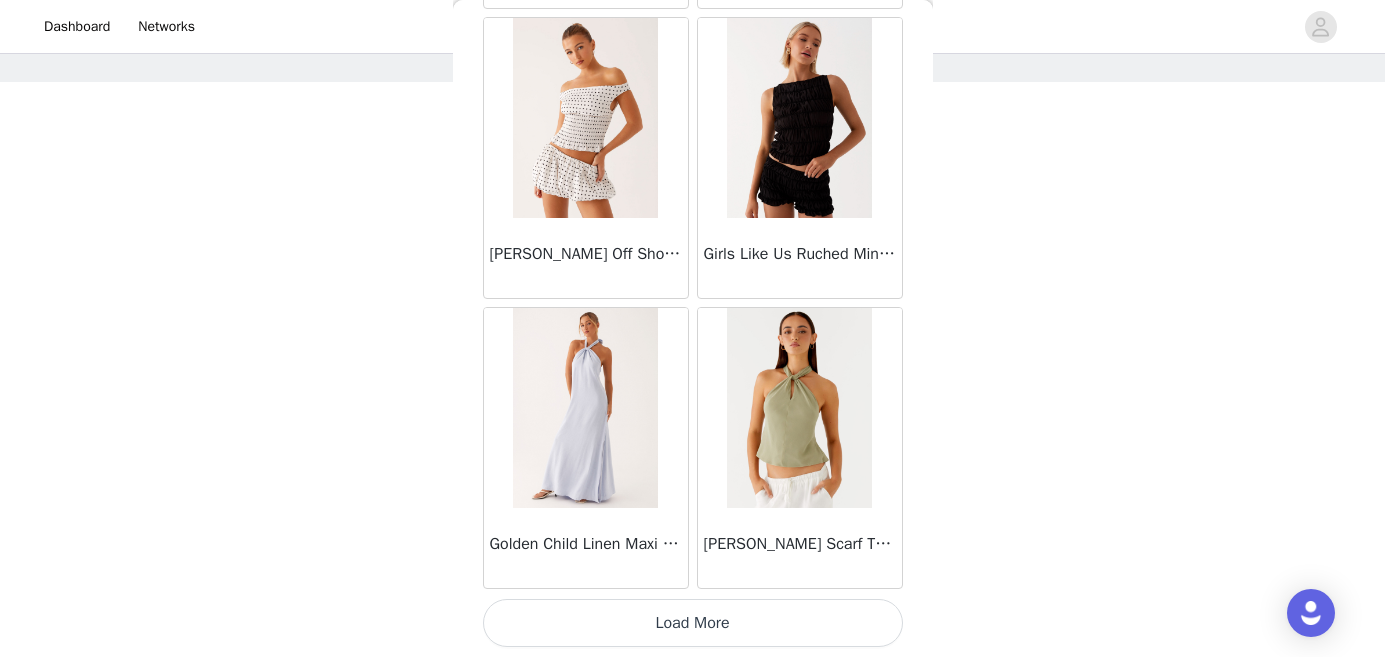 click on "Load More" at bounding box center (693, 623) 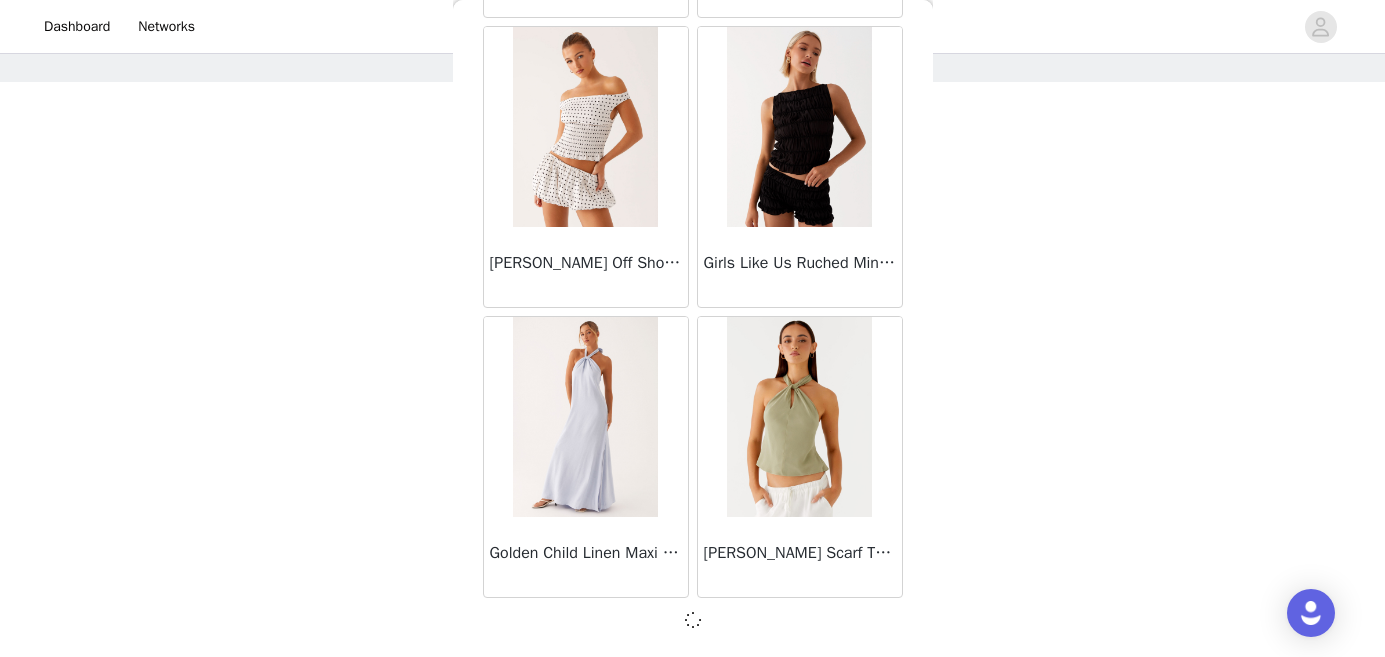 scroll, scrollTop: 81, scrollLeft: 0, axis: vertical 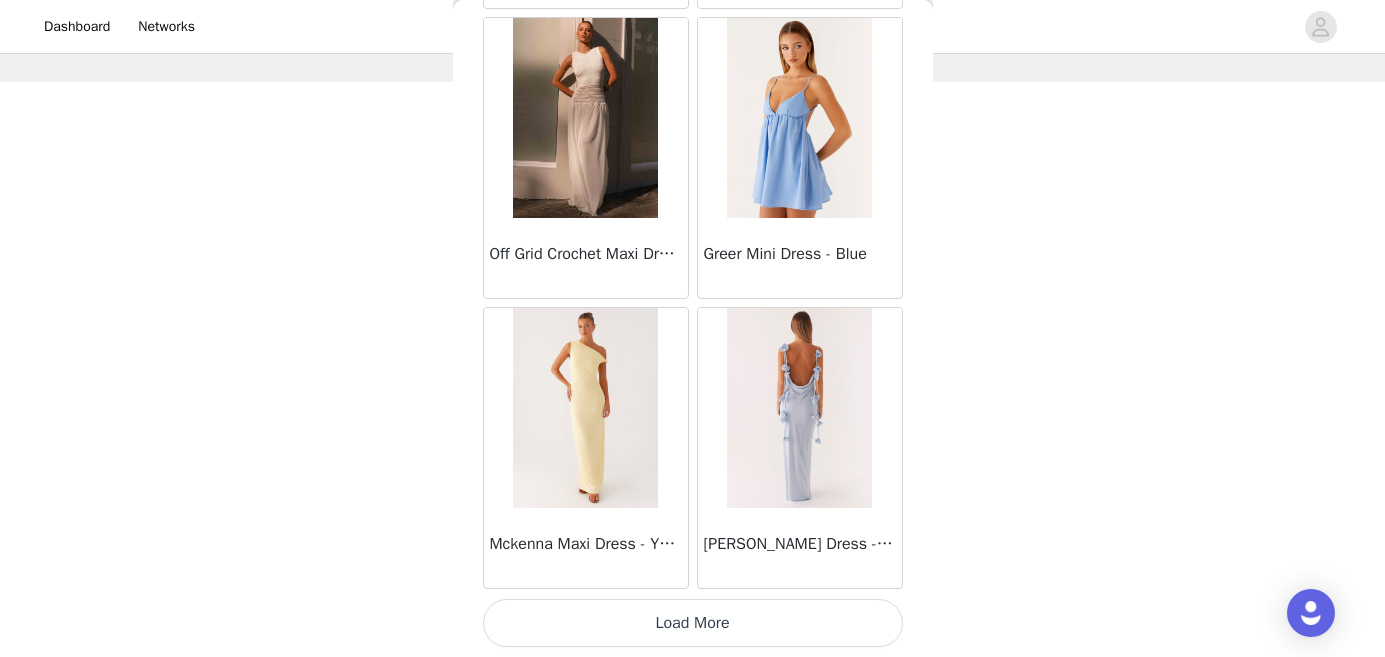 click on "Load More" at bounding box center (693, 623) 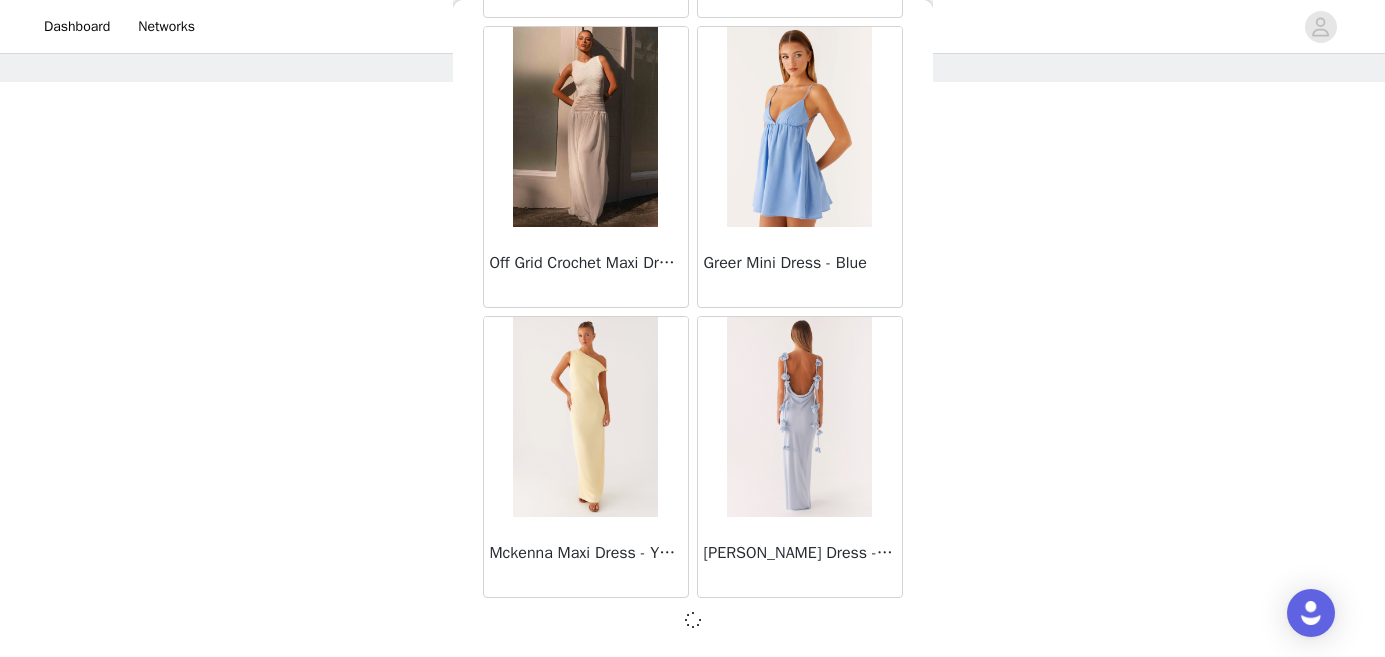 scroll, scrollTop: 69094, scrollLeft: 0, axis: vertical 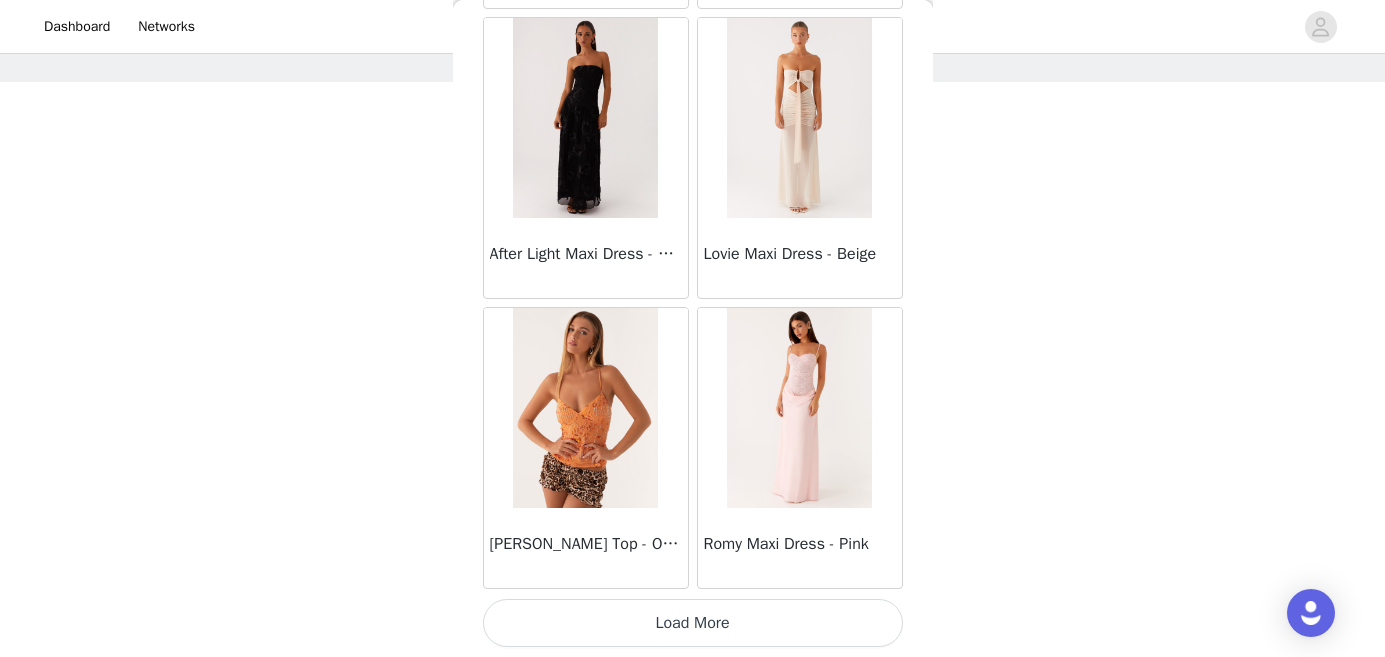click on "Load More" at bounding box center (693, 623) 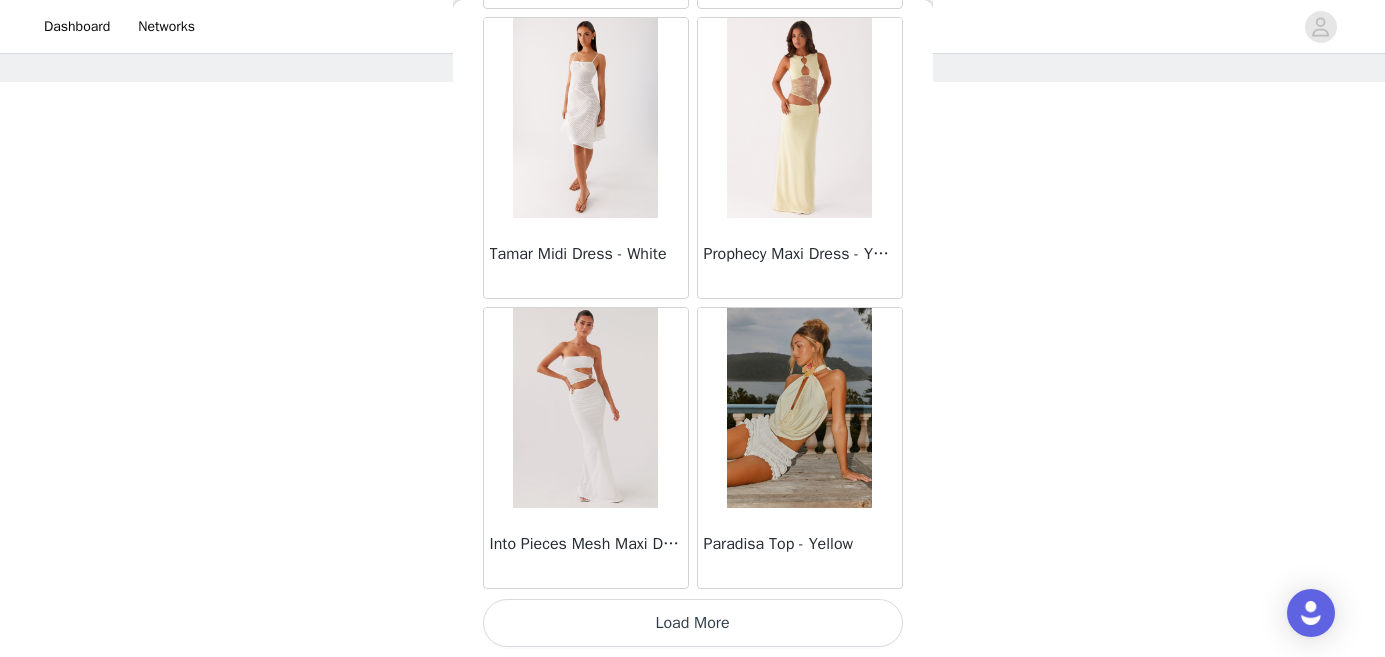 click on "Load More" at bounding box center [693, 623] 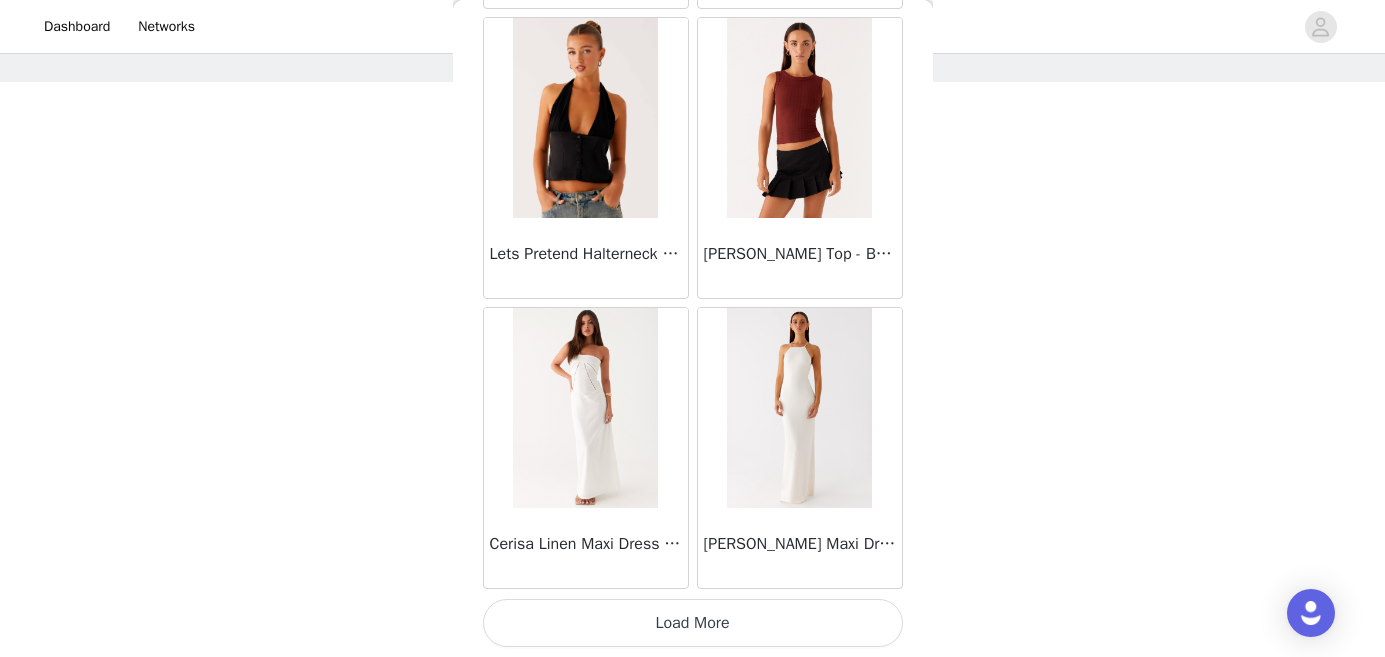 click on "Load More" at bounding box center [693, 623] 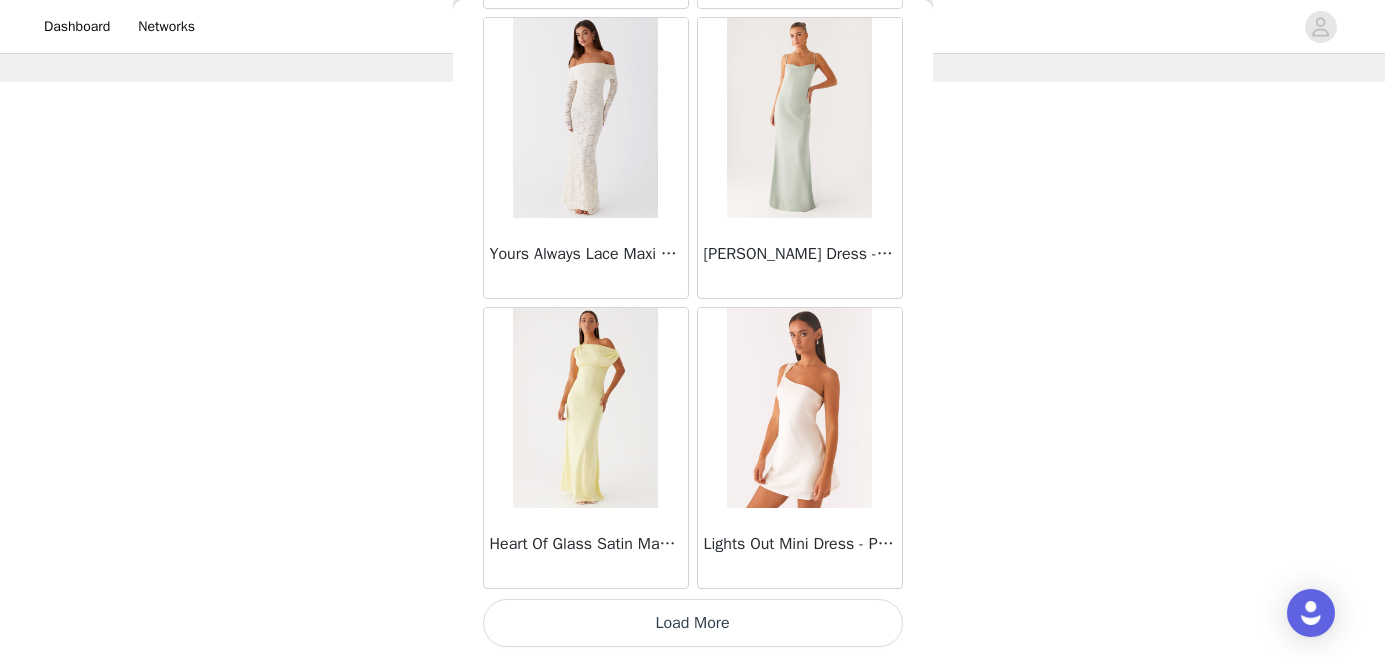 click on "Load More" at bounding box center (693, 623) 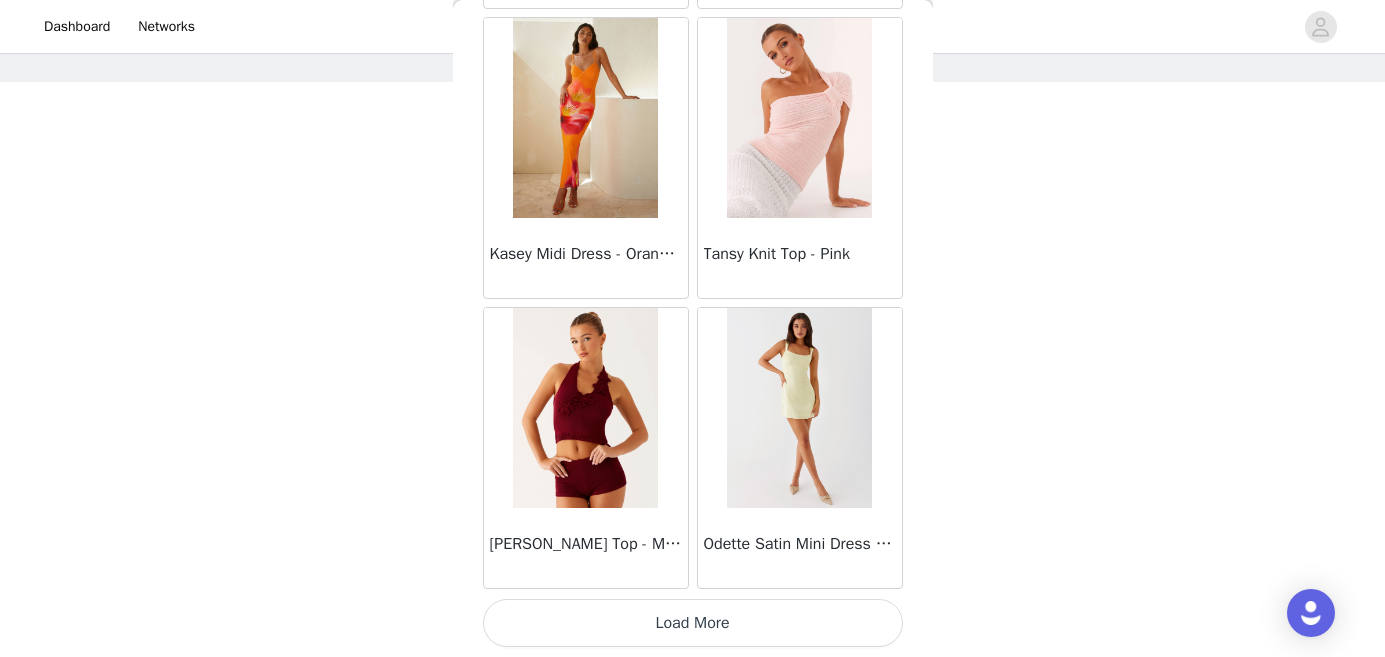 click on "Load More" at bounding box center [693, 623] 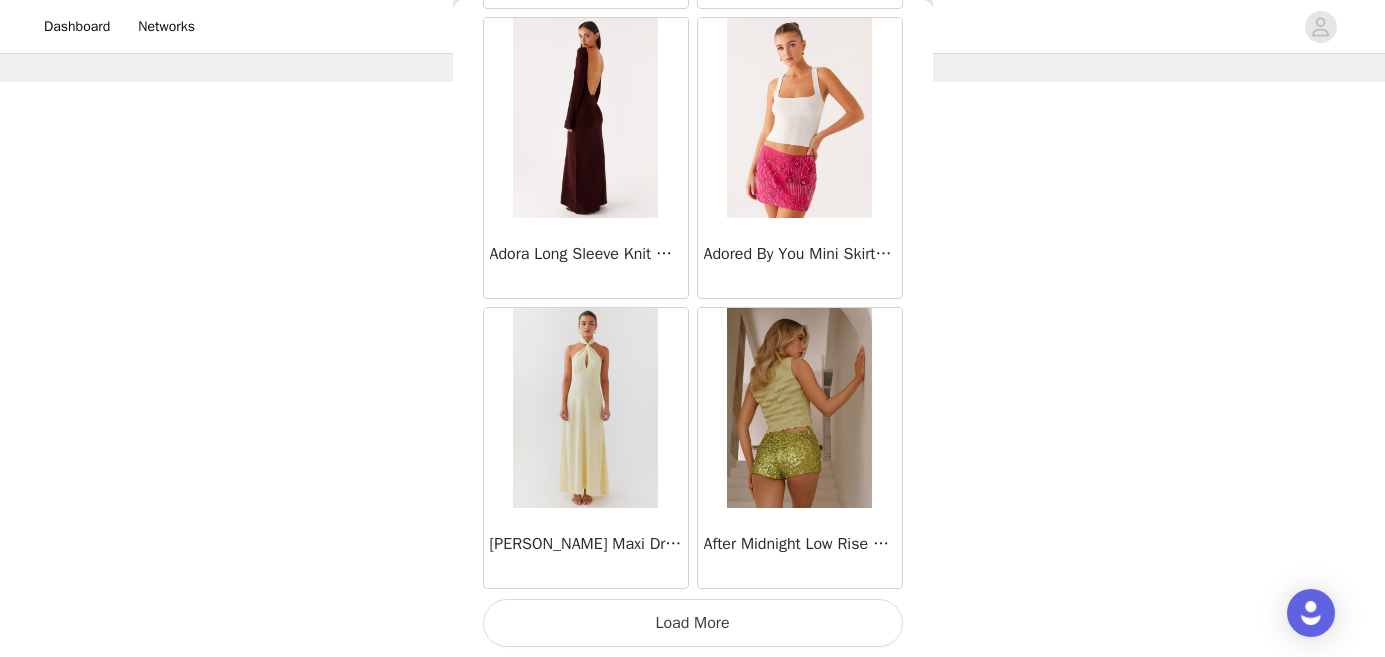 click on "Load More" at bounding box center [693, 623] 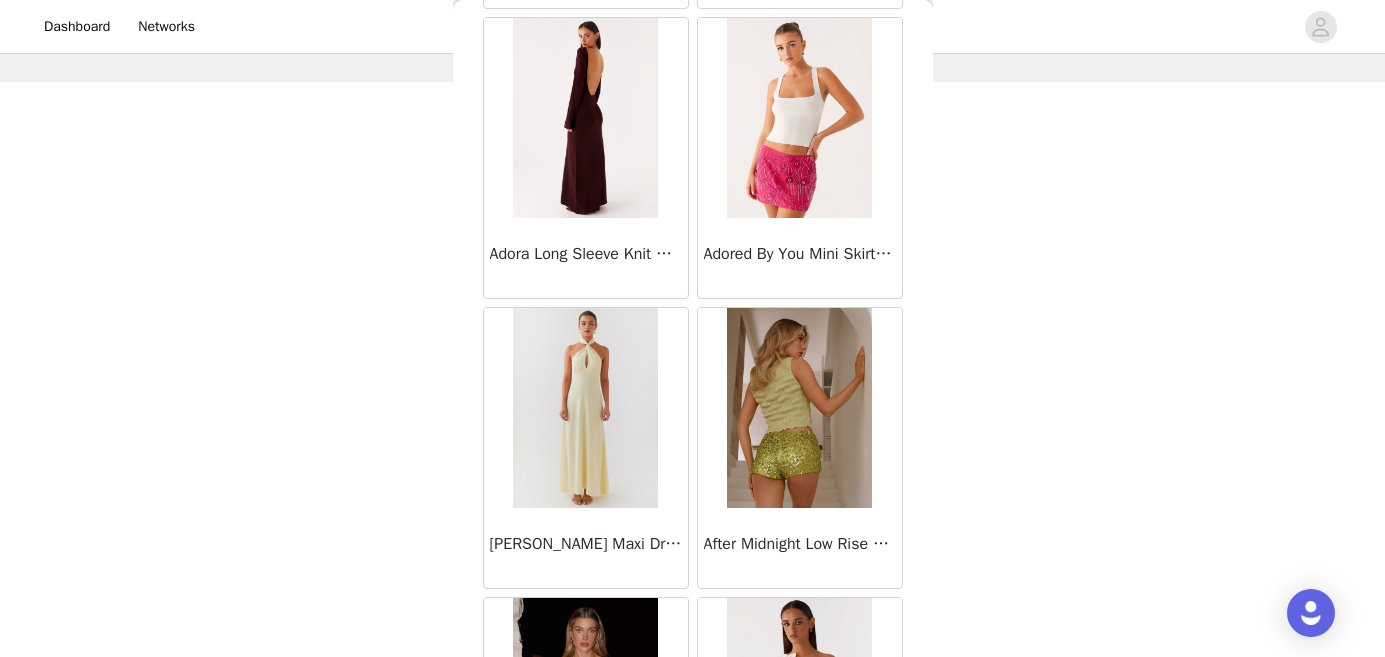 scroll, scrollTop: 106, scrollLeft: 0, axis: vertical 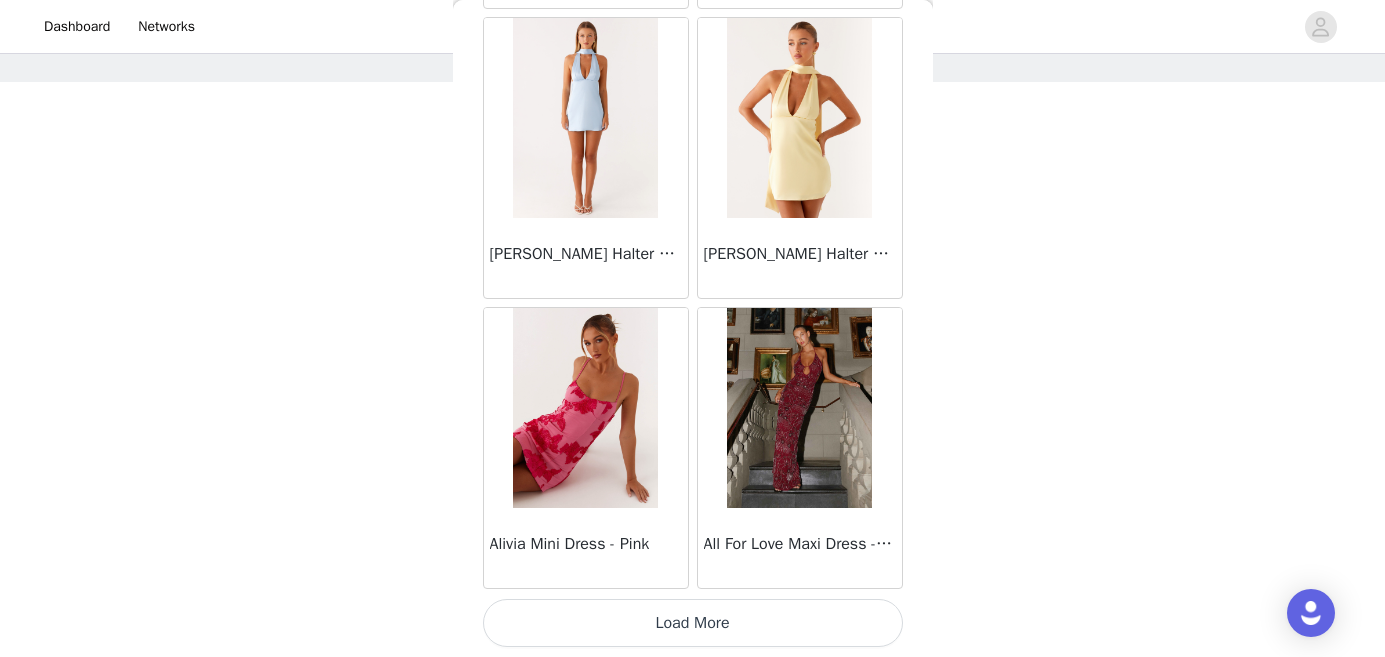 click on "Load More" at bounding box center [693, 623] 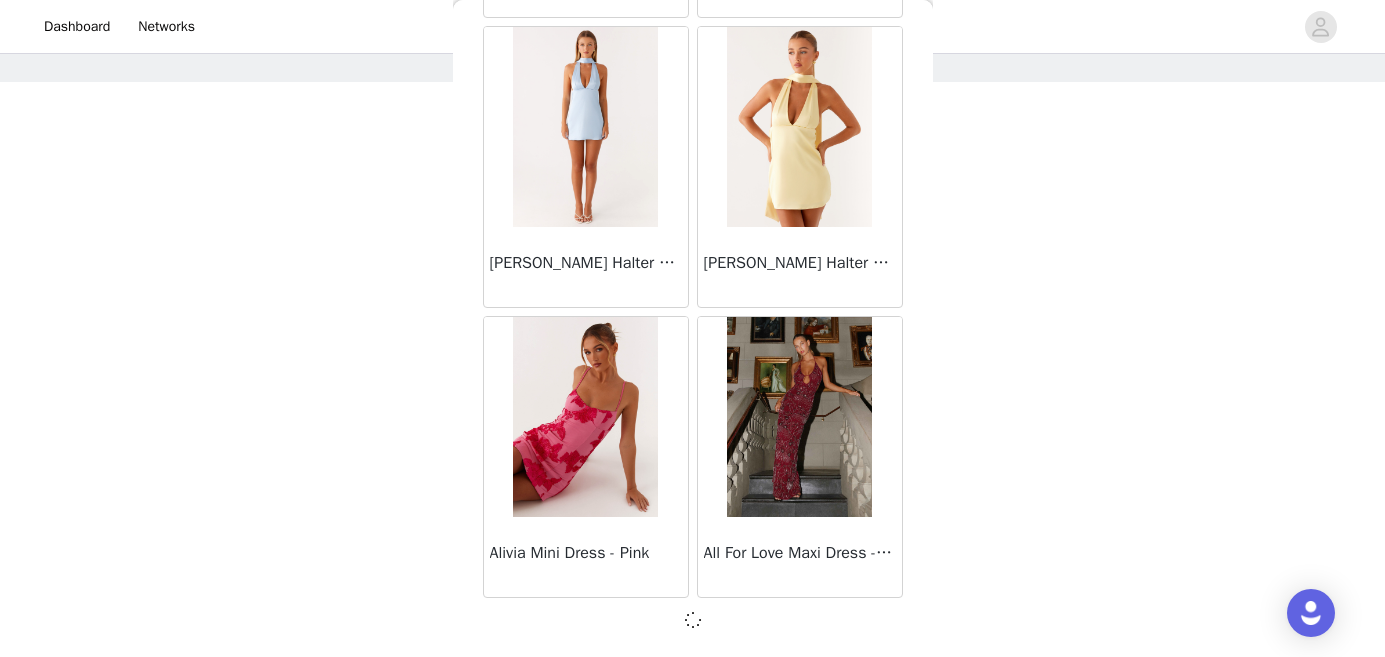 scroll, scrollTop: 89394, scrollLeft: 0, axis: vertical 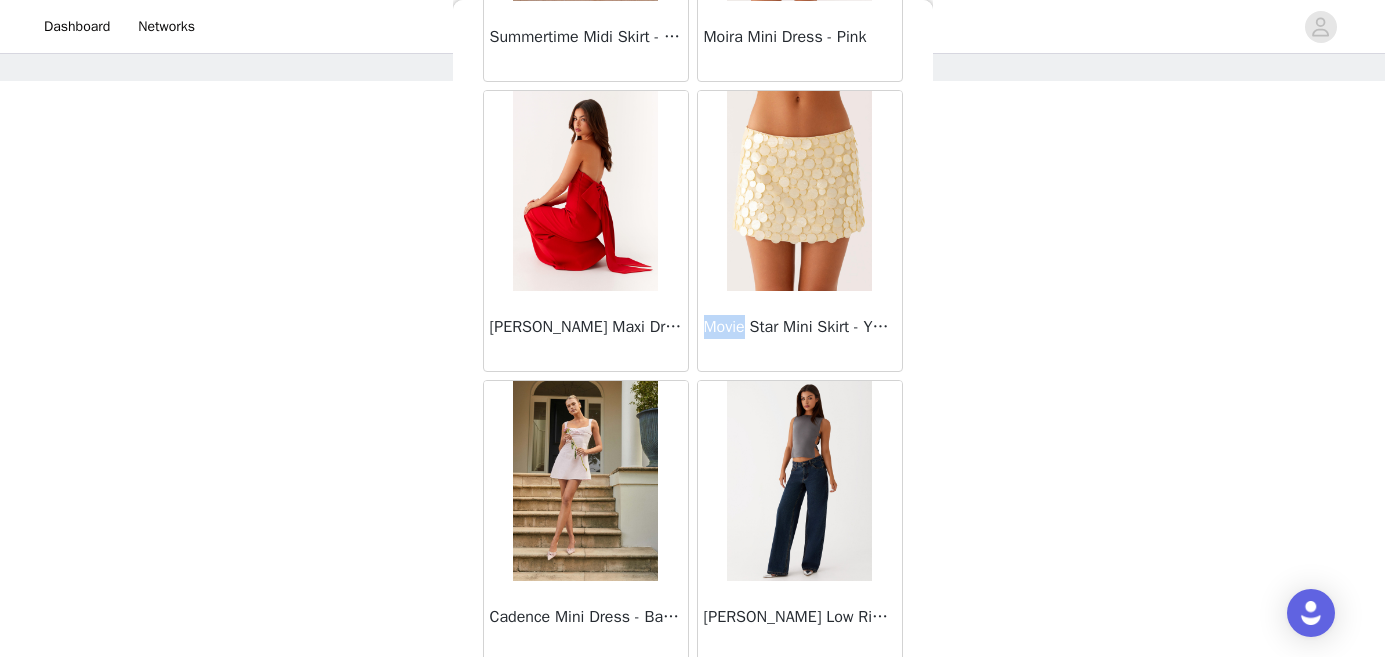 click on "STEP 1 OF 4
Select your styles!
Please note that the sizes are in AU Sizes. Australian Sizing is 2 sizes up, so a US0 = AU4, US4 = AU8. Peppermayo Size Guide: https://peppermayo.com/pages/sizing       1/3 Selected           Willow Chiffon Mini Dress - Fuchsia           Fuchsia, AU 6       Edit   Remove     Add Product       Back       Ayanna Strapless Mini Dress - Yellow       Aster Bloom Maxi Dress - Orange Blue Floral       Avenue Mini Dress - Plum       Aullie Maxi Dress - Yellow       Aullie Maxi Dress - Ivory       Aullie Mini Dress - Black       Avalia Backless Scarf Mini Dress - White Polka Dot       Aullie Maxi Dress - Blue       Aster Bloom Maxi Dress - Bloom Wave Print       Athens One Shoulder Top - Floral       Aullie Mini Dress - Blue       Aullie Maxi Dress - Black       Ayanna Strapless Mini Dress - Cobalt       Atlantic Midi Dress - Yellow       Aullie Maxi Dress - Pink" at bounding box center (692, 245) 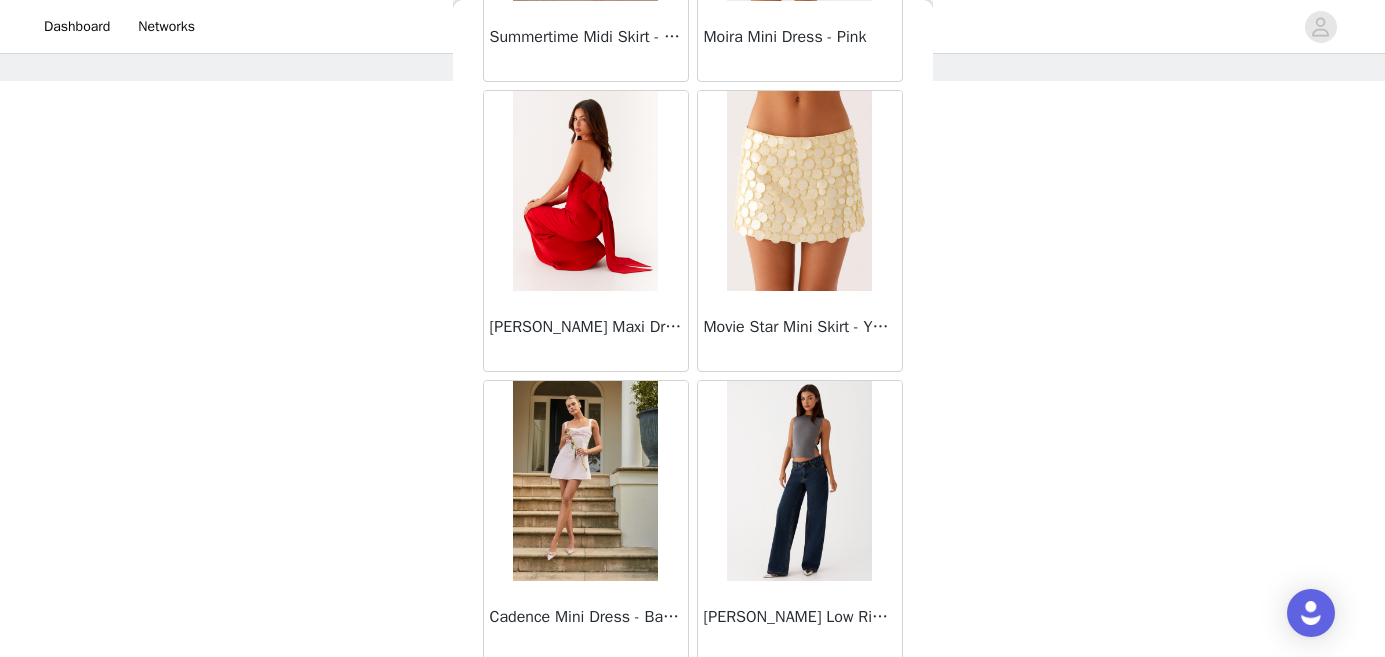 scroll, scrollTop: 80, scrollLeft: 0, axis: vertical 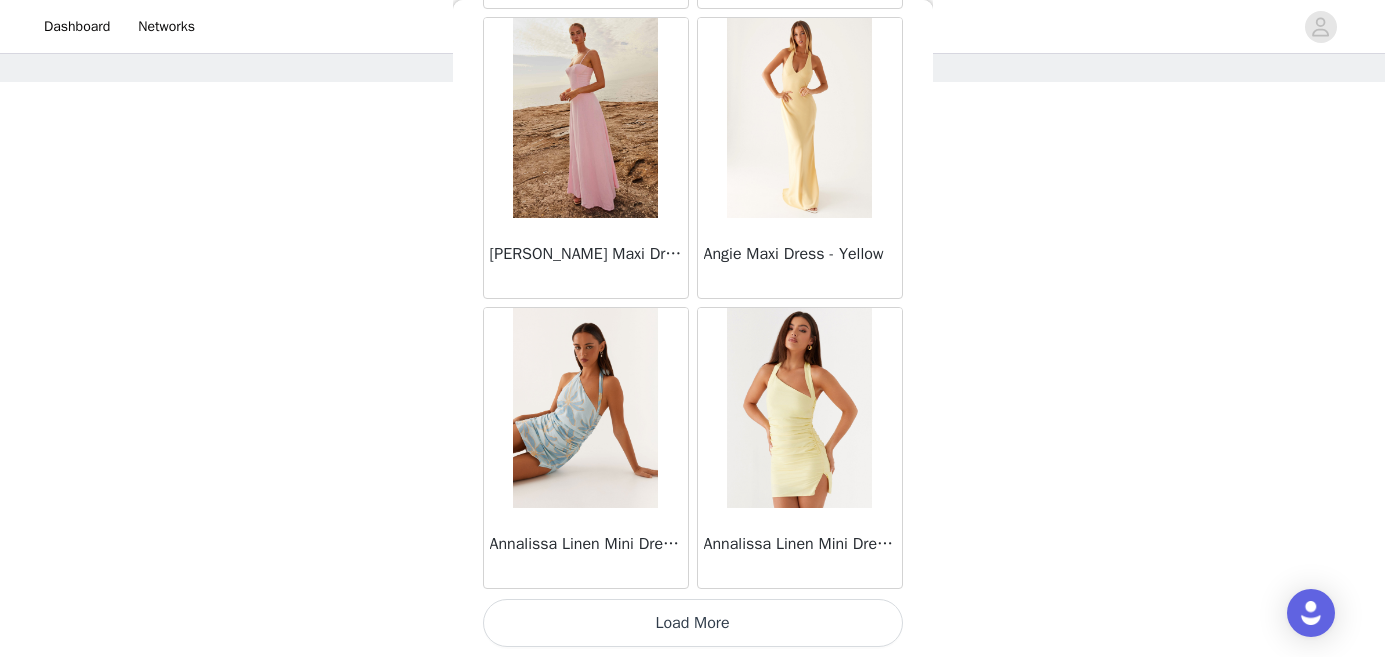 click on "Load More" at bounding box center [693, 623] 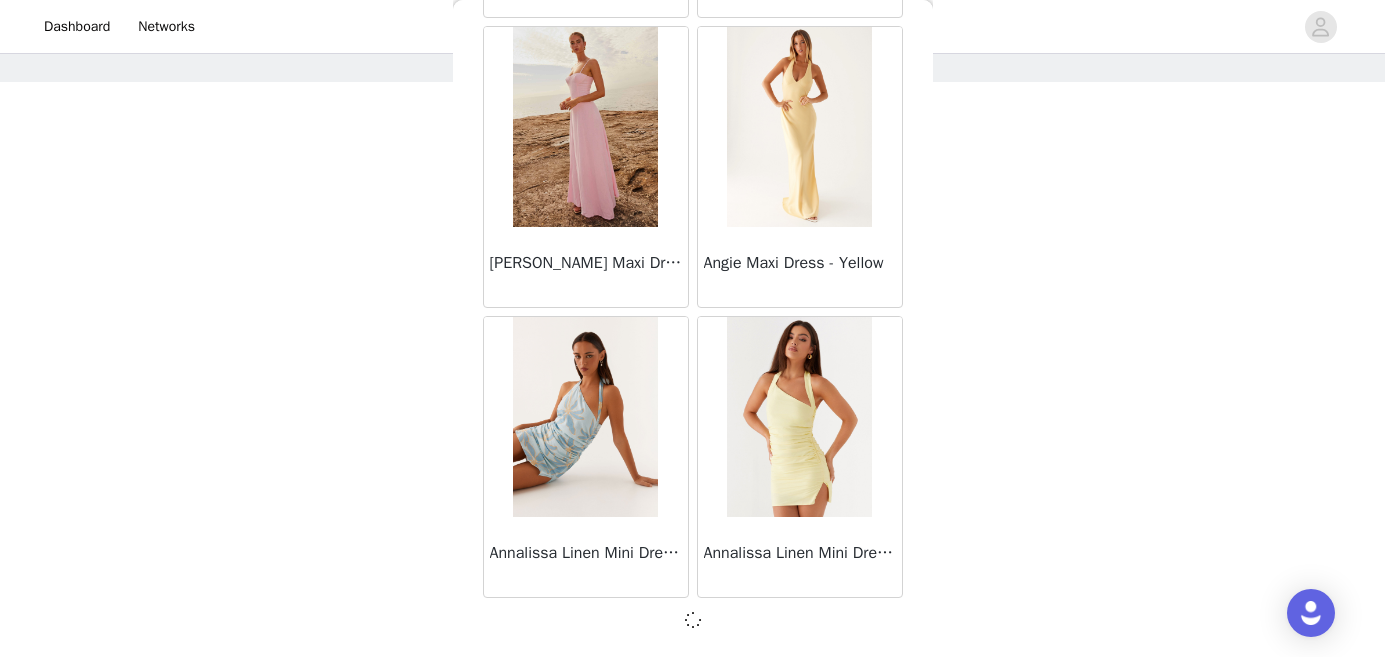 scroll, scrollTop: 92294, scrollLeft: 0, axis: vertical 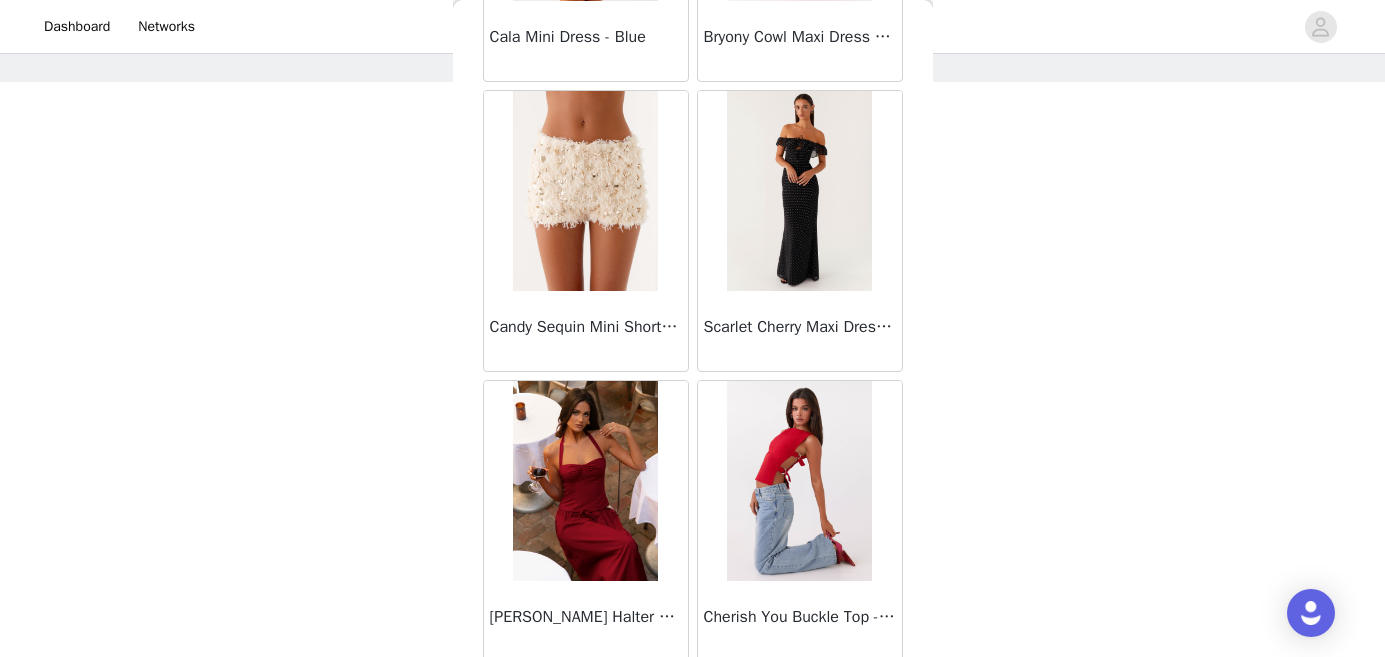 click on "STEP 1 OF 4
Select your styles!
Please note that the sizes are in AU Sizes. Australian Sizing is 2 sizes up, so a US0 = AU4, US4 = AU8. Peppermayo Size Guide: https://peppermayo.com/pages/sizing       1/3 Selected           Willow Chiffon Mini Dress - Fuchsia           Fuchsia, AU 6       Edit   Remove     Add Product       Back       Ayanna Strapless Mini Dress - Yellow       Aster Bloom Maxi Dress - Orange Blue Floral       Avenue Mini Dress - Plum       Aullie Maxi Dress - Yellow       Aullie Maxi Dress - Ivory       Aullie Mini Dress - Black       Avalia Backless Scarf Mini Dress - White Polka Dot       Aullie Maxi Dress - Blue       Aster Bloom Maxi Dress - Bloom Wave Print       Athens One Shoulder Top - Floral       Aullie Mini Dress - Blue       Aullie Maxi Dress - Black       Ayanna Strapless Mini Dress - Cobalt       Atlantic Midi Dress - Yellow       Aullie Maxi Dress - Pink" at bounding box center (692, 246) 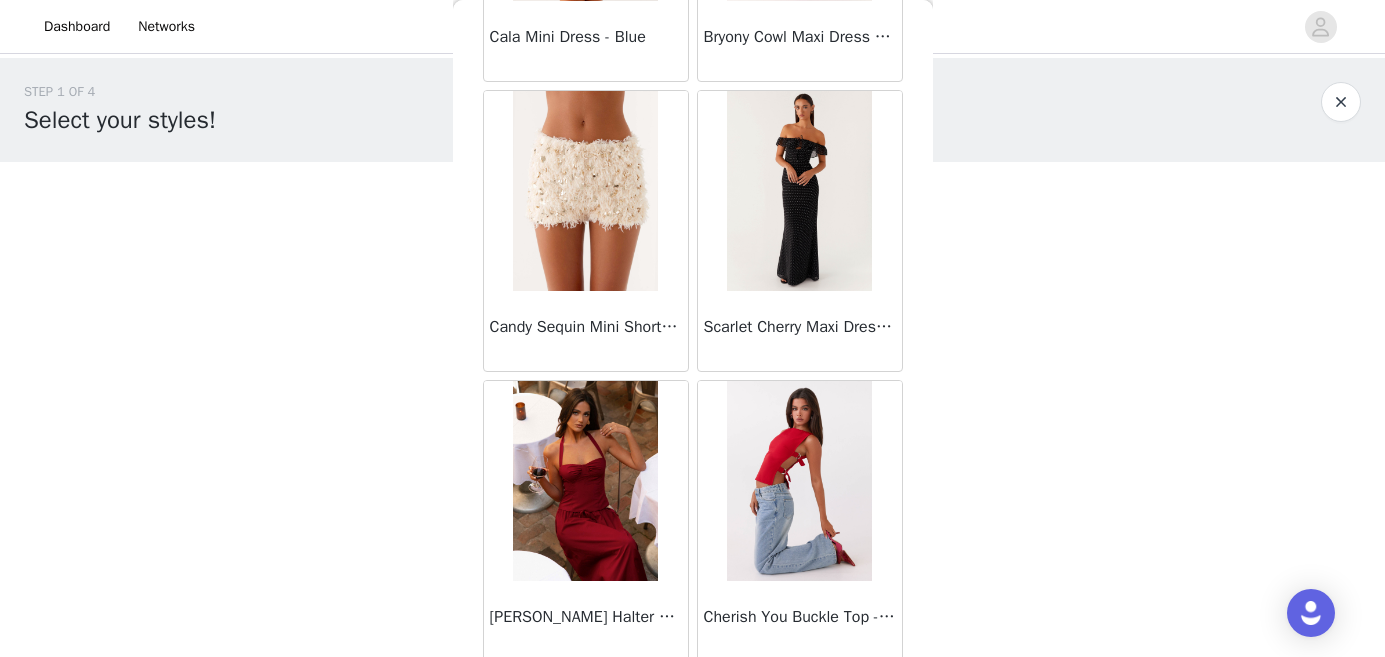 scroll, scrollTop: 0, scrollLeft: 0, axis: both 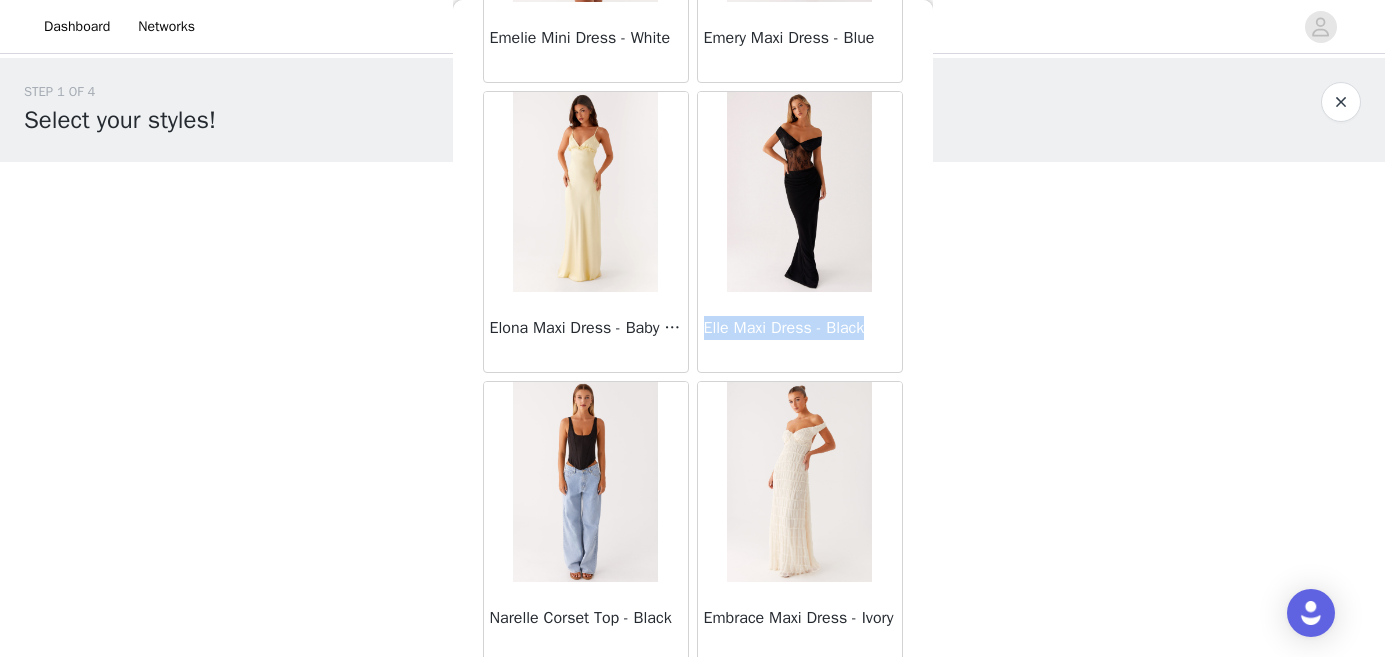 click at bounding box center [799, 192] 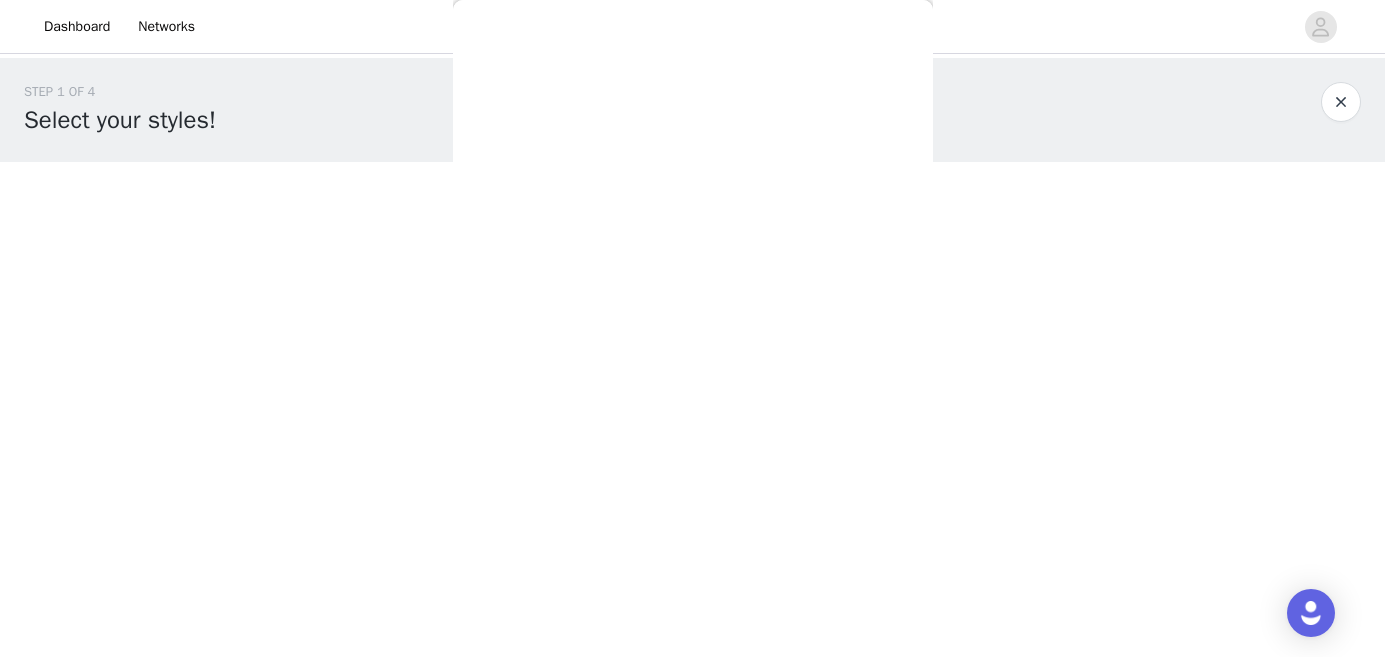 click on "Back       [PERSON_NAME] Strapless Mini Dress - Yellow       [PERSON_NAME] Maxi Dress - Orange Blue Floral       Avenue Mini Dress - Plum       Aullie Maxi Dress - Yellow       Aullie Maxi Dress - Ivory       Aullie Mini Dress - Black       Avalia Backless Scarf Mini Dress - White Polka Dot       Aullie Maxi Dress - Blue       [PERSON_NAME] Maxi Dress - Bloom Wave Print       Athens One Shoulder Top - Floral       Aullie Mini Dress - Blue       Aullie Maxi Dress - [PERSON_NAME] Strapless Mini Dress - Cobalt       Atlantic Midi Dress - Yellow       Aullie Maxi Dress - Pink       Azura Halter Top - Yellow       Beki Beaded Mesh Maxi Dress - Deep Red       Bad News Mesh Maxi Dress - Turquoise Floral       Bad News Mesh Maxi Dress - Yellow Floral       Be Mine Satin Maxi Dress - Canary       Belize Maxi Dress - Yellow       [PERSON_NAME] Off Shoulder Knit Top - Mint       [PERSON_NAME] Tube Top - Blue       [PERSON_NAME] Top - Red Gingham       Breaking News Mini Dress - Black       Bodie Maxi Dress - Pastel Yellow" at bounding box center (693, 328) 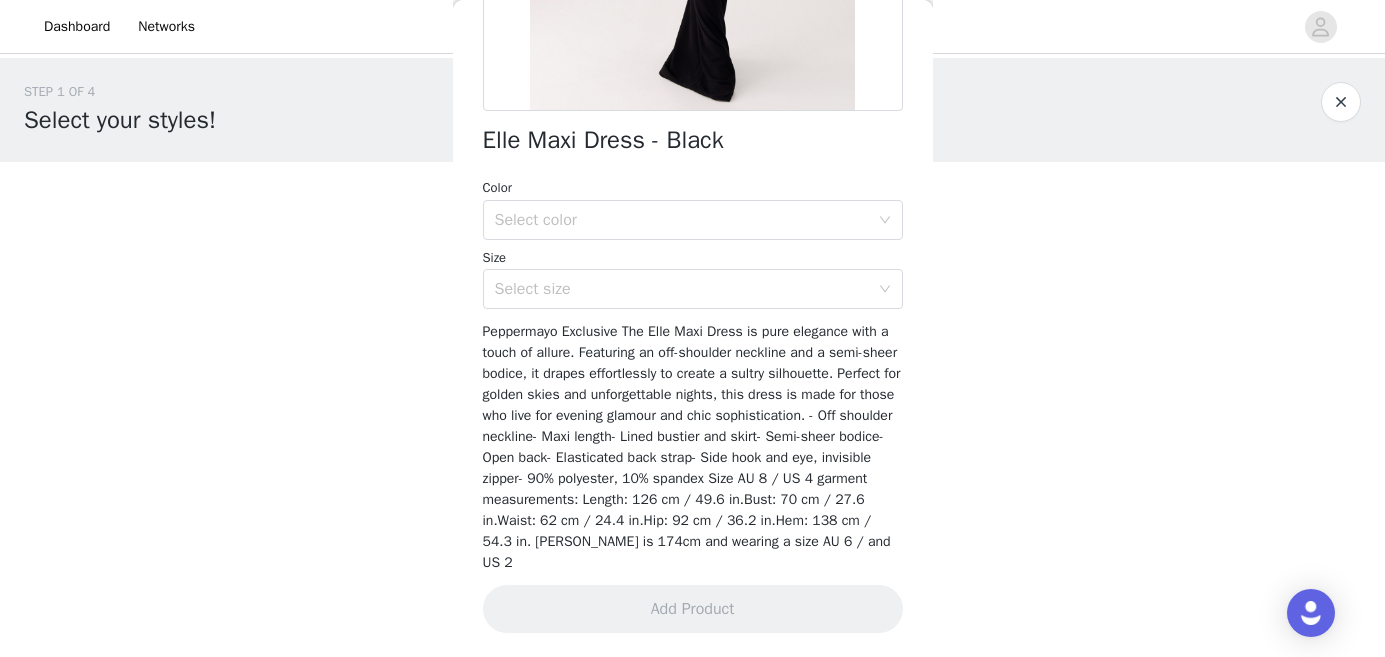 scroll, scrollTop: 438, scrollLeft: 0, axis: vertical 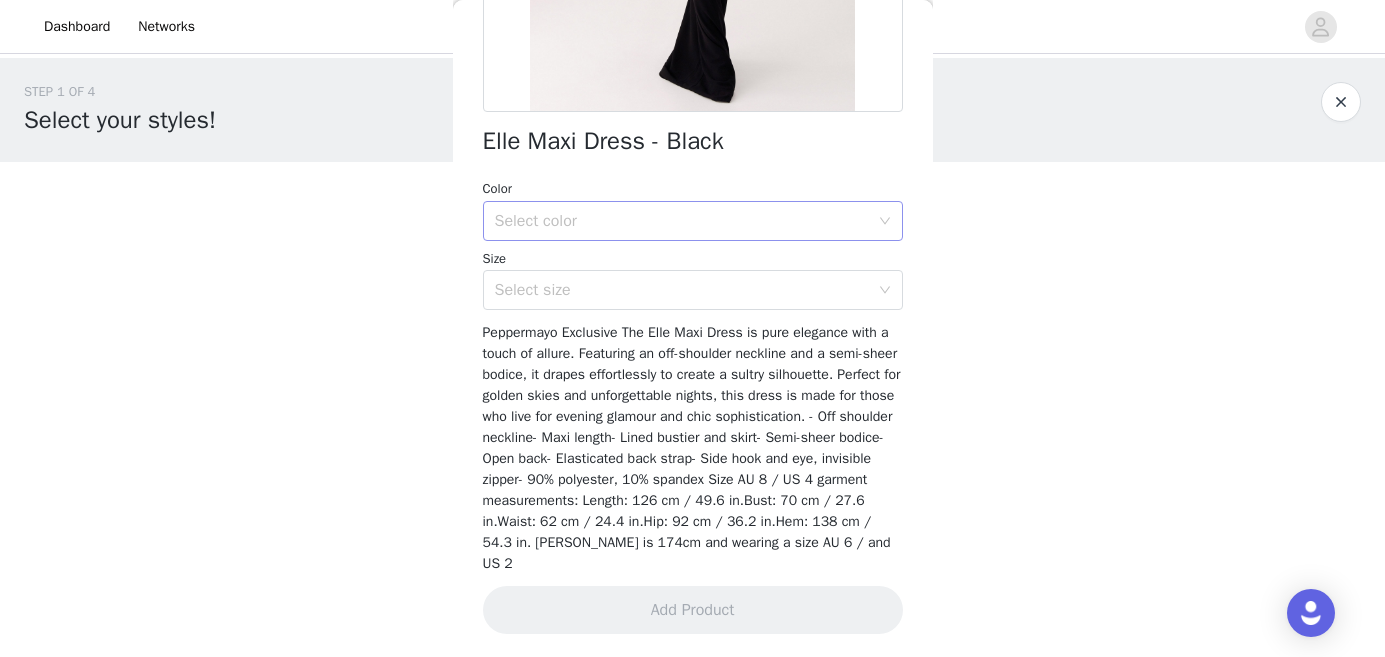 click on "Select color" at bounding box center (682, 221) 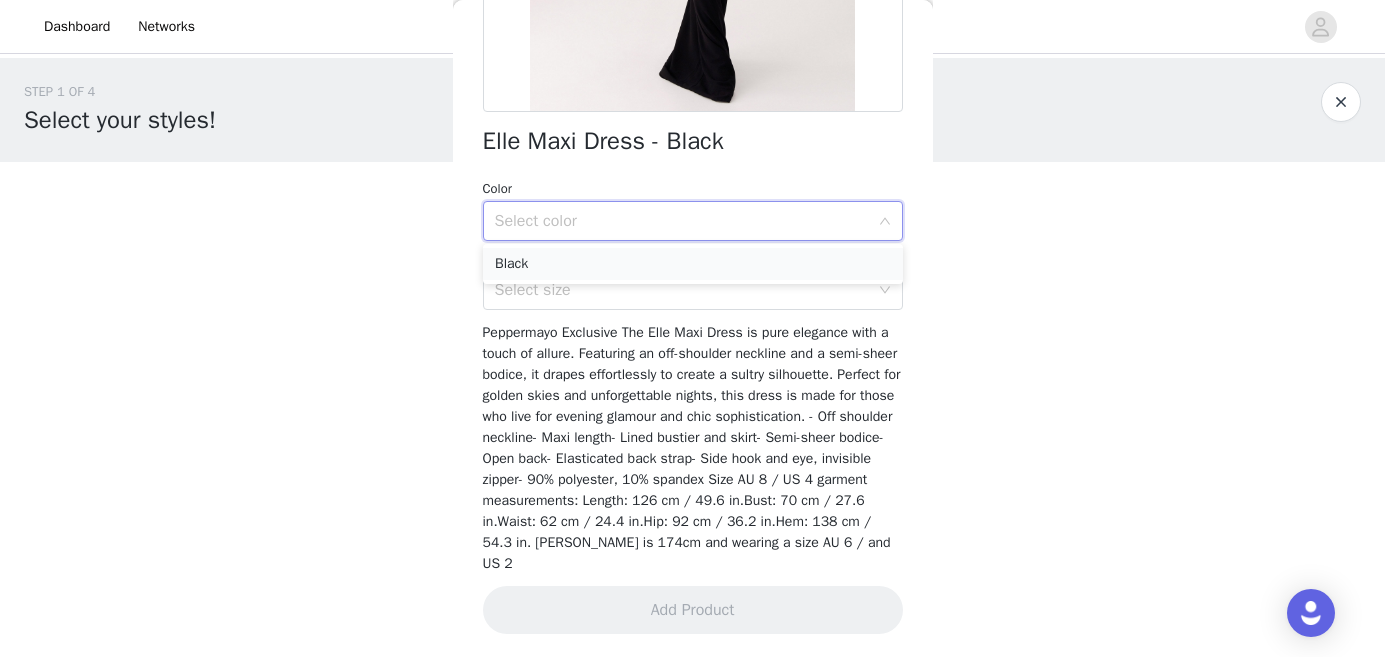 click on "Black" at bounding box center (693, 264) 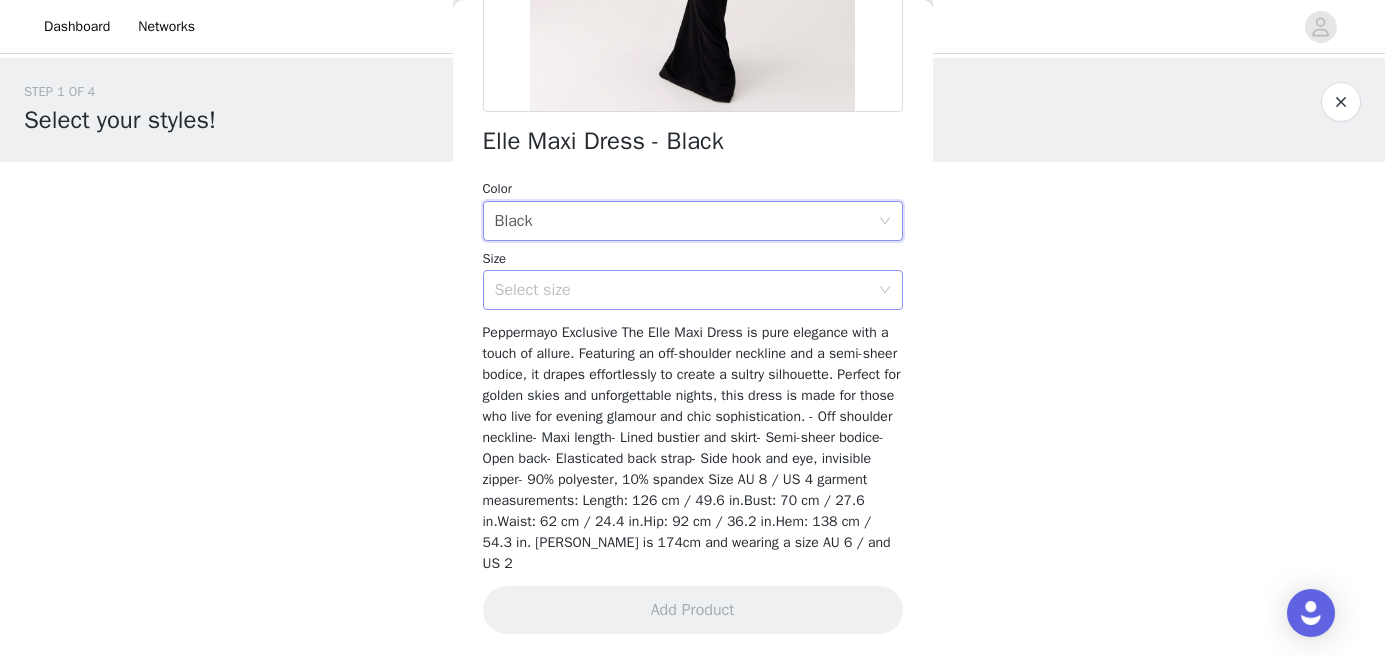 click on "Select size" at bounding box center [682, 290] 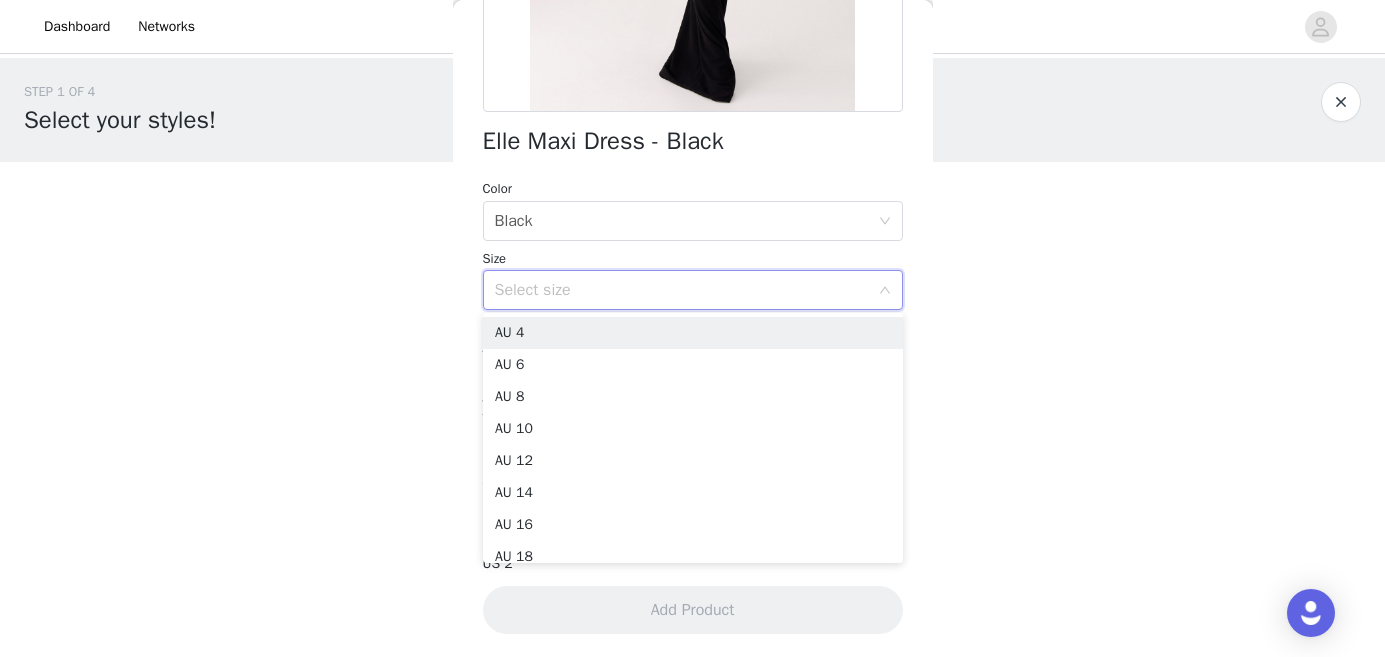 click on "STEP 1 OF 4
Select your styles!
Please note that the sizes are in AU Sizes. Australian Sizing is 2 sizes up, so a US0 = AU4, US4 = AU8. Peppermayo Size Guide: https://peppermayo.com/pages/sizing       1/3 Selected           Willow Chiffon Mini Dress - Fuchsia           Fuchsia, AU 6       Edit   Remove     Add Product       Back     Elle Maxi Dress - Black               Color   Select color Black Size   Select size     Add Product" at bounding box center [692, 326] 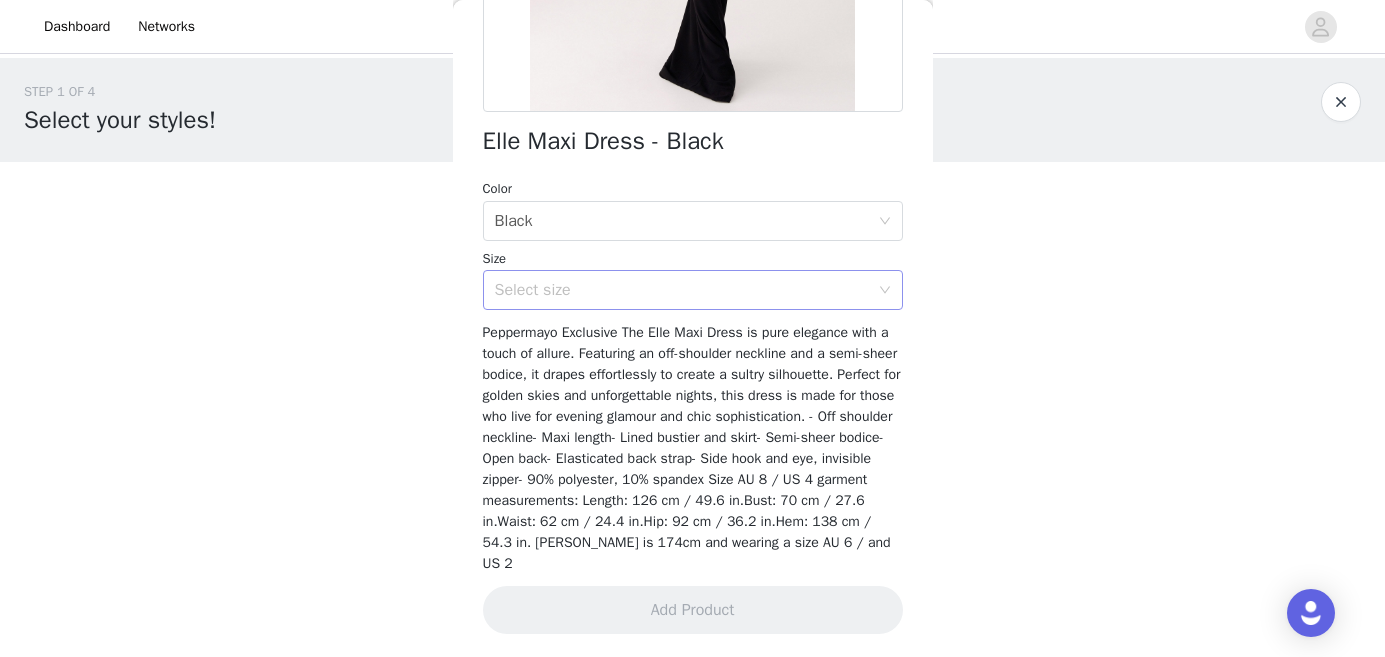 click on "Select size" at bounding box center [682, 290] 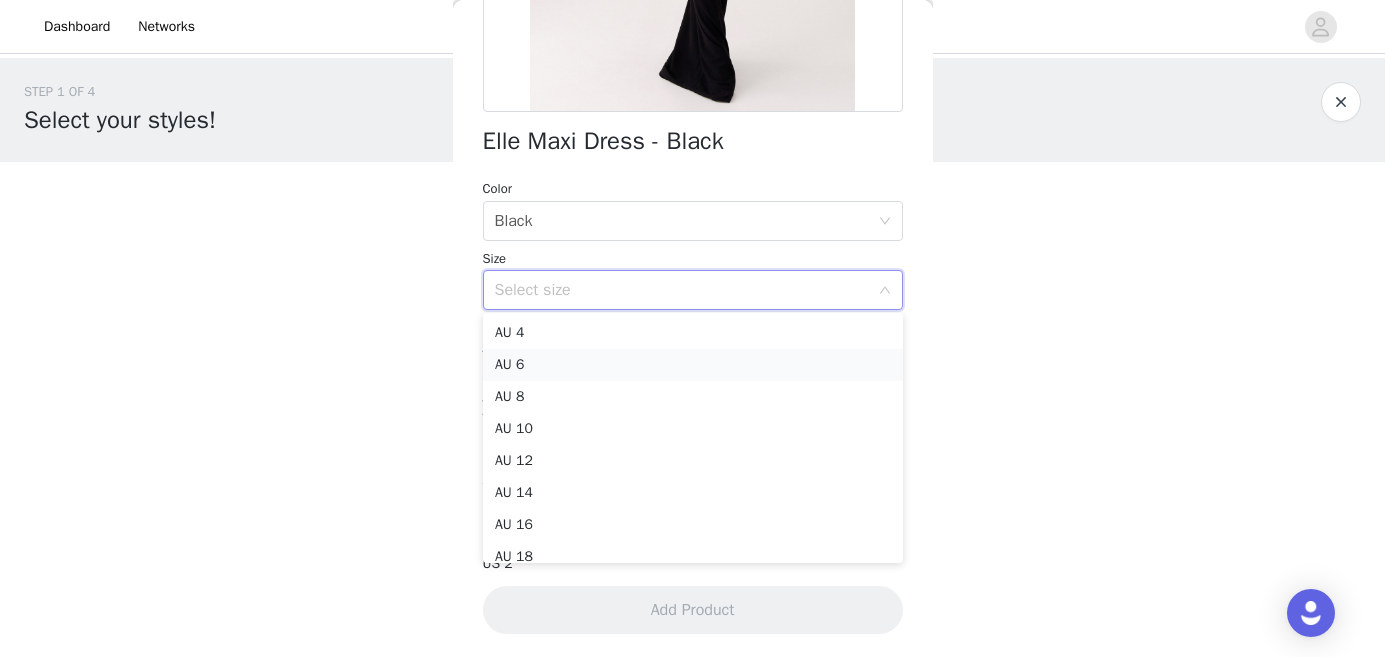click on "AU 6" at bounding box center [693, 365] 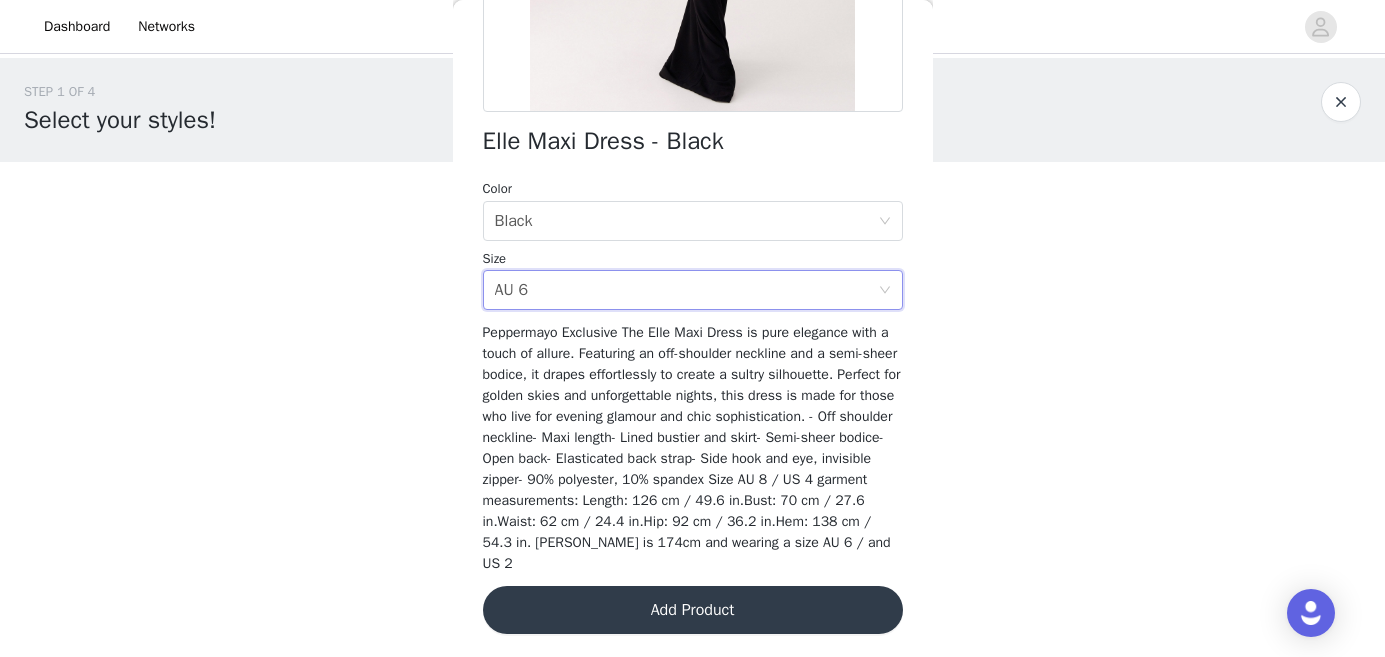click on "Add Product" at bounding box center [693, 610] 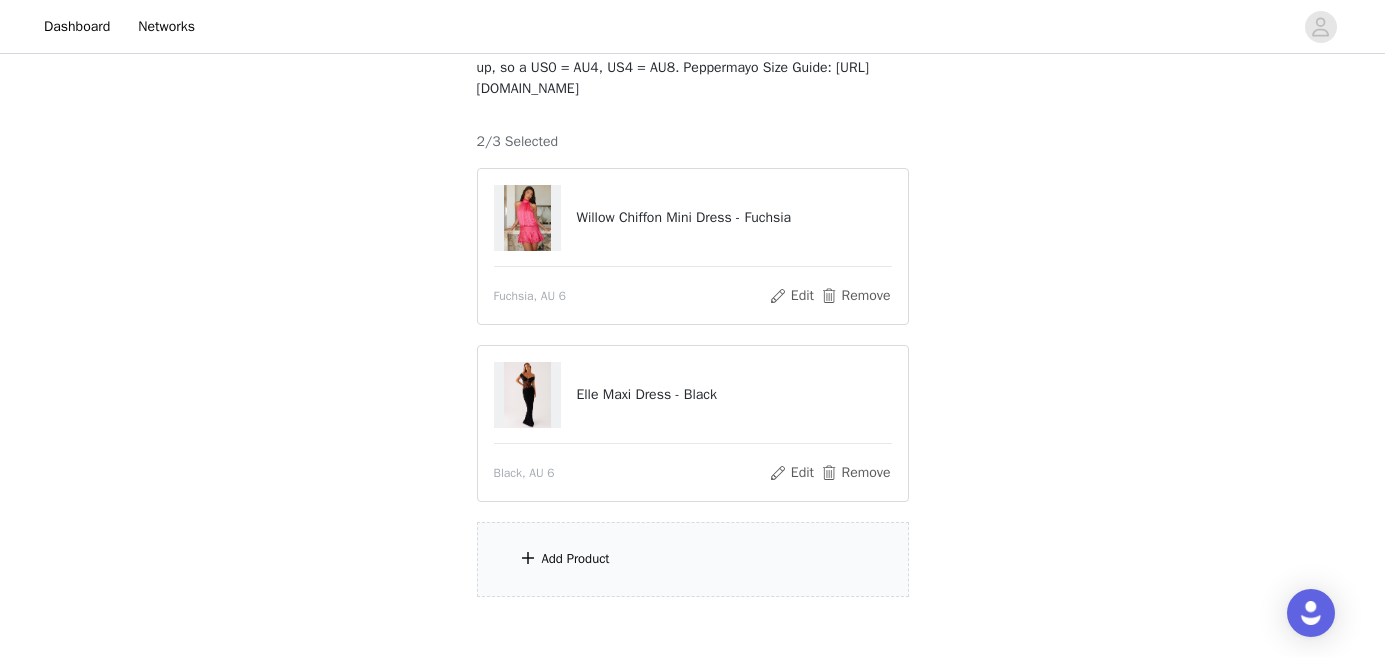 scroll, scrollTop: 152, scrollLeft: 0, axis: vertical 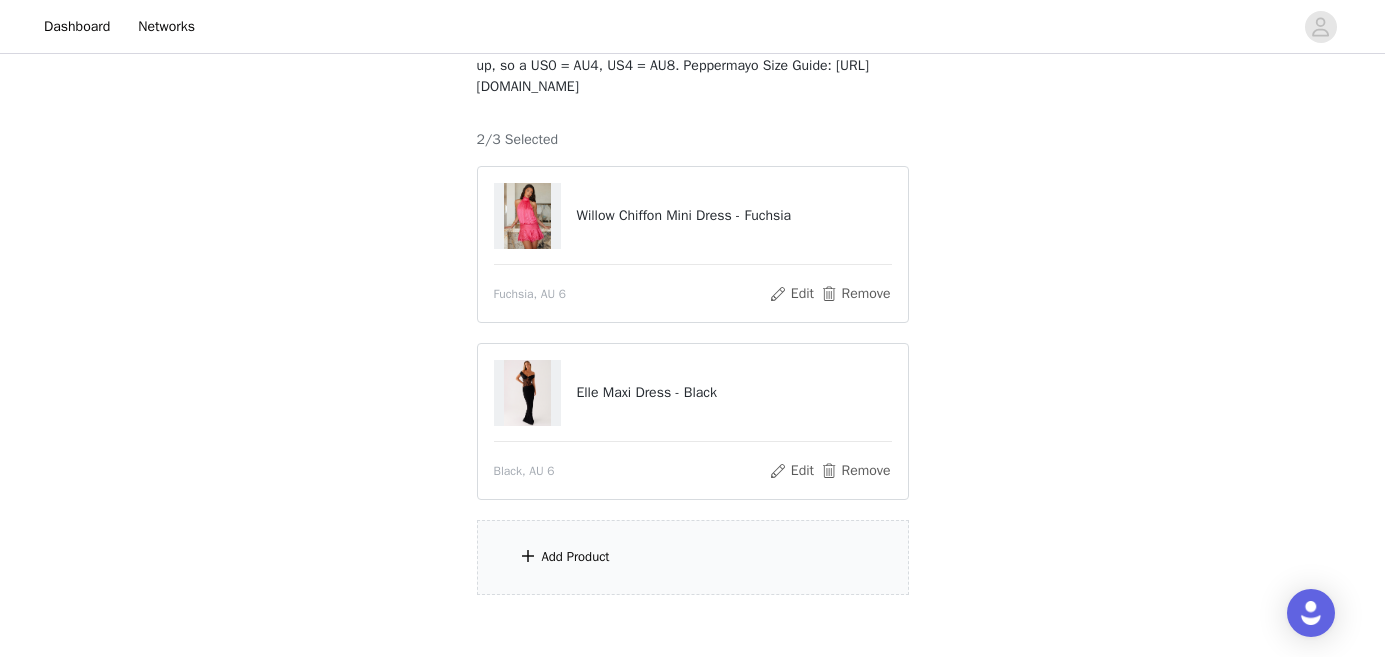 click on "Add Product" at bounding box center (693, 557) 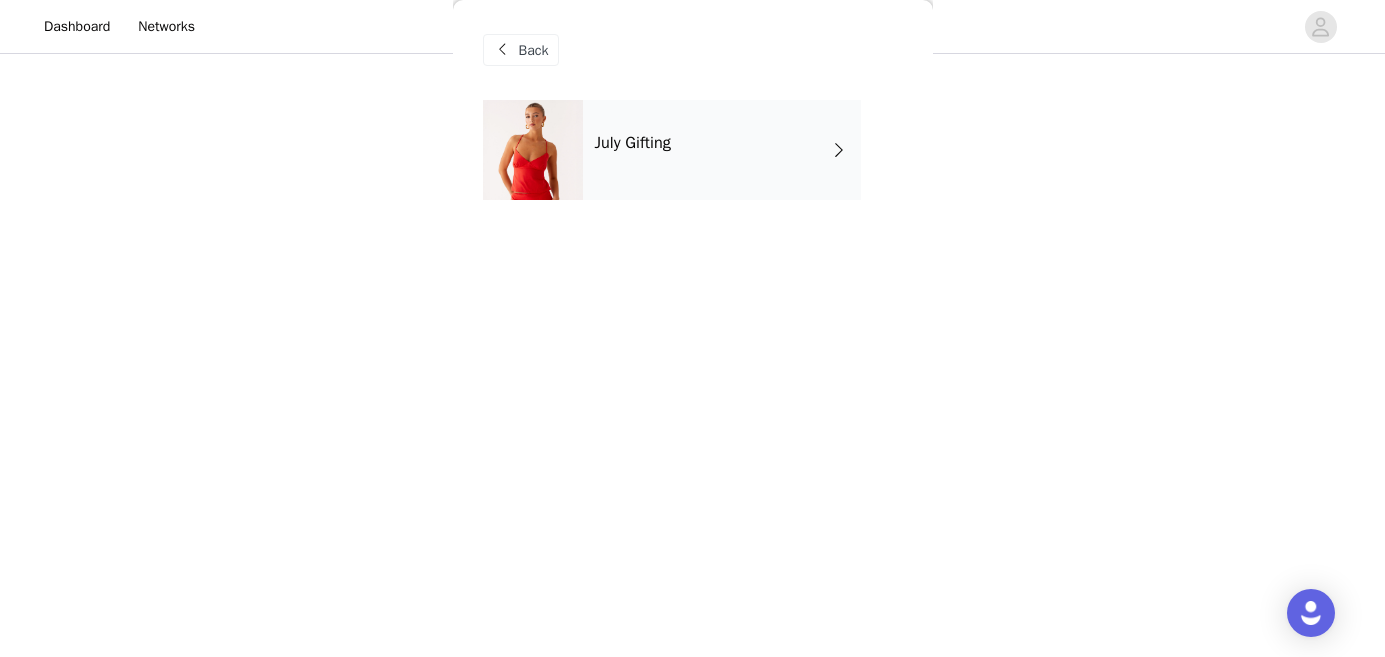 click on "July Gifting" at bounding box center (722, 150) 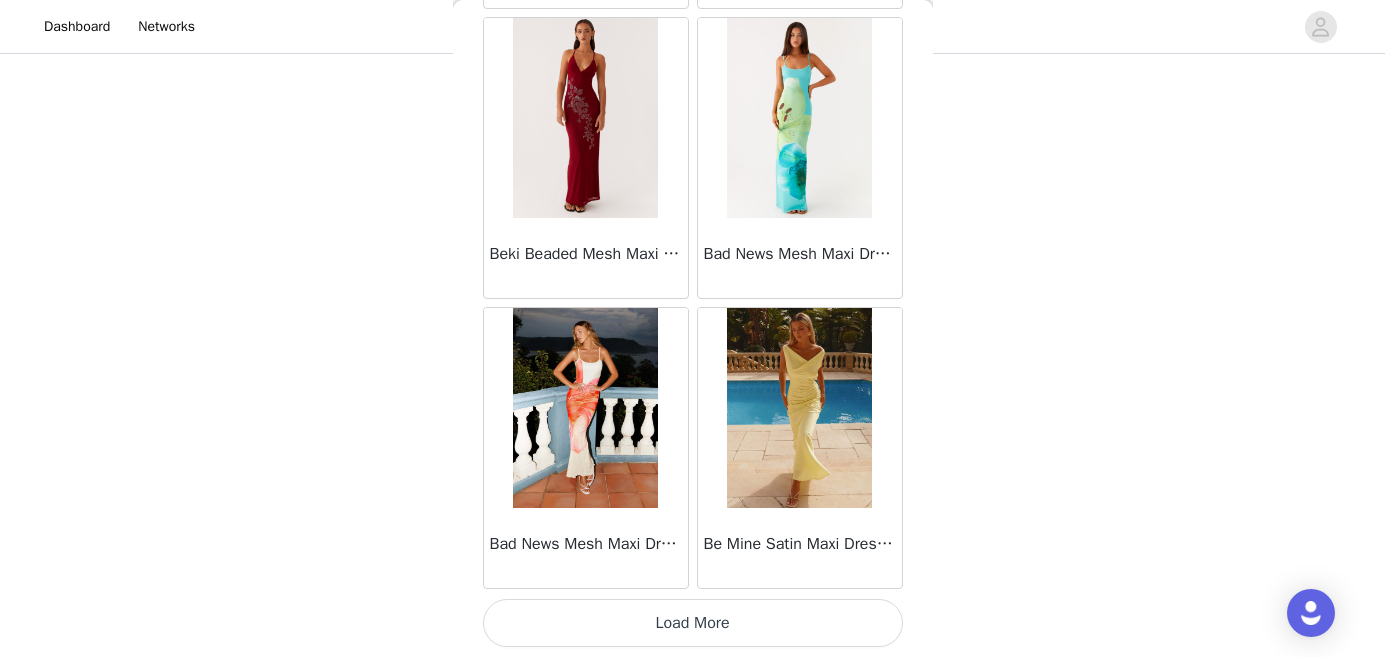 scroll, scrollTop: 2403, scrollLeft: 0, axis: vertical 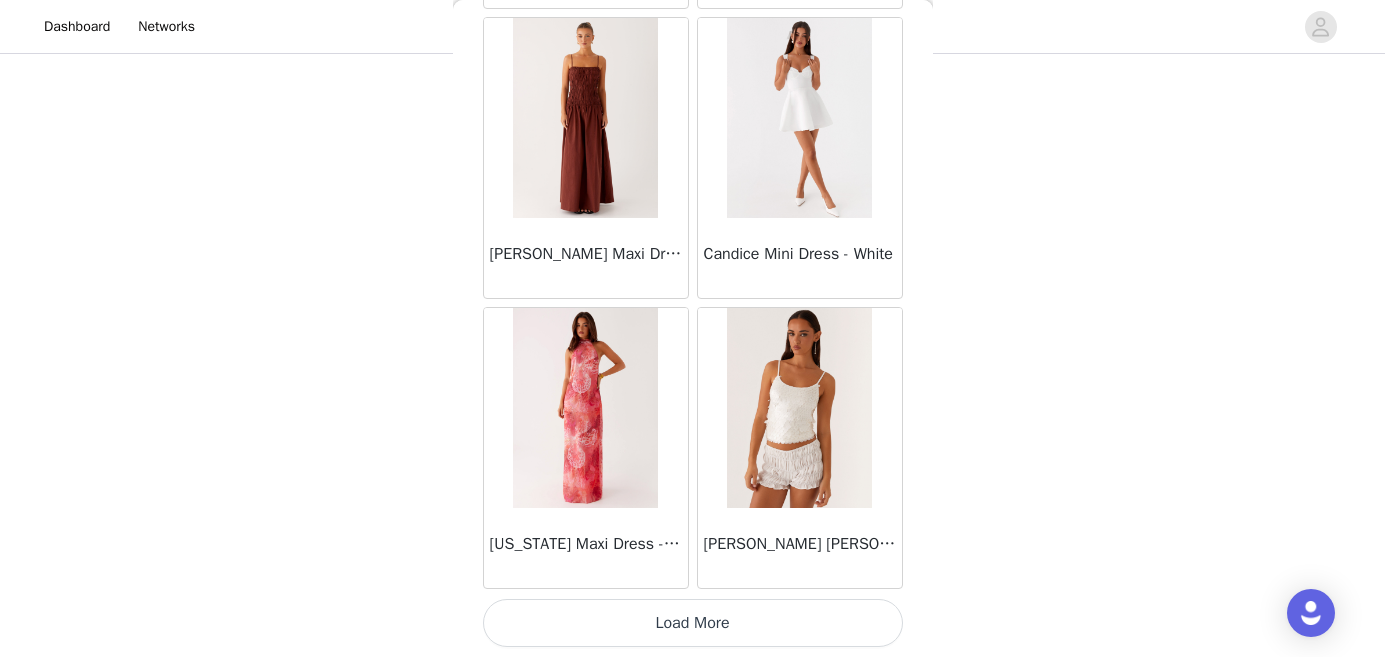 click on "Load More" at bounding box center (693, 623) 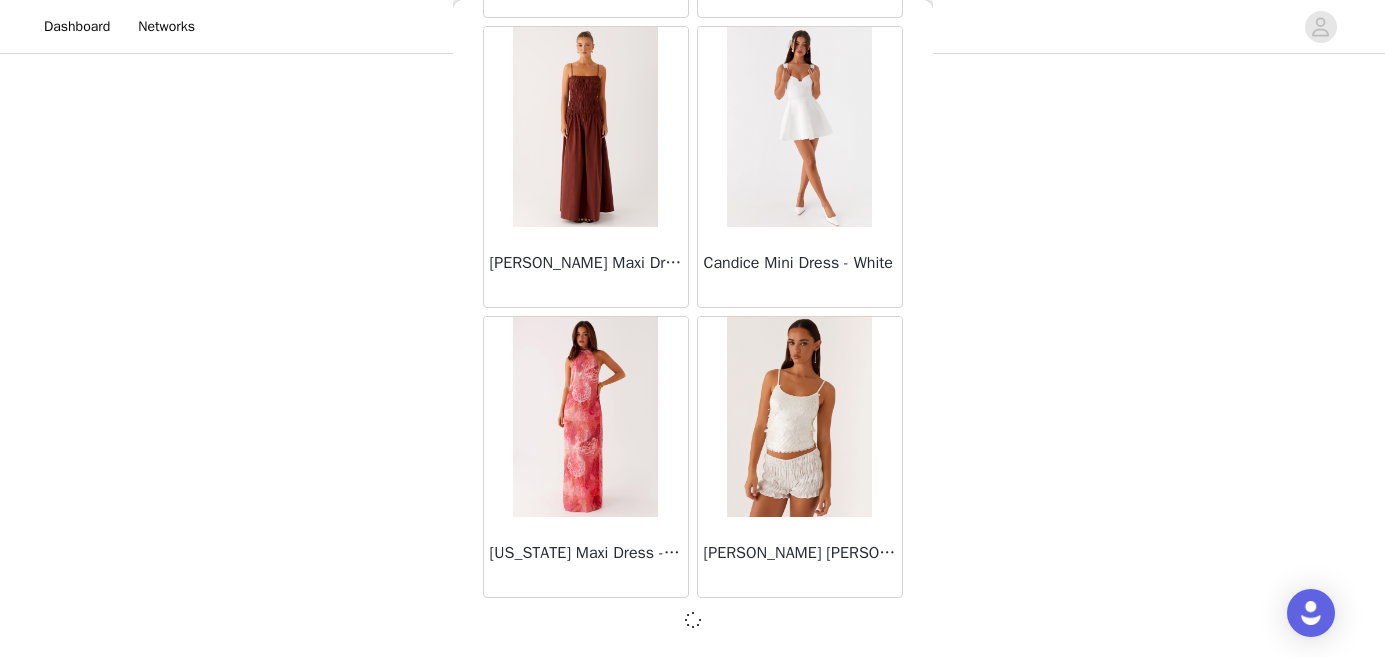 scroll, scrollTop: 5294, scrollLeft: 0, axis: vertical 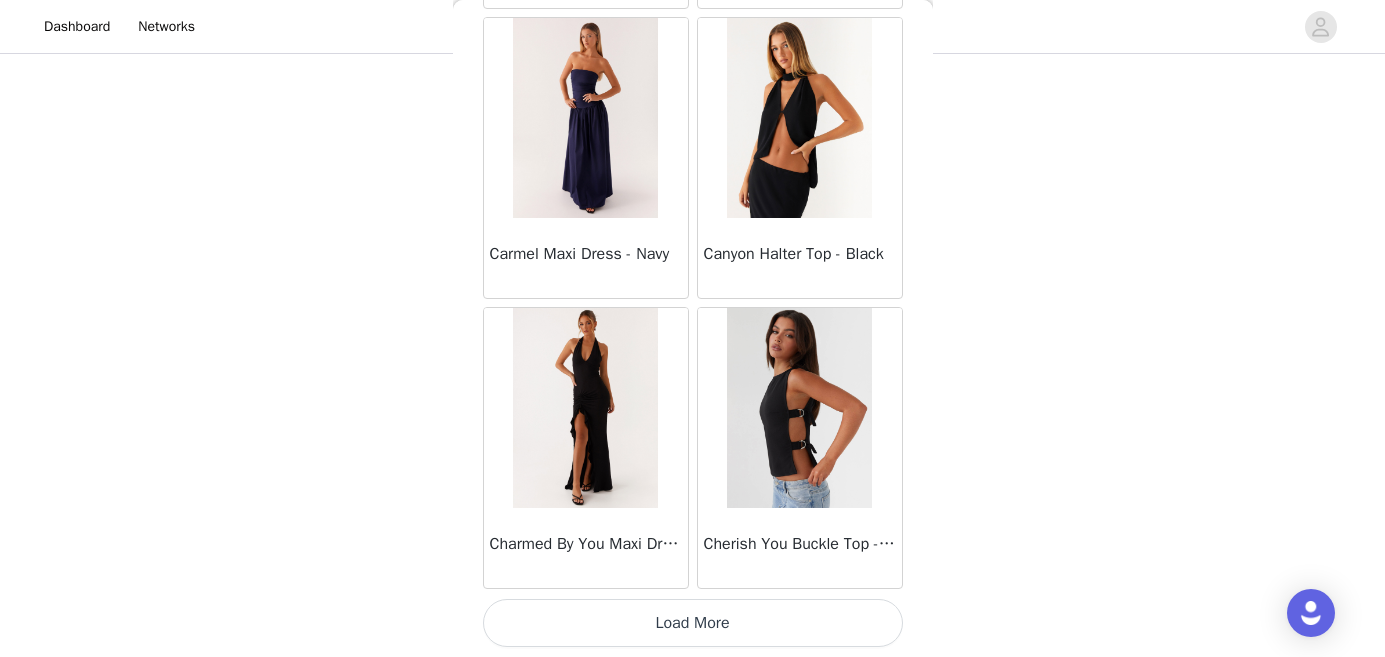 click on "Load More" at bounding box center (693, 623) 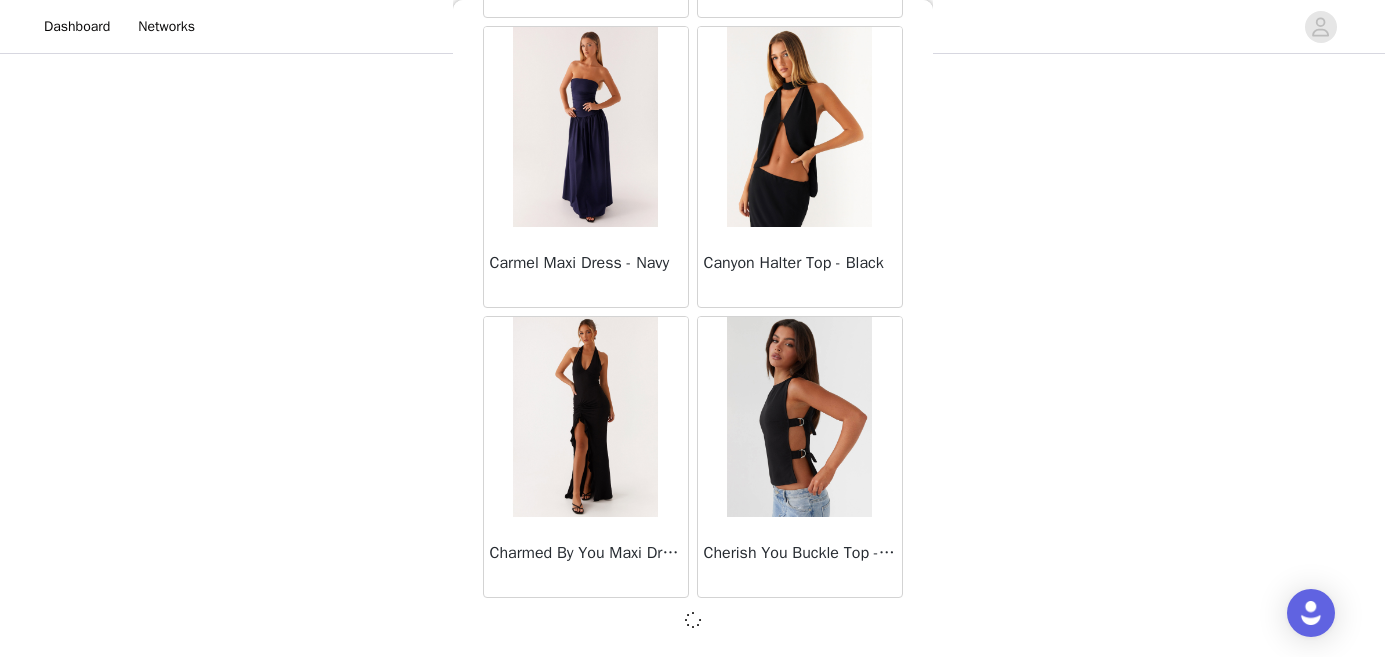 scroll, scrollTop: 8194, scrollLeft: 0, axis: vertical 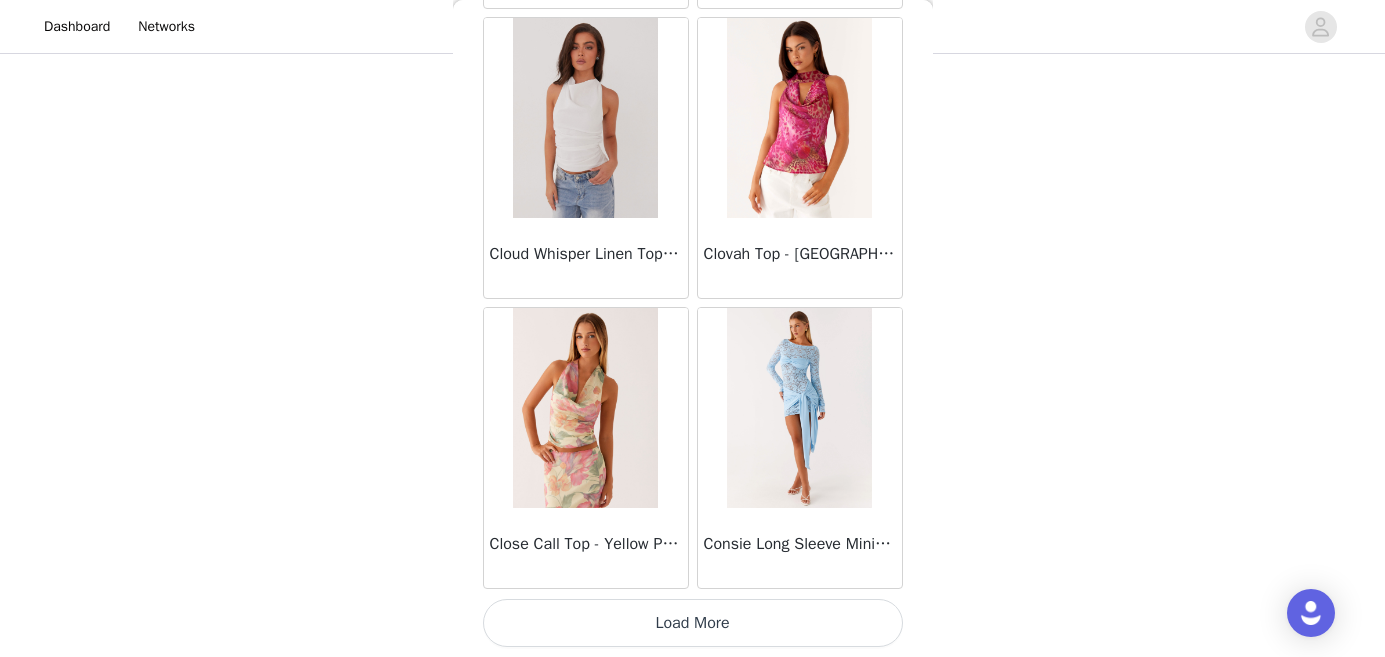 click on "Load More" at bounding box center (693, 623) 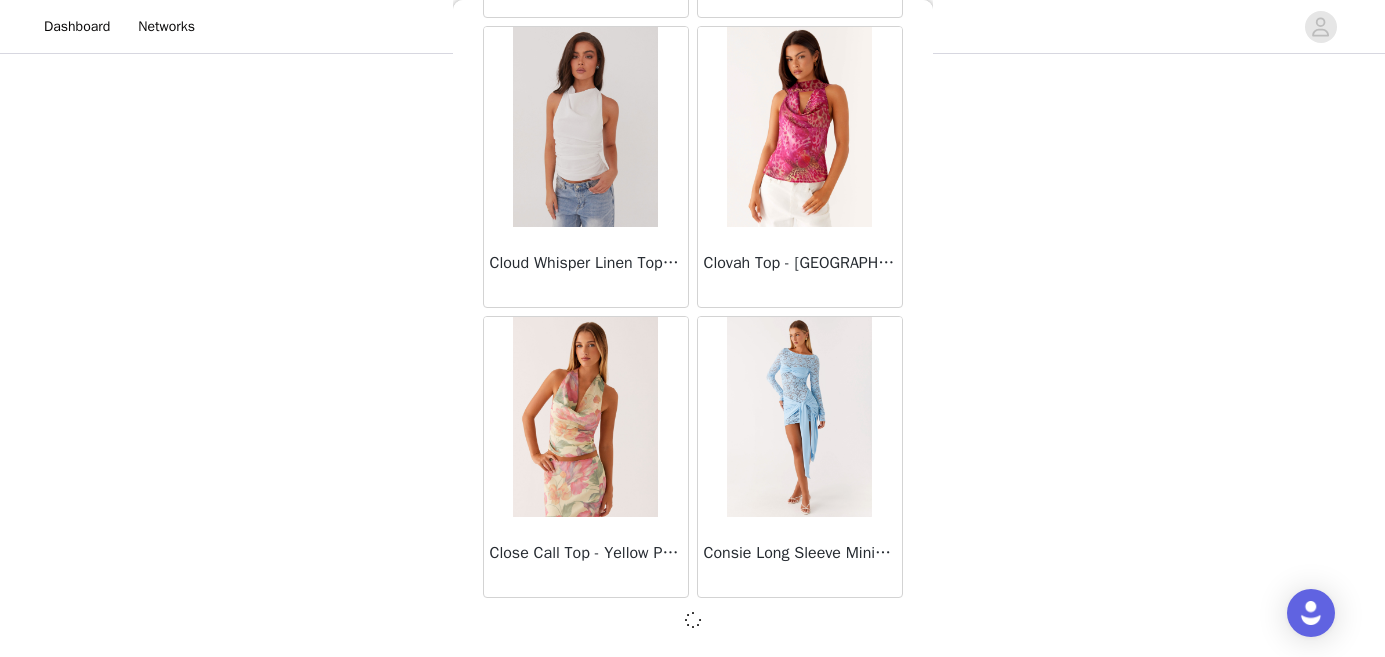 scroll, scrollTop: 11094, scrollLeft: 0, axis: vertical 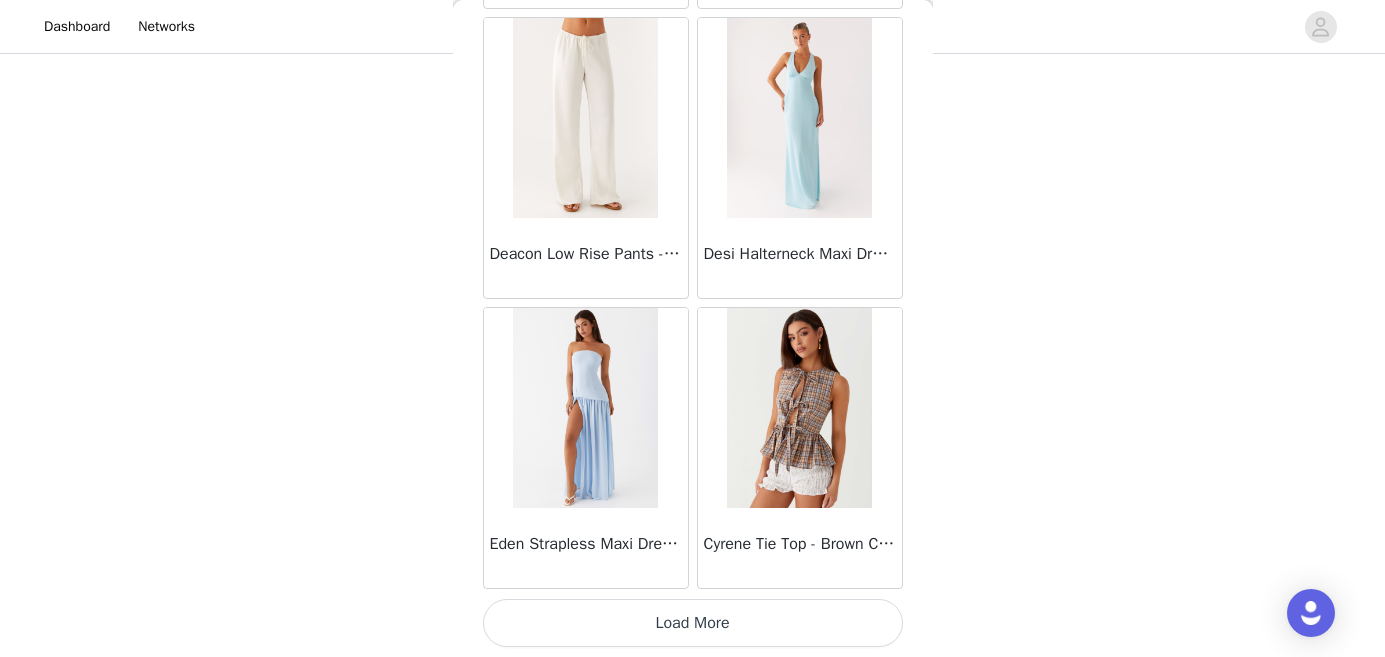 click on "Load More" at bounding box center [693, 623] 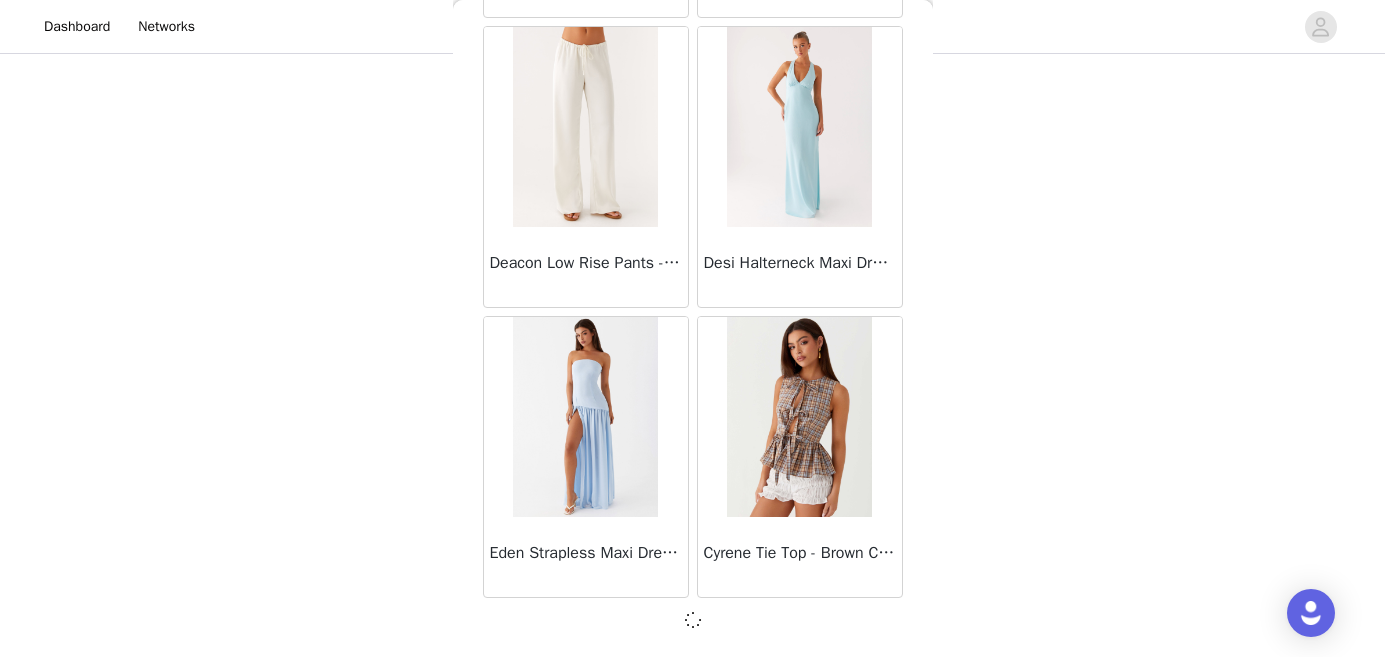 scroll, scrollTop: 13994, scrollLeft: 0, axis: vertical 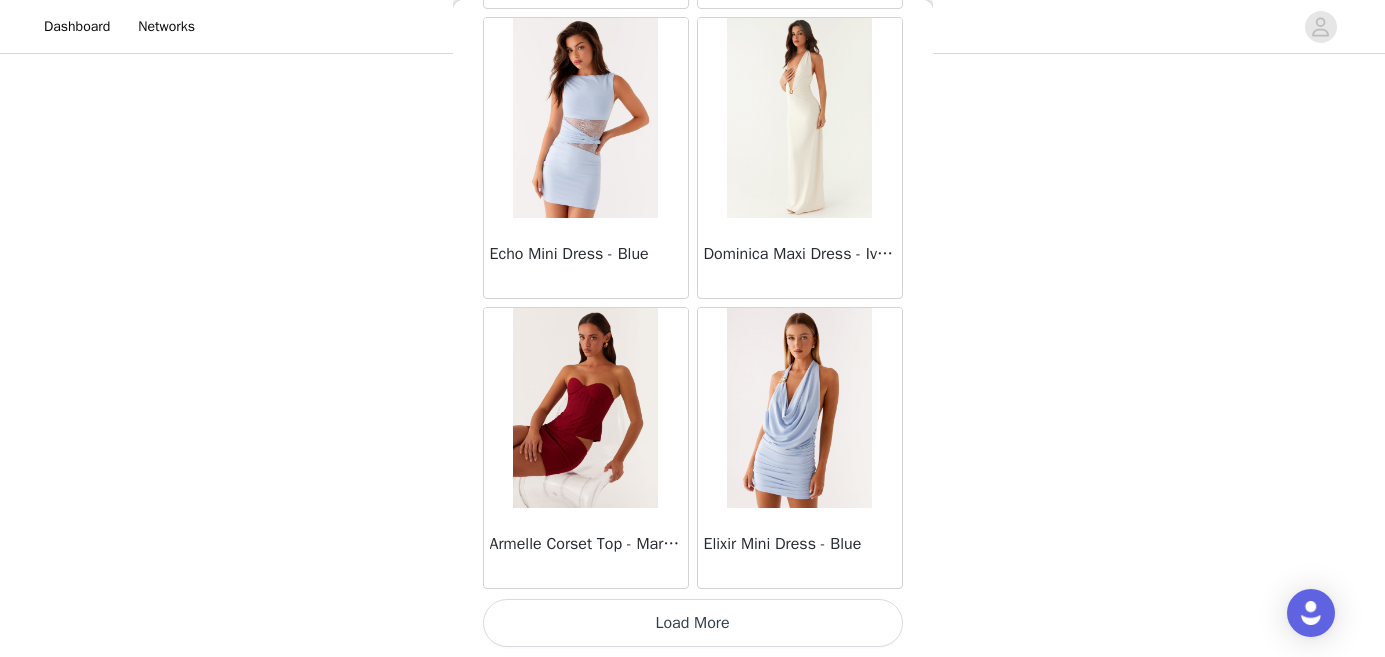 click on "Load More" at bounding box center (693, 623) 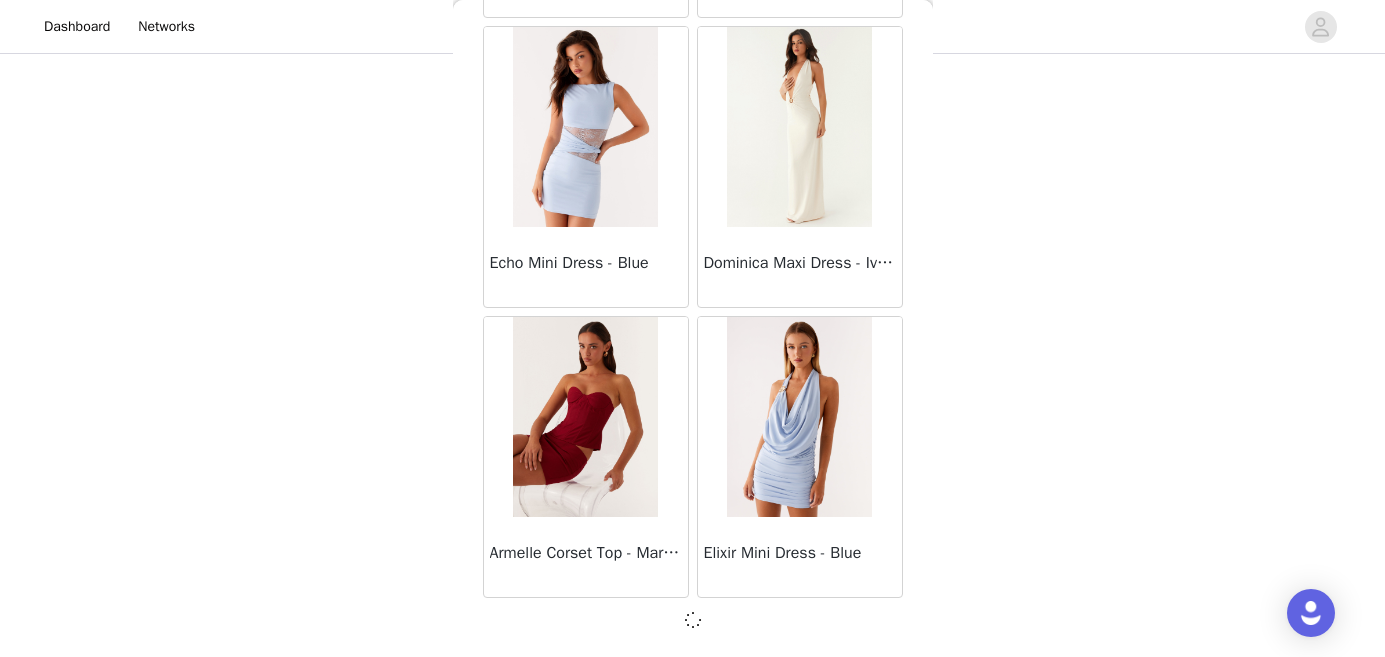 scroll, scrollTop: 16894, scrollLeft: 0, axis: vertical 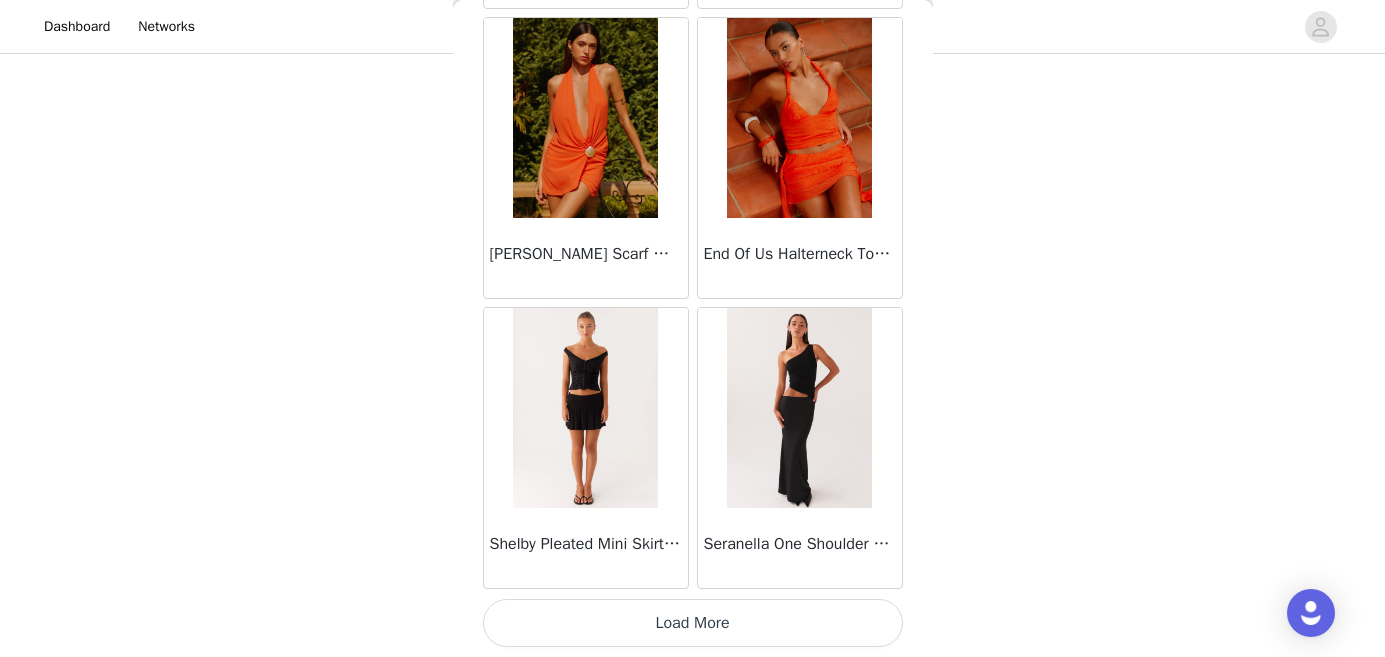 click on "Load More" at bounding box center [693, 623] 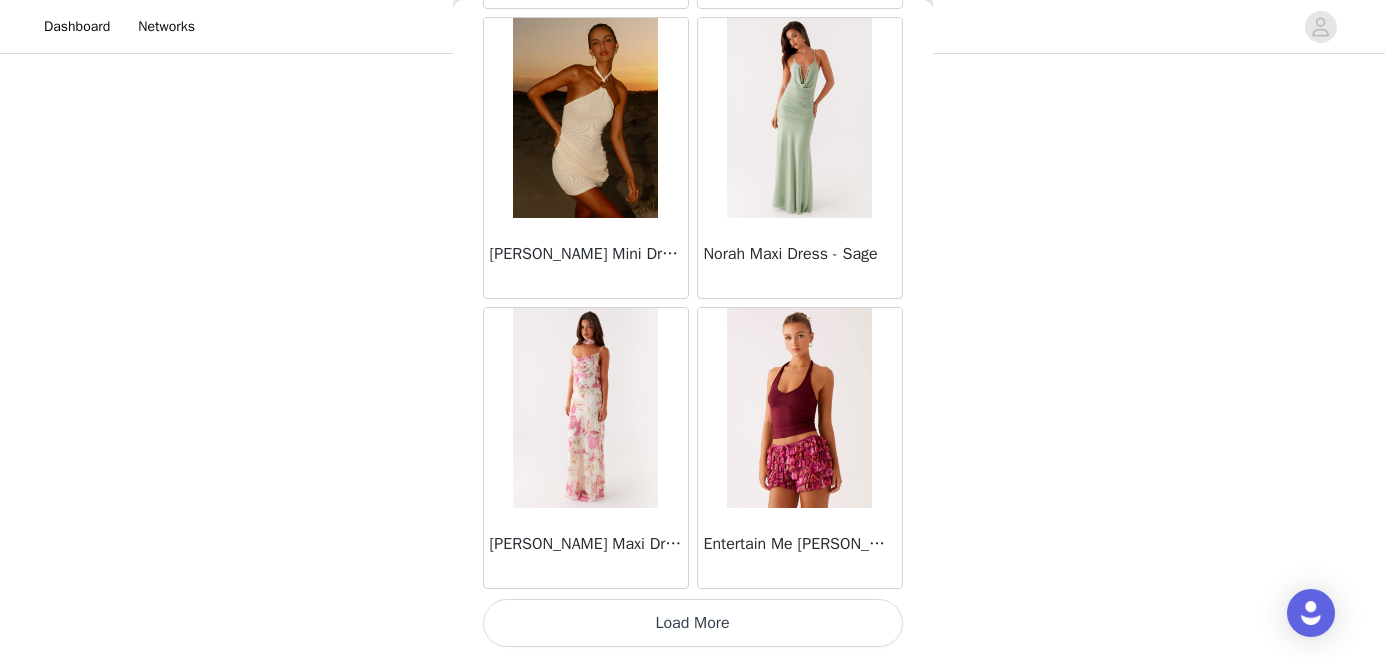 scroll, scrollTop: 22703, scrollLeft: 0, axis: vertical 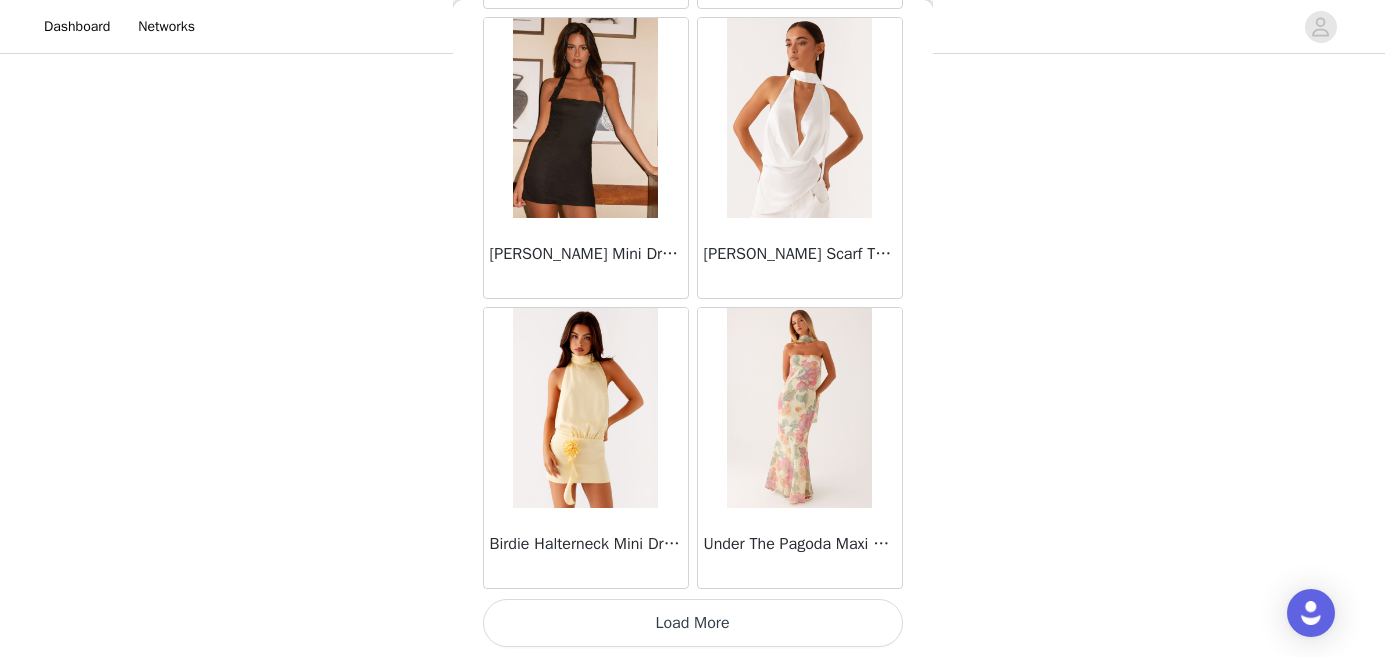 click on "Load More" at bounding box center [693, 623] 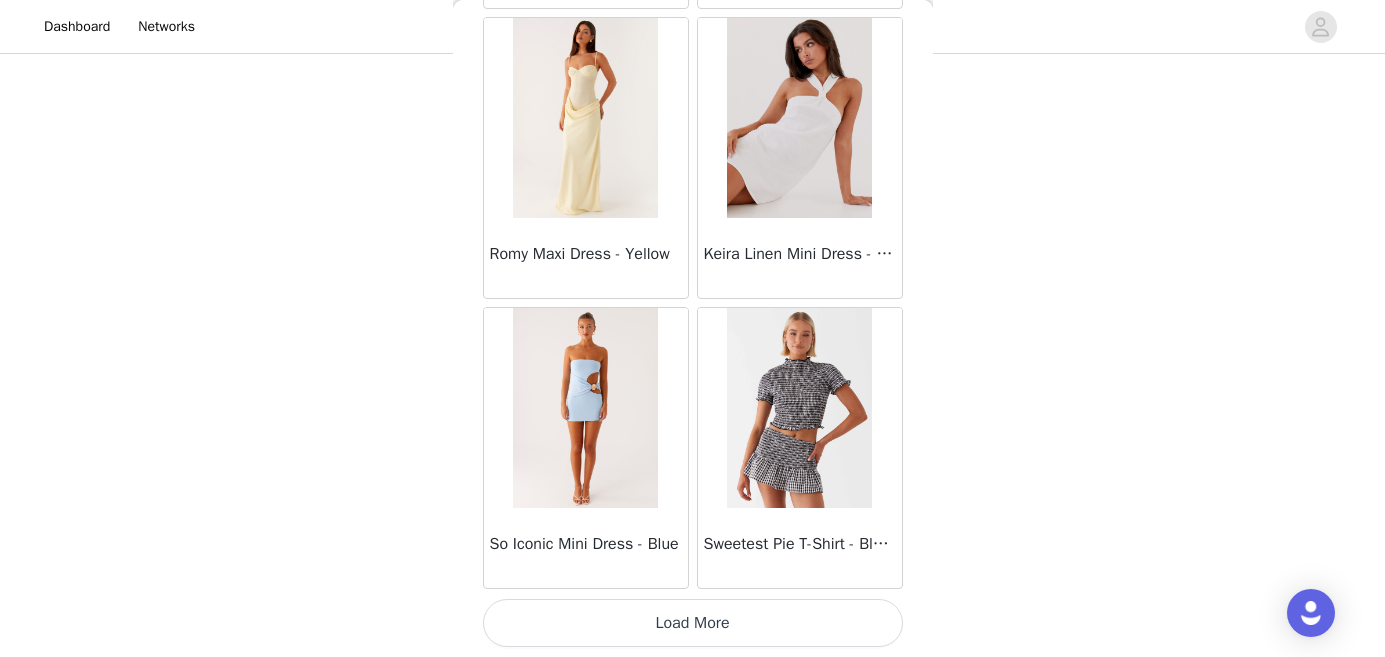 scroll, scrollTop: 28503, scrollLeft: 0, axis: vertical 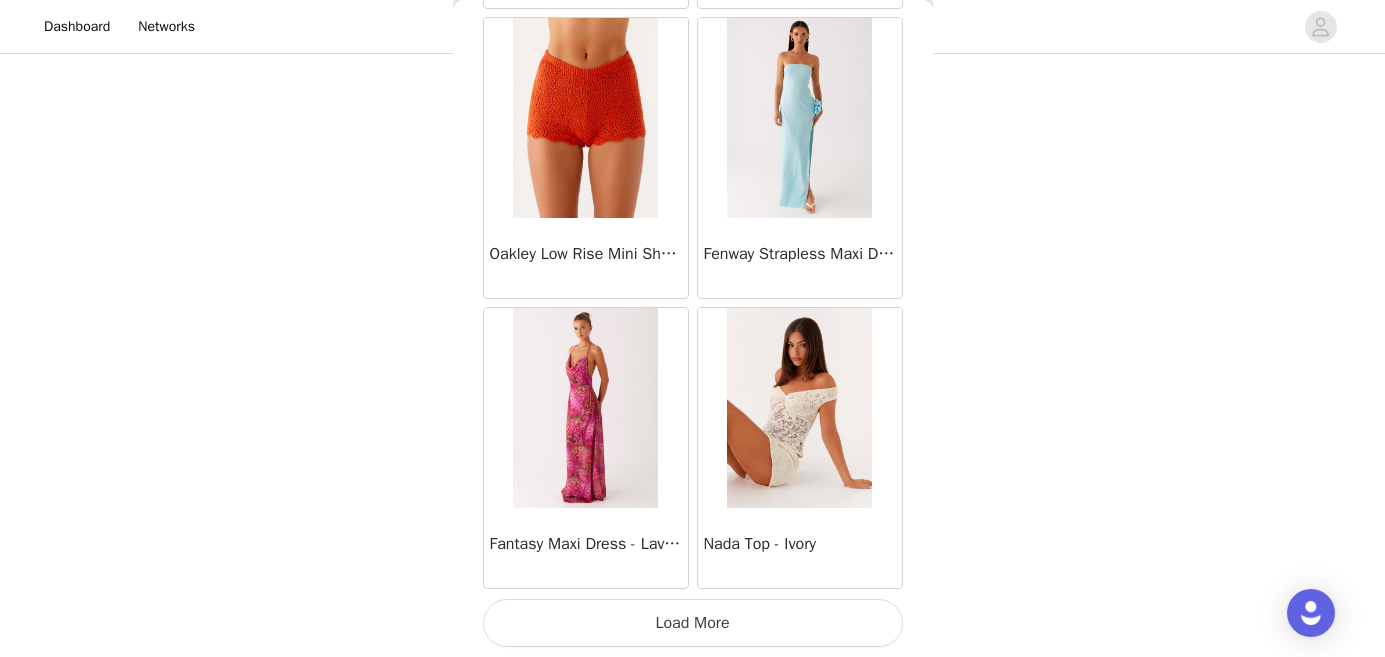 click on "Load More" at bounding box center [693, 623] 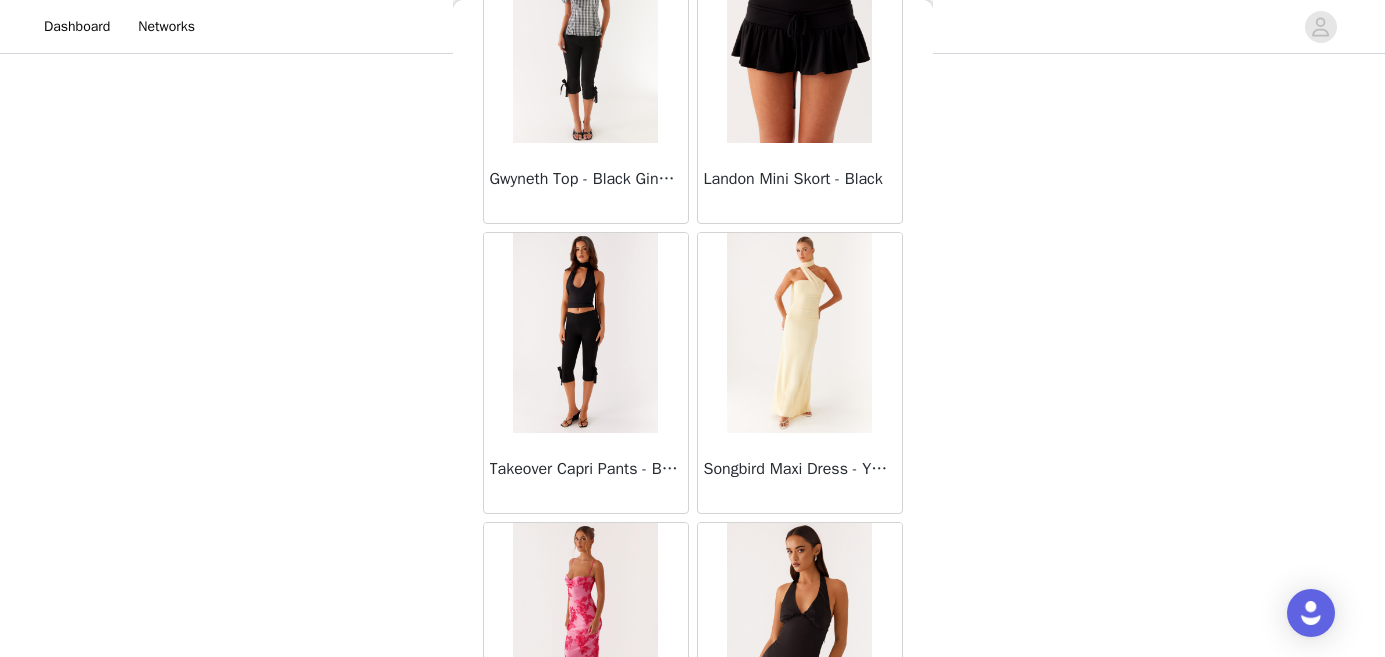 scroll, scrollTop: 32931, scrollLeft: 0, axis: vertical 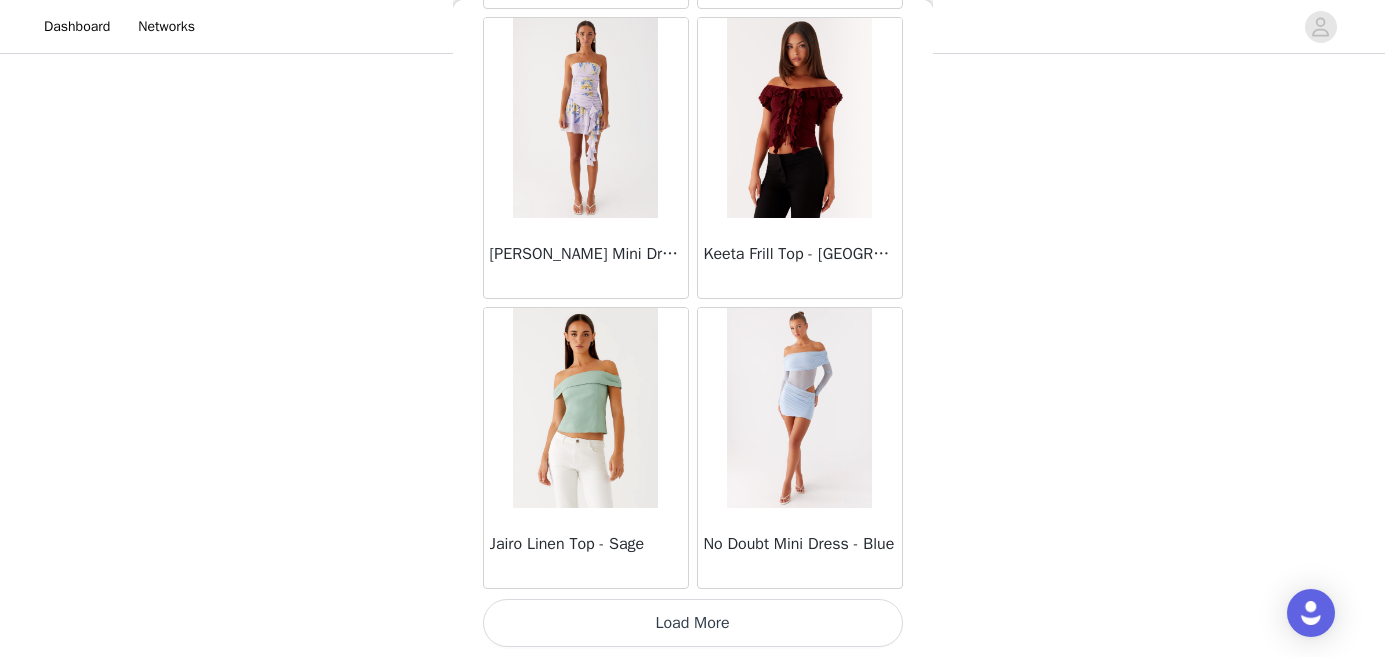 click on "Load More" at bounding box center [693, 623] 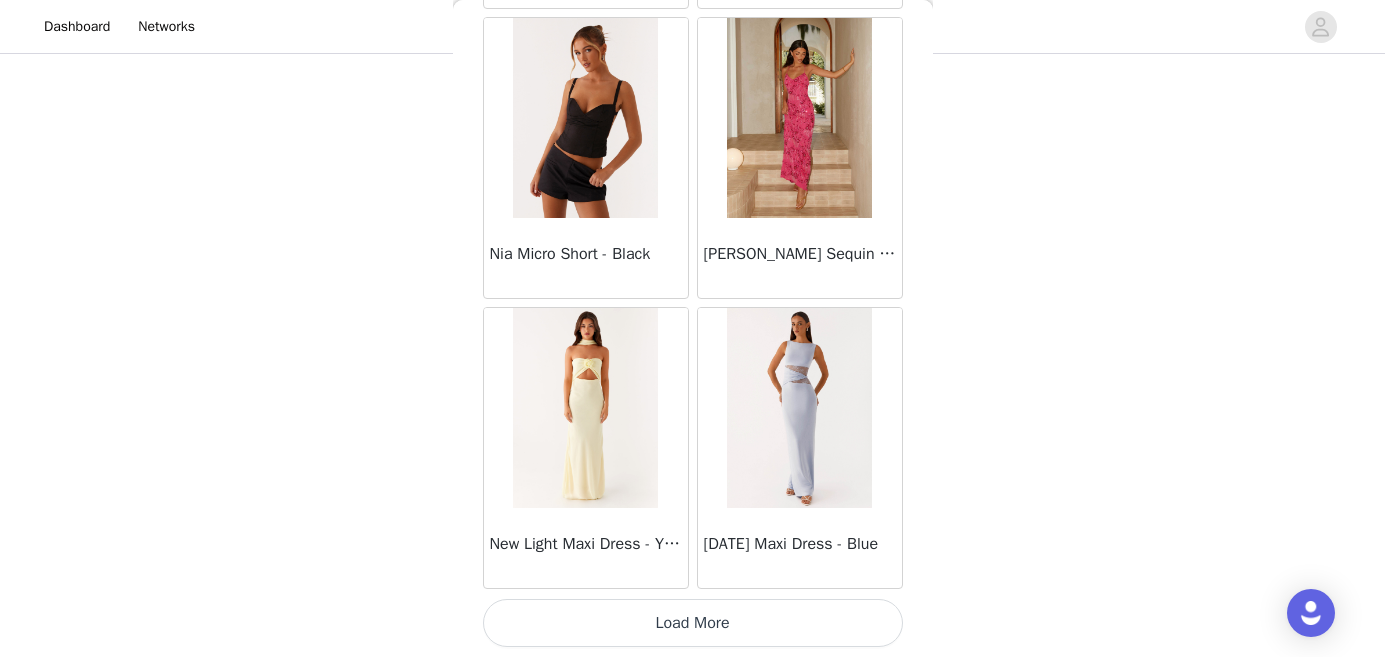 scroll, scrollTop: 37203, scrollLeft: 0, axis: vertical 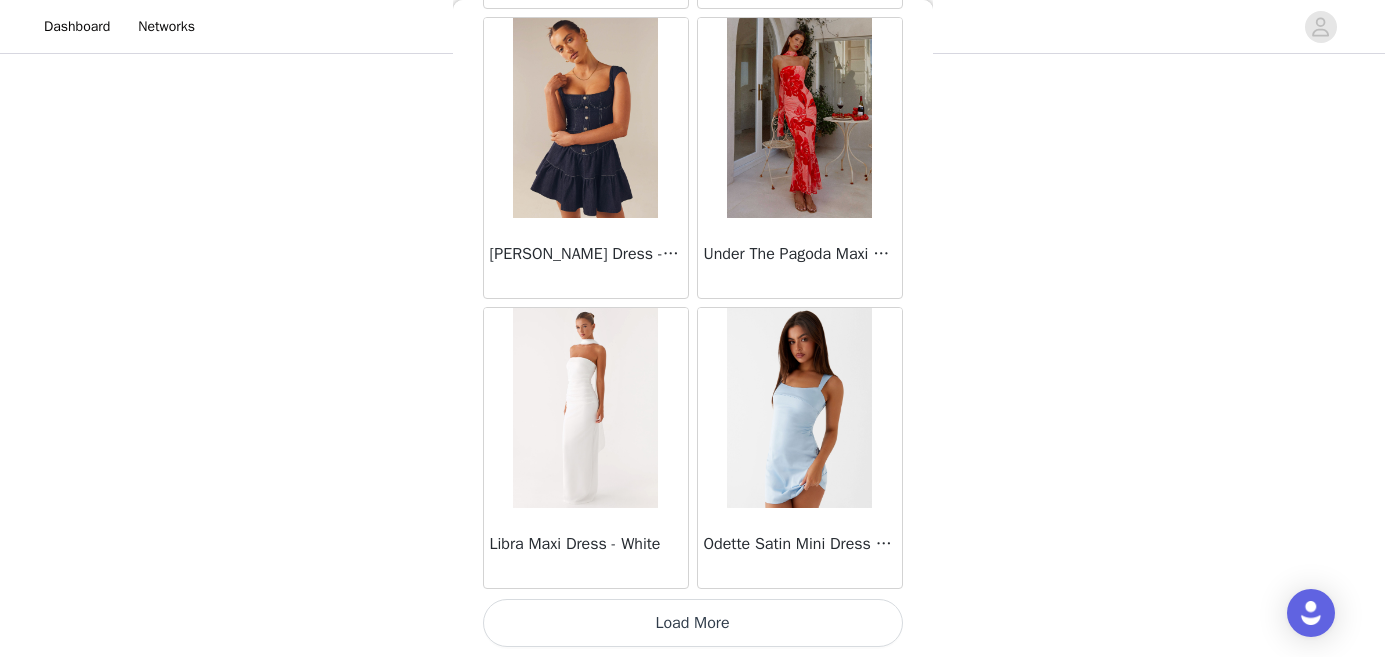 click on "Load More" at bounding box center [693, 623] 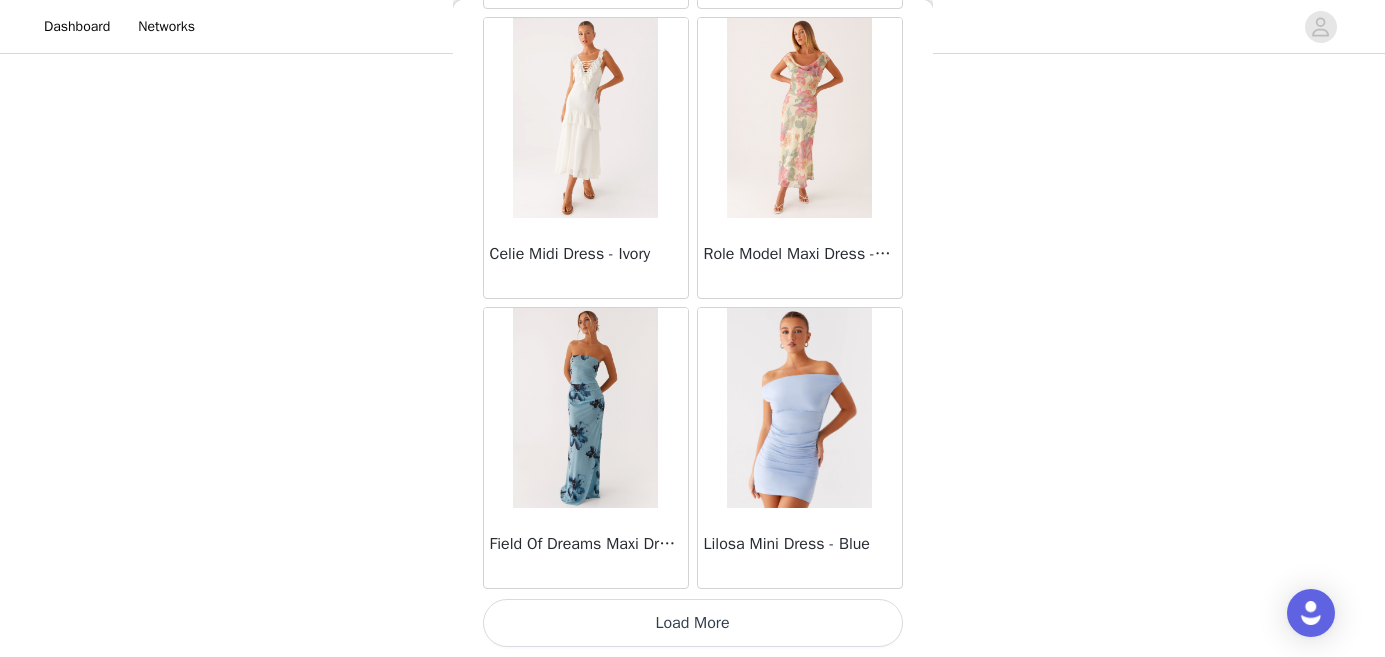 scroll, scrollTop: 43003, scrollLeft: 0, axis: vertical 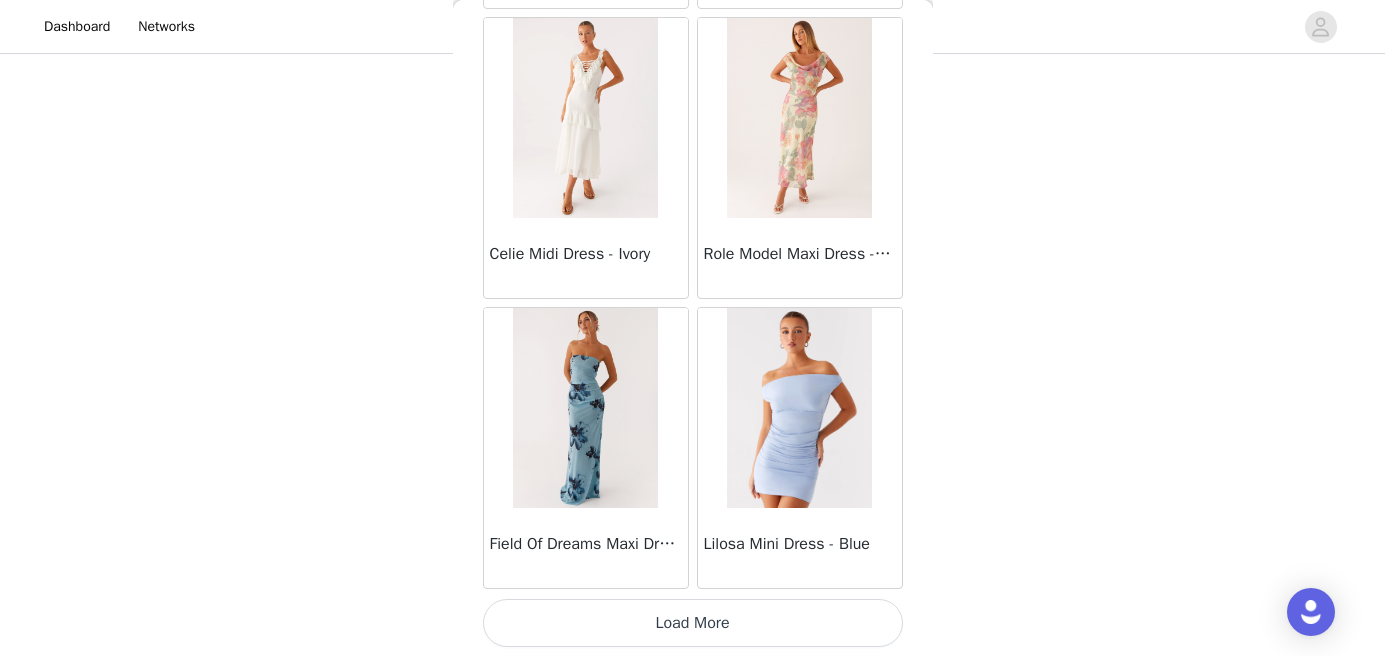 click on "Load More" at bounding box center (693, 623) 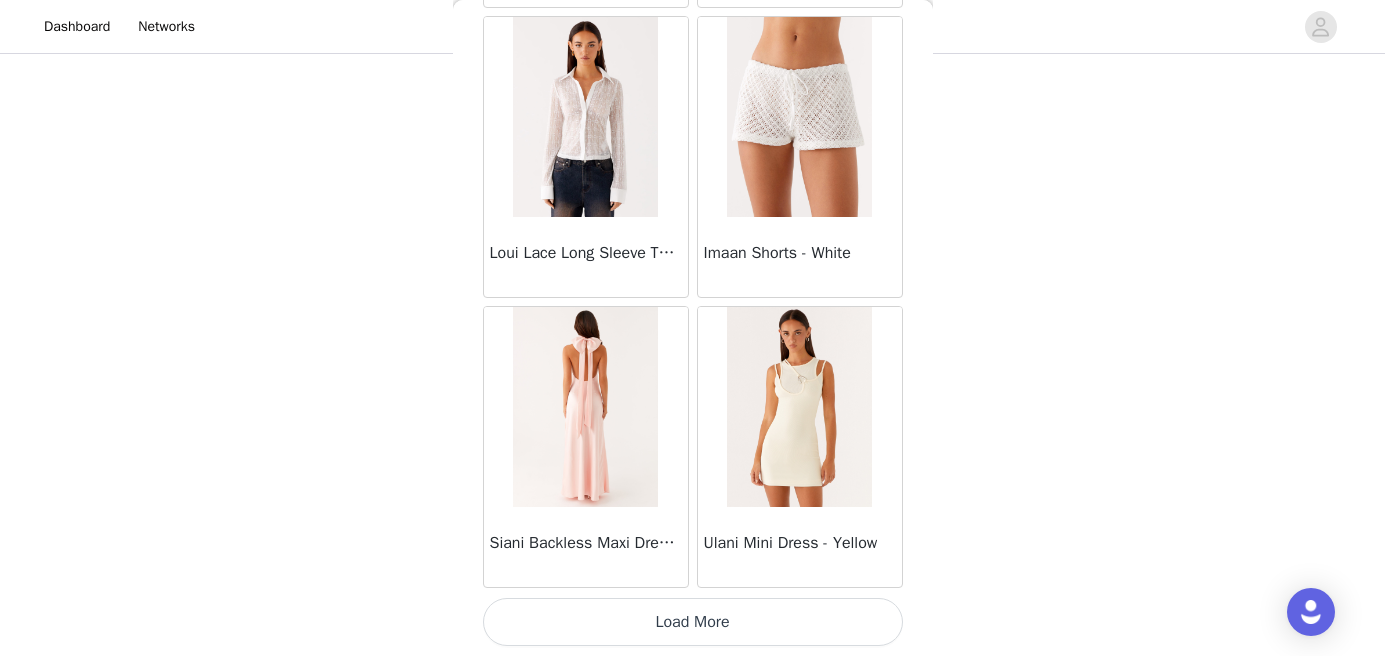 scroll, scrollTop: 45904, scrollLeft: 0, axis: vertical 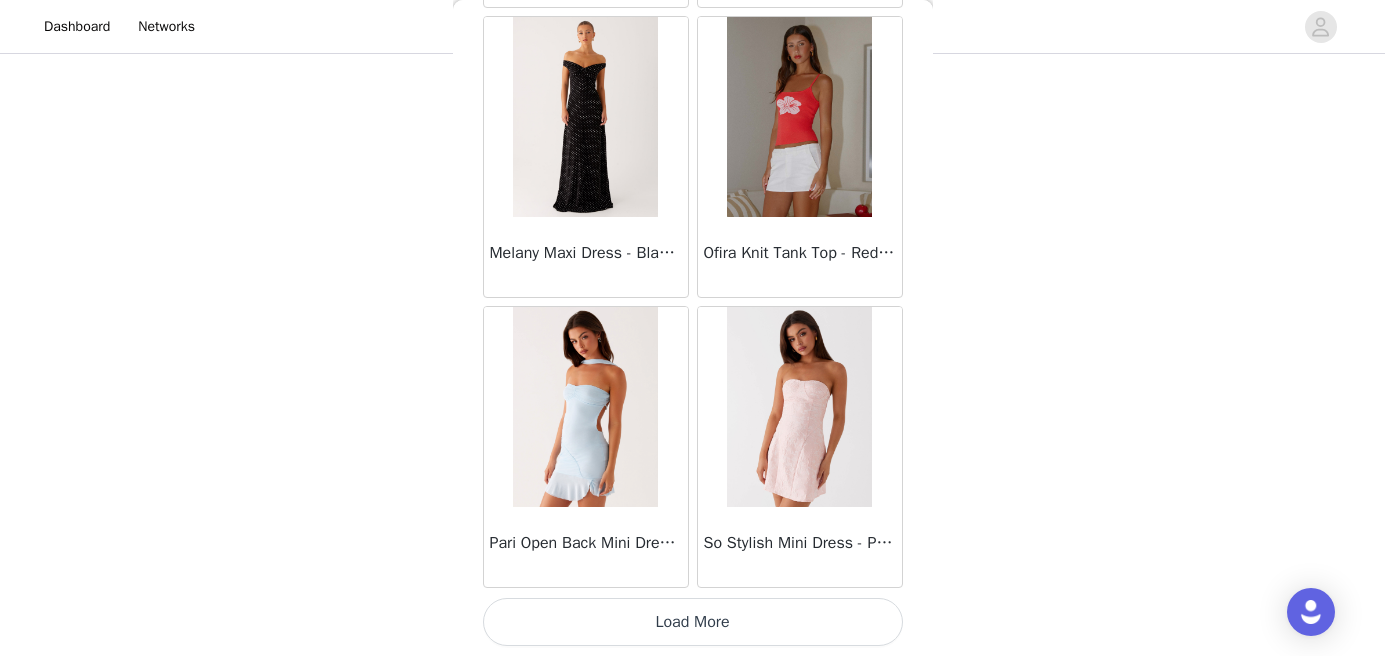 click on "Load More" at bounding box center (693, 622) 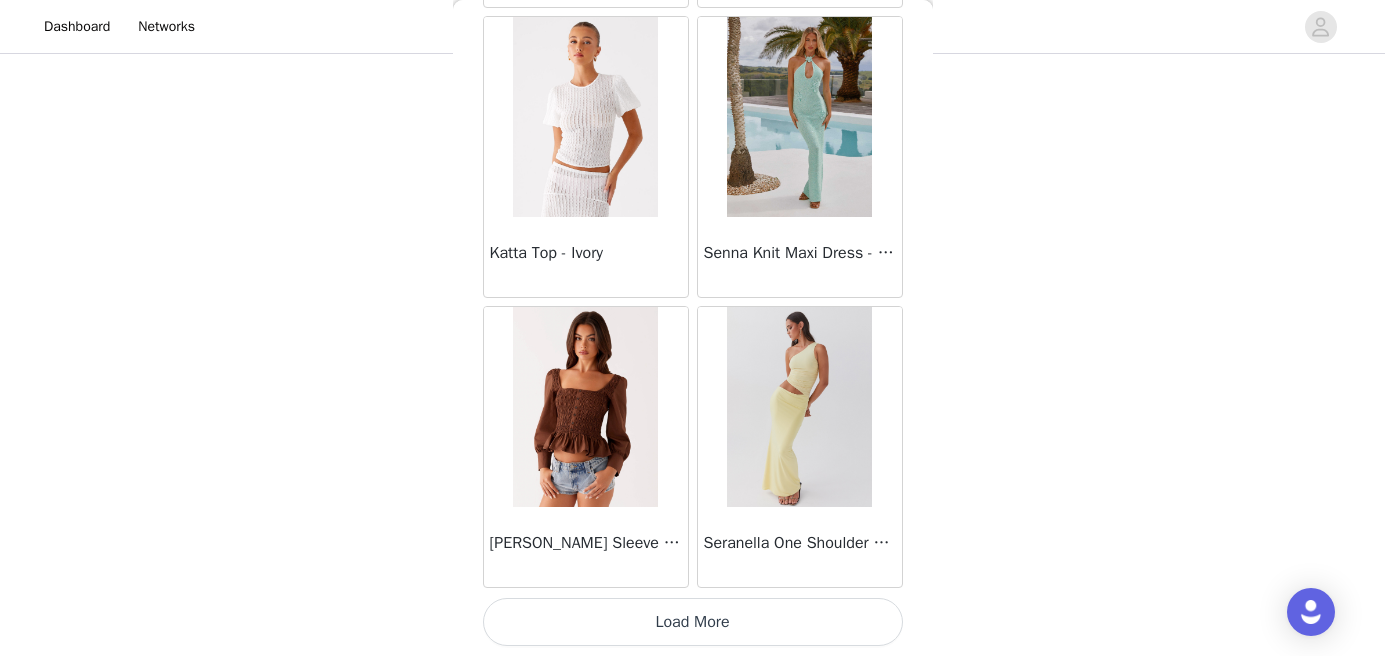 scroll, scrollTop: 51704, scrollLeft: 0, axis: vertical 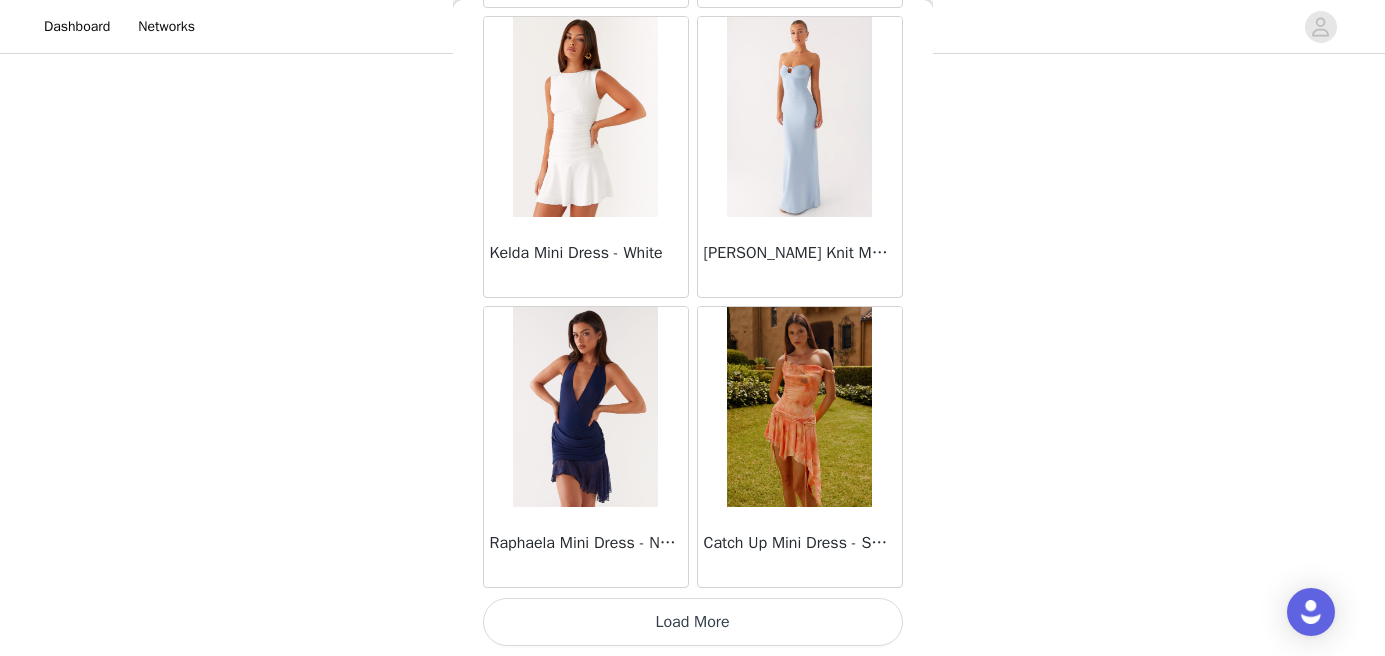 click on "Load More" at bounding box center [693, 622] 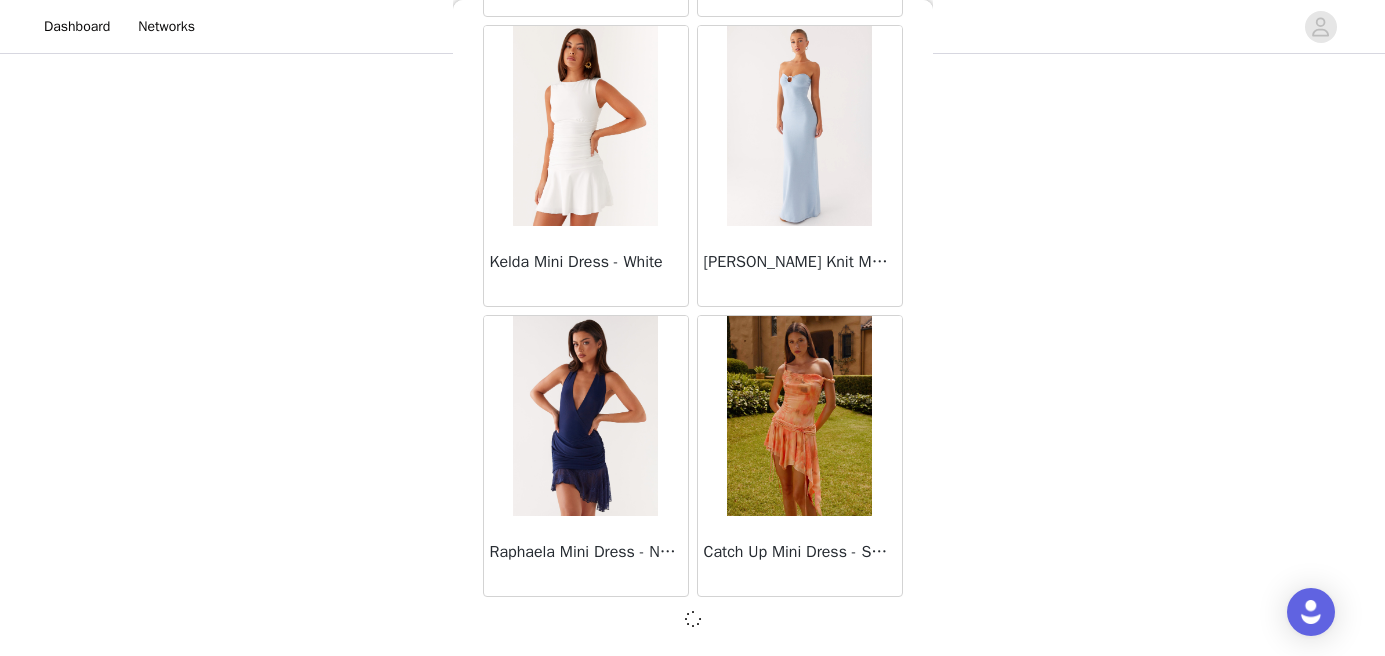 scroll, scrollTop: 54595, scrollLeft: 0, axis: vertical 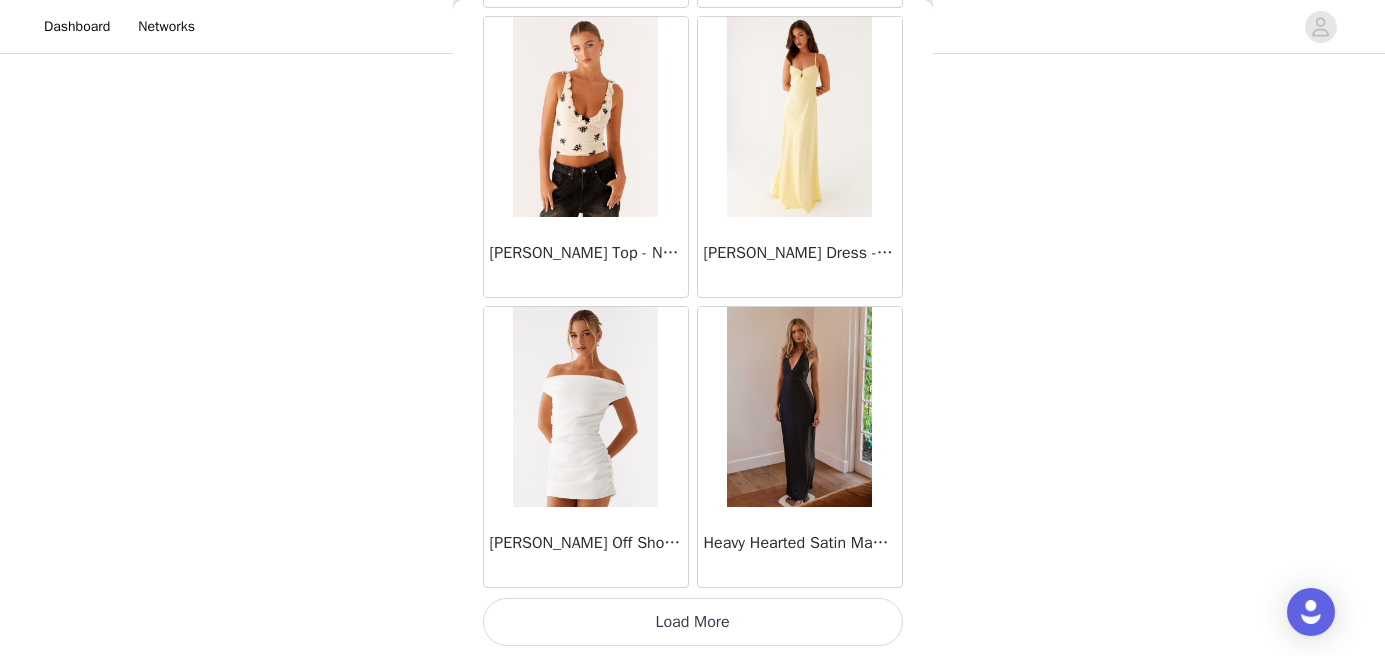 click on "Load More" at bounding box center [693, 622] 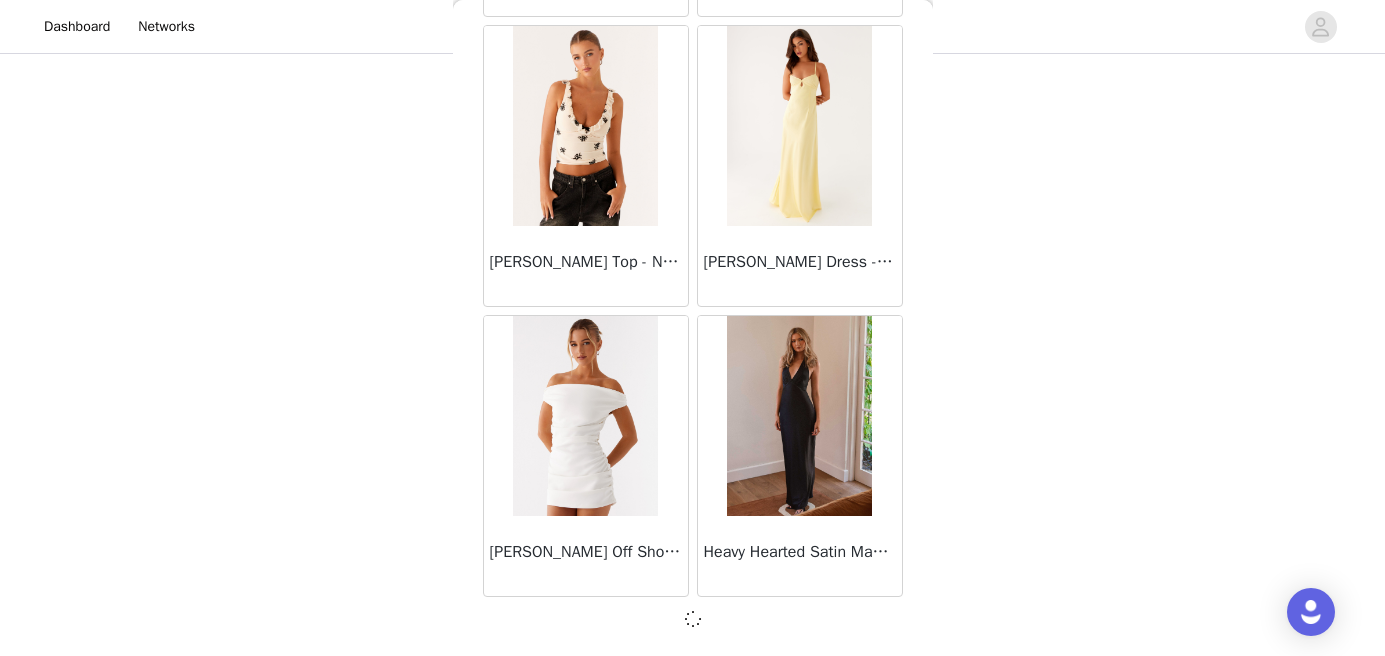 scroll, scrollTop: 57495, scrollLeft: 0, axis: vertical 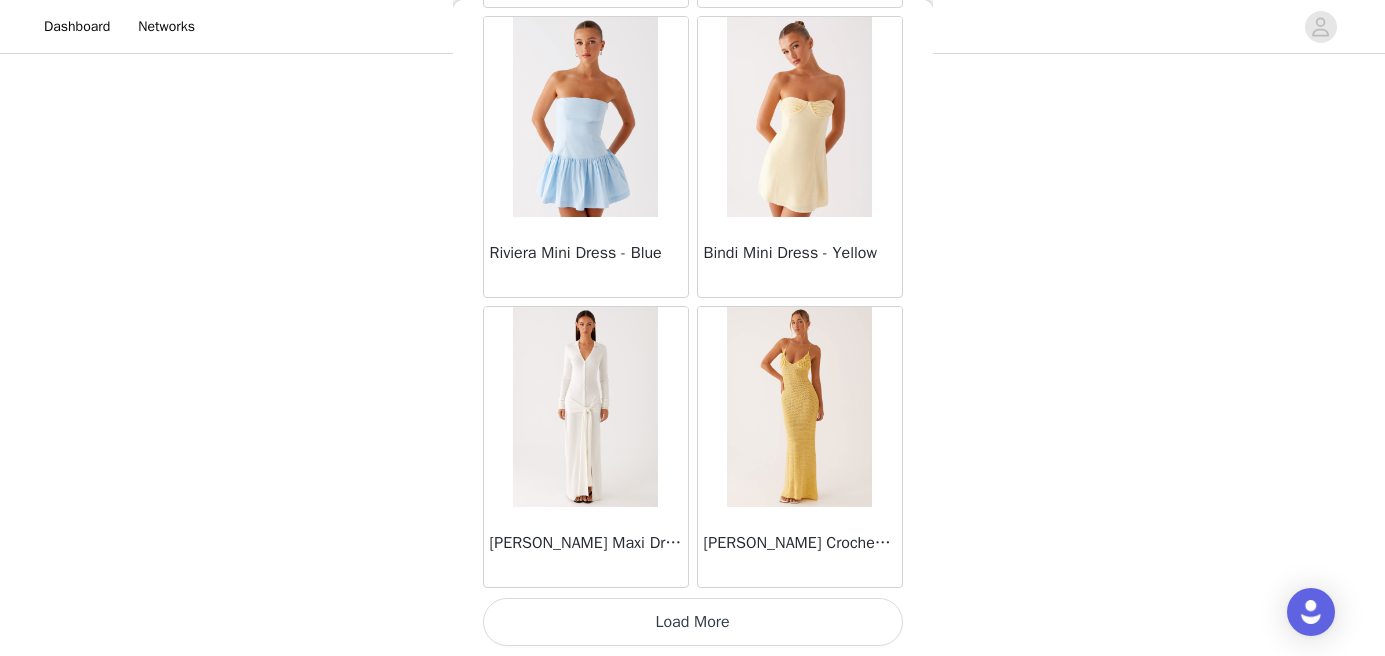 click on "Load More" at bounding box center (693, 622) 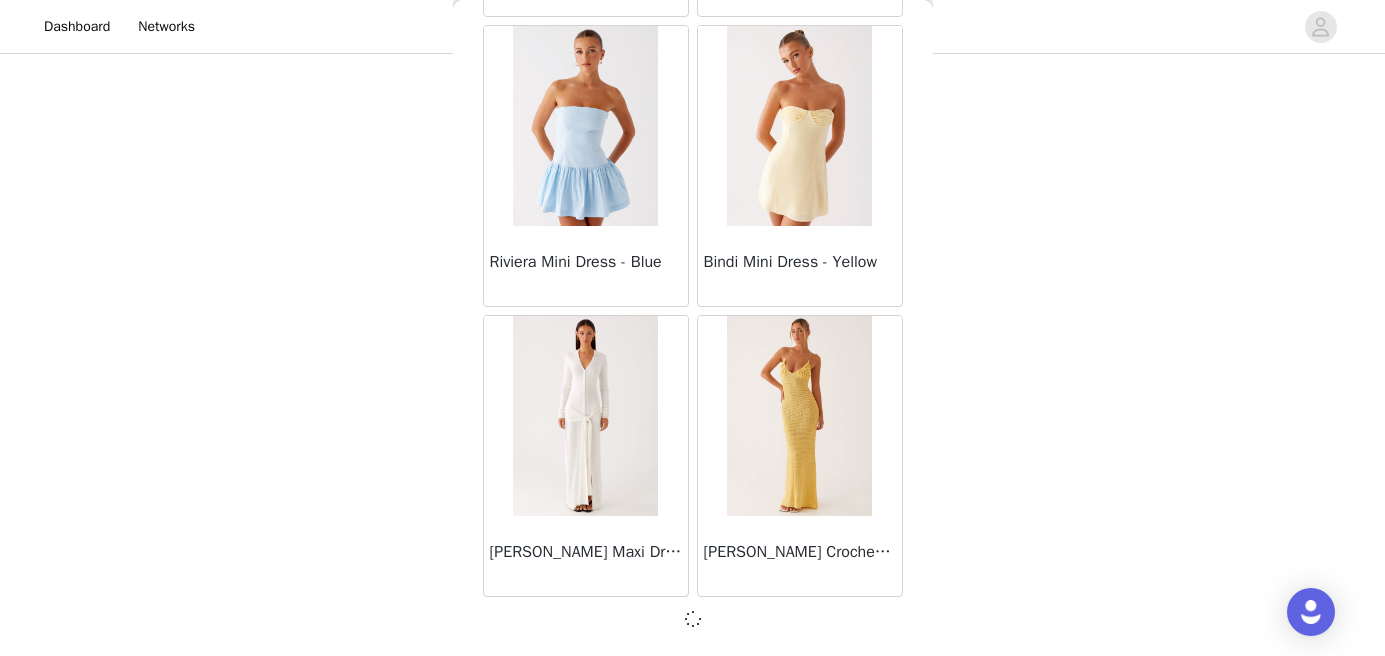 scroll, scrollTop: 60395, scrollLeft: 0, axis: vertical 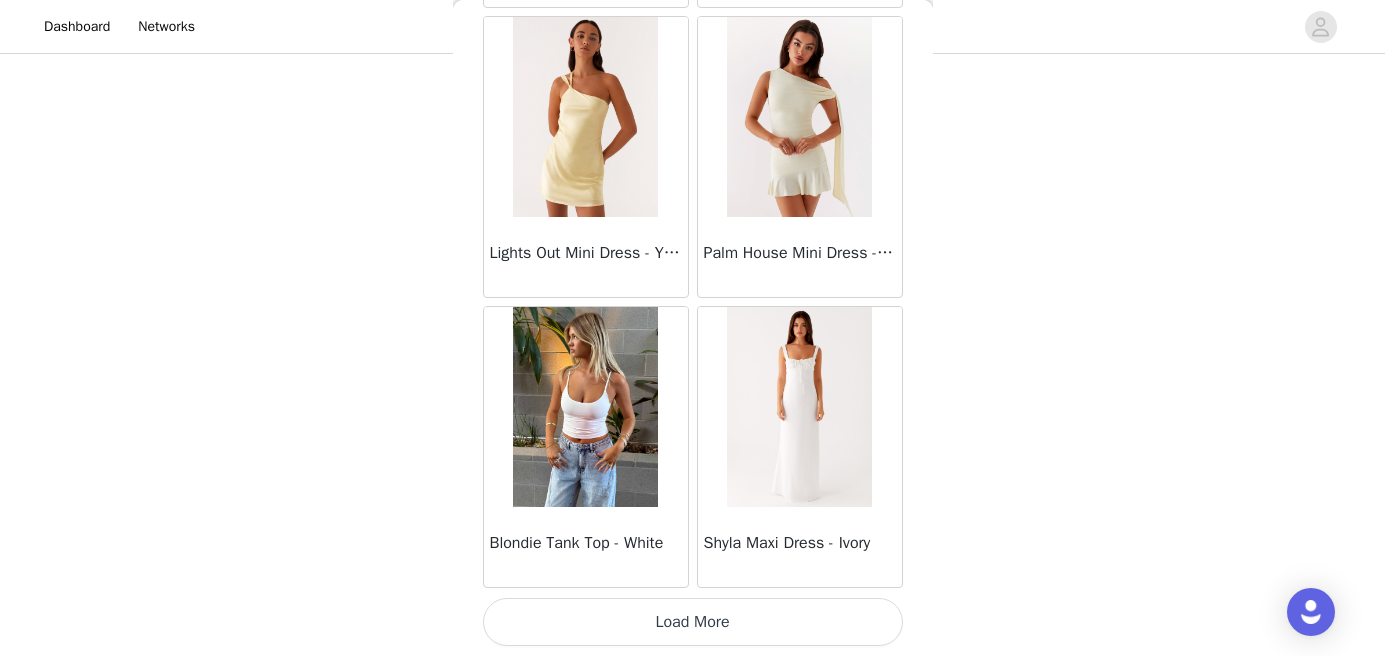 click on "Load More" at bounding box center [693, 622] 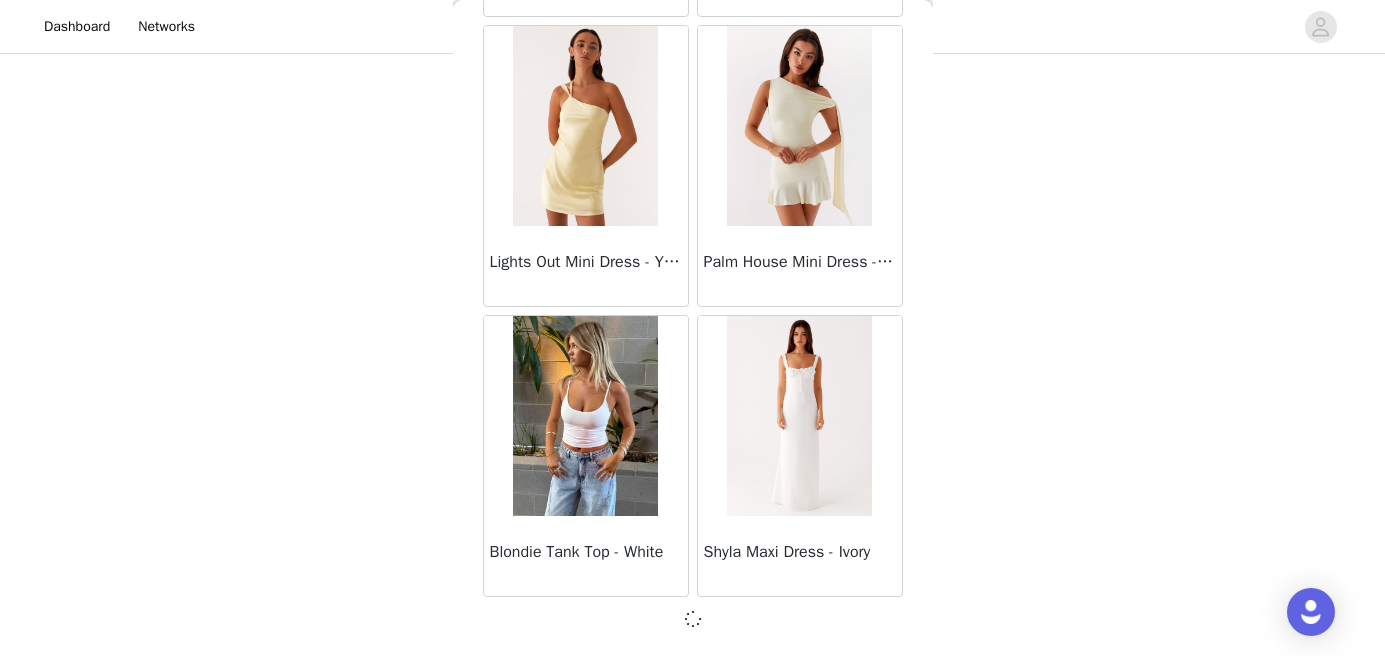 scroll, scrollTop: 63295, scrollLeft: 0, axis: vertical 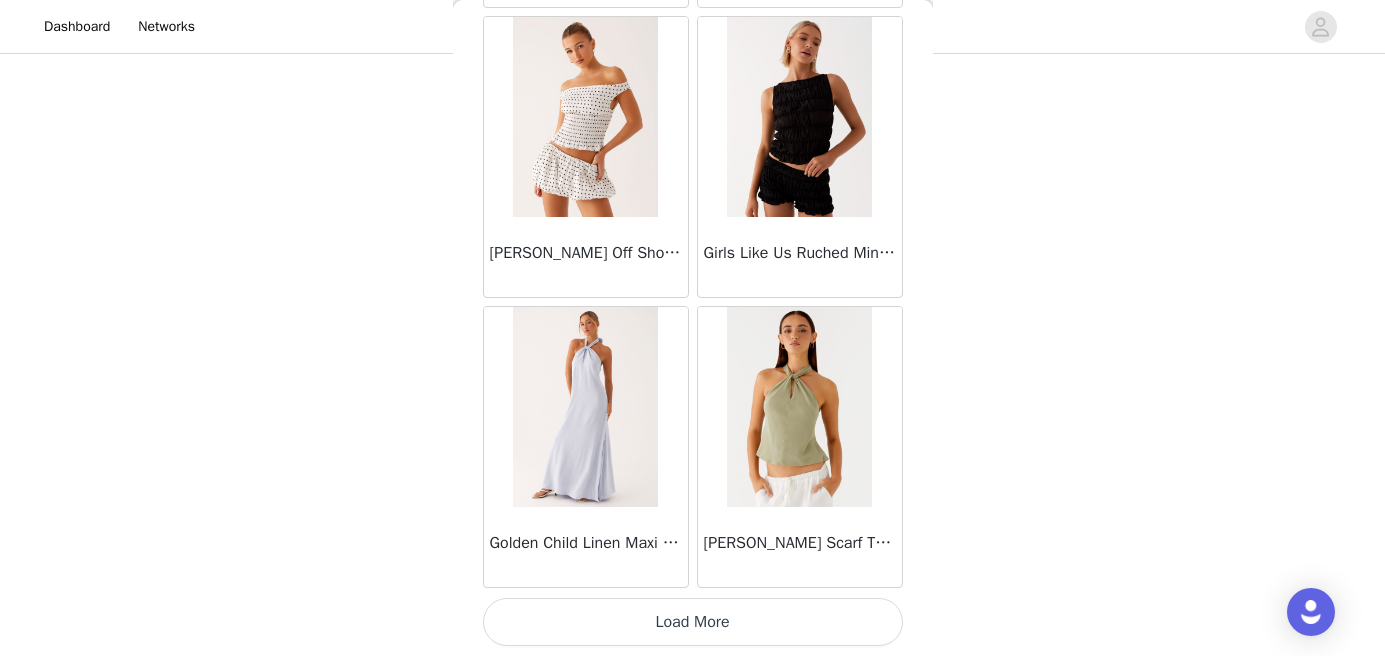 click on "Load More" at bounding box center [693, 622] 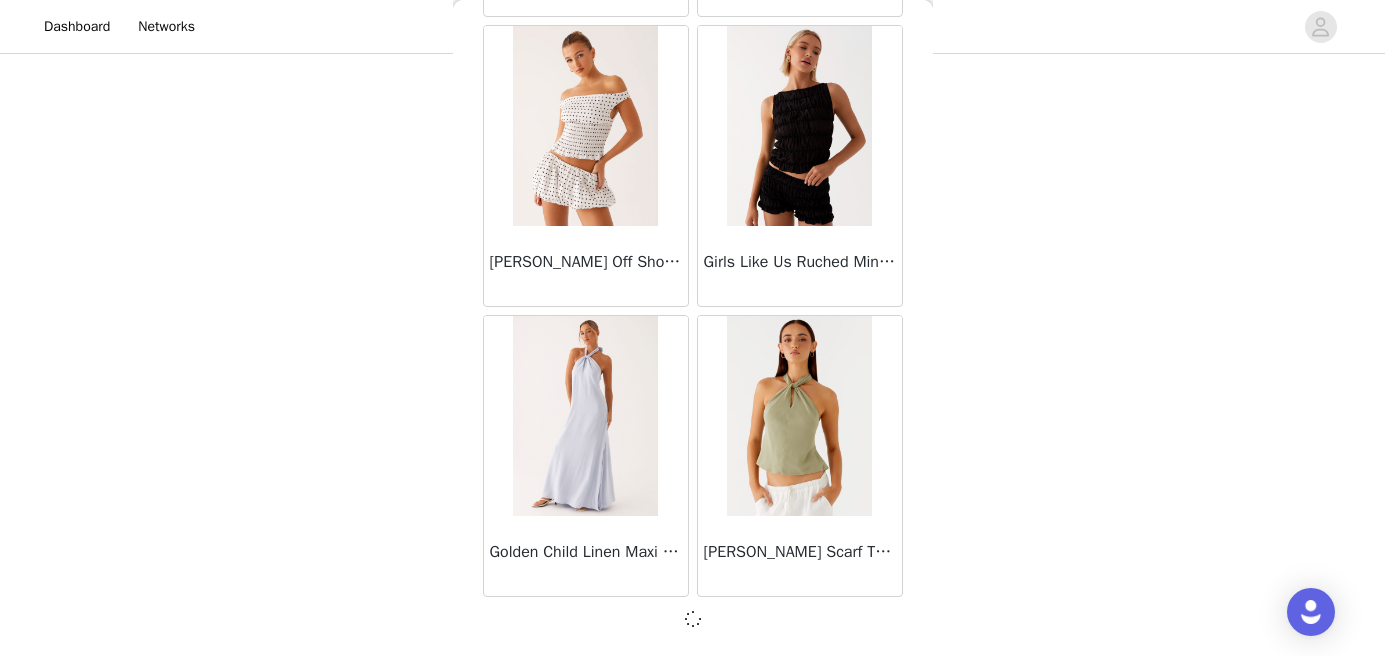 scroll, scrollTop: 66195, scrollLeft: 0, axis: vertical 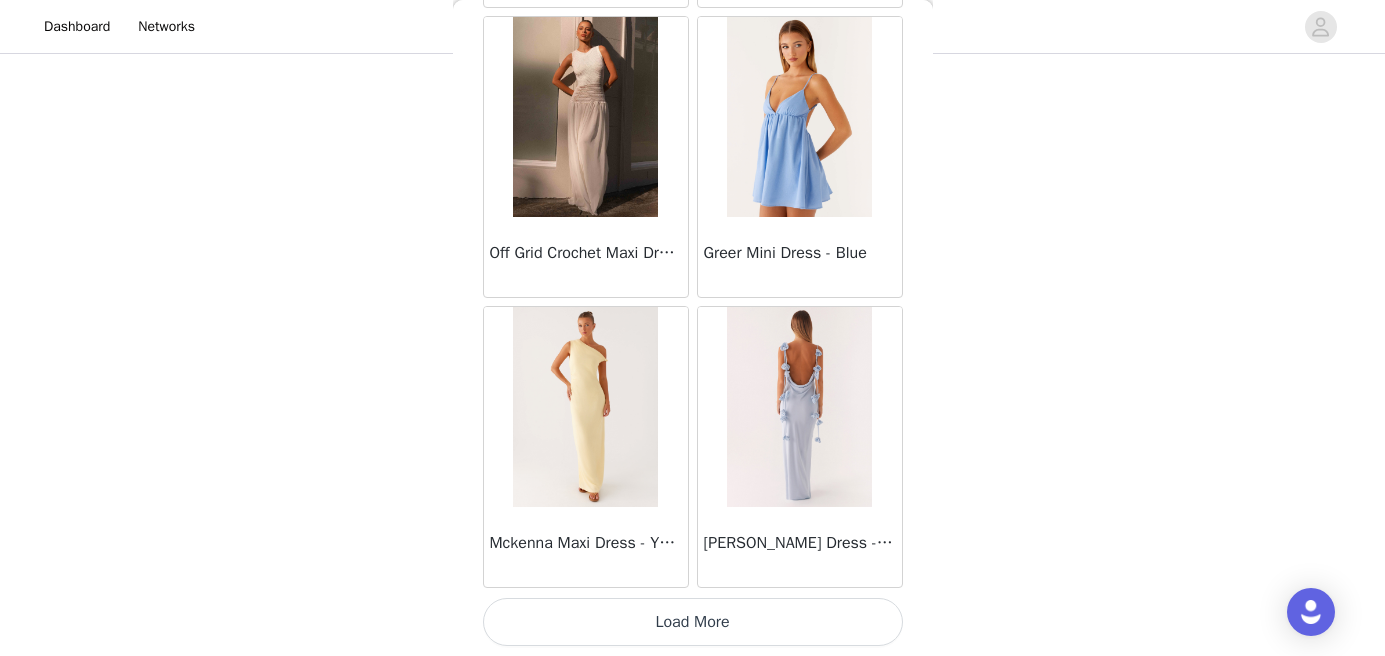 click on "Load More" at bounding box center (693, 622) 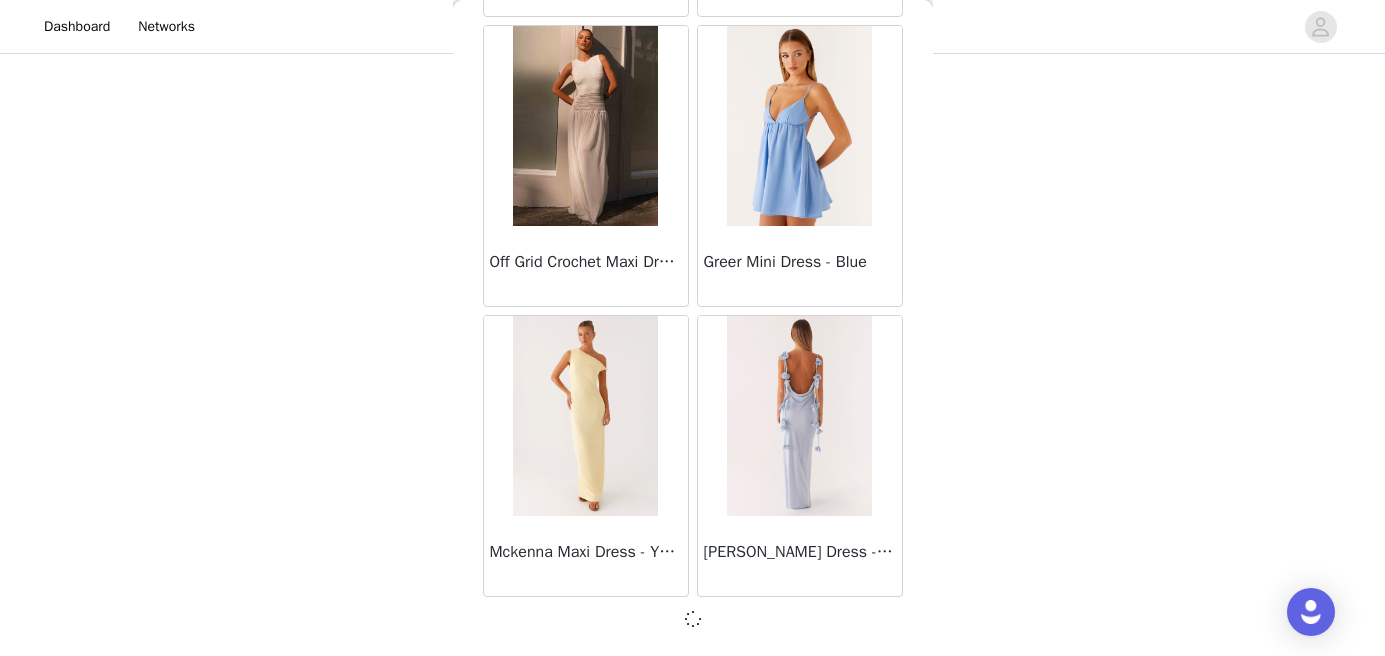 scroll, scrollTop: 69095, scrollLeft: 0, axis: vertical 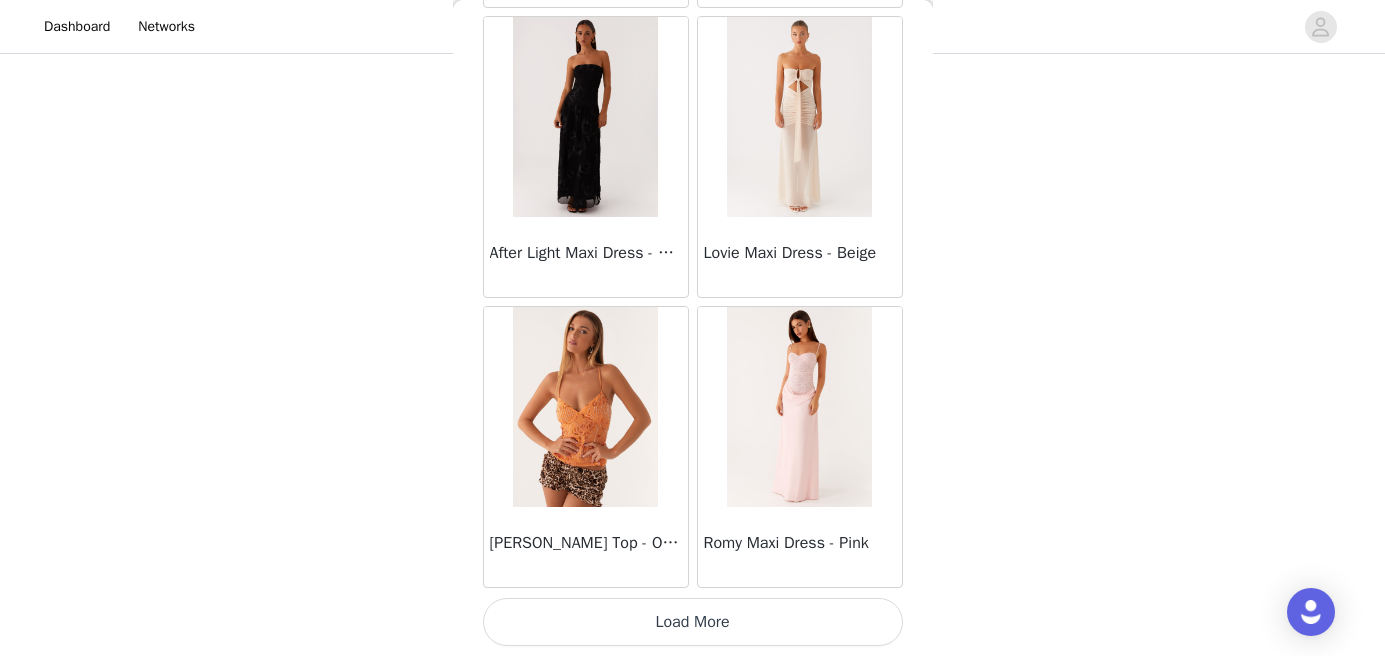 click on "[PERSON_NAME] Strapless Mini Dress - Yellow       [PERSON_NAME] Maxi Dress - Orange Blue Floral       Avenue Mini Dress - Plum       Aullie Maxi Dress - Yellow       Aullie Maxi Dress - Ivory       Aullie Mini Dress - Black       Avalia Backless Scarf Mini Dress - White Polka Dot       Aullie Maxi Dress - Blue       [PERSON_NAME] Maxi Dress - Bloom Wave Print       Athens One Shoulder Top - Floral       Aullie Mini Dress - Blue       Aullie Maxi Dress - [PERSON_NAME] Strapless Mini Dress - Cobalt       Atlantic Midi Dress - Yellow       Aullie Maxi Dress - Pink       Azura Halter Top - Yellow       Beki Beaded Mesh Maxi Dress - Deep Red       Bad News Mesh Maxi Dress - Turquoise Floral       Bad News Mesh Maxi Dress - Yellow Floral       Be Mine Satin Maxi Dress - Canary       Belize Maxi Dress - Yellow       [PERSON_NAME] Off Shoulder Knit Top - Mint       [PERSON_NAME] Tube Top - Blue       [PERSON_NAME] Top - Red Gingham       Breaking News Mini Dress - Black       Bodie Maxi Dress - Pastel Yellow" at bounding box center (693, -35626) 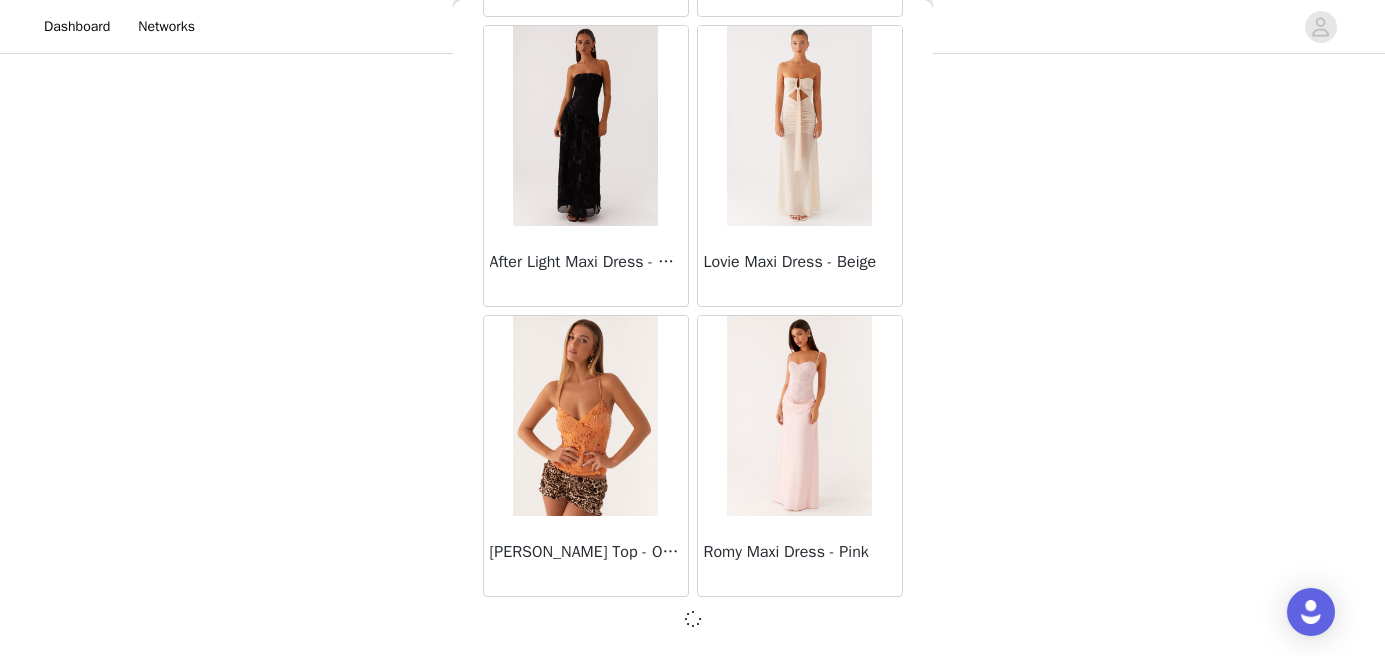 scroll, scrollTop: 71995, scrollLeft: 0, axis: vertical 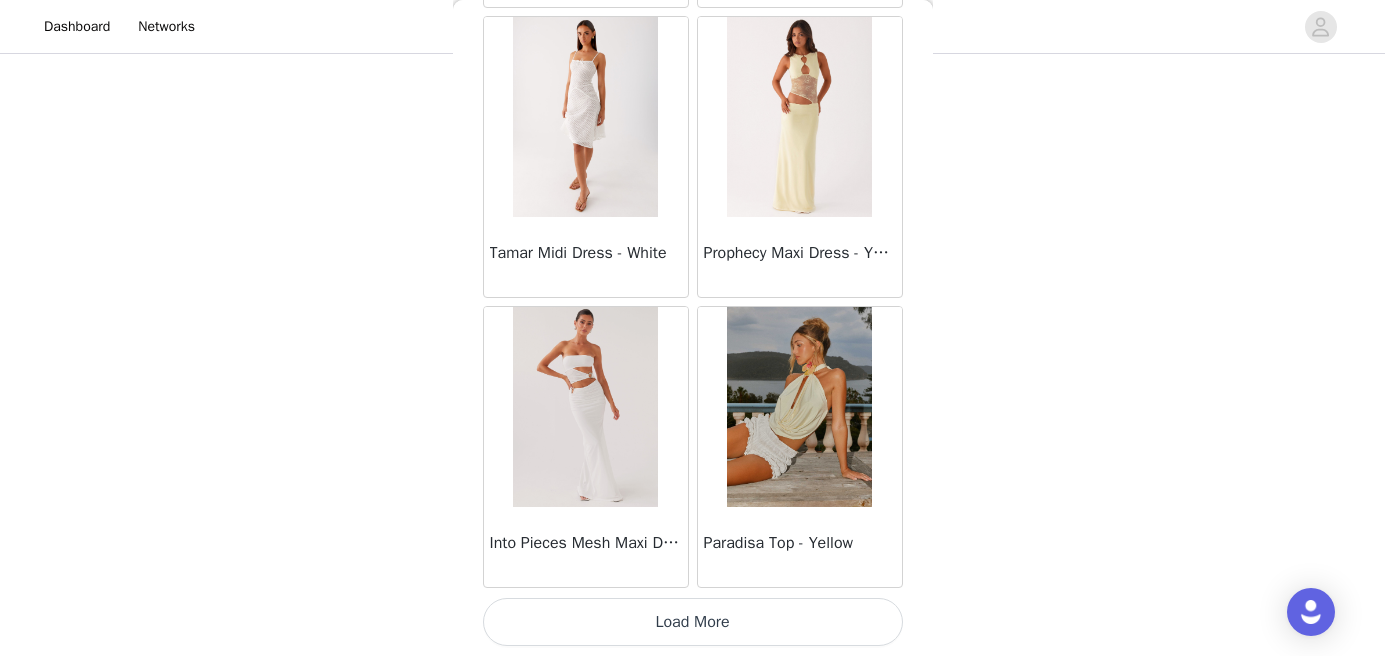 click on "Load More" at bounding box center [693, 622] 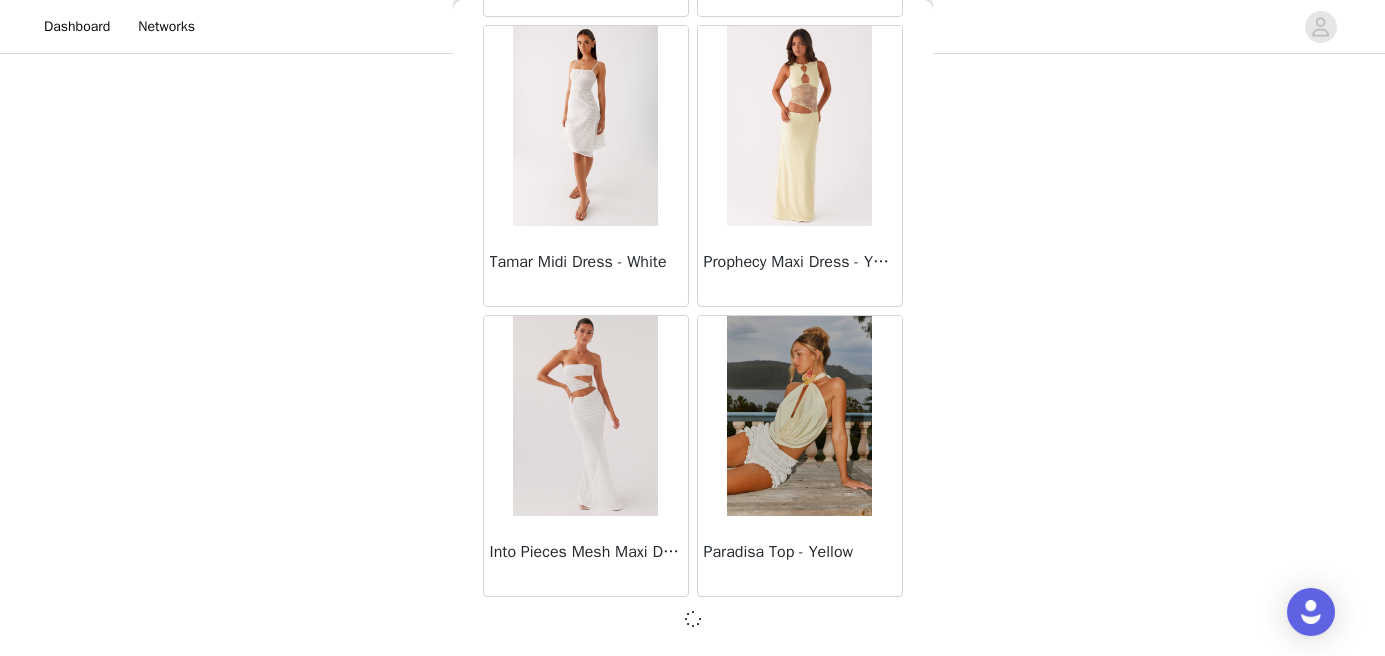 scroll, scrollTop: 74895, scrollLeft: 0, axis: vertical 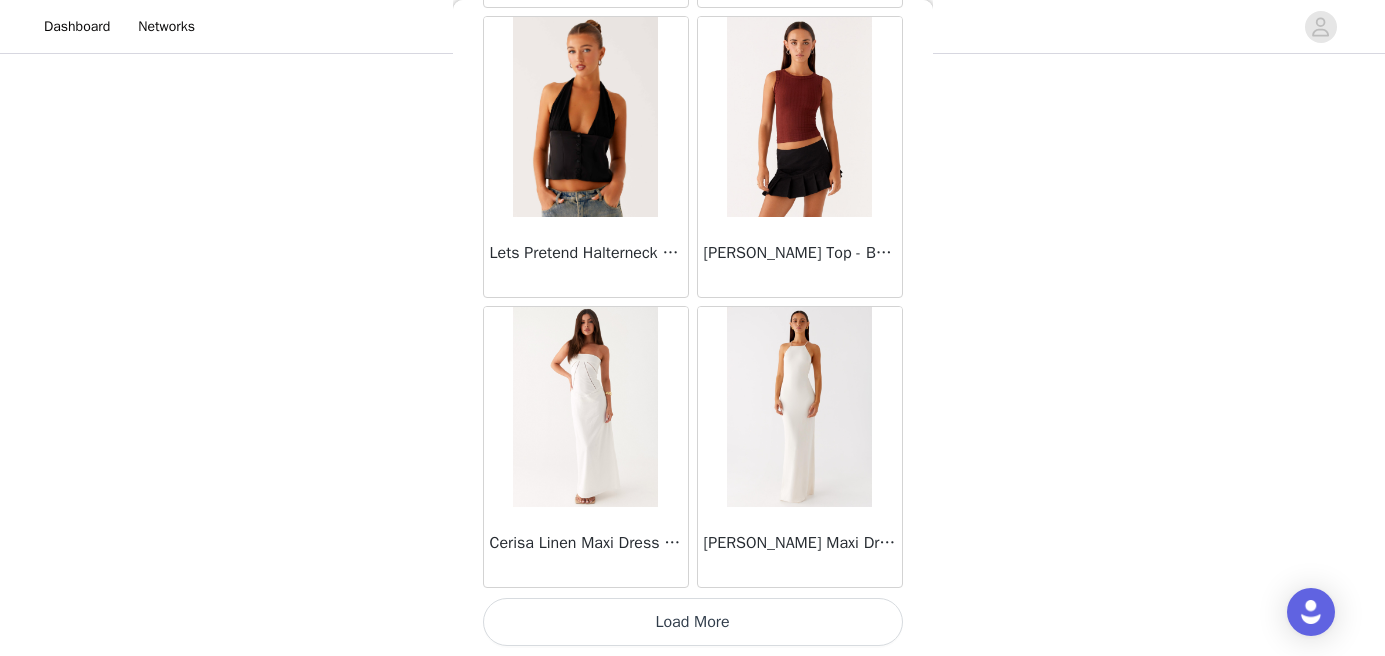 click on "Load More" at bounding box center (693, 622) 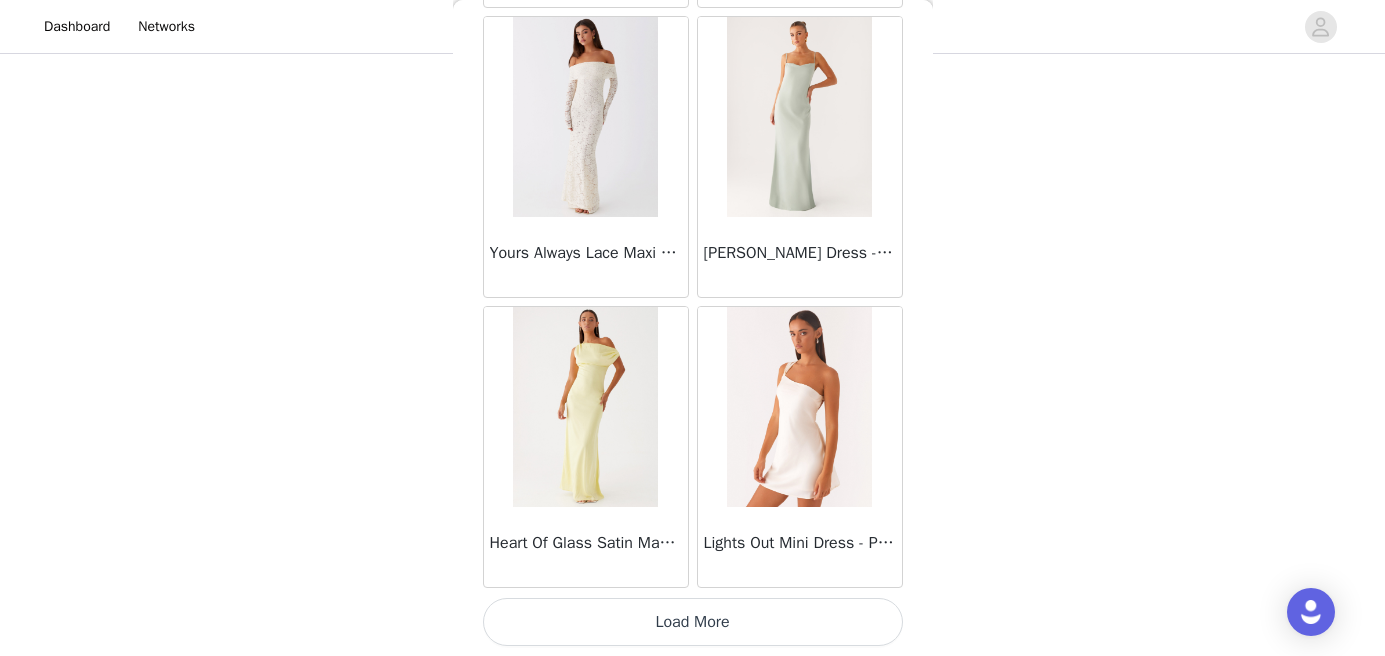 scroll, scrollTop: 80704, scrollLeft: 0, axis: vertical 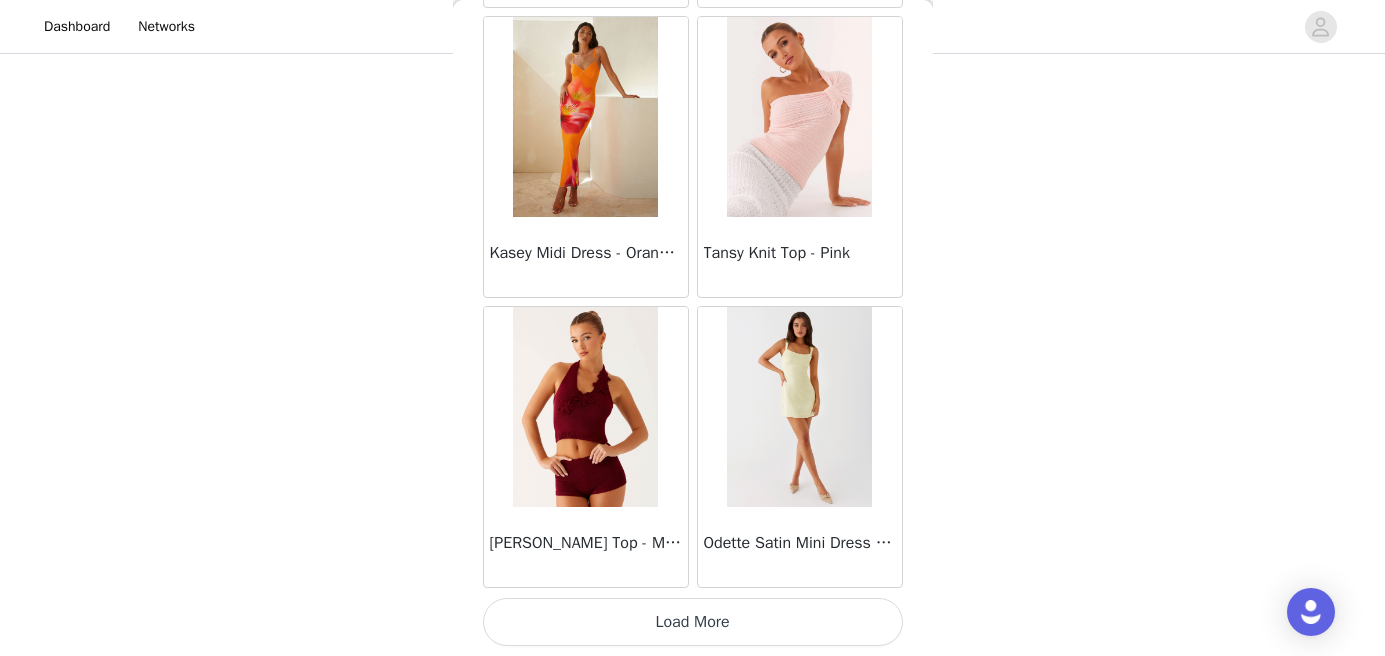 click on "Load More" at bounding box center [693, 622] 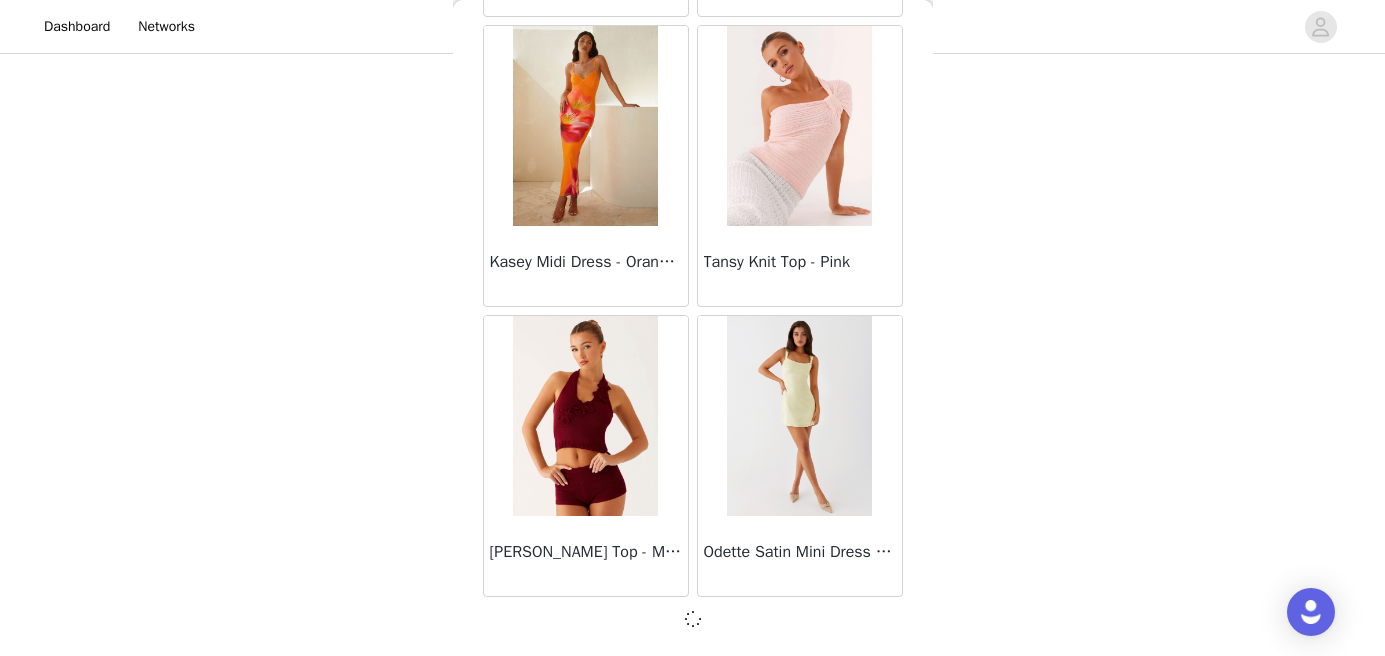 scroll, scrollTop: 83595, scrollLeft: 0, axis: vertical 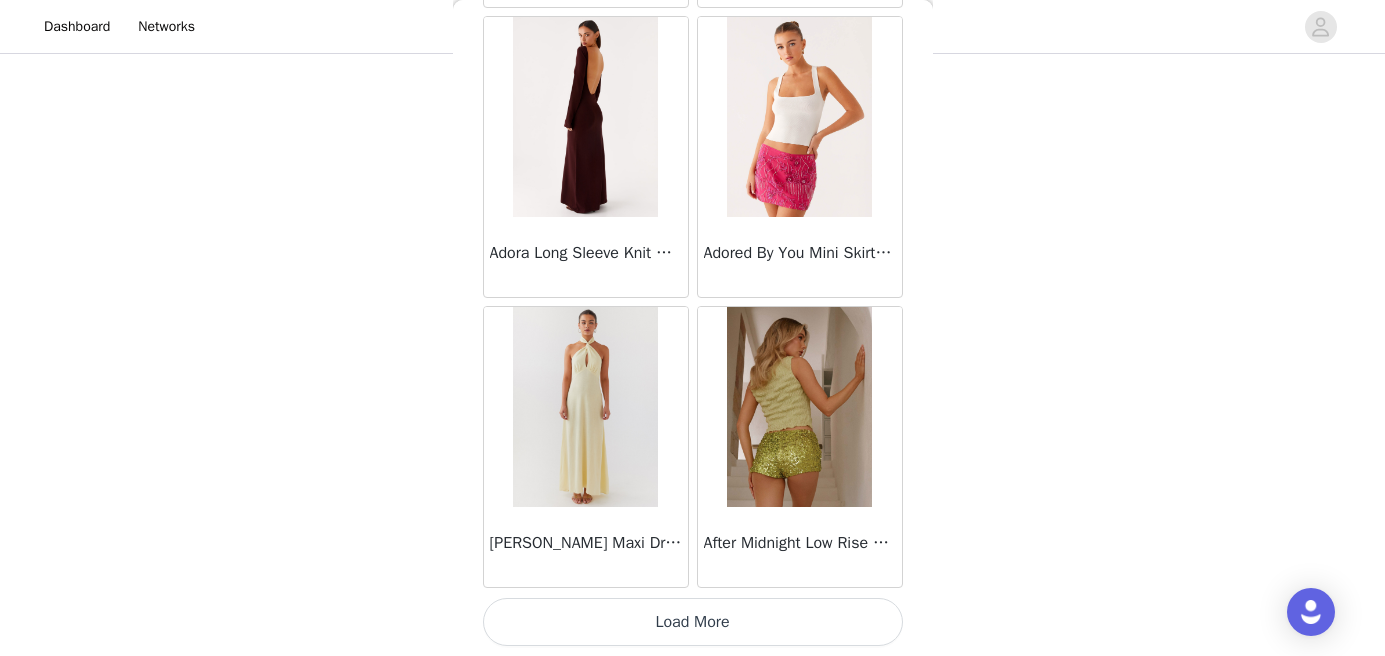 click on "Load More" at bounding box center (693, 622) 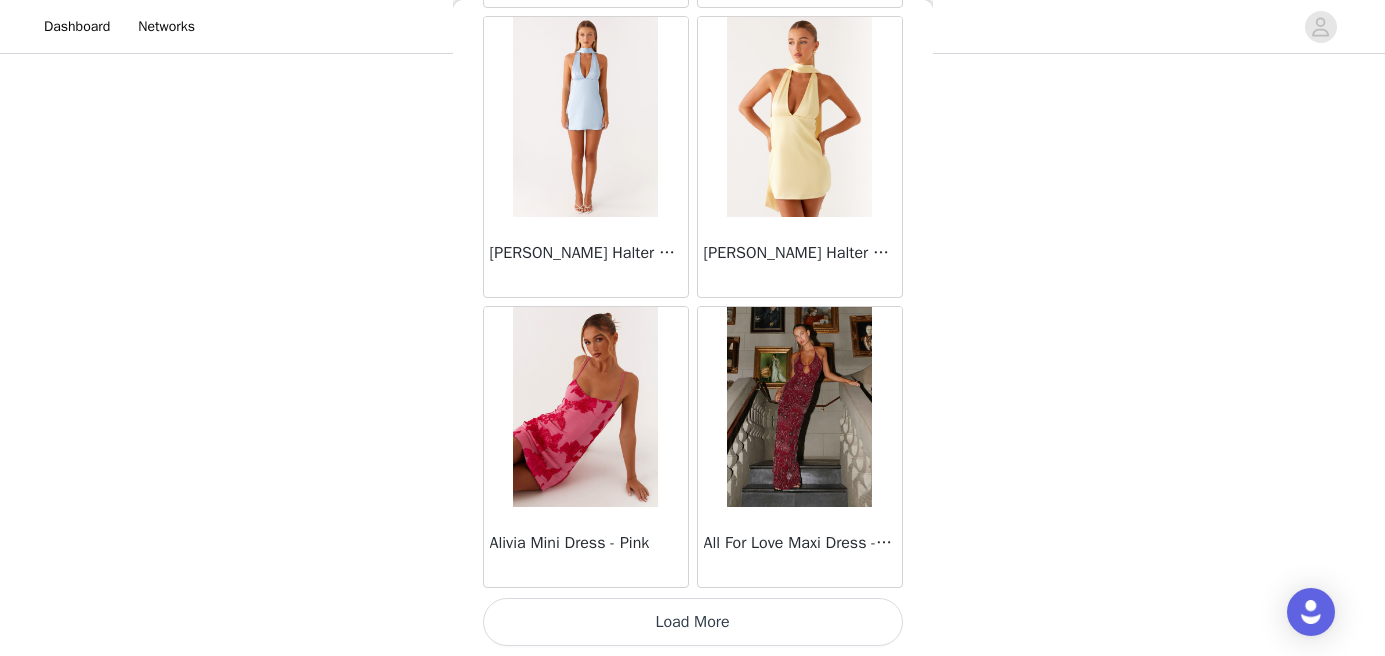scroll, scrollTop: 89404, scrollLeft: 0, axis: vertical 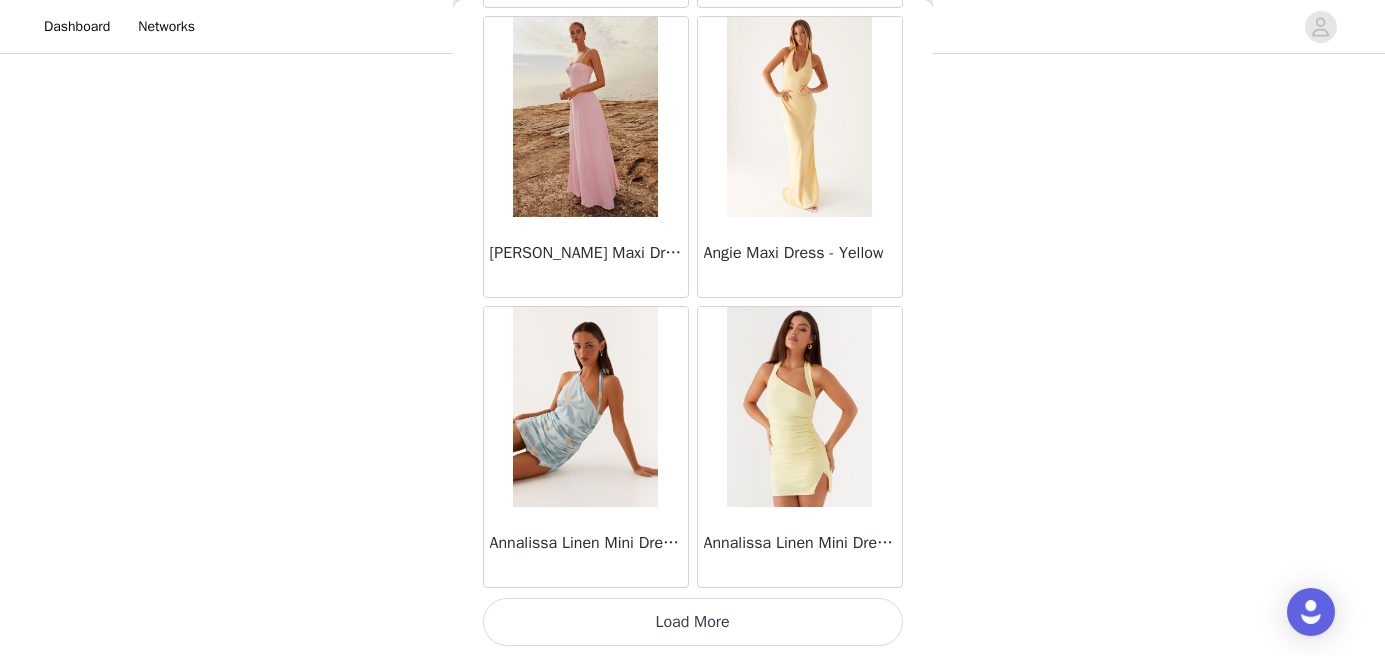 click on "Load More" at bounding box center (693, 622) 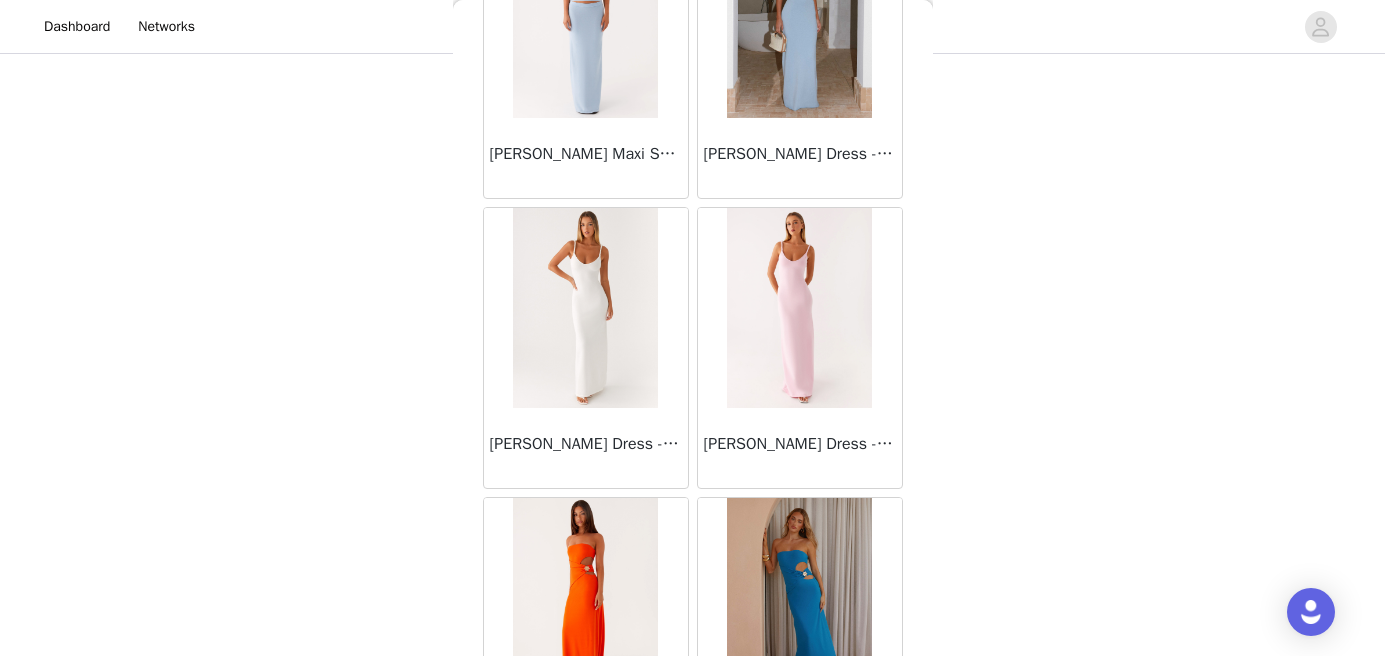 scroll, scrollTop: 90239, scrollLeft: 0, axis: vertical 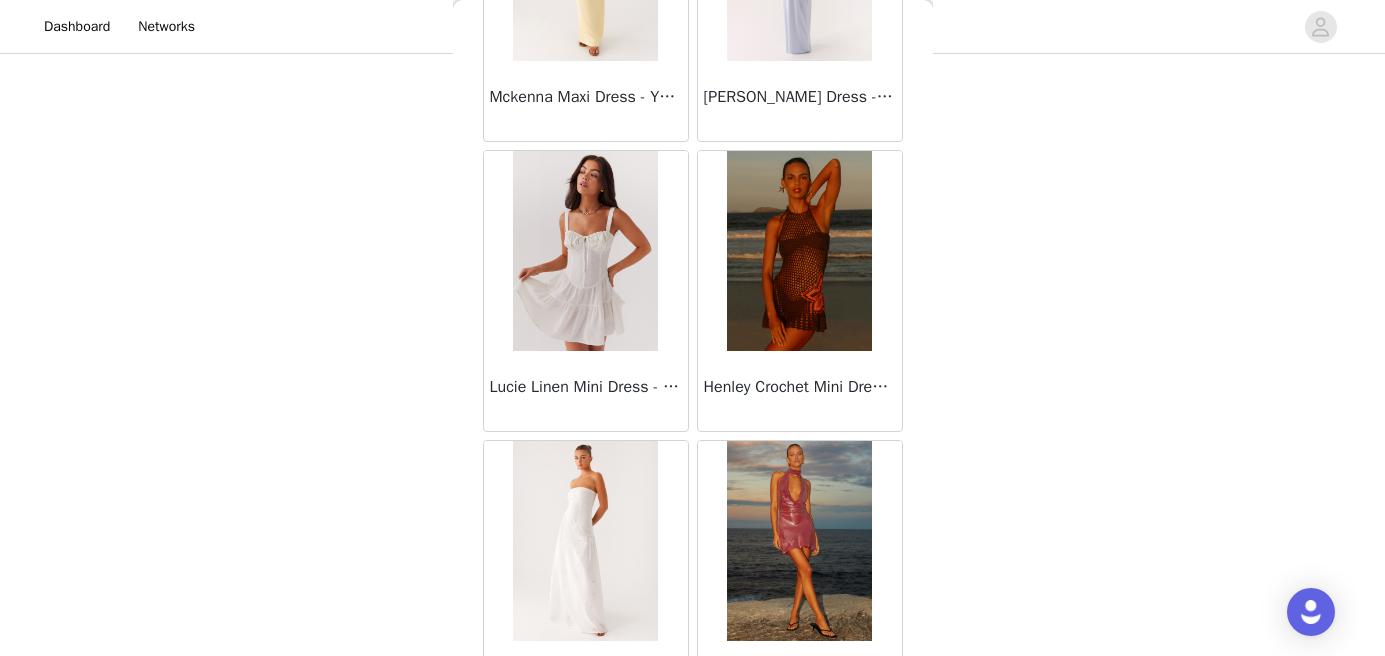 click at bounding box center (799, 251) 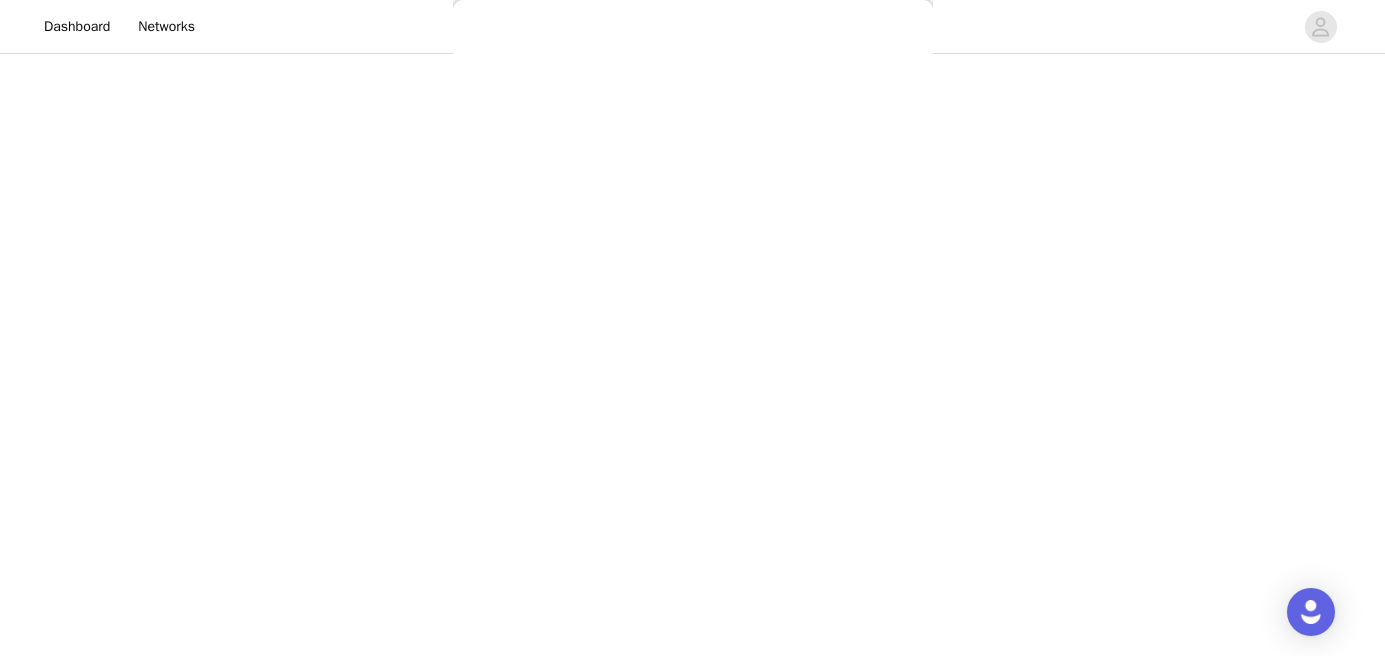click on "Back       [PERSON_NAME] Strapless Mini Dress - Yellow       [PERSON_NAME] Maxi Dress - Orange Blue Floral       Avenue Mini Dress - Plum       Aullie Maxi Dress - Yellow       Aullie Maxi Dress - Ivory       Aullie Mini Dress - Black       Avalia Backless Scarf Mini Dress - White Polka Dot       Aullie Maxi Dress - Blue       [PERSON_NAME] Maxi Dress - Bloom Wave Print       Athens One Shoulder Top - Floral       Aullie Mini Dress - Blue       Aullie Maxi Dress - [PERSON_NAME] Strapless Mini Dress - Cobalt       Atlantic Midi Dress - Yellow       Aullie Maxi Dress - Pink       Azura Halter Top - Yellow       Beki Beaded Mesh Maxi Dress - Deep Red       Bad News Mesh Maxi Dress - Turquoise Floral       Bad News Mesh Maxi Dress - Yellow Floral       Be Mine Satin Maxi Dress - Canary       Belize Maxi Dress - Yellow       [PERSON_NAME] Off Shoulder Knit Top - Mint       [PERSON_NAME] Tube Top - Blue       [PERSON_NAME] Top - Red Gingham       Breaking News Mini Dress - Black       Bodie Maxi Dress - Pastel Yellow" at bounding box center (693, 328) 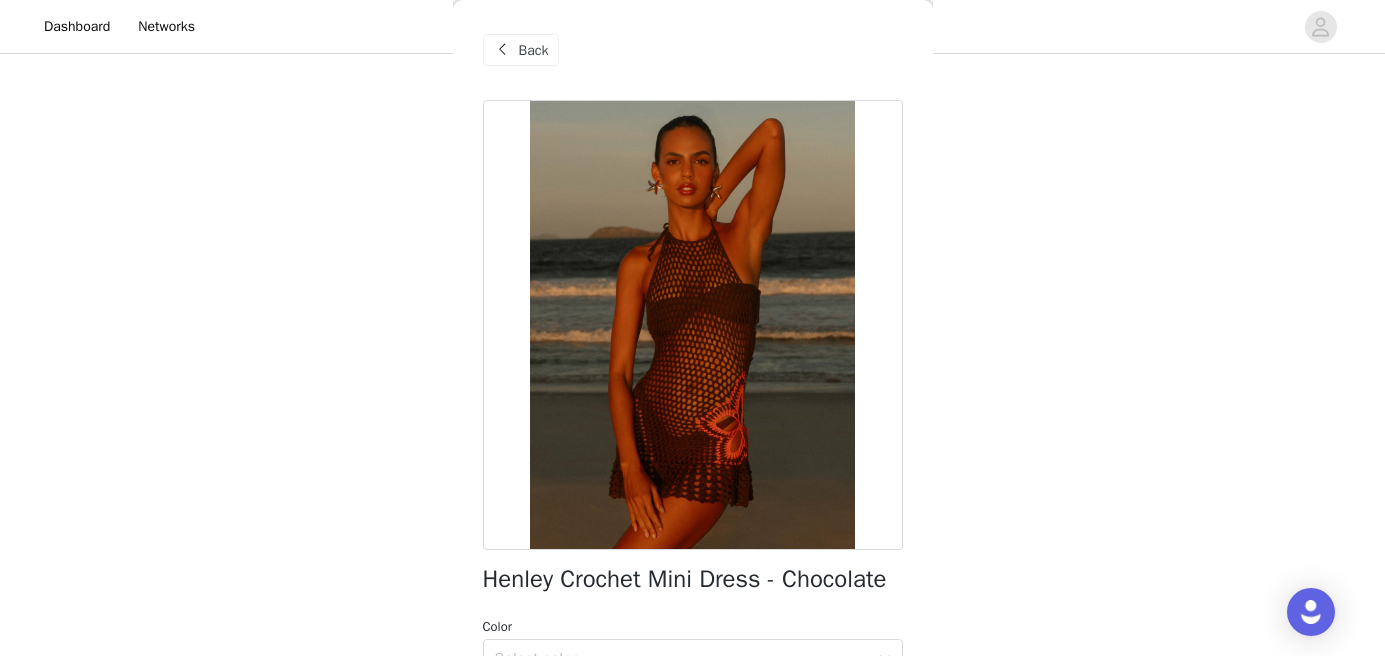 scroll, scrollTop: 0, scrollLeft: 0, axis: both 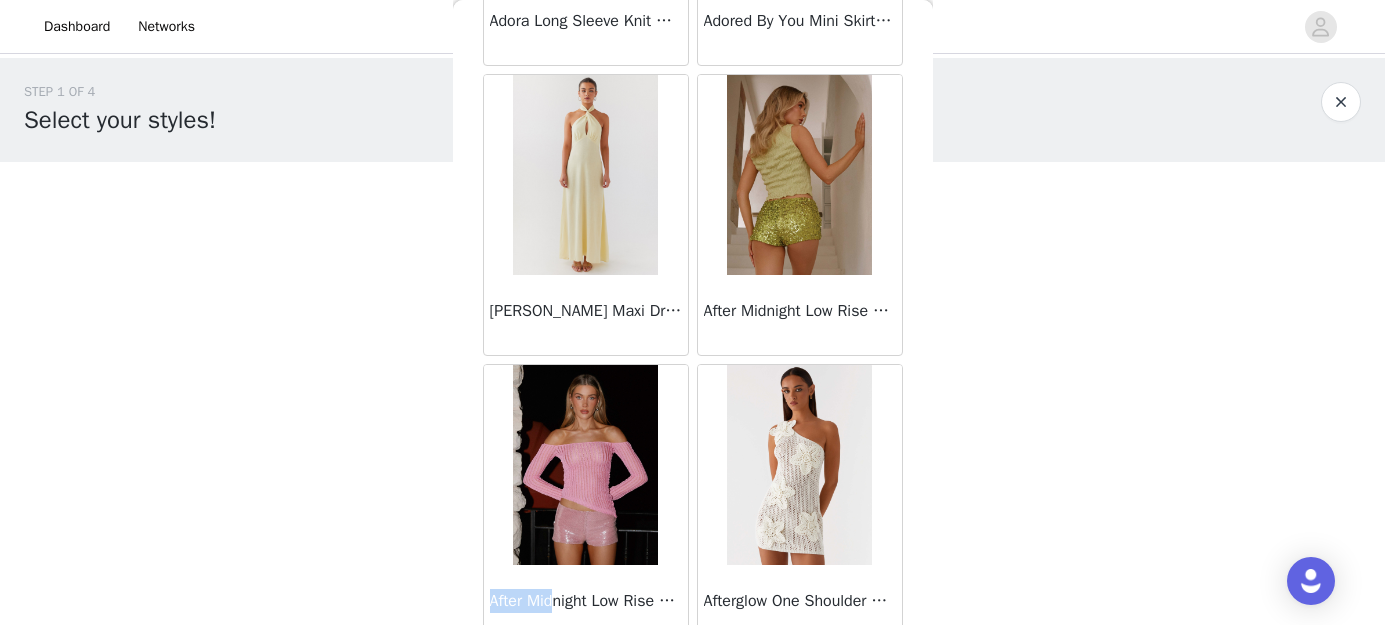 click on "STEP 1 OF 4
Select your styles!
Please note that the sizes are in AU Sizes. Australian Sizing is 2 sizes up, so a US0 = AU4, US4 = AU8. Peppermayo Size Guide: https://peppermayo.com/pages/sizing       2/3 Selected           Willow Chiffon Mini Dress - Fuchsia           Fuchsia, AU 6       Edit   Remove     Elle Maxi Dress - Black           Black, AU 6       Edit   Remove     Add Product       Back       Ayanna Strapless Mini Dress - Yellow       Aster Bloom Maxi Dress - Orange Blue Floral       Avenue Mini Dress - Plum       Aullie Maxi Dress - Yellow       Aullie Maxi Dress - Ivory       Aullie Mini Dress - Black       Avalia Backless Scarf Mini Dress - White Polka Dot       Aullie Maxi Dress - Blue       Aster Bloom Maxi Dress - Bloom Wave Print       Athens One Shoulder Top - Floral       Aullie Mini Dress - Blue       Aullie Maxi Dress - Black       Ayanna Strapless Mini Dress - Cobalt" at bounding box center (692, 414) 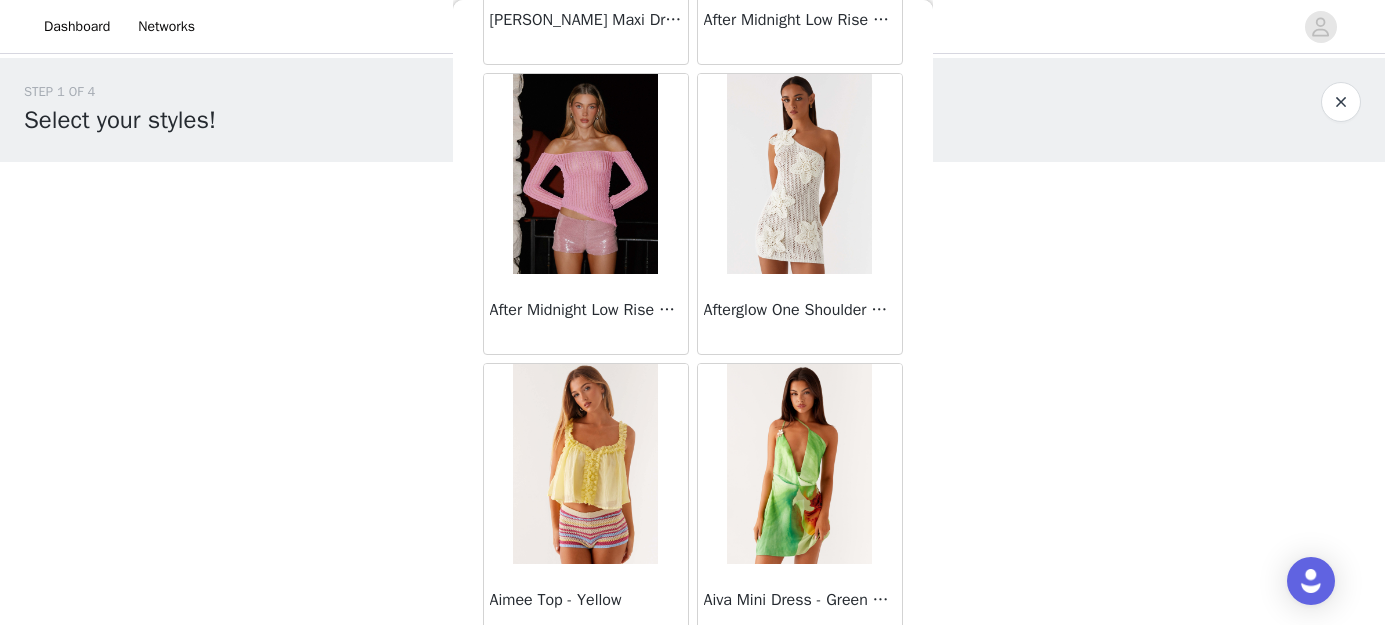 scroll, scrollTop: 75716, scrollLeft: 0, axis: vertical 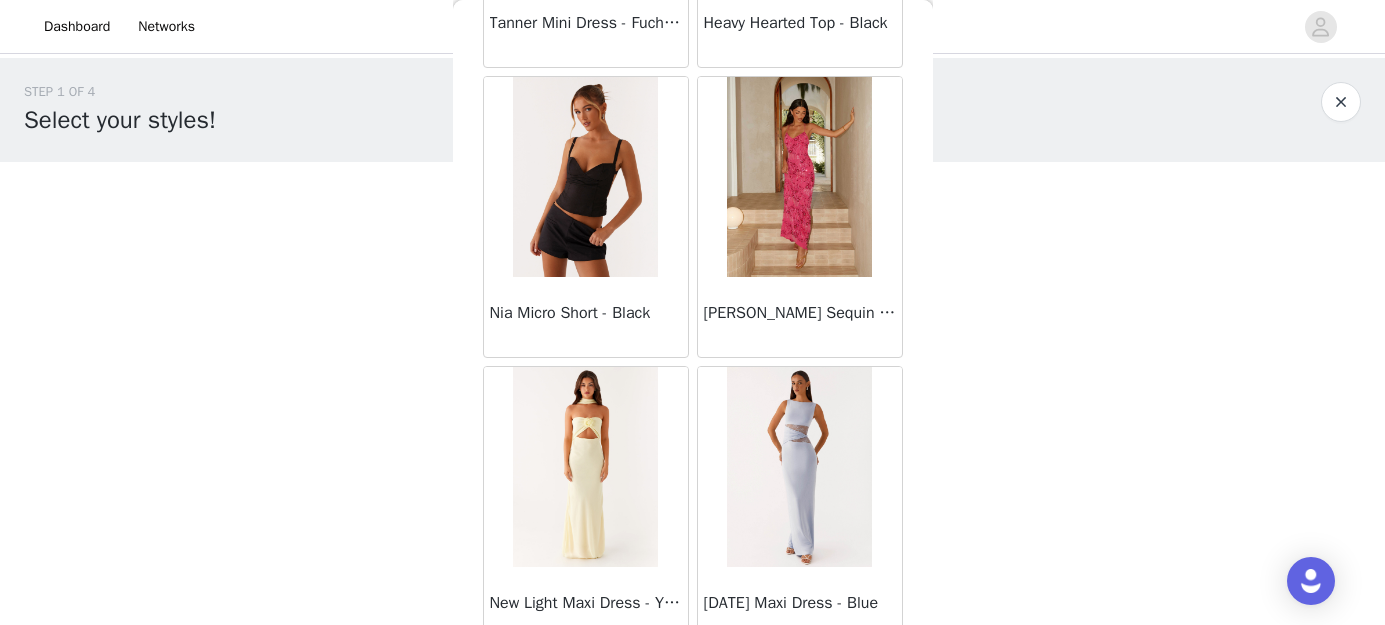 click on "STEP 1 OF 4
Select your styles!" at bounding box center [692, 110] 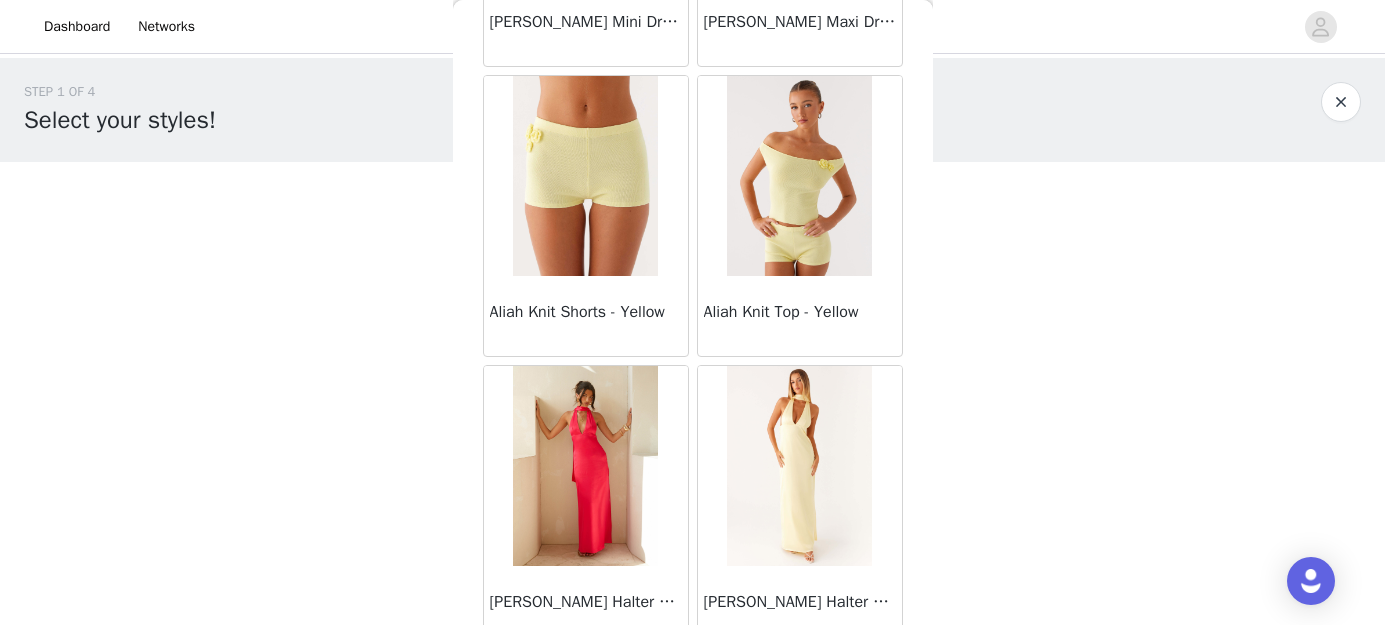 scroll, scrollTop: 87027, scrollLeft: 0, axis: vertical 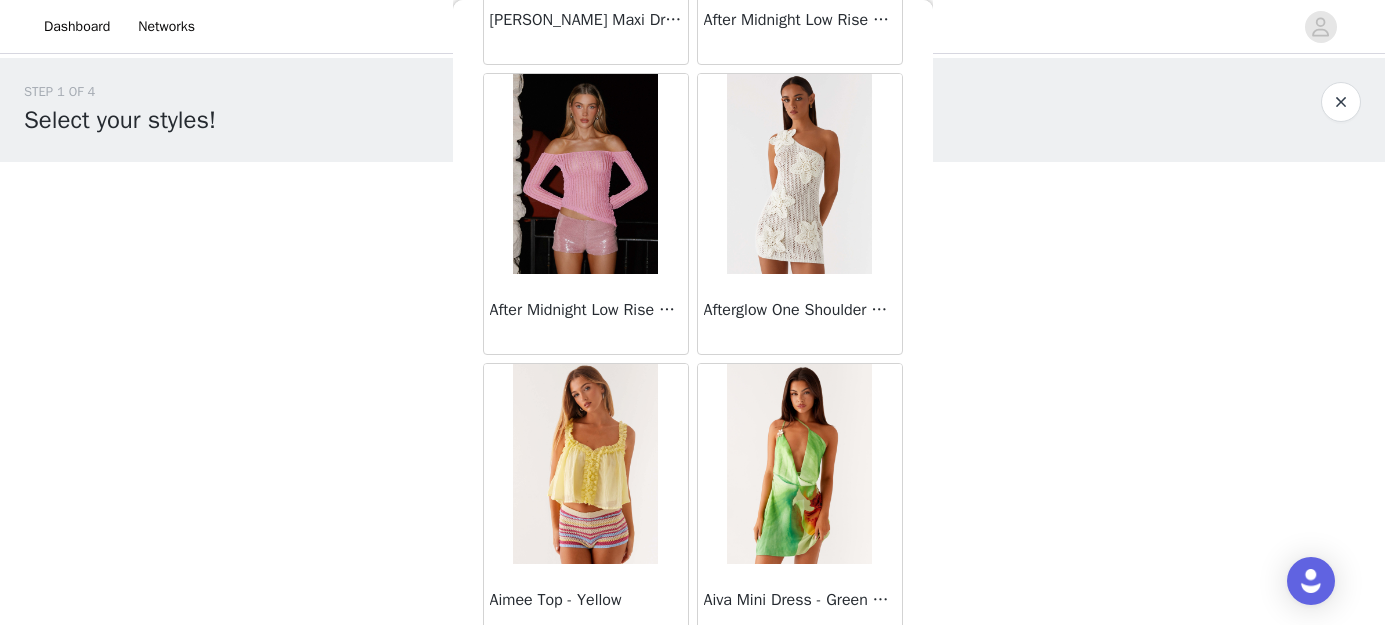 click at bounding box center (585, 174) 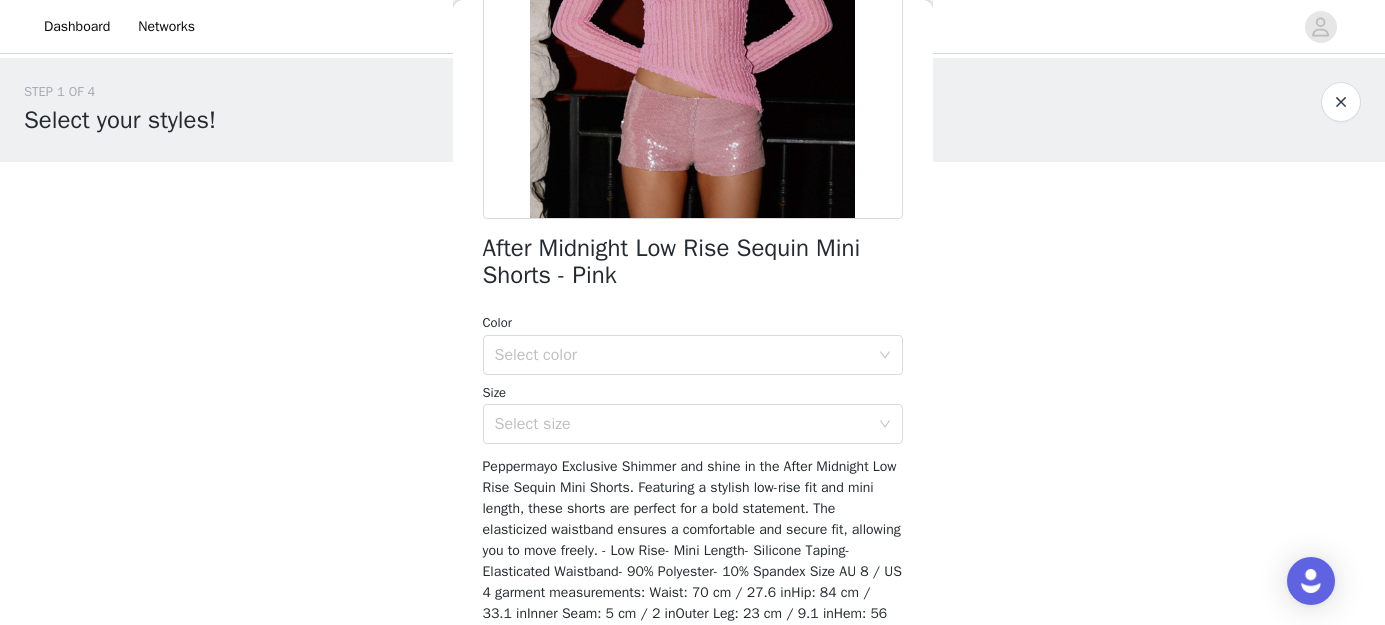 scroll, scrollTop: 381, scrollLeft: 0, axis: vertical 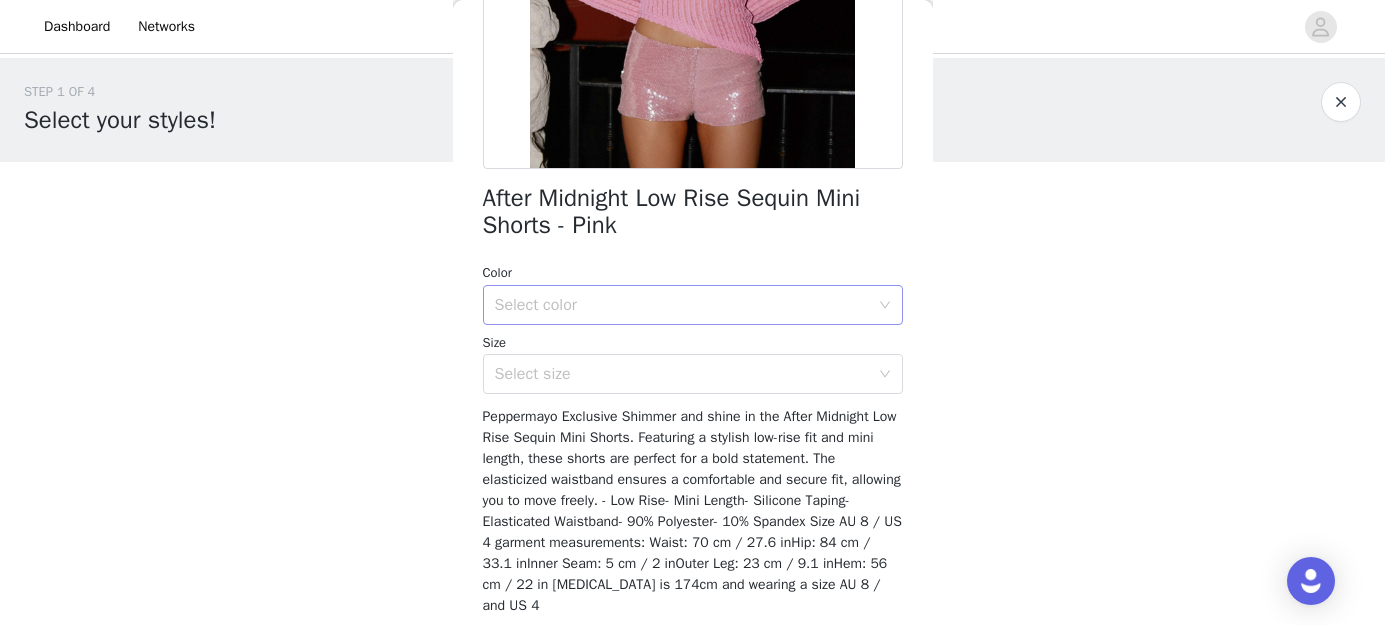 click on "Select color" at bounding box center [682, 305] 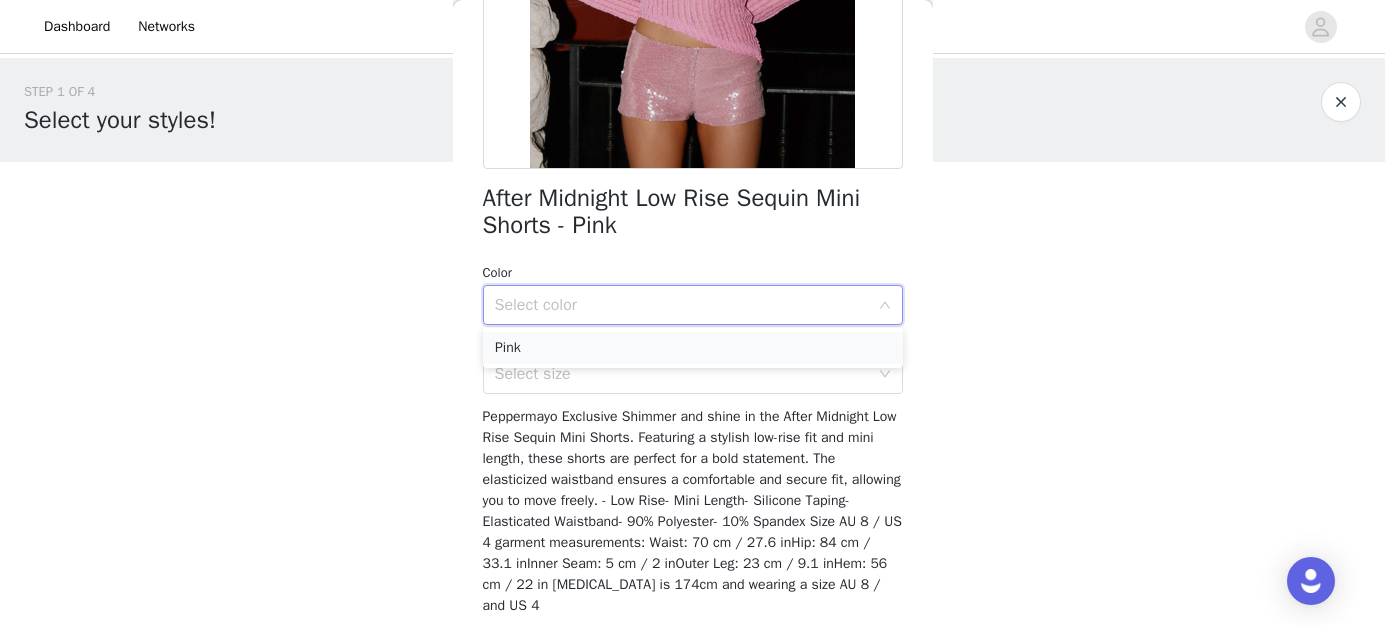 click on "Pink" at bounding box center [693, 348] 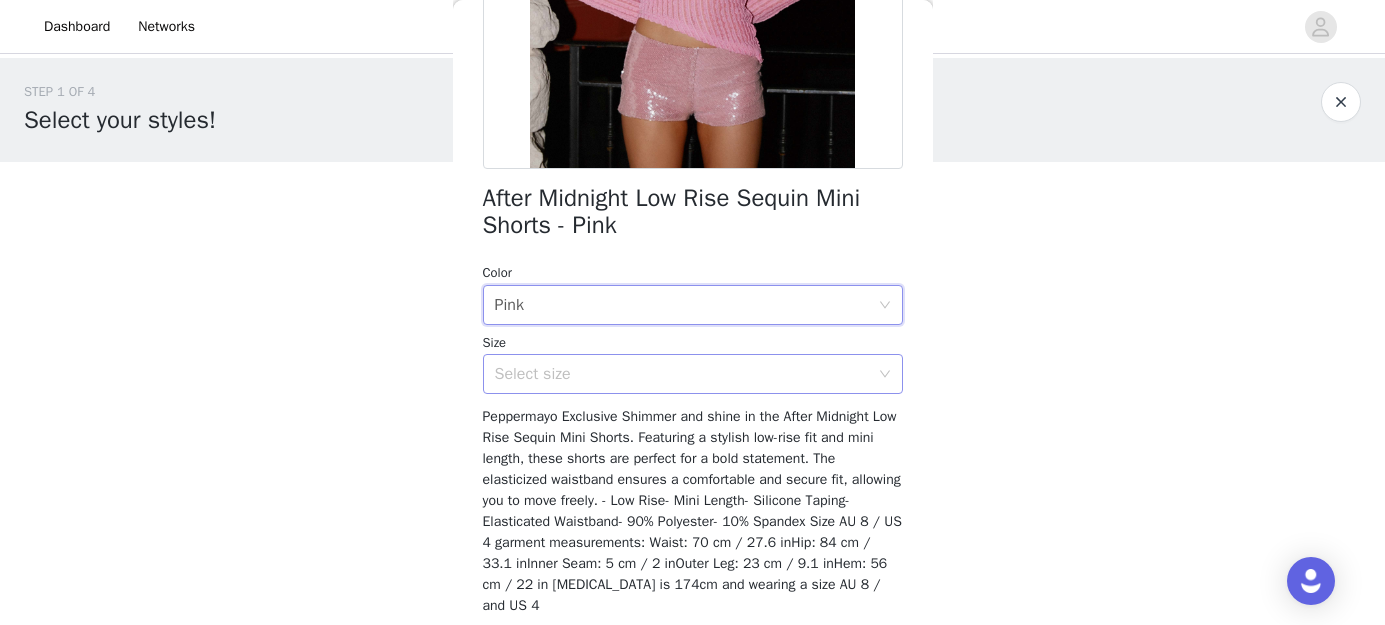 click on "Select size" at bounding box center [682, 374] 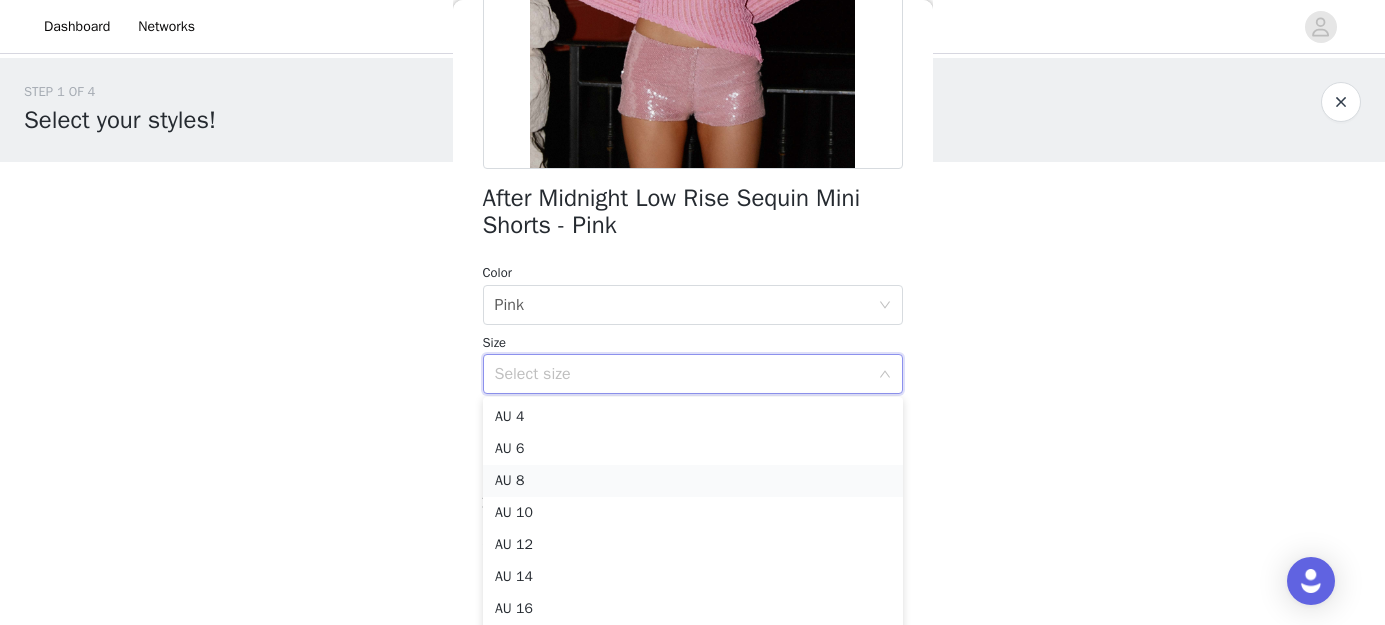 click on "AU 8" at bounding box center [693, 481] 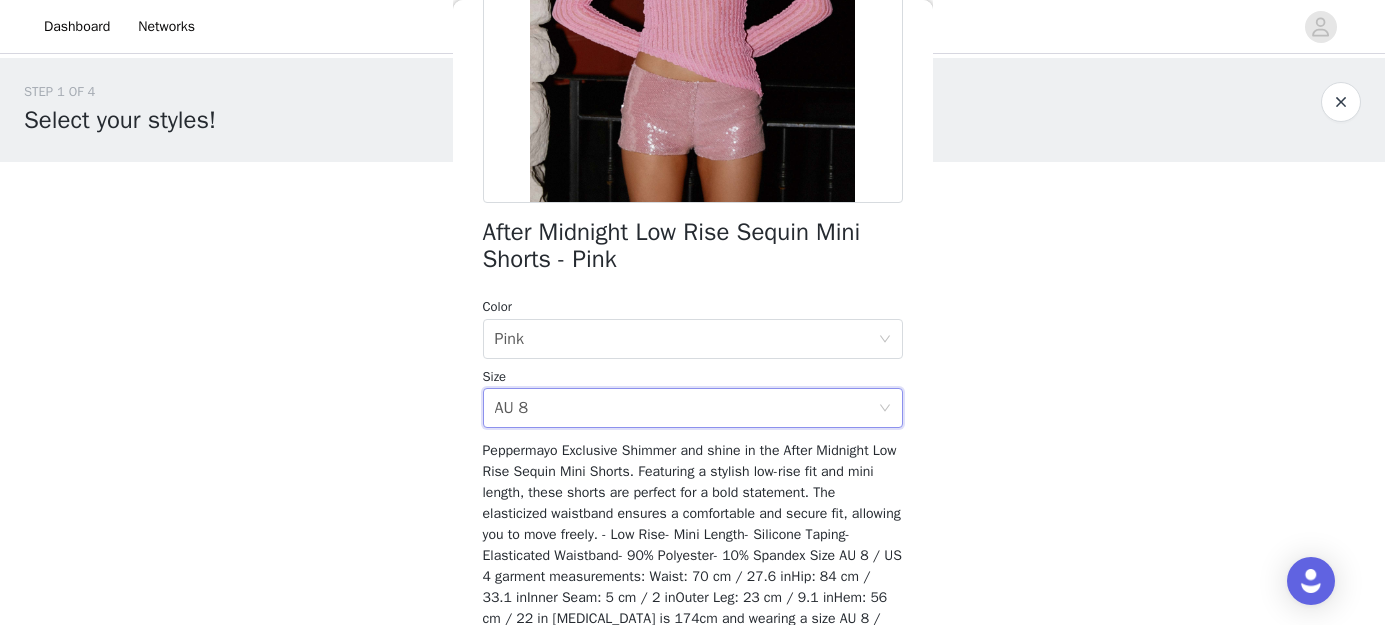 scroll, scrollTop: 349, scrollLeft: 0, axis: vertical 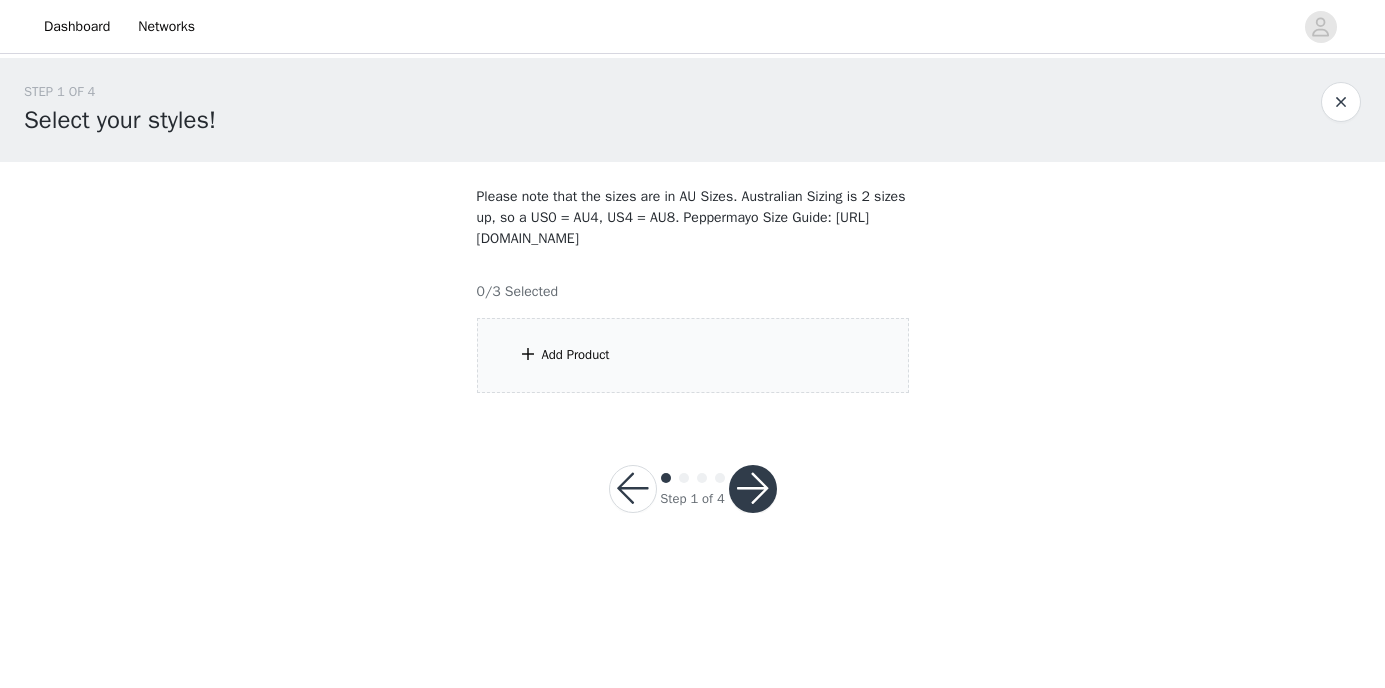 click on "Add Product" at bounding box center (693, 355) 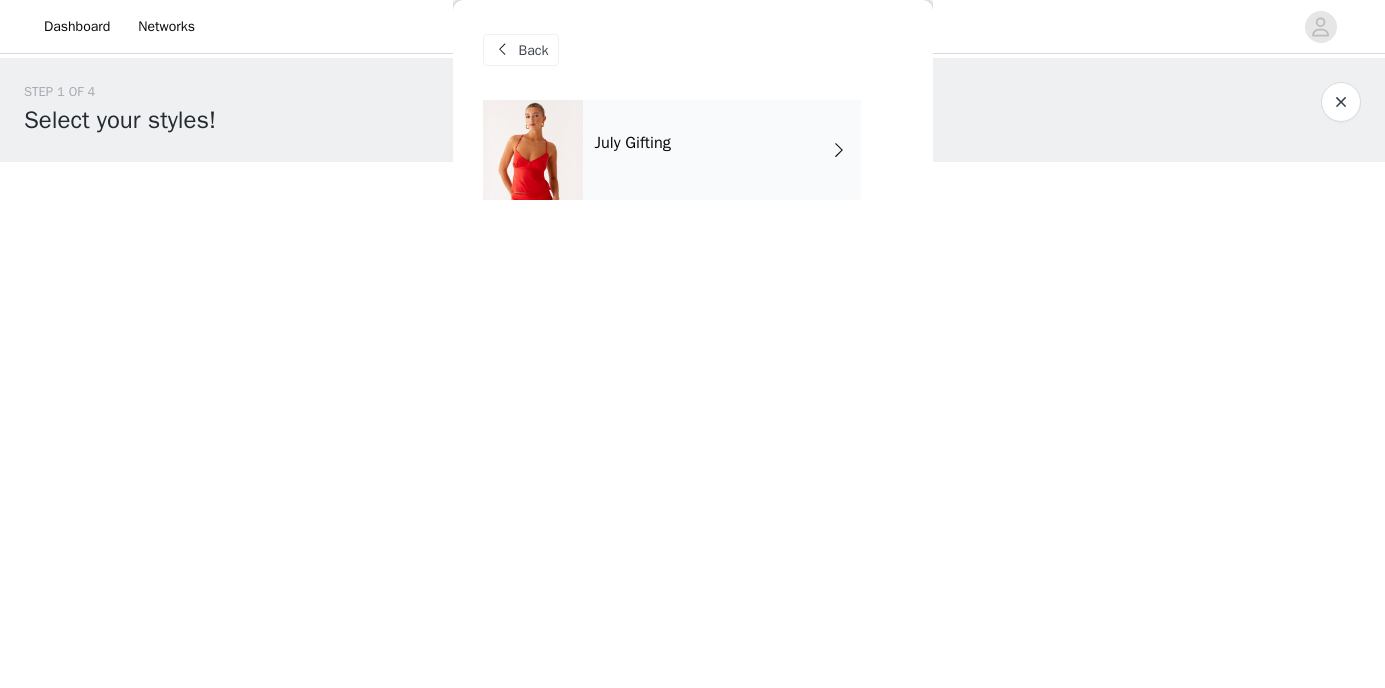 click on "July Gifting" at bounding box center (722, 150) 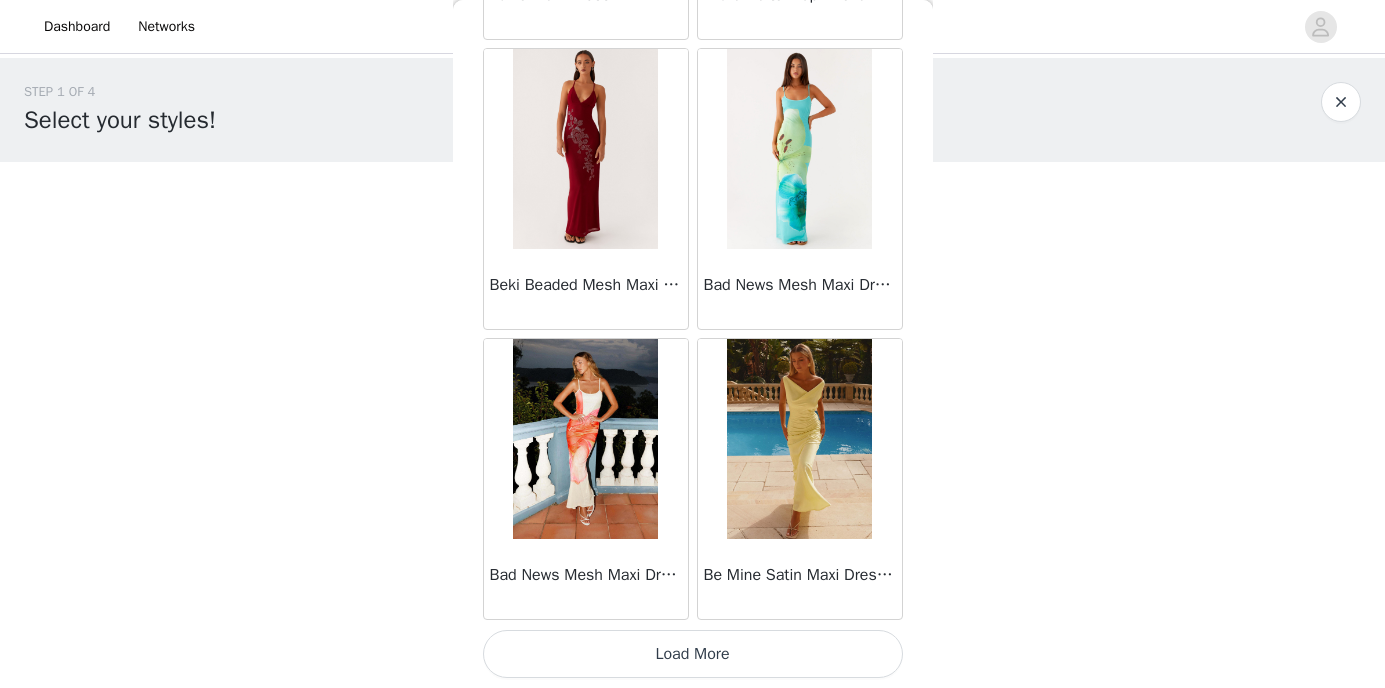 scroll, scrollTop: 2372, scrollLeft: 0, axis: vertical 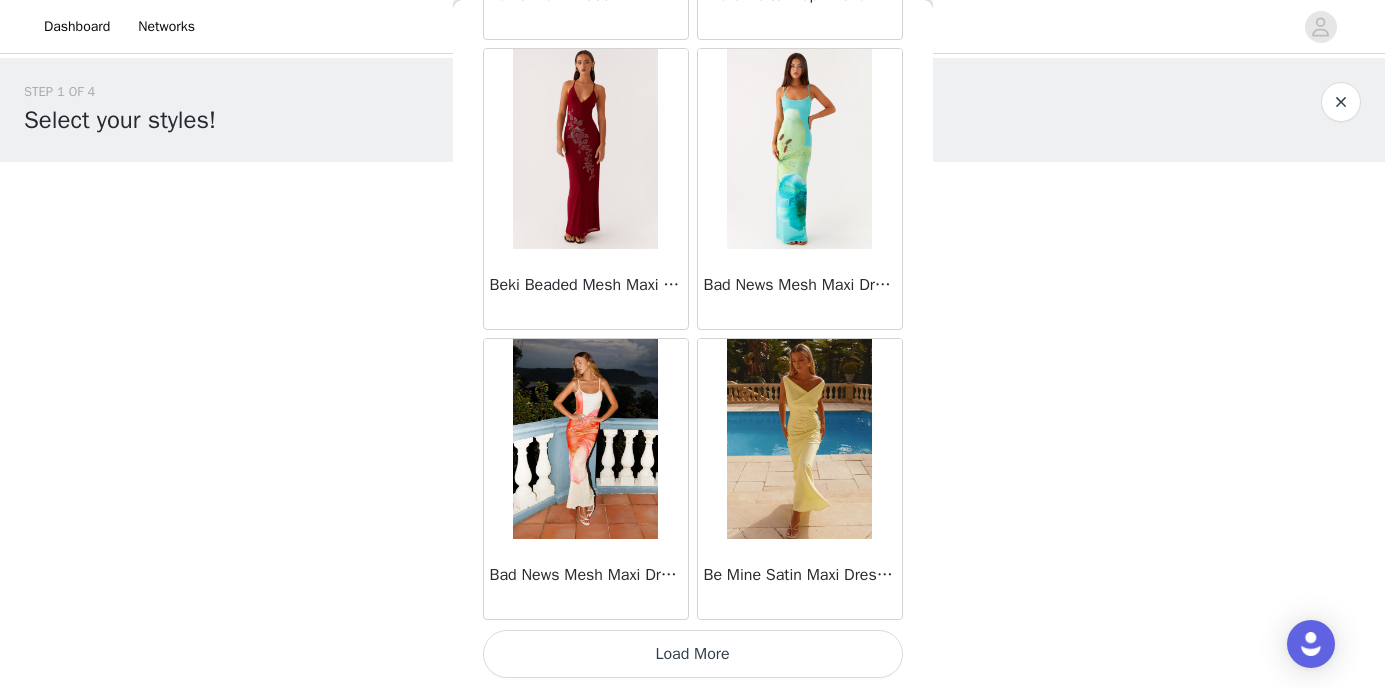 click on "Load More" at bounding box center (693, 654) 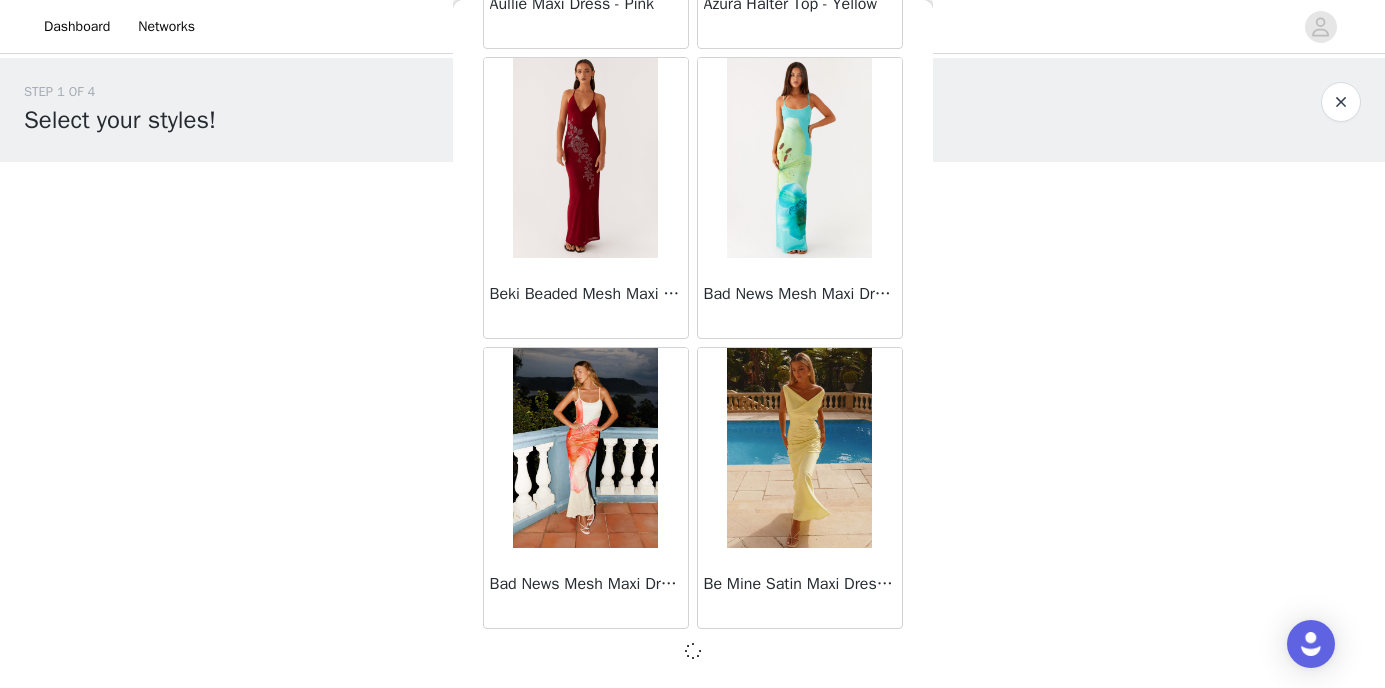scroll, scrollTop: 2363, scrollLeft: 0, axis: vertical 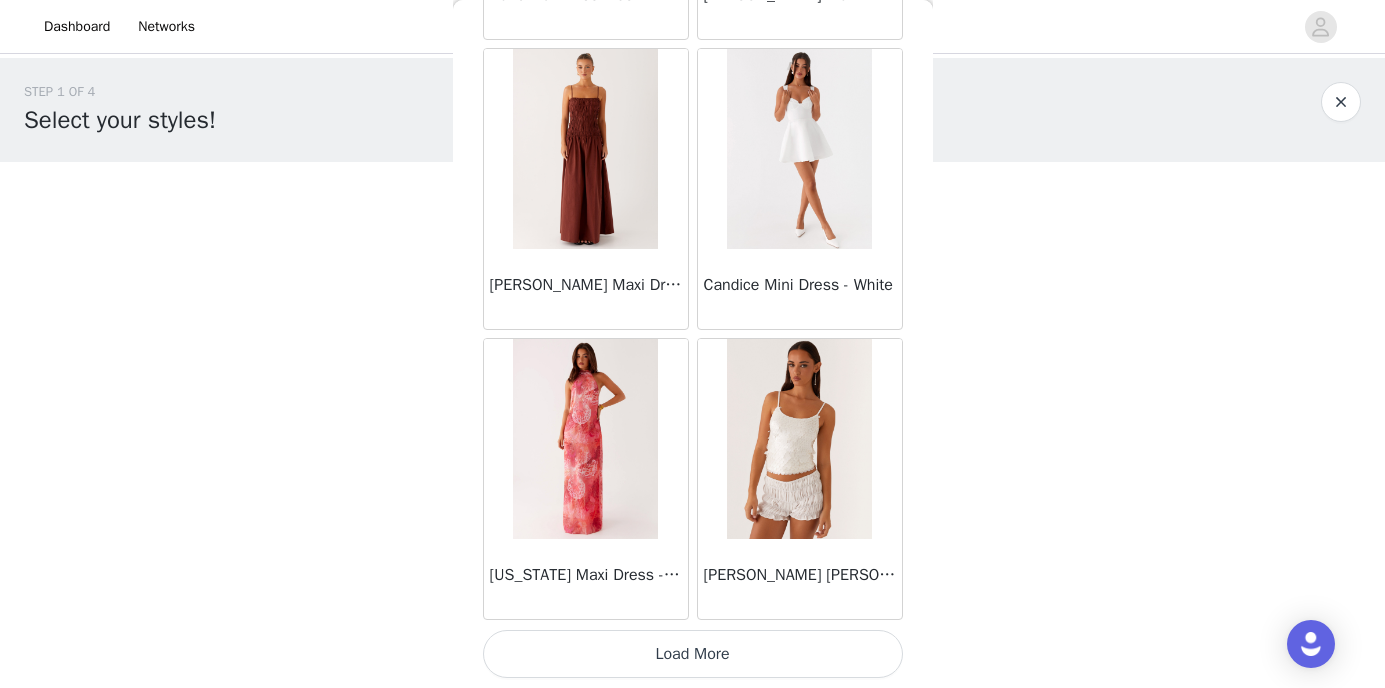 click on "Load More" at bounding box center (693, 654) 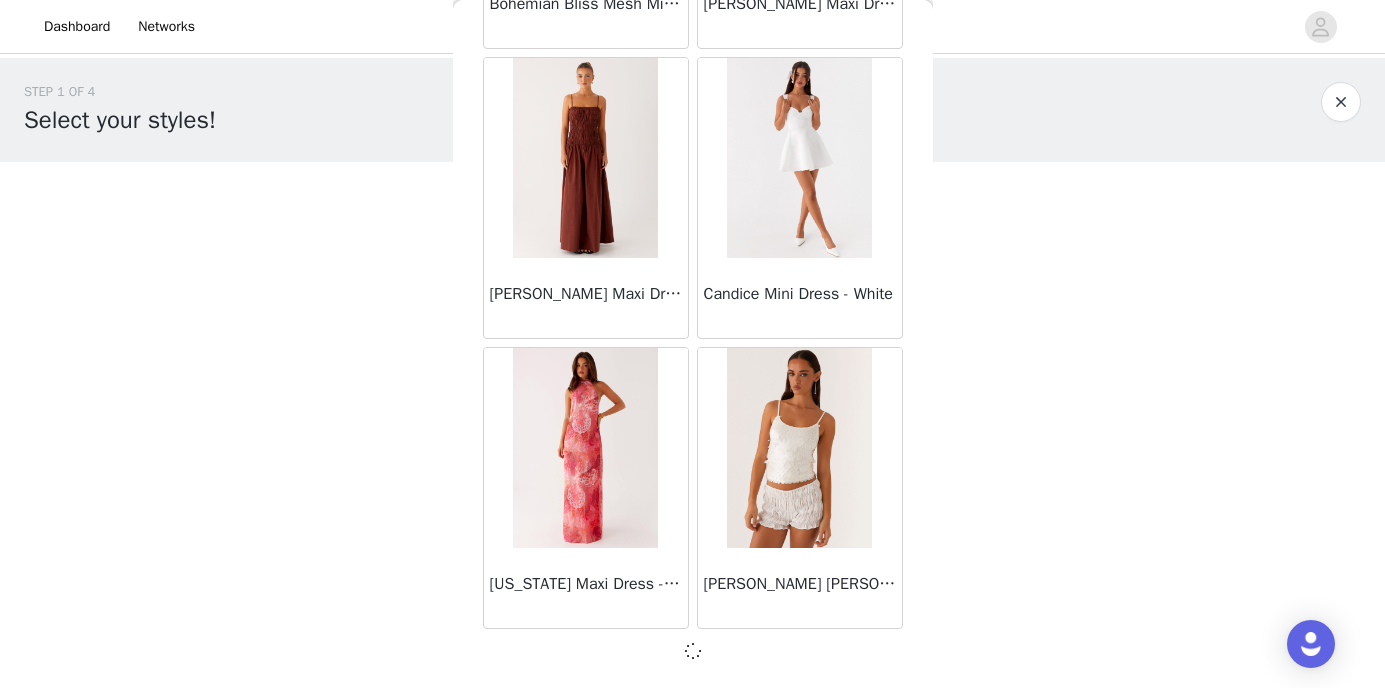 scroll, scrollTop: 5263, scrollLeft: 0, axis: vertical 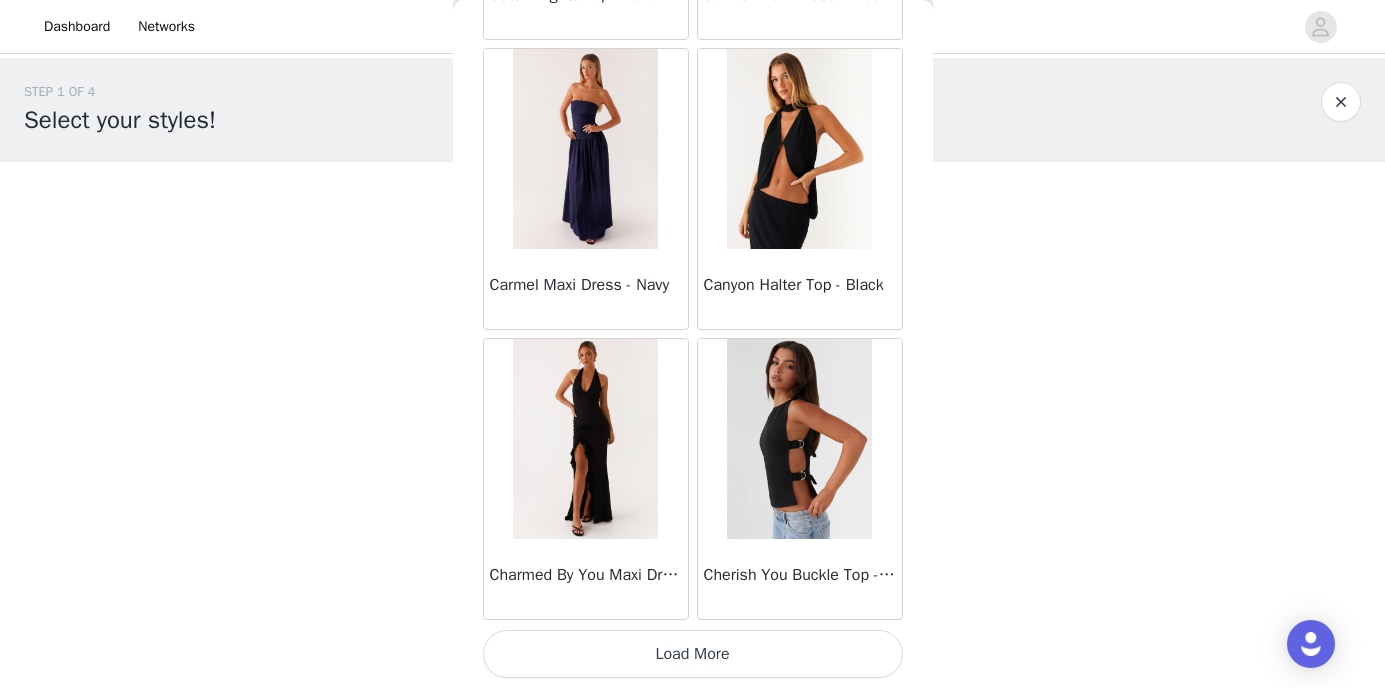 click on "Load More" at bounding box center [693, 654] 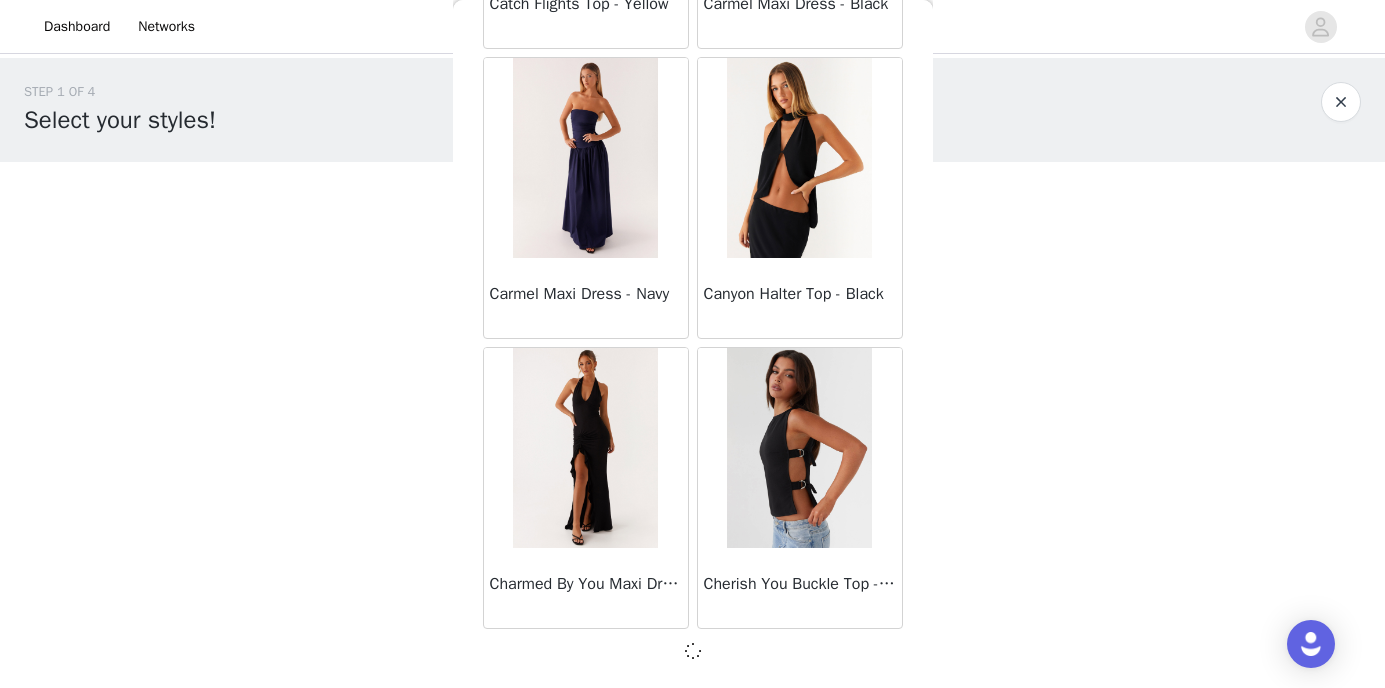 scroll, scrollTop: 8163, scrollLeft: 0, axis: vertical 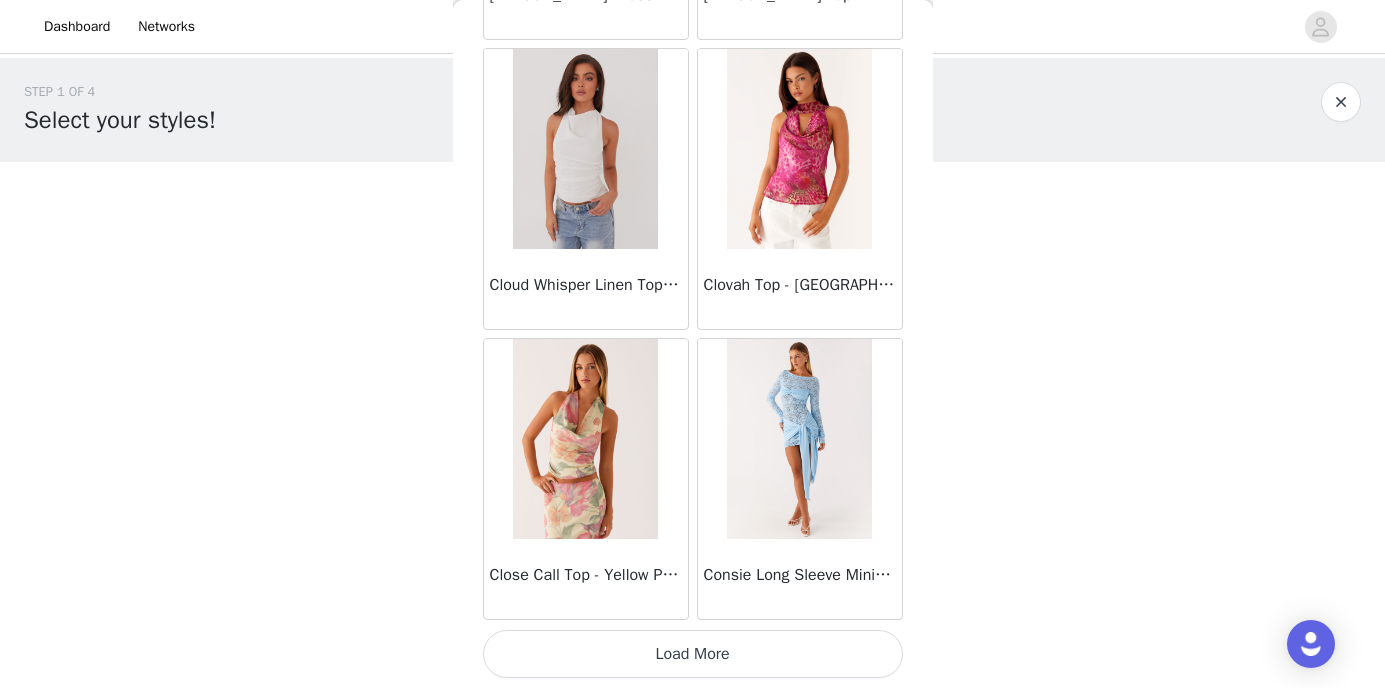 click on "Load More" at bounding box center [693, 654] 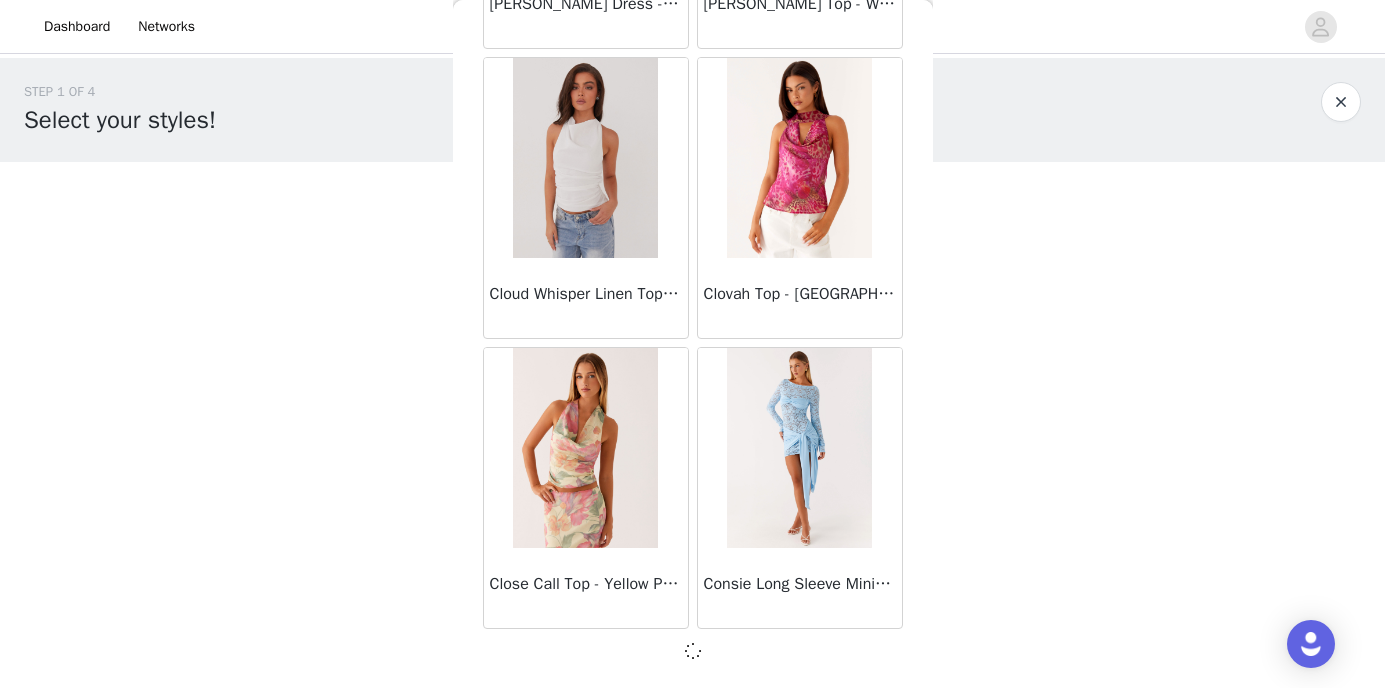 scroll, scrollTop: 11063, scrollLeft: 0, axis: vertical 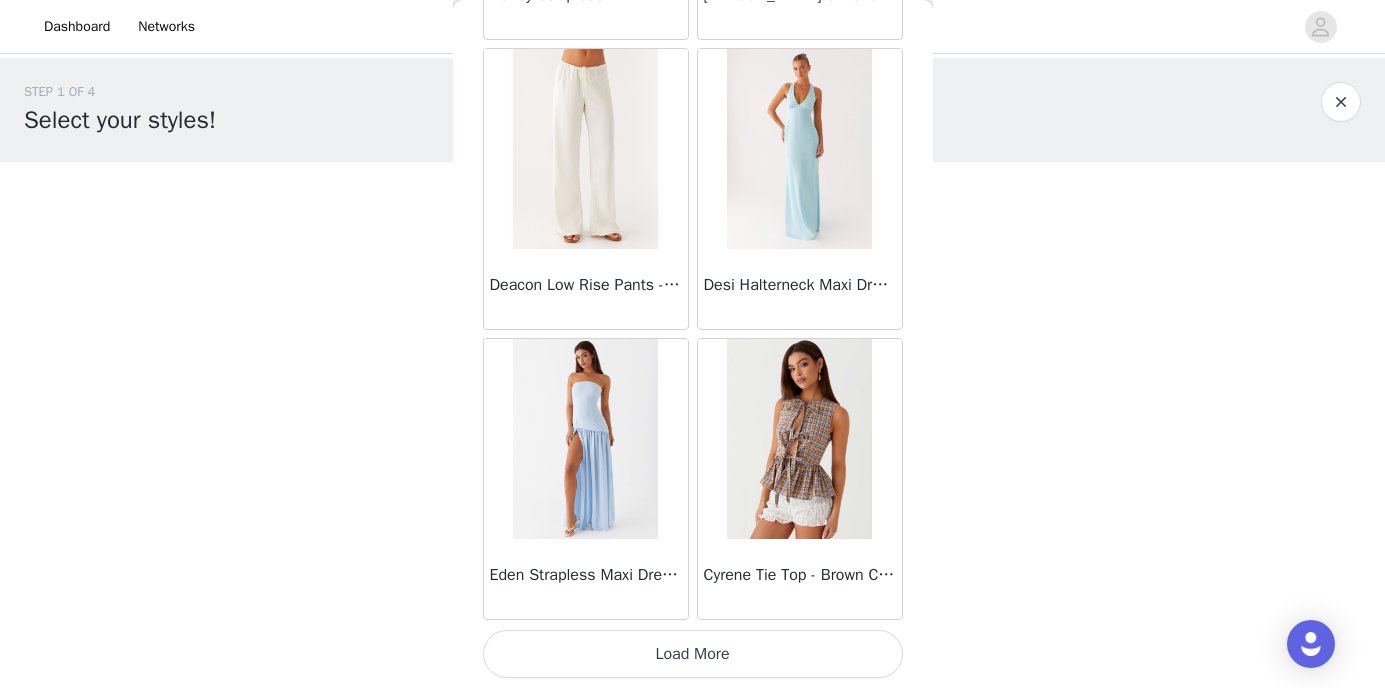 click on "Load More" at bounding box center [693, 654] 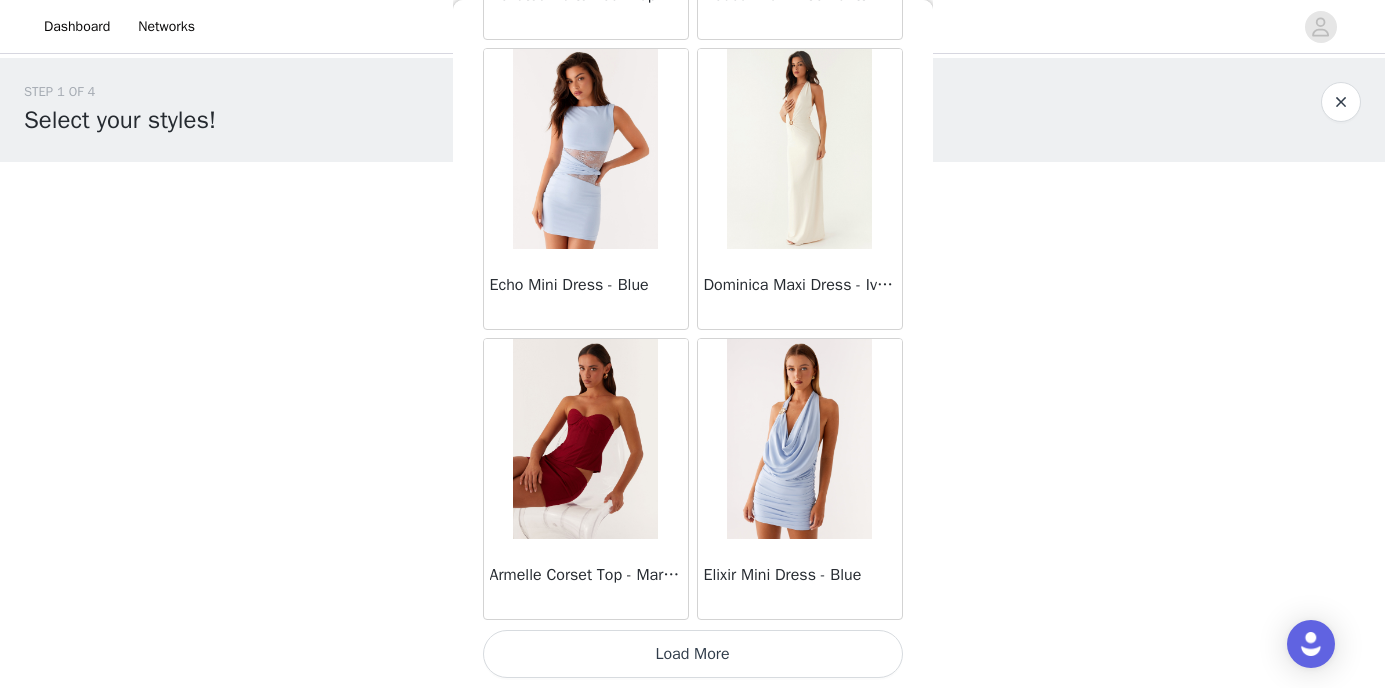 click on "Load More" at bounding box center (693, 654) 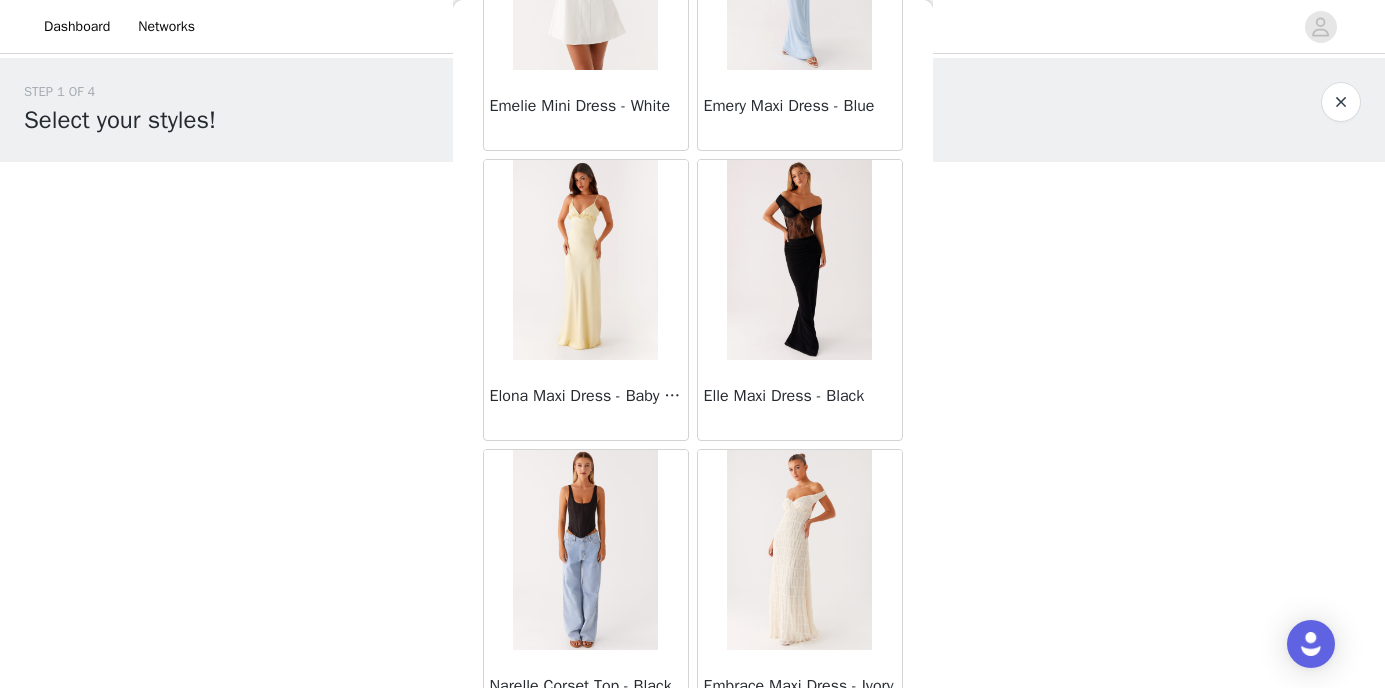 click at bounding box center (799, 260) 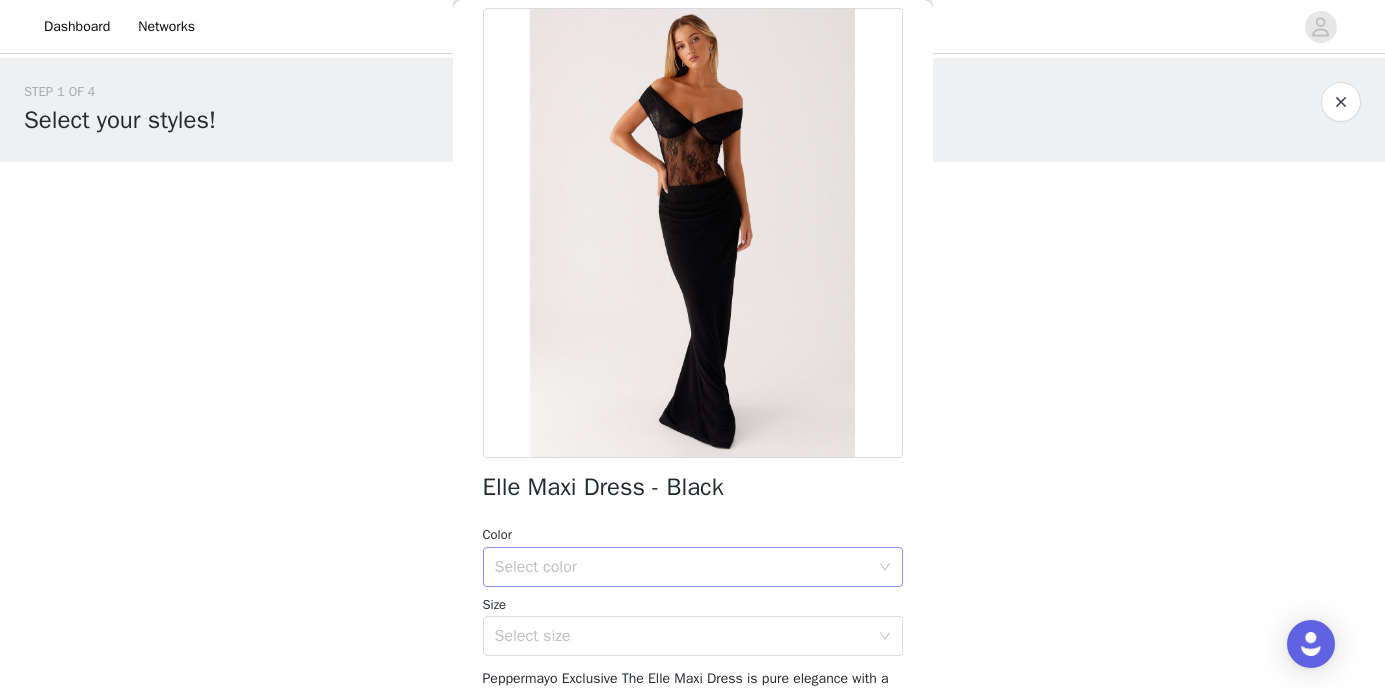 click on "Select color" at bounding box center (682, 567) 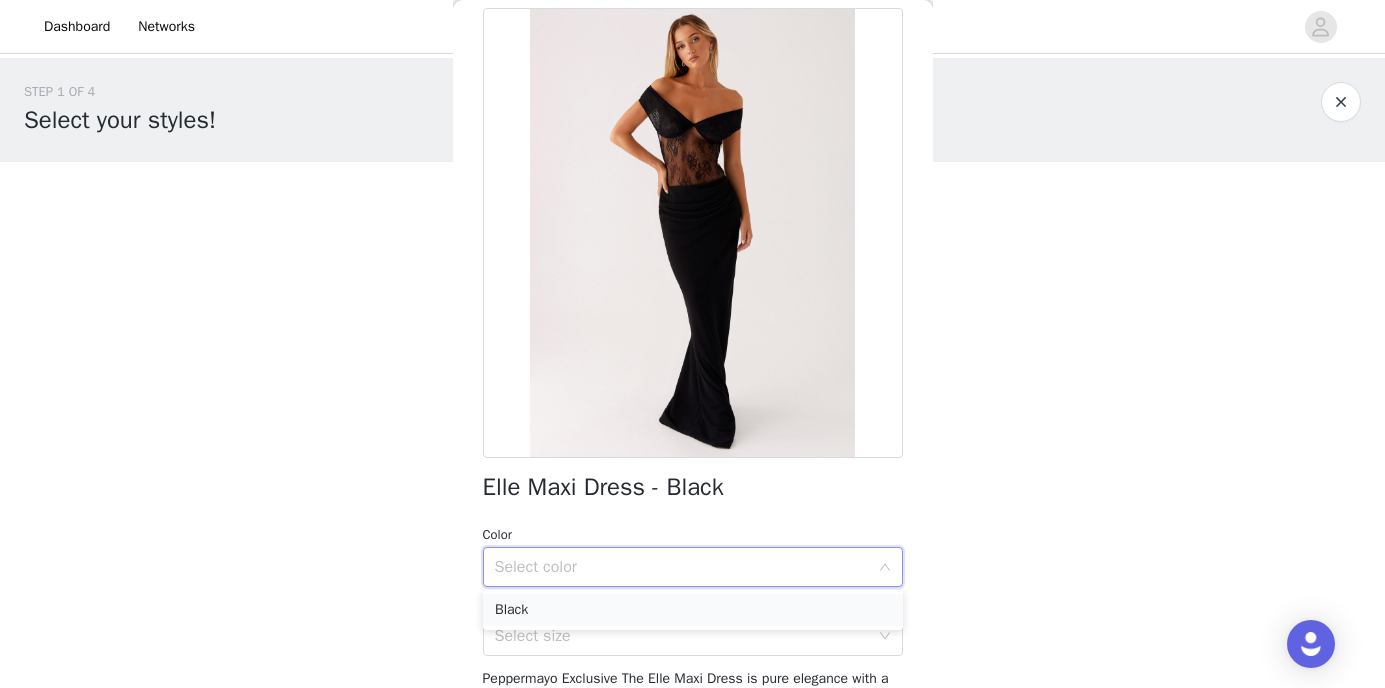 click on "Black" at bounding box center (693, 610) 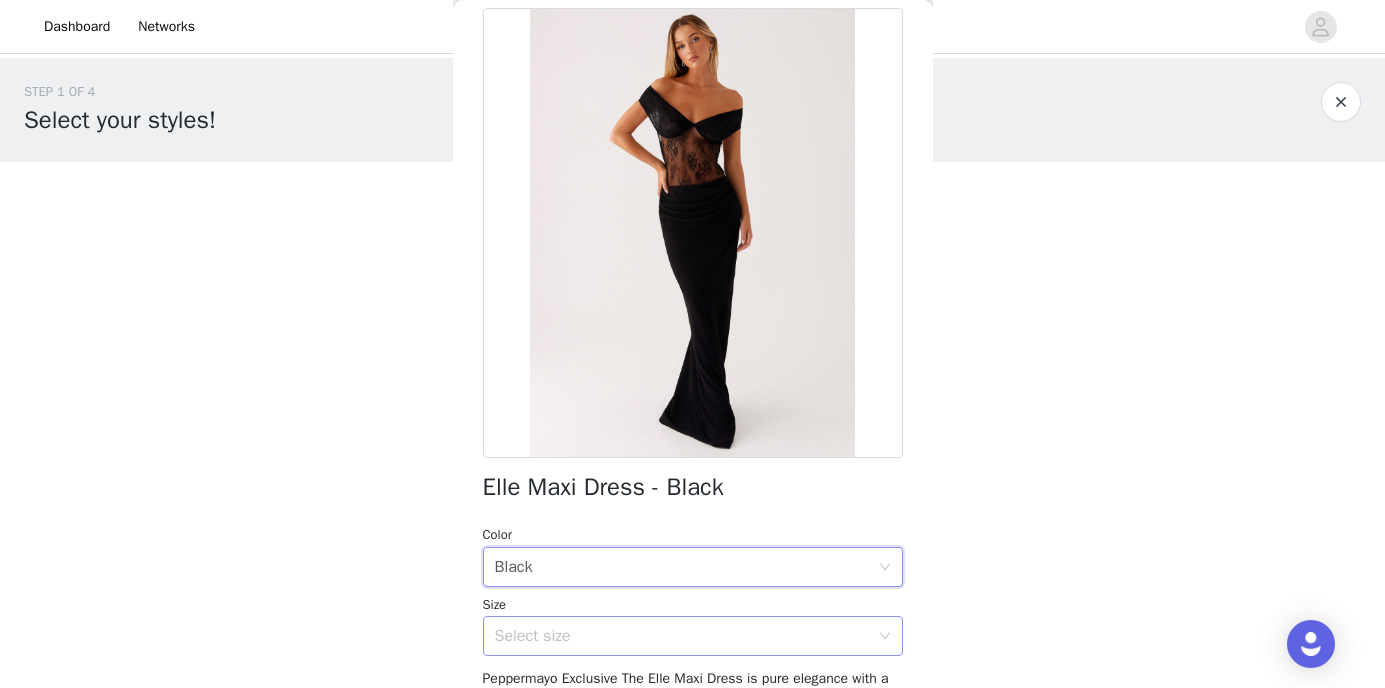 click on "Select size" at bounding box center [682, 636] 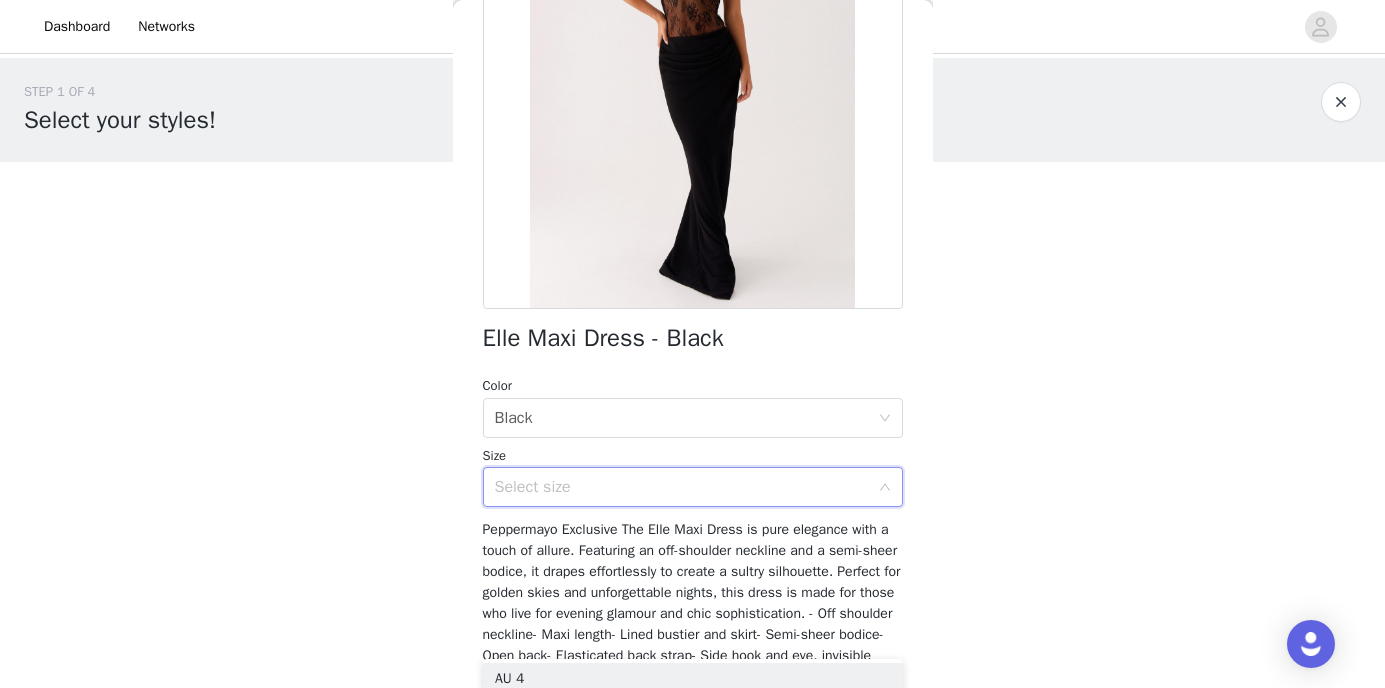click on "Select size" at bounding box center (682, 487) 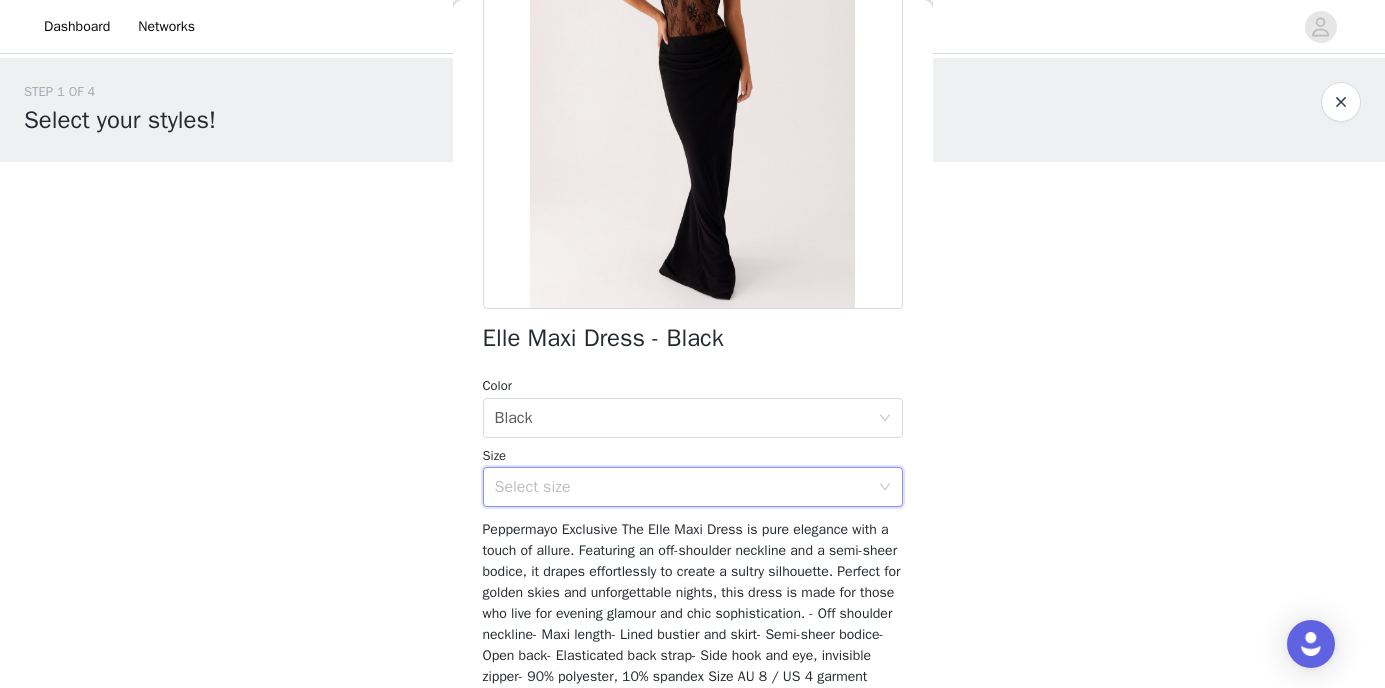 click on "Select size" at bounding box center (682, 487) 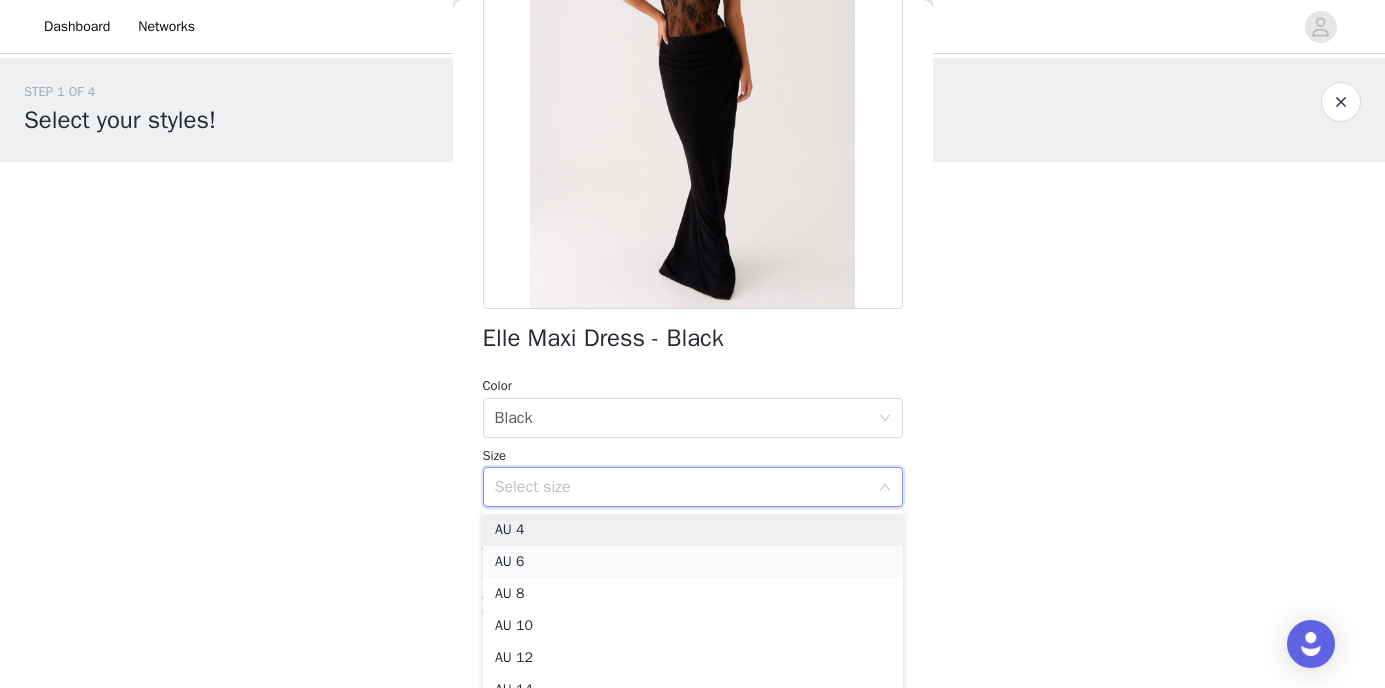 click on "AU 6" at bounding box center [693, 562] 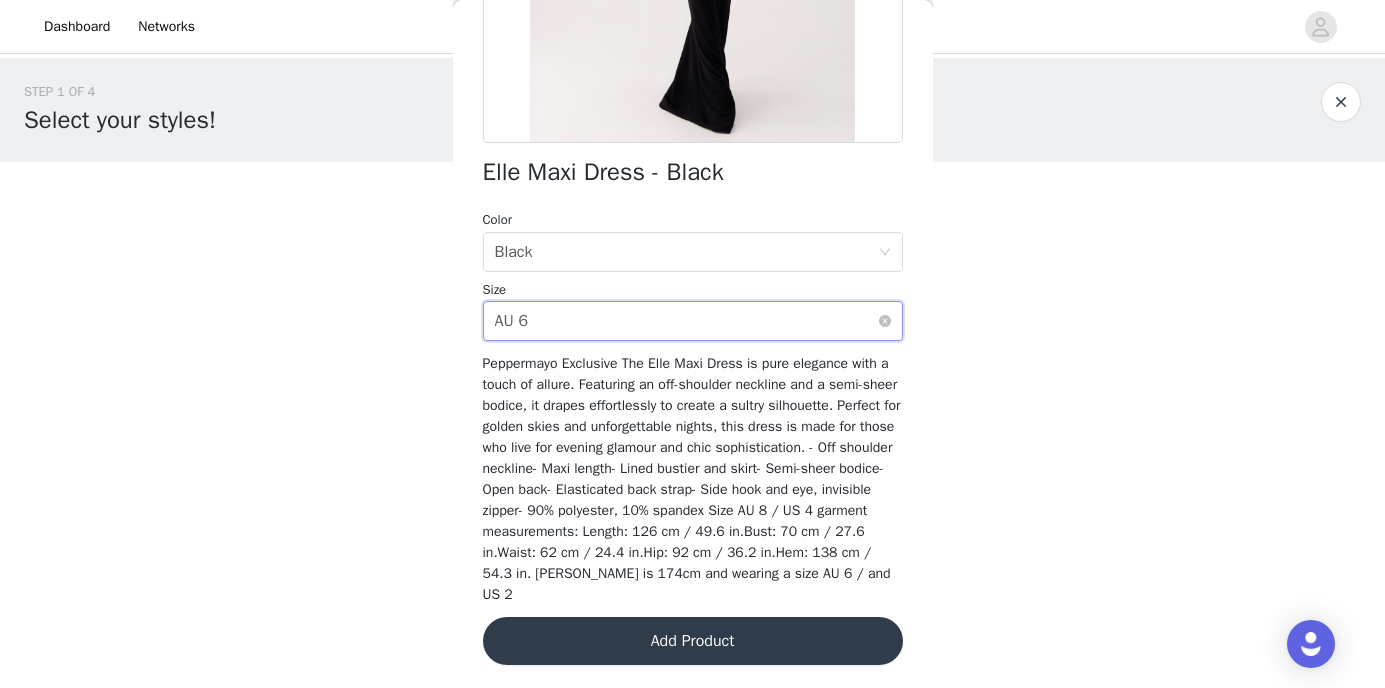 click on "Select size AU 6" at bounding box center [686, 321] 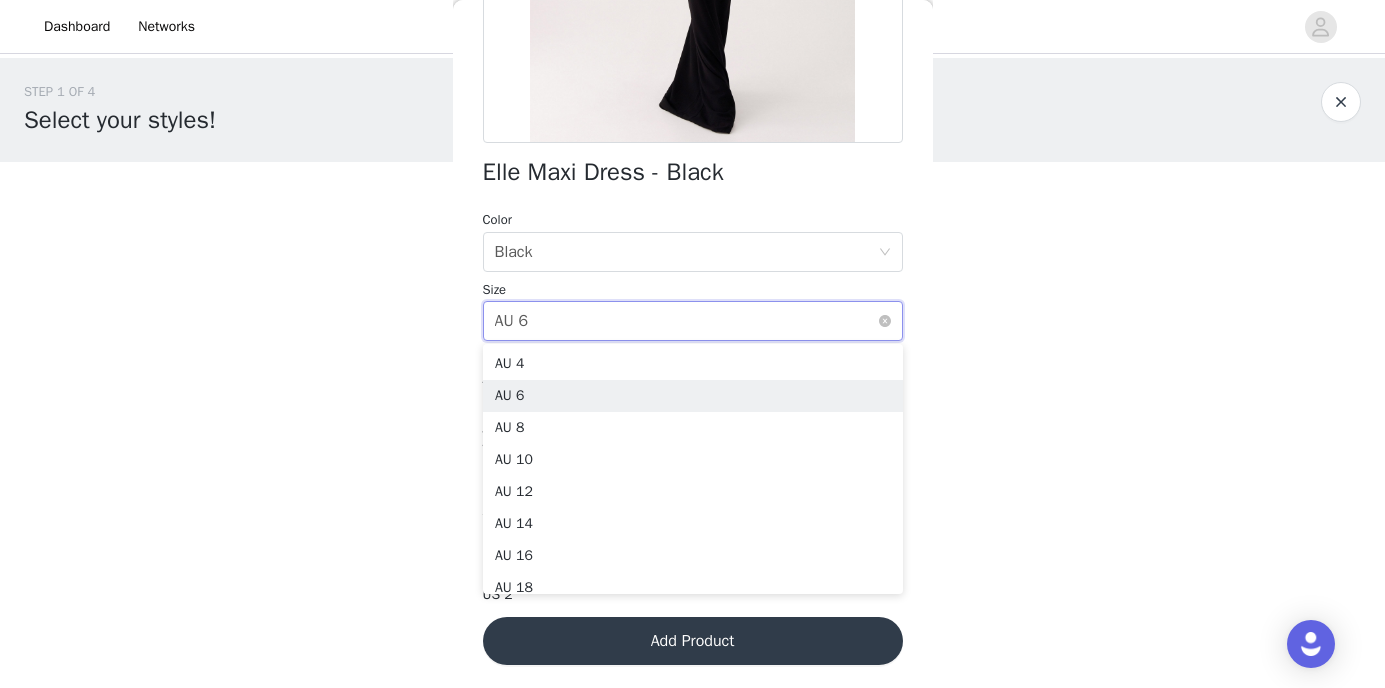 click on "Select size AU 6" at bounding box center [686, 321] 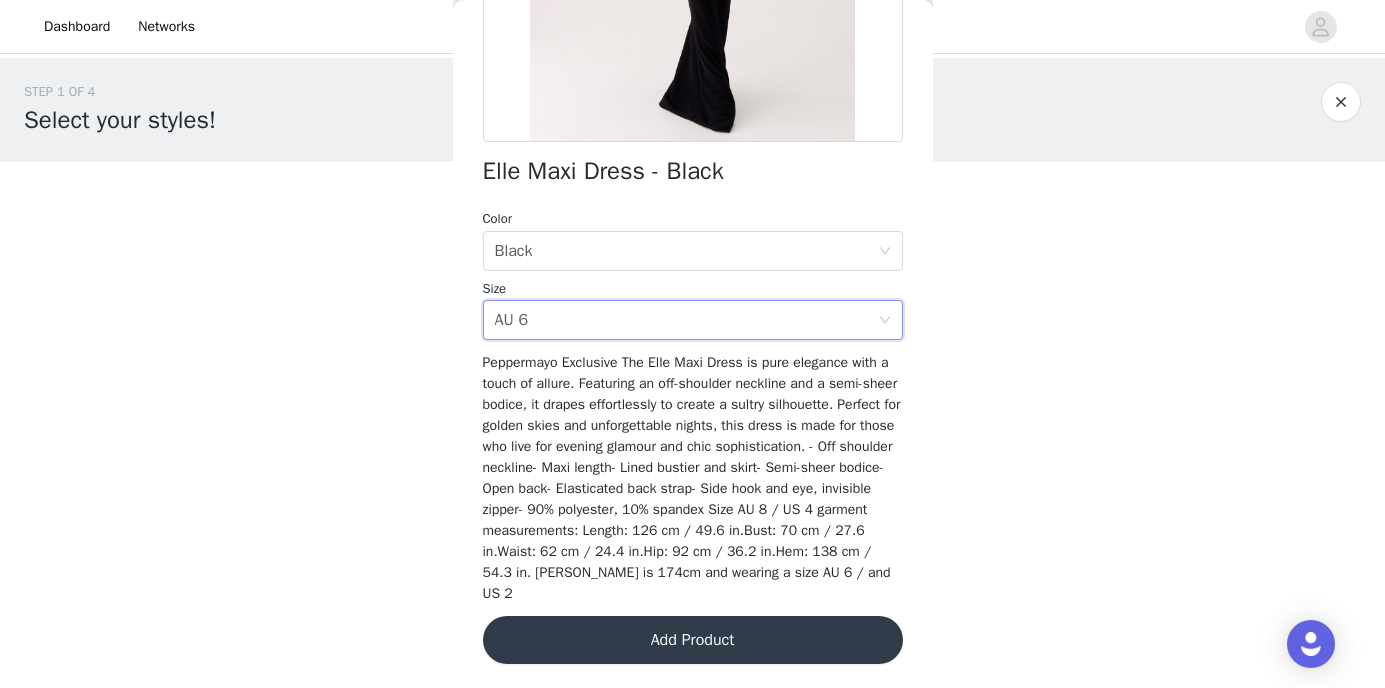 scroll, scrollTop: 407, scrollLeft: 0, axis: vertical 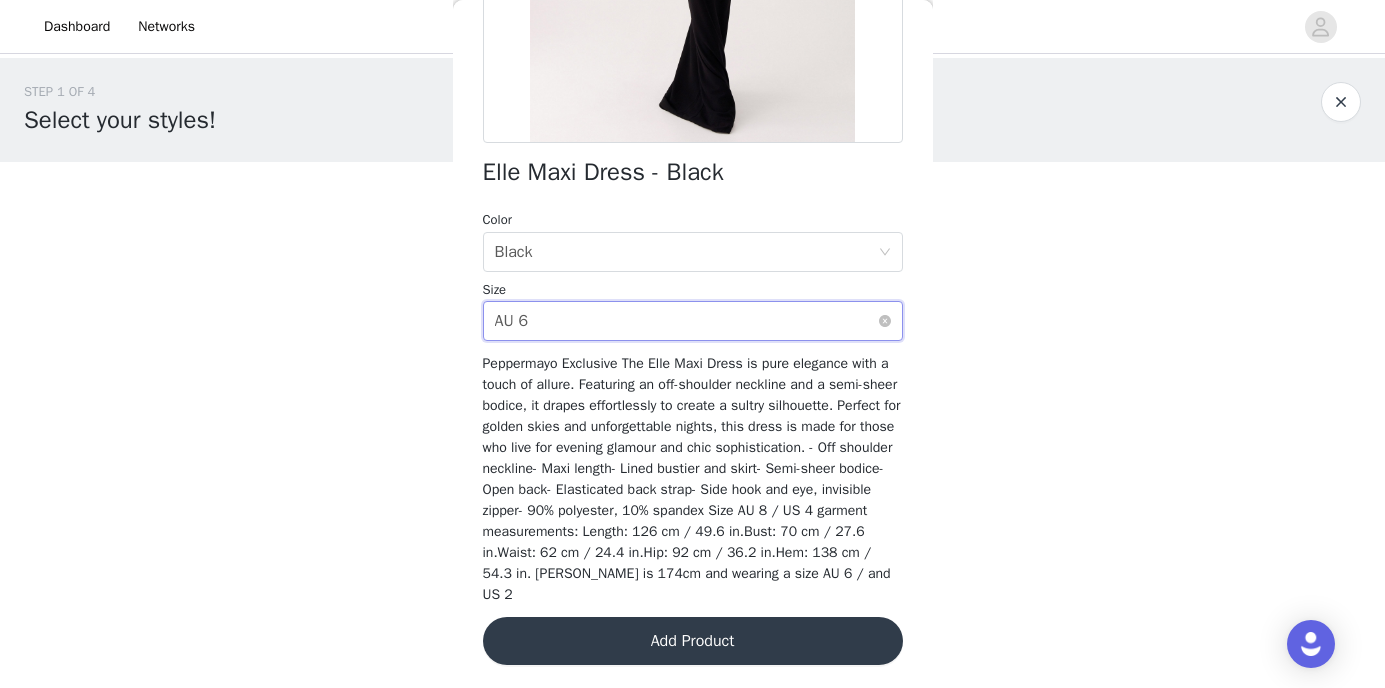 click on "Select size AU 6" at bounding box center [686, 321] 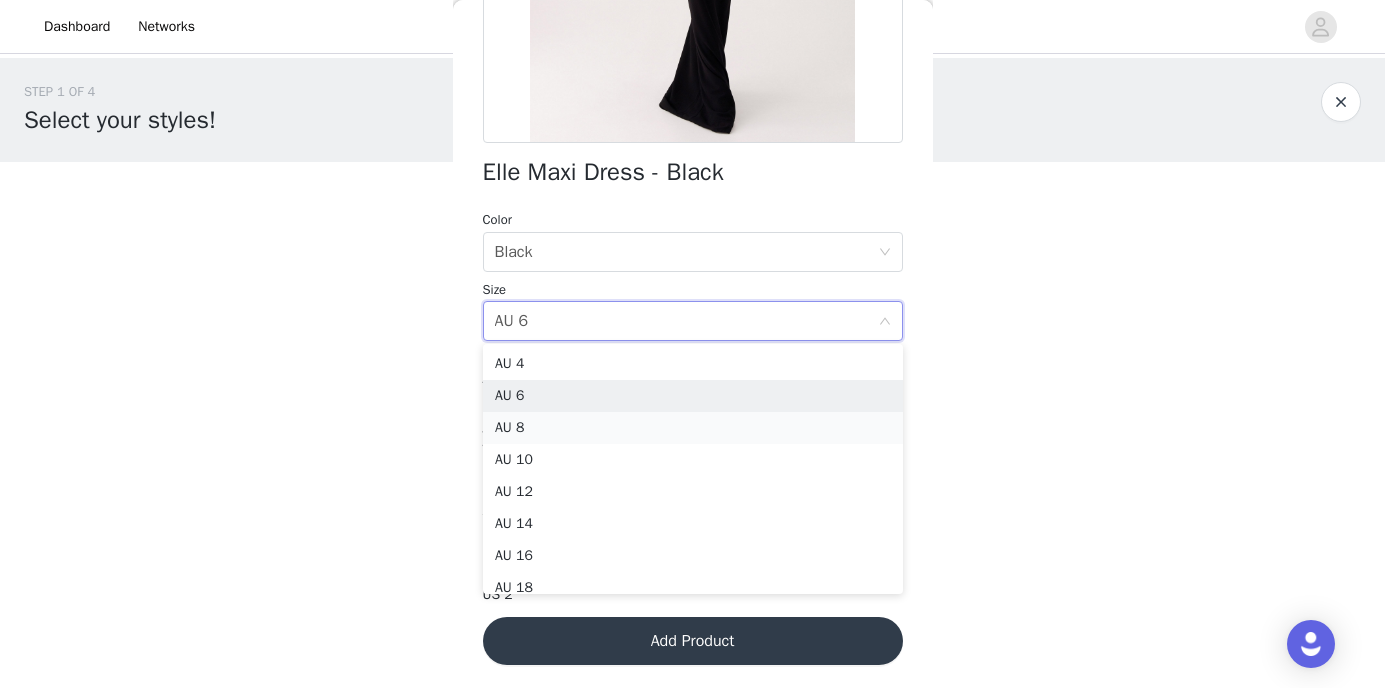 click on "AU 8" at bounding box center (693, 428) 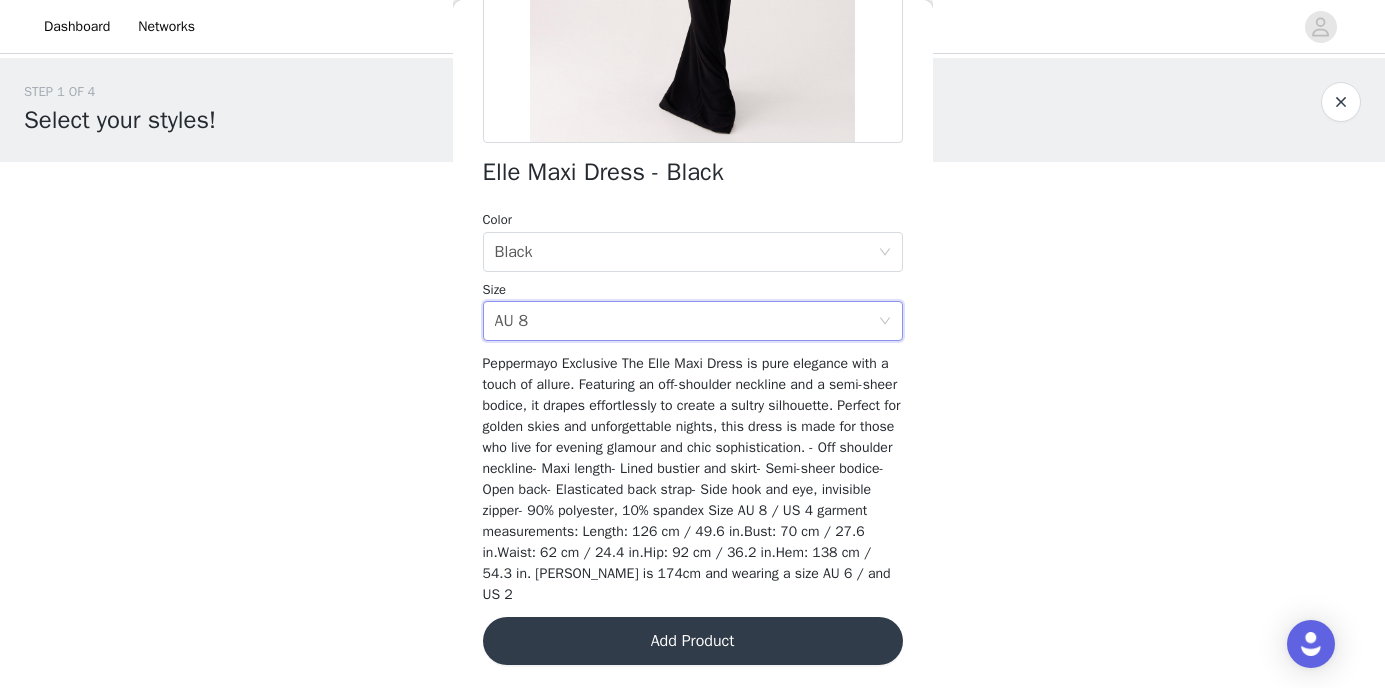scroll, scrollTop: 0, scrollLeft: 0, axis: both 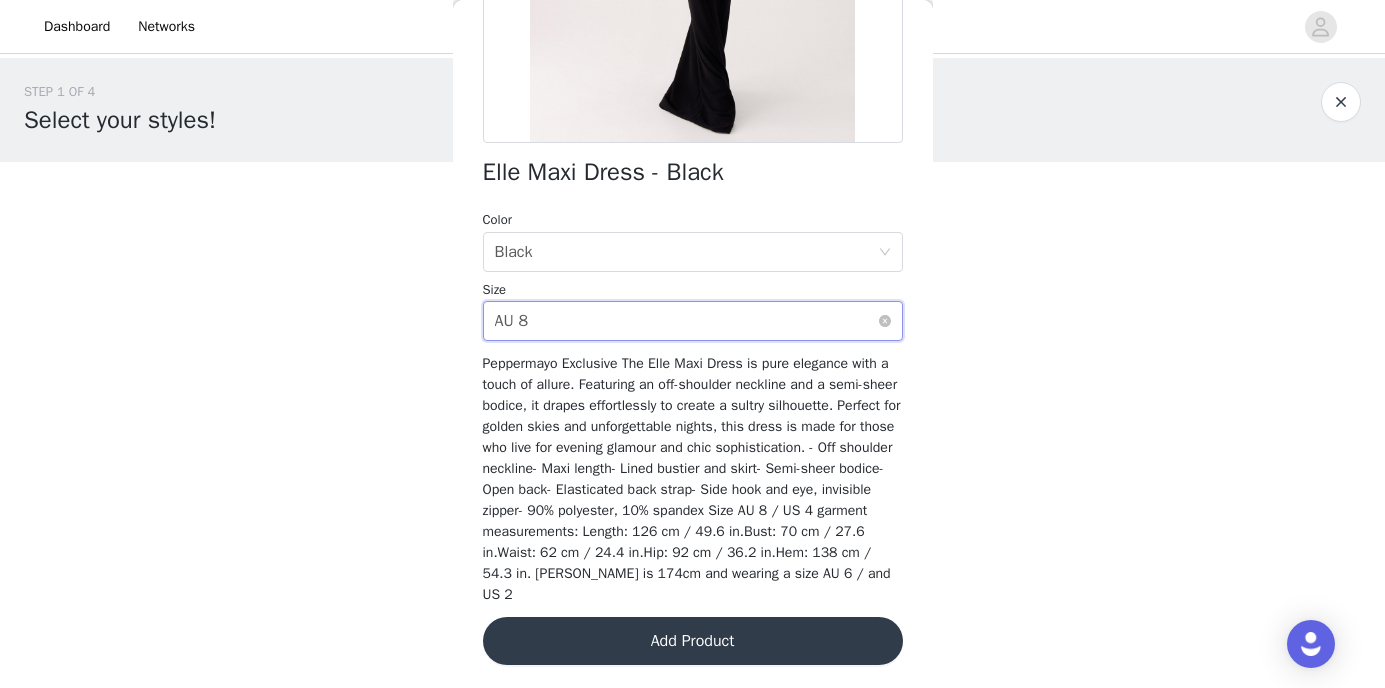 click on "Select size AU 8" at bounding box center (686, 321) 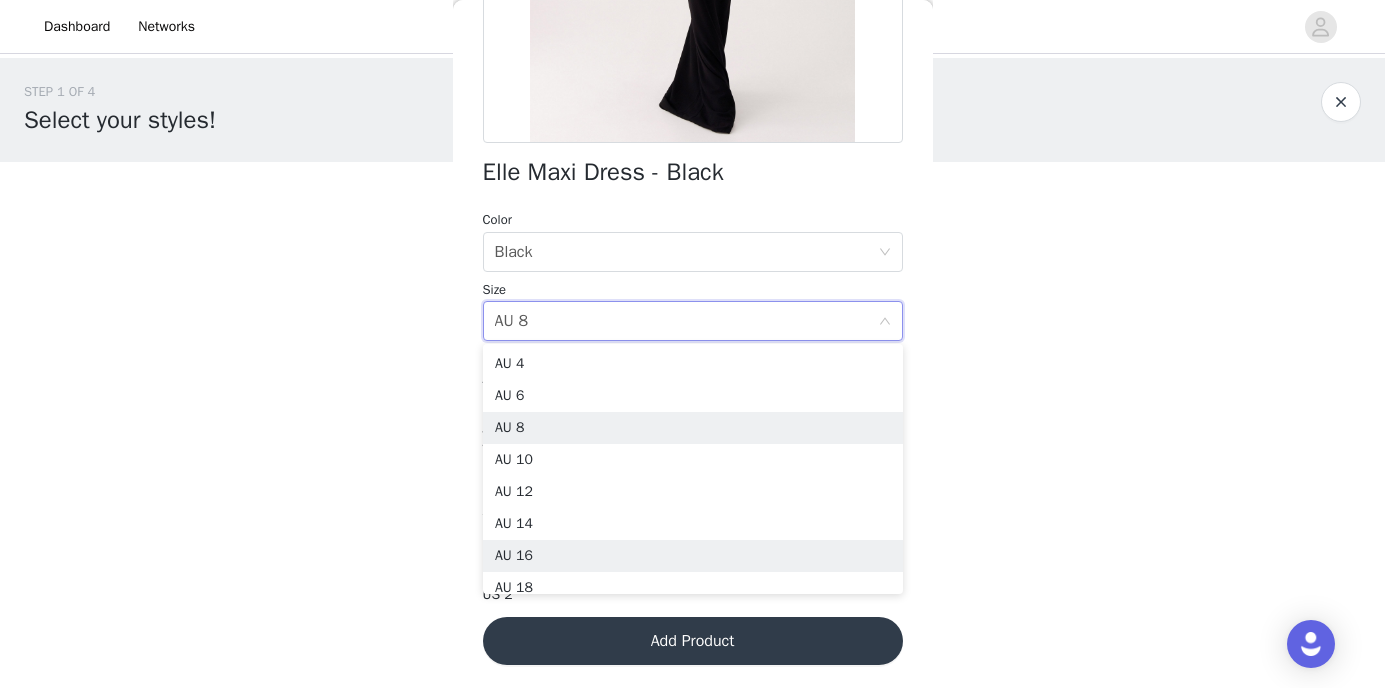 scroll, scrollTop: 10, scrollLeft: 0, axis: vertical 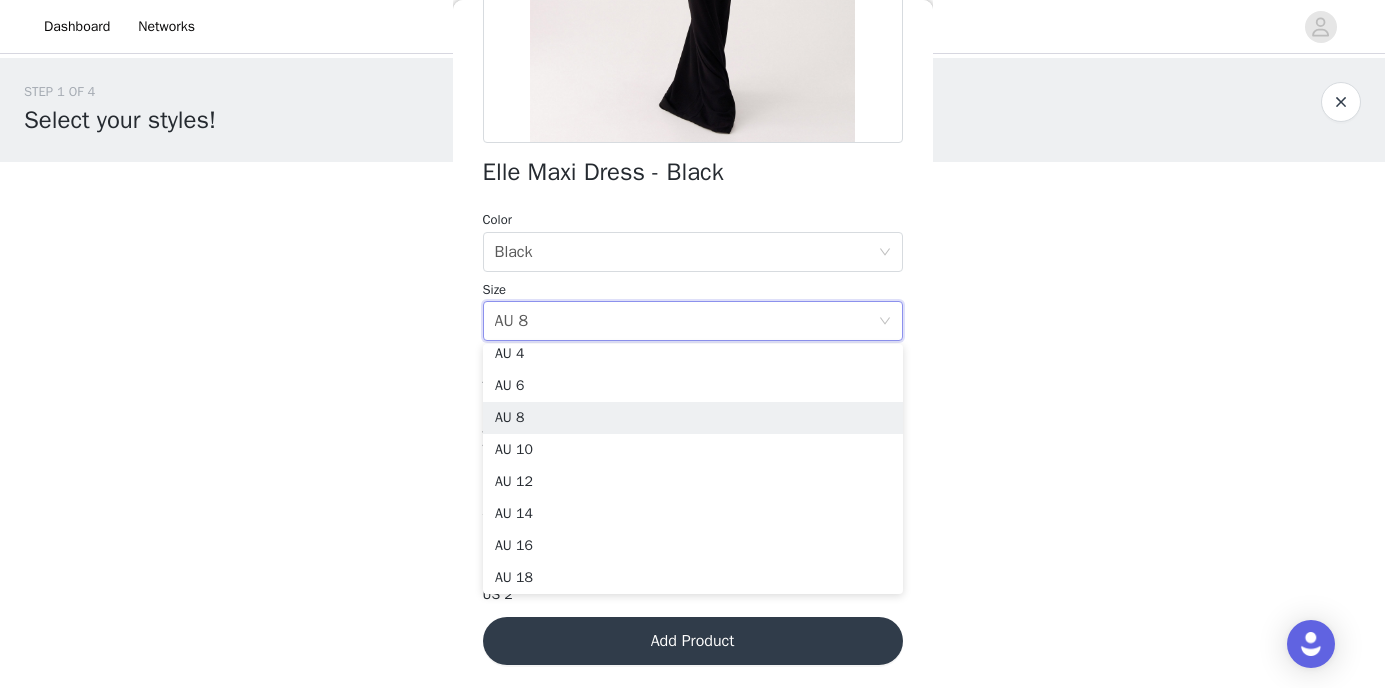 click on "Add Product" at bounding box center (693, 641) 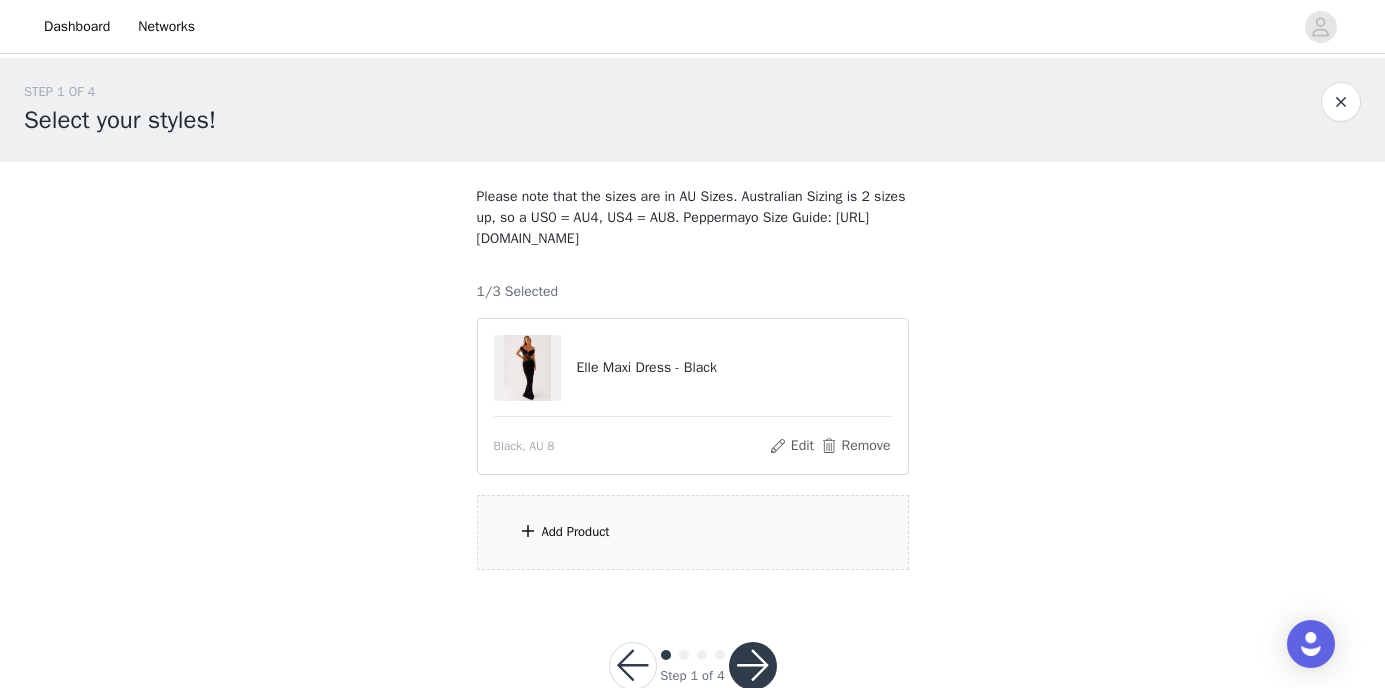 click on "Add Product" at bounding box center [576, 532] 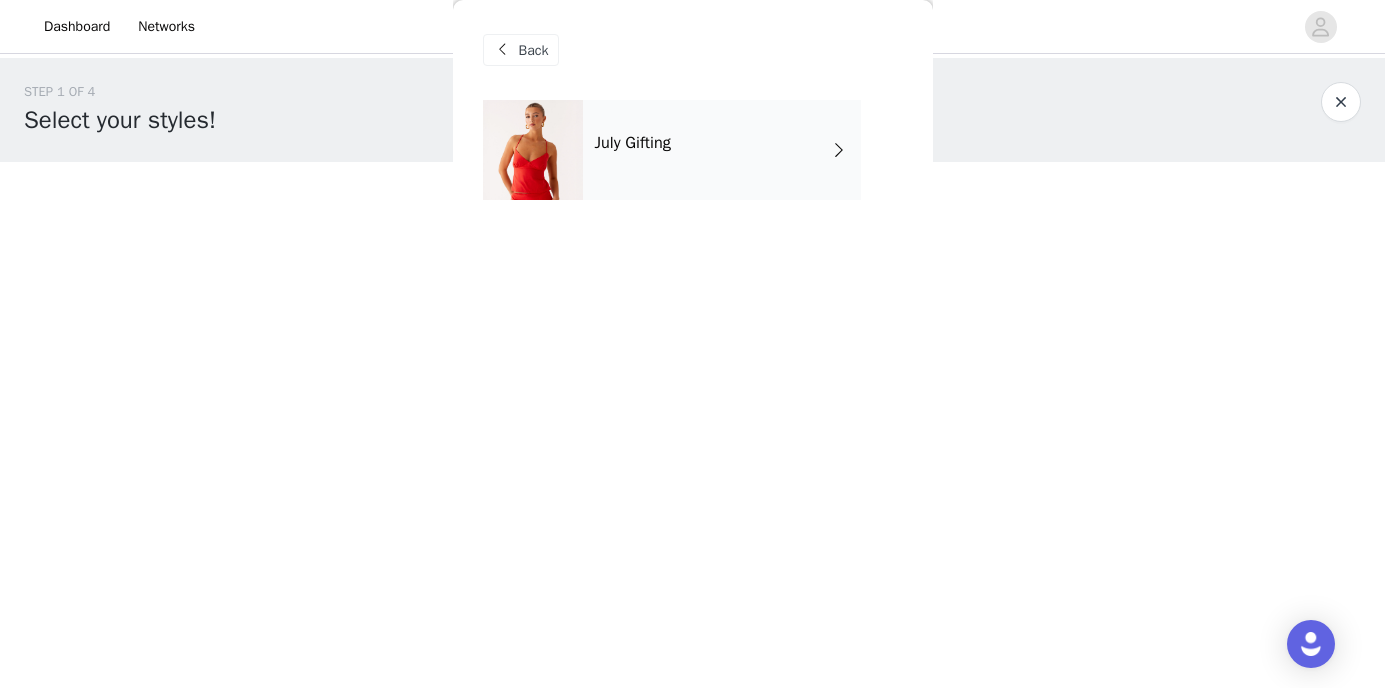 click on "July Gifting" at bounding box center (722, 150) 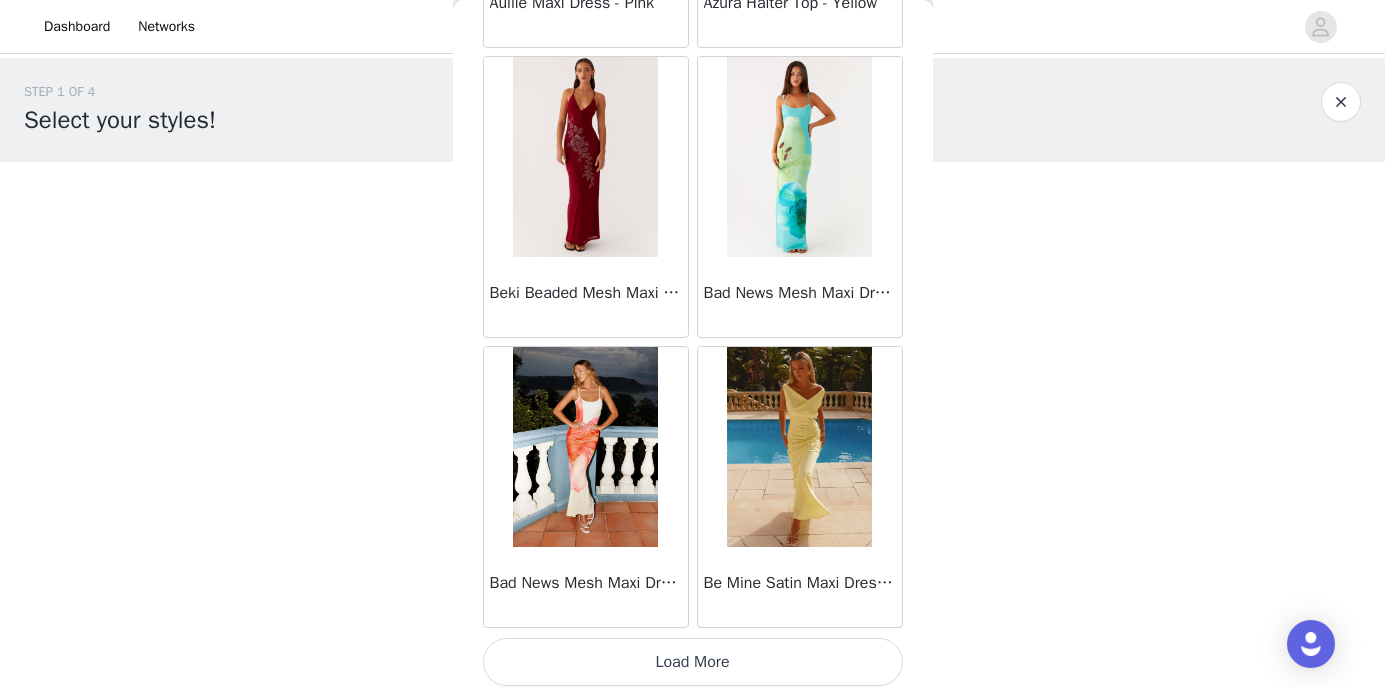 scroll, scrollTop: 2372, scrollLeft: 0, axis: vertical 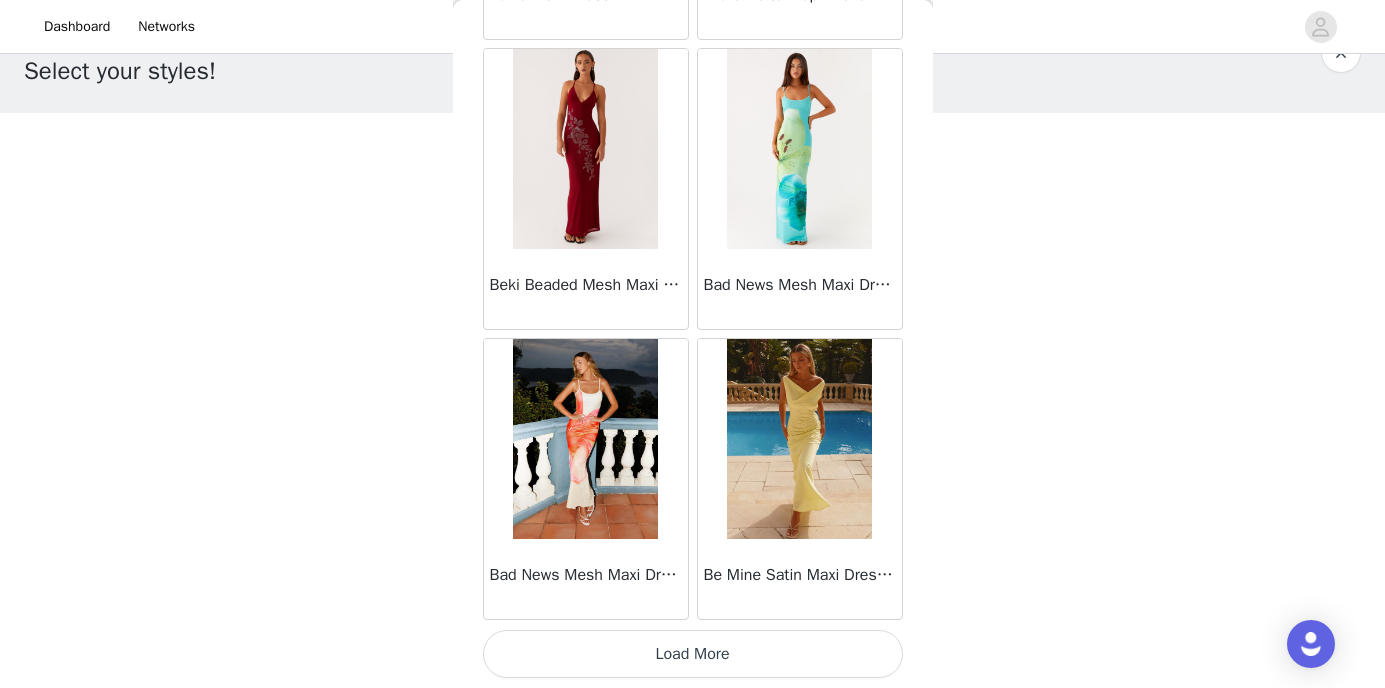 click on "Load More" at bounding box center (693, 654) 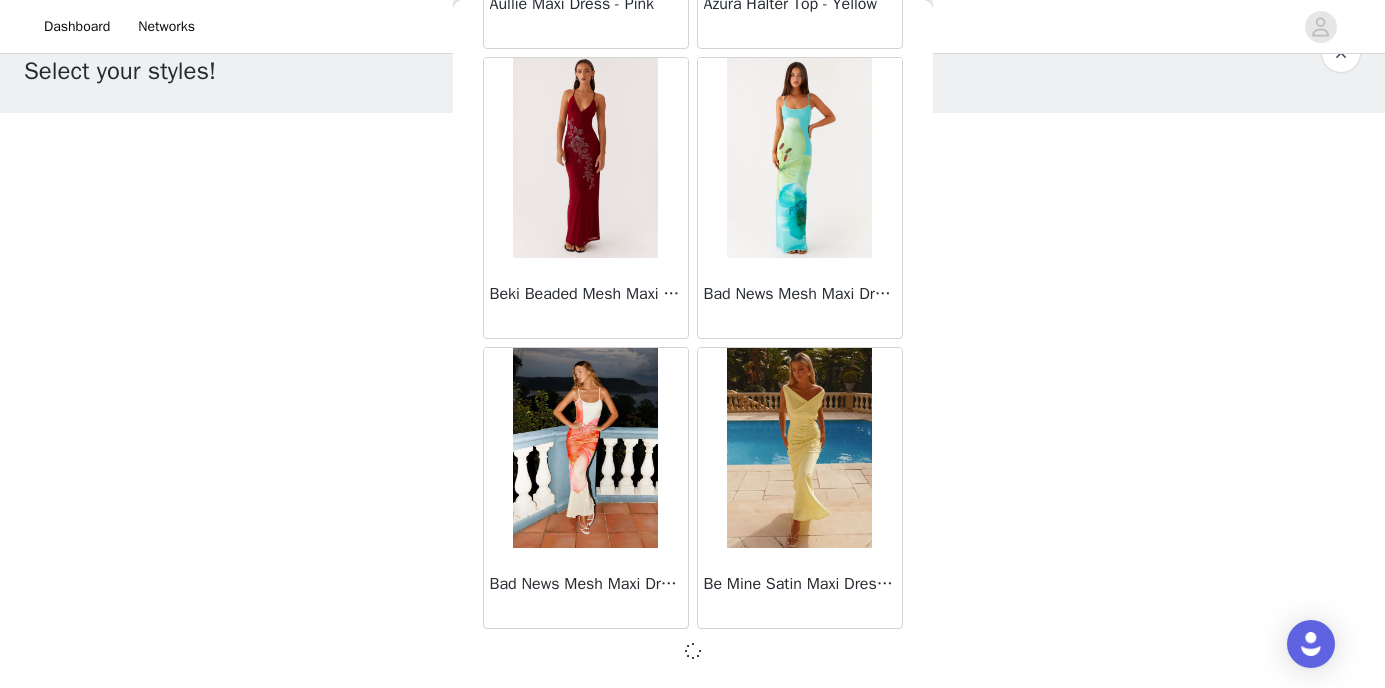 scroll, scrollTop: 102, scrollLeft: 0, axis: vertical 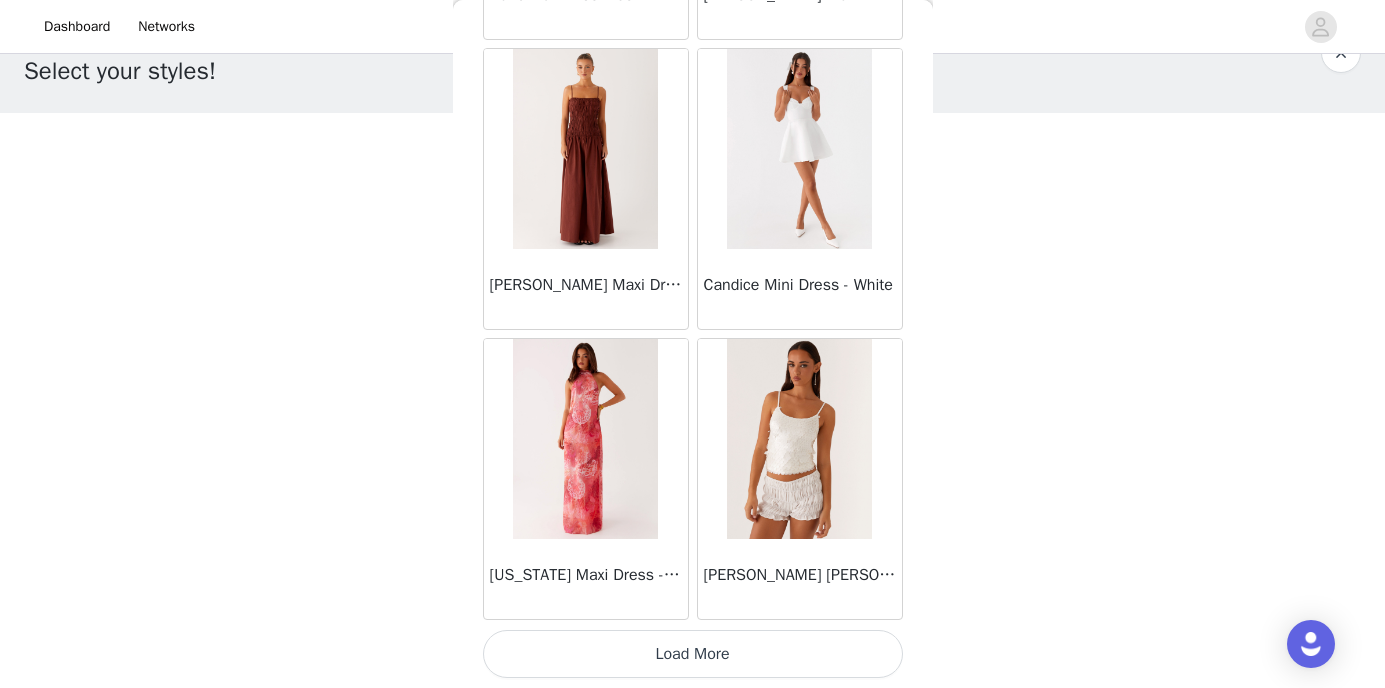 click on "Load More" at bounding box center [693, 654] 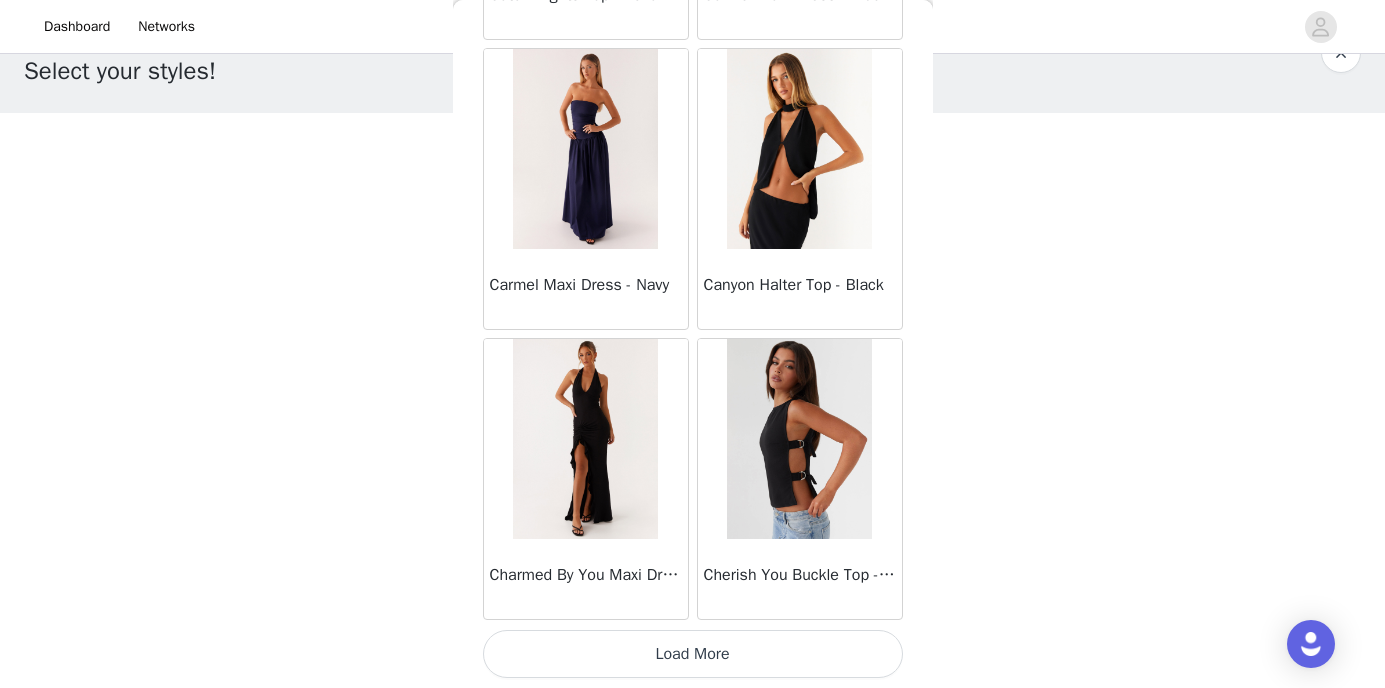 click on "Load More" at bounding box center (693, 654) 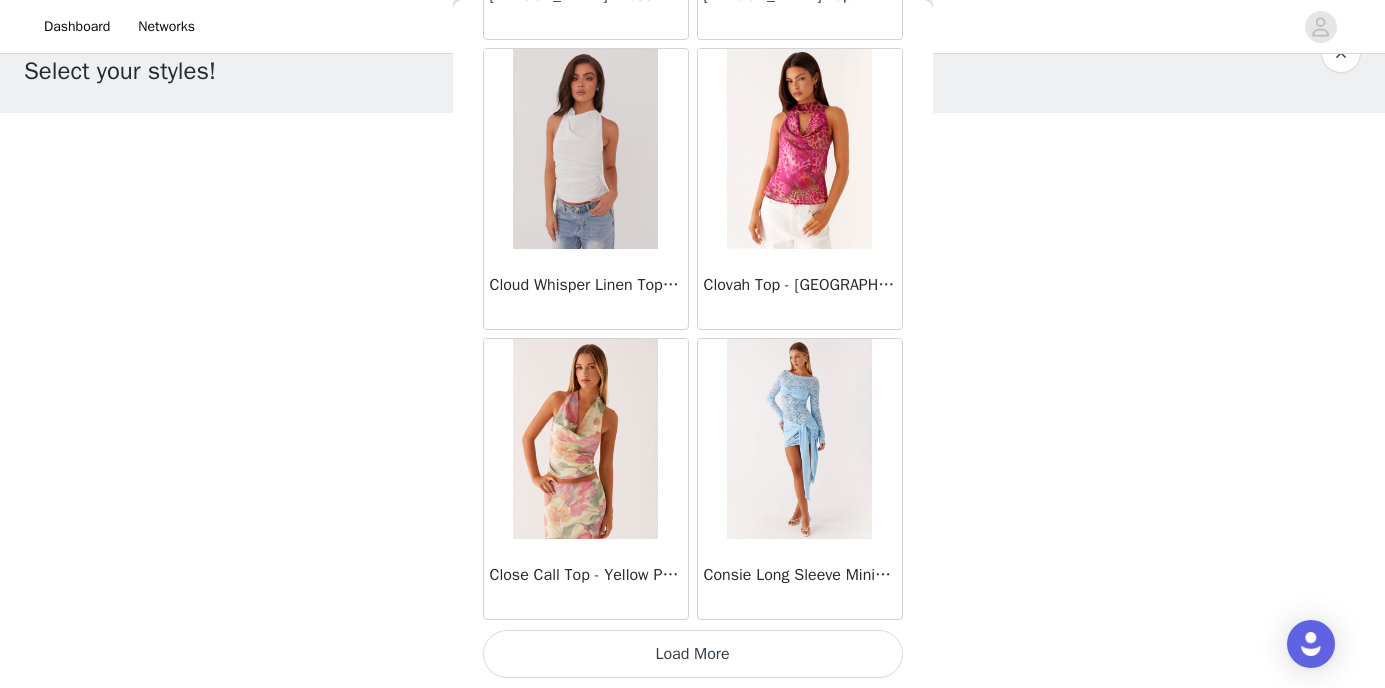 scroll, scrollTop: 11072, scrollLeft: 0, axis: vertical 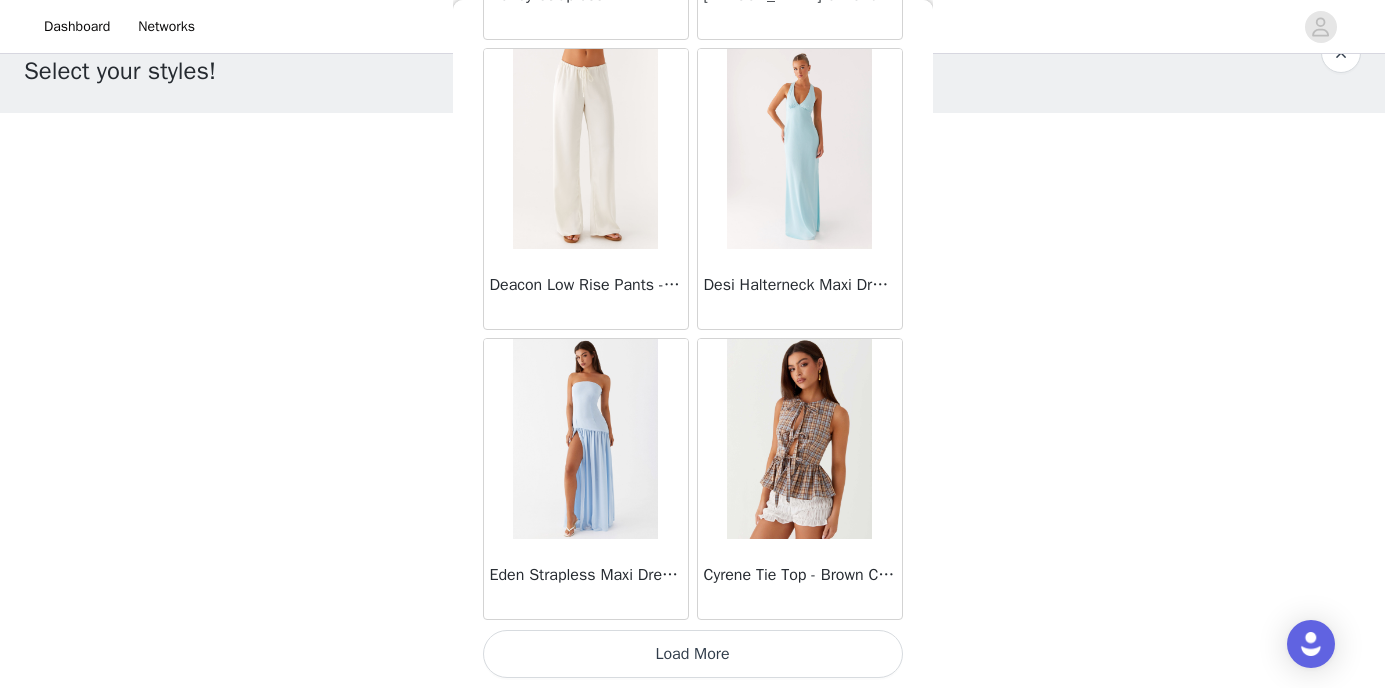 click on "Load More" at bounding box center [693, 654] 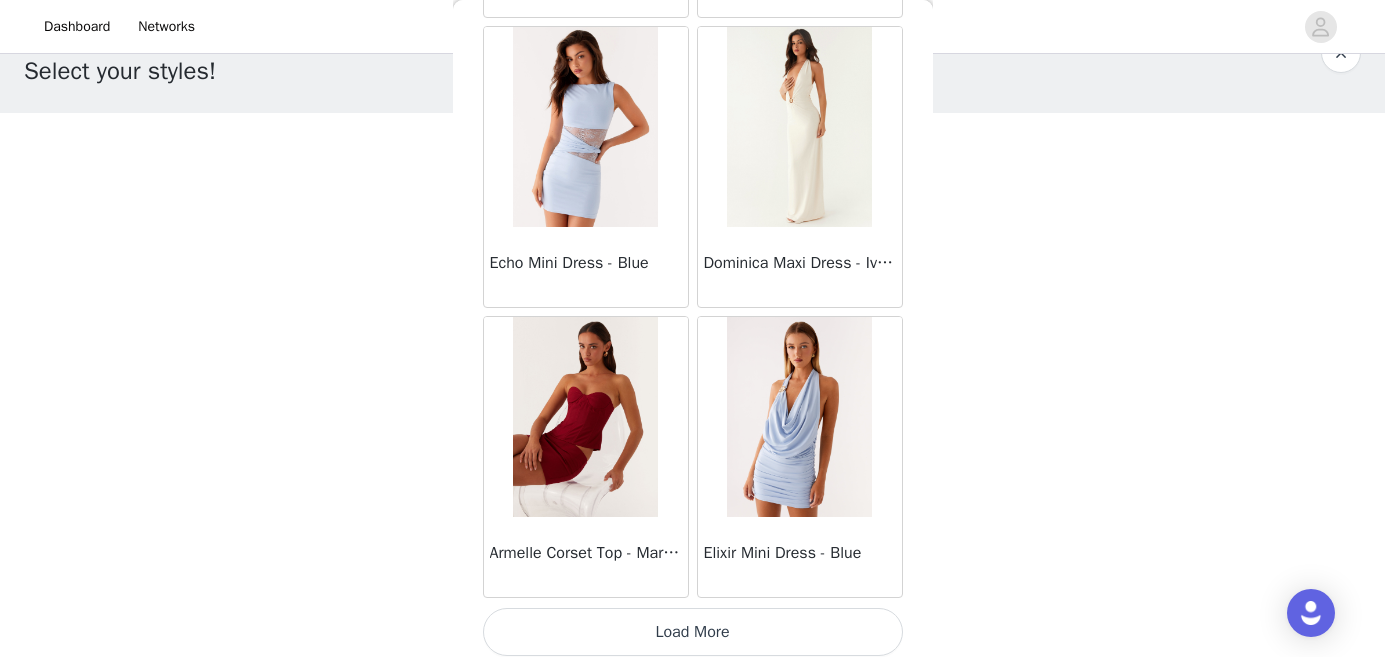 scroll, scrollTop: 16903, scrollLeft: 0, axis: vertical 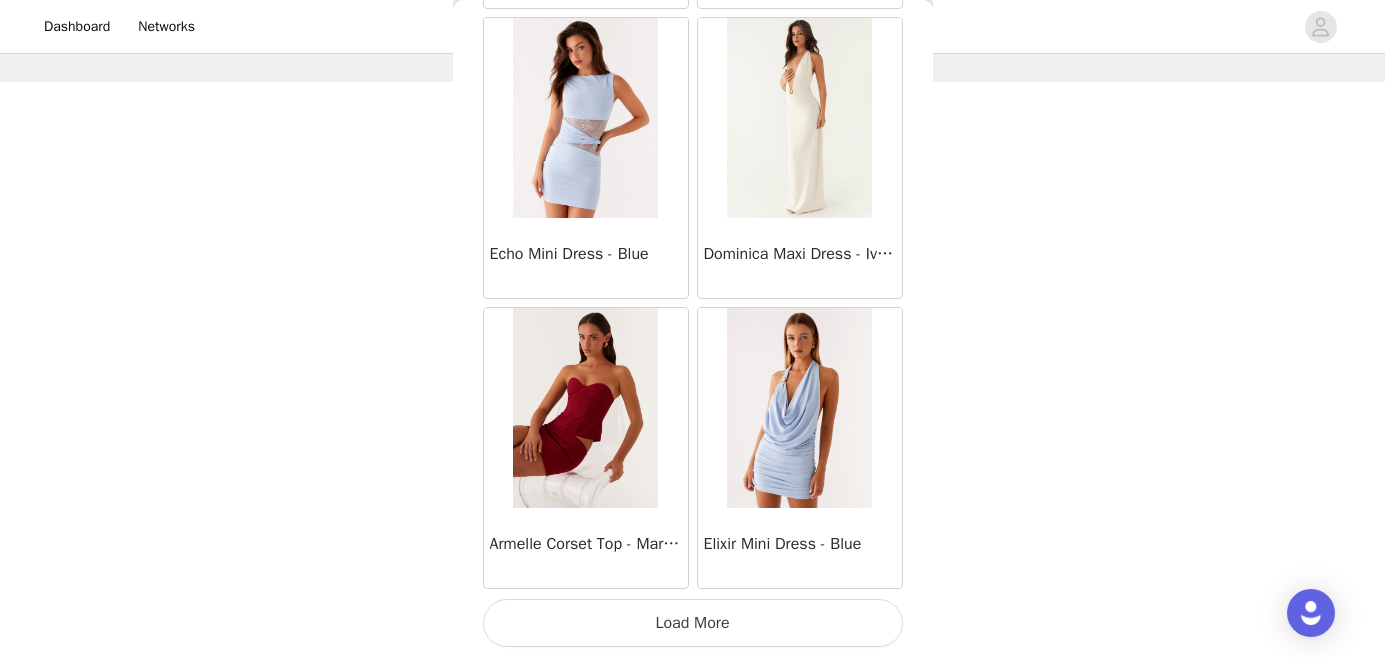click on "Load More" at bounding box center (693, 623) 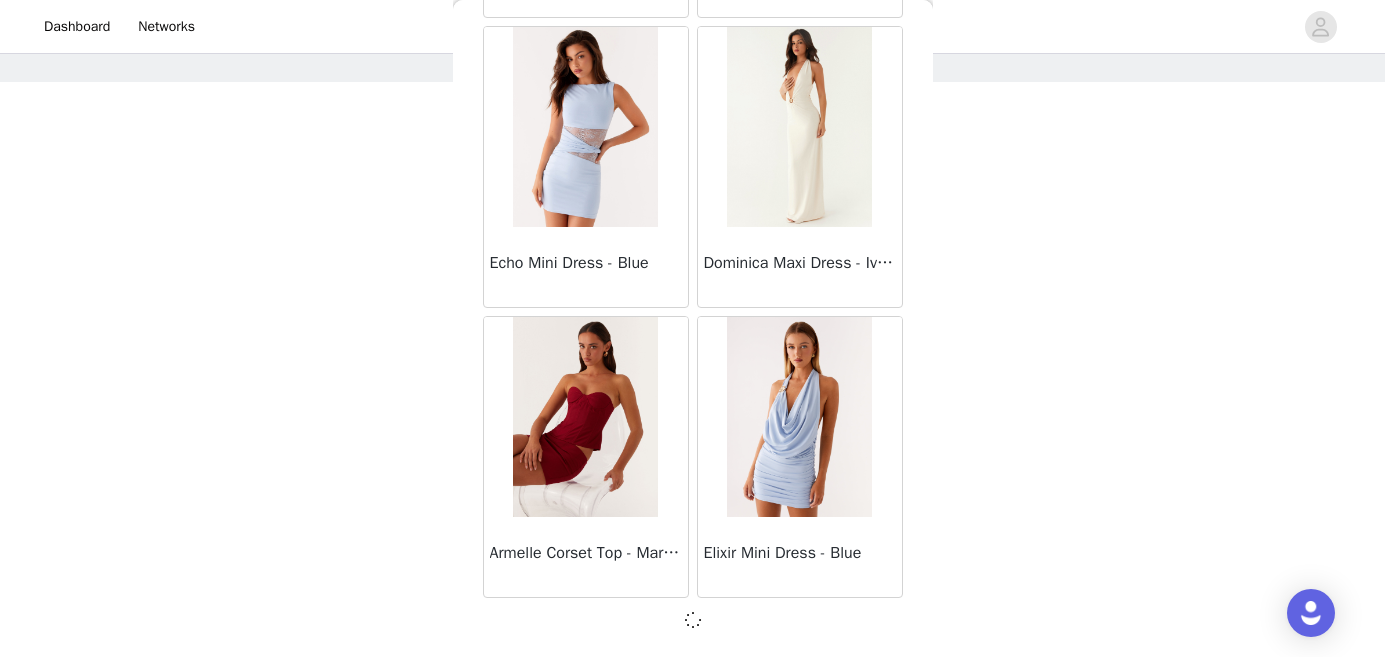 scroll, scrollTop: 83, scrollLeft: 0, axis: vertical 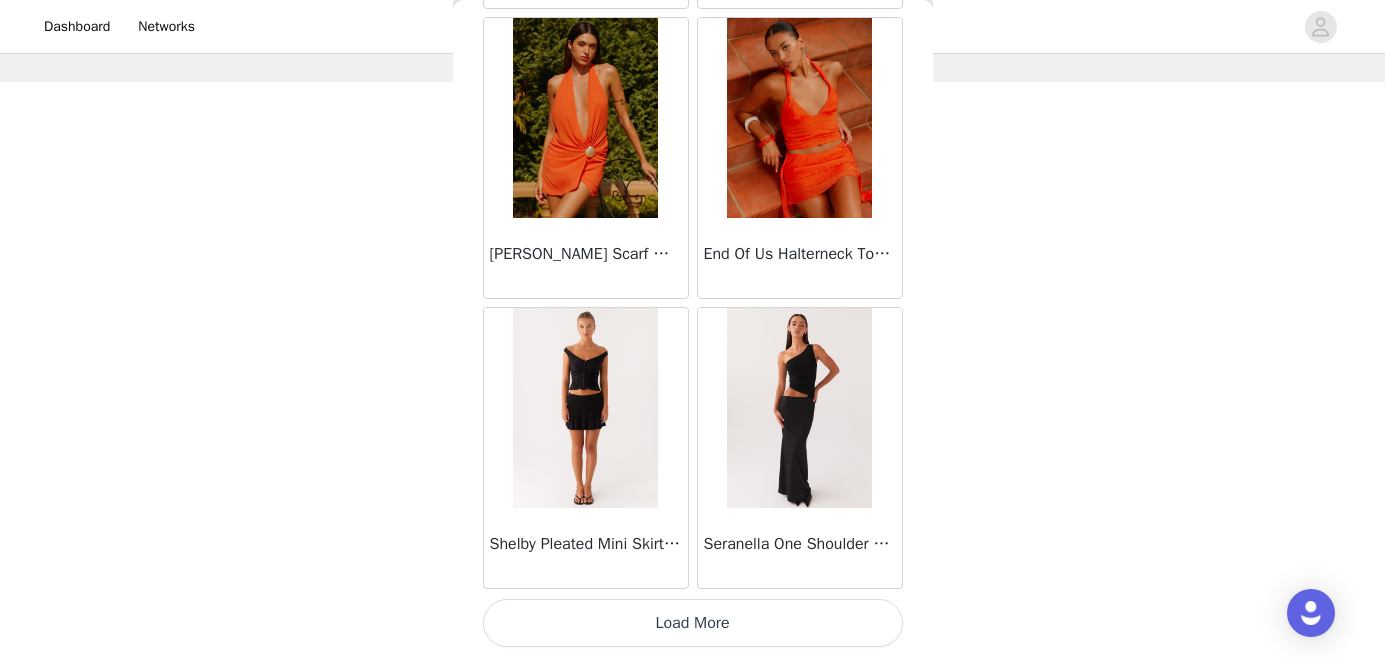 click on "Load More" at bounding box center (693, 623) 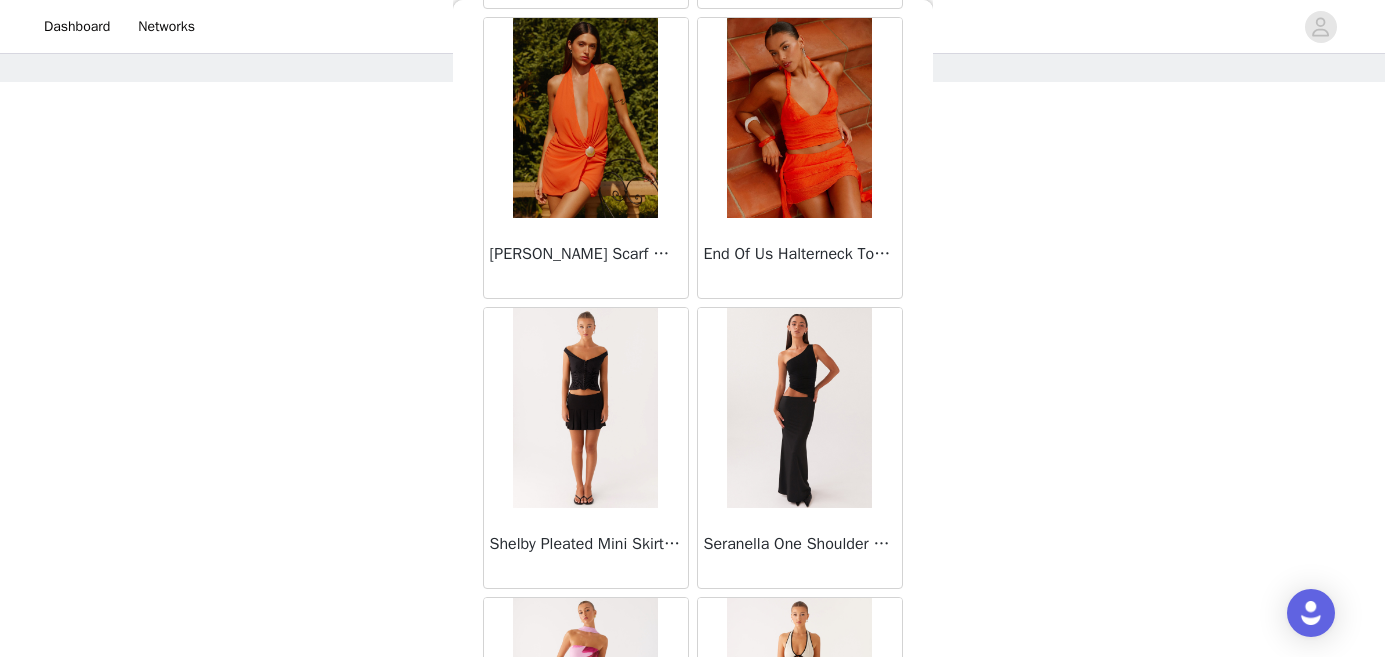 scroll, scrollTop: 19794, scrollLeft: 0, axis: vertical 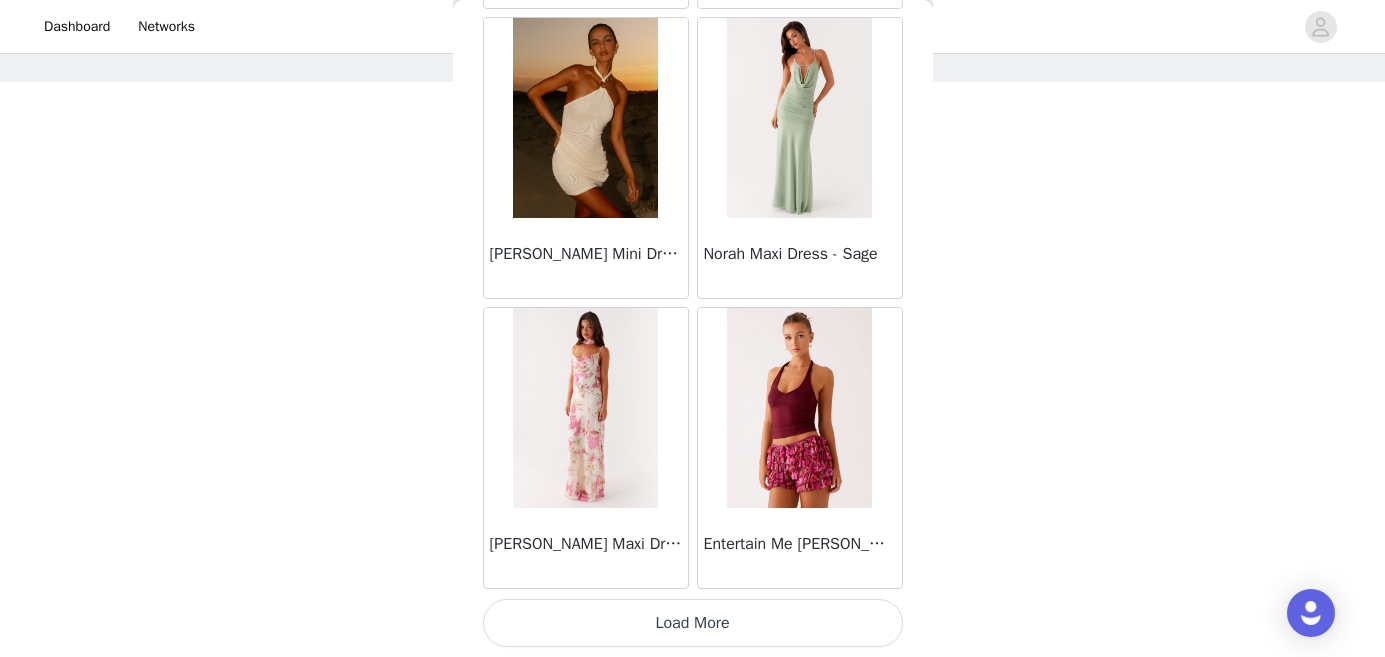 click on "Load More" at bounding box center (693, 623) 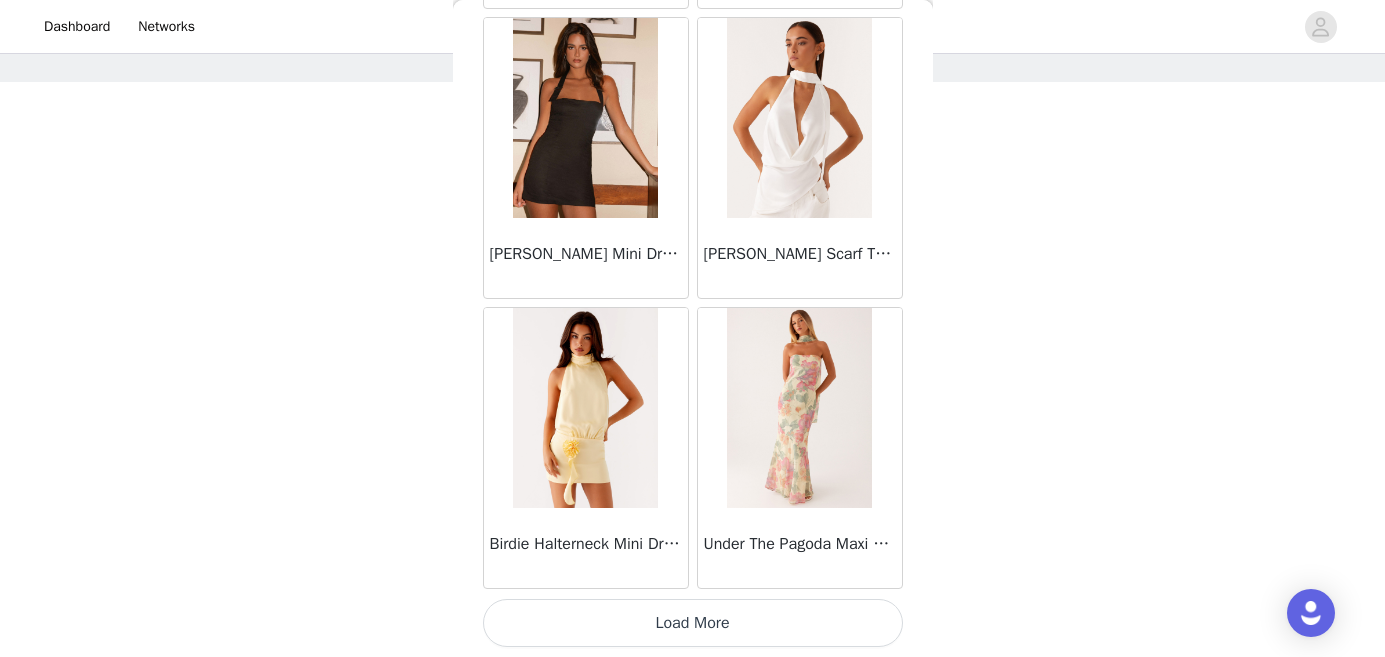 click on "Load More" at bounding box center (693, 623) 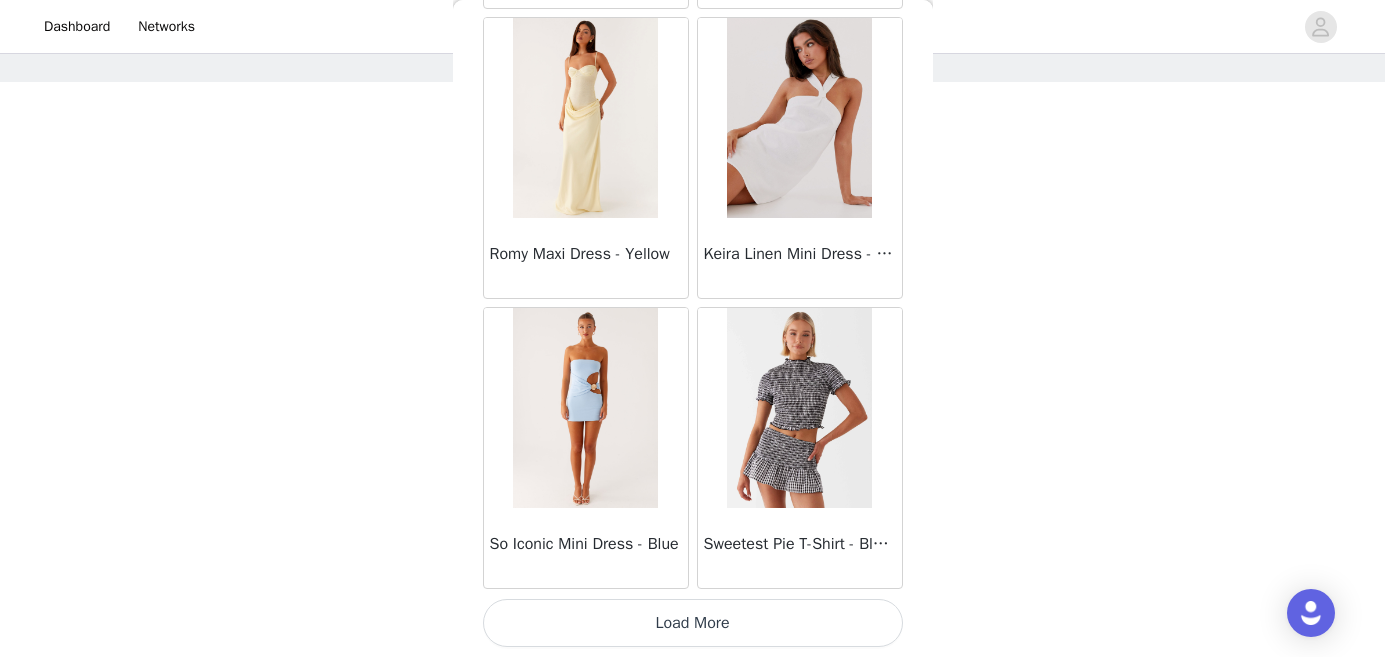 click on "Load More" at bounding box center (693, 623) 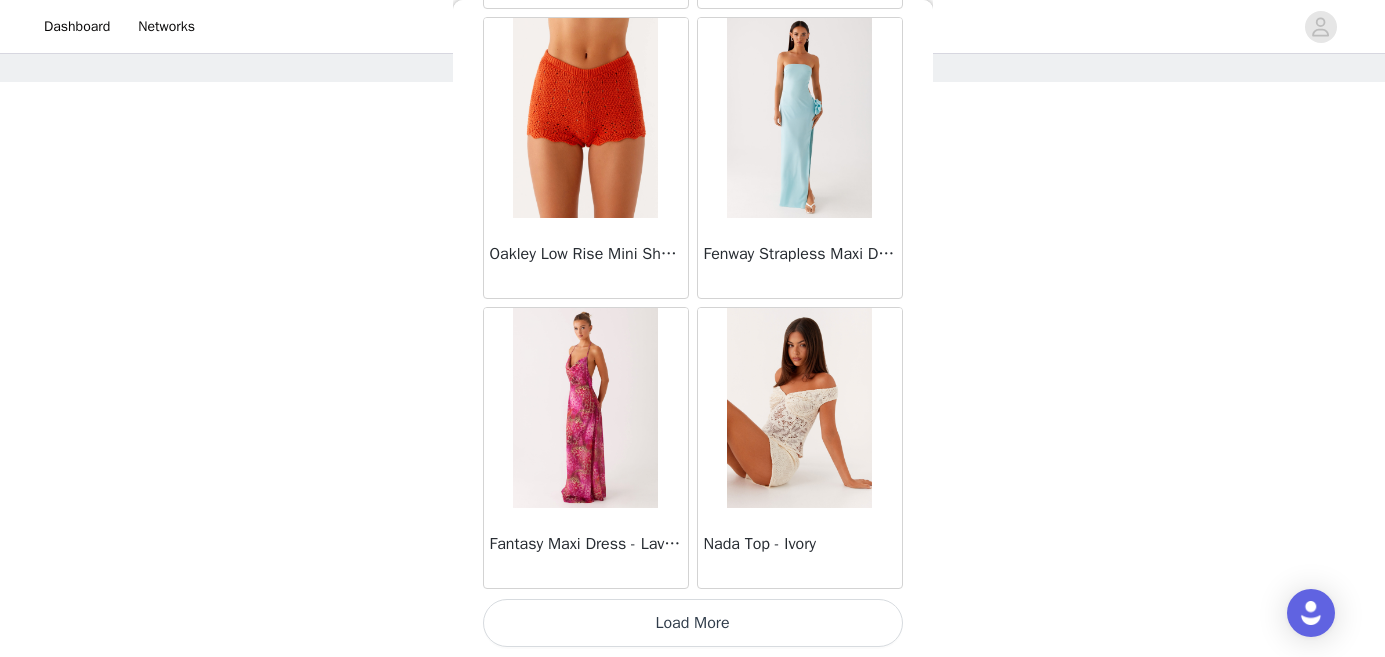 click on "Load More" at bounding box center [693, 623] 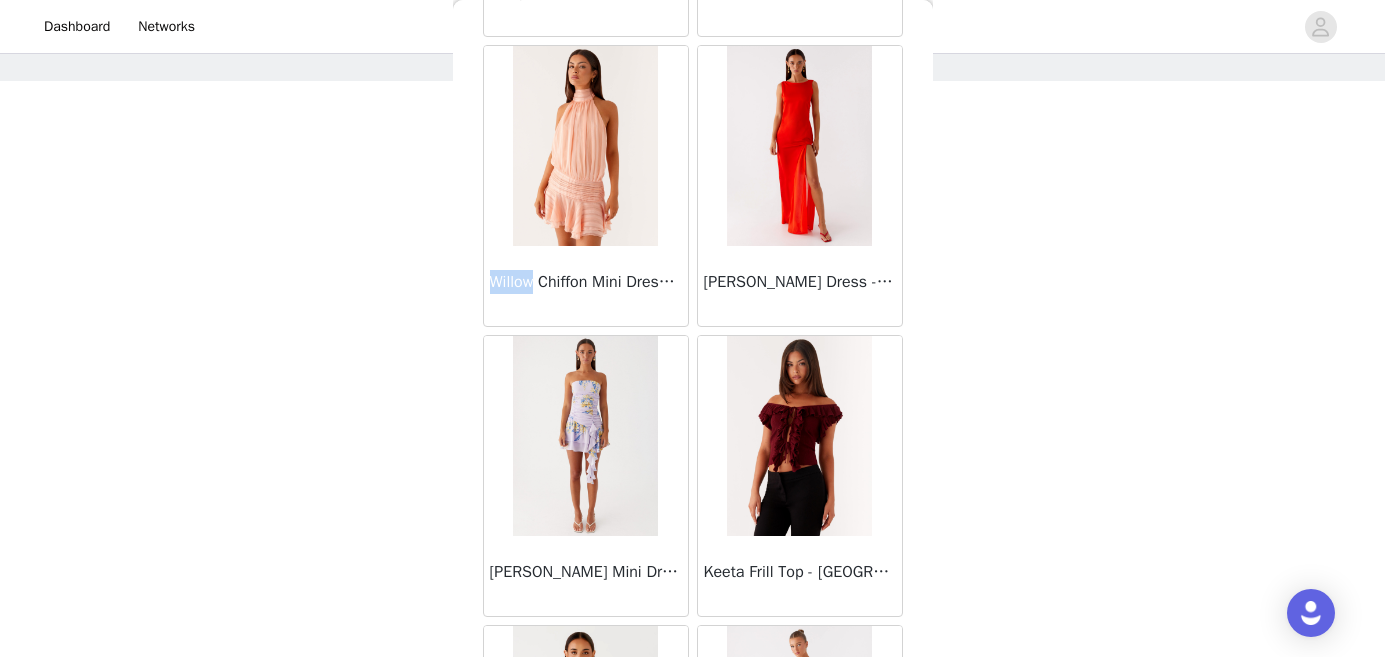 click on "STEP 1 OF 4
Select your styles!
Please note that the sizes are in AU Sizes. Australian Sizing is 2 sizes up, so a US0 = AU4, US4 = AU8. Peppermayo Size Guide: [URL][DOMAIN_NAME]       1/3 Selected           Elle Maxi Dress - Black           Black, AU 8       Edit   Remove     Add Product       Back       [PERSON_NAME] Strapless Mini Dress - Yellow       [PERSON_NAME] Maxi Dress - Orange Blue Floral       Avenue Mini Dress - Plum       Aullie Maxi Dress - Yellow       Aullie Maxi Dress - Ivory       Aullie Mini Dress - Black       Avalia Backless Scarf Mini Dress - White Polka Dot       Aullie Maxi Dress - Blue       [PERSON_NAME] Maxi Dress - Bloom Wave Print       Athens One Shoulder Top - Floral       Aullie Mini Dress - Blue       Aullie Maxi Dress - [PERSON_NAME] Strapless Mini Dress - Cobalt       Atlantic Midi Dress - Yellow       Aullie Maxi Dress - Pink       Azura Halter Top - Yellow" at bounding box center (692, 245) 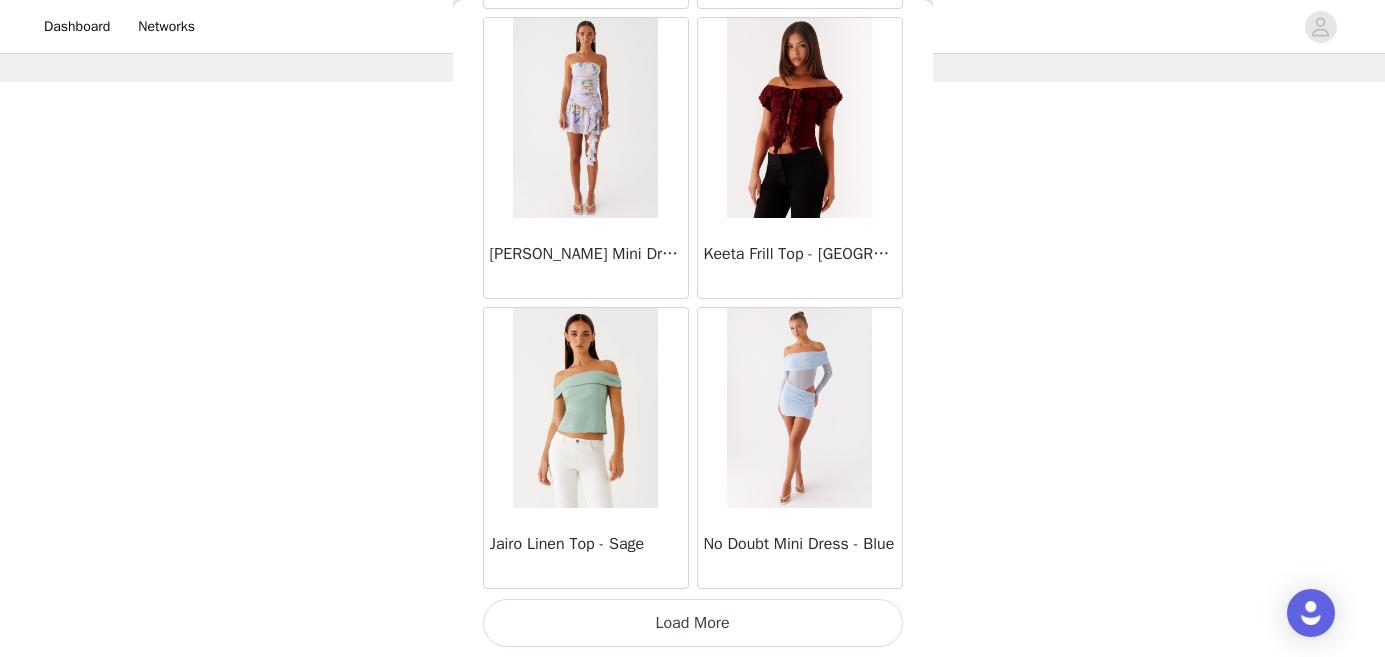 click on "Load More" at bounding box center [693, 623] 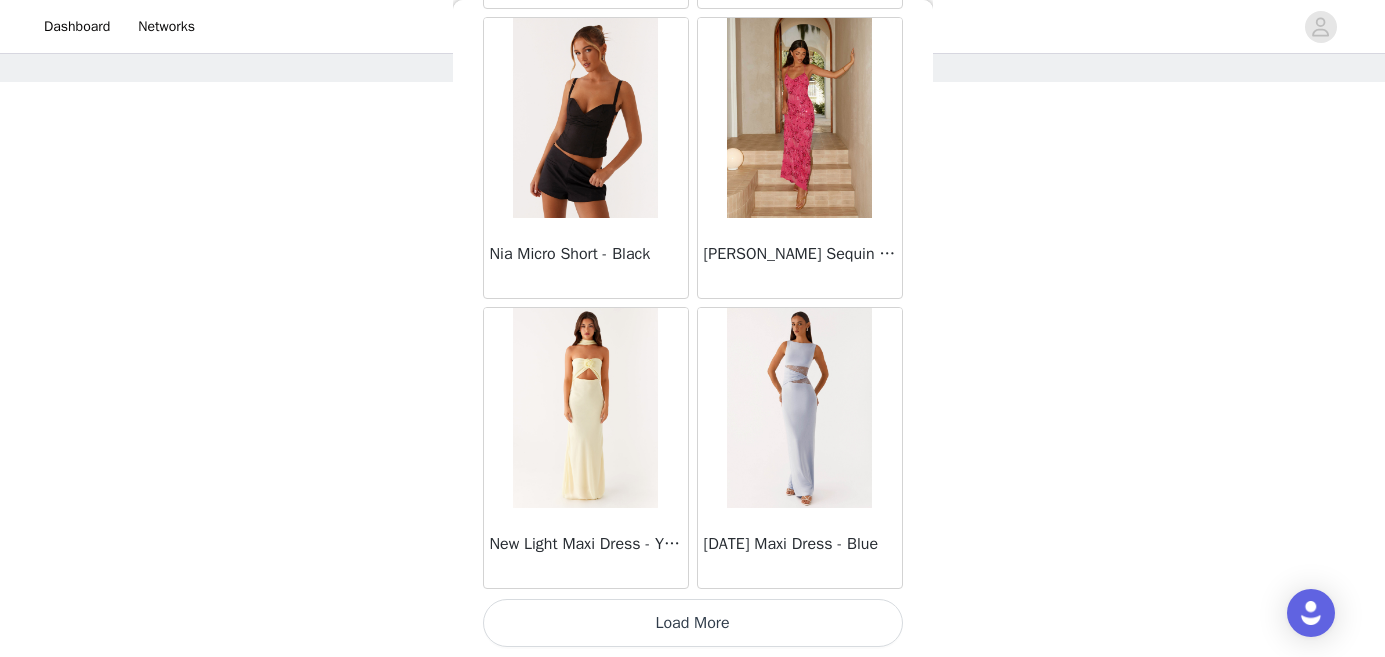 click on "Load More" at bounding box center [693, 623] 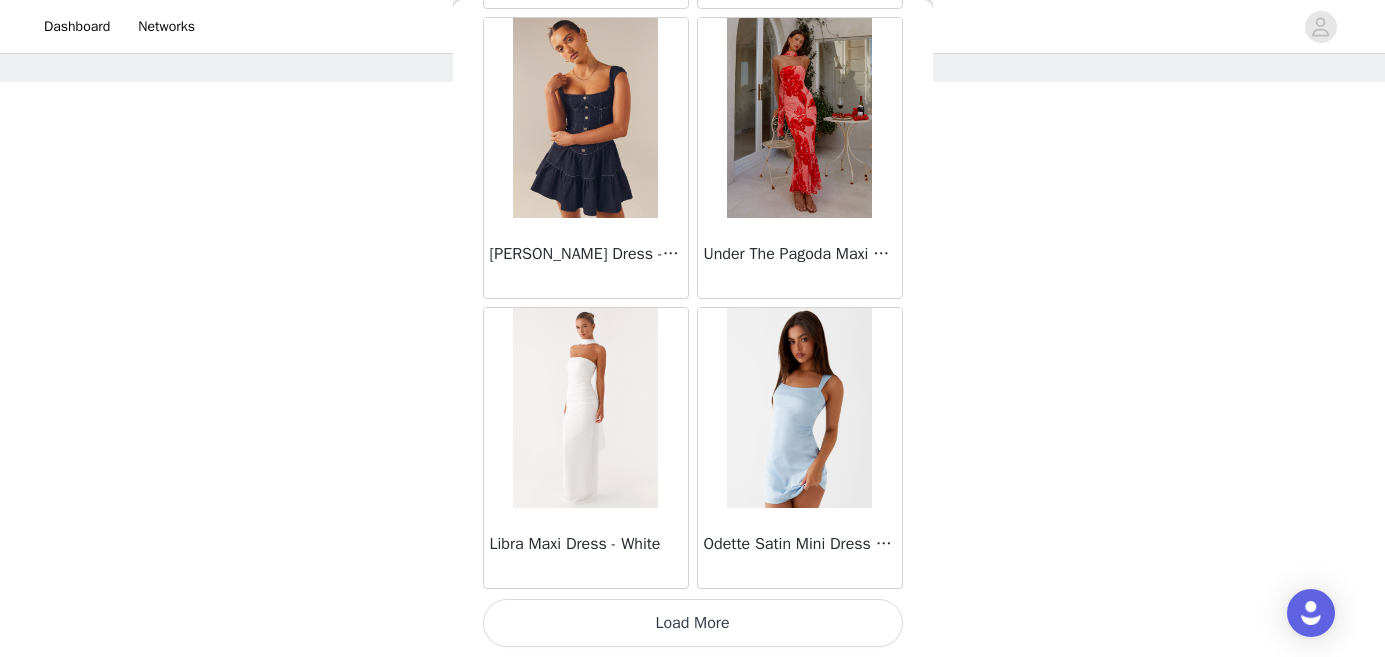 click on "Load More" at bounding box center (693, 623) 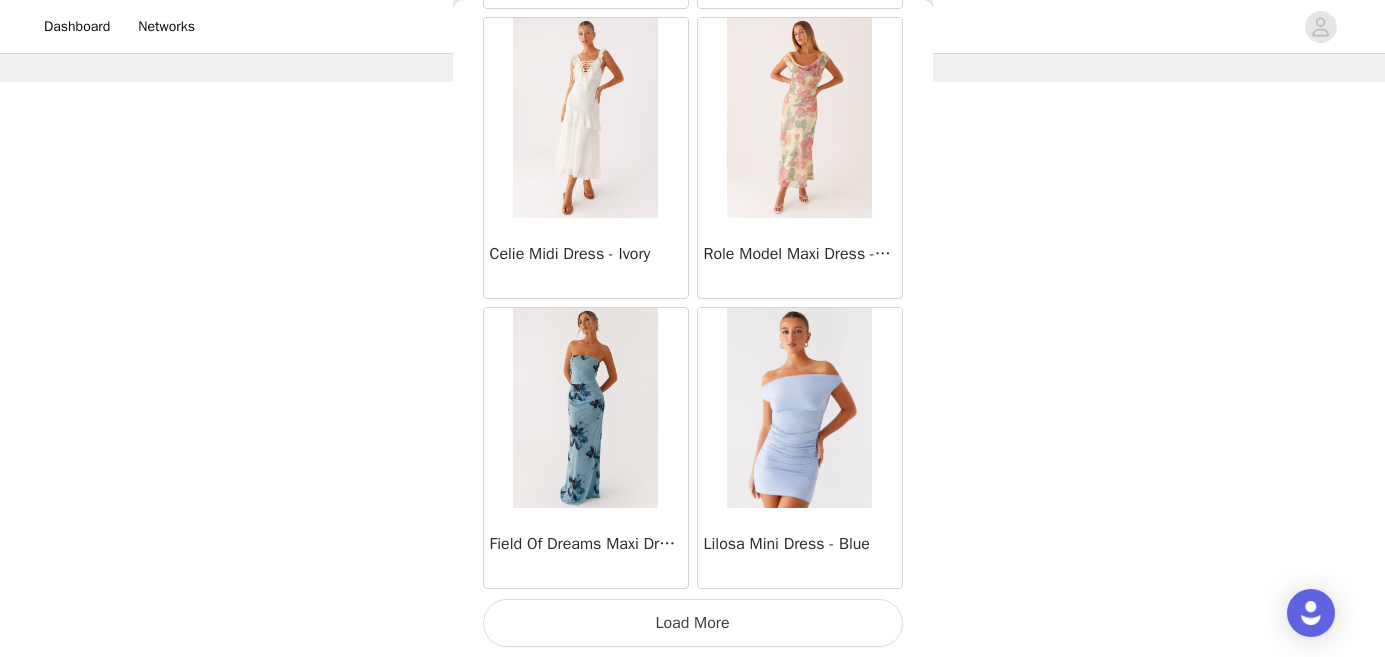 click on "Load More" at bounding box center [693, 623] 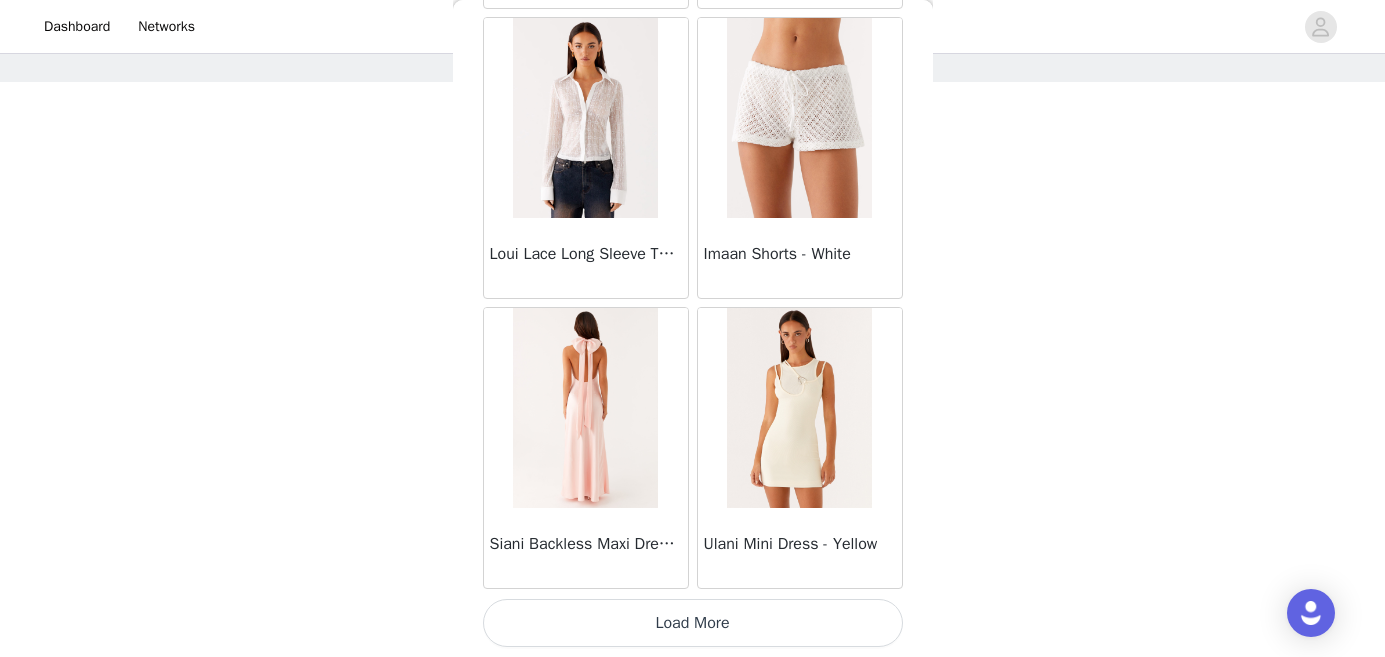 click on "Load More" at bounding box center [693, 623] 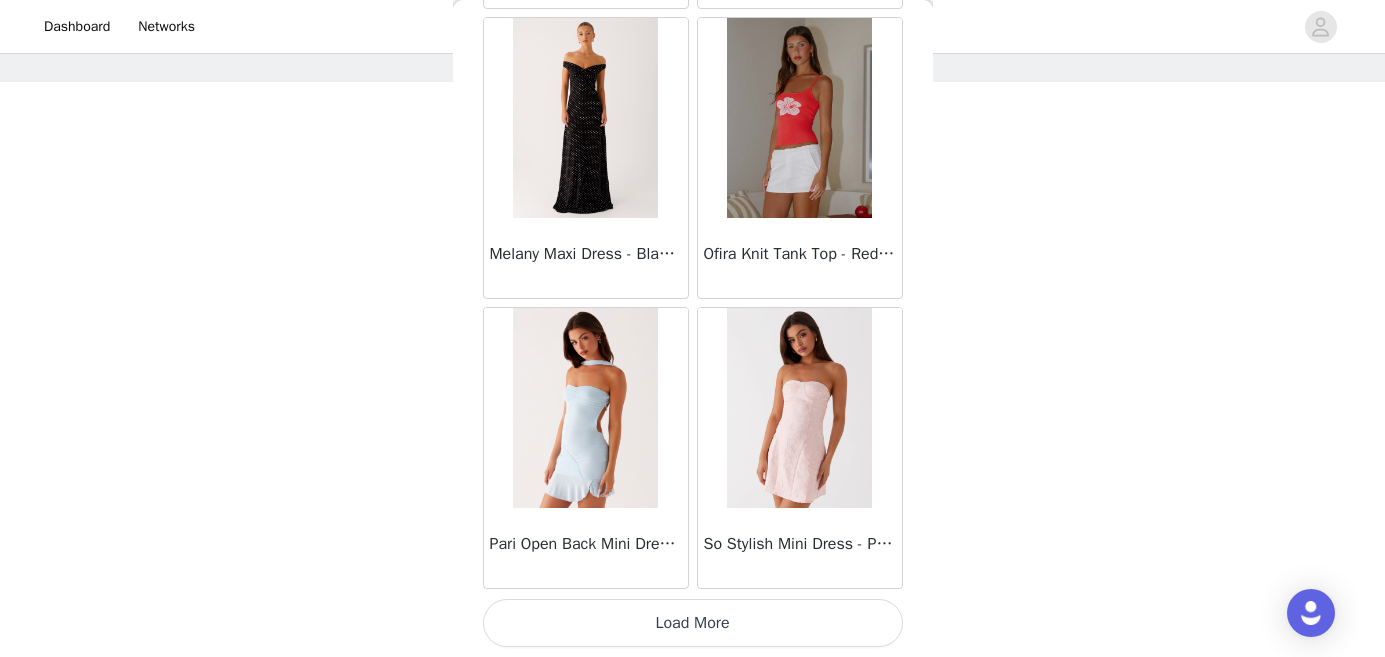click on "Load More" at bounding box center [693, 623] 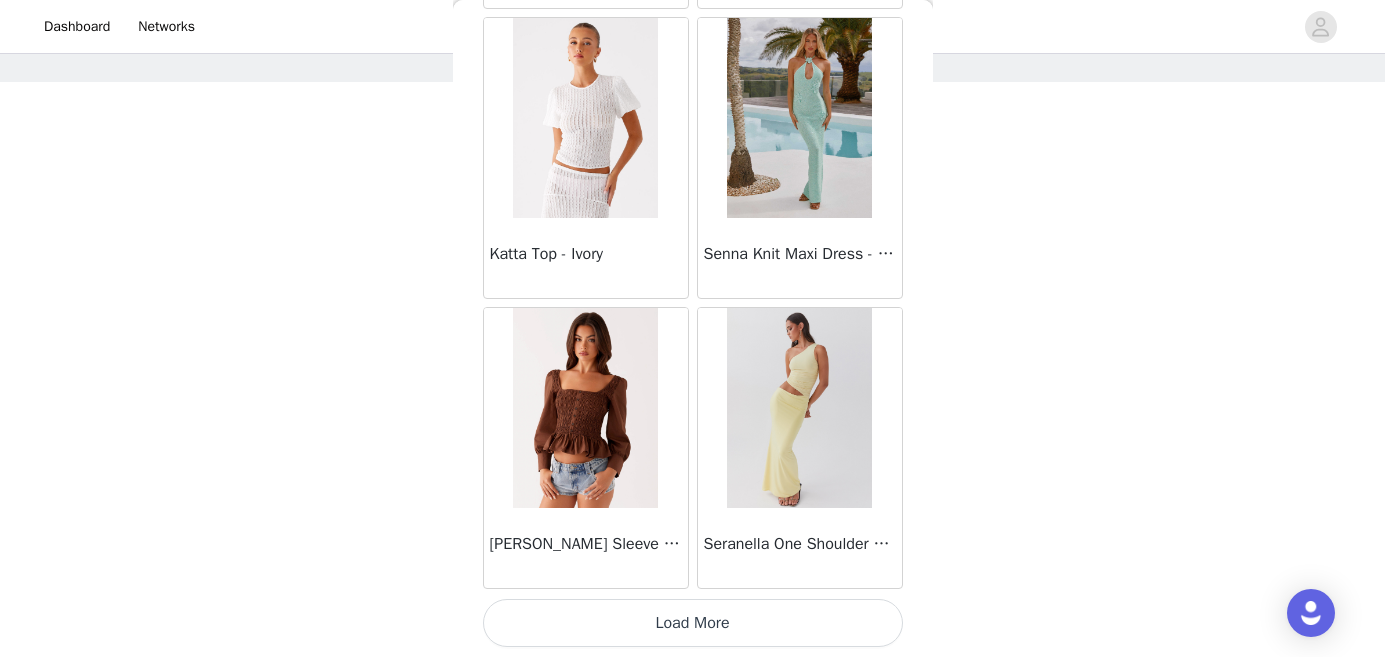 click on "Load More" at bounding box center [693, 623] 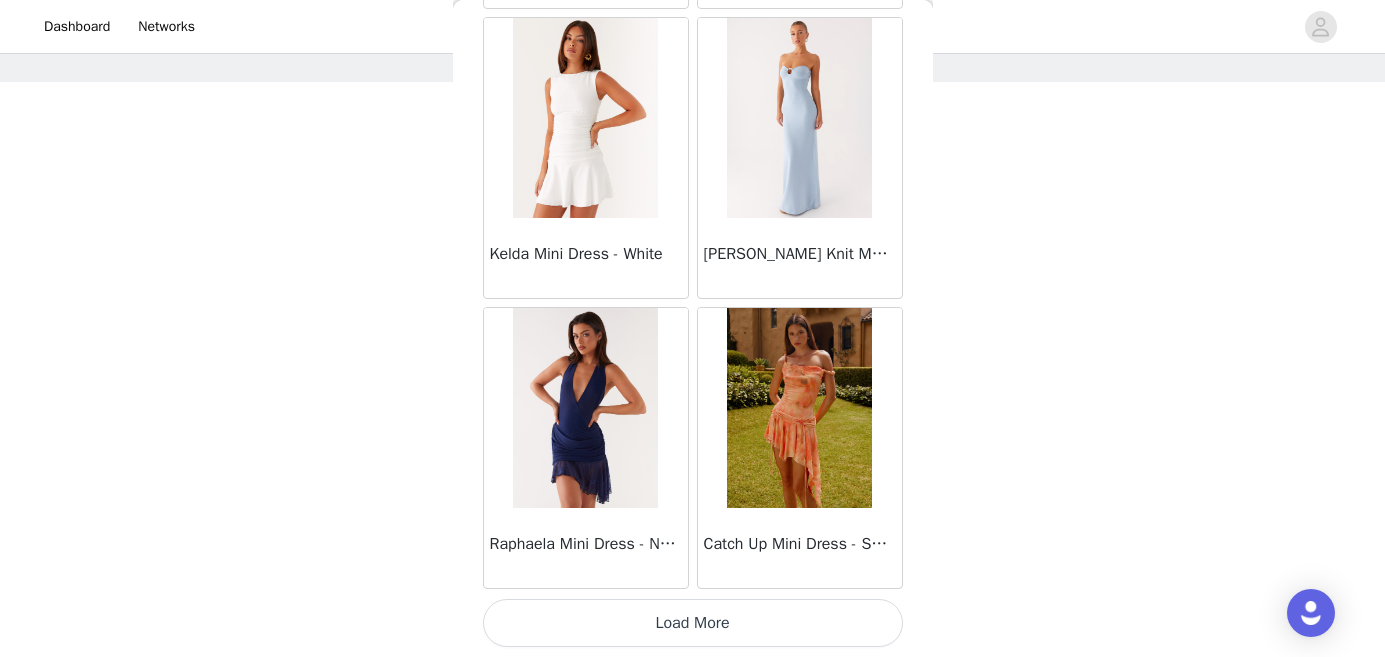 click on "Load More" at bounding box center [693, 623] 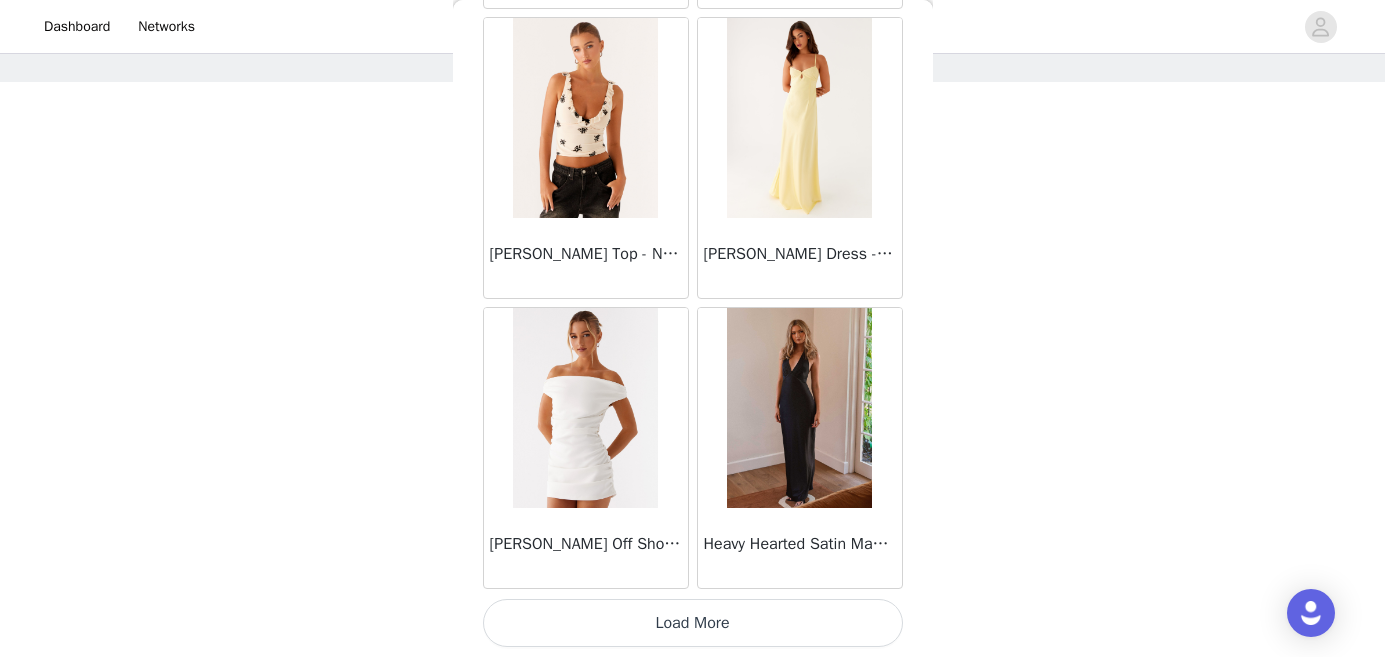 click on "Load More" at bounding box center [693, 623] 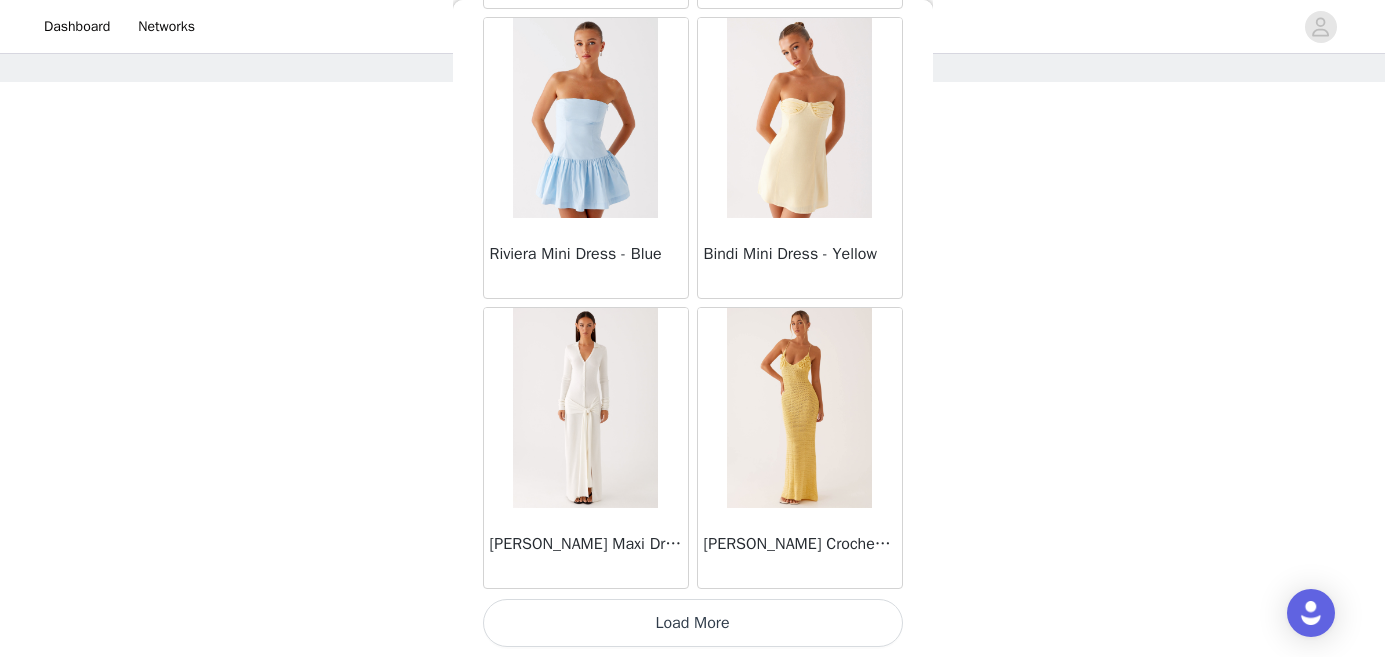 click on "Load More" at bounding box center (693, 623) 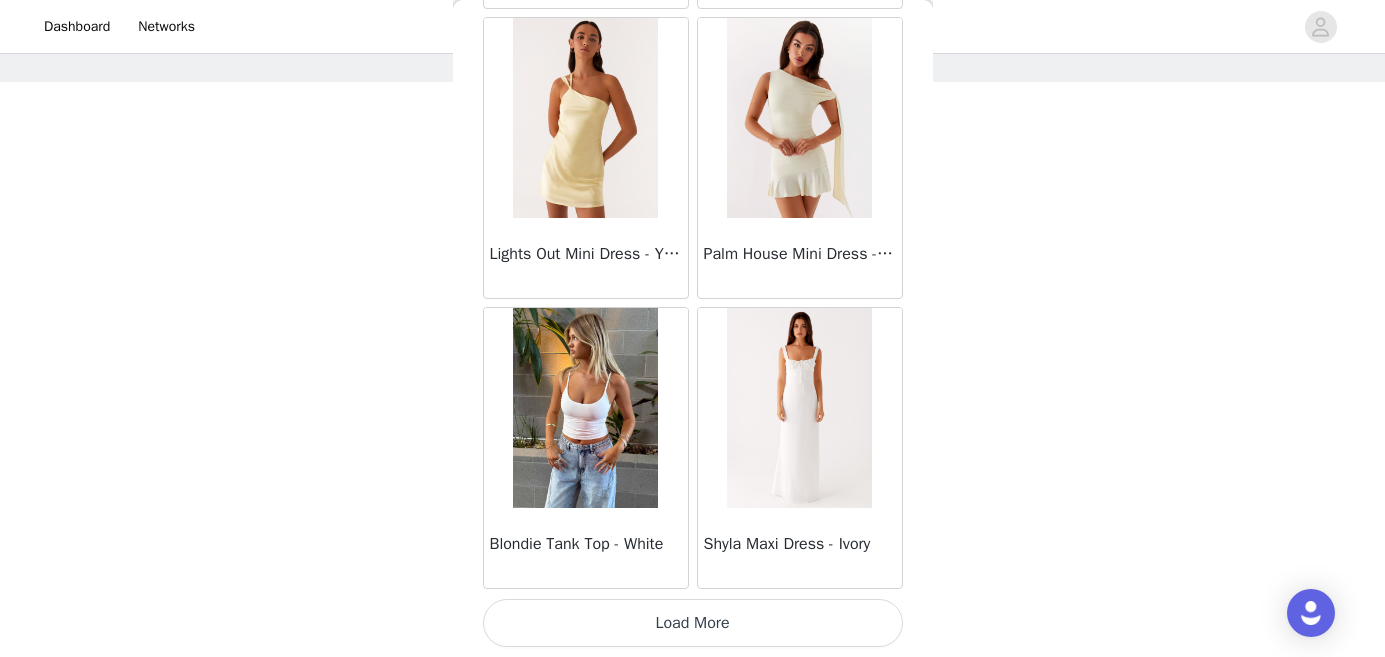 click on "Load More" at bounding box center (693, 623) 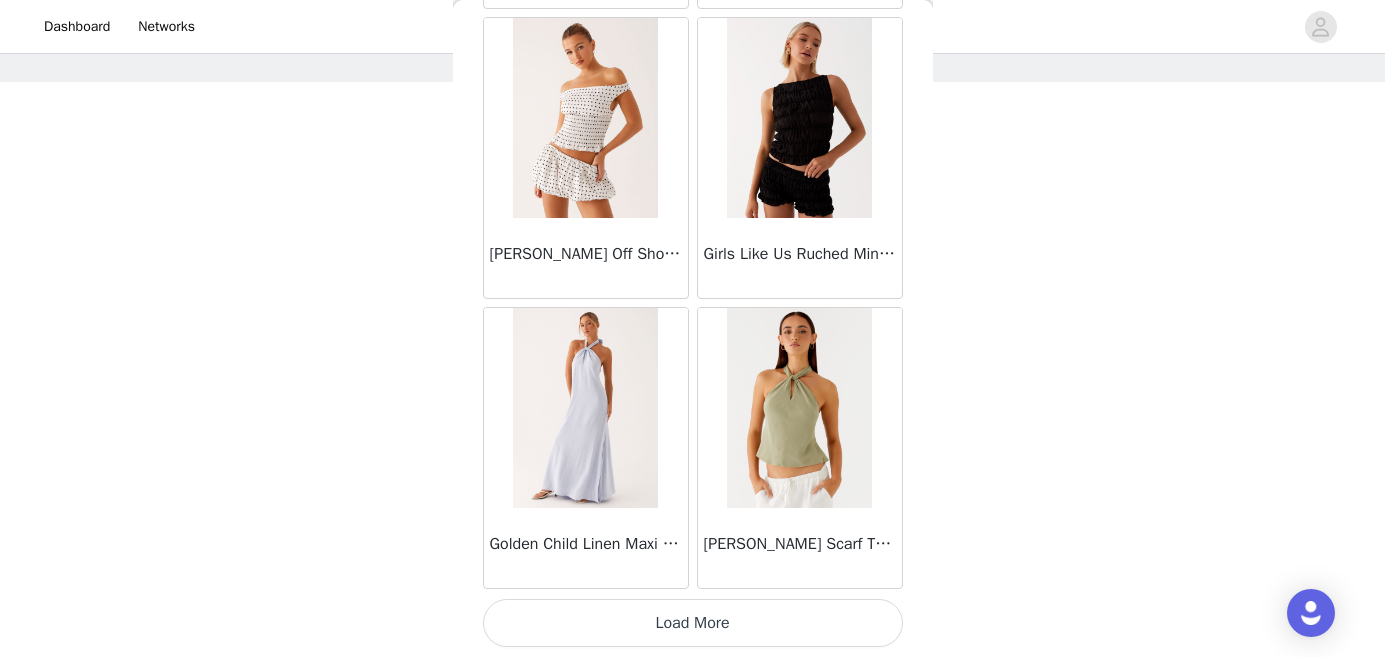click on "Load More" at bounding box center (693, 623) 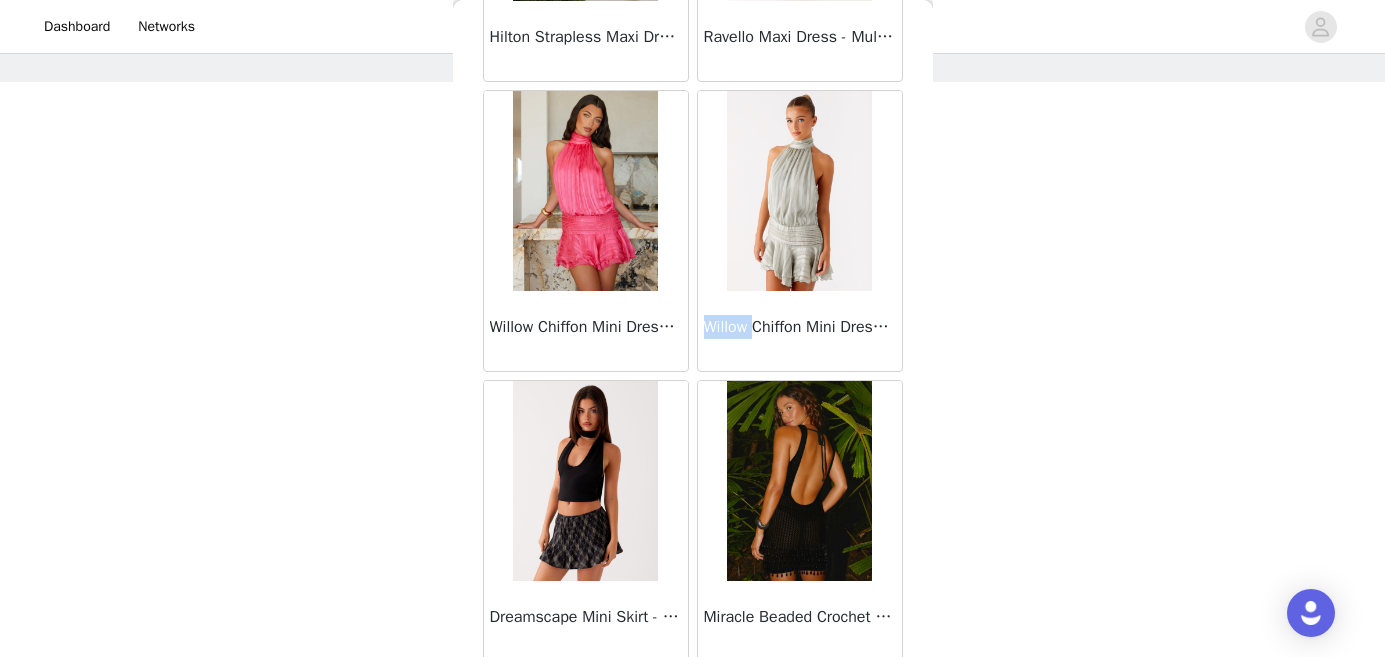 click at bounding box center (585, 191) 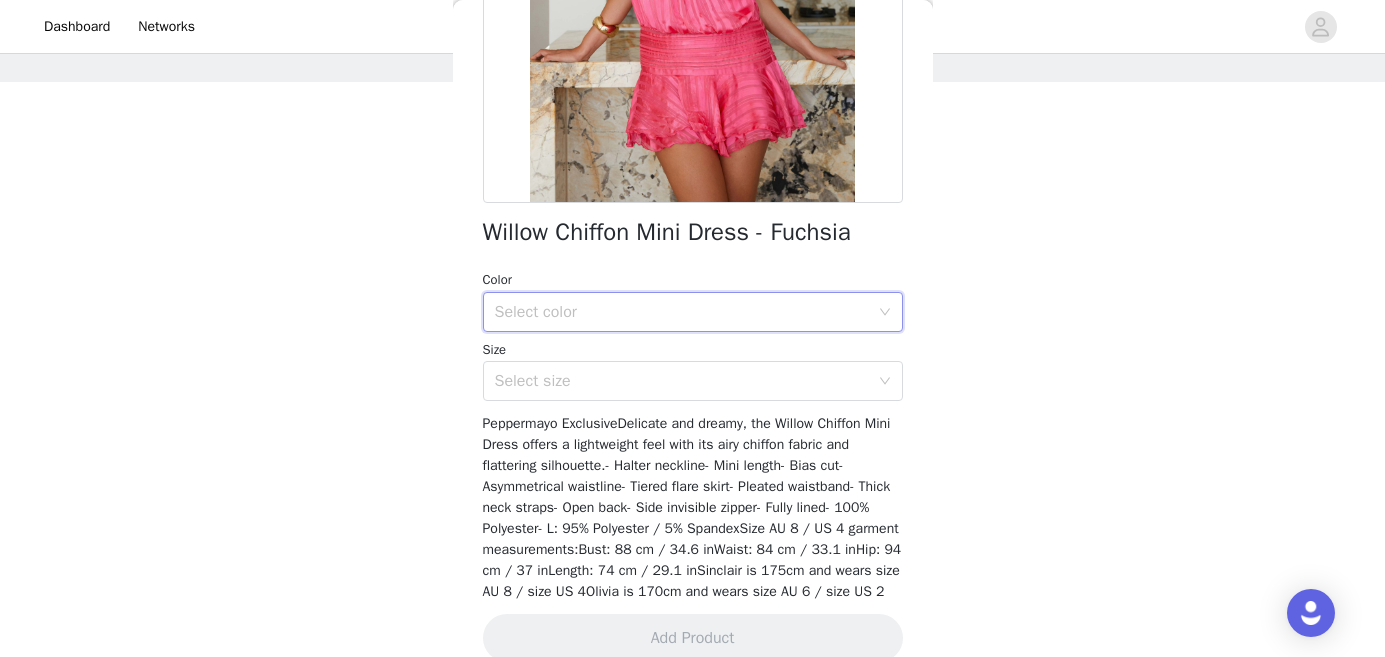 click on "Select color" at bounding box center (686, 312) 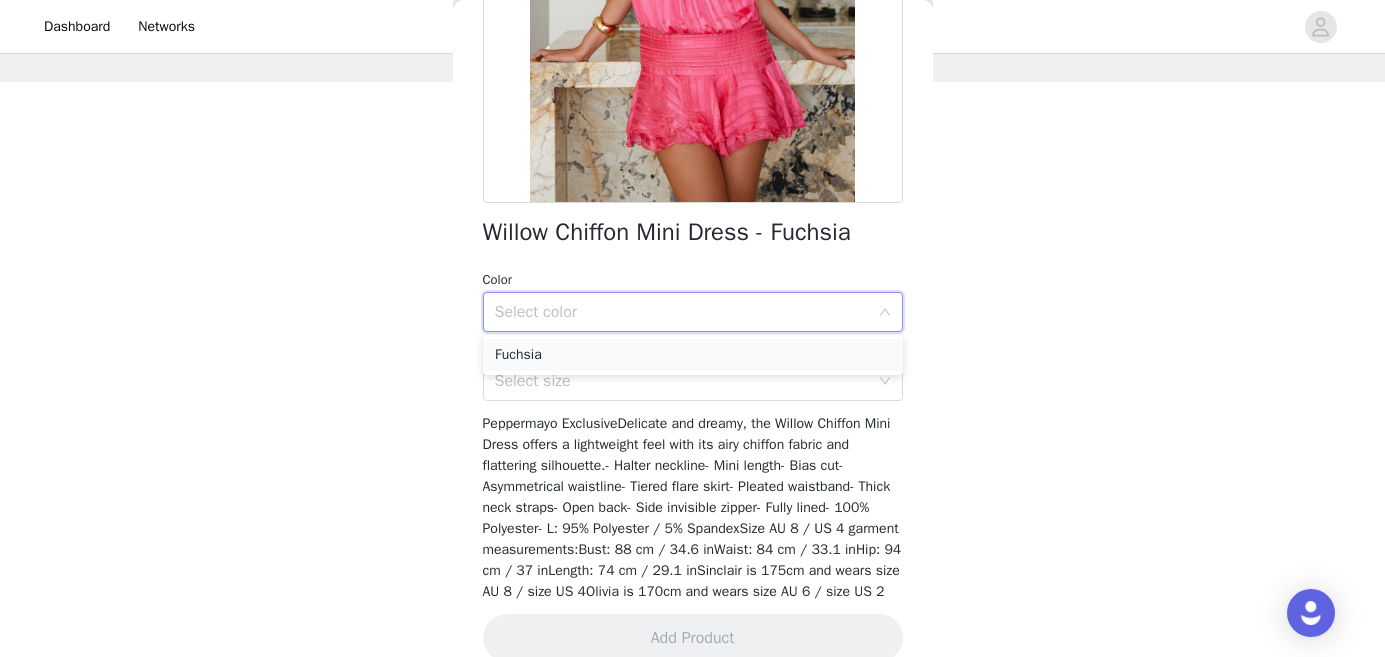 click on "Fuchsia" at bounding box center (693, 355) 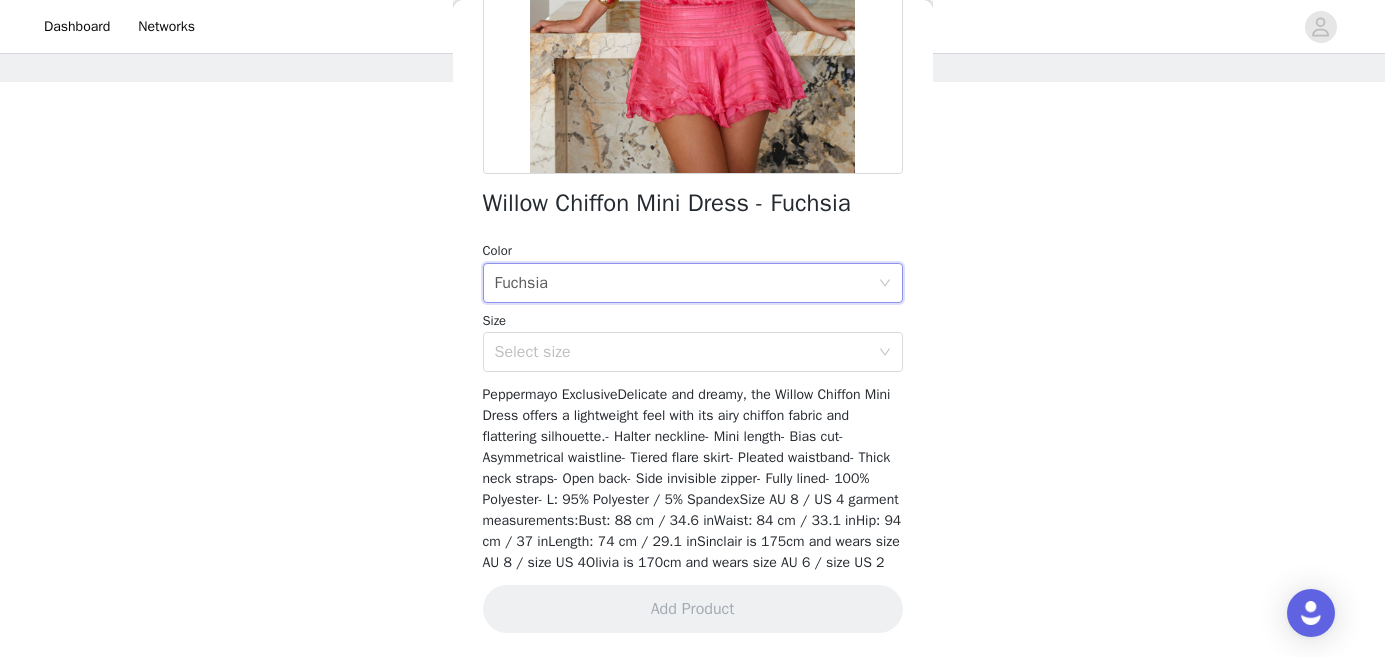 scroll, scrollTop: 396, scrollLeft: 0, axis: vertical 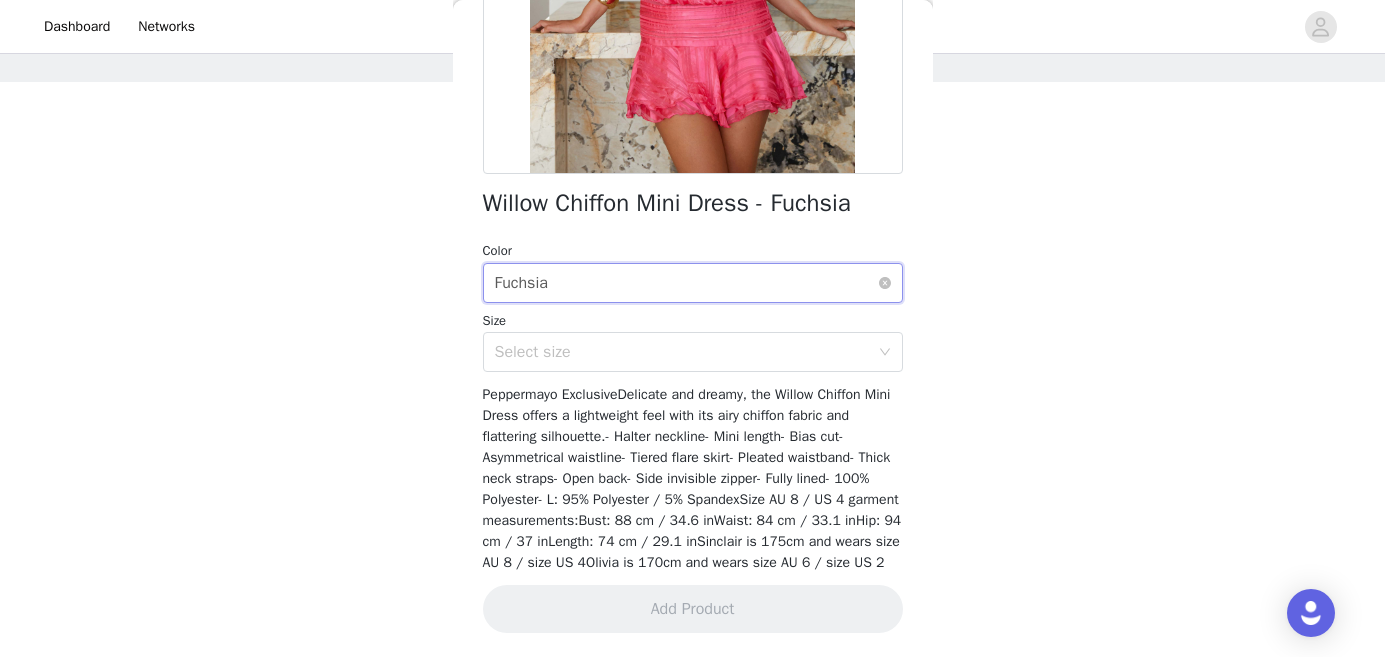 click on "Select color Fuchsia" at bounding box center (686, 283) 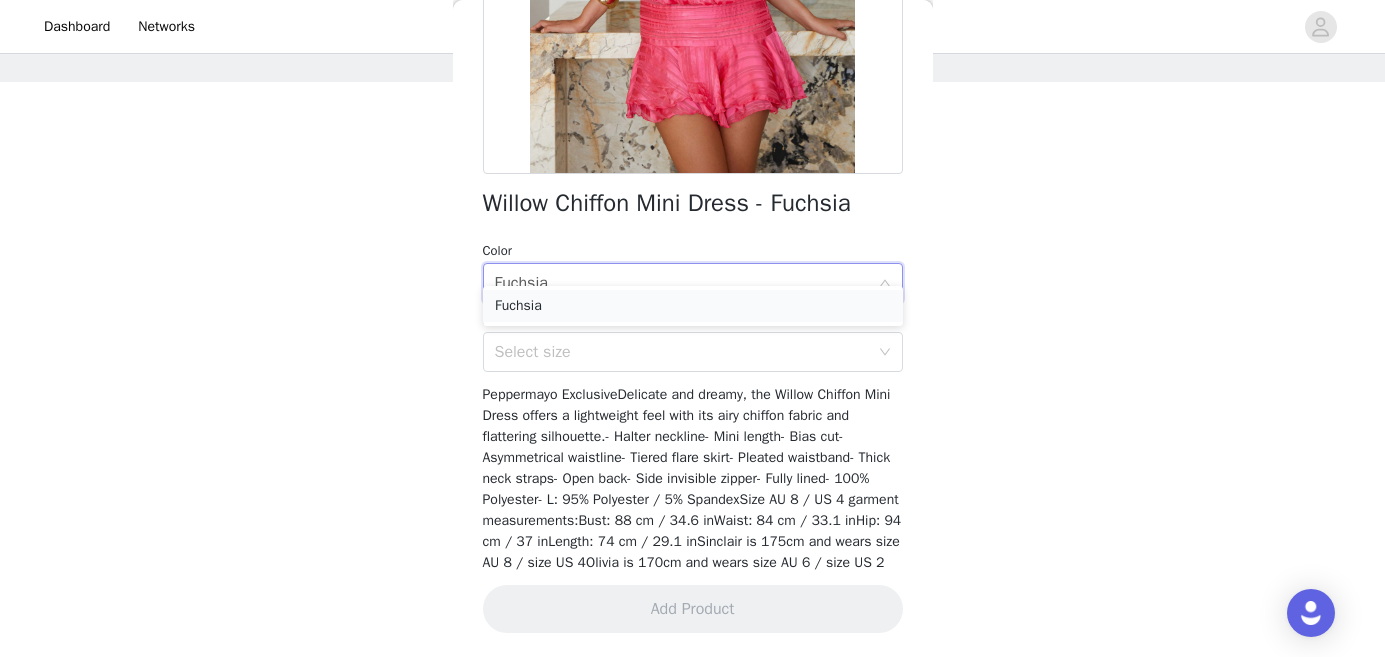 click on "Fuchsia" at bounding box center (693, 306) 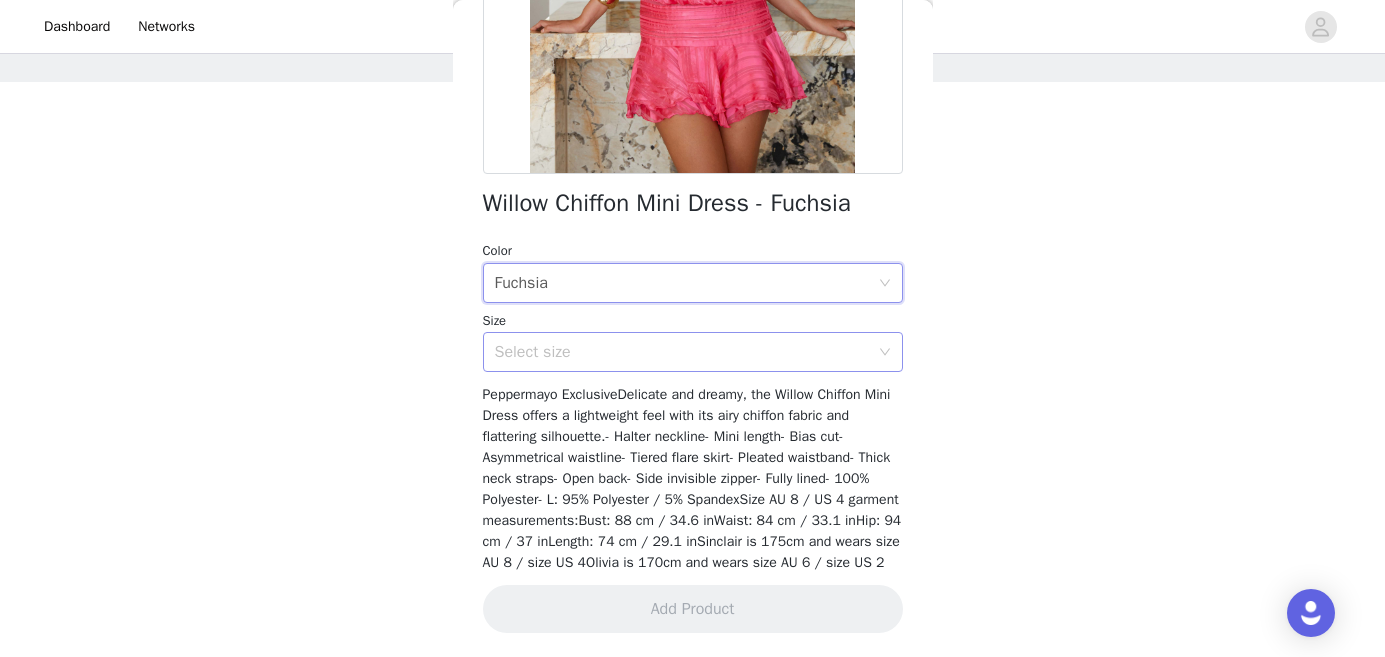 click on "Select size" at bounding box center (682, 352) 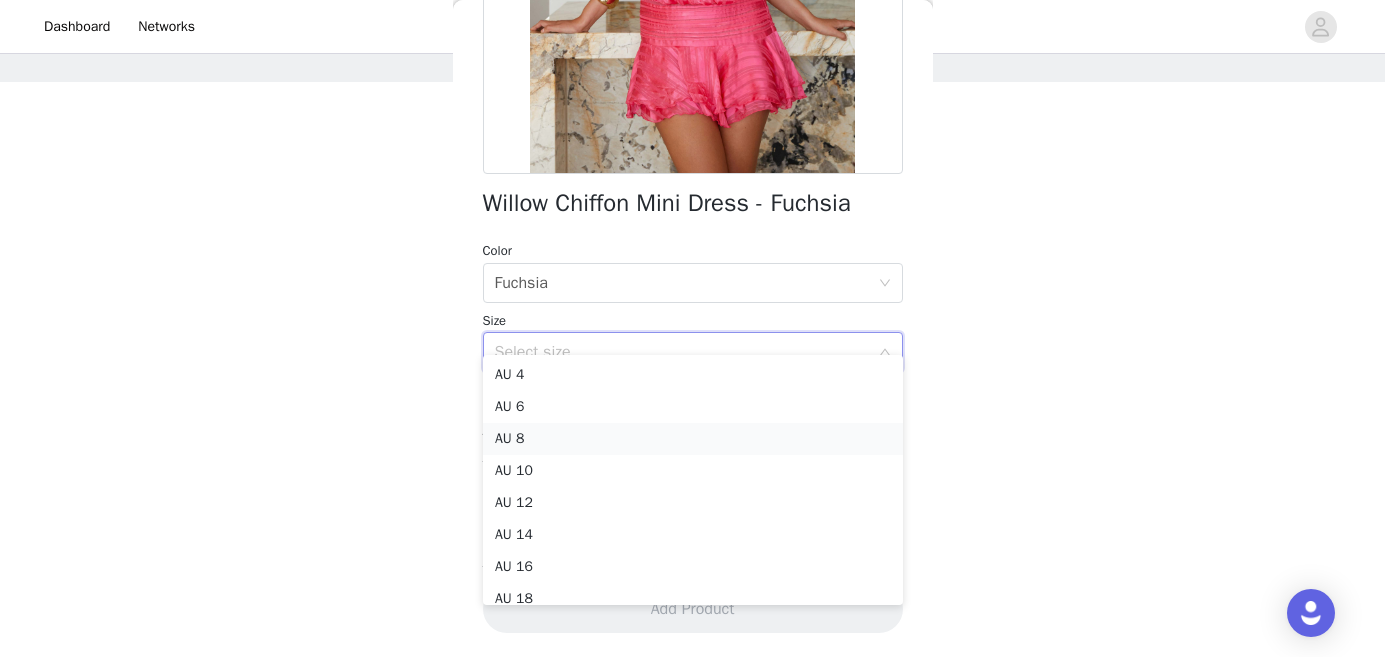 click on "AU 8" at bounding box center (693, 439) 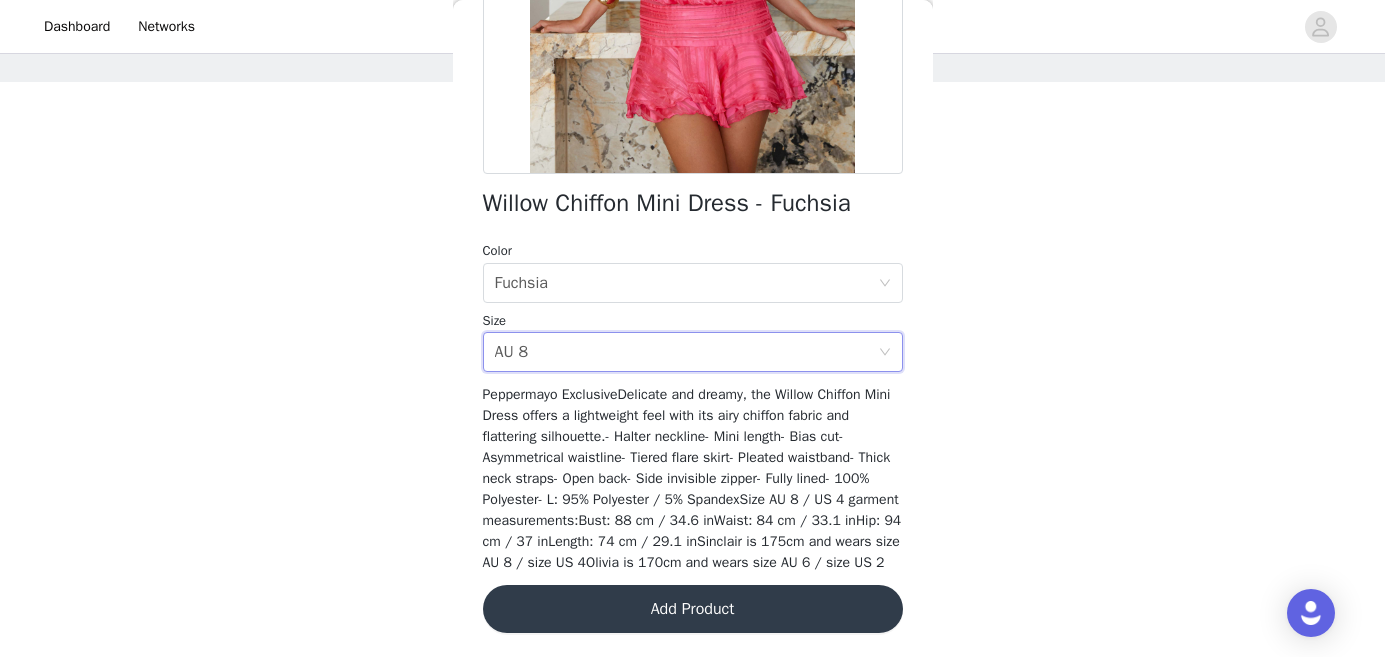 click on "Add Product" at bounding box center (693, 609) 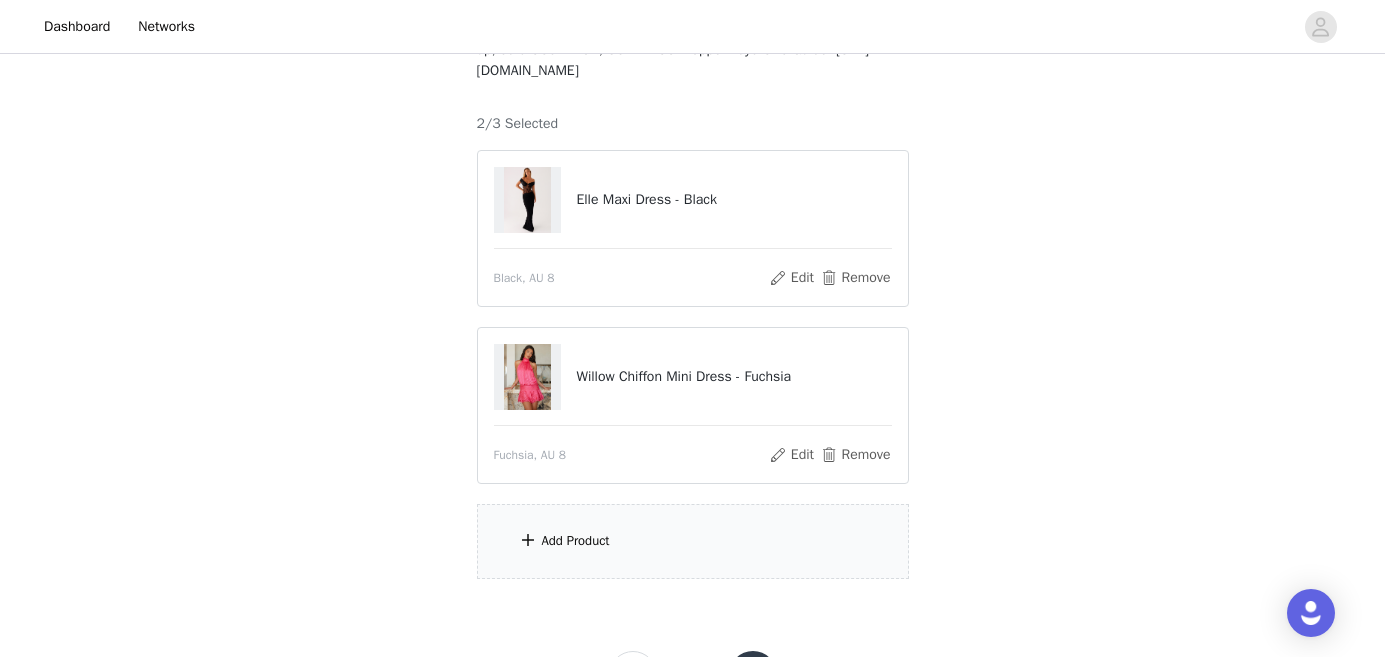 scroll, scrollTop: 173, scrollLeft: 0, axis: vertical 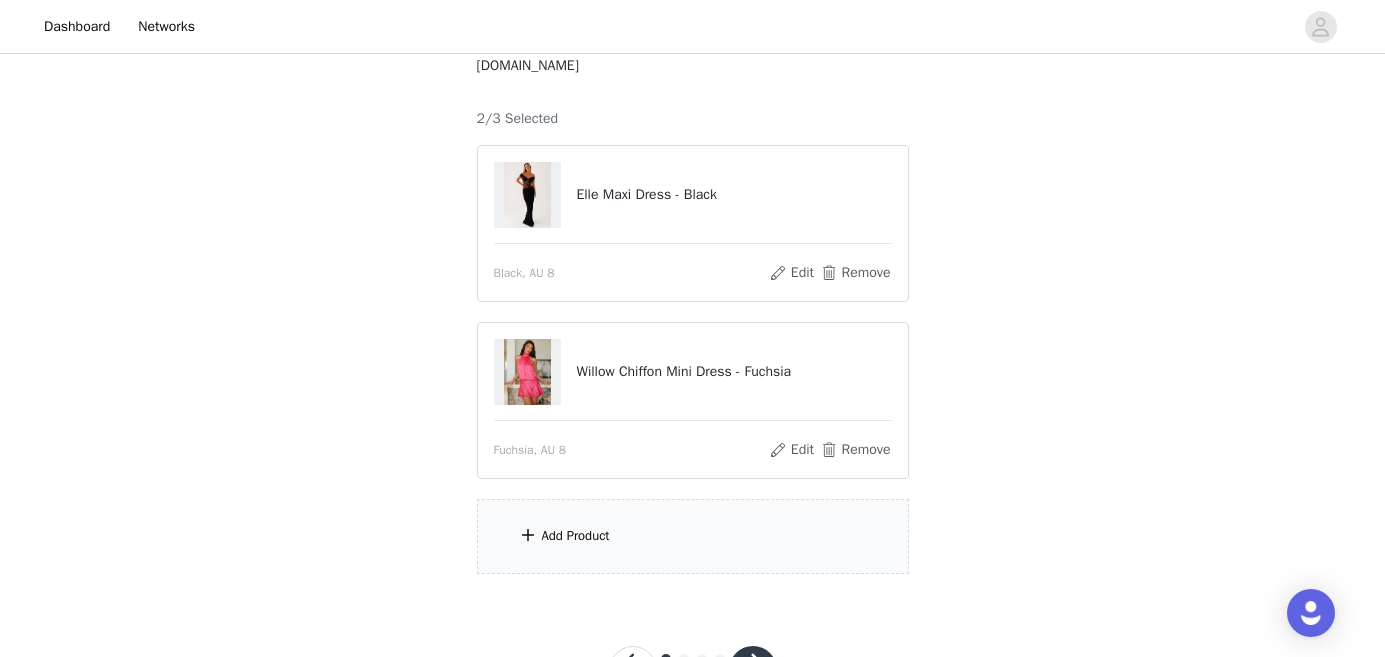 click on "Add Product" at bounding box center (576, 536) 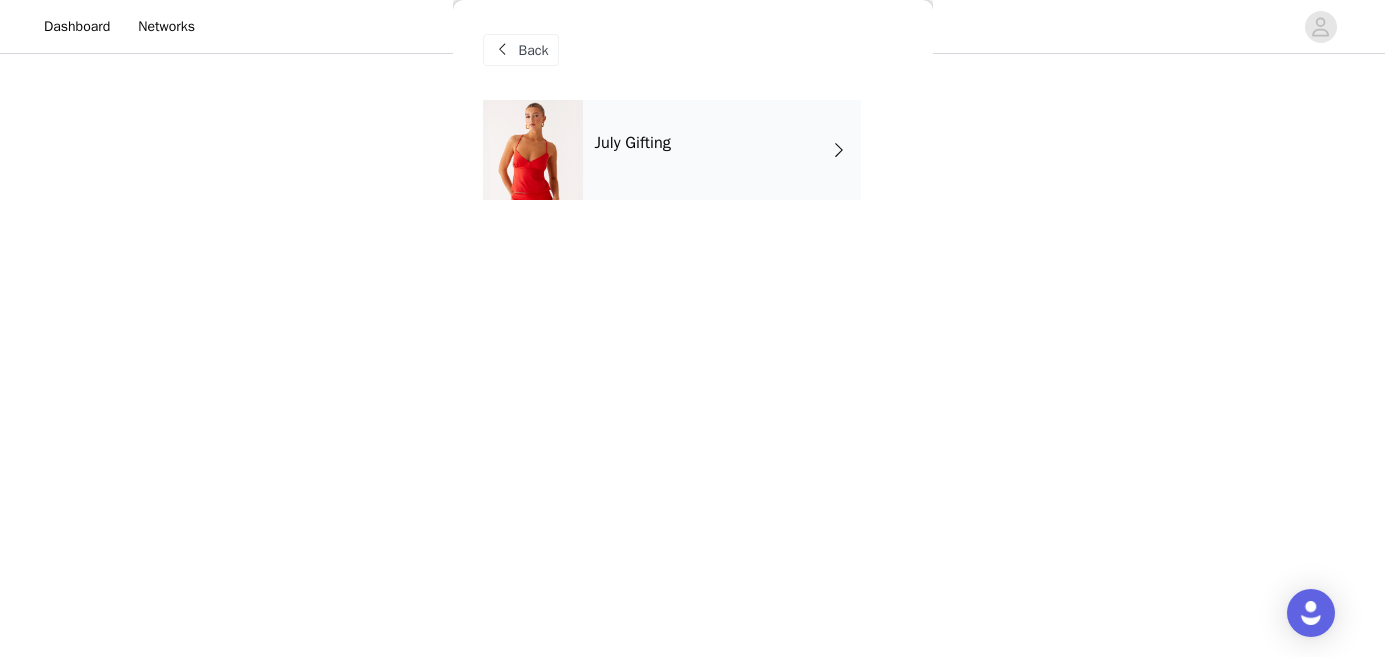 click on "July Gifting" at bounding box center (722, 150) 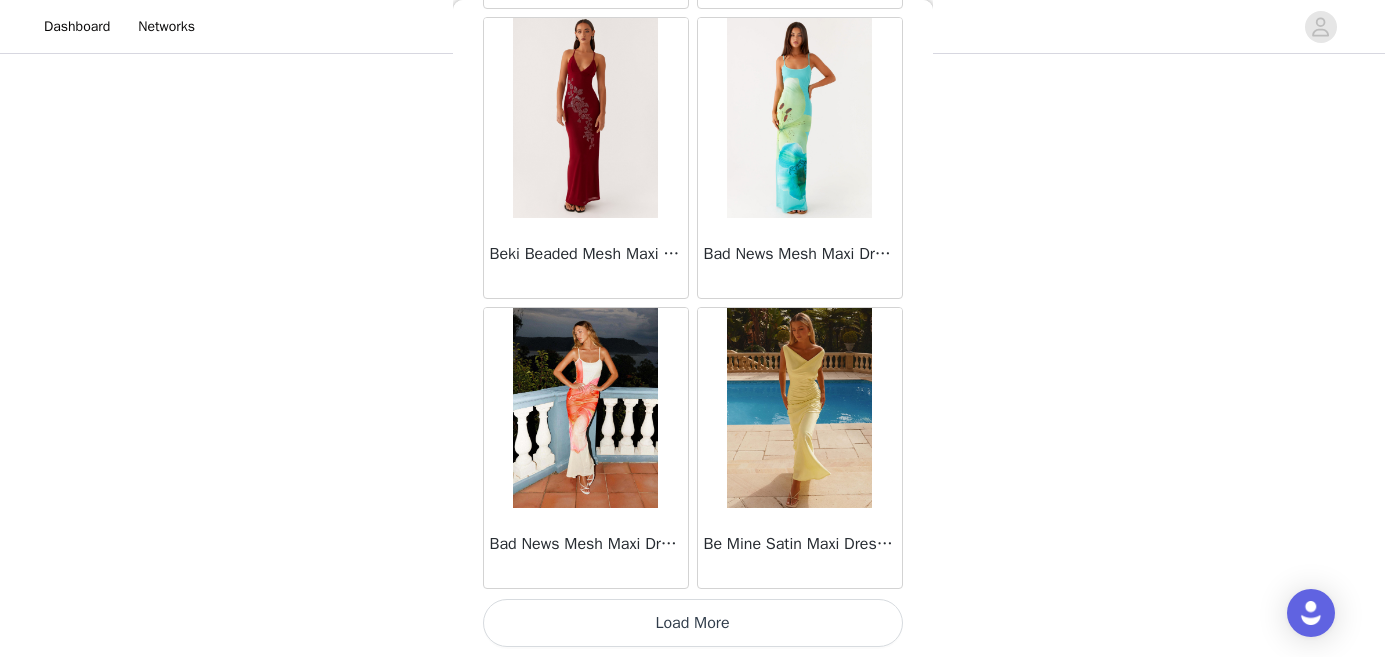 click on "Load More" at bounding box center [693, 623] 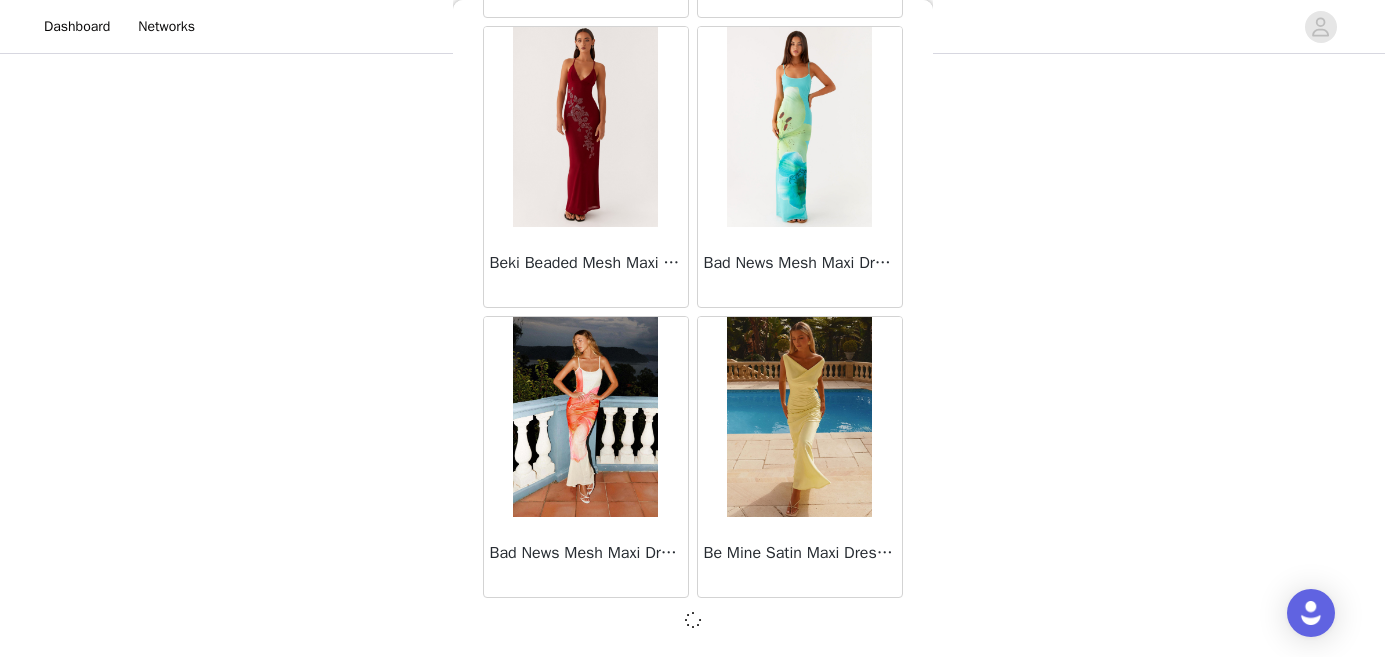 scroll, scrollTop: 2394, scrollLeft: 0, axis: vertical 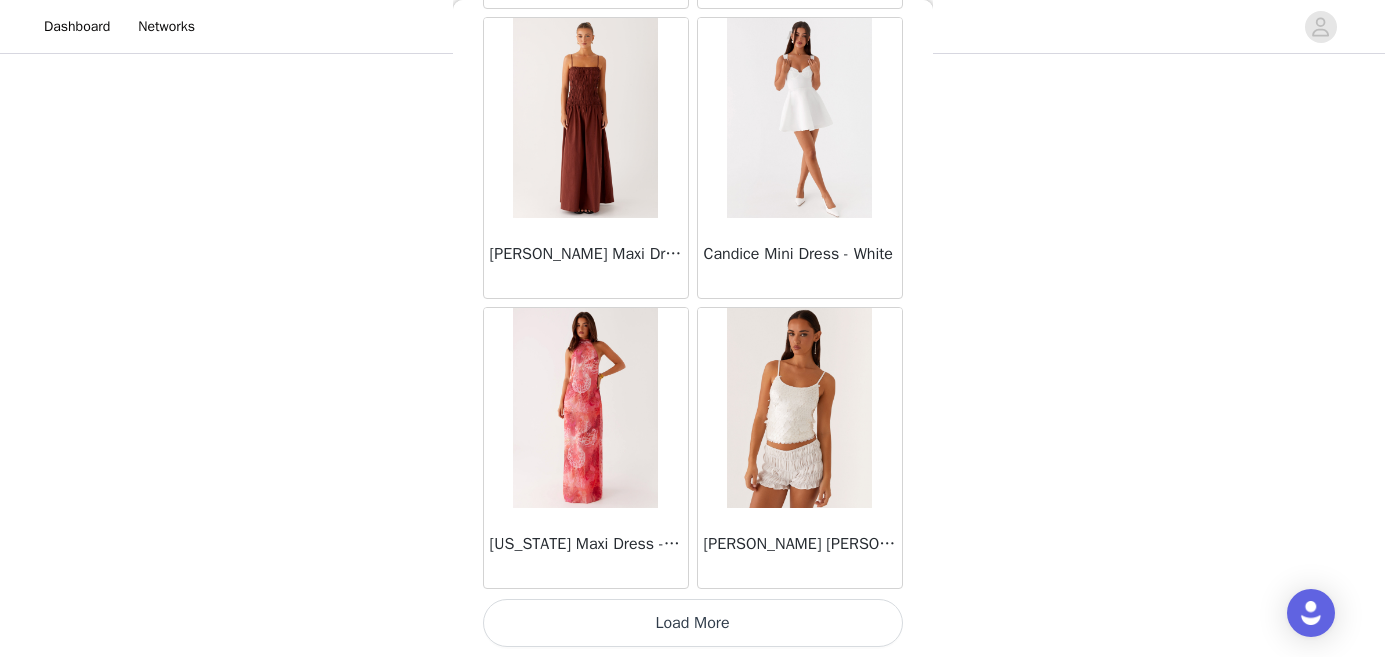 click on "Load More" at bounding box center [693, 623] 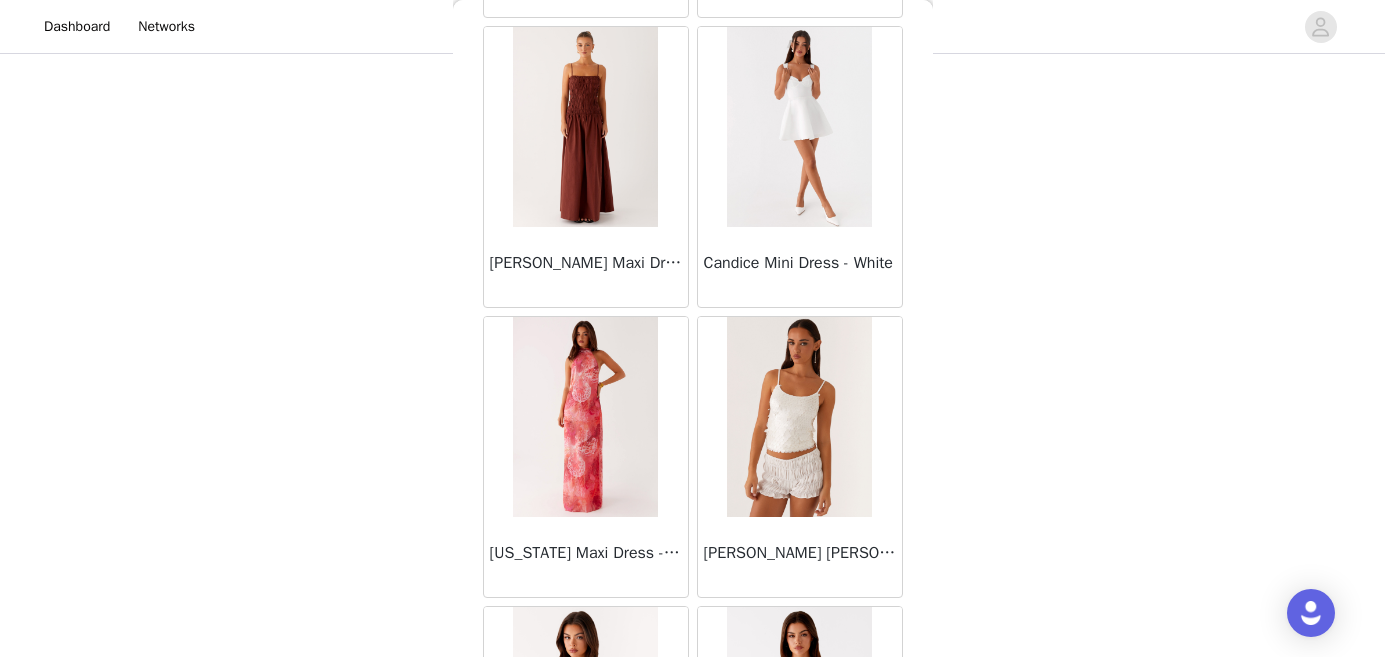 scroll, scrollTop: 257, scrollLeft: 0, axis: vertical 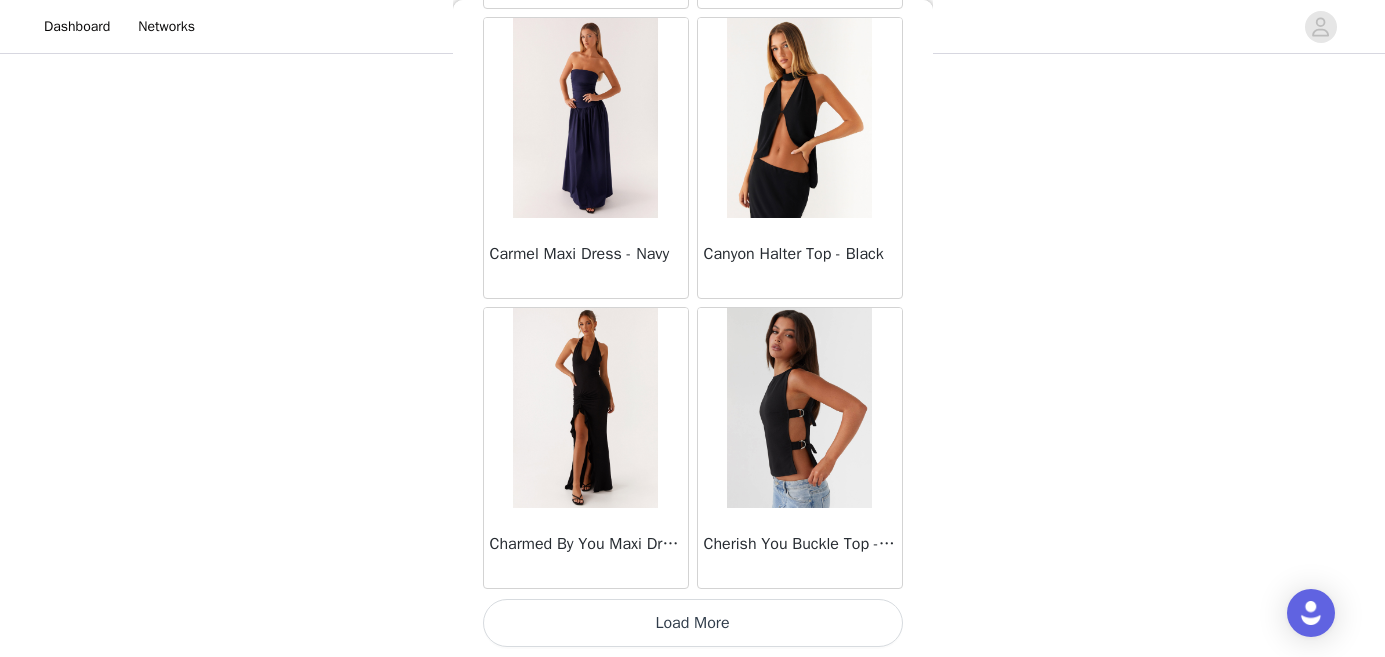 click on "Load More" at bounding box center (693, 623) 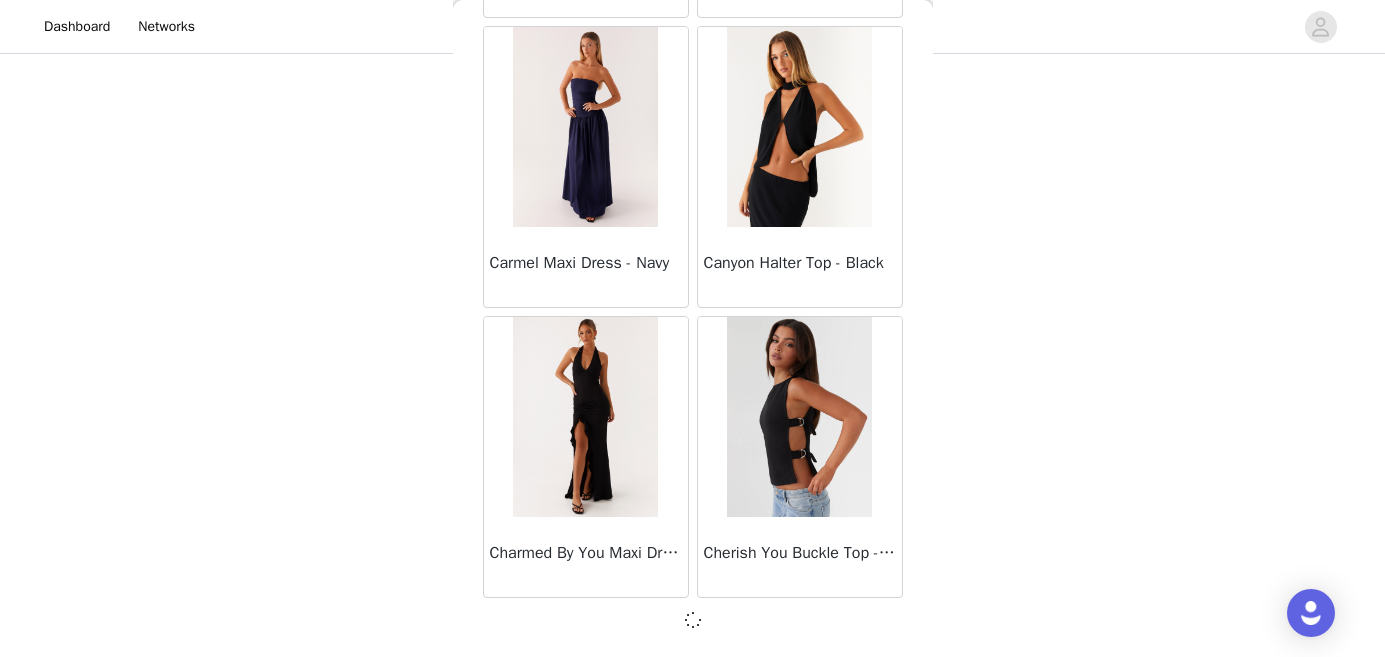 scroll, scrollTop: 257, scrollLeft: 0, axis: vertical 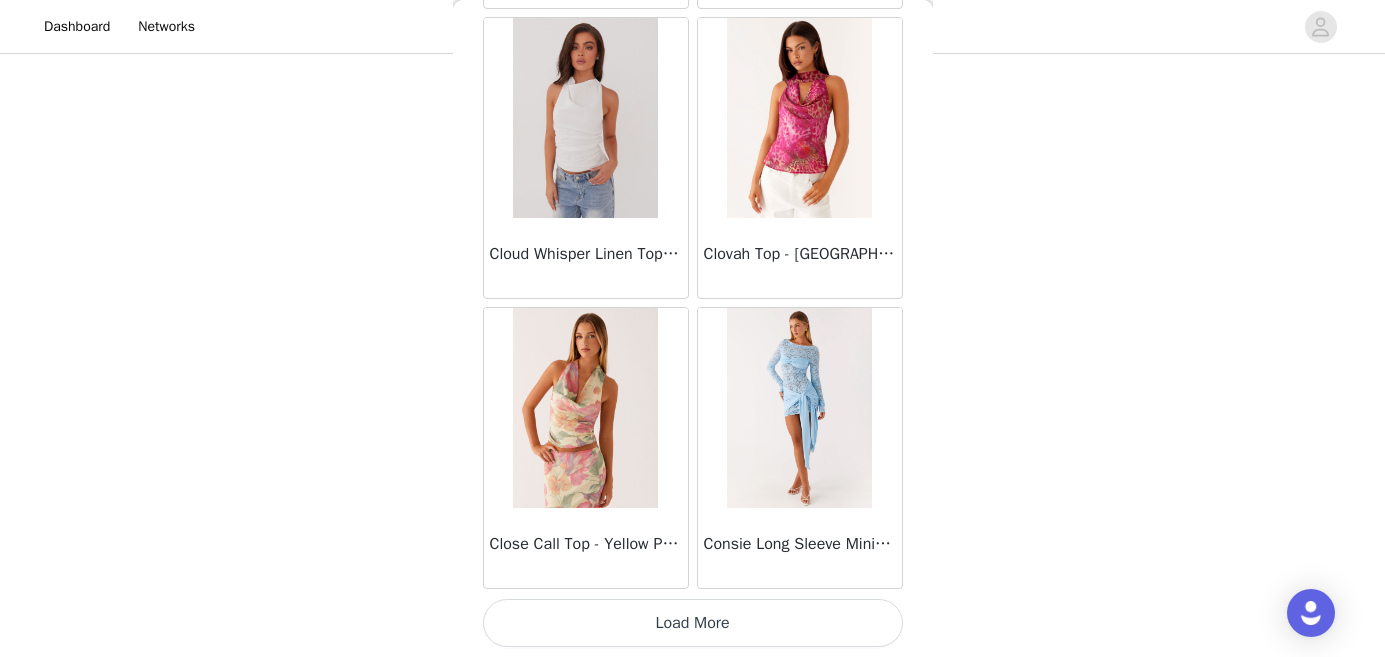 click on "Load More" at bounding box center (693, 623) 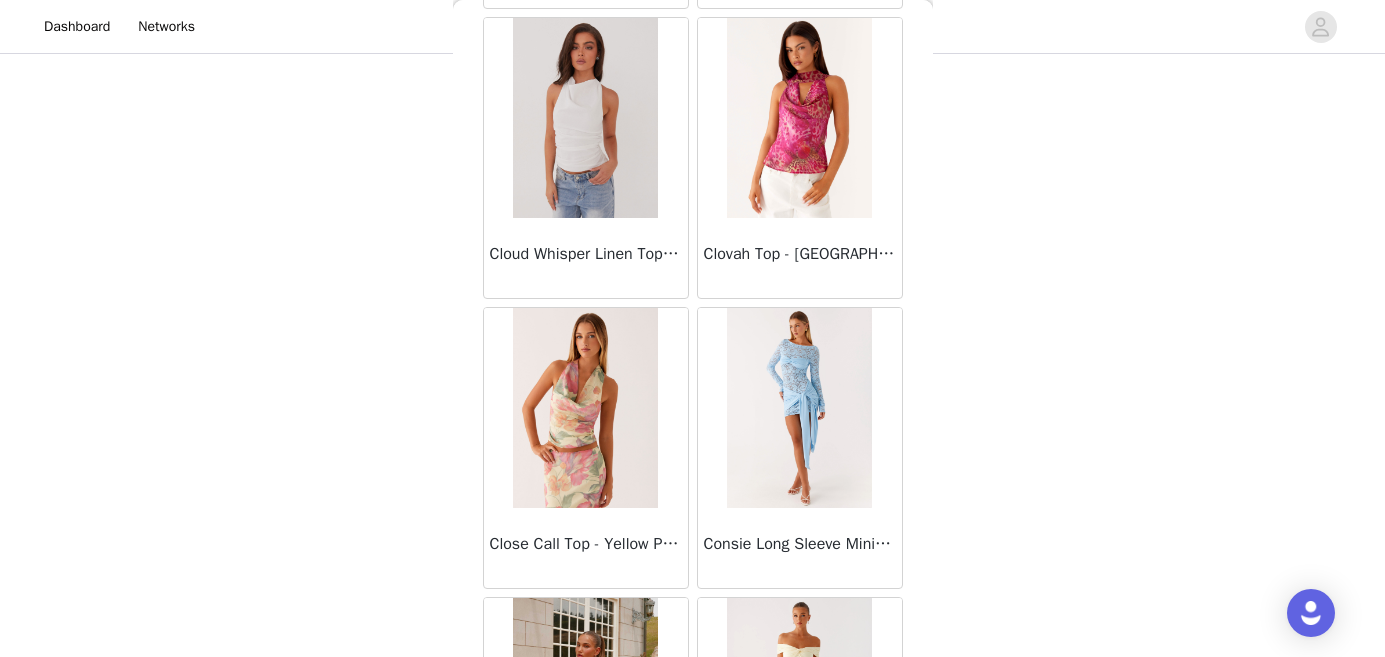 scroll, scrollTop: 257, scrollLeft: 0, axis: vertical 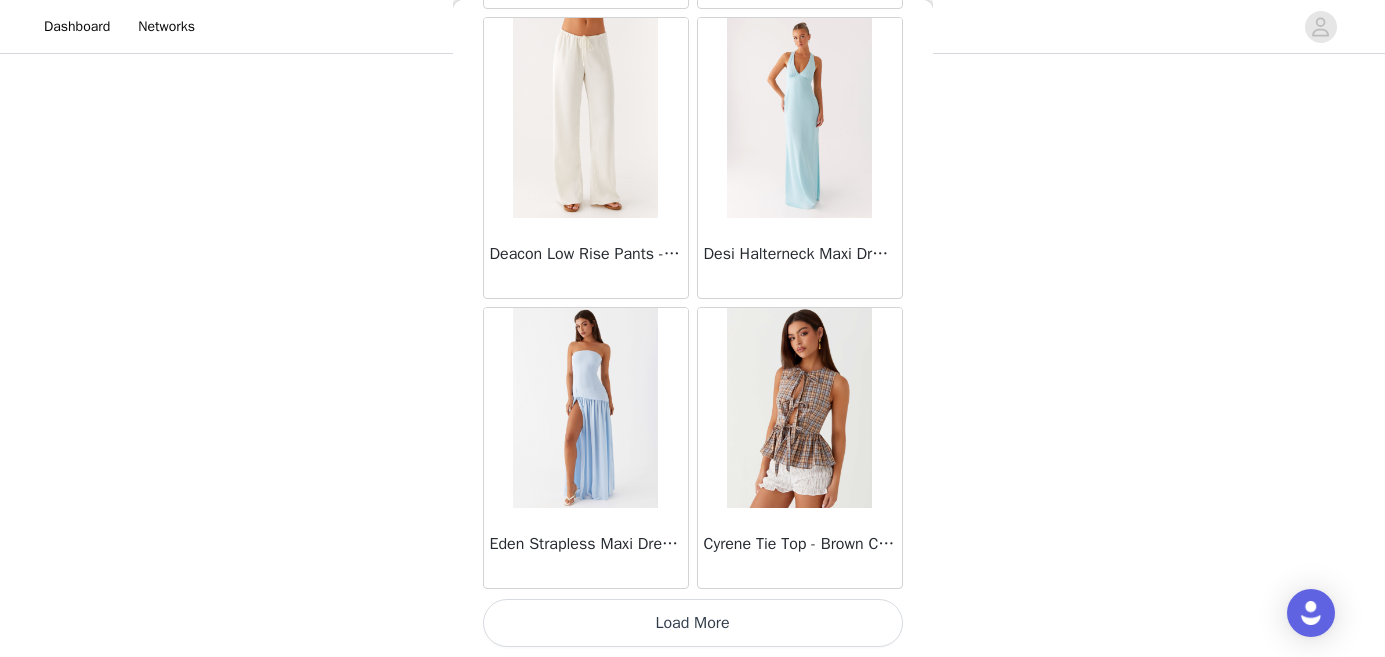 click on "Load More" at bounding box center (693, 623) 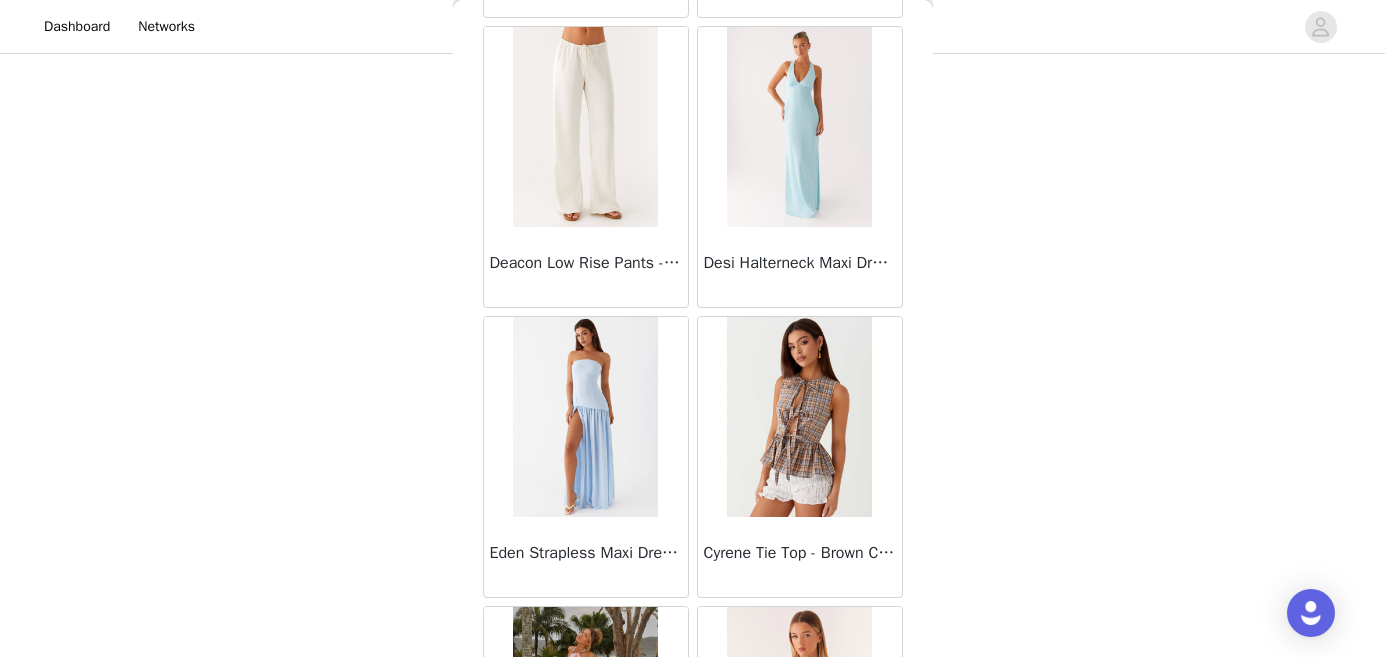 scroll, scrollTop: 262, scrollLeft: 0, axis: vertical 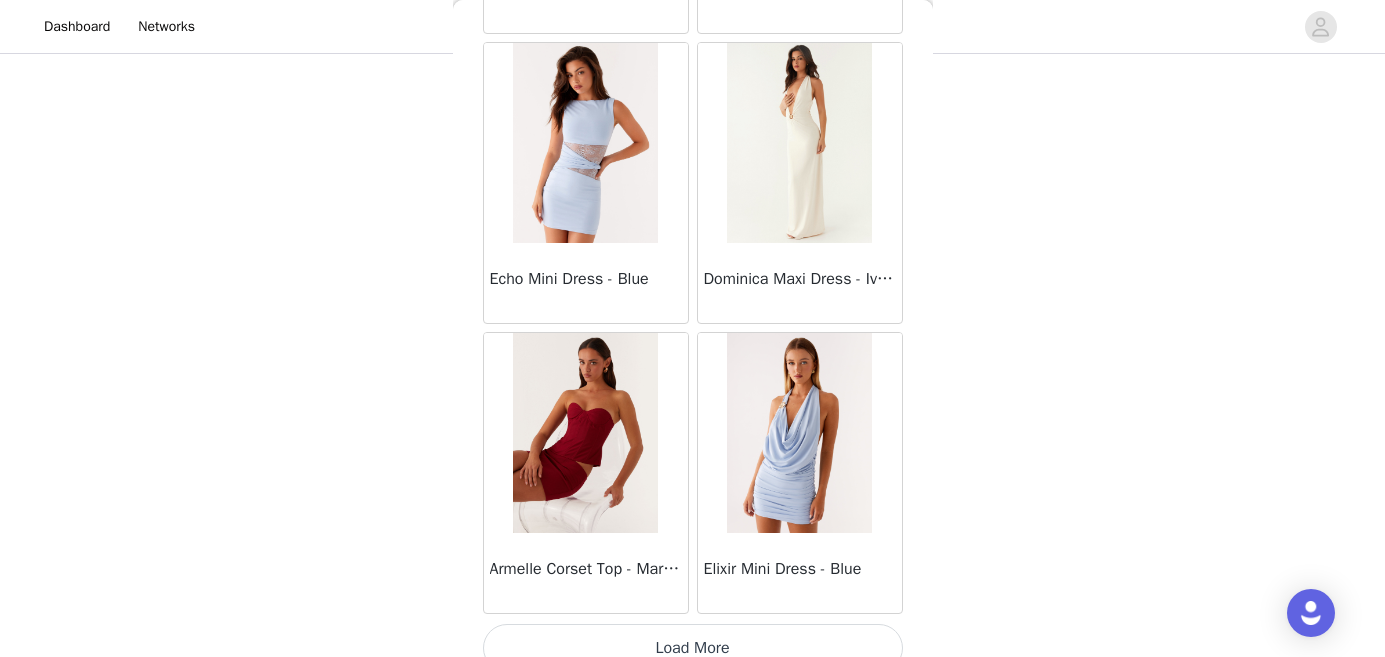 click on "Load More" at bounding box center [693, 648] 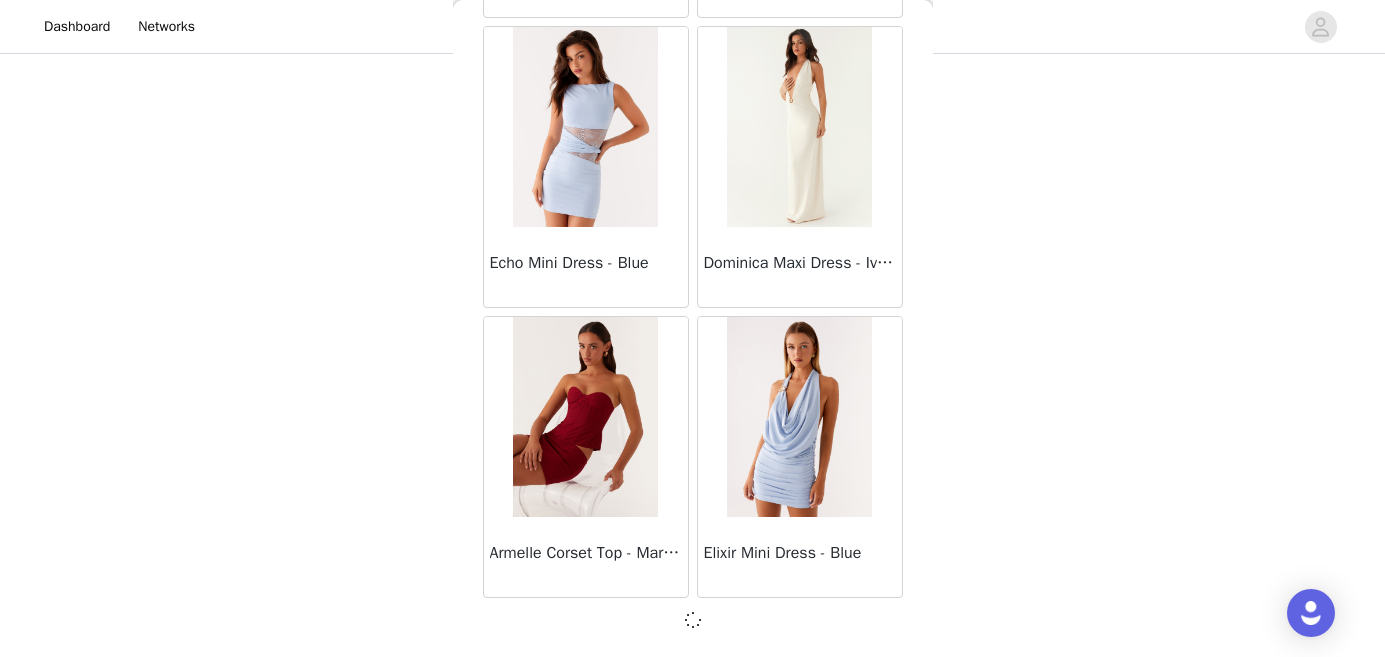 scroll, scrollTop: 16894, scrollLeft: 0, axis: vertical 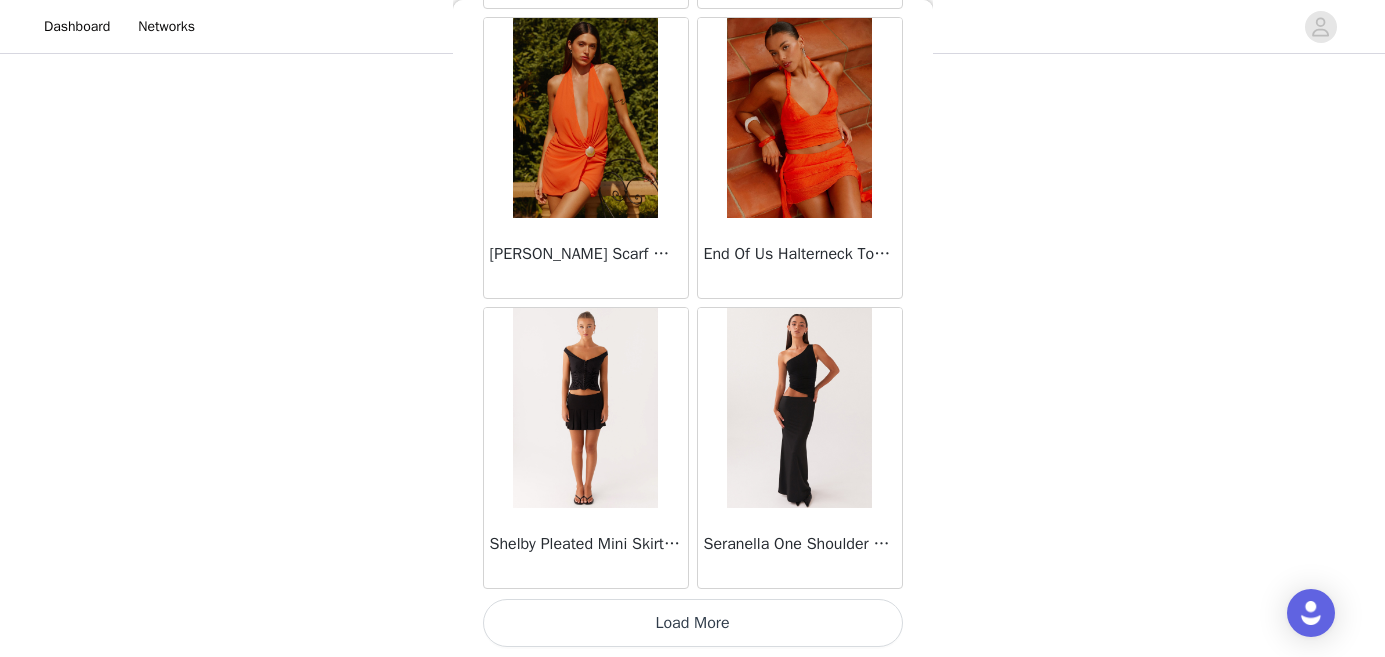 click on "Load More" at bounding box center [693, 623] 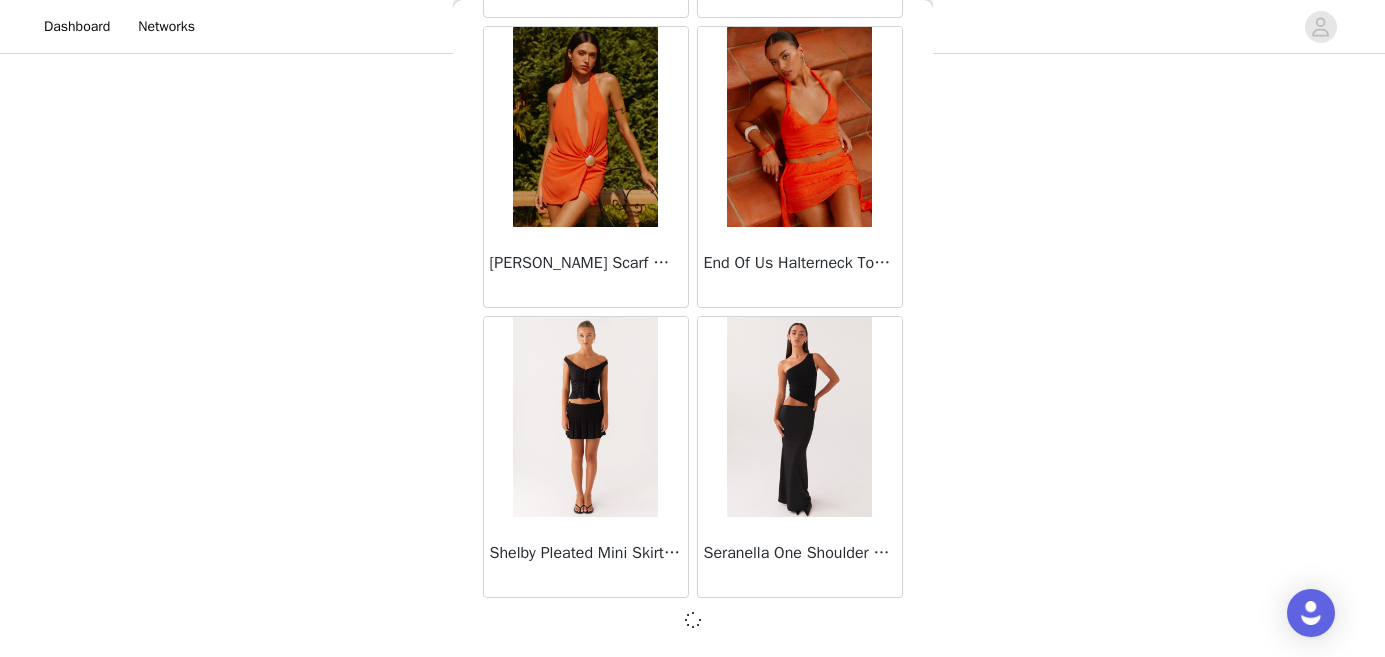 scroll, scrollTop: 19794, scrollLeft: 0, axis: vertical 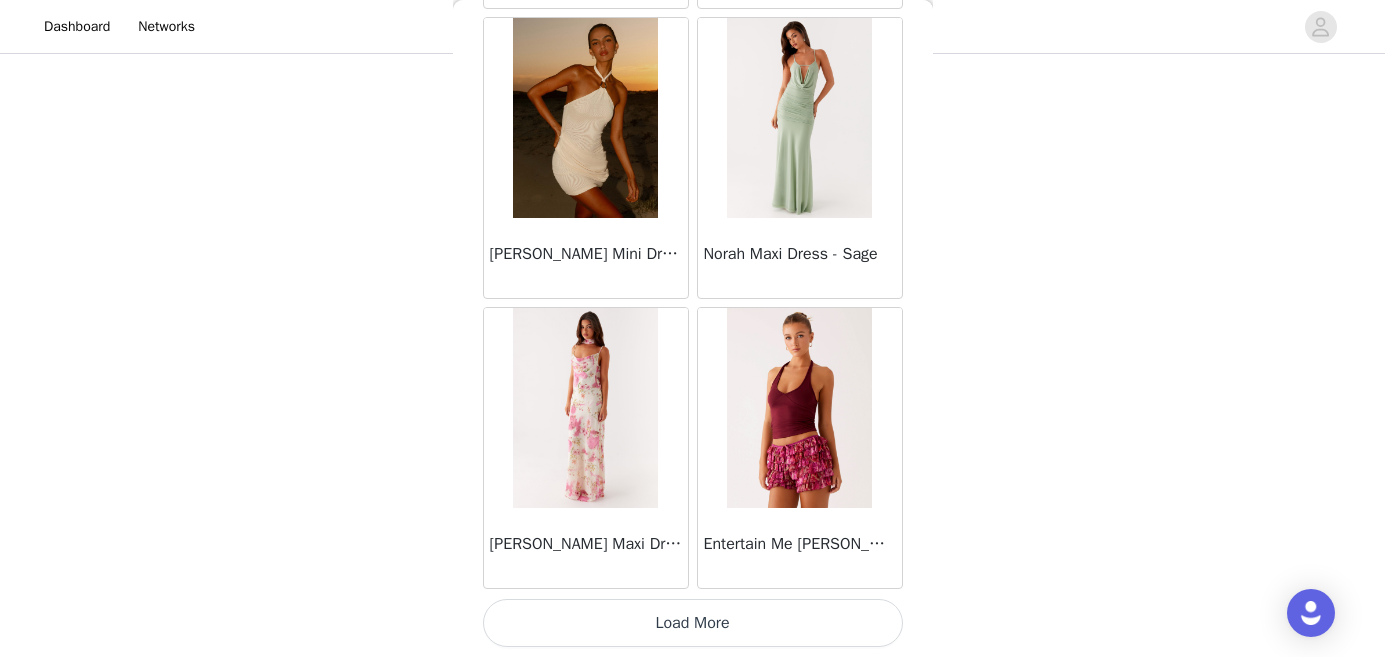 click on "Load More" at bounding box center [693, 623] 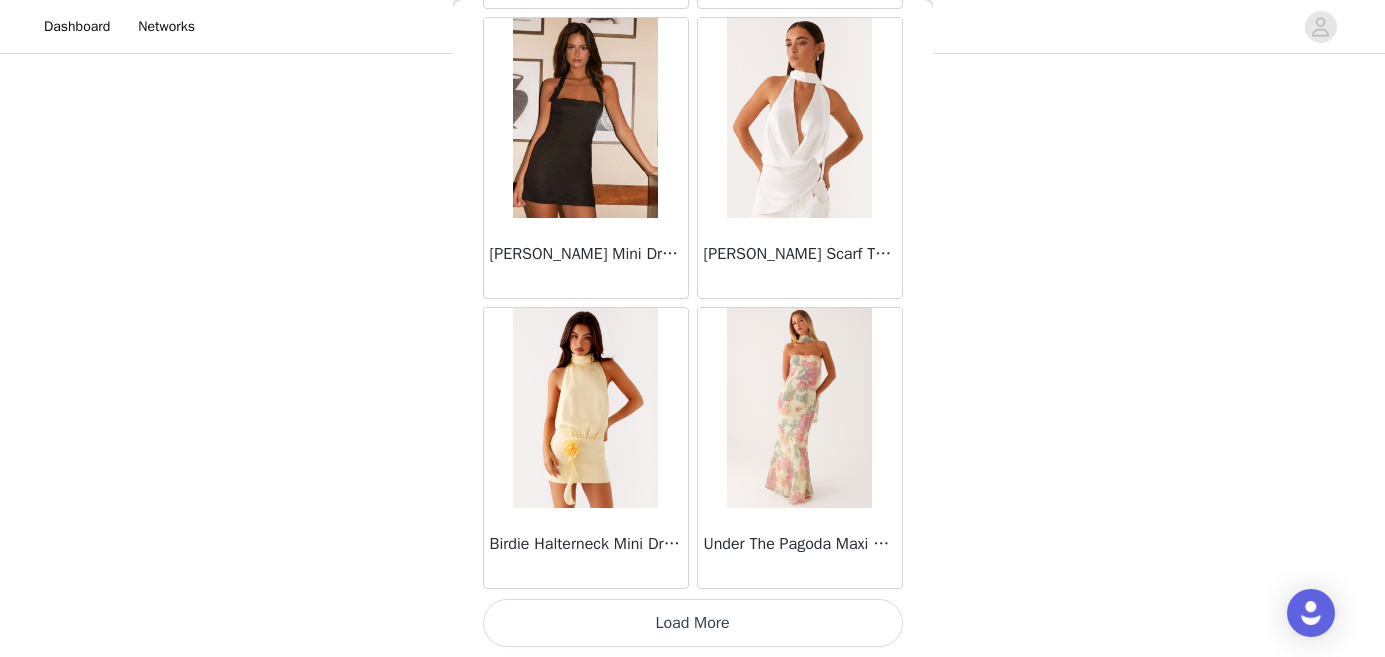 scroll, scrollTop: 25603, scrollLeft: 0, axis: vertical 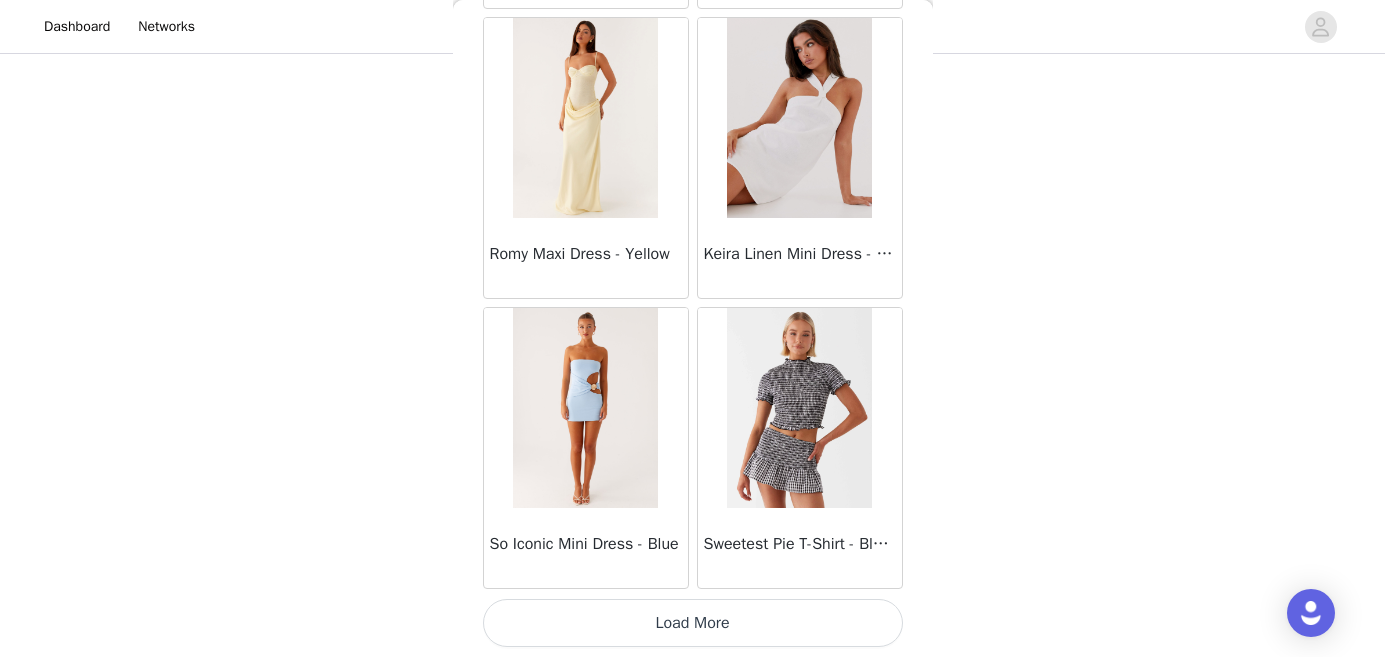 click on "Load More" at bounding box center [693, 623] 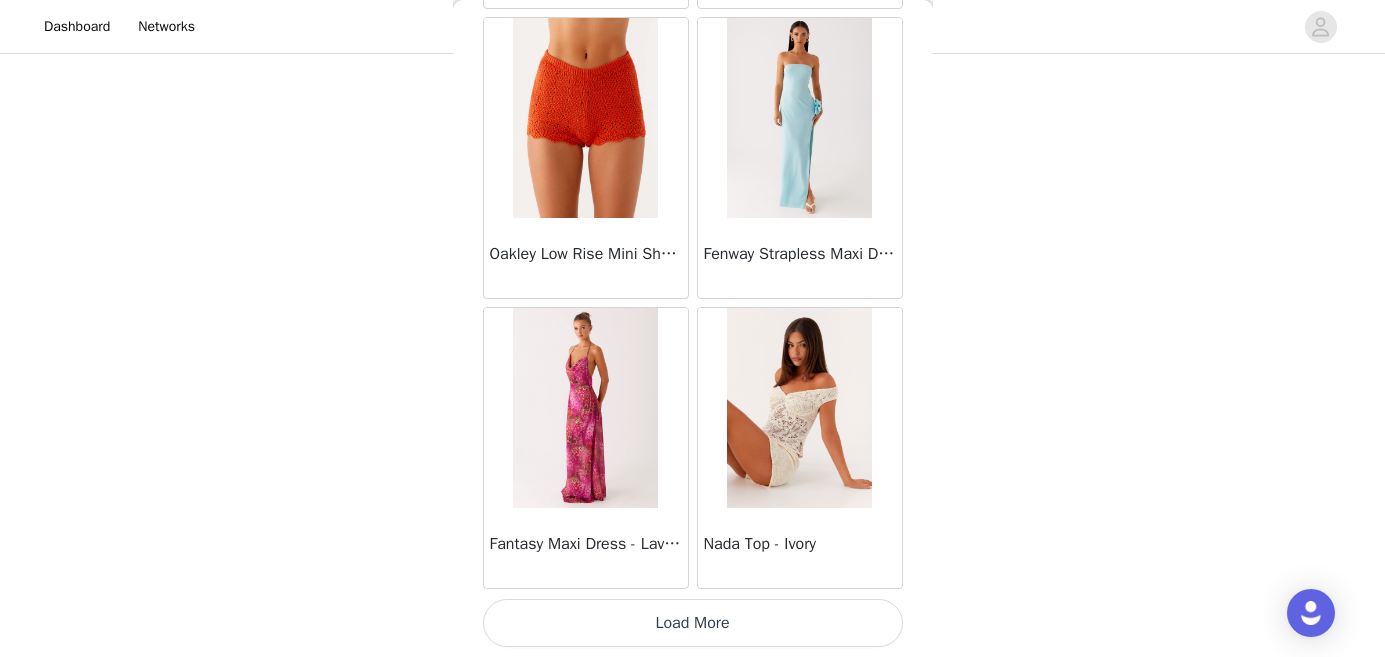 scroll, scrollTop: 31403, scrollLeft: 0, axis: vertical 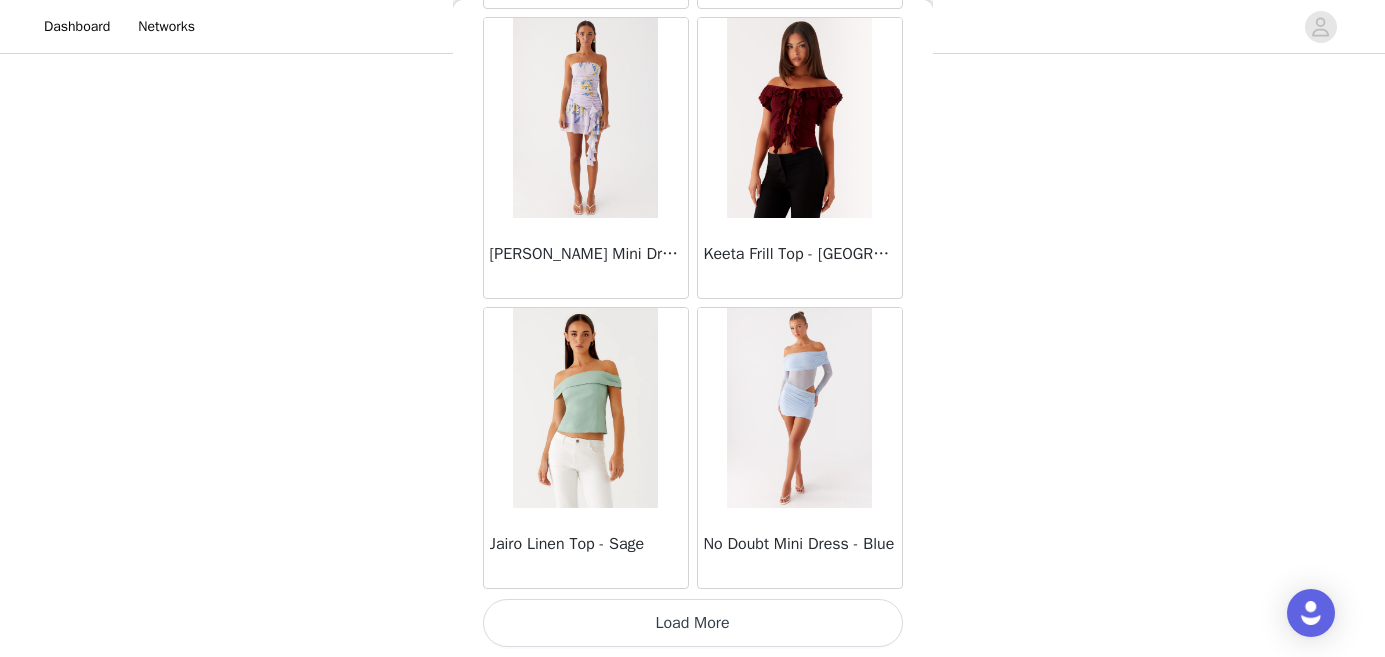 click on "Load More" at bounding box center [693, 623] 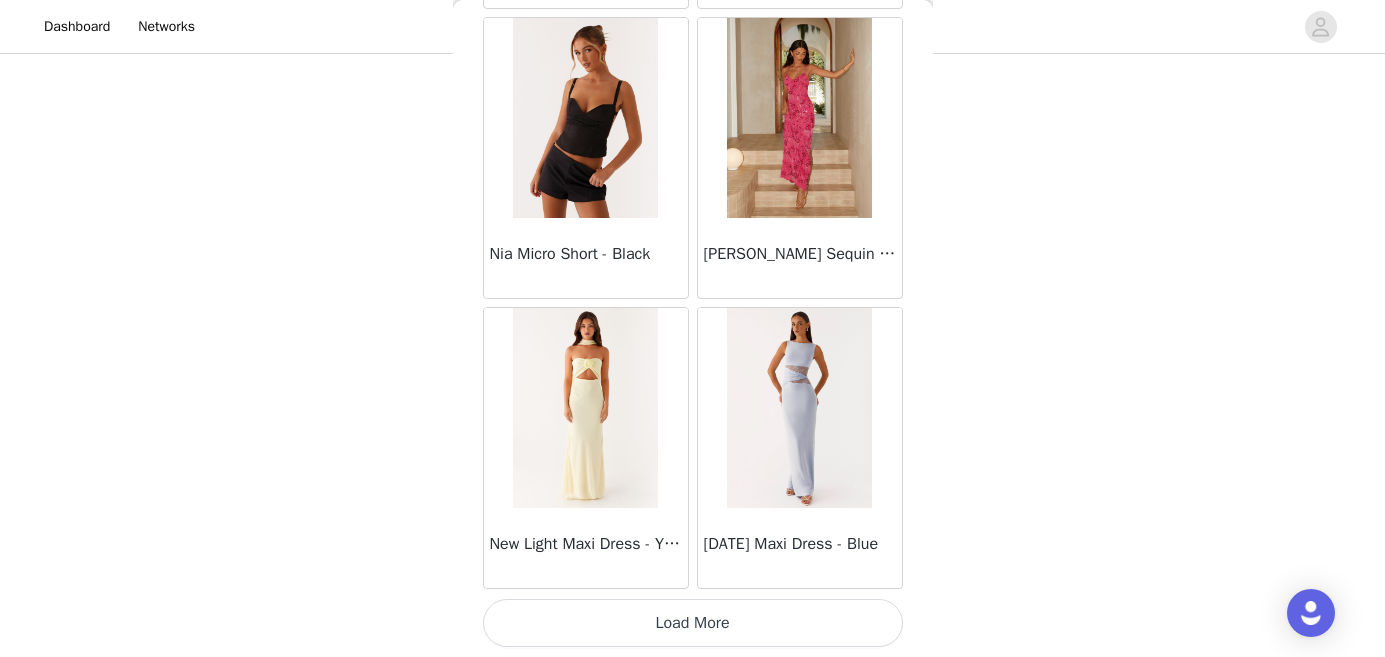 click on "Load More" at bounding box center (693, 623) 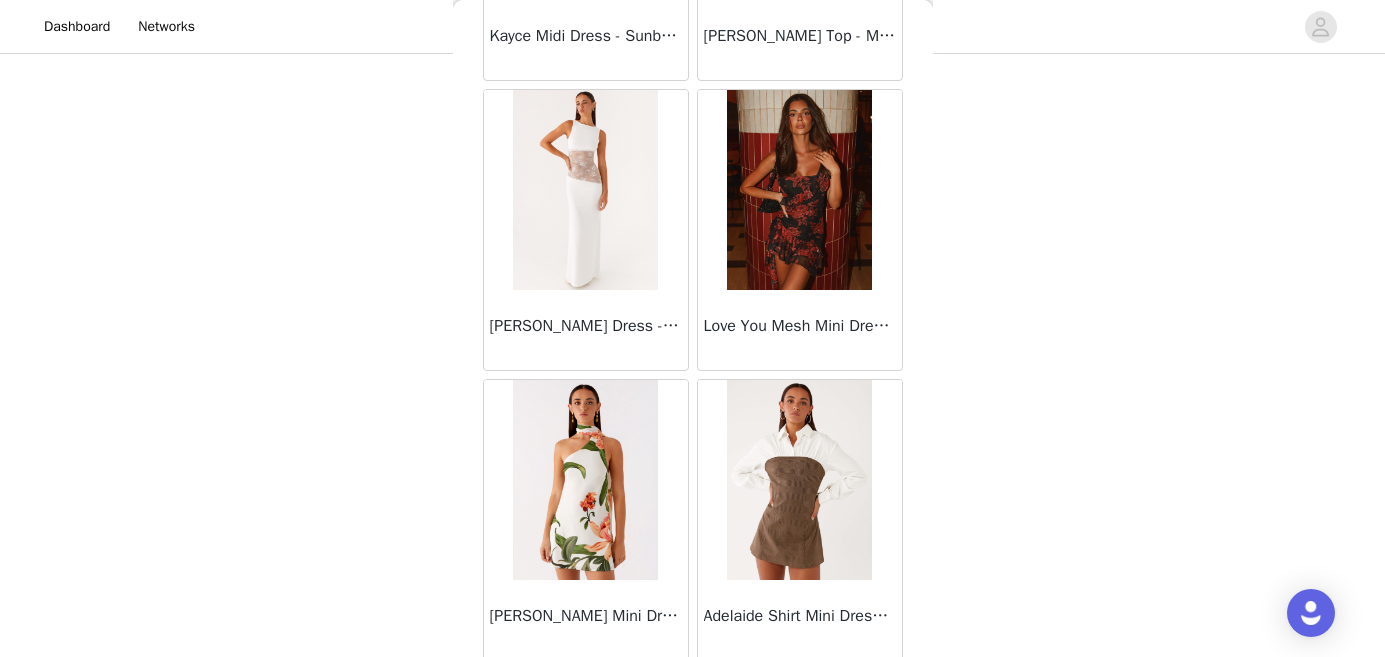 click on "Back       [PERSON_NAME] Strapless Mini Dress - Yellow       [PERSON_NAME] Maxi Dress - Orange Blue Floral       Avenue Mini Dress - Plum       Aullie Maxi Dress - Yellow       Aullie Maxi Dress - Ivory       Aullie Mini Dress - Black       Avalia Backless Scarf Mini Dress - White Polka Dot       Aullie Maxi Dress - Blue       [PERSON_NAME] Maxi Dress - Bloom Wave Print       Athens One Shoulder Top - Floral       Aullie Mini Dress - Blue       Aullie Maxi Dress - [PERSON_NAME] Strapless Mini Dress - Cobalt       Atlantic Midi Dress - Yellow       Aullie Maxi Dress - Pink       Azura Halter Top - Yellow       Beki Beaded Mesh Maxi Dress - Deep Red       Bad News Mesh Maxi Dress - Turquoise Floral       Bad News Mesh Maxi Dress - Yellow Floral       Be Mine Satin Maxi Dress - Canary       Belize Maxi Dress - Yellow       [PERSON_NAME] Off Shoulder Knit Top - Mint       [PERSON_NAME] Tube Top - Blue       [PERSON_NAME] Top - Red Gingham       Breaking News Mini Dress - Black       Bodie Maxi Dress - Pastel Yellow" at bounding box center (693, 328) 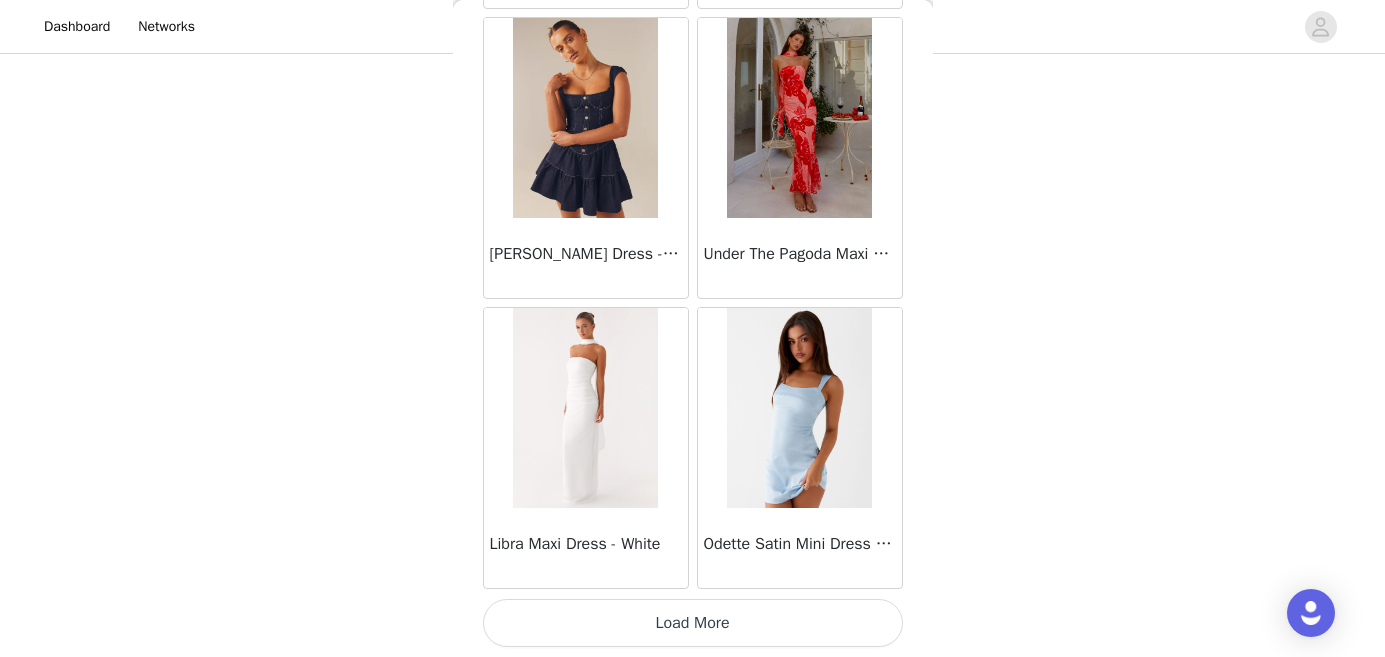 click on "Load More" at bounding box center [693, 623] 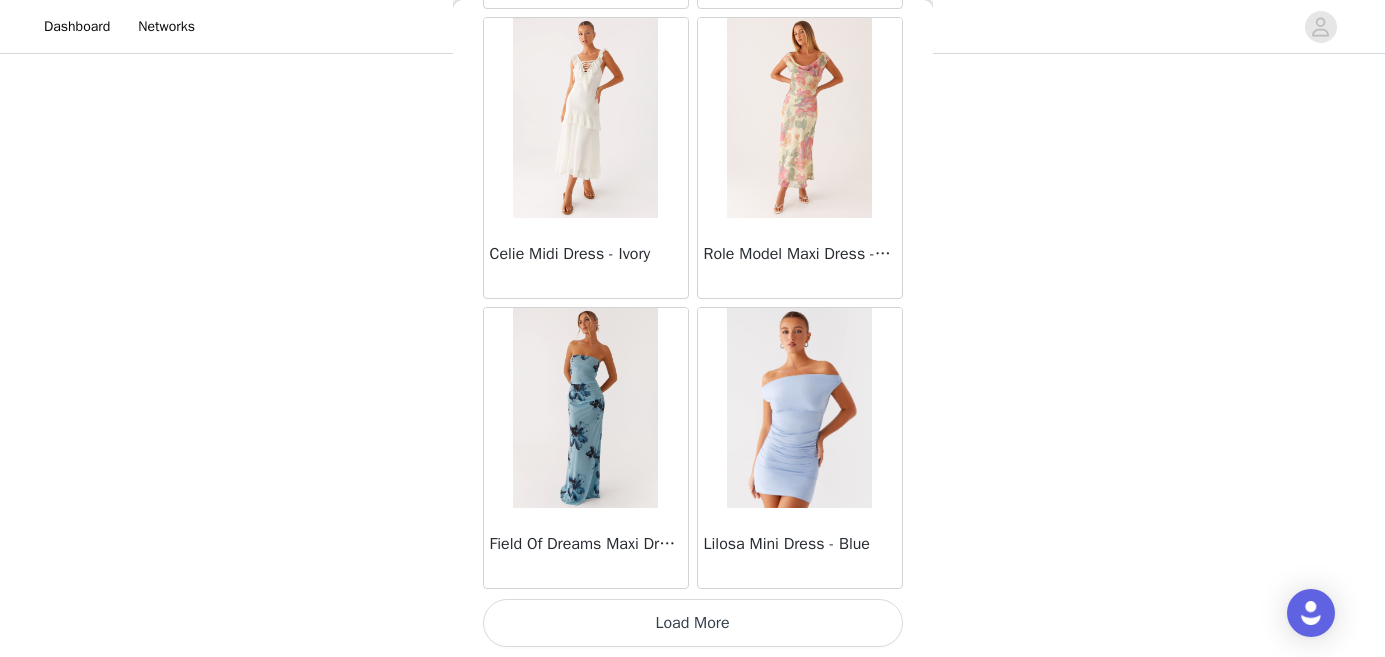 drag, startPoint x: 878, startPoint y: 624, endPoint x: 902, endPoint y: 597, distance: 36.124783 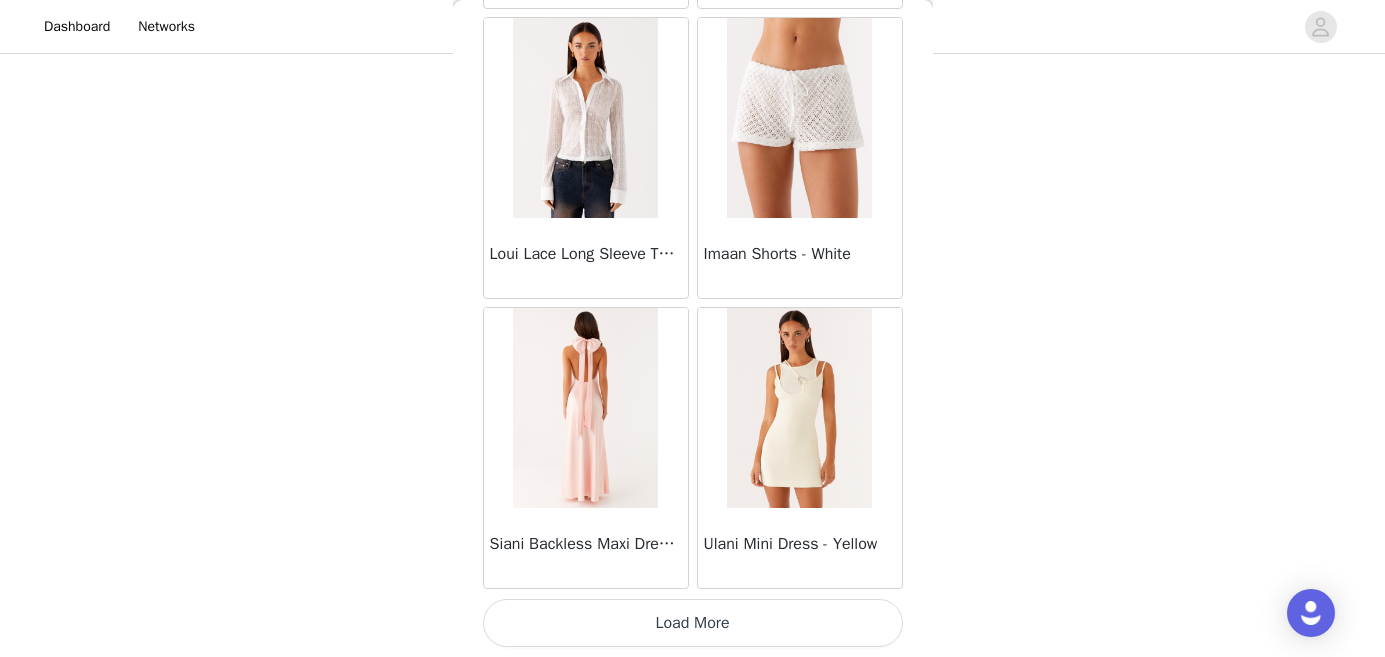 click on "Load More" at bounding box center (693, 623) 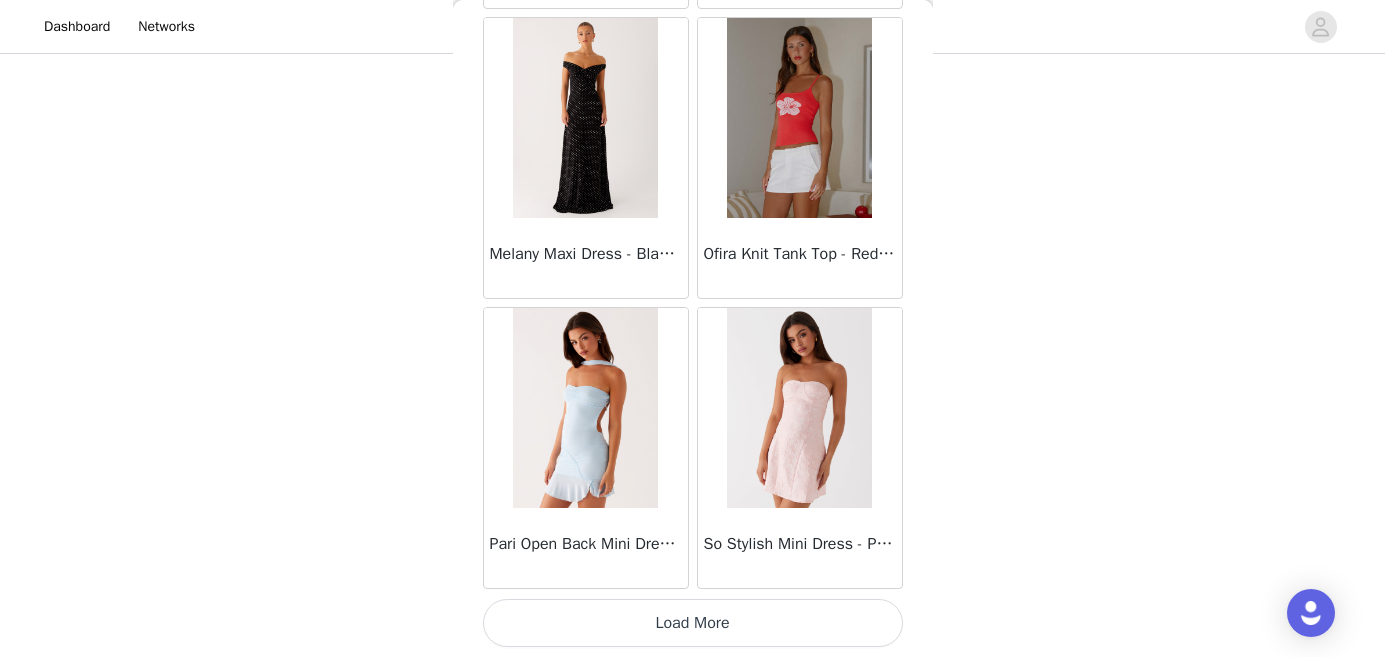 click on "Load More" at bounding box center [693, 623] 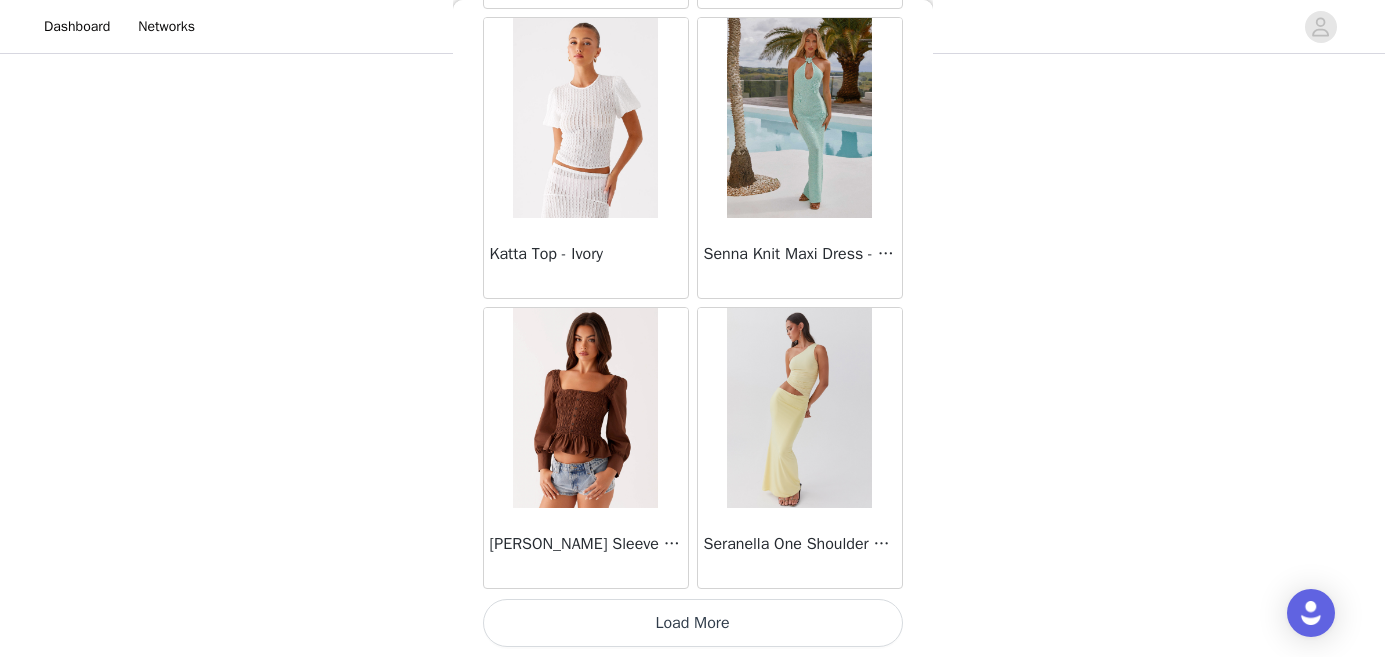 click on "Load More" at bounding box center (693, 623) 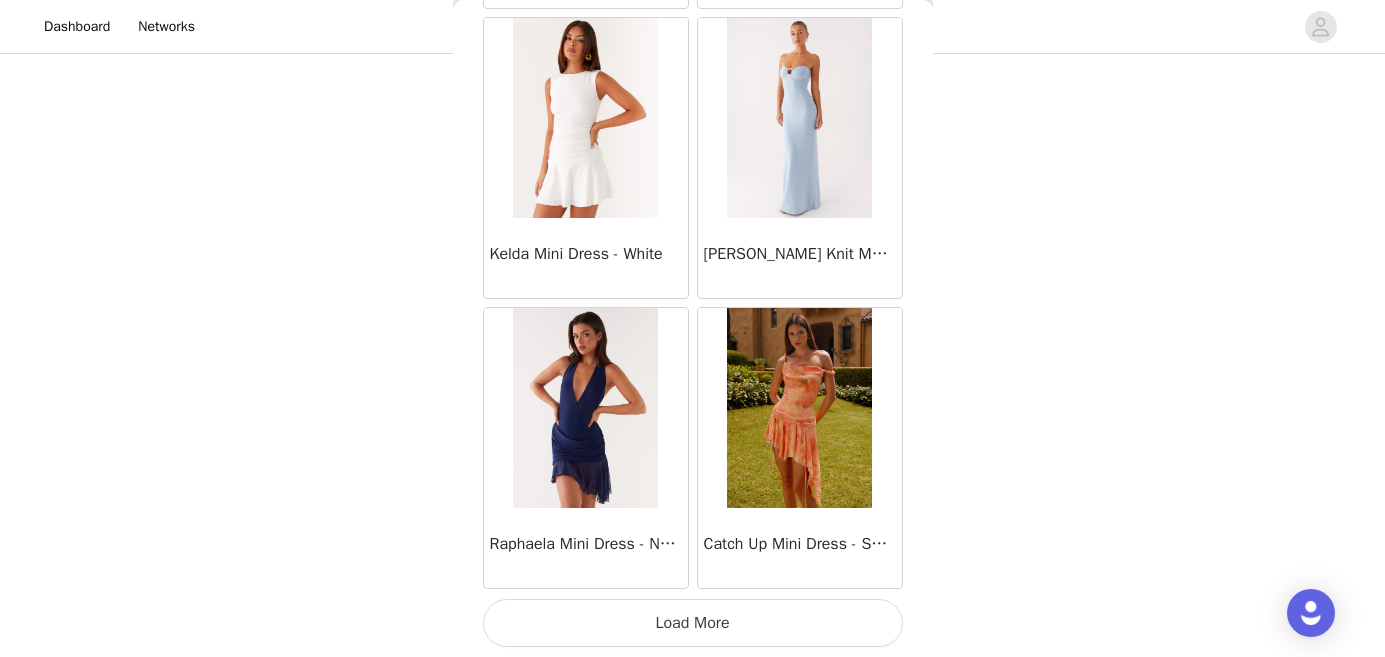 click on "Load More" at bounding box center [693, 623] 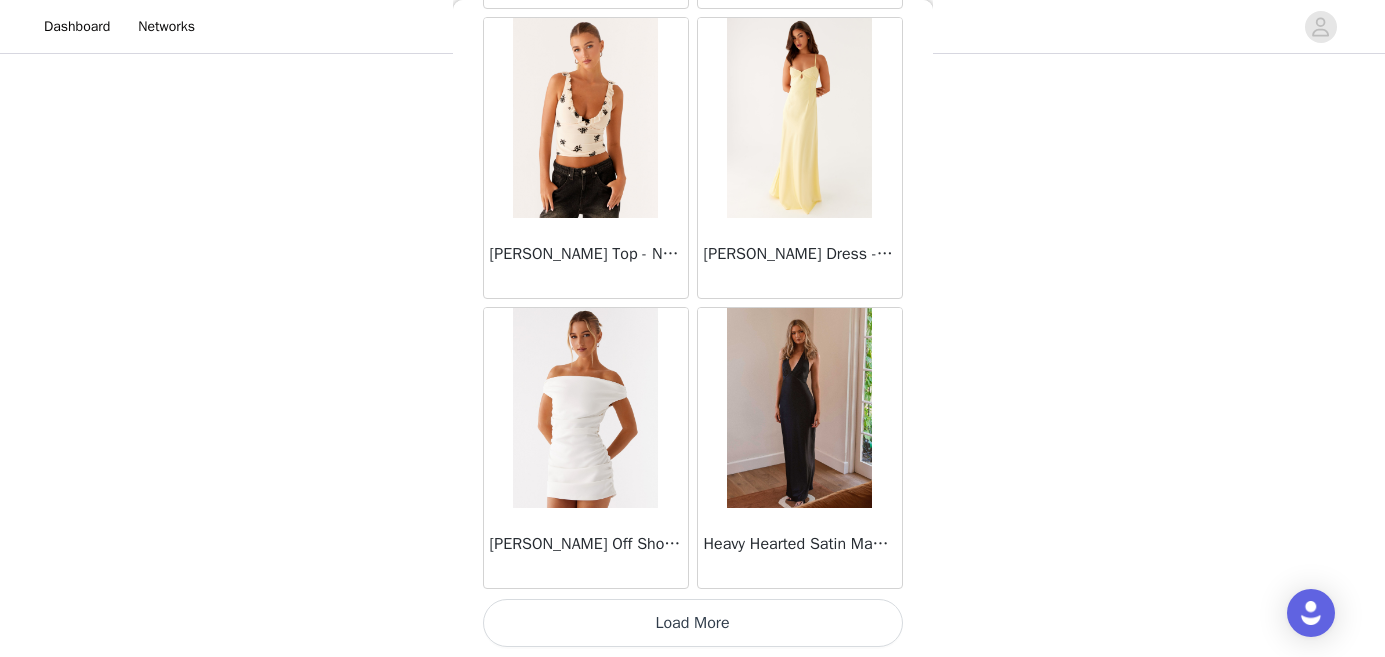 scroll, scrollTop: 257, scrollLeft: 0, axis: vertical 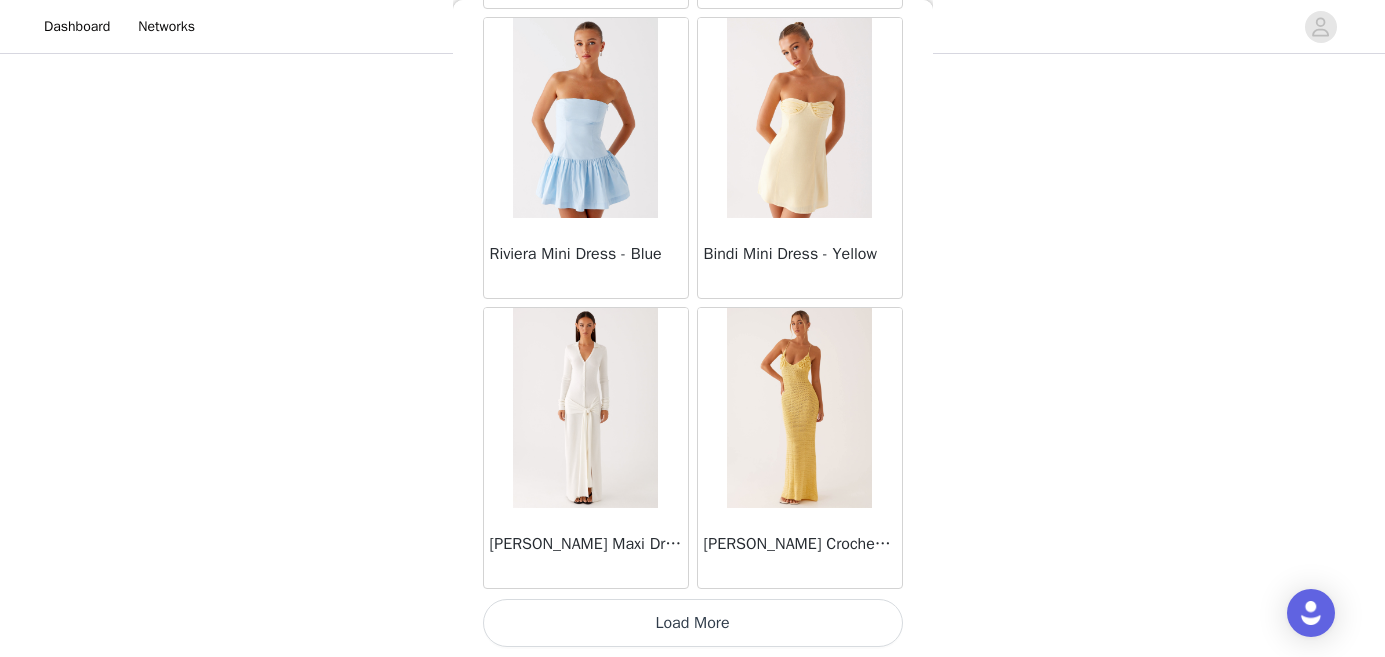 click on "Load More" at bounding box center (693, 623) 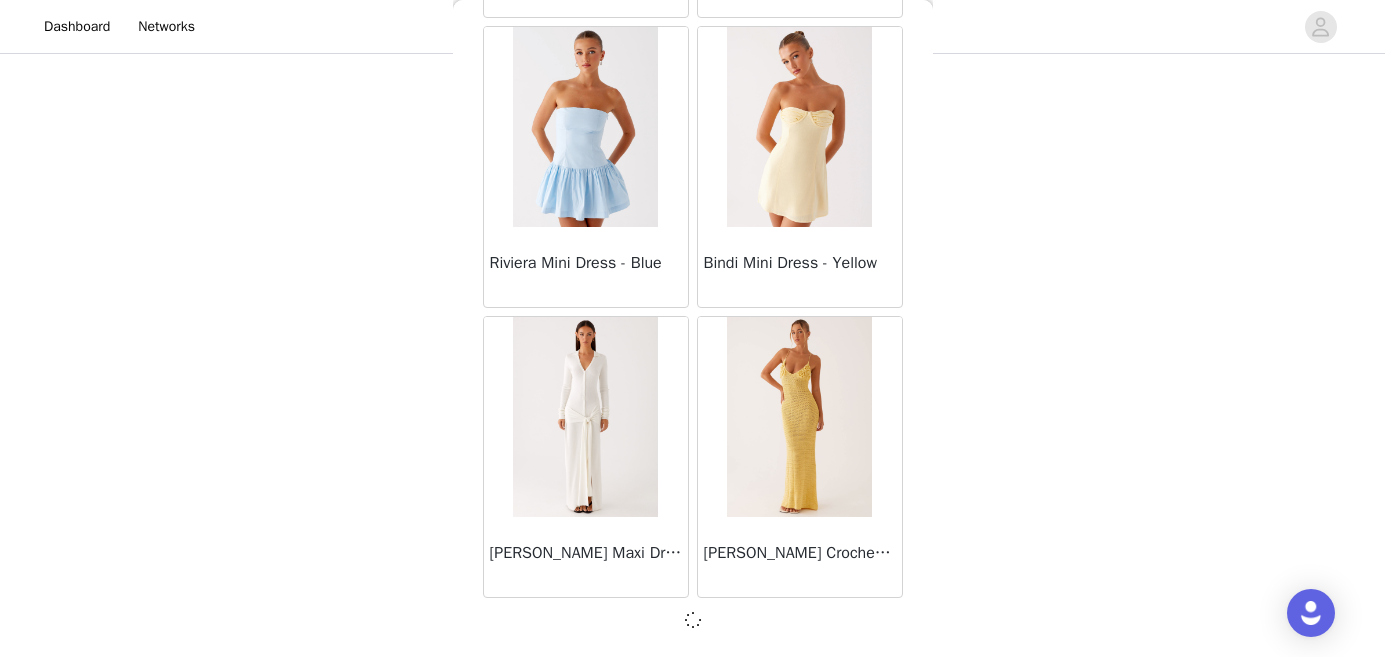 scroll, scrollTop: 60394, scrollLeft: 0, axis: vertical 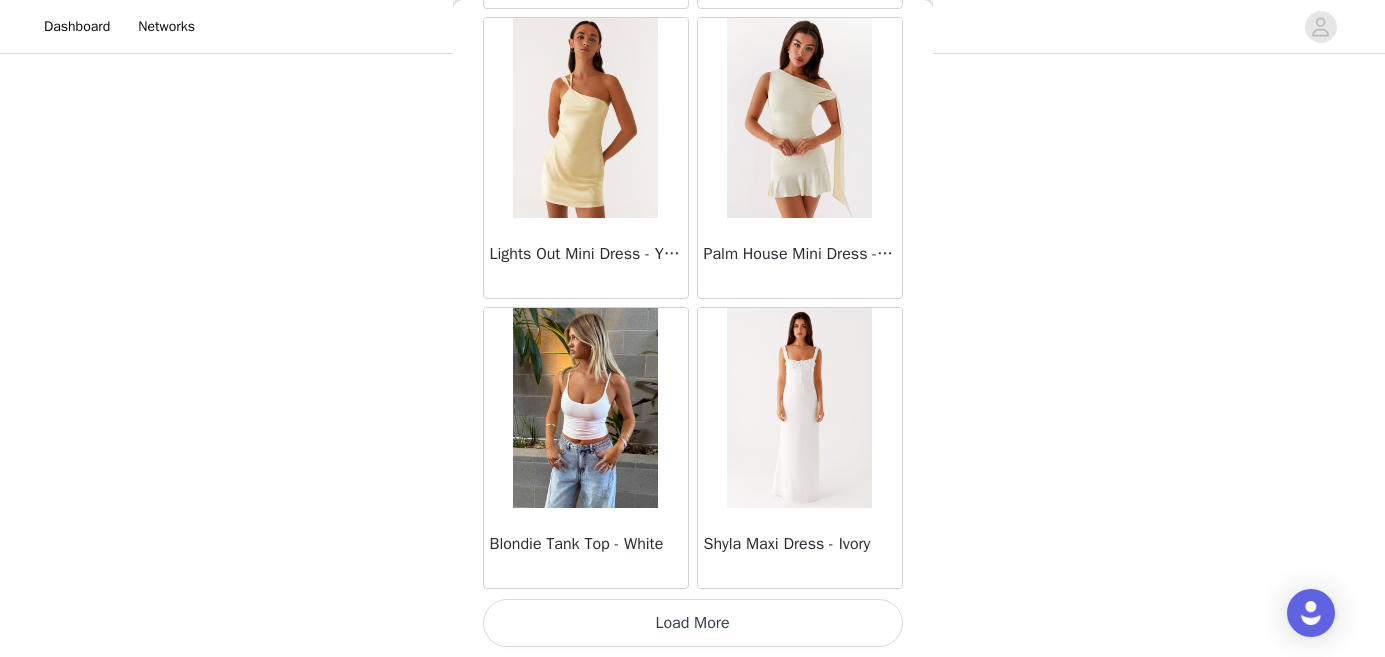 click on "Load More" at bounding box center (693, 623) 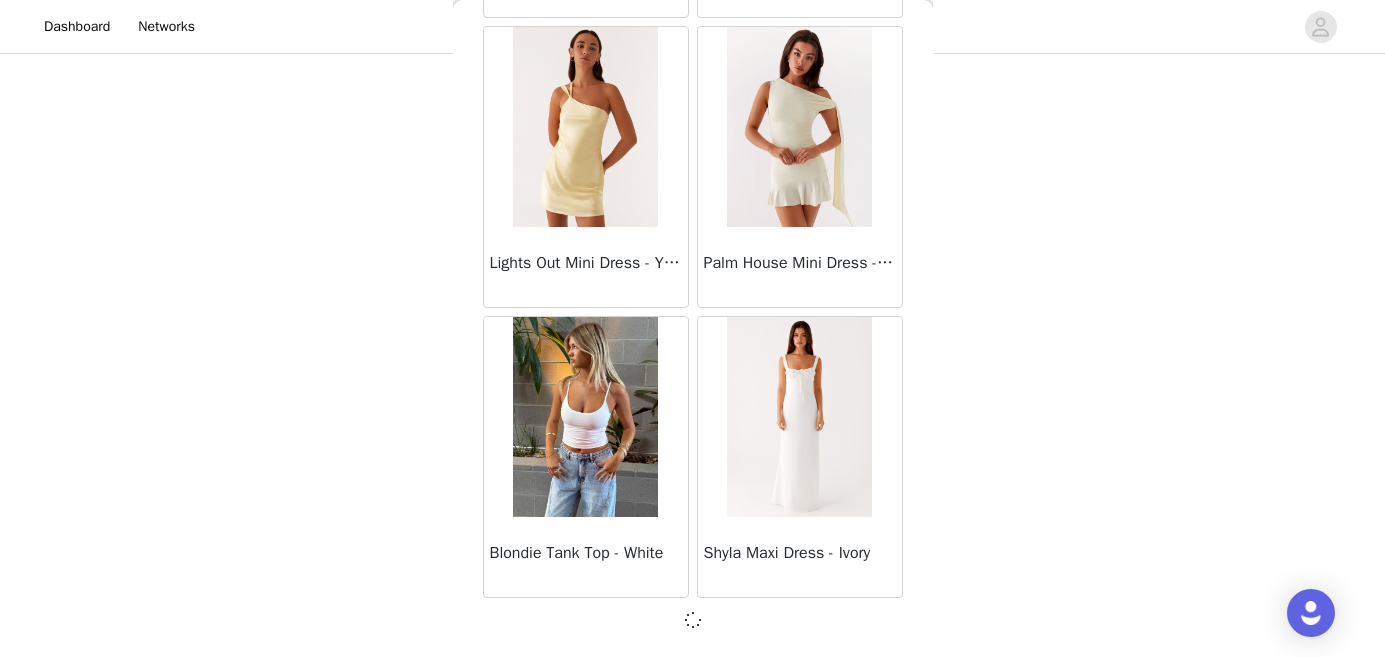 scroll, scrollTop: 63294, scrollLeft: 0, axis: vertical 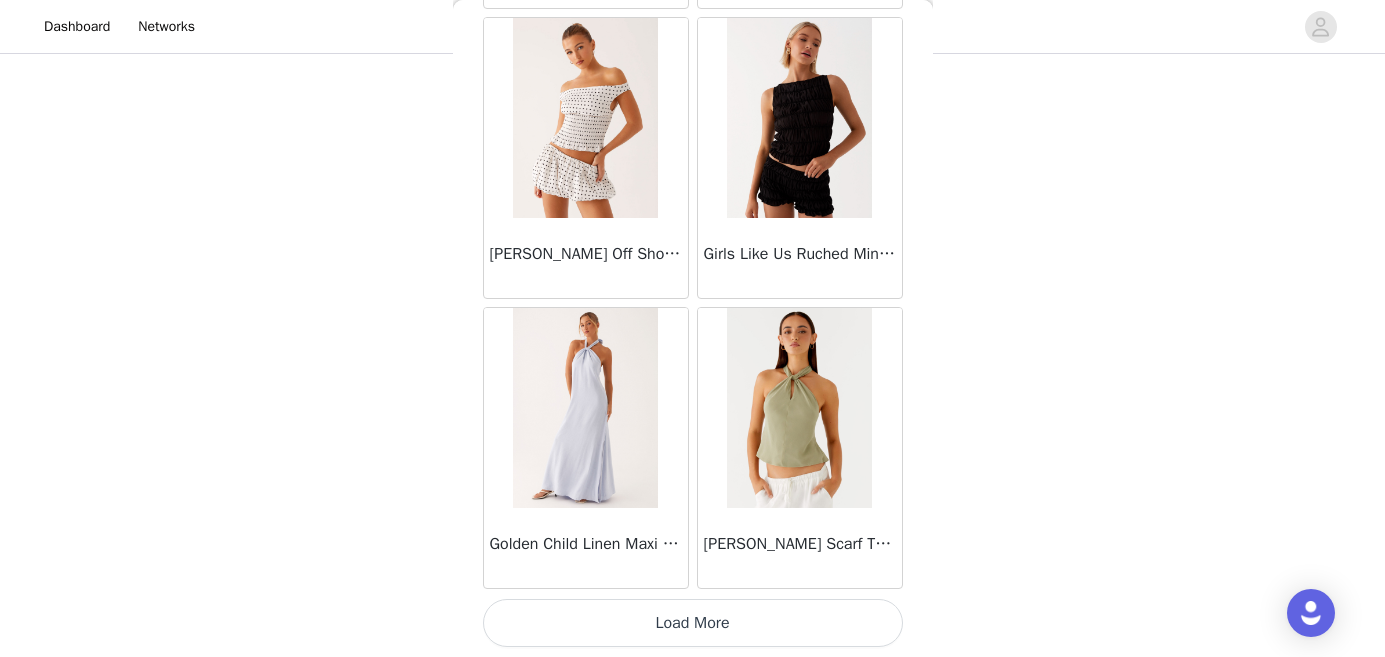 click on "Load More" at bounding box center (693, 623) 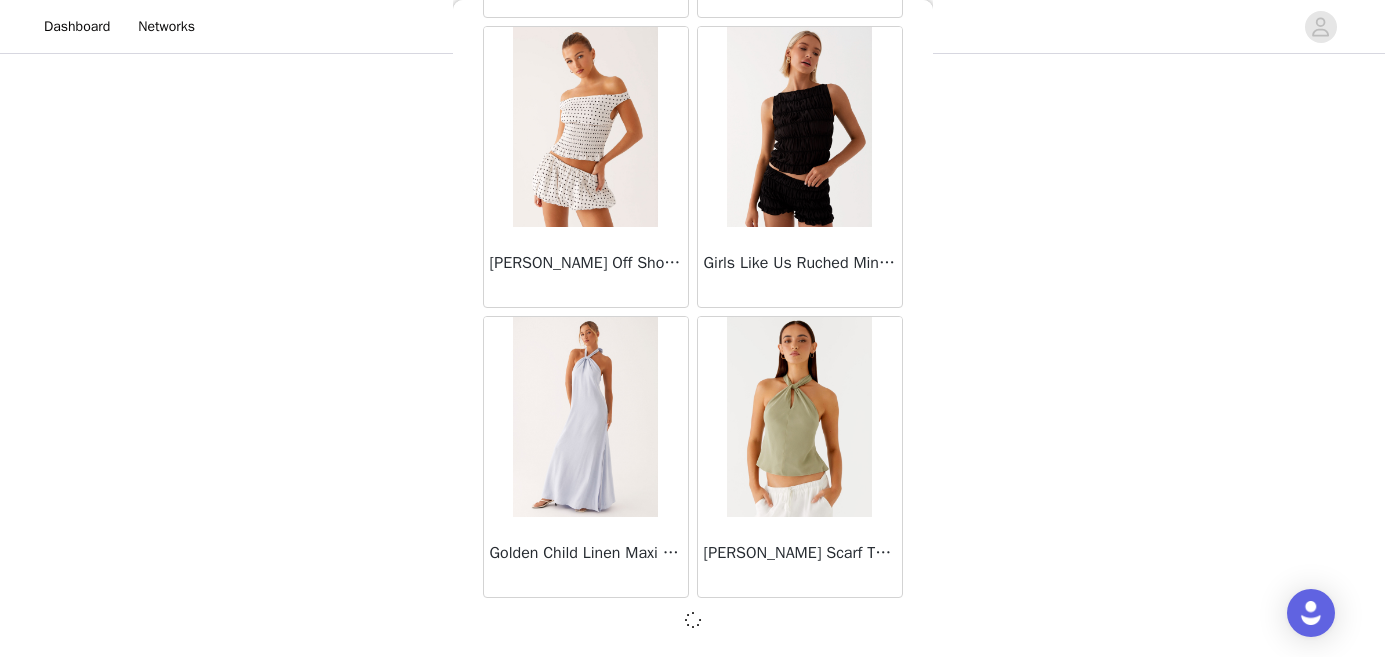 scroll, scrollTop: 66194, scrollLeft: 0, axis: vertical 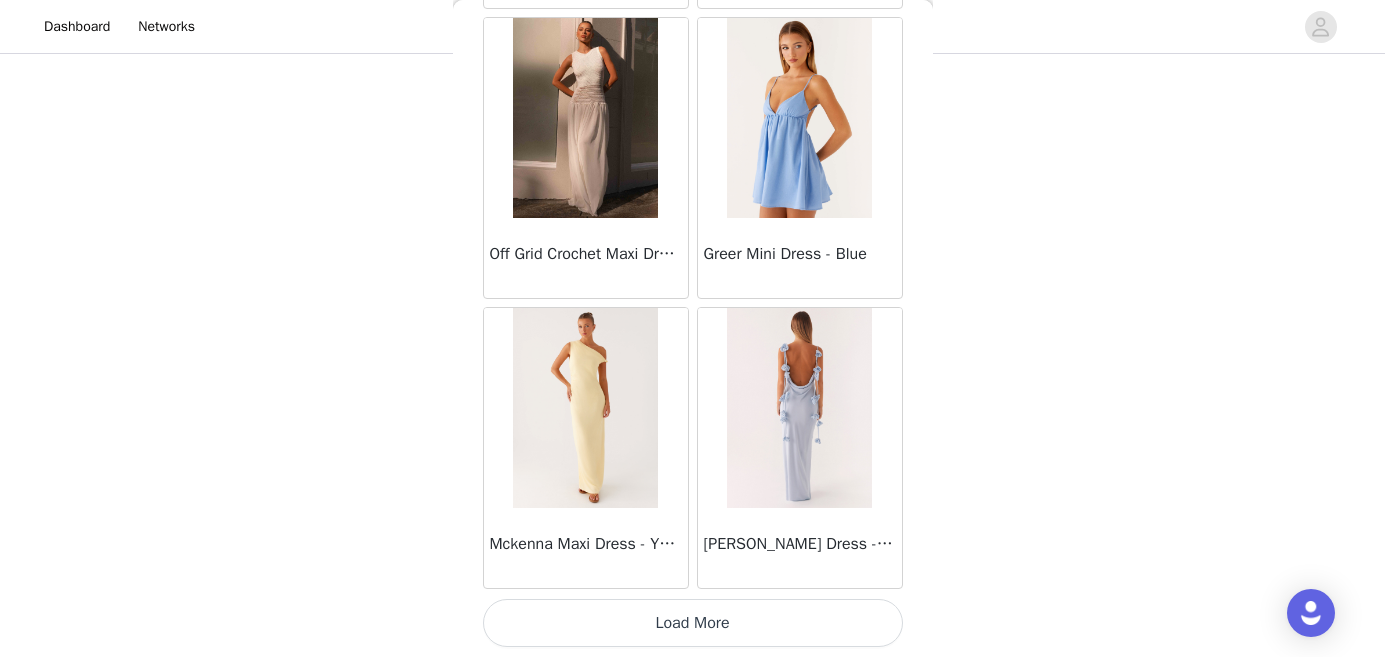 click on "Load More" at bounding box center (693, 623) 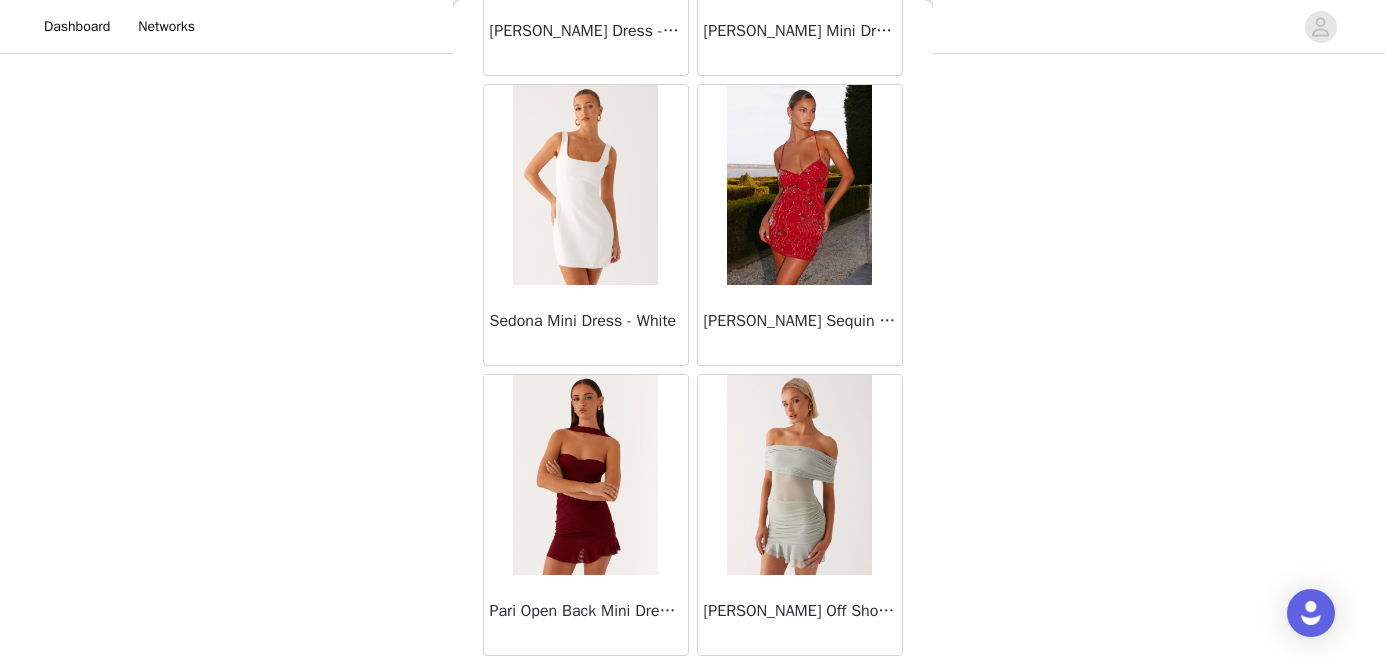 scroll, scrollTop: 70490, scrollLeft: 0, axis: vertical 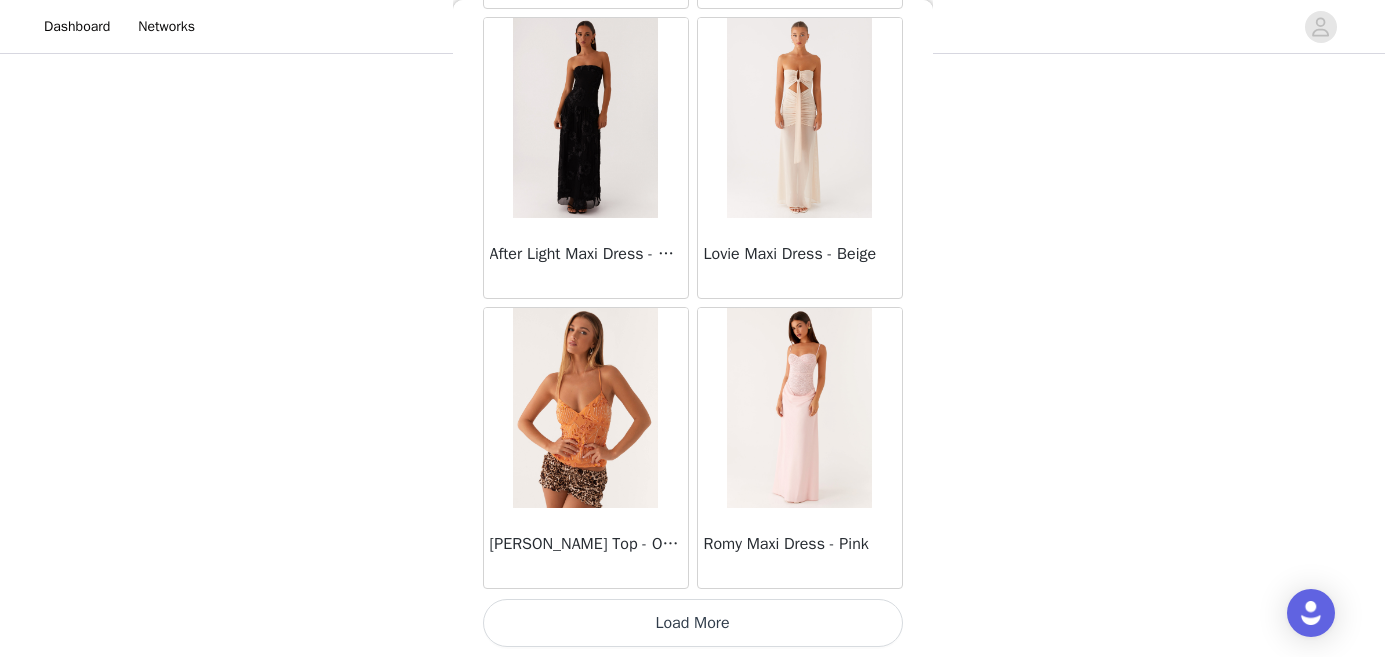click on "Load More" at bounding box center [693, 623] 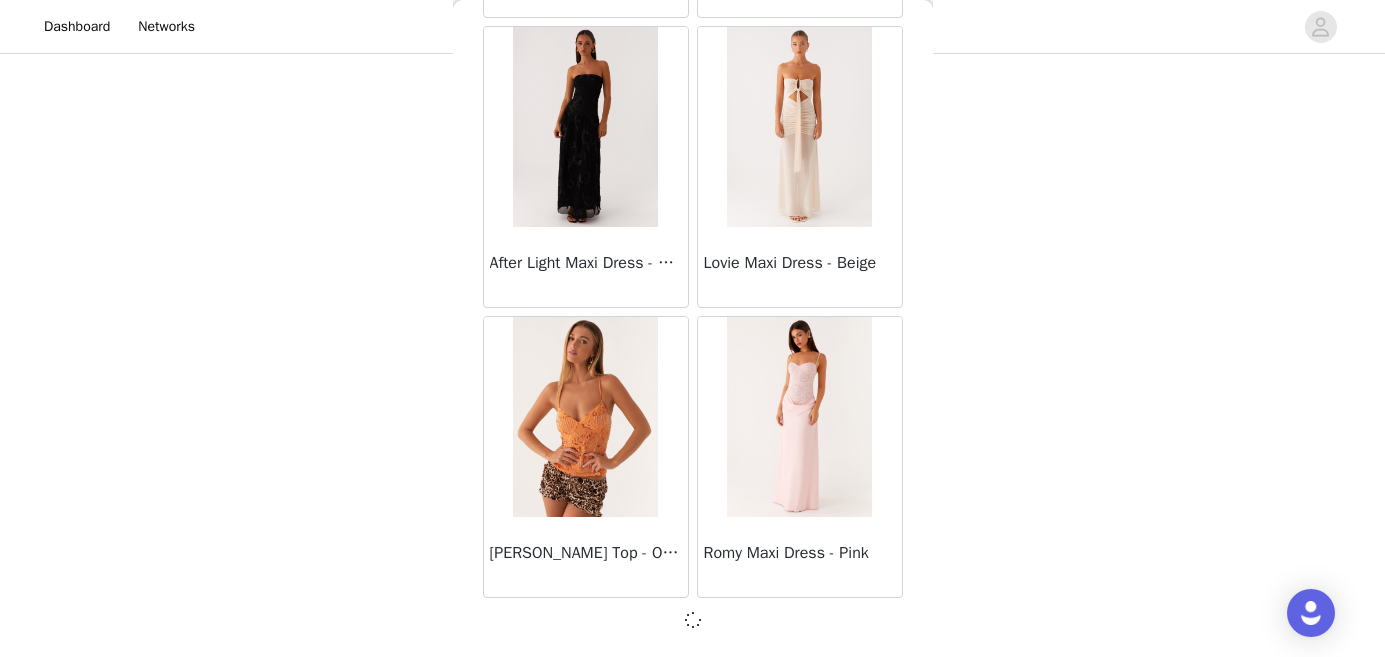 scroll, scrollTop: 71994, scrollLeft: 0, axis: vertical 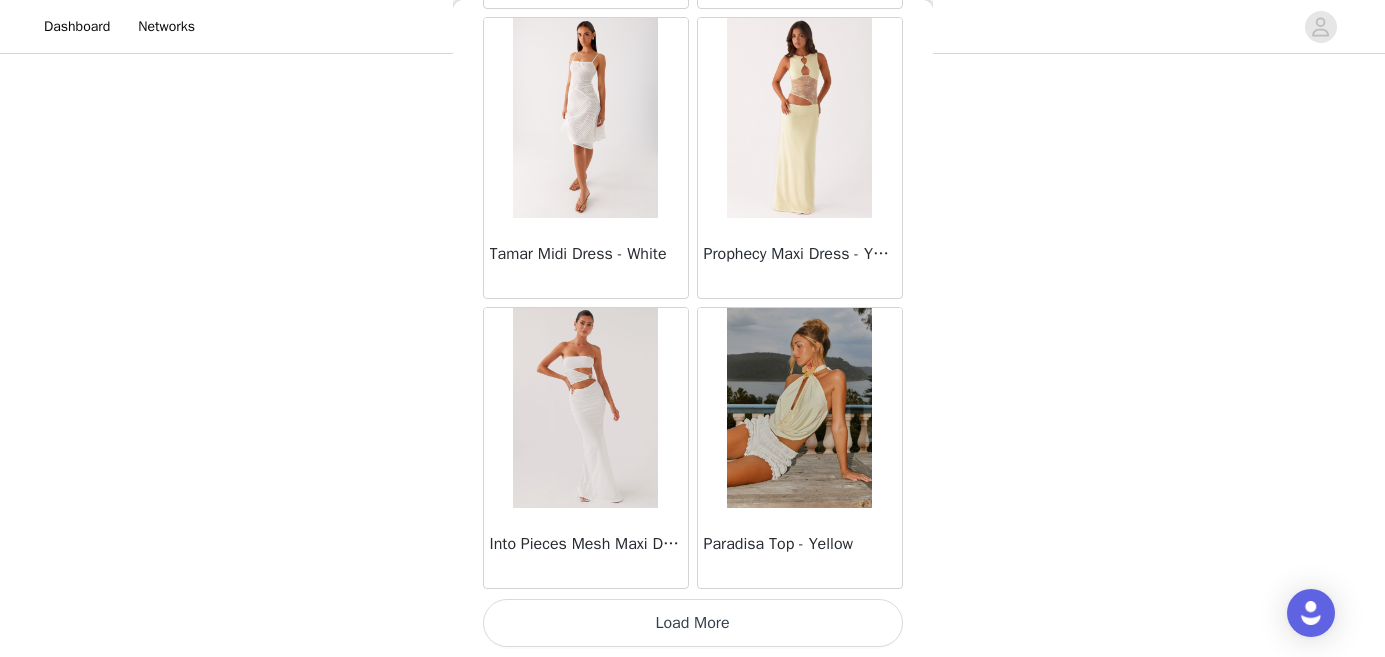 click on "Load More" at bounding box center (693, 623) 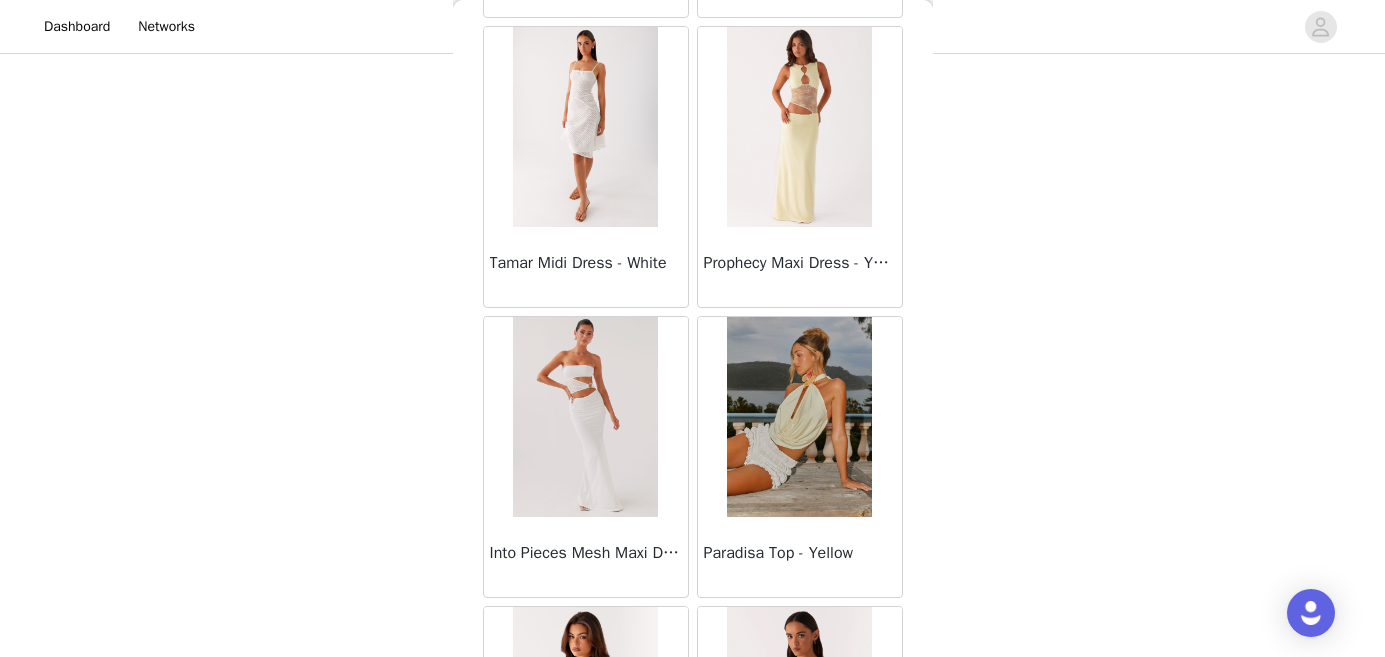 scroll, scrollTop: 257, scrollLeft: 0, axis: vertical 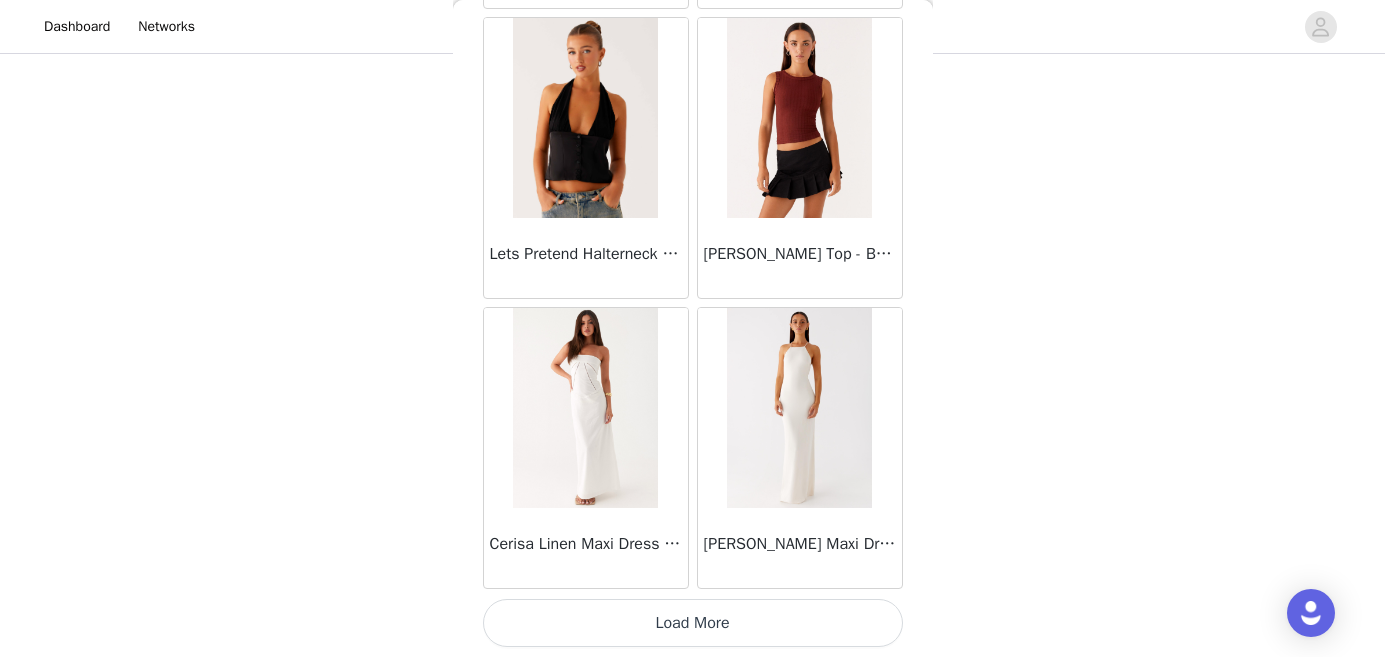 click on "Load More" at bounding box center [693, 623] 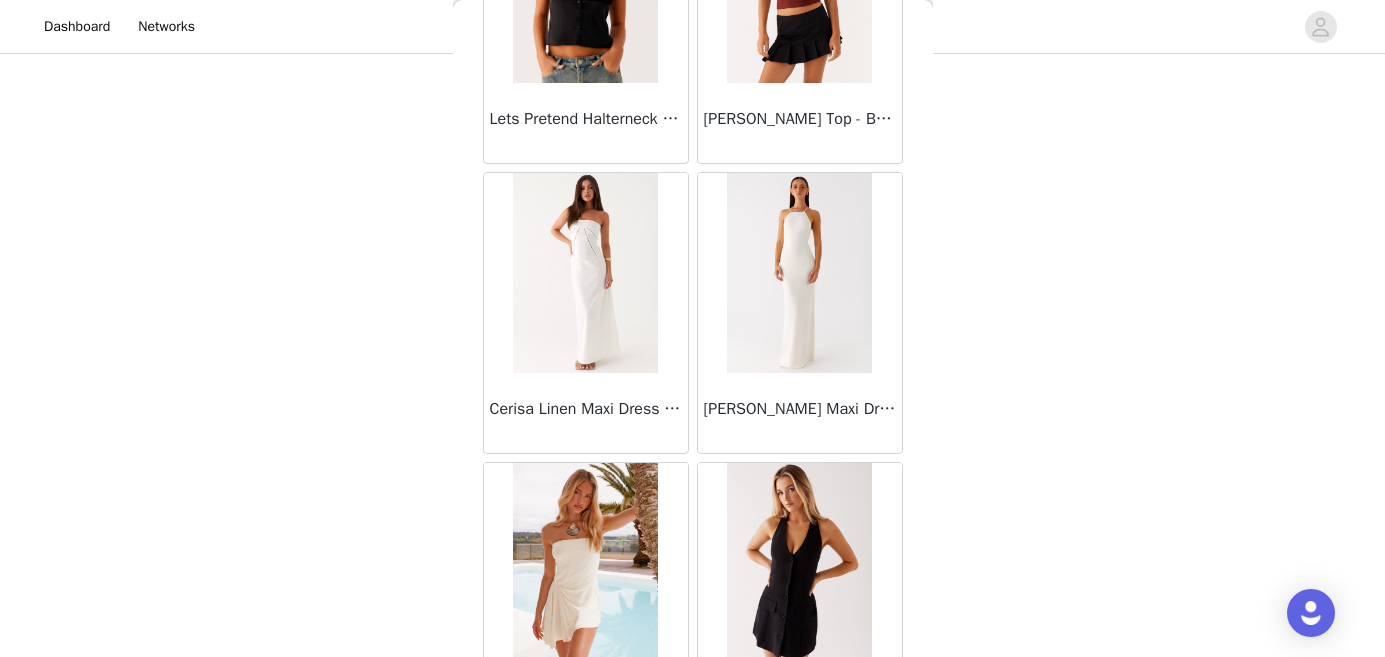 scroll, scrollTop: 78132, scrollLeft: 0, axis: vertical 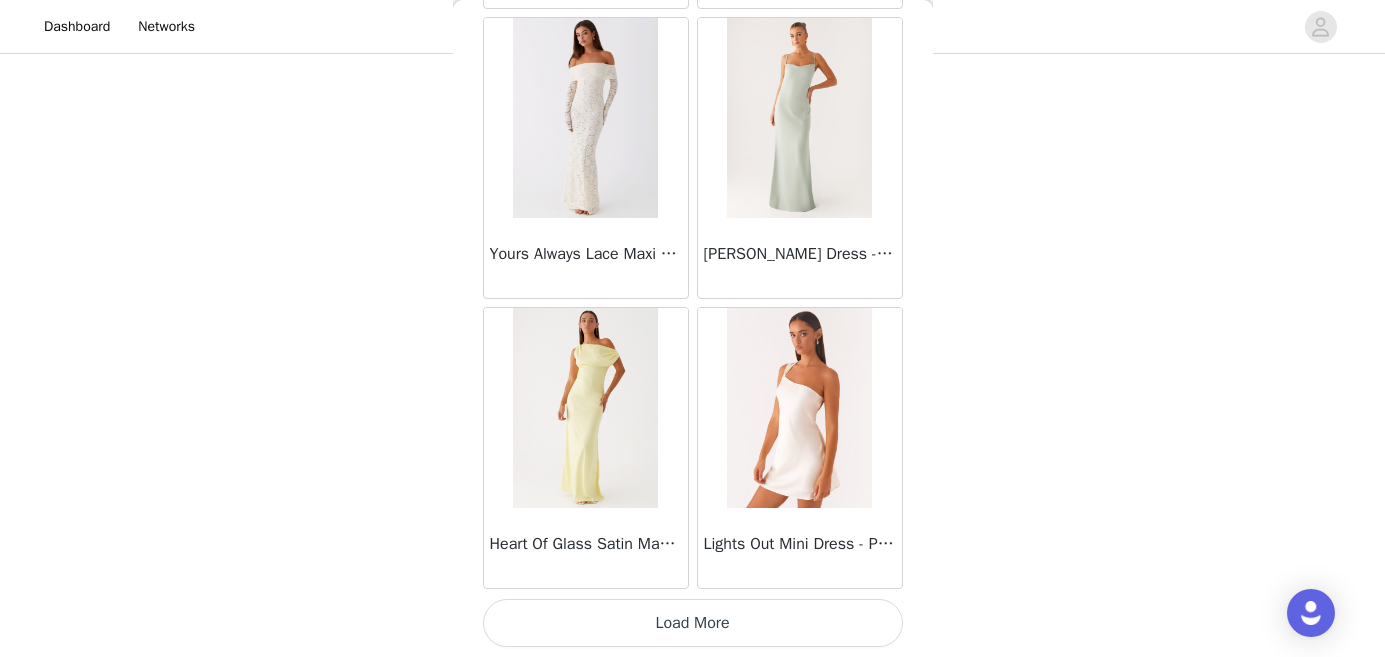click on "Load More" at bounding box center [693, 623] 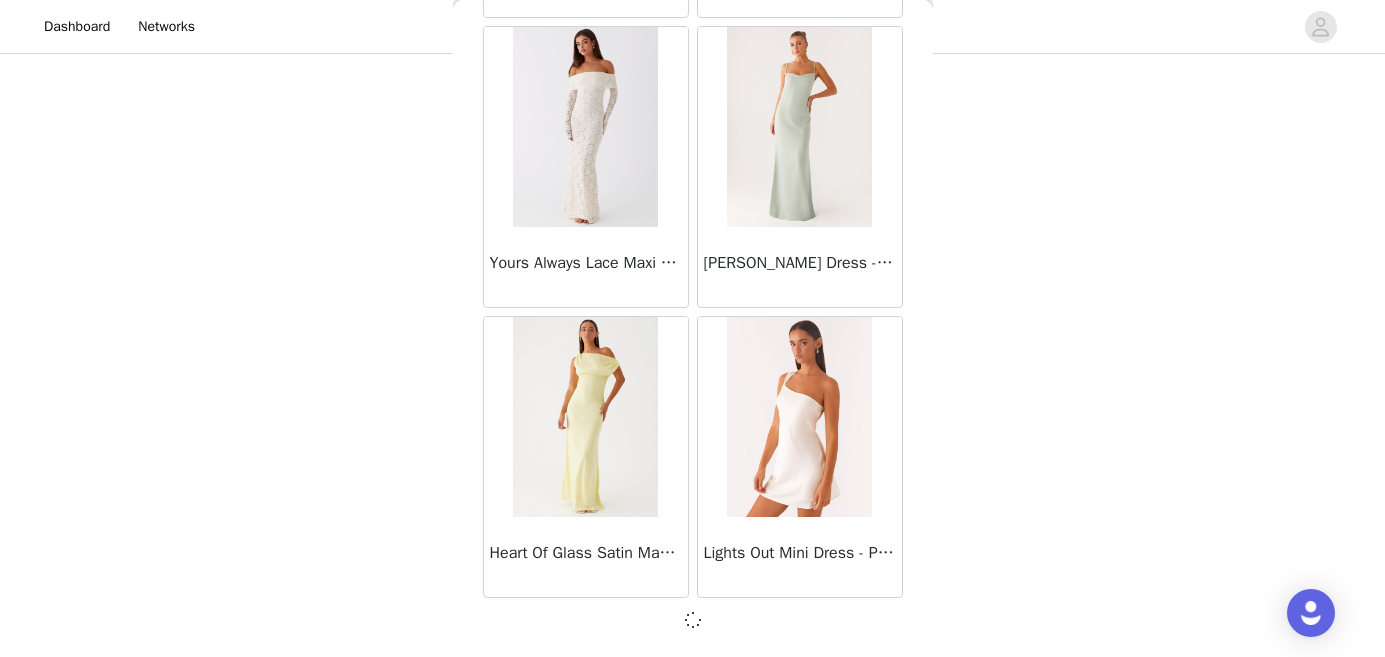 scroll, scrollTop: 80694, scrollLeft: 0, axis: vertical 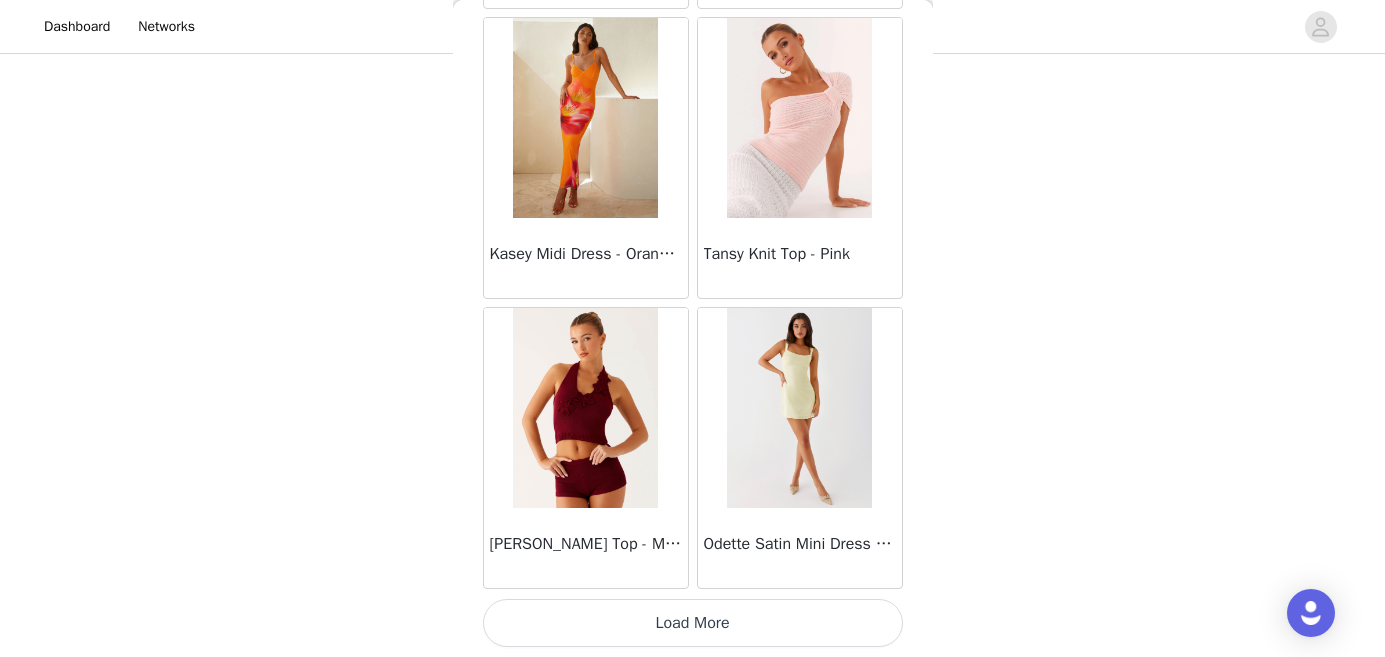click on "Load More" at bounding box center [693, 623] 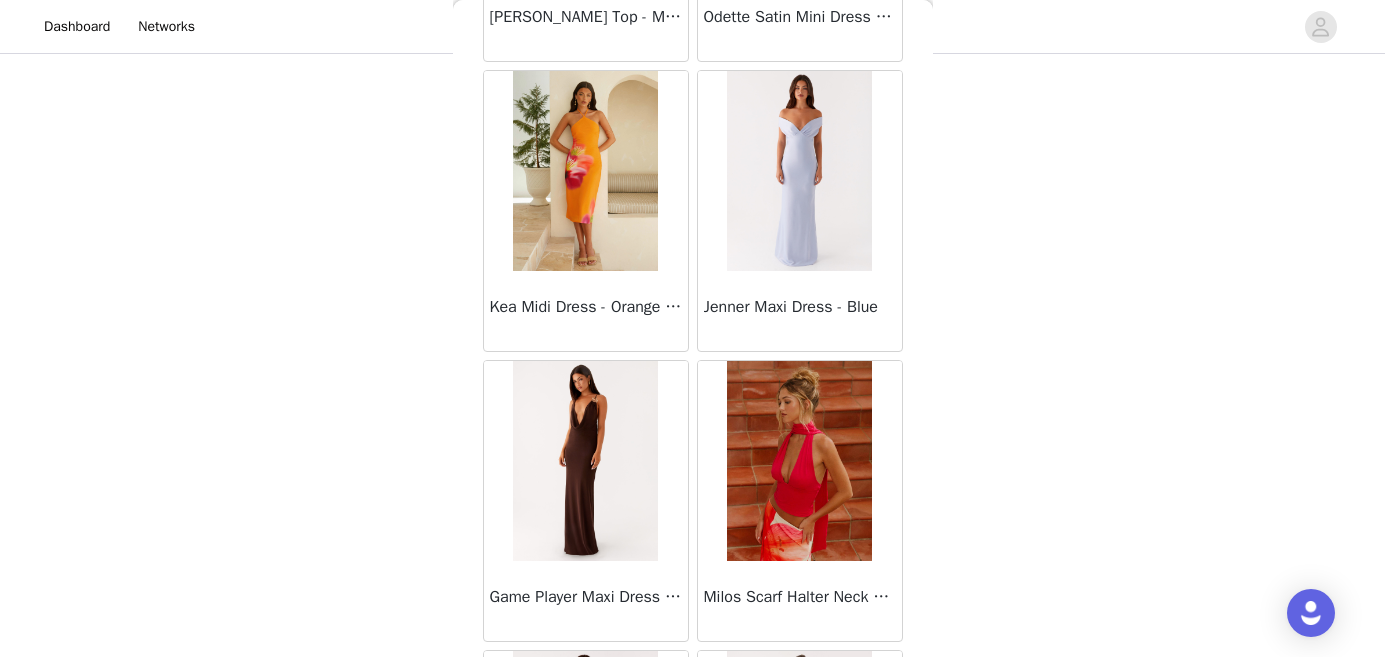 scroll, scrollTop: 84142, scrollLeft: 0, axis: vertical 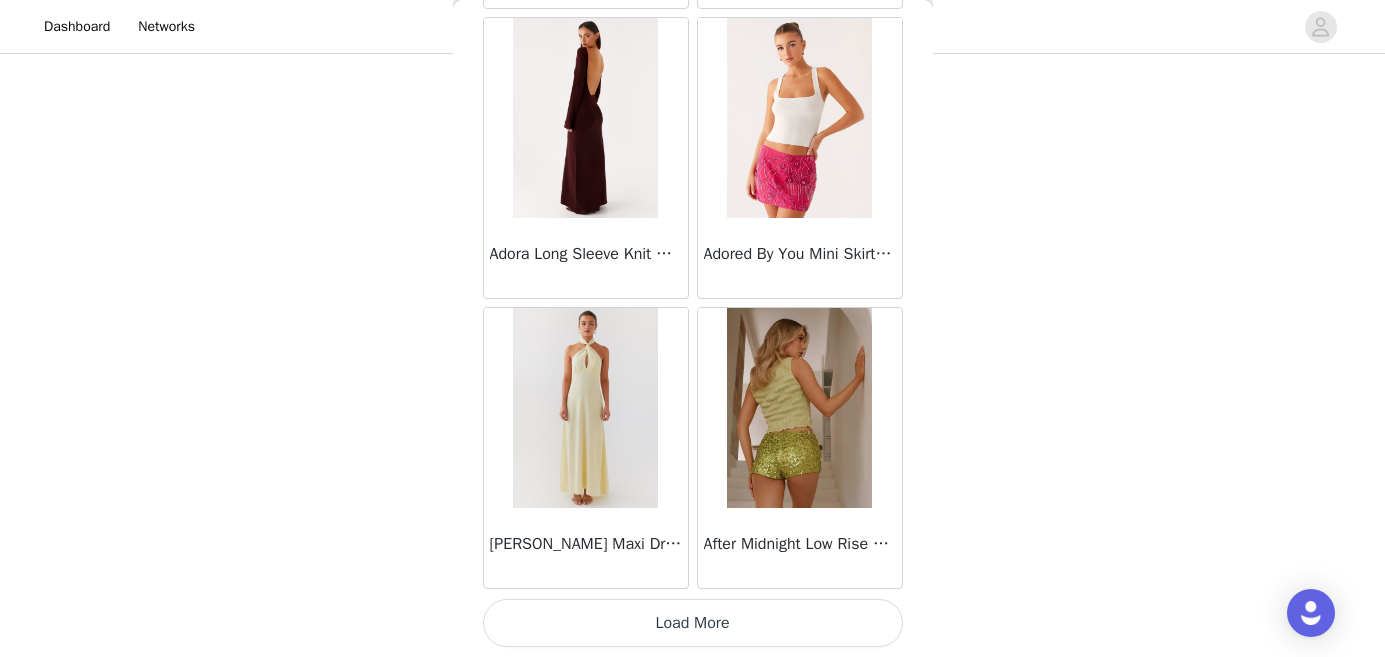 click on "Load More" at bounding box center [693, 623] 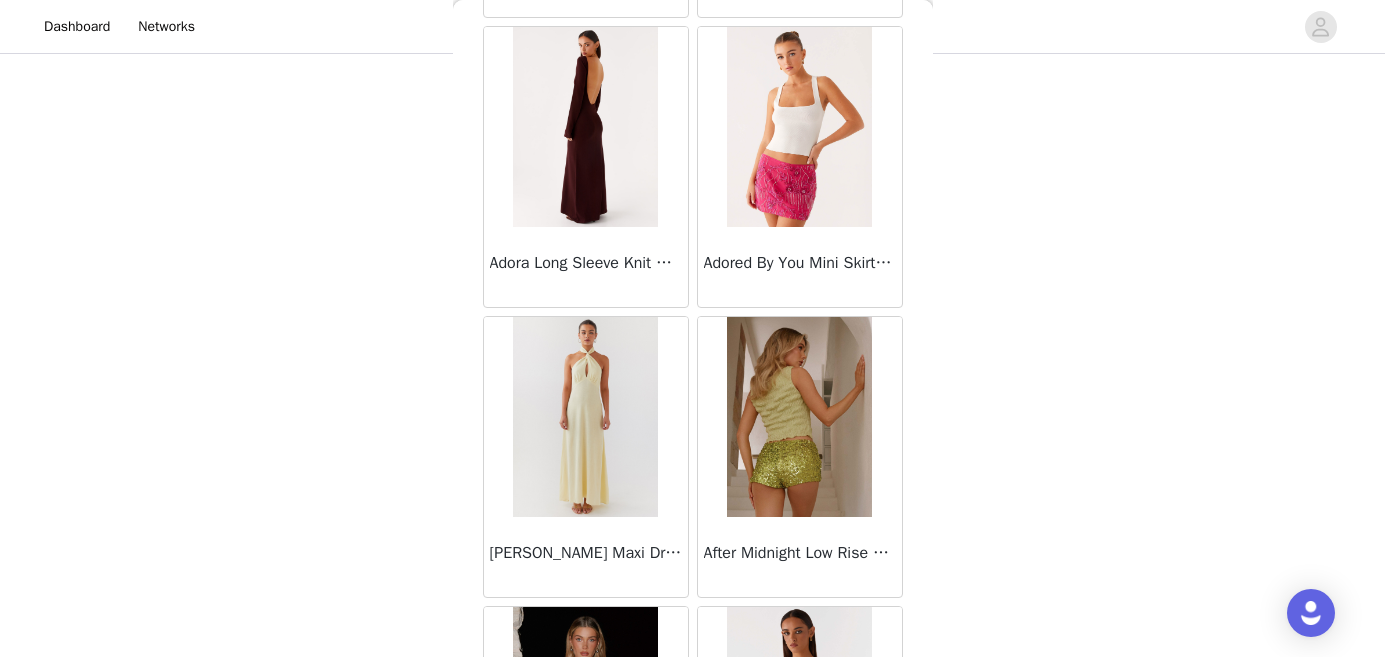 scroll, scrollTop: 89403, scrollLeft: 0, axis: vertical 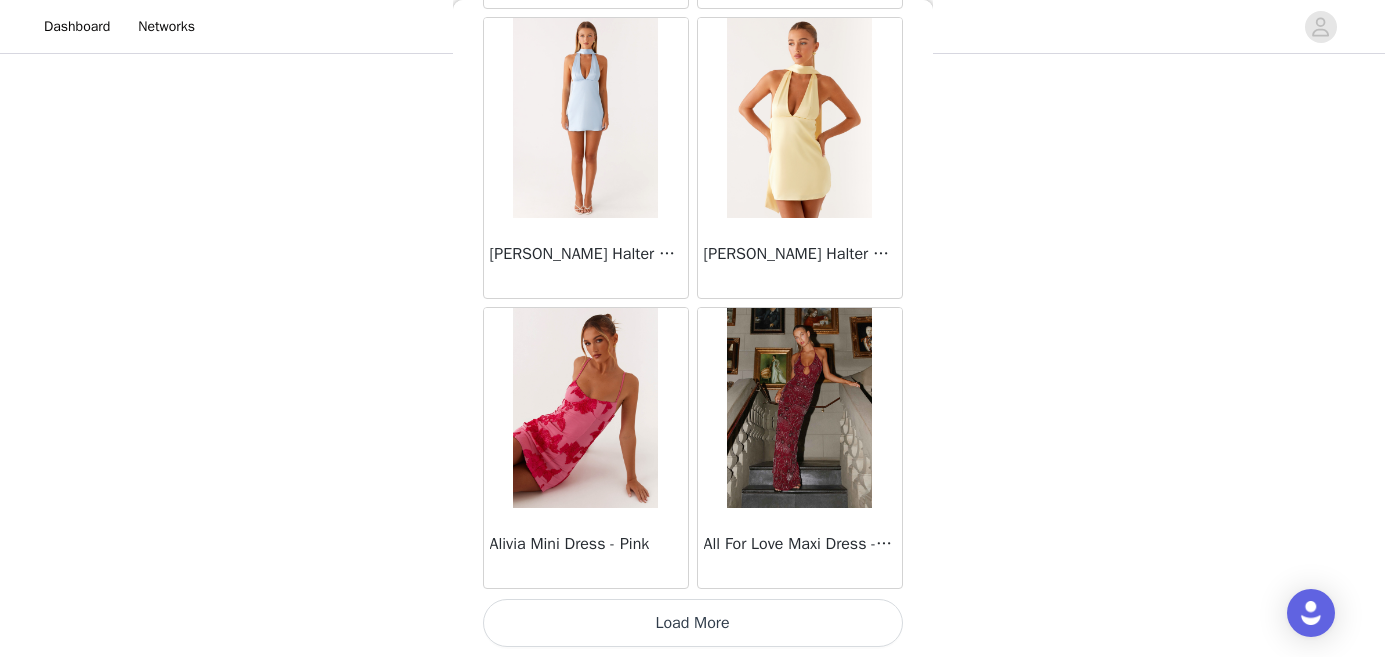 click on "Load More" at bounding box center [693, 623] 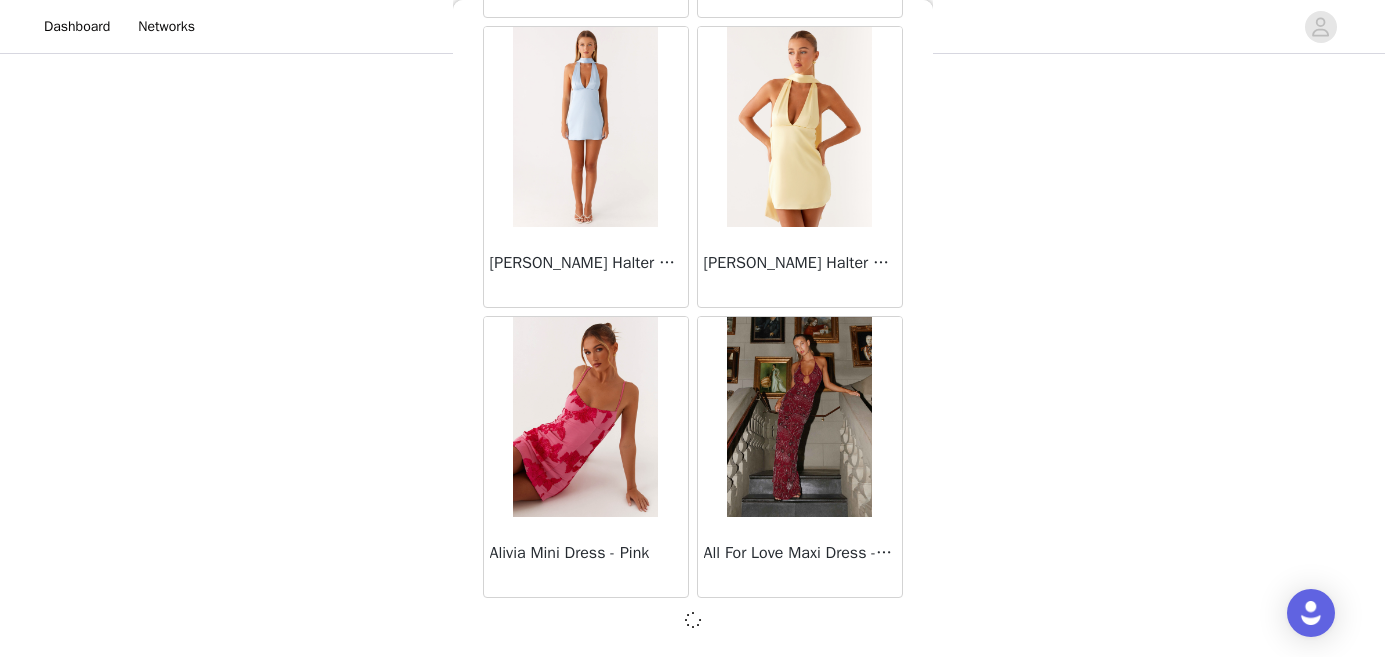 scroll, scrollTop: 89394, scrollLeft: 0, axis: vertical 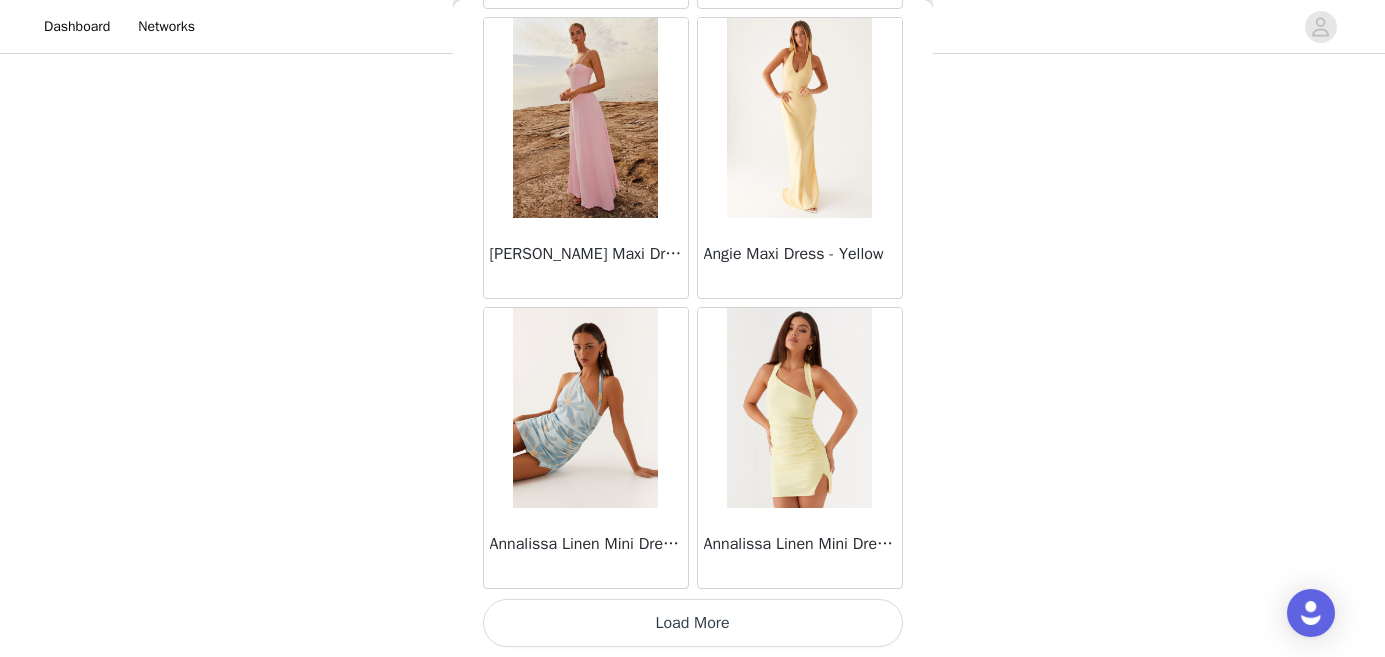 click on "Load More" at bounding box center (693, 623) 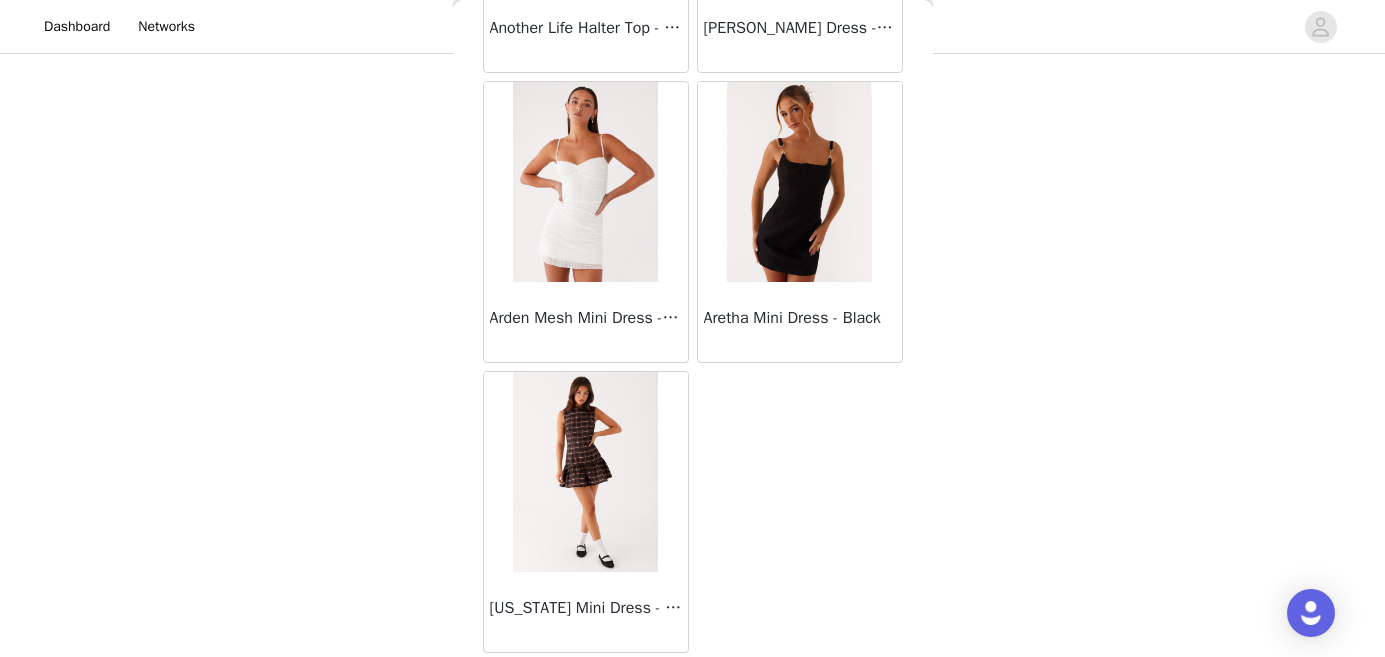 scroll, scrollTop: 93111, scrollLeft: 0, axis: vertical 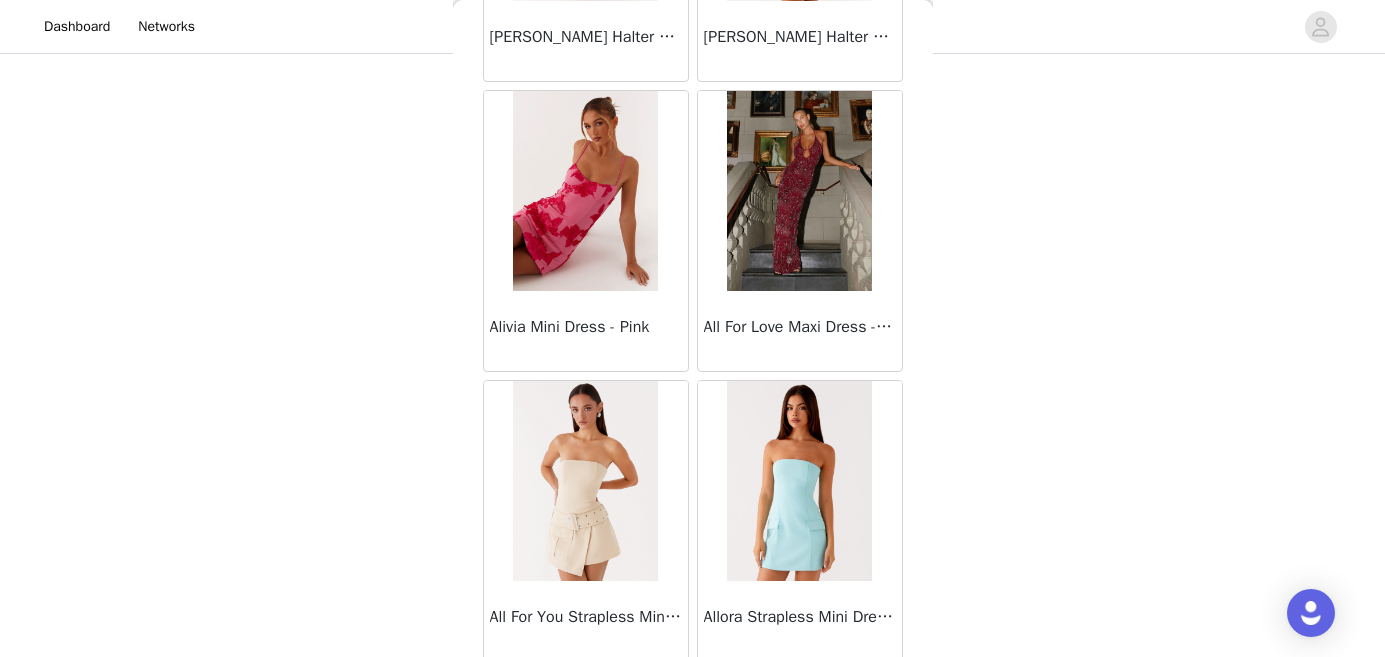 click on "STEP 1 OF 4
Select your styles!
Please note that the sizes are in AU Sizes. Australian Sizing is 2 sizes up, so a US0 = AU4, US4 = AU8. Peppermayo Size Guide: [URL][DOMAIN_NAME]       2/3 Selected           Elle Maxi Dress - Black           Black, AU 8       Edit   Remove     Willow Chiffon Mini Dress - Fuchsia           Fuchsia, AU 8       Edit   Remove     Add Product       Back       [PERSON_NAME] Strapless Mini Dress - Yellow       [PERSON_NAME] Maxi Dress - Orange Blue Floral       Avenue Mini Dress - Plum       Aullie Maxi Dress - Yellow       Aullie Maxi Dress - Ivory       Aullie Mini Dress - Black       Avalia Backless Scarf Mini Dress - White Polka Dot       Aullie Maxi Dress - Blue       [PERSON_NAME] Maxi Dress - Bloom Wave Print       Athens One Shoulder Top - Floral       Aullie Mini Dress - Blue       Aullie Maxi Dress - [PERSON_NAME] Strapless Mini Dress - Cobalt" at bounding box center (692, 157) 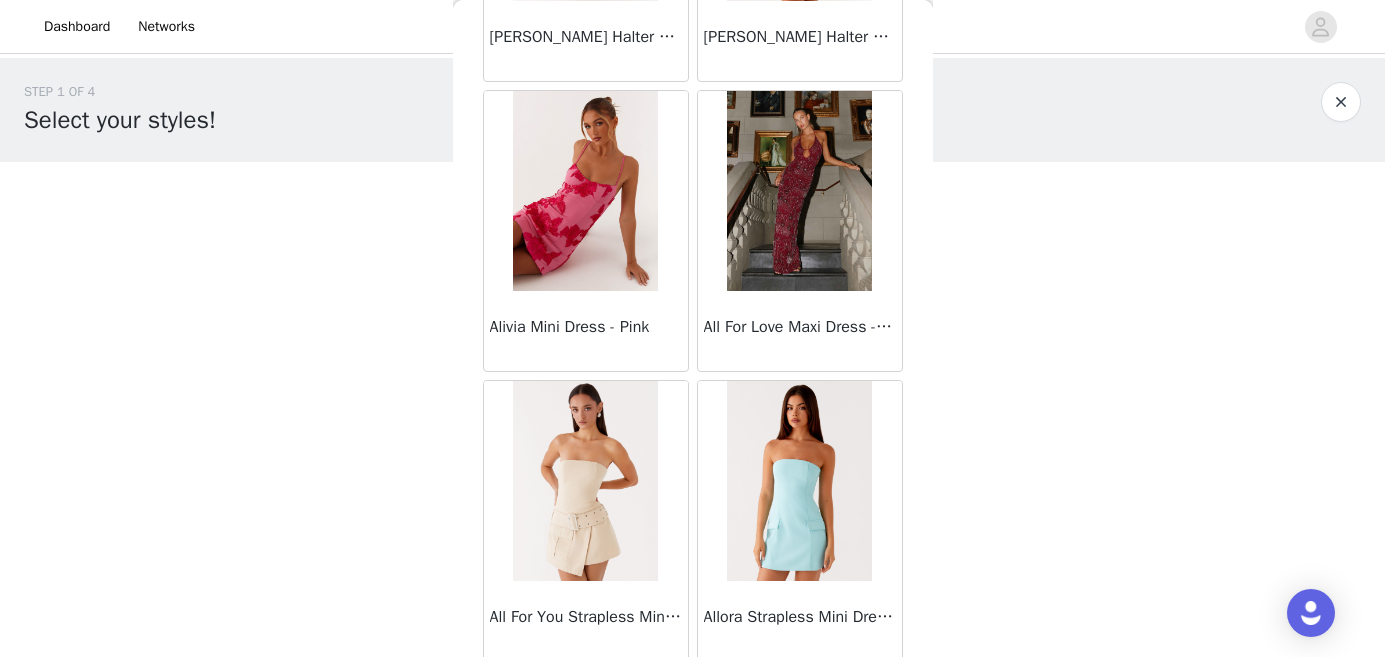 scroll, scrollTop: 0, scrollLeft: 0, axis: both 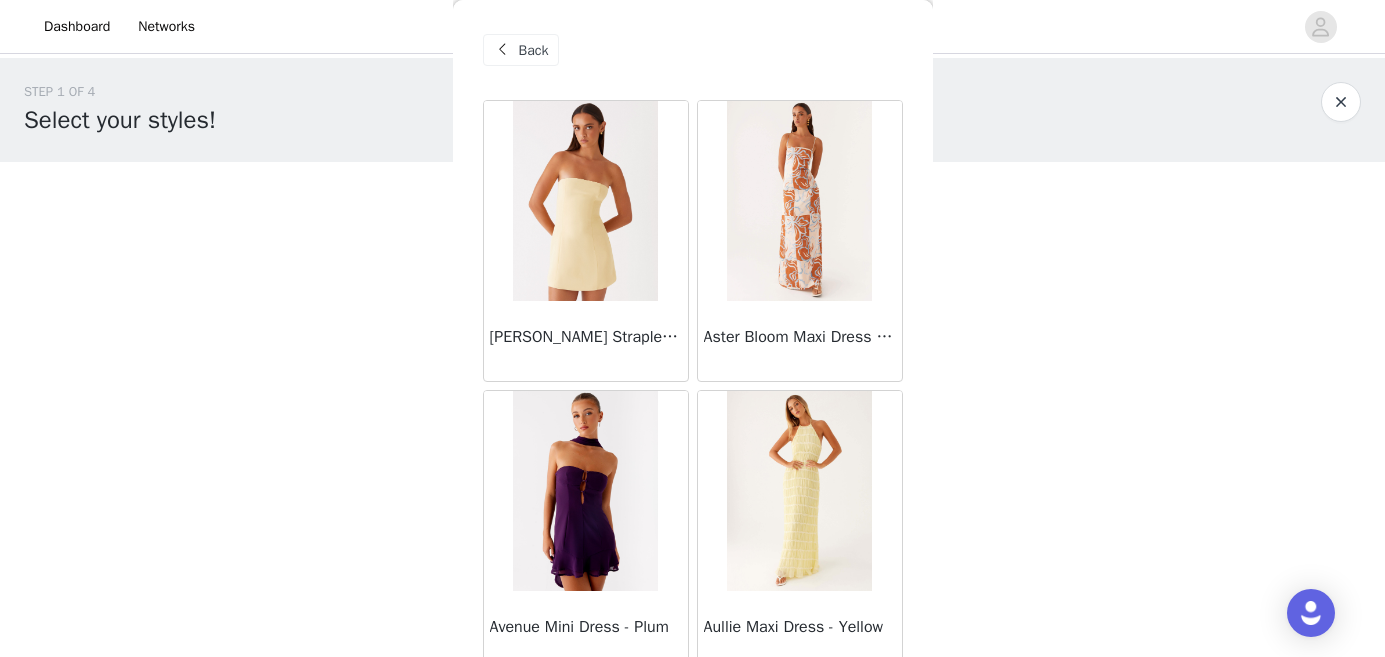 drag, startPoint x: 1115, startPoint y: 0, endPoint x: 1187, endPoint y: -25, distance: 76.2168 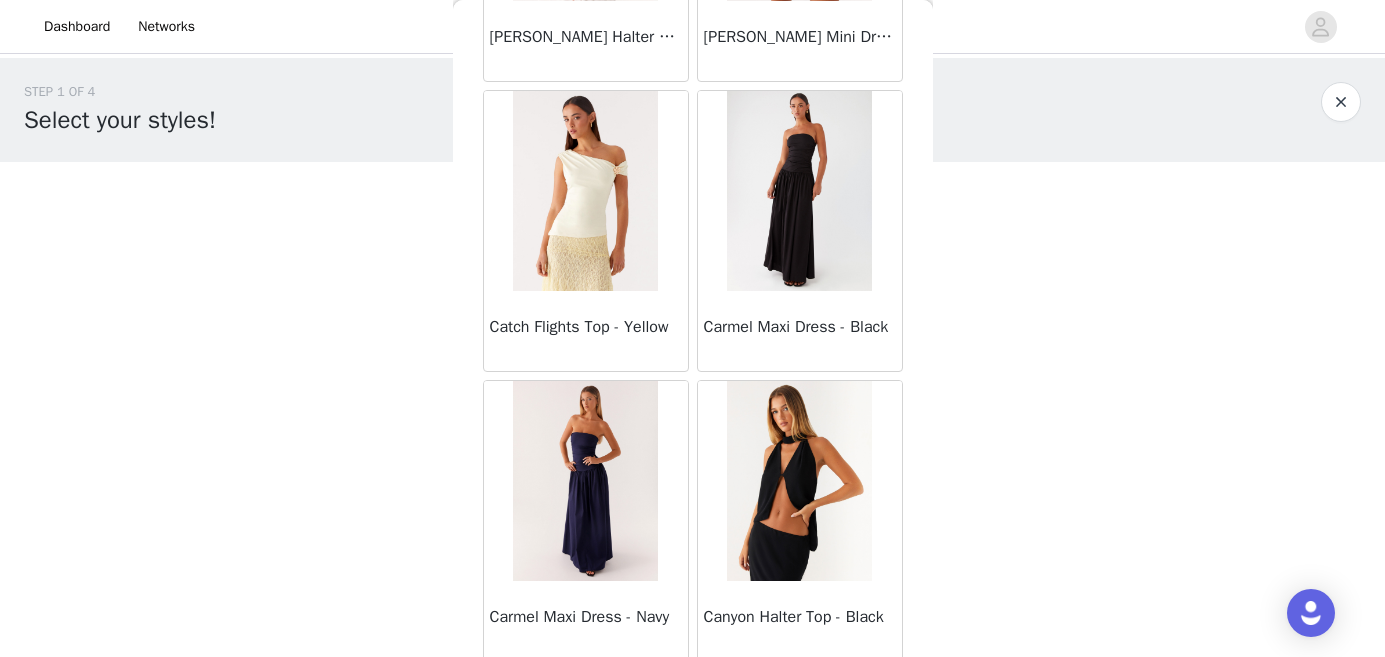 scroll, scrollTop: 8420, scrollLeft: 0, axis: vertical 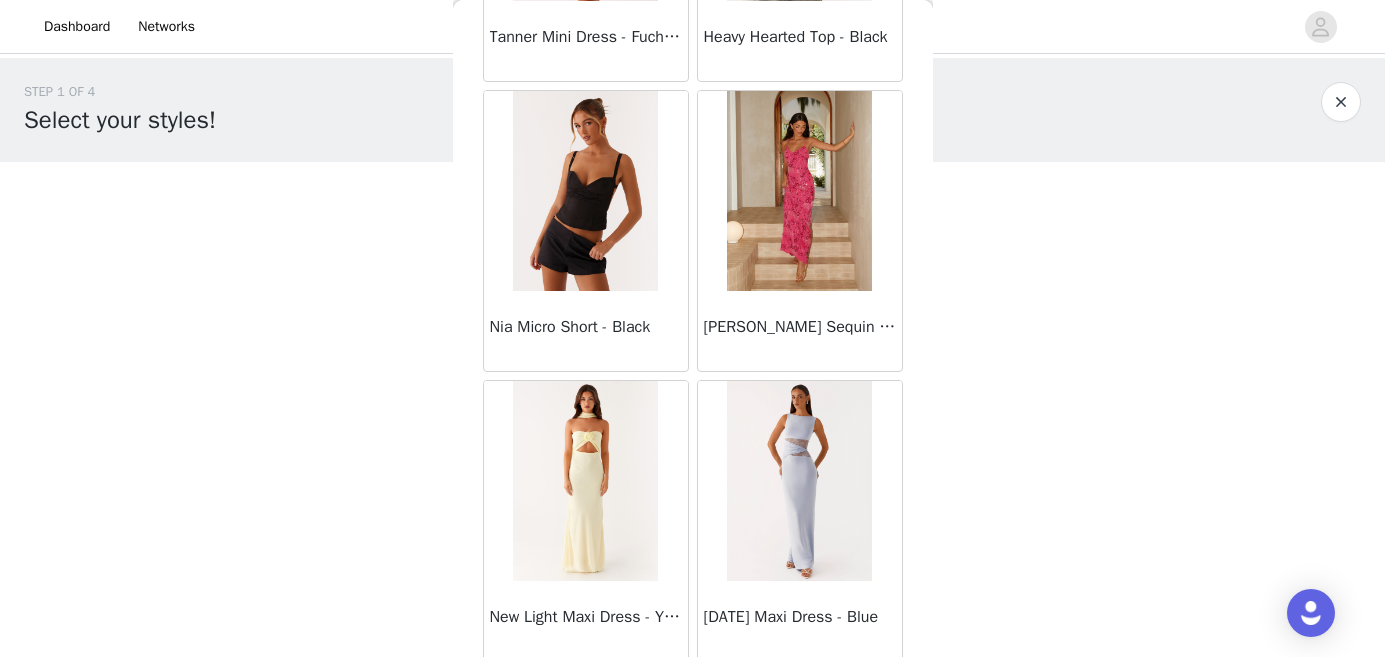 click on "STEP 1 OF 4
Select your styles!
Please note that the sizes are in AU Sizes. Australian Sizing is 2 sizes up, so a US0 = AU4, US4 = AU8. Peppermayo Size Guide: [URL][DOMAIN_NAME]       2/3 Selected           Elle Maxi Dress - Black           Black, AU 8       Edit   Remove     Willow Chiffon Mini Dress - Fuchsia           Fuchsia, AU 8       Edit   Remove     Add Product       Back       [PERSON_NAME] Strapless Mini Dress - Yellow       [PERSON_NAME] Maxi Dress - Orange Blue Floral       Avenue Mini Dress - Plum       Aullie Maxi Dress - Yellow       Aullie Maxi Dress - Ivory       Aullie Mini Dress - Black       Avalia Backless Scarf Mini Dress - White Polka Dot       Aullie Maxi Dress - Blue       [PERSON_NAME] Maxi Dress - Bloom Wave Print       Athens One Shoulder Top - Floral       Aullie Mini Dress - Blue       Aullie Maxi Dress - [PERSON_NAME] Strapless Mini Dress - Cobalt" at bounding box center [692, 414] 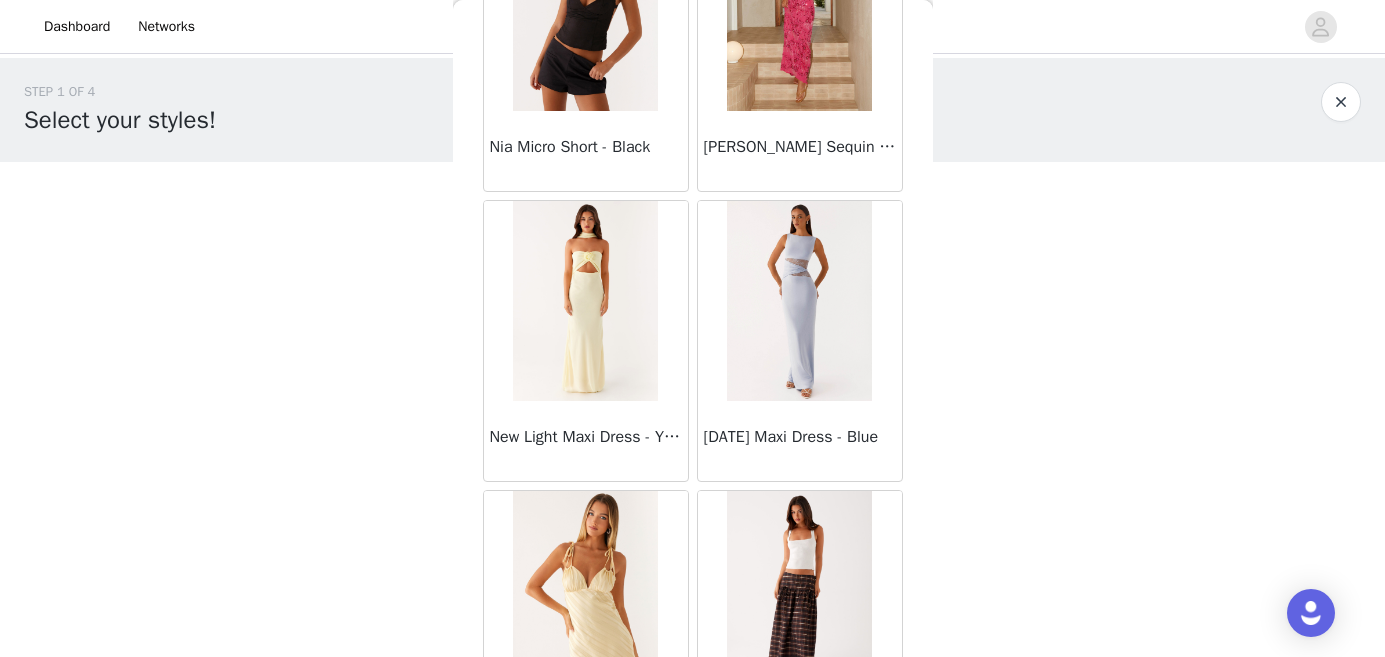 scroll, scrollTop: 37344, scrollLeft: 0, axis: vertical 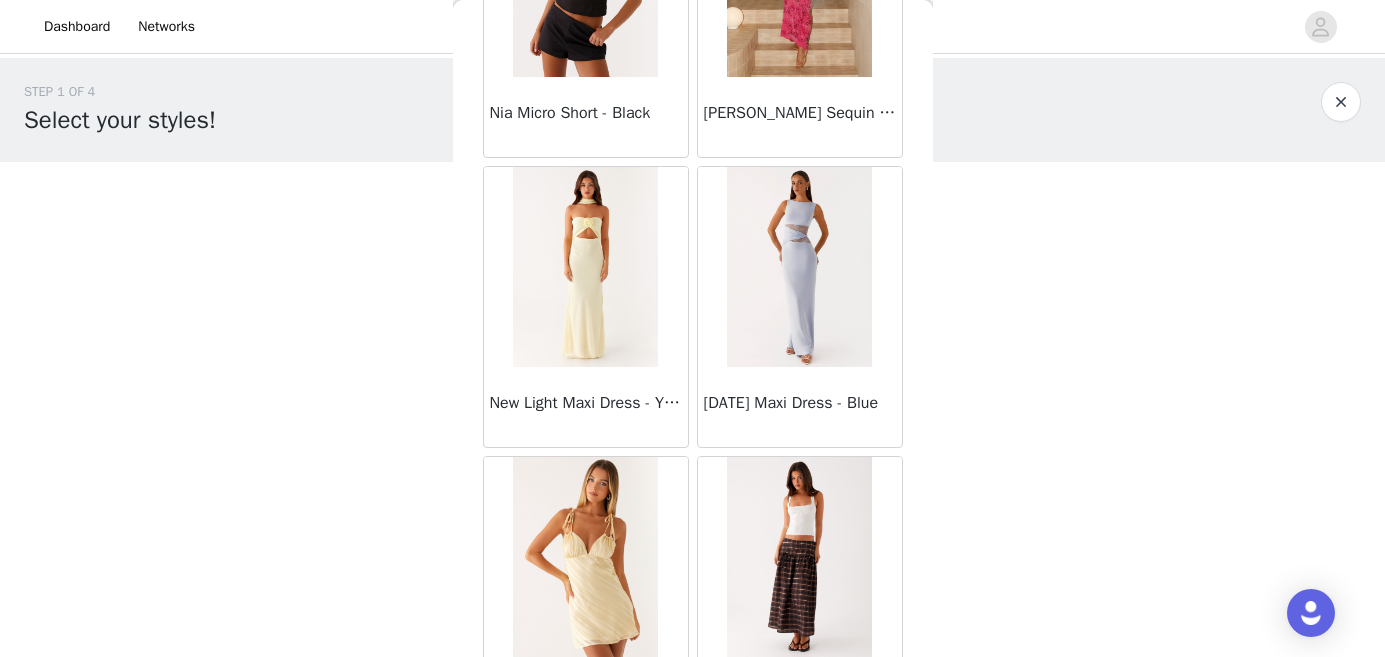drag, startPoint x: 1018, startPoint y: 0, endPoint x: 1018, endPoint y: -30, distance: 30 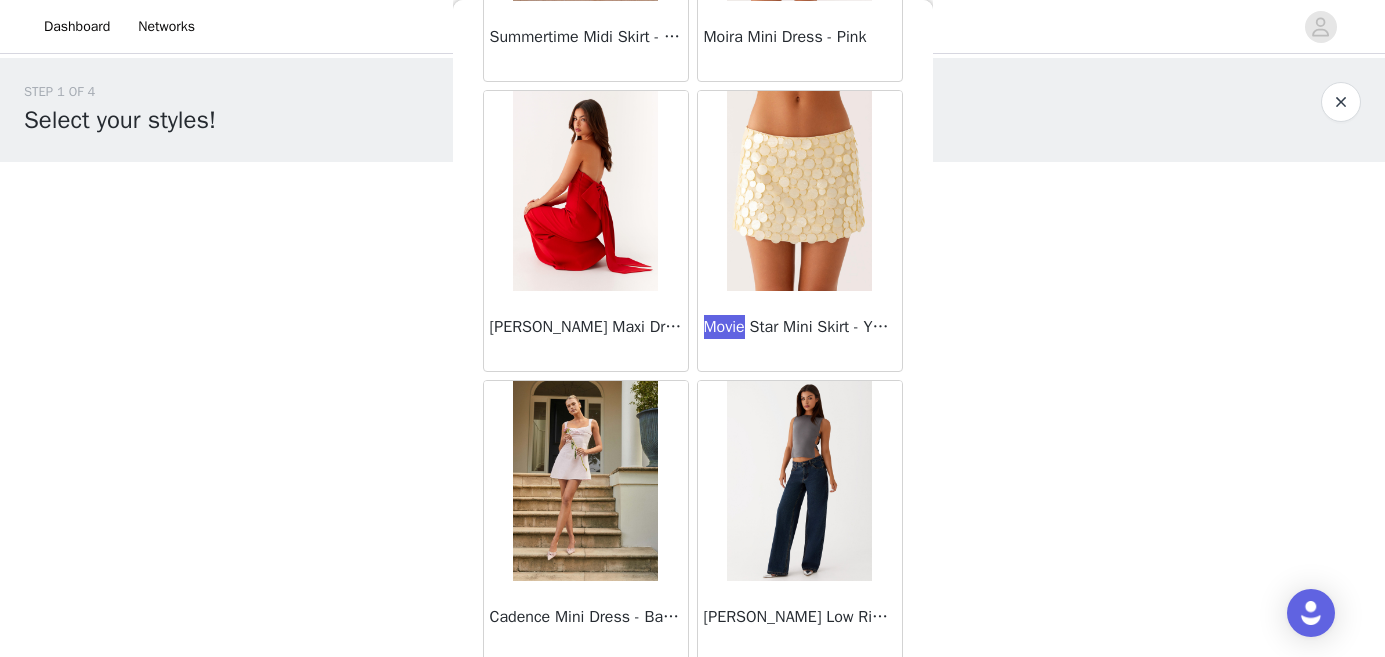 scroll, scrollTop: 58880, scrollLeft: 0, axis: vertical 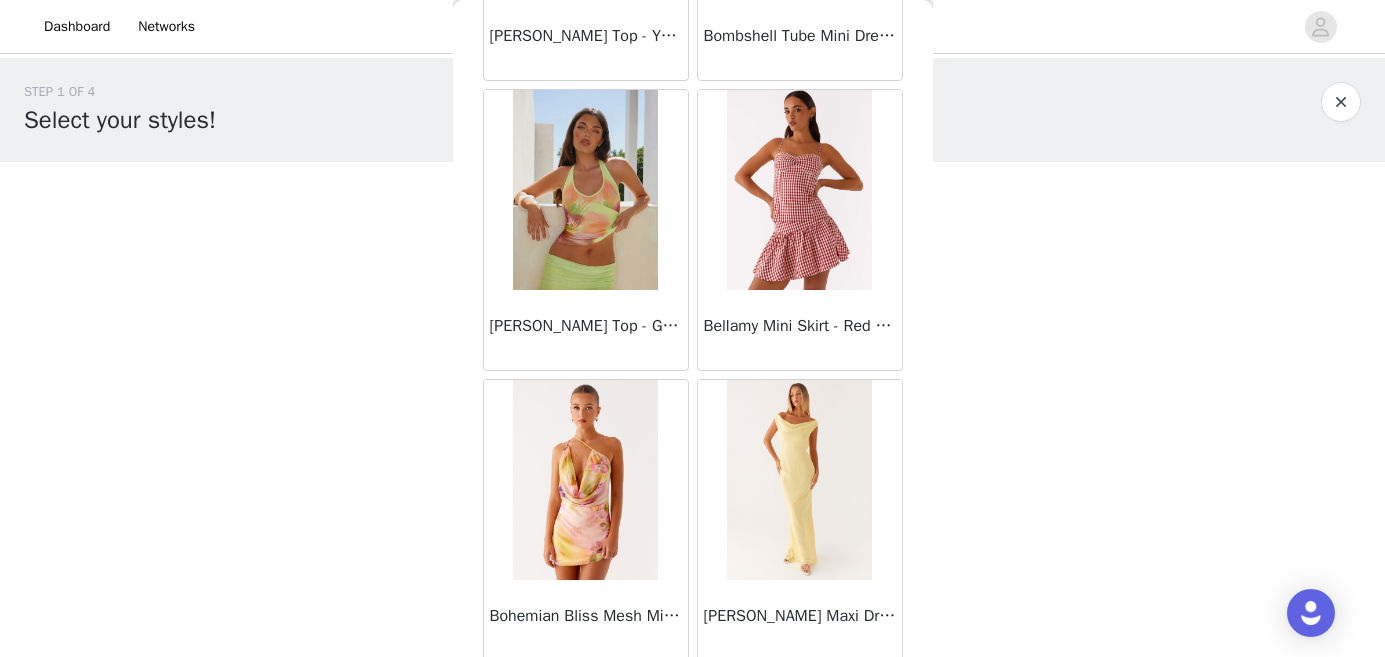 click on "Dashboard Networks
STEP 1 OF 4
Select your styles!
Please note that the sizes are in AU Sizes. Australian Sizing is 2 sizes up, so a US0 = AU4, US4 = AU8. Peppermayo Size Guide: [URL][DOMAIN_NAME]       2/3 Selected           Elle Maxi Dress - Black           Black, AU 8       Edit   Remove     Willow Chiffon Mini Dress - Fuchsia           Fuchsia, AU 8       Edit   Remove     Add Product       Back       [PERSON_NAME] Strapless Mini Dress - Yellow       [PERSON_NAME] Maxi Dress - Orange Blue Floral       Avenue Mini Dress - Plum       Aullie Maxi Dress - Yellow       Aullie Maxi Dress - Ivory       Aullie Mini Dress - Black       Avalia Backless Scarf Mini Dress - White Polka Dot       Aullie Maxi Dress - Blue       [PERSON_NAME] Maxi Dress - Bloom Wave Print       Athens One Shoulder Top - Floral       Aullie Mini Dress - Blue       Aullie Maxi Dress - Black             Atlantic Midi Dress - Yellow" at bounding box center (692, 328) 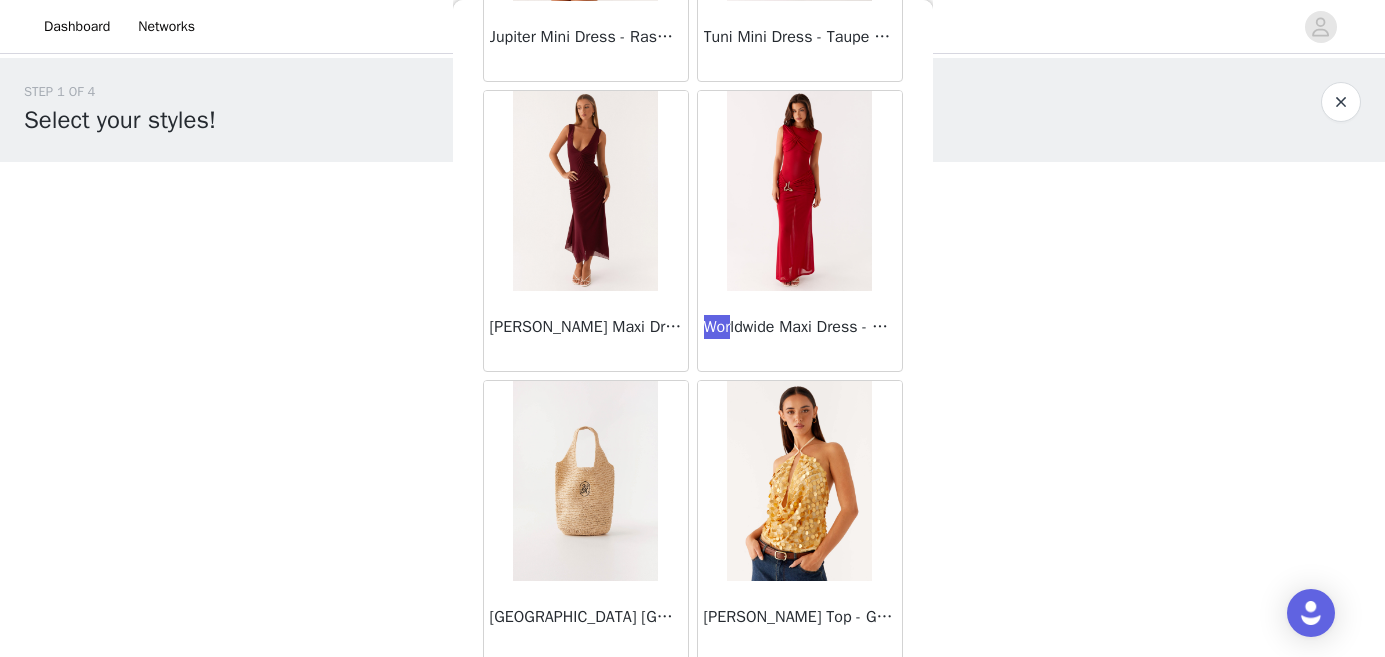 scroll, scrollTop: 27268, scrollLeft: 0, axis: vertical 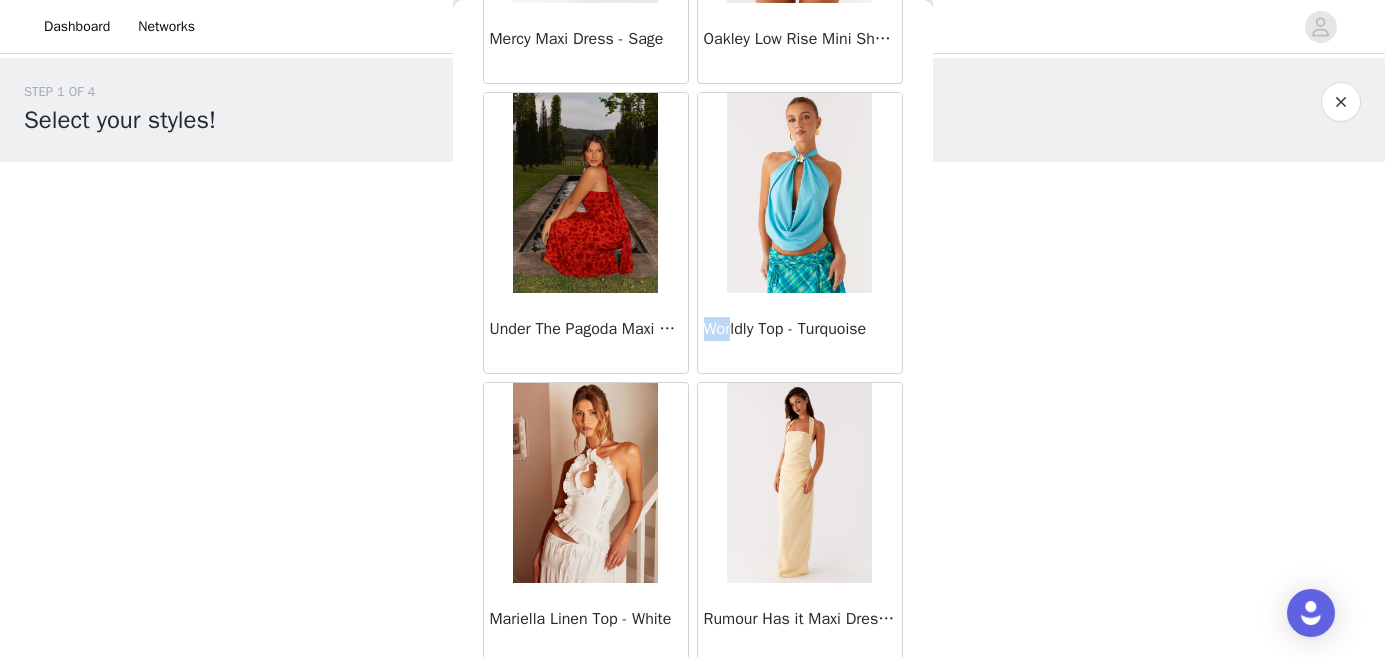 click on "STEP 1 OF 4
Select your styles!
Please note that the sizes are in AU Sizes. Australian Sizing is 2 sizes up, so a US0 = AU4, US4 = AU8. Peppermayo Size Guide: [URL][DOMAIN_NAME]       2/3 Selected           Elle Maxi Dress - Black           Black, AU 8       Edit   Remove     Willow Chiffon Mini Dress - Fuchsia           Fuchsia, AU 8       Edit   Remove     Add Product       Back       [PERSON_NAME] Strapless Mini Dress - Yellow       [PERSON_NAME] Maxi Dress - Orange Blue Floral       Avenue Mini Dress - Plum       Aullie Maxi Dress - Yellow       Aullie Maxi Dress - Ivory       Aullie Mini Dress - Black       Avalia Backless Scarf Mini Dress - White Polka Dot       Aullie Maxi Dress - Blue       [PERSON_NAME] Maxi Dress - Bloom Wave Print       Athens One Shoulder Top - Floral       Aullie Mini Dress - Blue       Aullie Maxi Dress - [PERSON_NAME] Strapless Mini Dress - Cobalt" at bounding box center (692, 414) 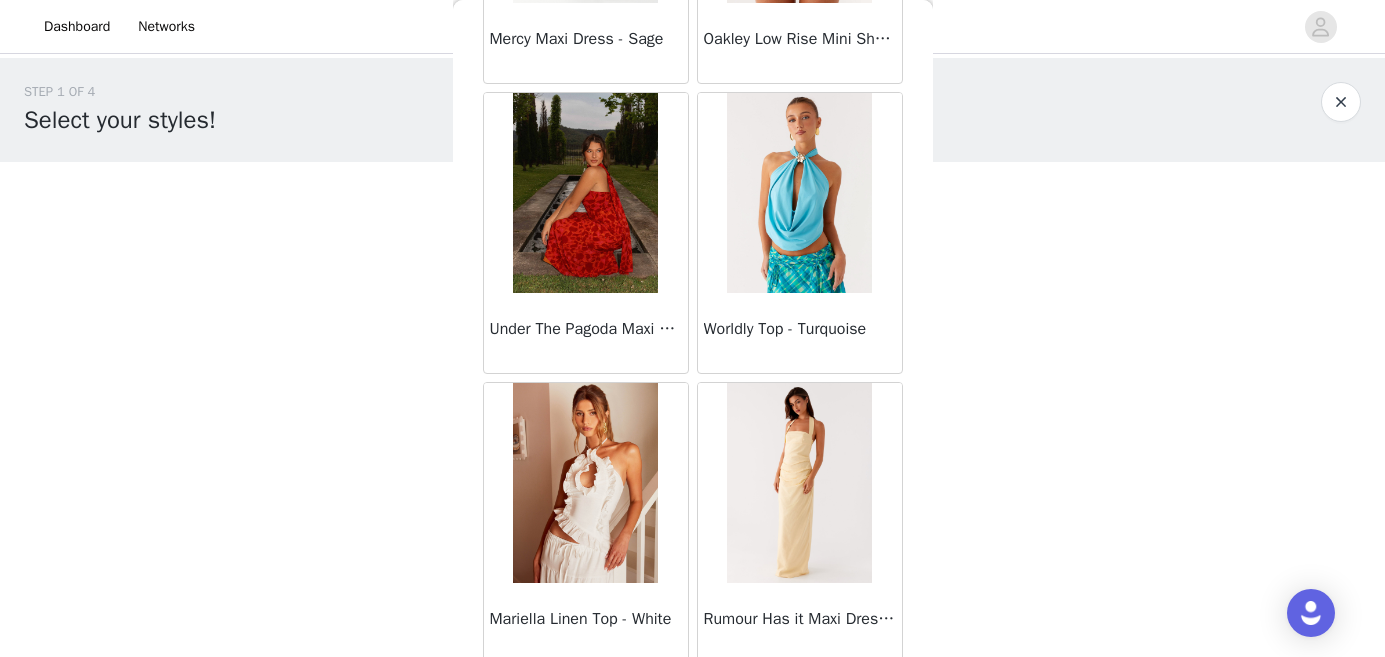 click at bounding box center [799, 193] 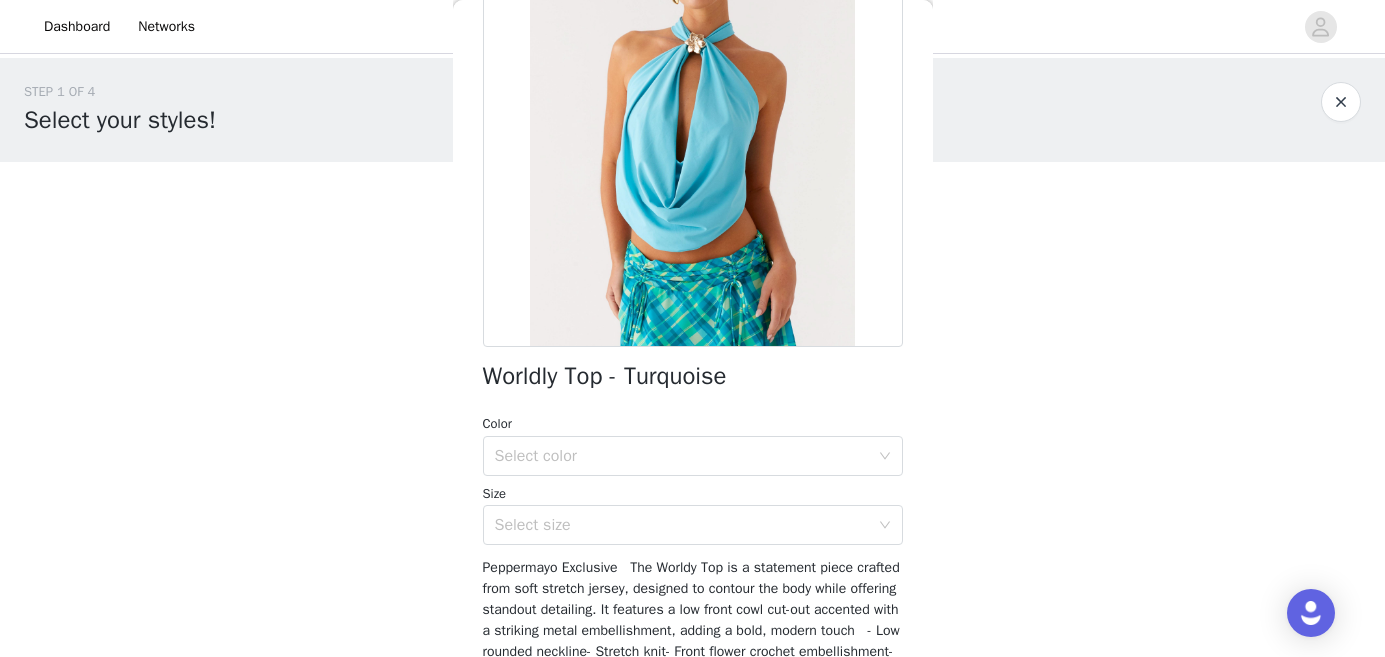 scroll, scrollTop: 234, scrollLeft: 0, axis: vertical 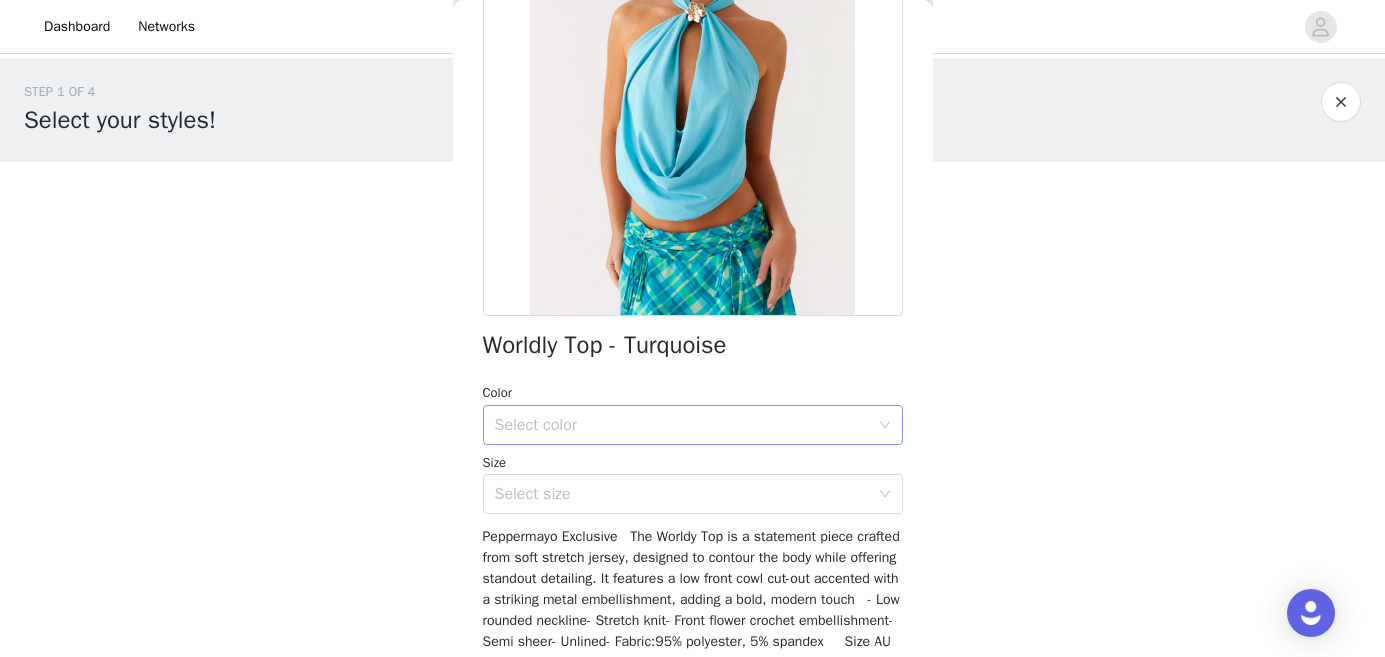 click on "Select color" at bounding box center (682, 425) 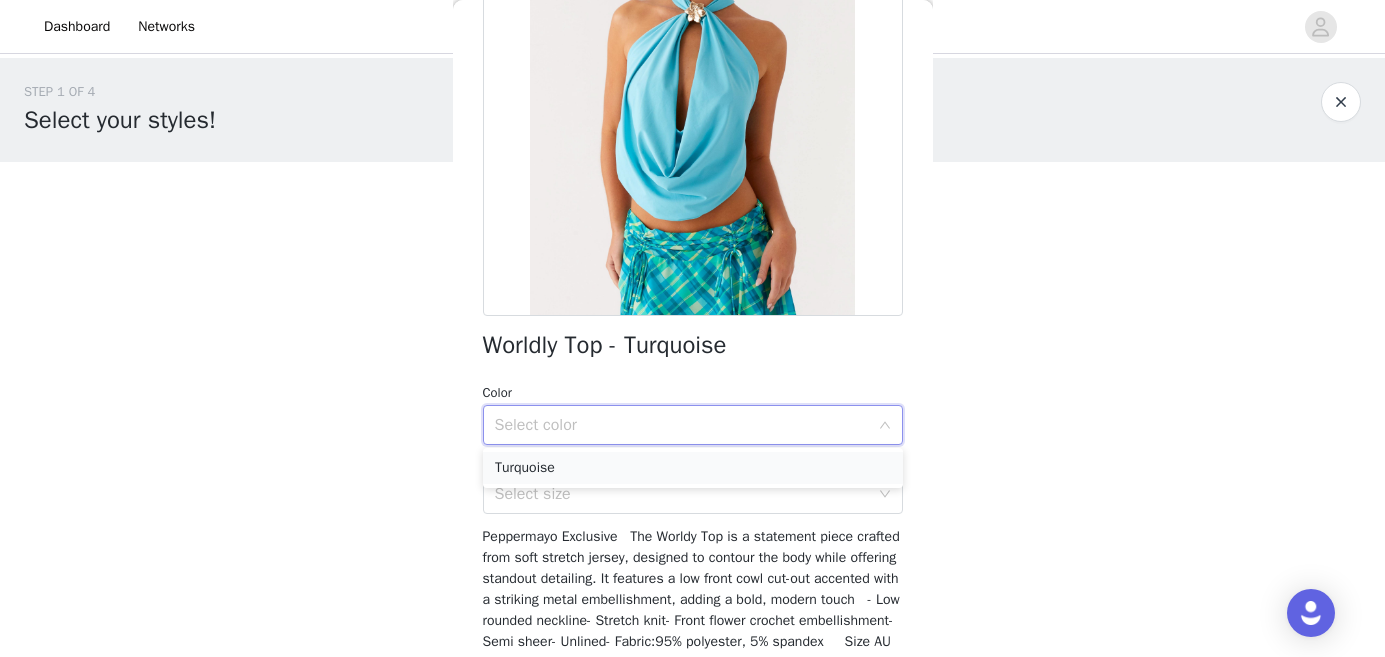 click on "Turquoise" at bounding box center (693, 468) 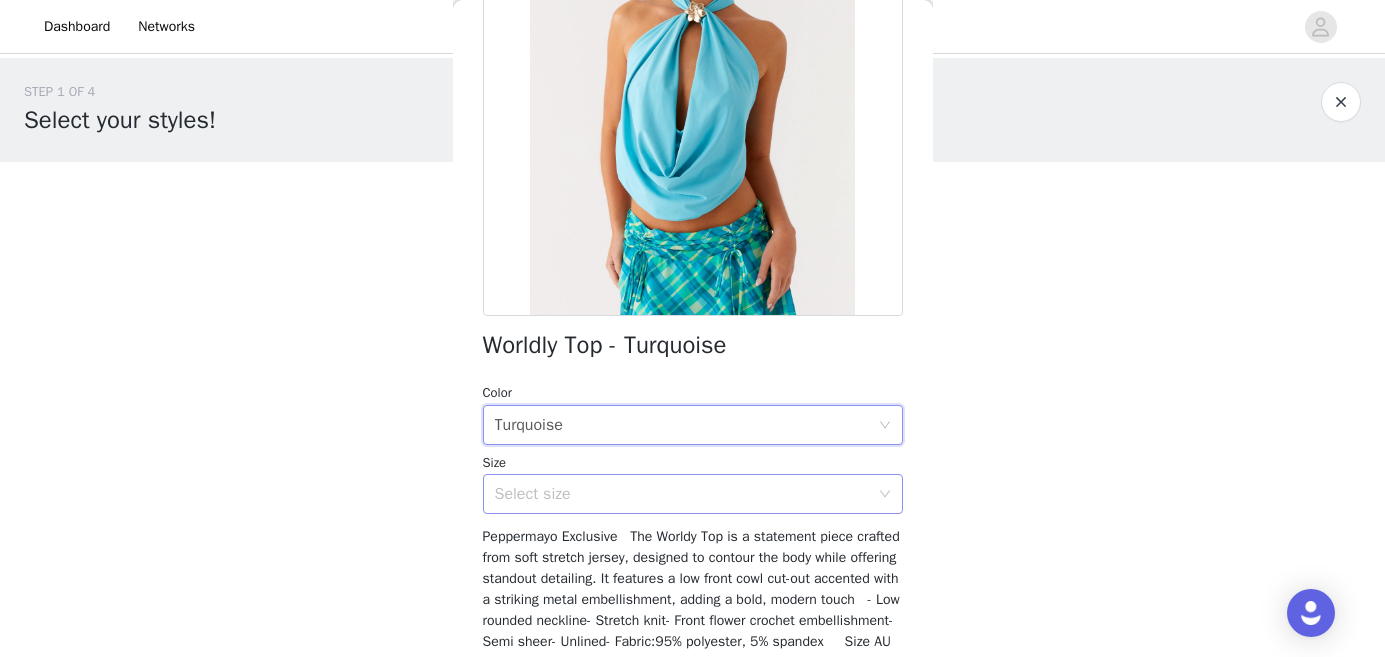 click on "Select size" at bounding box center (682, 494) 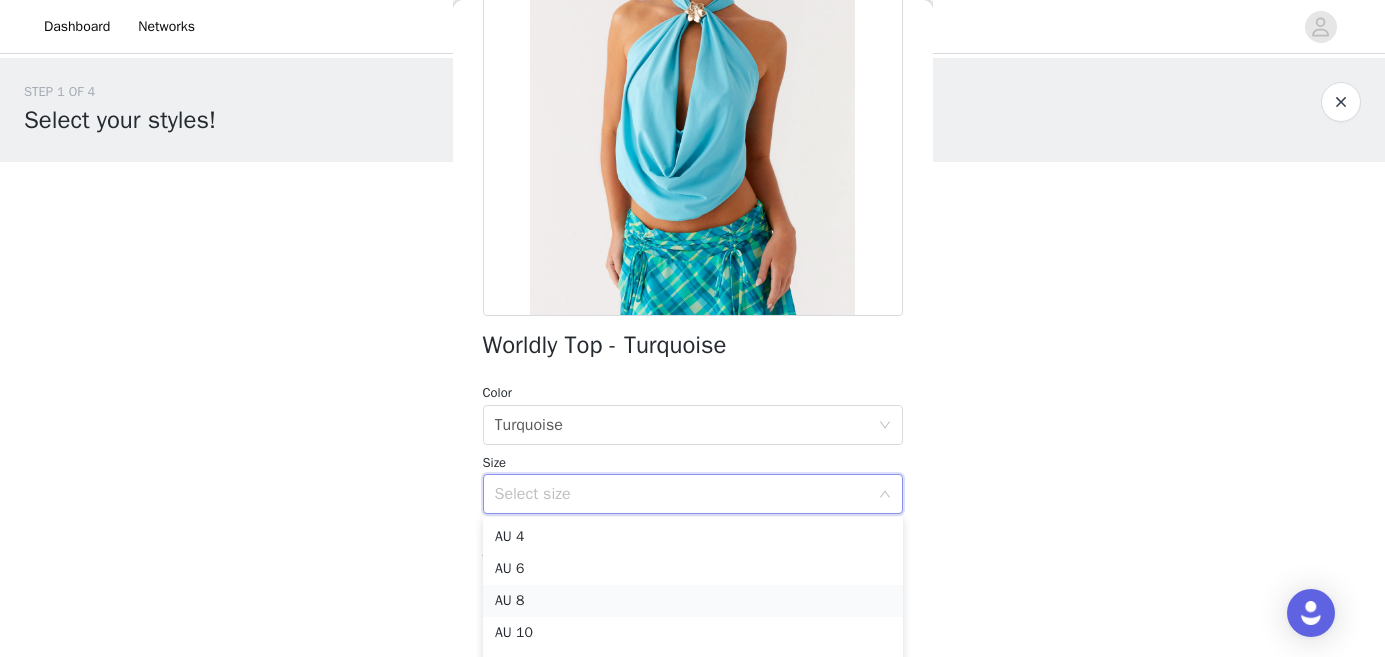 click on "AU 8" at bounding box center (693, 601) 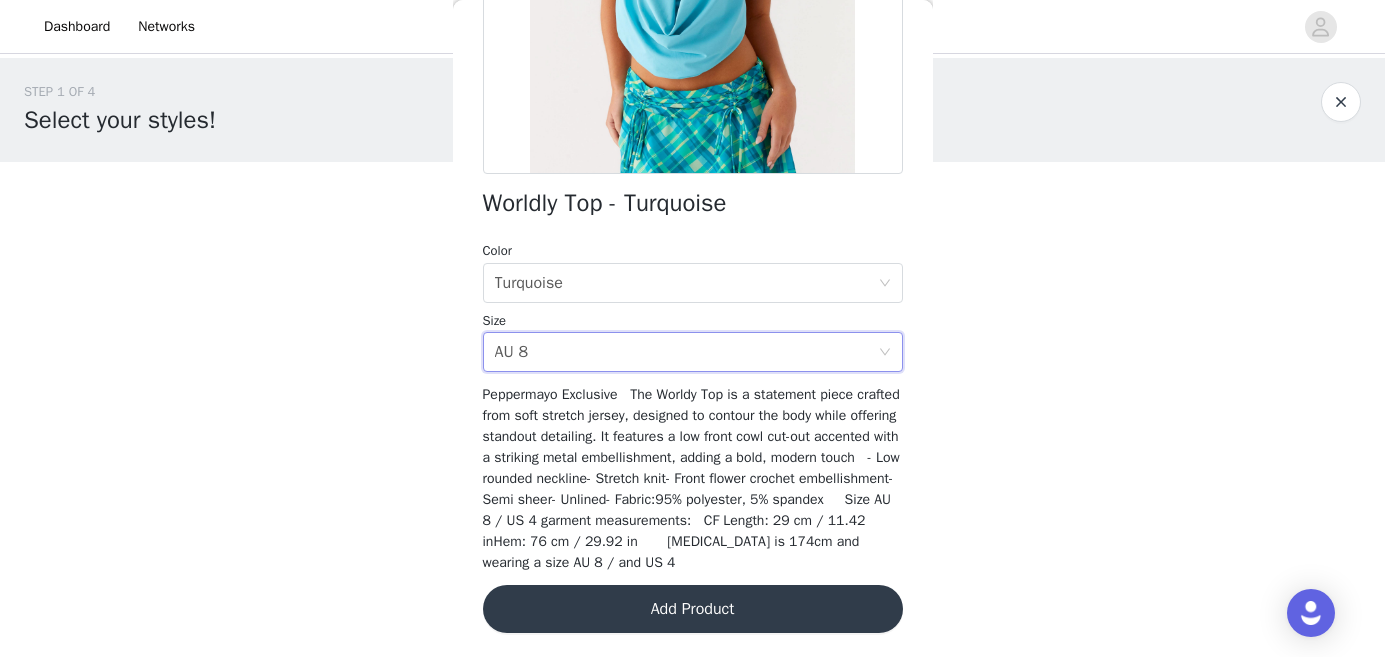 scroll, scrollTop: 375, scrollLeft: 0, axis: vertical 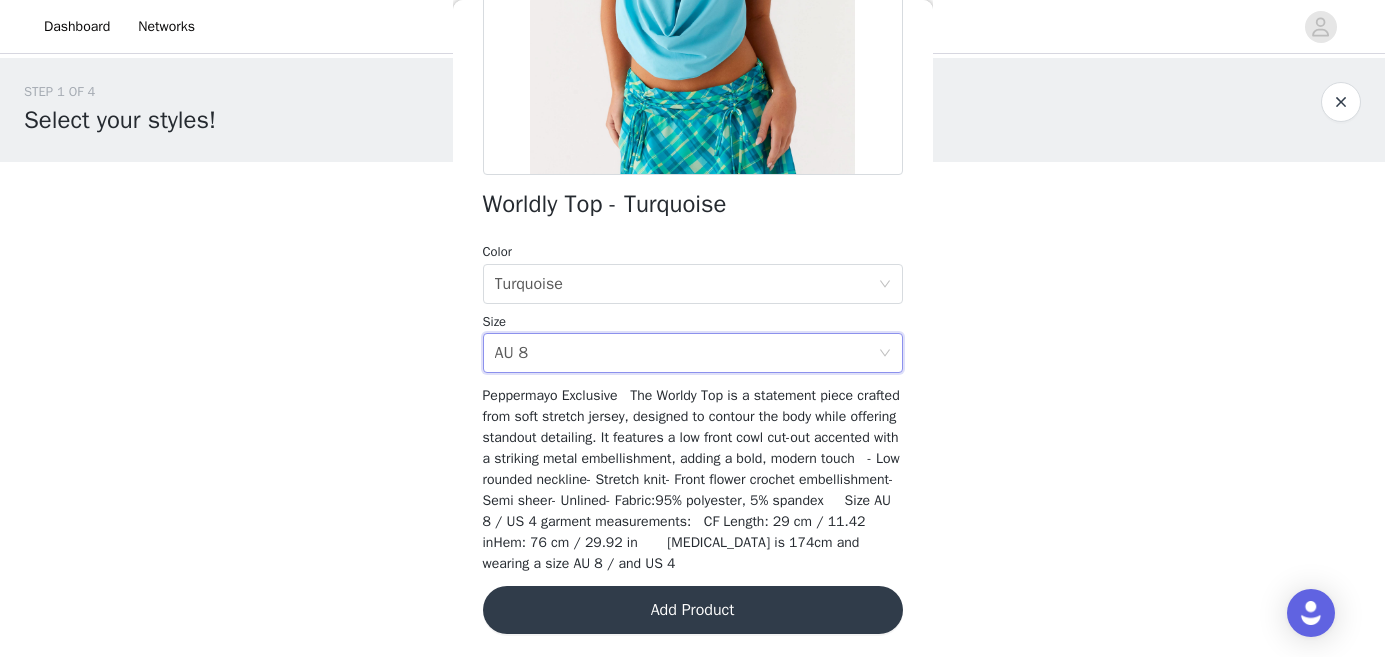 click on "Add Product" at bounding box center (693, 610) 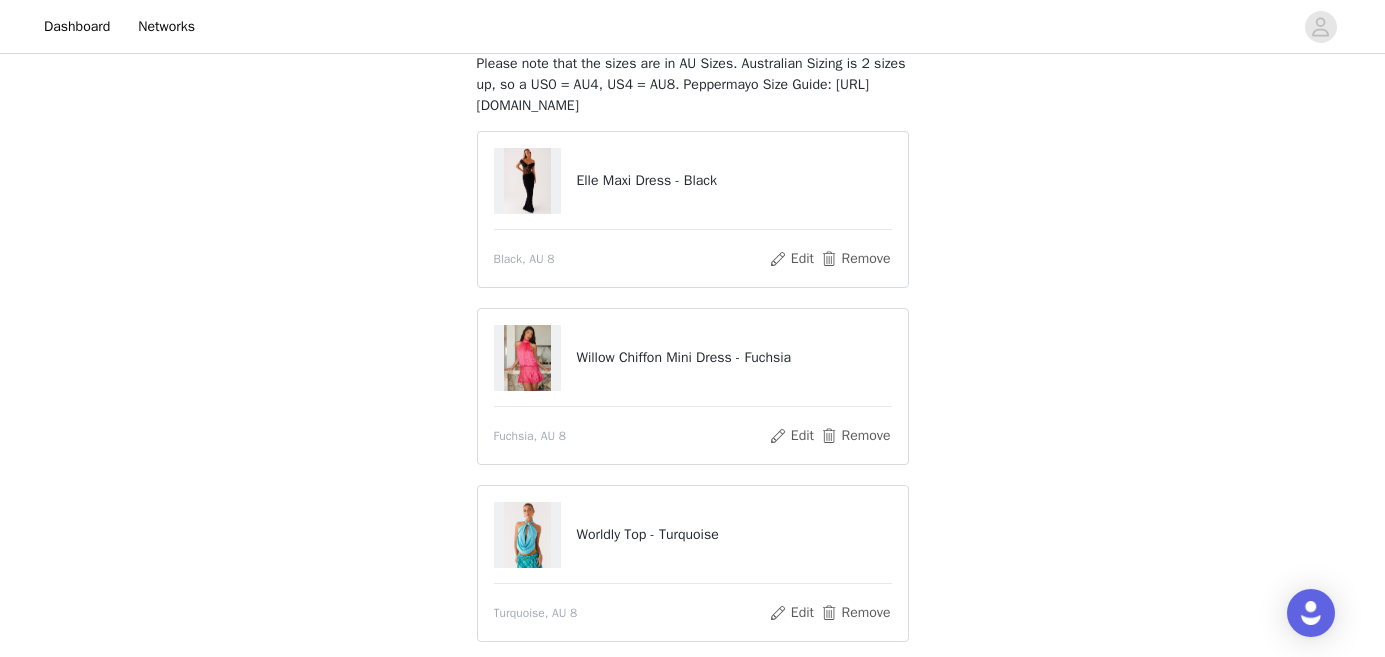scroll, scrollTop: 132, scrollLeft: 0, axis: vertical 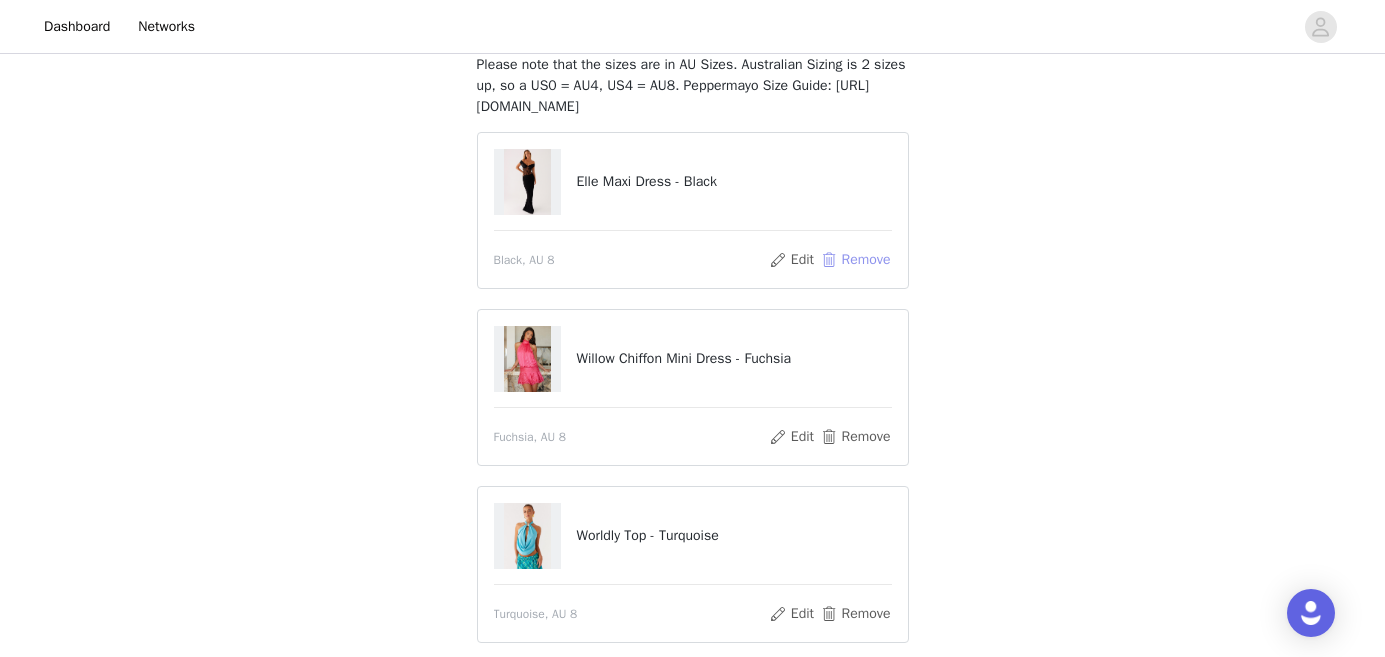 click on "Remove" at bounding box center [855, 260] 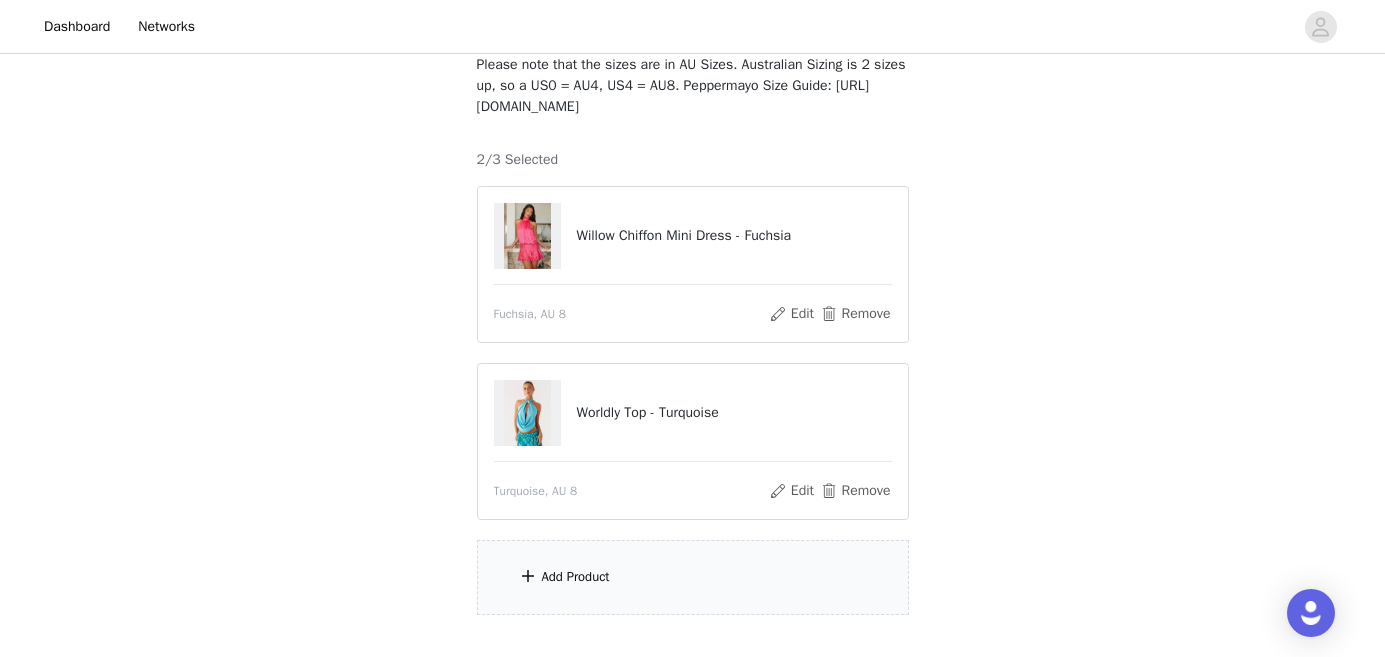 click on "Add Product" at bounding box center [693, 577] 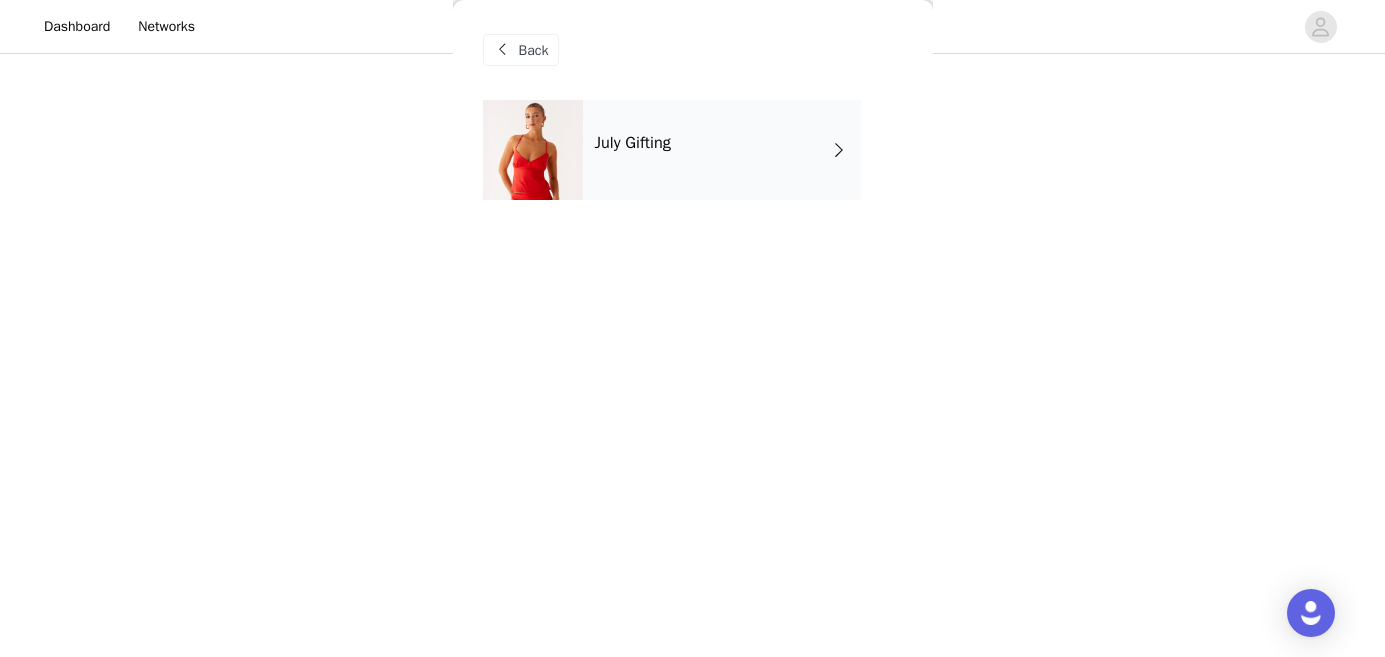 click on "July Gifting" at bounding box center [722, 150] 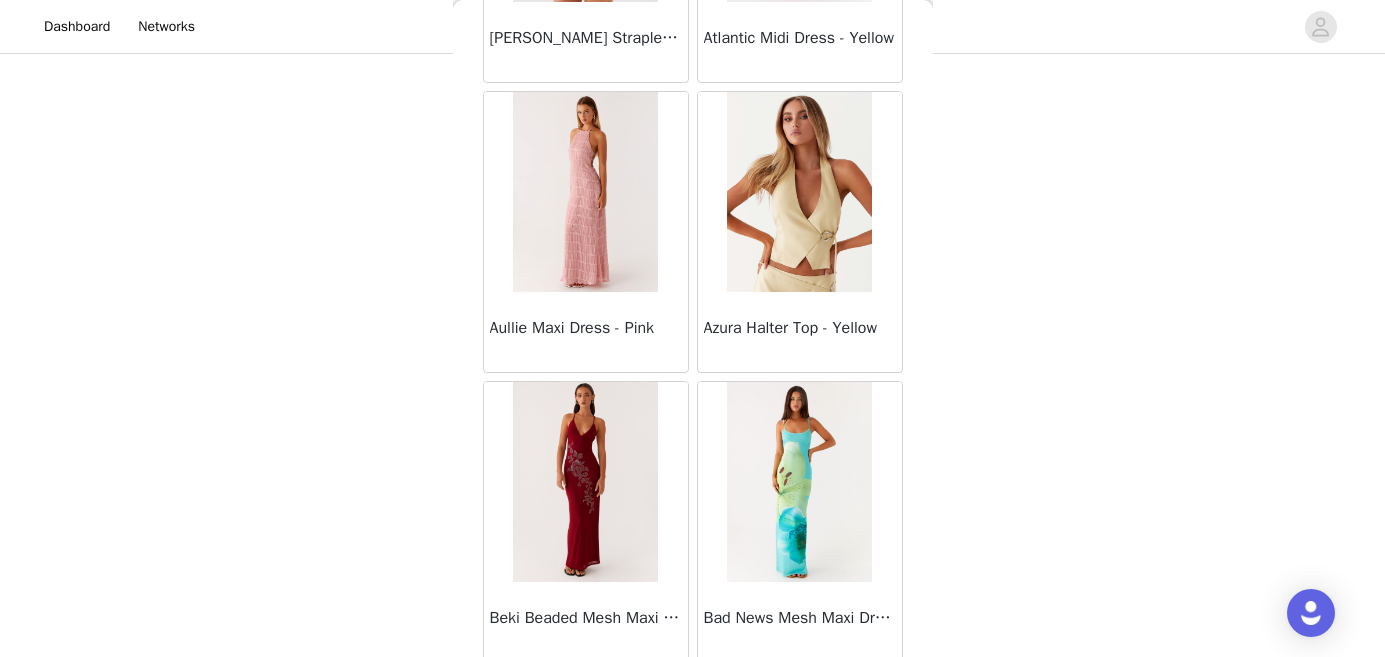 scroll, scrollTop: 1170, scrollLeft: 0, axis: vertical 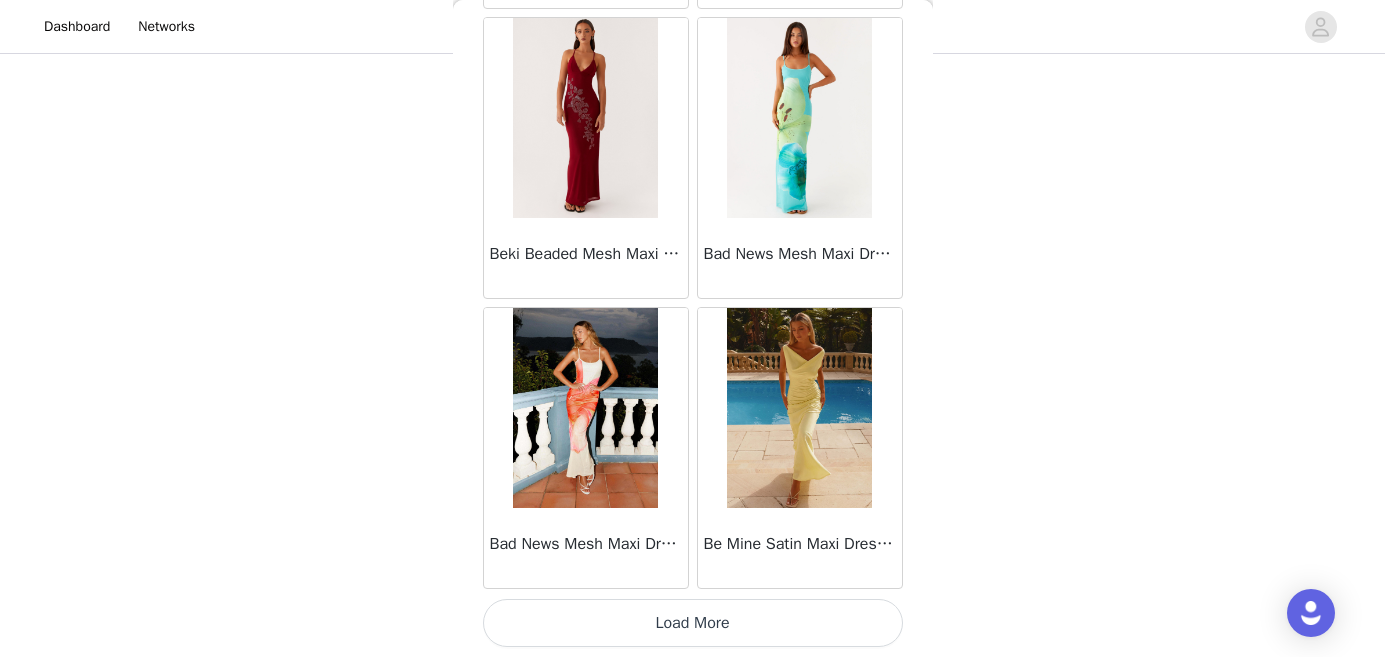 click on "Load More" at bounding box center (693, 623) 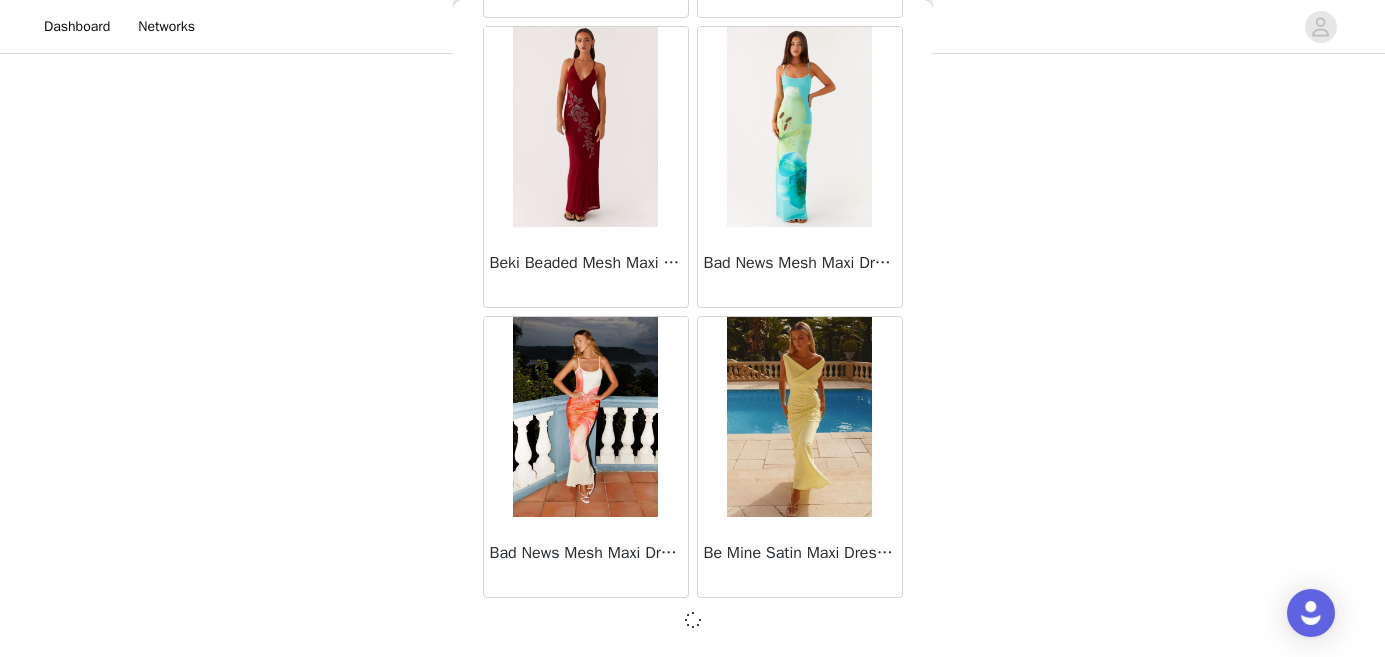 scroll, scrollTop: 2394, scrollLeft: 0, axis: vertical 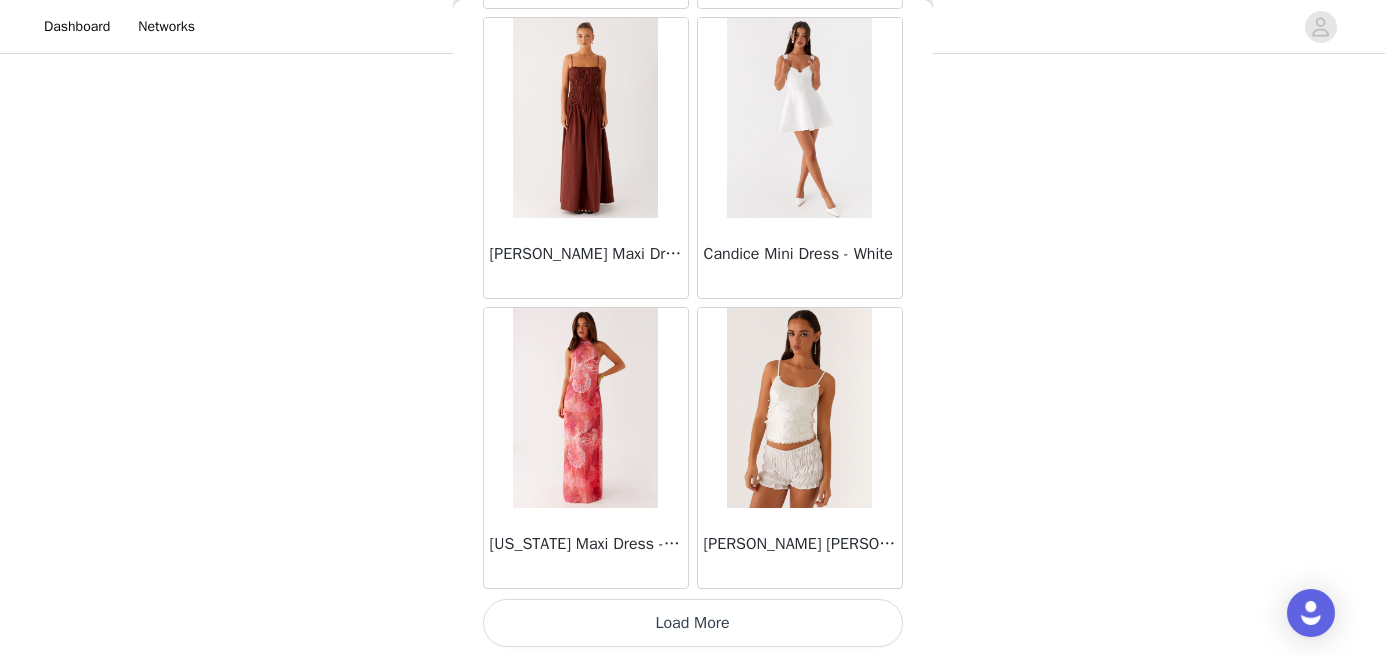 click on "Load More" at bounding box center [693, 623] 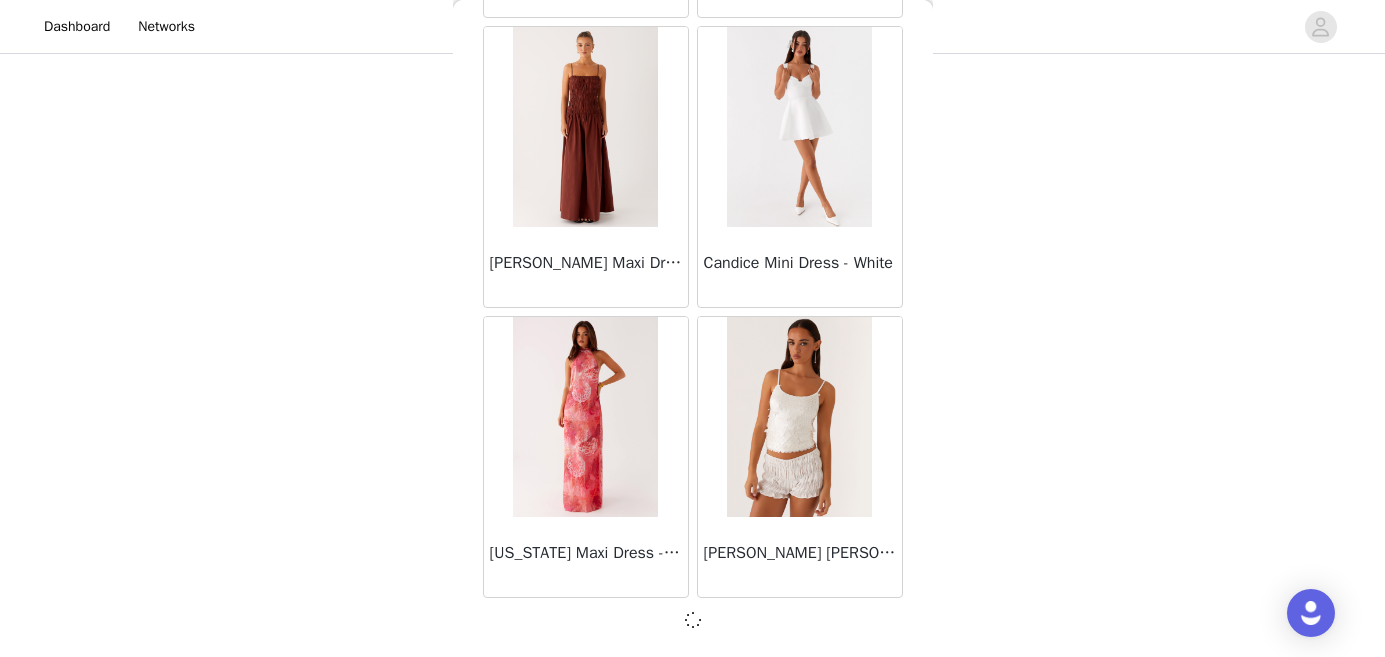 scroll, scrollTop: 5294, scrollLeft: 0, axis: vertical 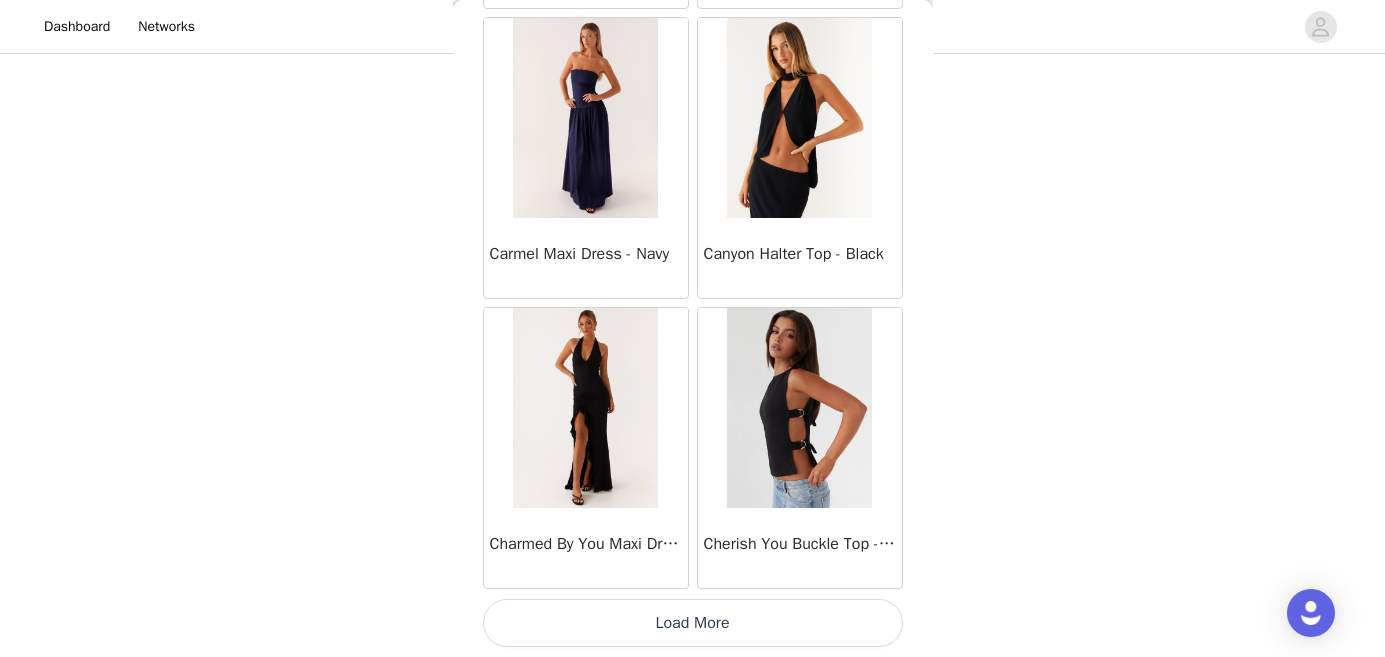 click on "Load More" at bounding box center [693, 623] 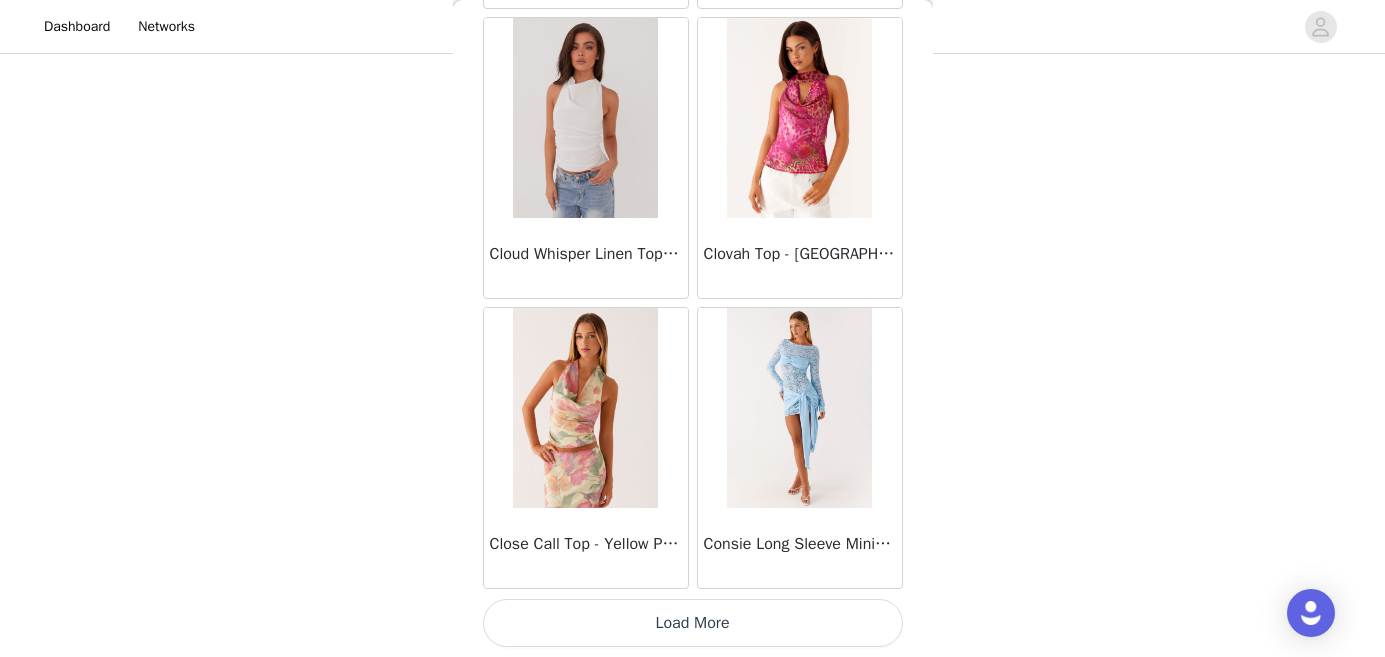 click on "Load More" at bounding box center [693, 623] 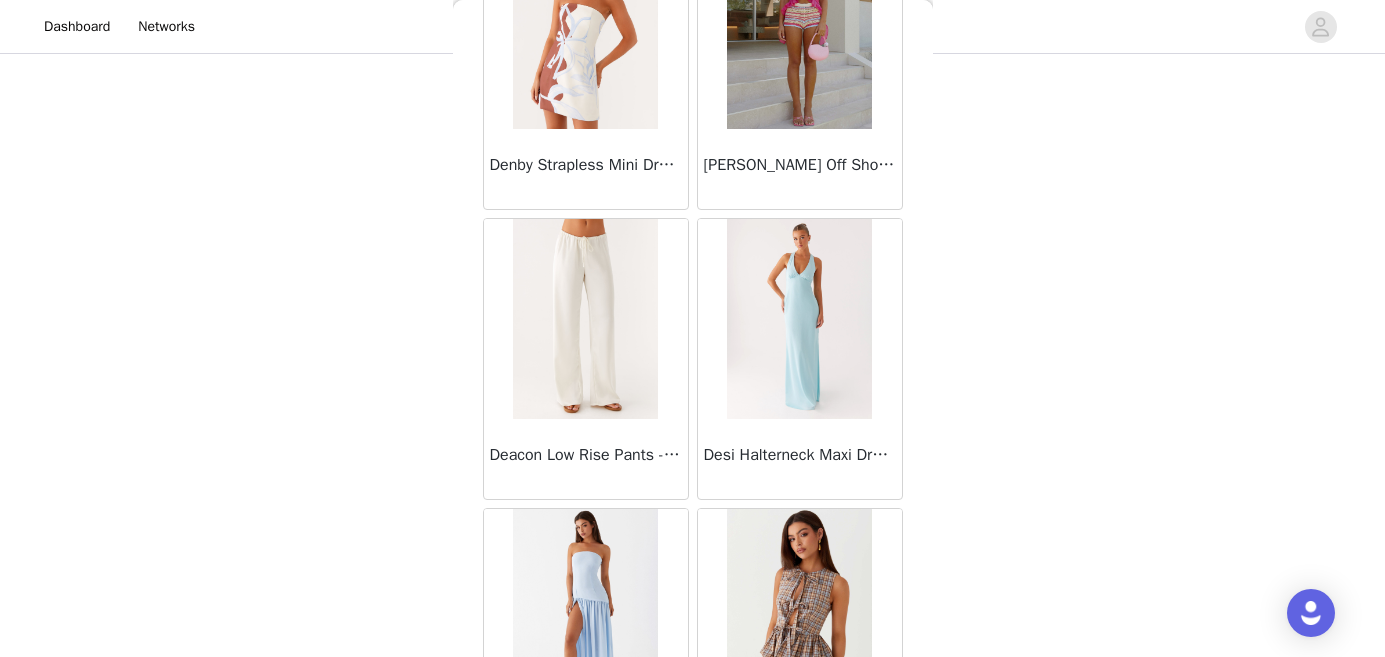 scroll, scrollTop: 14003, scrollLeft: 0, axis: vertical 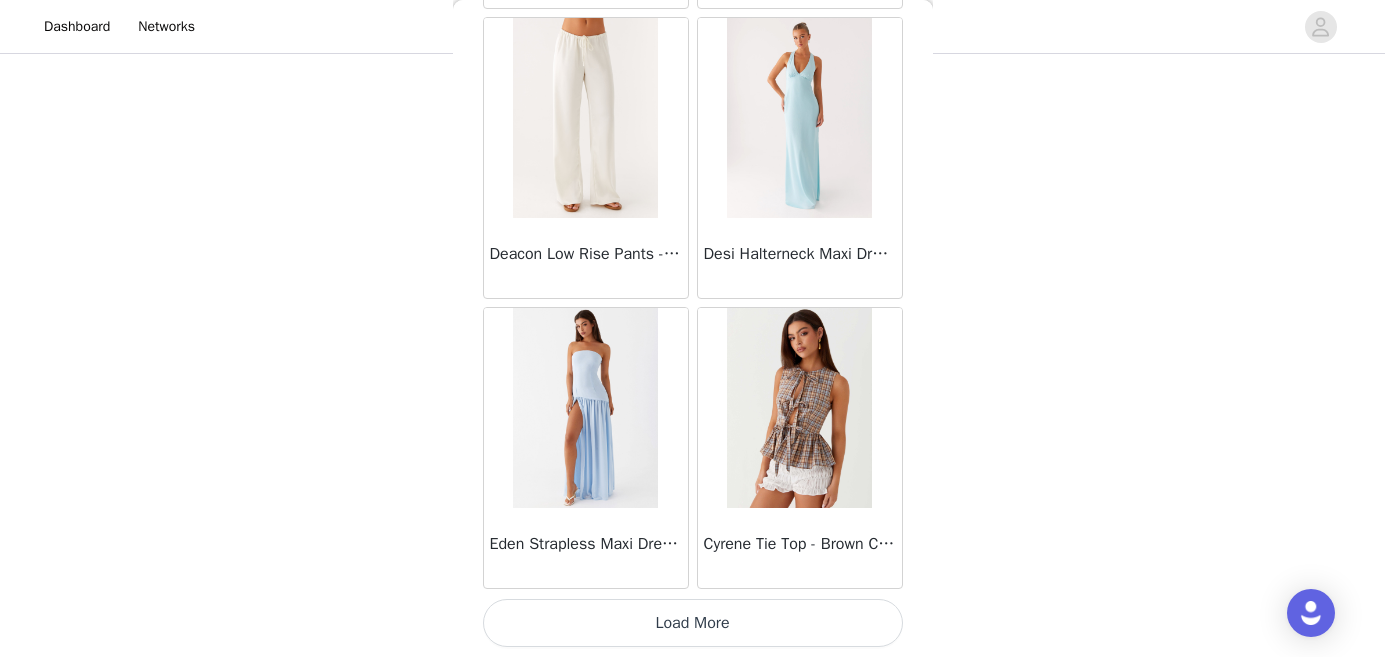 click on "[PERSON_NAME] Strapless Mini Dress - Yellow       [PERSON_NAME] Maxi Dress - Orange Blue Floral       Avenue Mini Dress - Plum       Aullie Maxi Dress - Yellow       Aullie Maxi Dress - Ivory       Aullie Mini Dress - Black       Avalia Backless Scarf Mini Dress - White Polka Dot       Aullie Maxi Dress - Blue       [PERSON_NAME] Maxi Dress - Bloom Wave Print       Athens One Shoulder Top - Floral       Aullie Mini Dress - Blue       Aullie Maxi Dress - [PERSON_NAME] Strapless Mini Dress - Cobalt       Atlantic Midi Dress - Yellow       Aullie Maxi Dress - Pink       Azura Halter Top - Yellow       Beki Beaded Mesh Maxi Dress - Deep Red       Bad News Mesh Maxi Dress - Turquoise Floral       Bad News Mesh Maxi Dress - Yellow Floral       Be Mine Satin Maxi Dress - Canary       Belize Maxi Dress - Yellow       [PERSON_NAME] Off Shoulder Knit Top - Mint       [PERSON_NAME] Tube Top - Blue       [PERSON_NAME] Top - Red Gingham       Breaking News Mini Dress - Black       Bodie Maxi Dress - Pastel Yellow" at bounding box center (693, -6625) 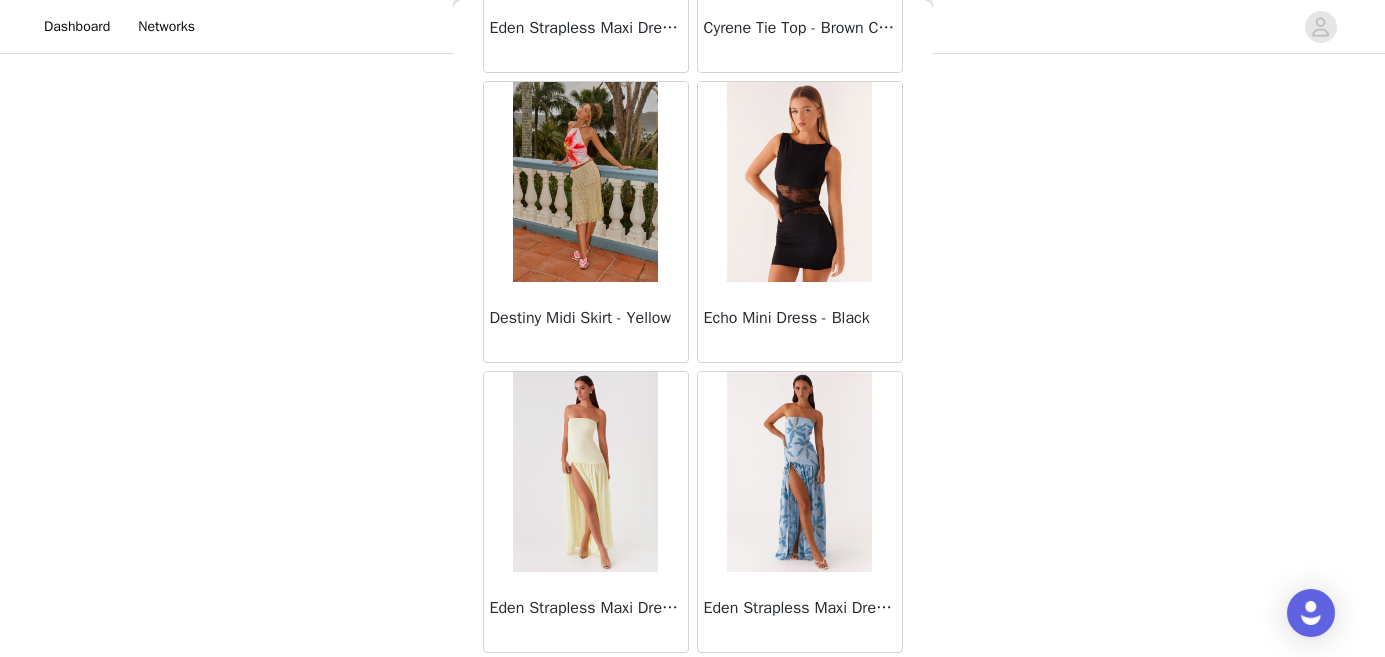 scroll, scrollTop: 16903, scrollLeft: 0, axis: vertical 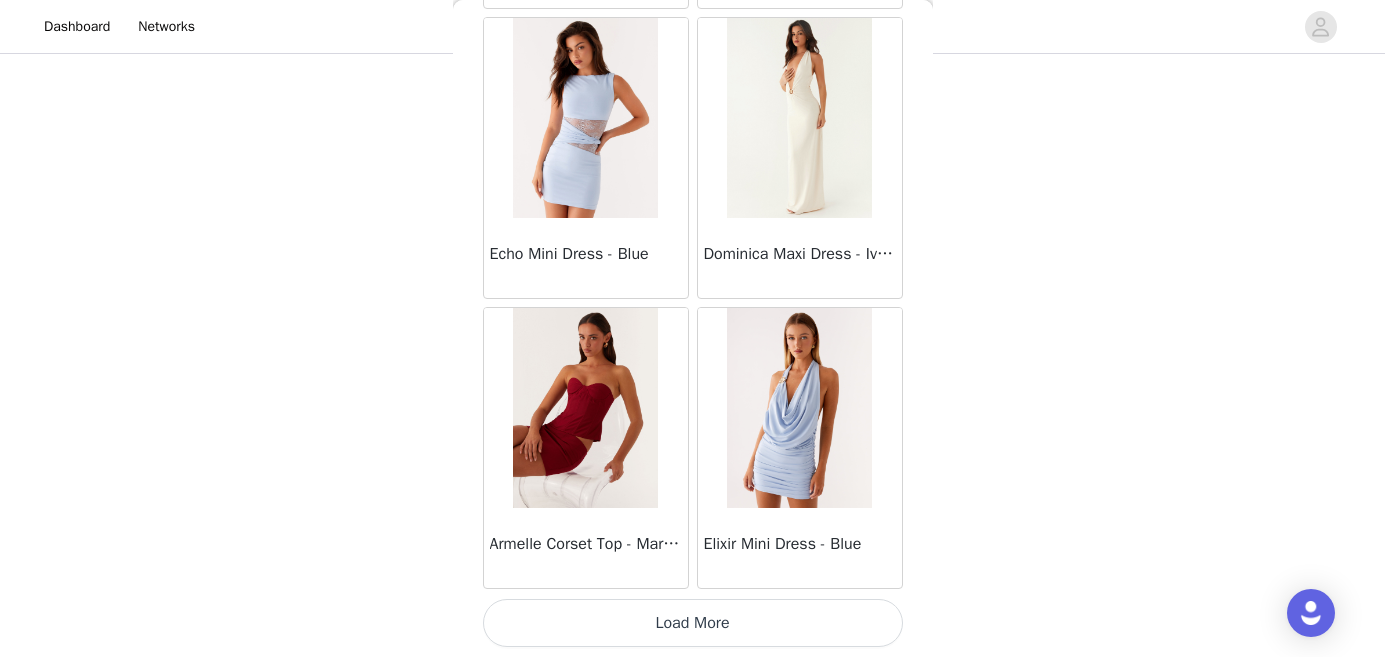 click on "Load More" at bounding box center [693, 623] 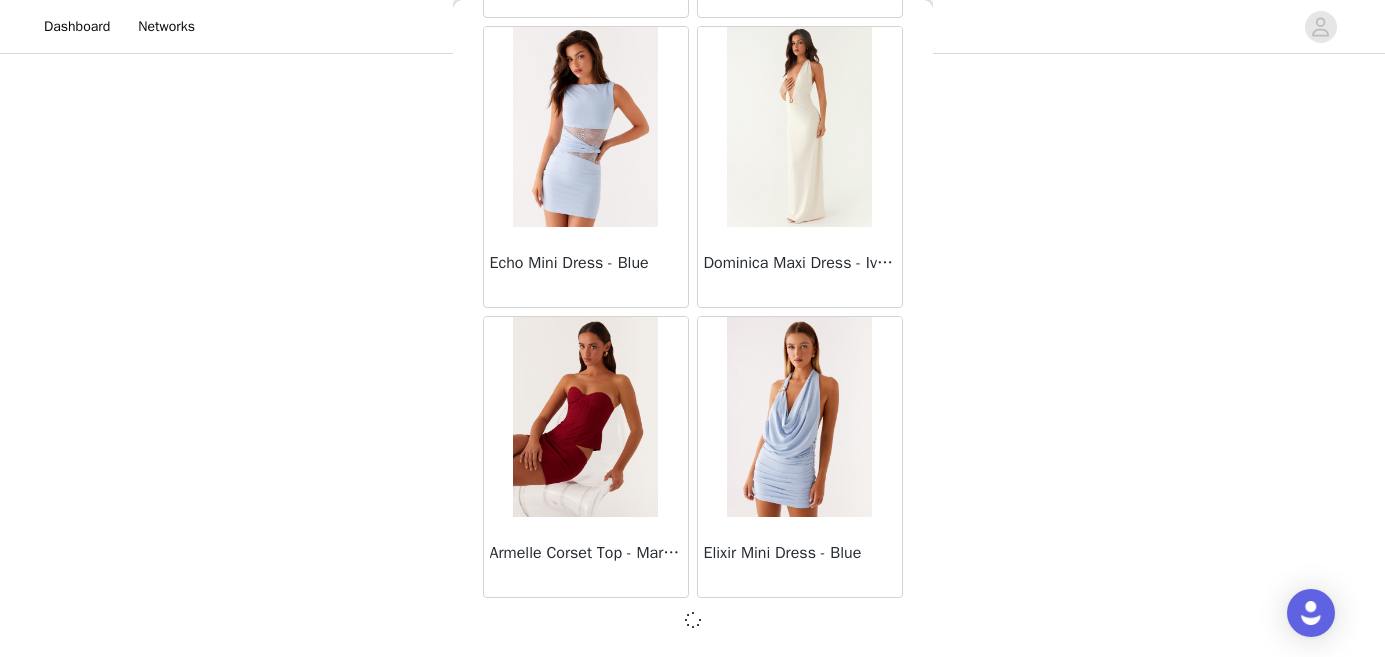 scroll, scrollTop: 16894, scrollLeft: 0, axis: vertical 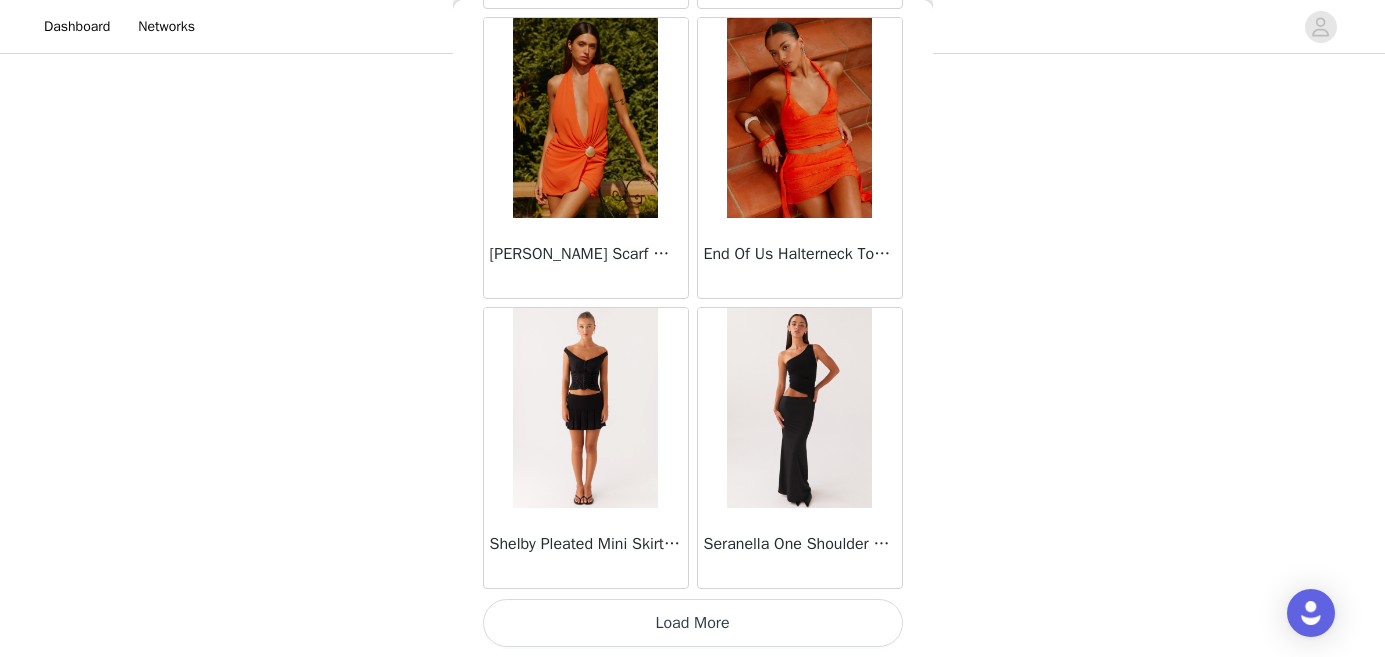 click on "Load More" at bounding box center (693, 623) 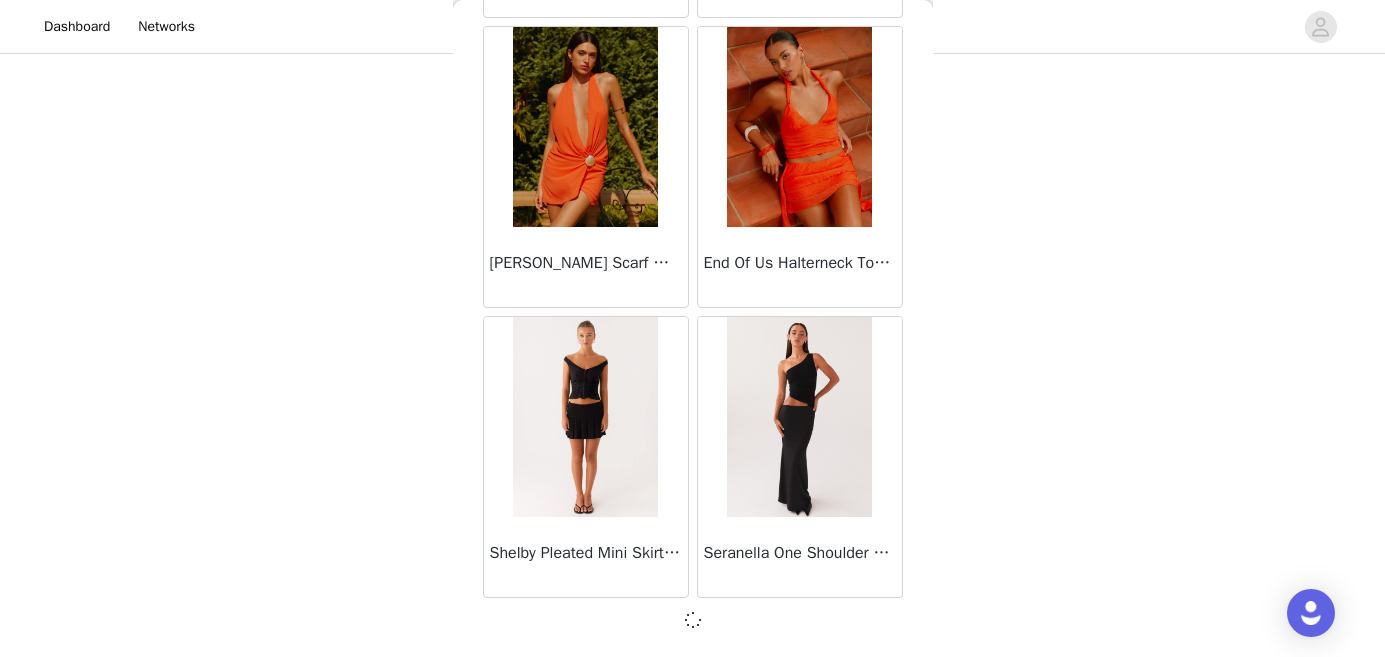 scroll, scrollTop: 19794, scrollLeft: 0, axis: vertical 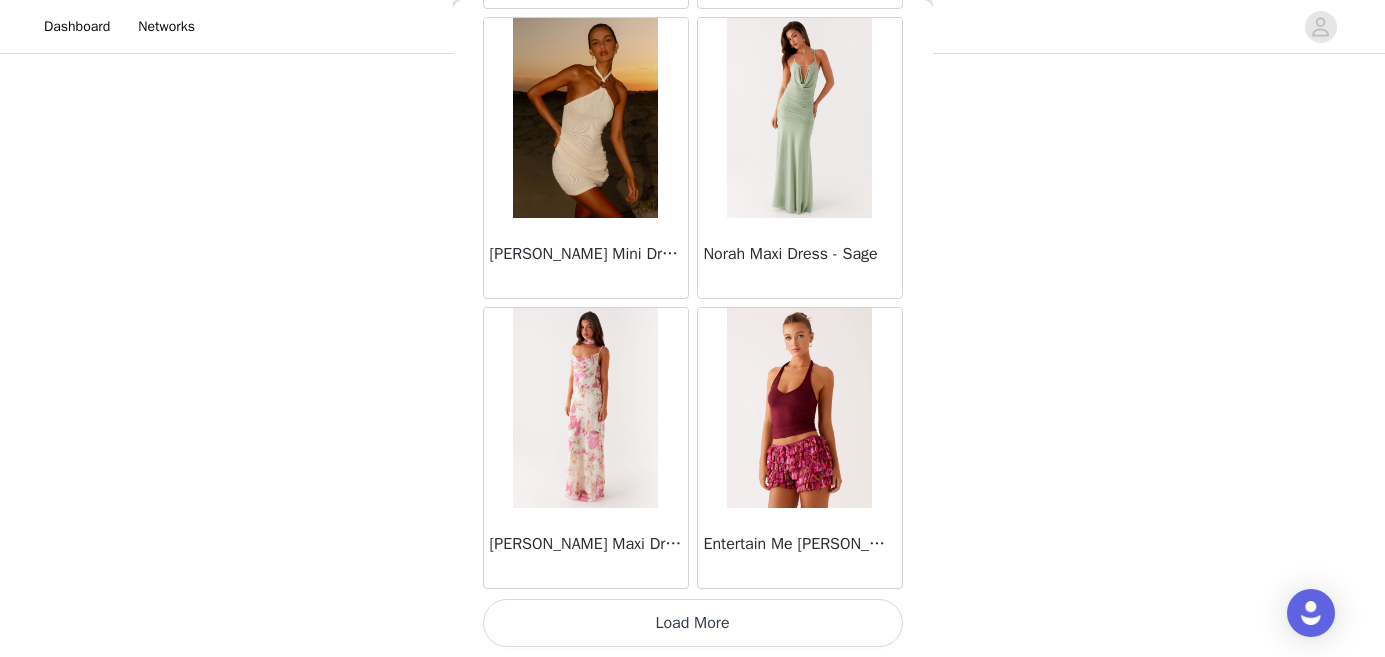 click on "Load More" at bounding box center (693, 623) 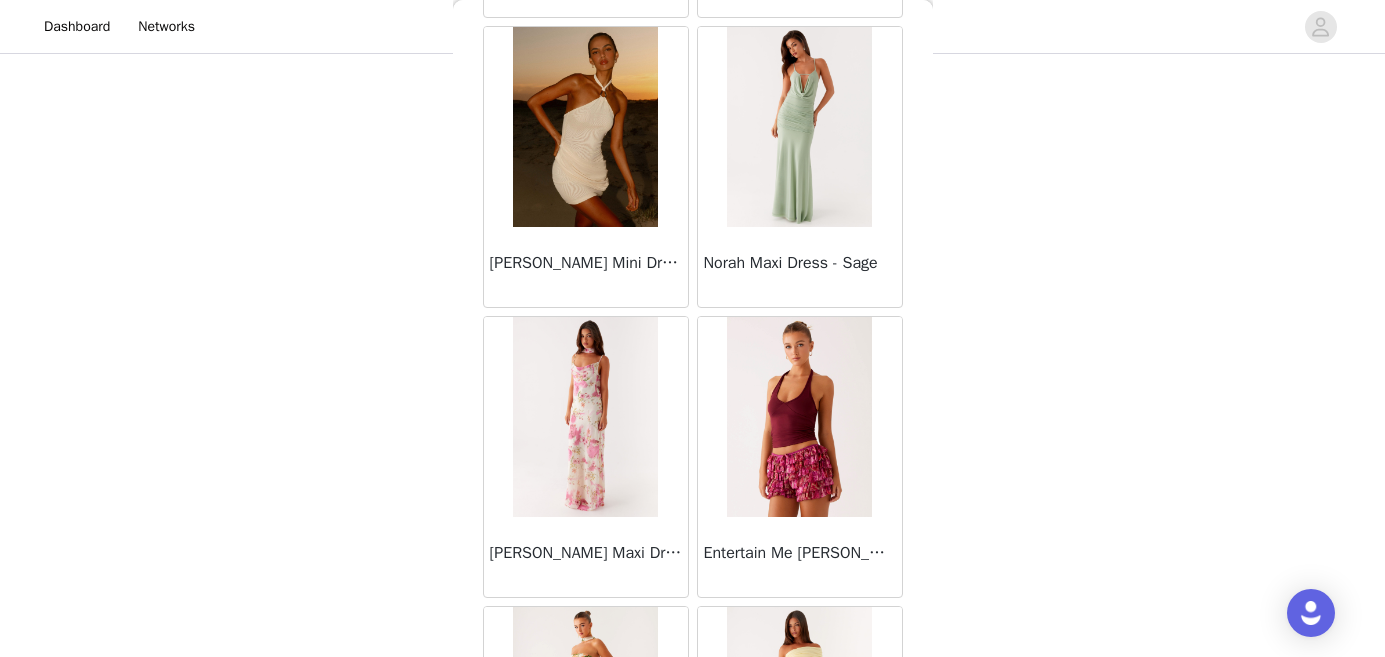 scroll, scrollTop: 257, scrollLeft: 0, axis: vertical 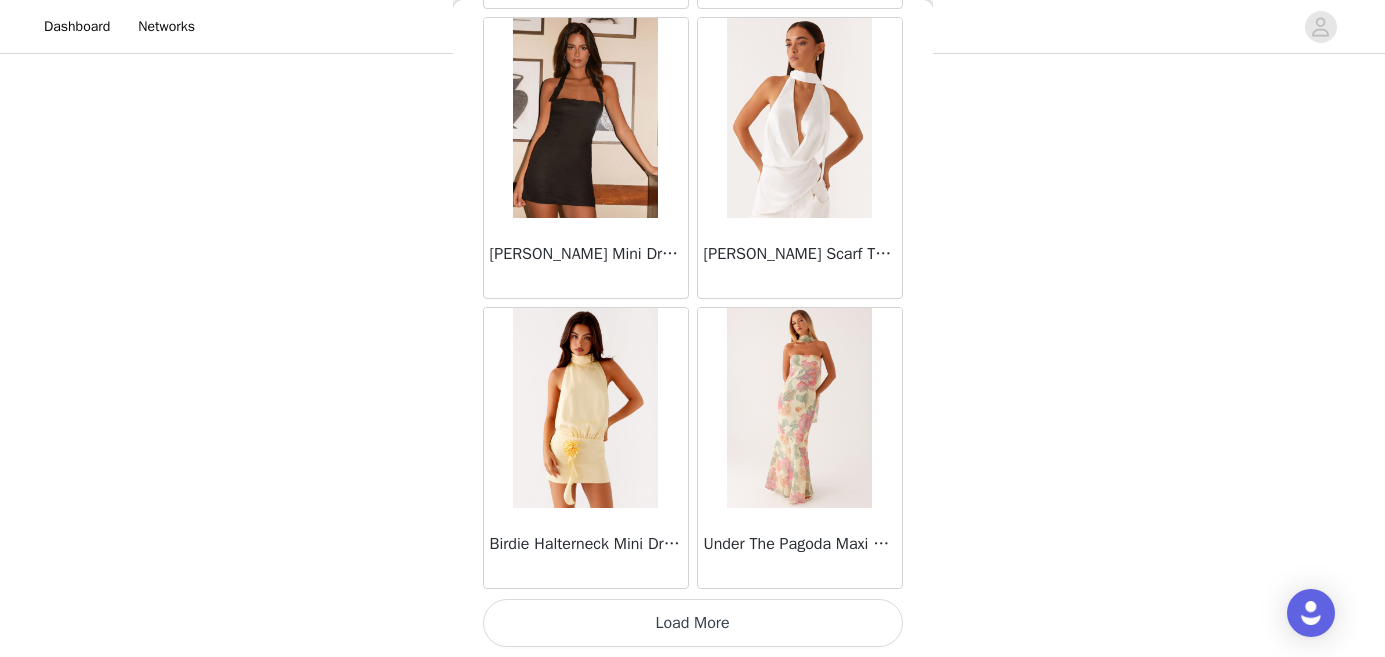 click on "Load More" at bounding box center (693, 623) 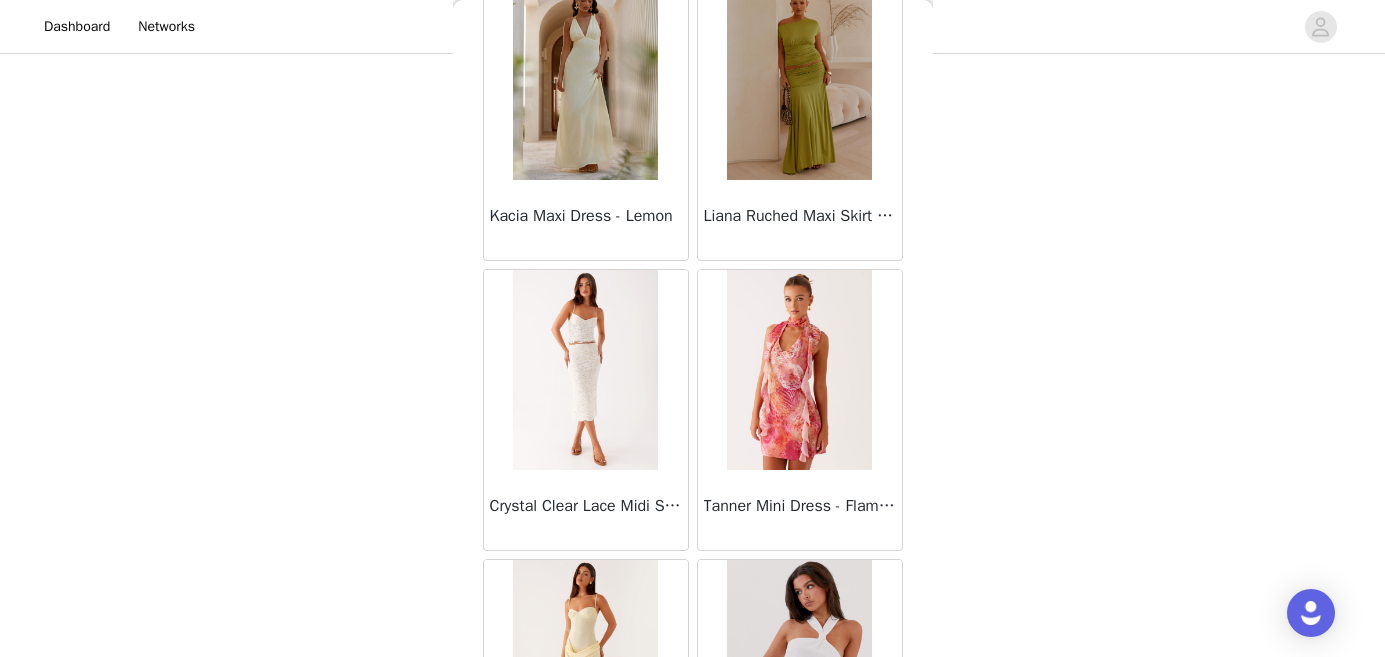 scroll, scrollTop: 28503, scrollLeft: 0, axis: vertical 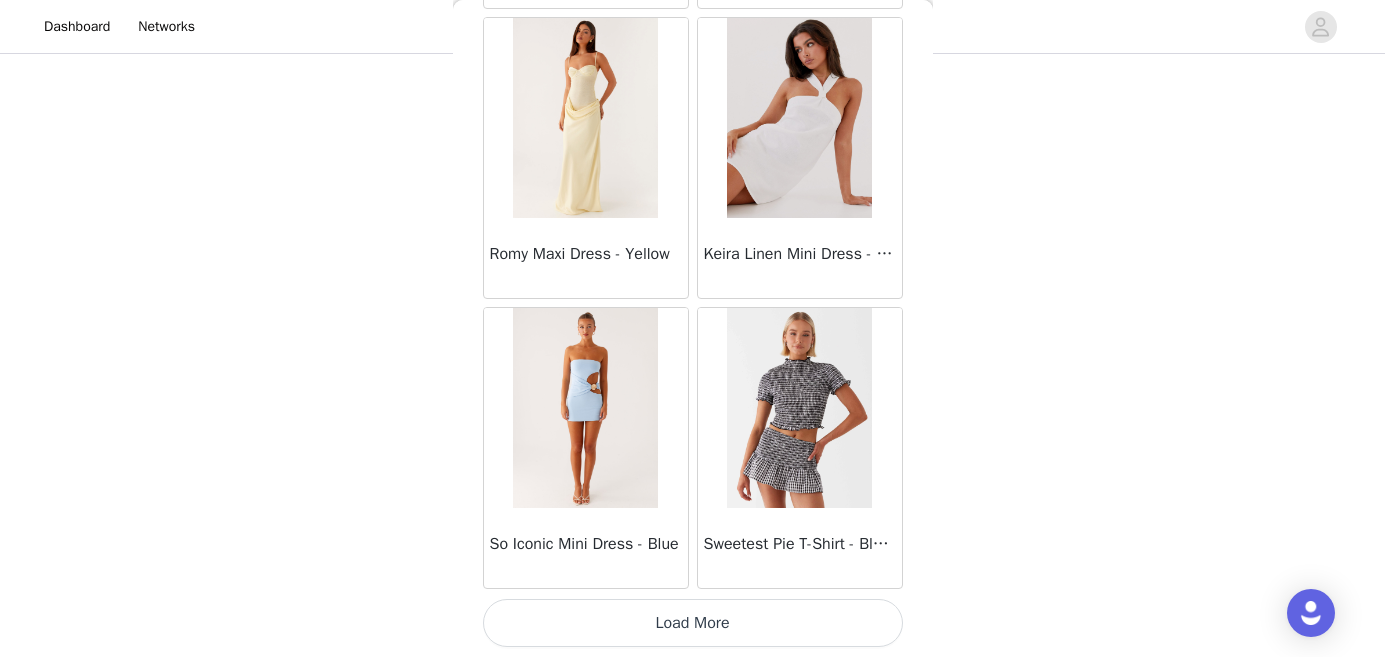 click on "Load More" at bounding box center [693, 623] 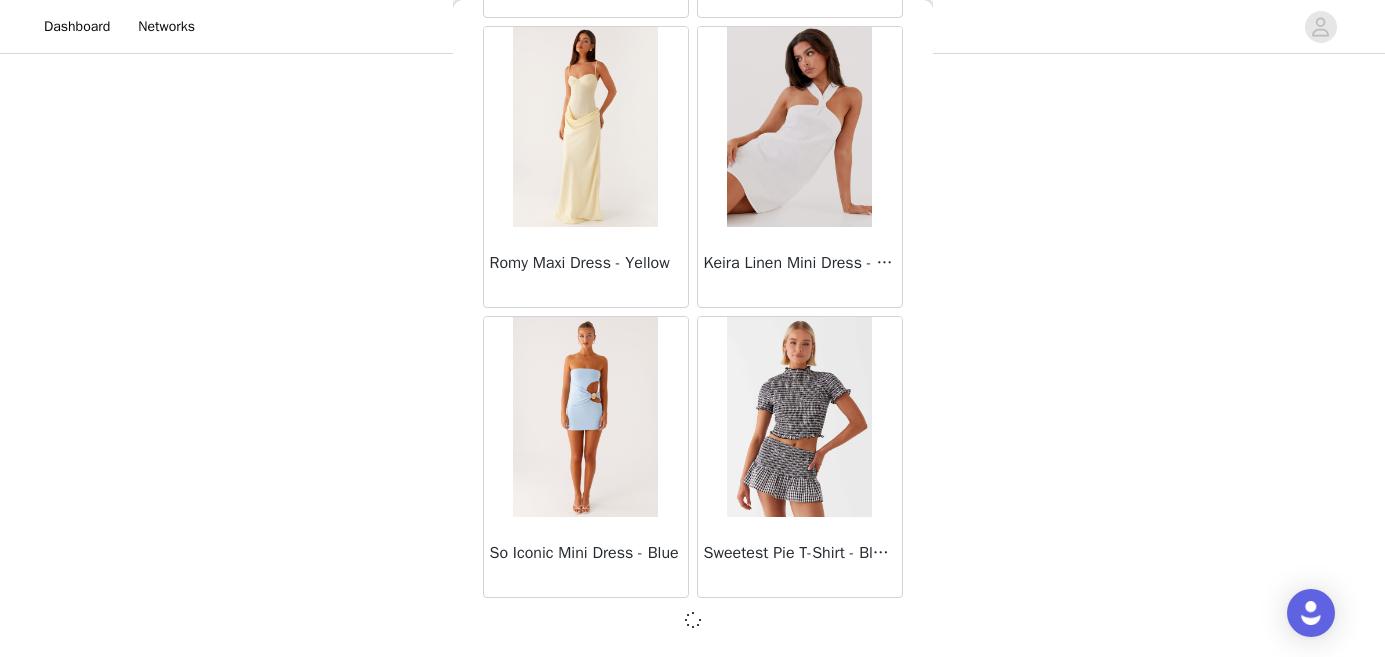 scroll, scrollTop: 28494, scrollLeft: 0, axis: vertical 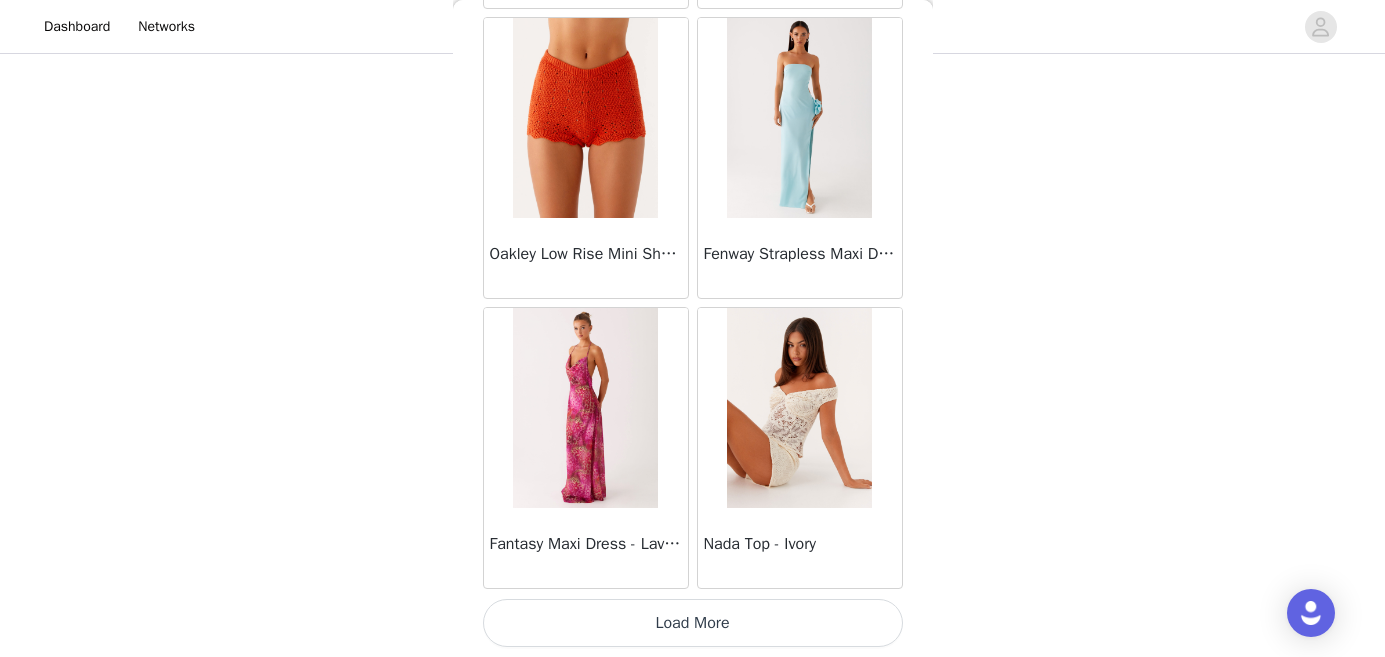 click on "Load More" at bounding box center (693, 623) 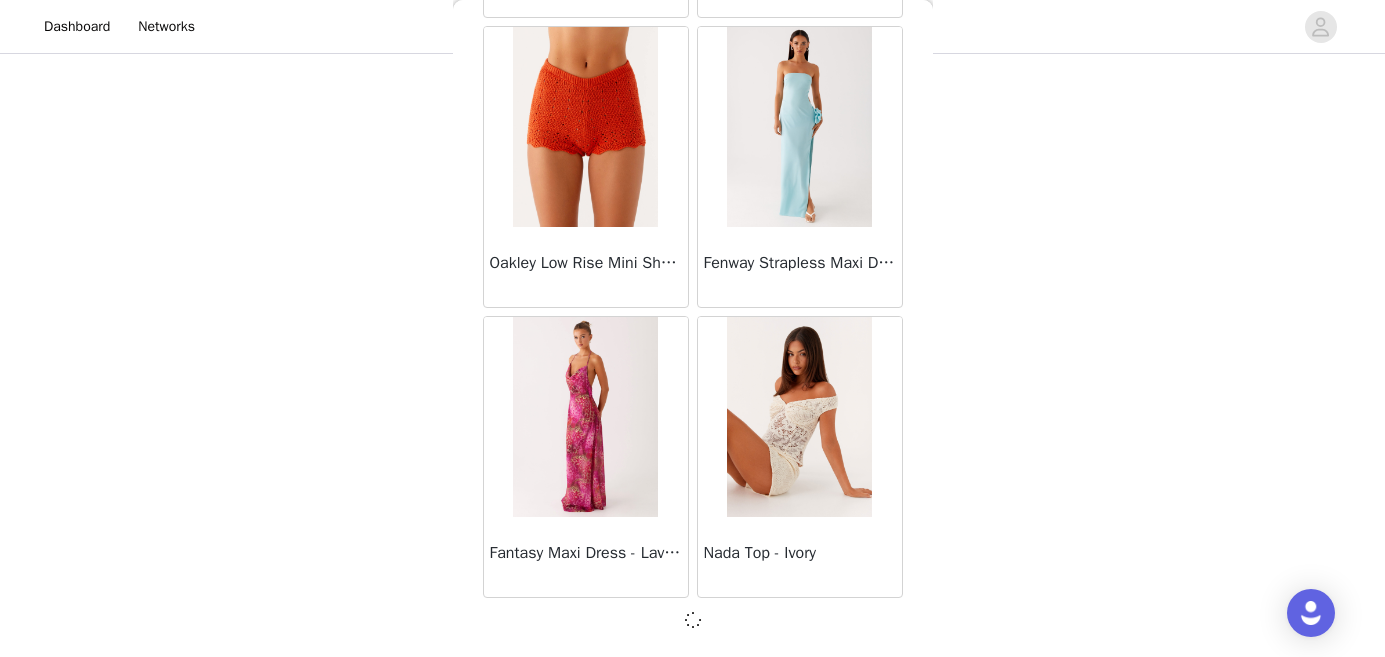 scroll, scrollTop: 257, scrollLeft: 0, axis: vertical 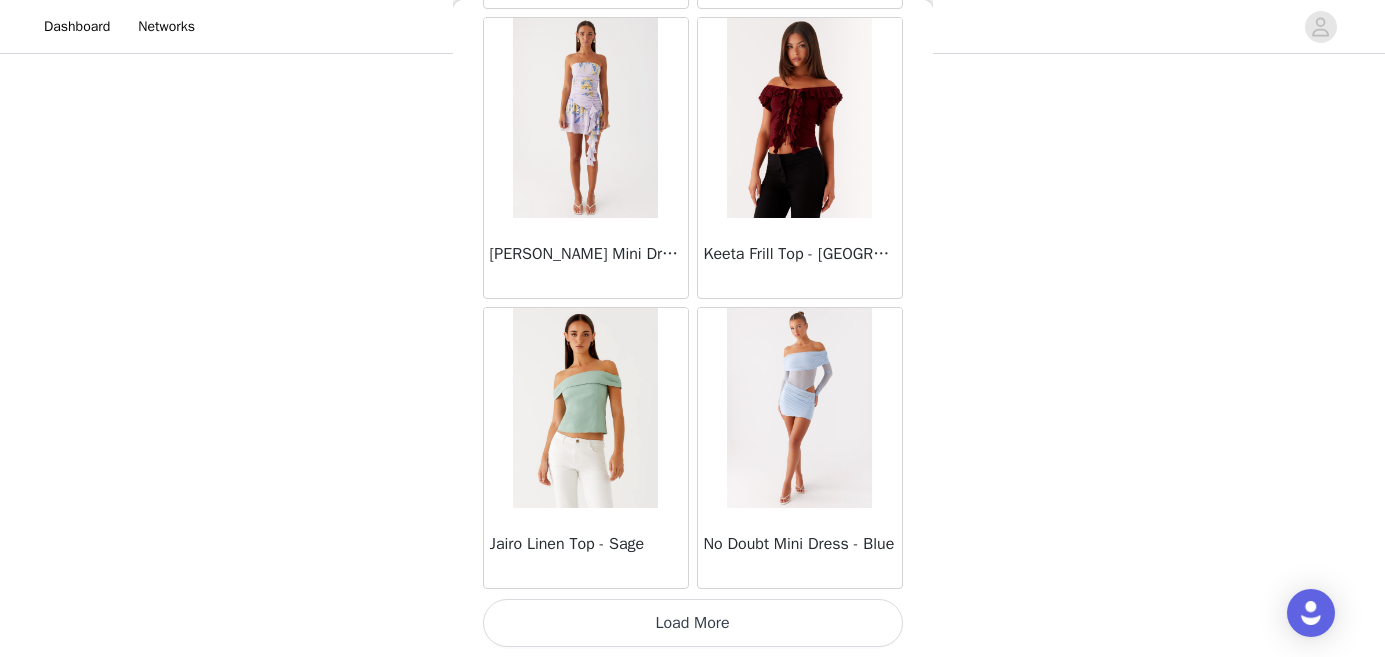 click on "Load More" at bounding box center [693, 623] 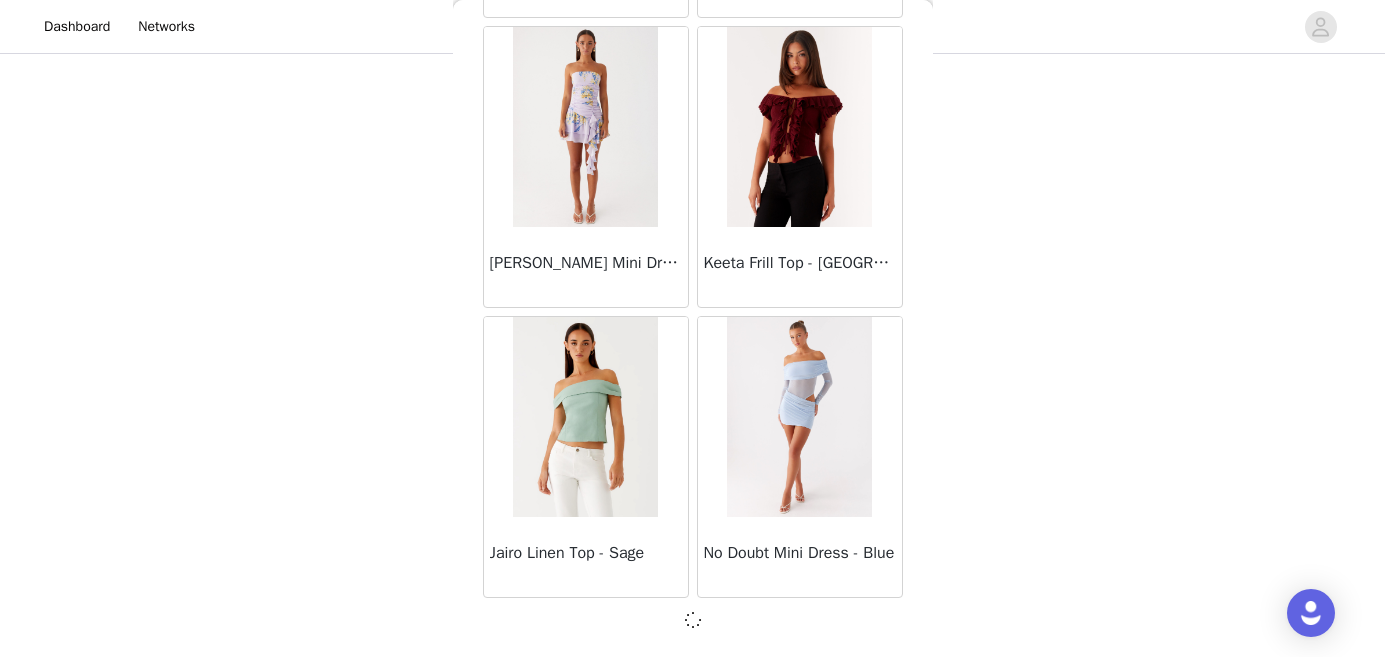 scroll, scrollTop: 34294, scrollLeft: 0, axis: vertical 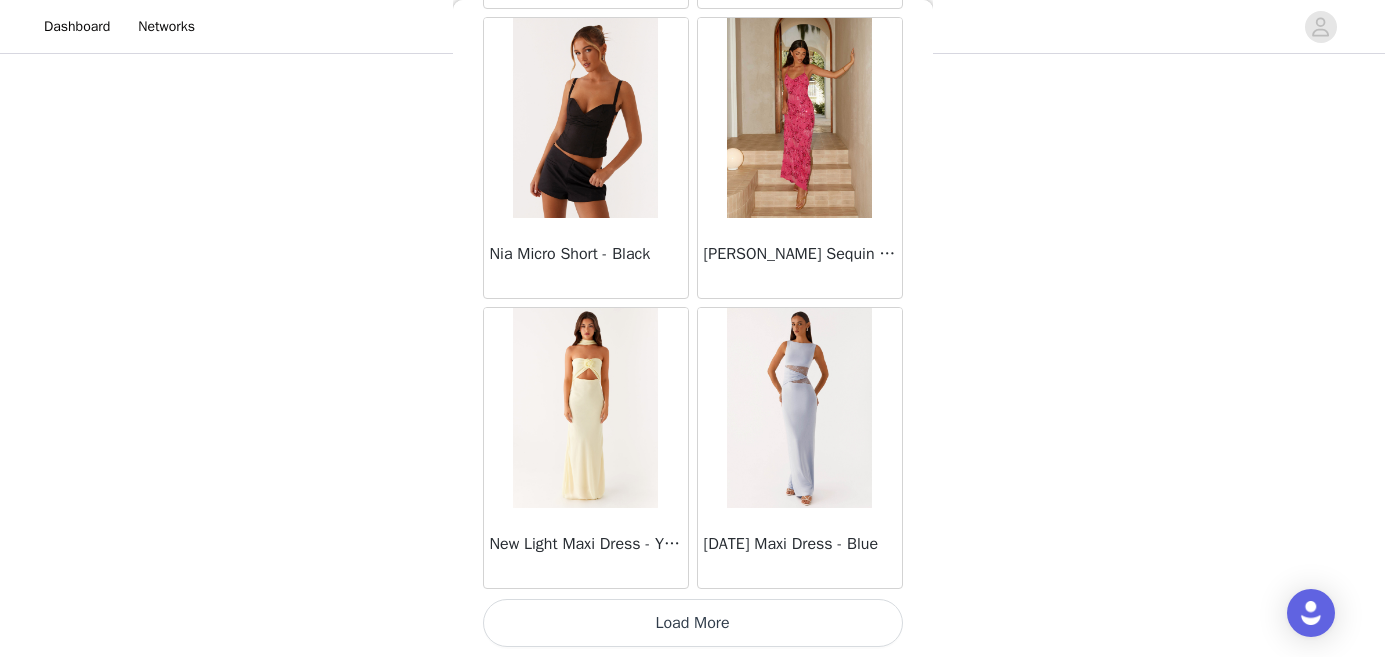click on "Load More" at bounding box center (693, 623) 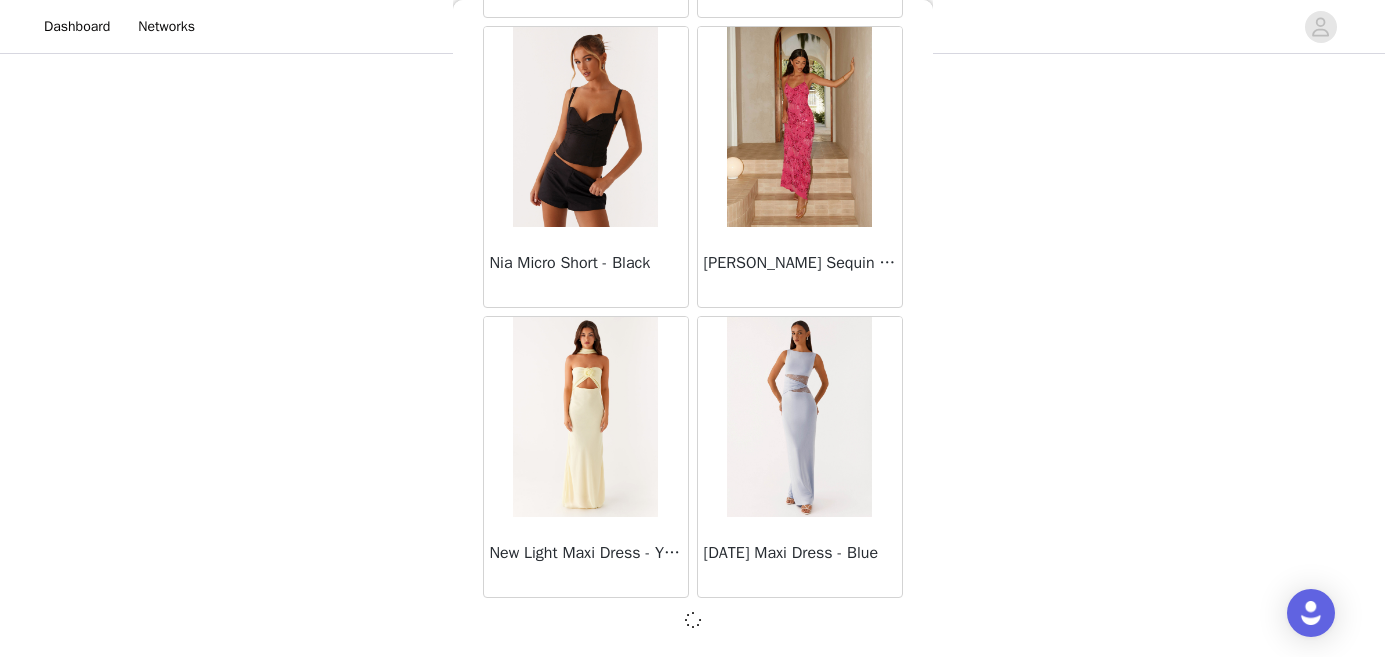 scroll, scrollTop: 37194, scrollLeft: 0, axis: vertical 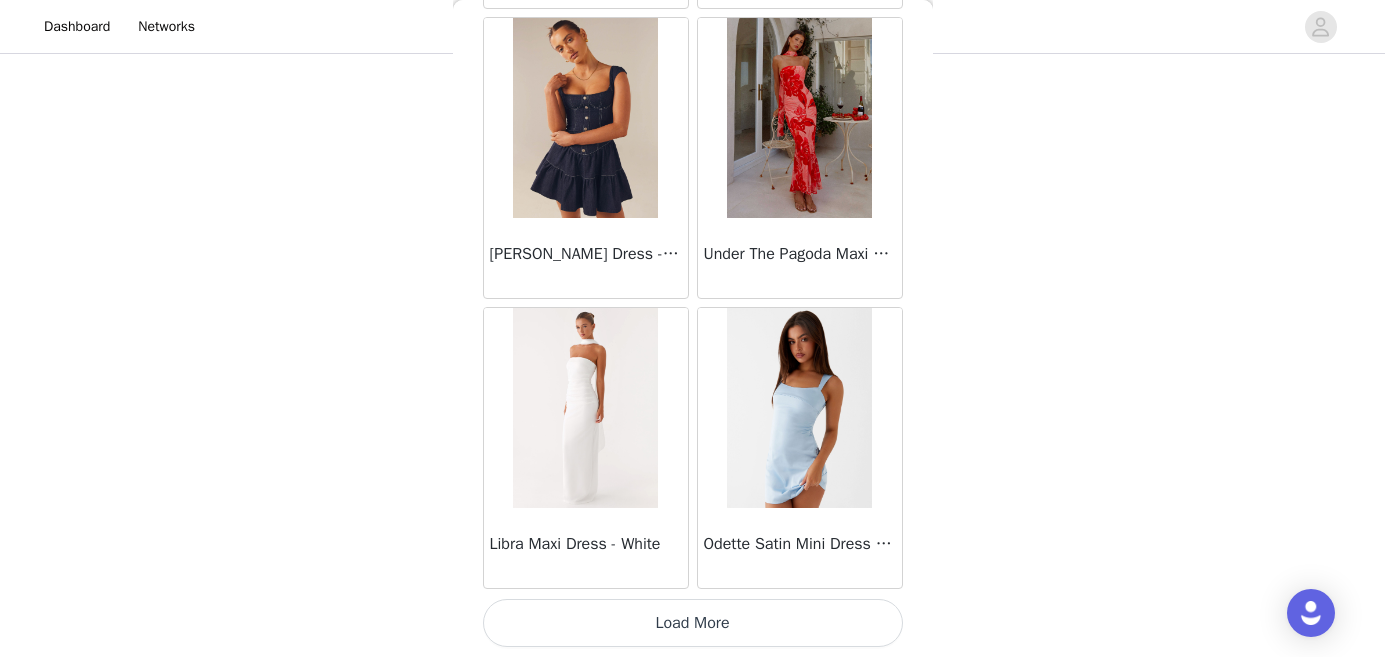 click on "Load More" at bounding box center (693, 623) 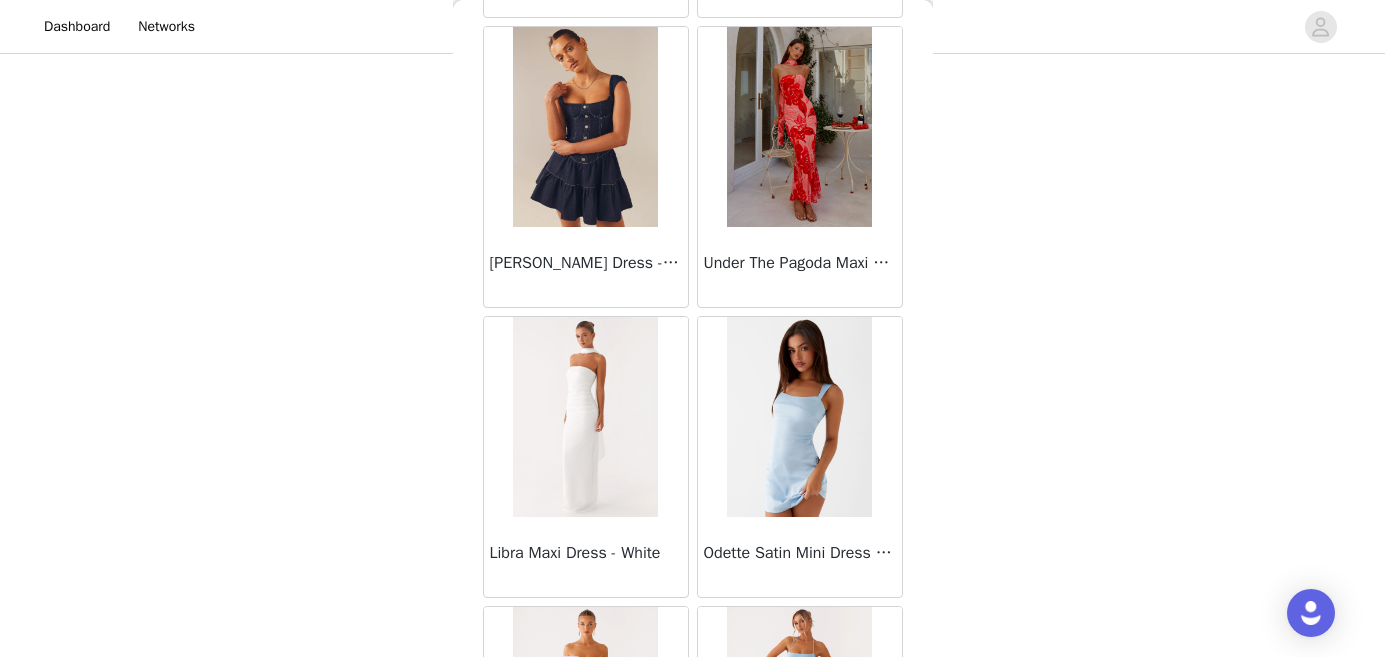 scroll, scrollTop: 257, scrollLeft: 0, axis: vertical 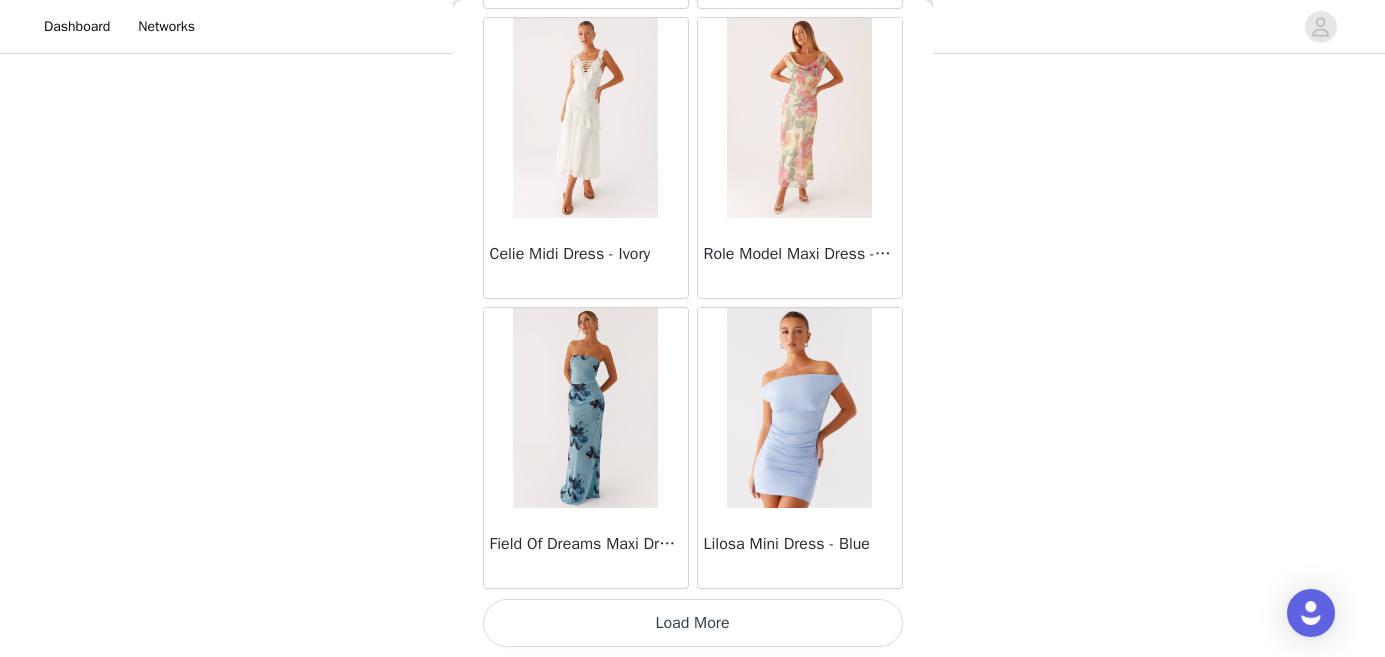 click on "Load More" at bounding box center (693, 623) 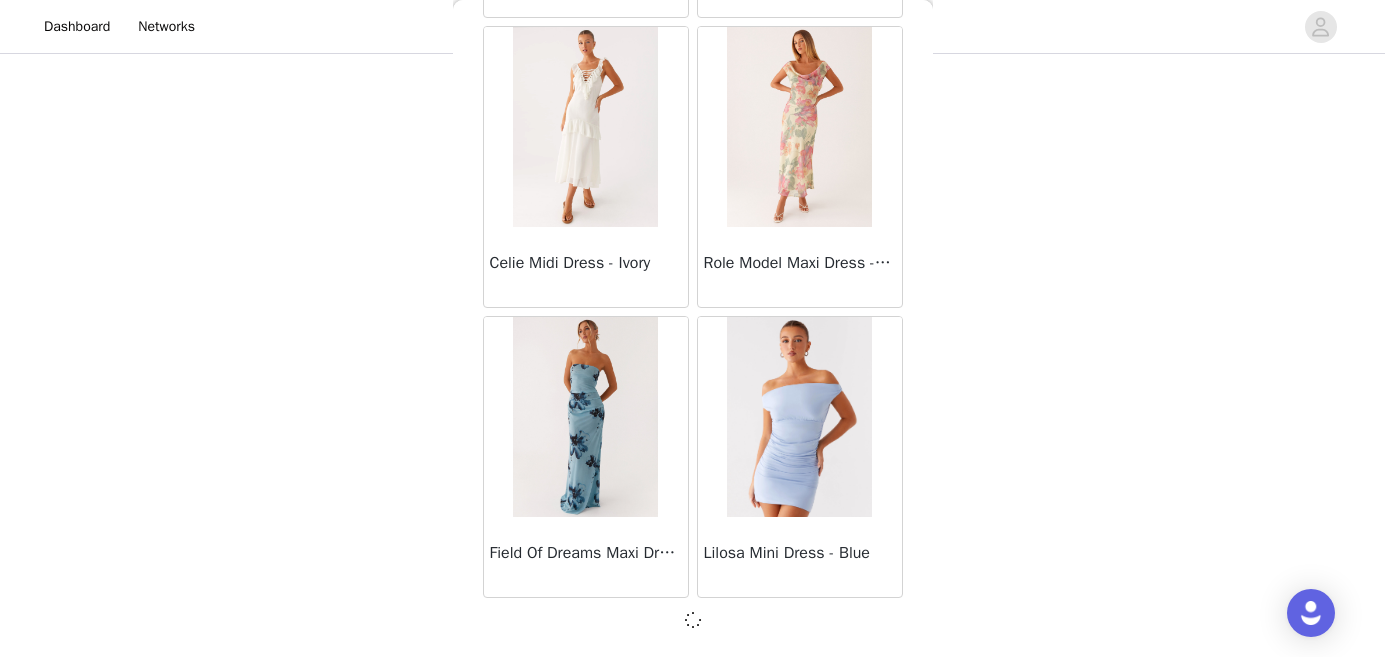 scroll, scrollTop: 42994, scrollLeft: 0, axis: vertical 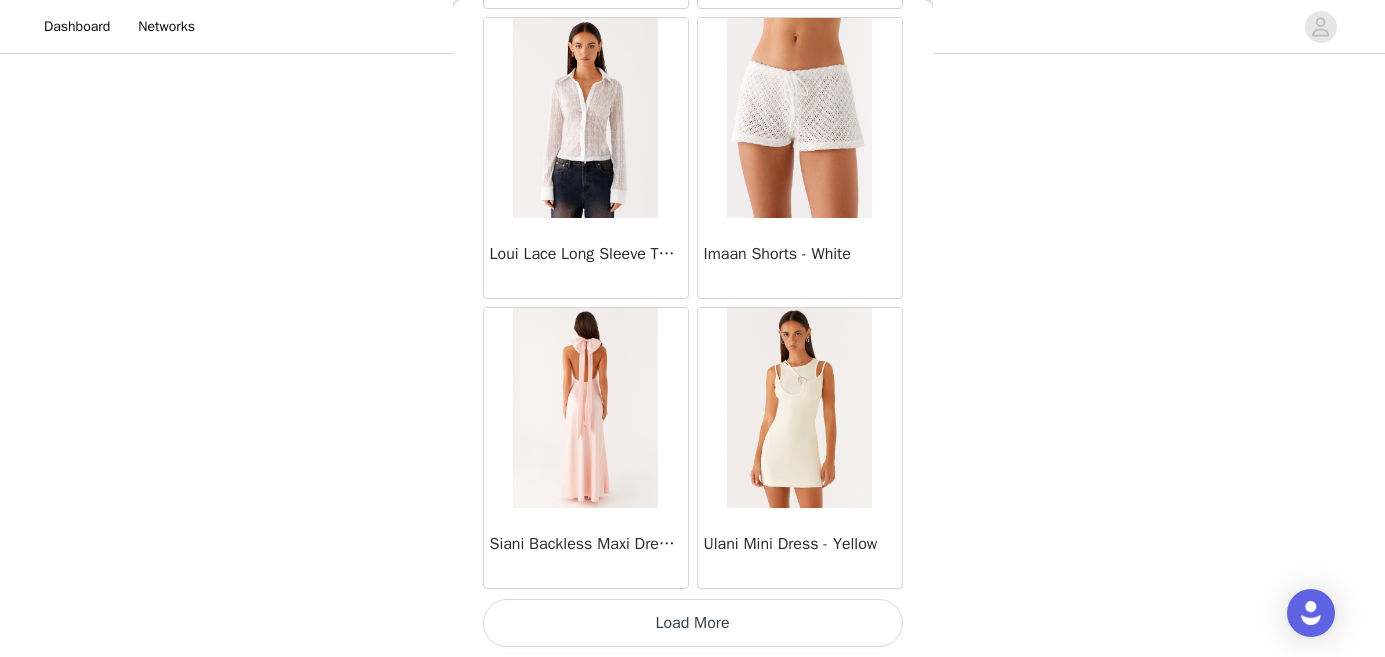 click on "Load More" at bounding box center [693, 623] 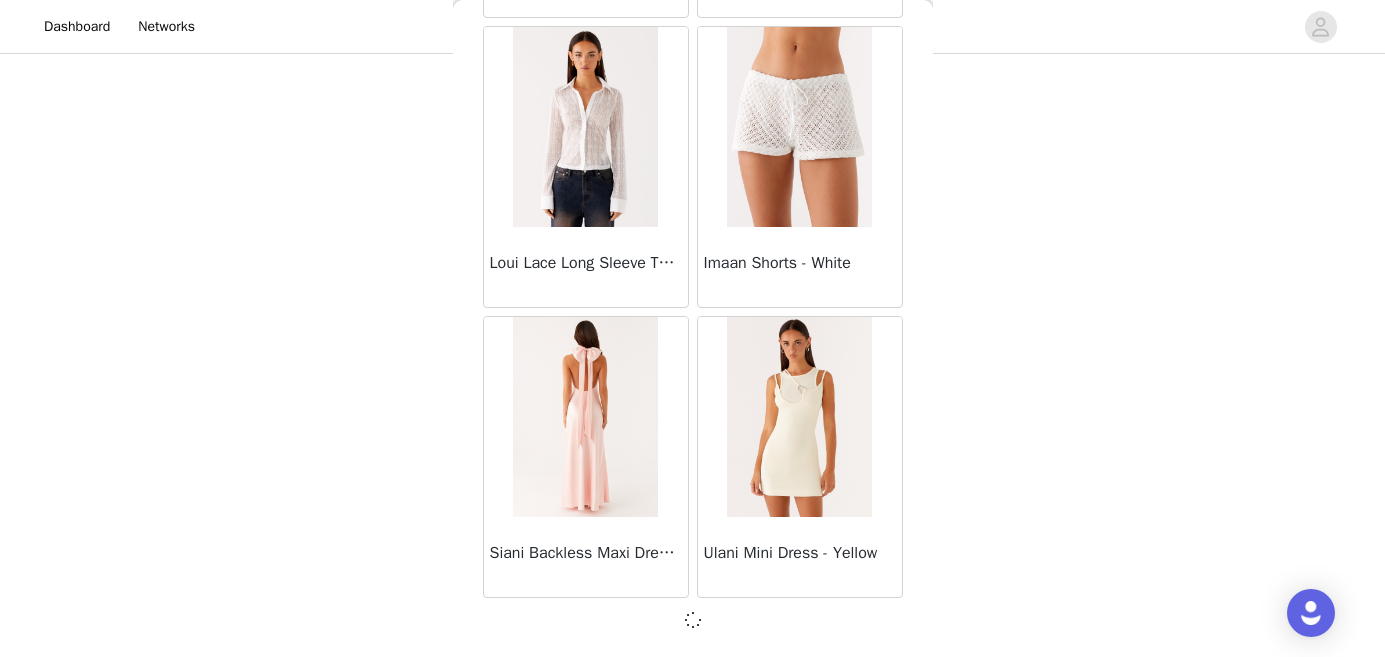 scroll, scrollTop: 45894, scrollLeft: 0, axis: vertical 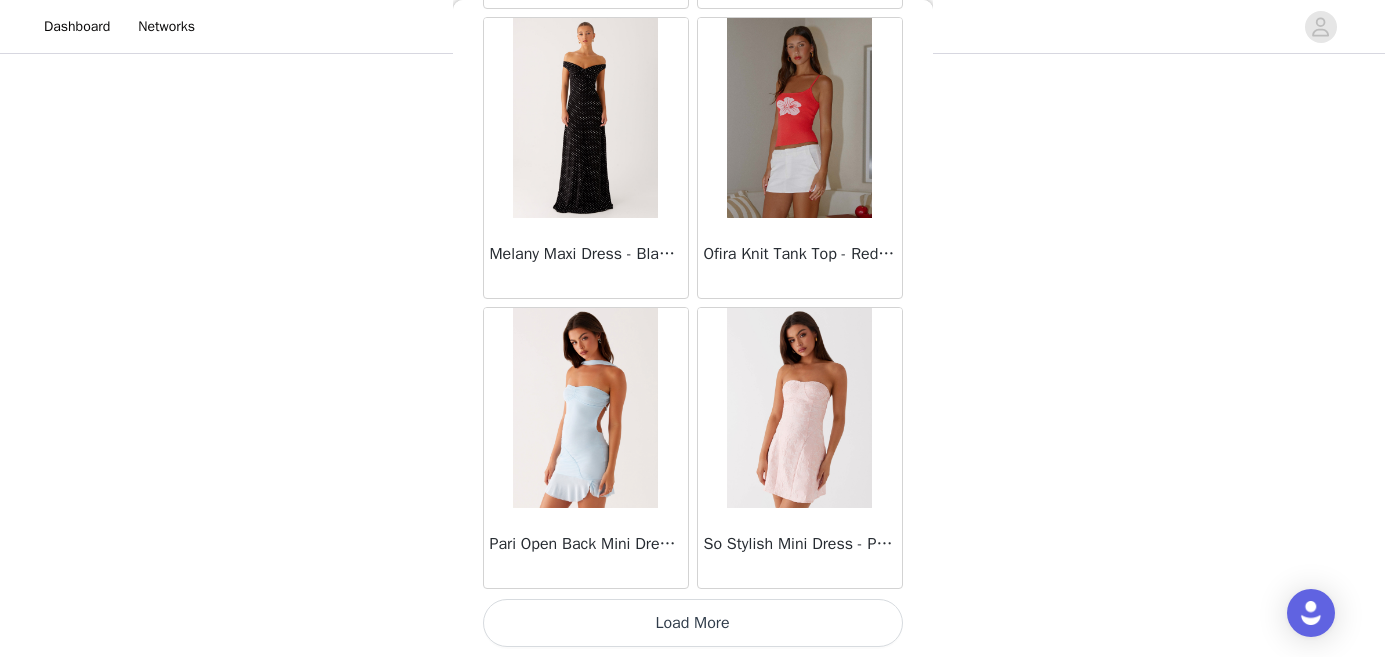 click on "Load More" at bounding box center [693, 623] 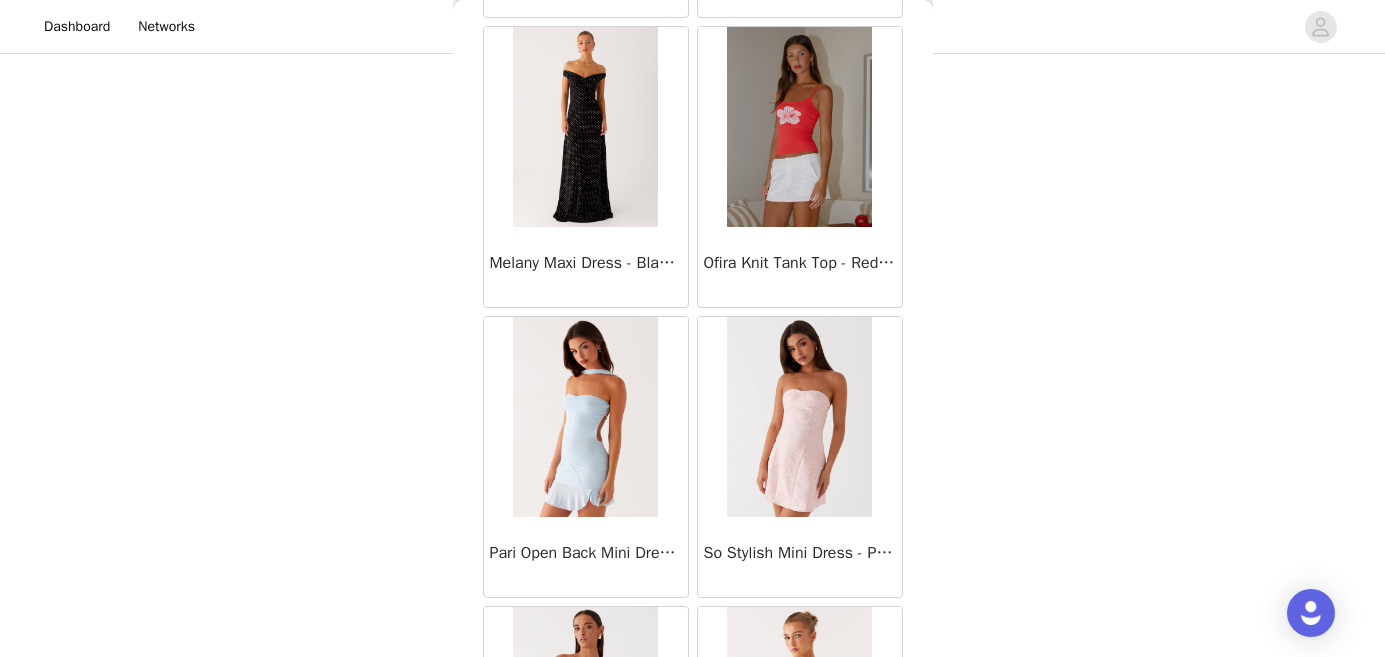 scroll, scrollTop: 51703, scrollLeft: 0, axis: vertical 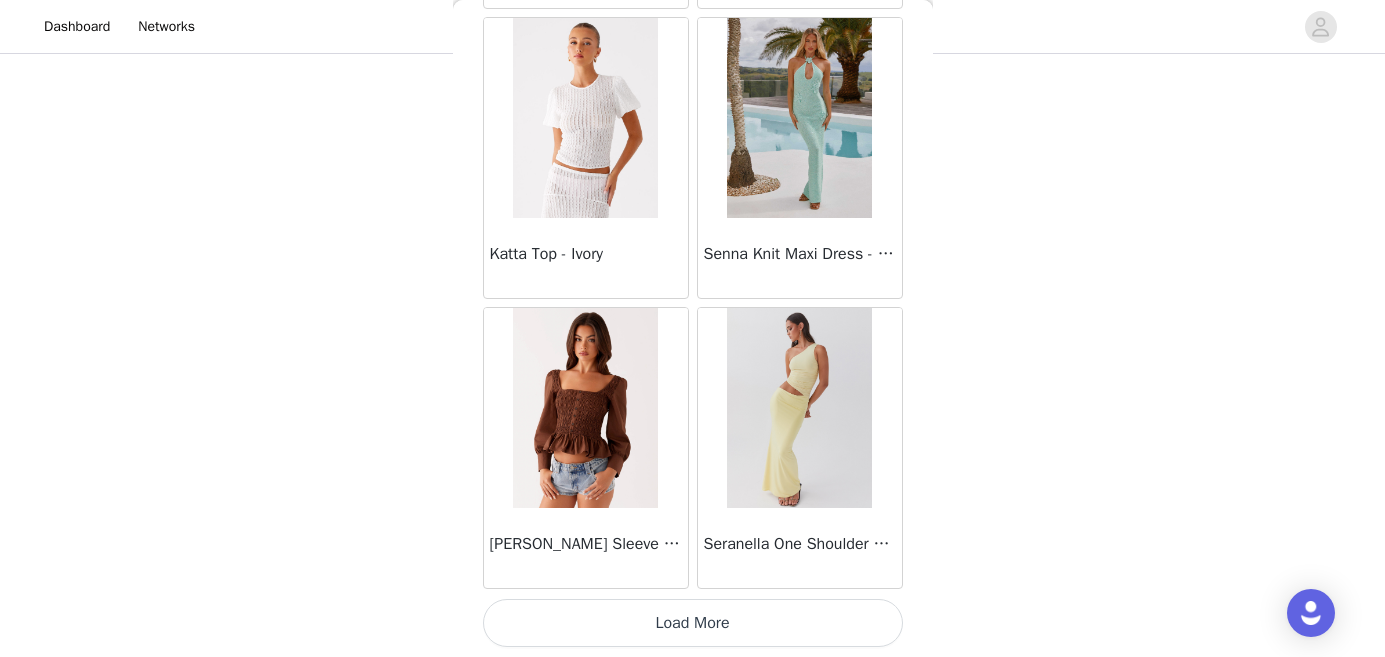 click on "Load More" at bounding box center (693, 623) 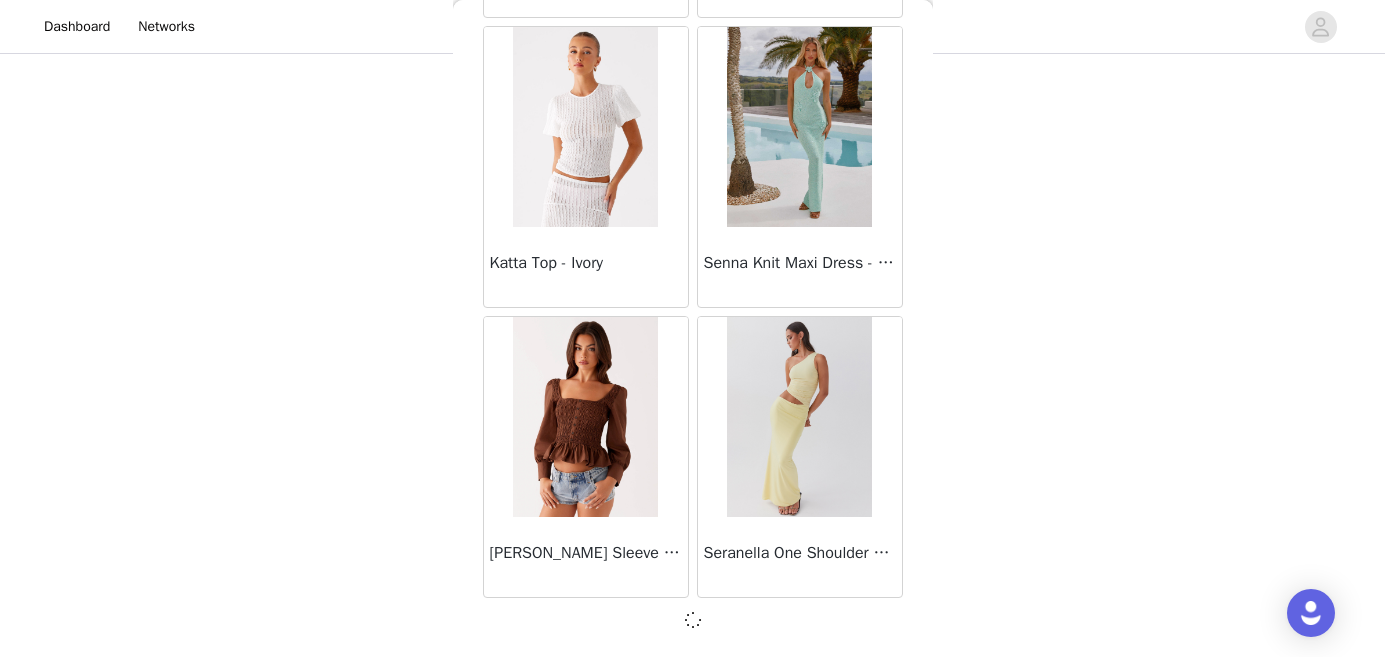scroll, scrollTop: 51694, scrollLeft: 0, axis: vertical 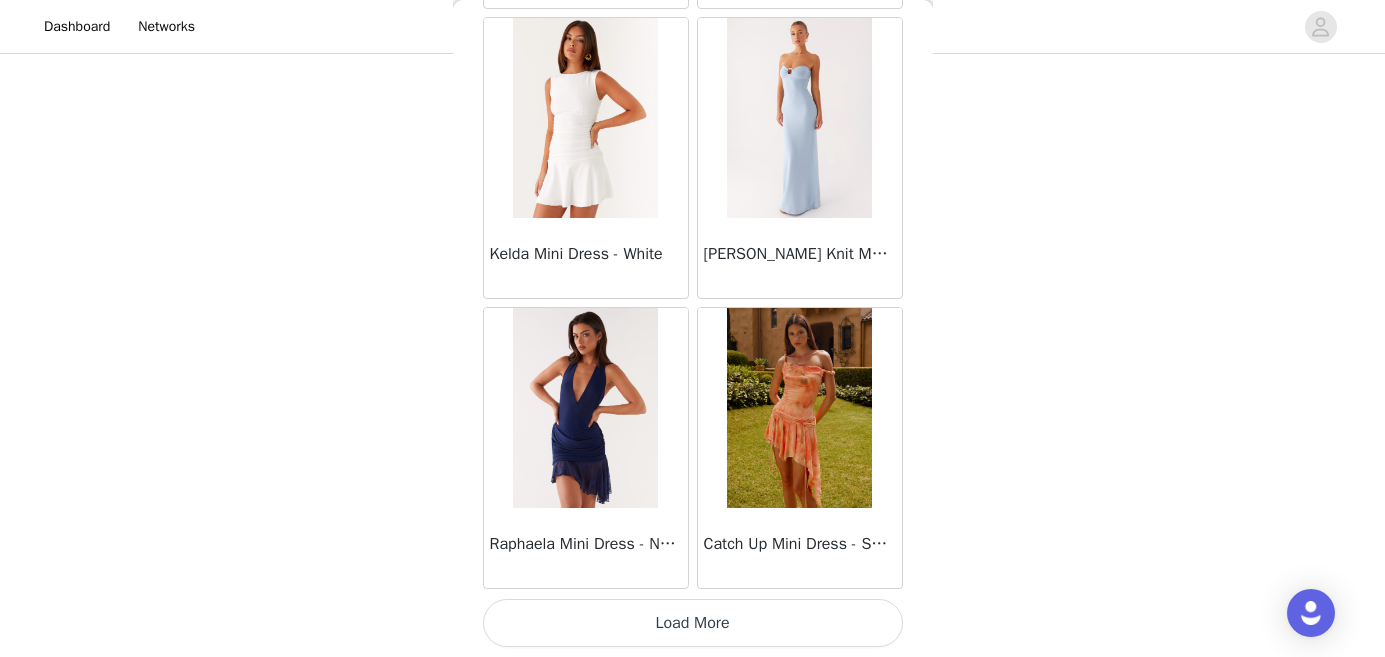 click on "Load More" at bounding box center (693, 623) 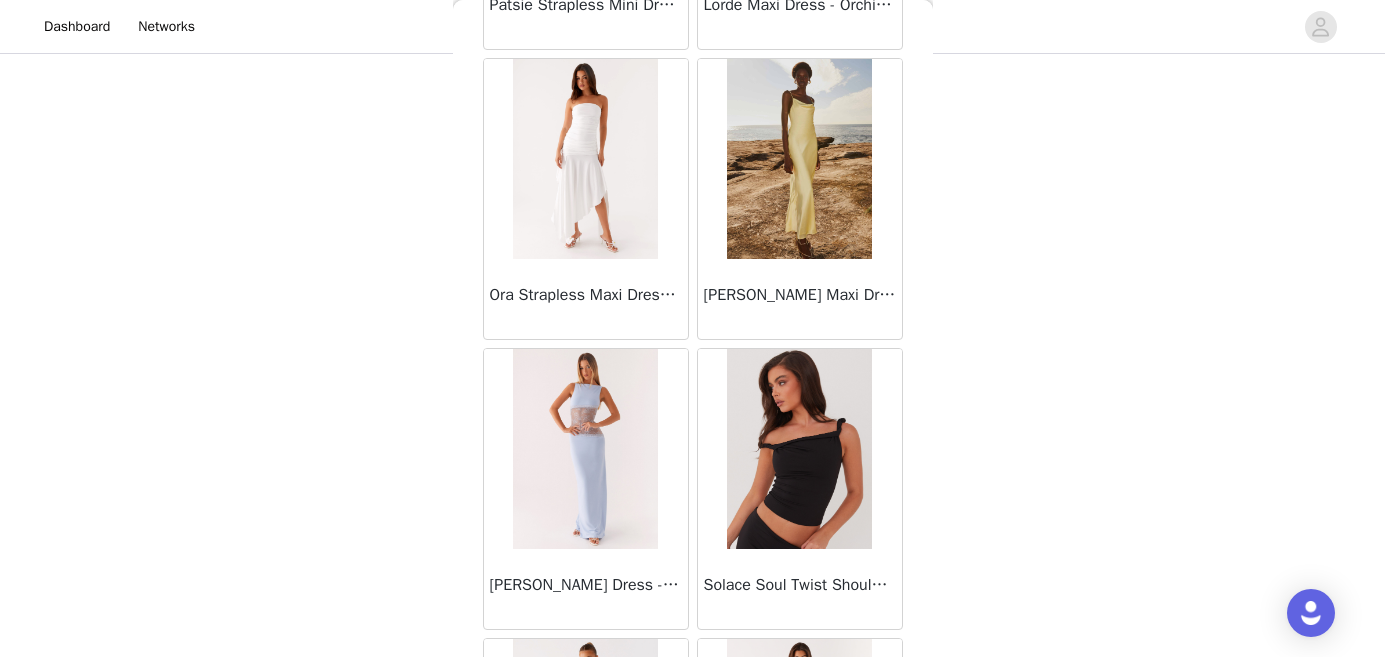 scroll, scrollTop: 57503, scrollLeft: 0, axis: vertical 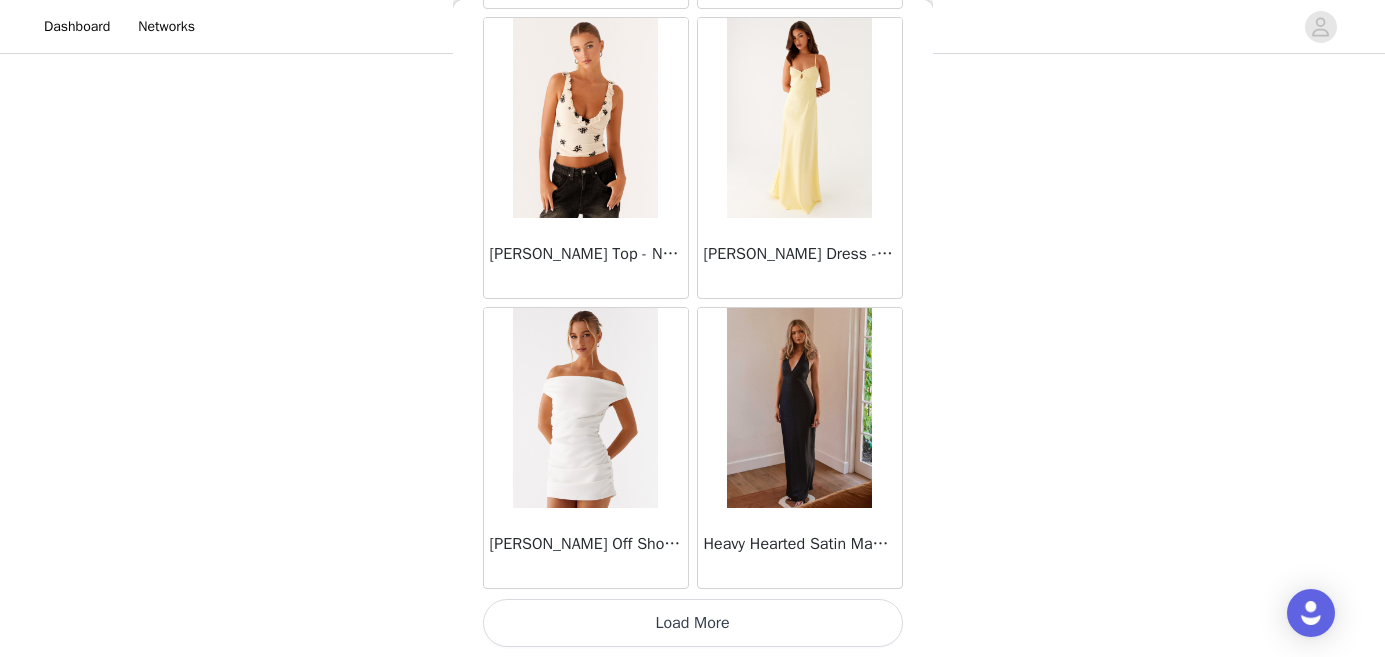 click on "Load More" at bounding box center (693, 623) 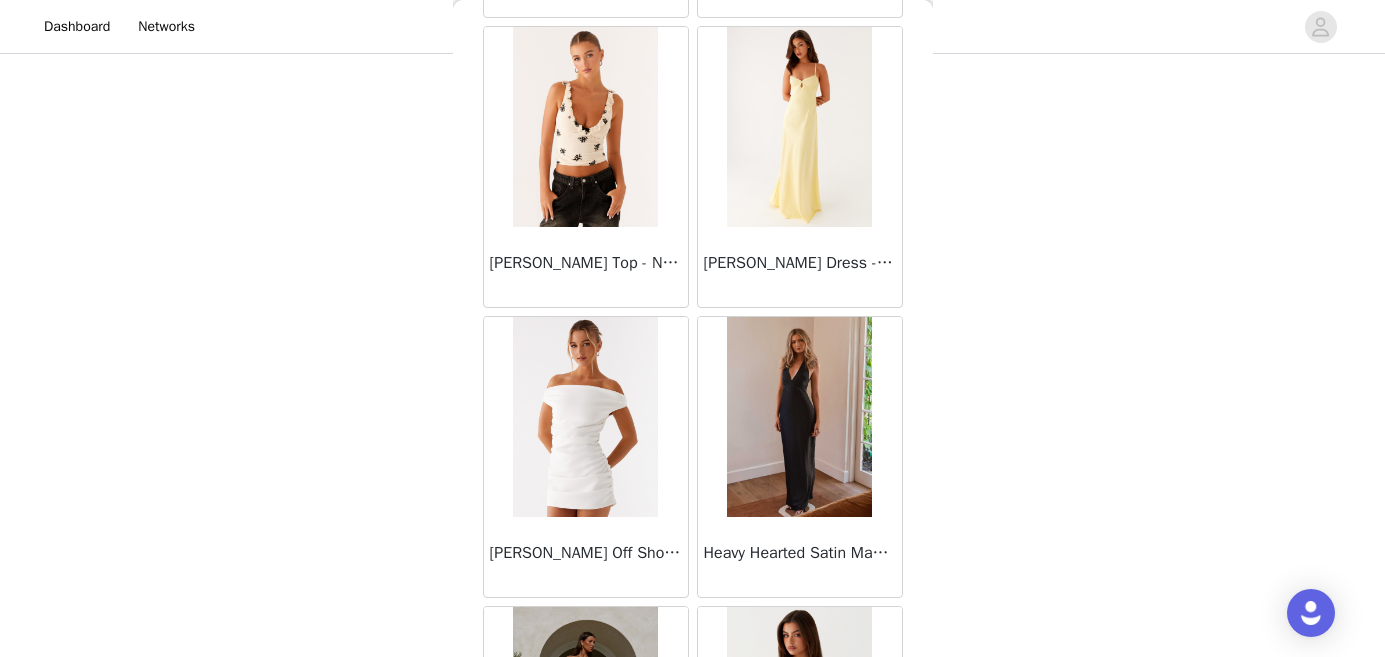 scroll, scrollTop: 60403, scrollLeft: 0, axis: vertical 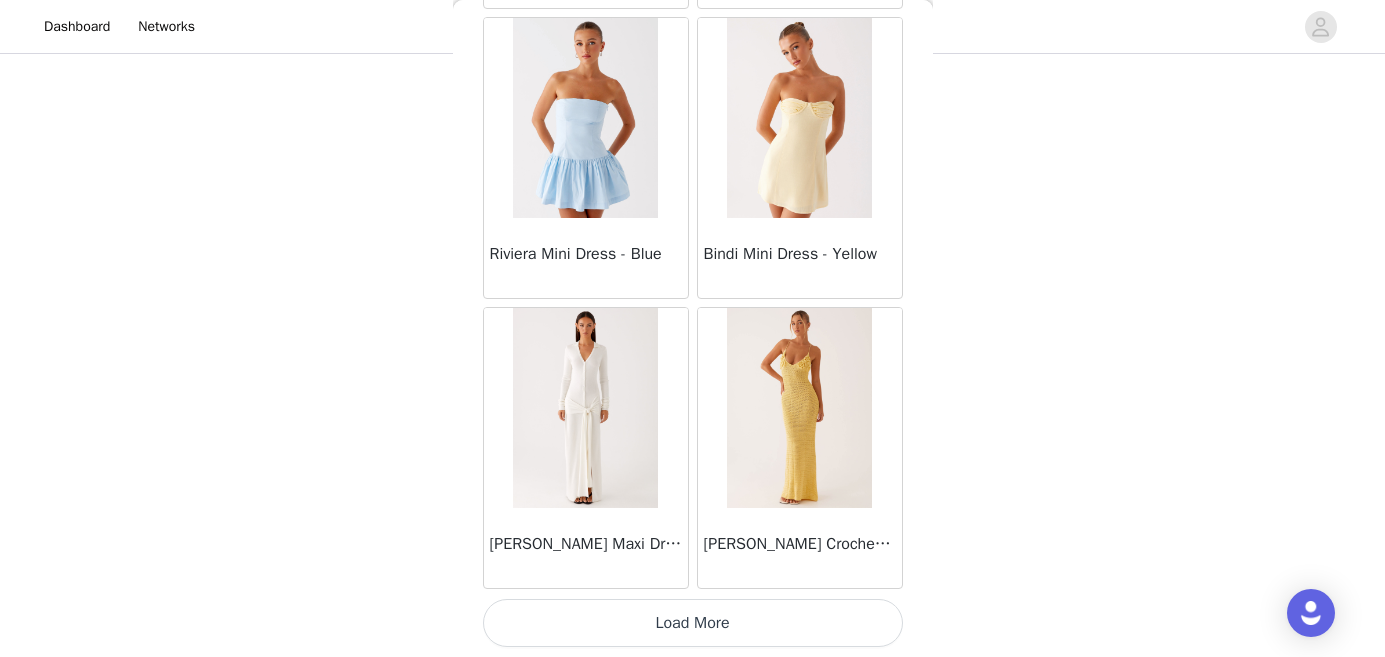click on "Load More" at bounding box center (693, 623) 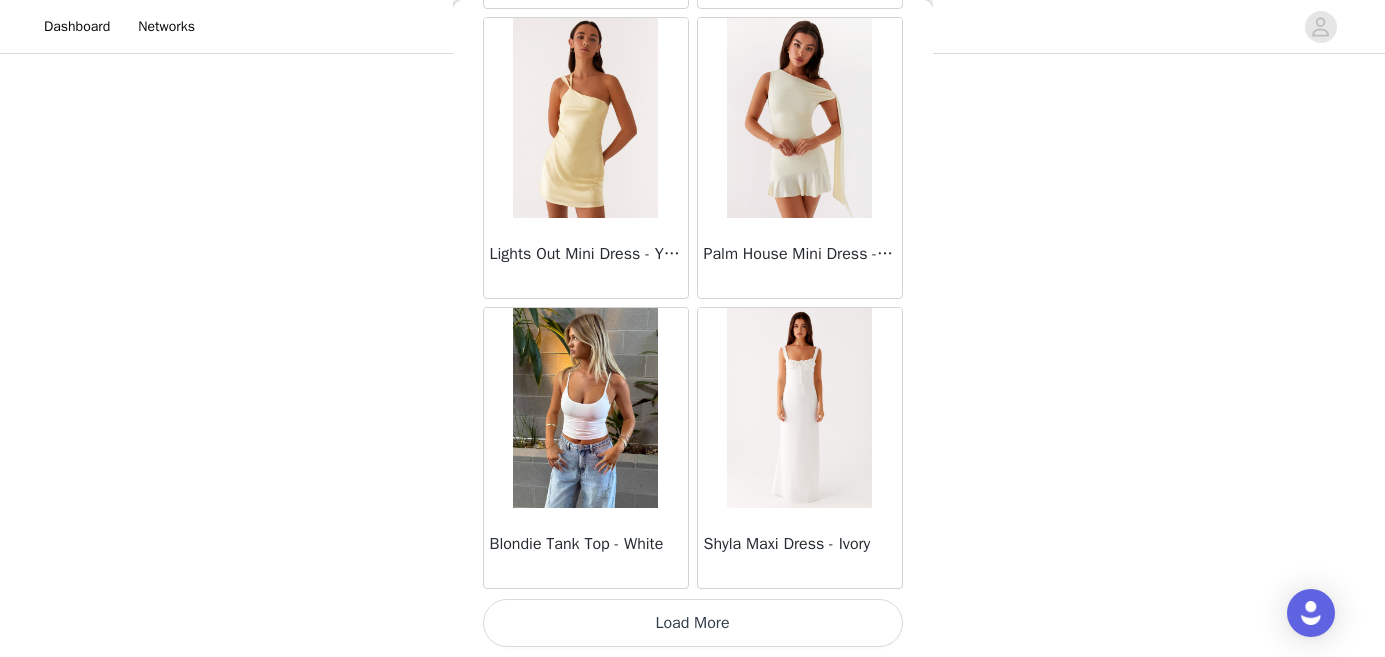 click on "Load More" at bounding box center [693, 623] 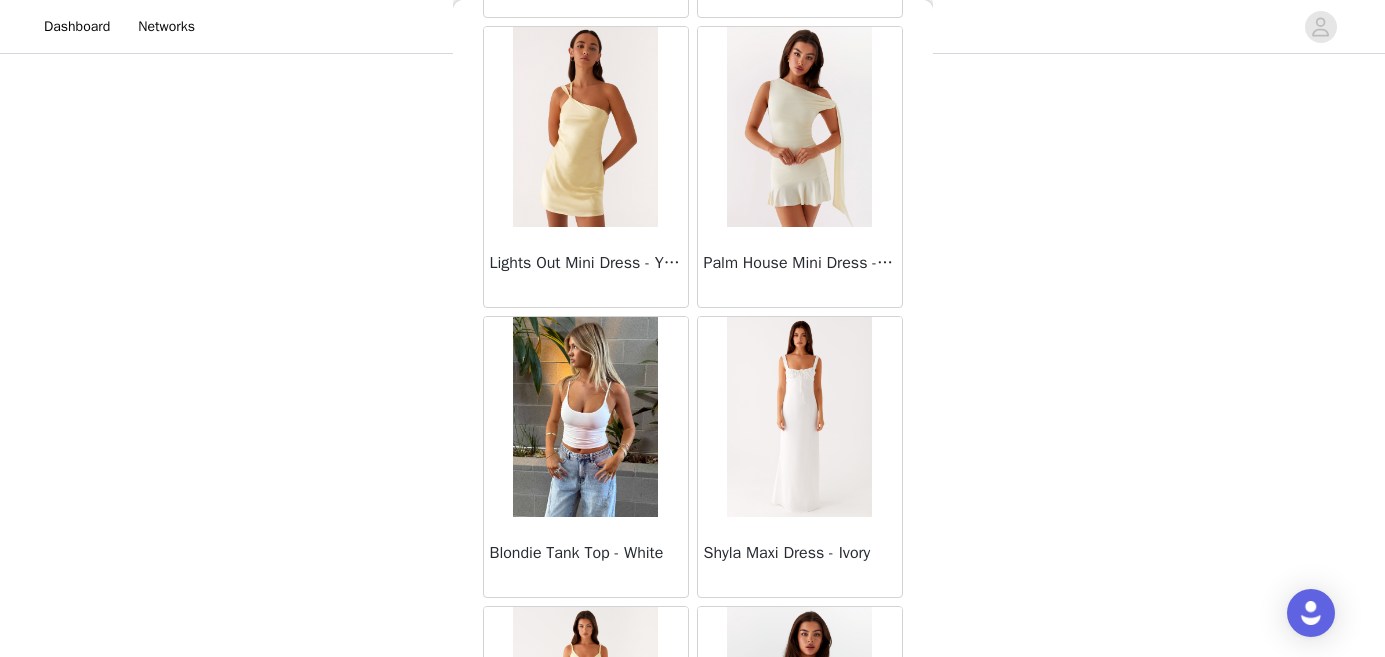 scroll, scrollTop: 66203, scrollLeft: 0, axis: vertical 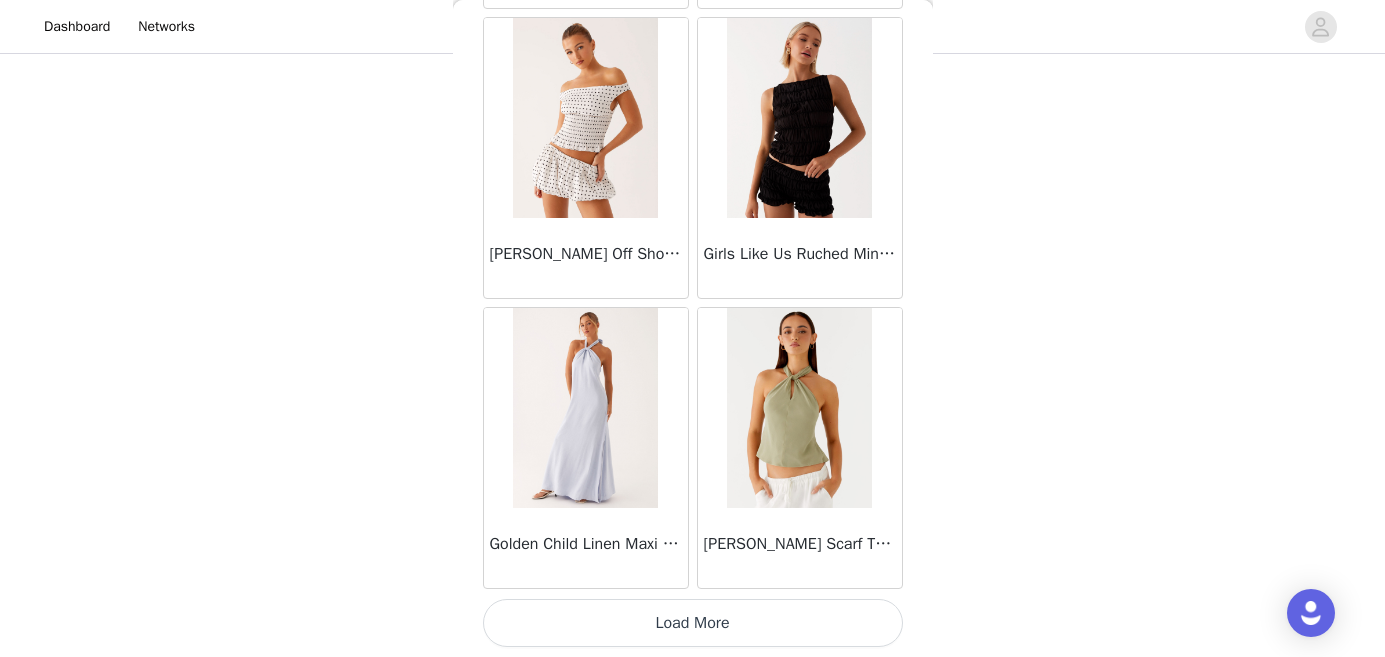 click on "Load More" at bounding box center [693, 623] 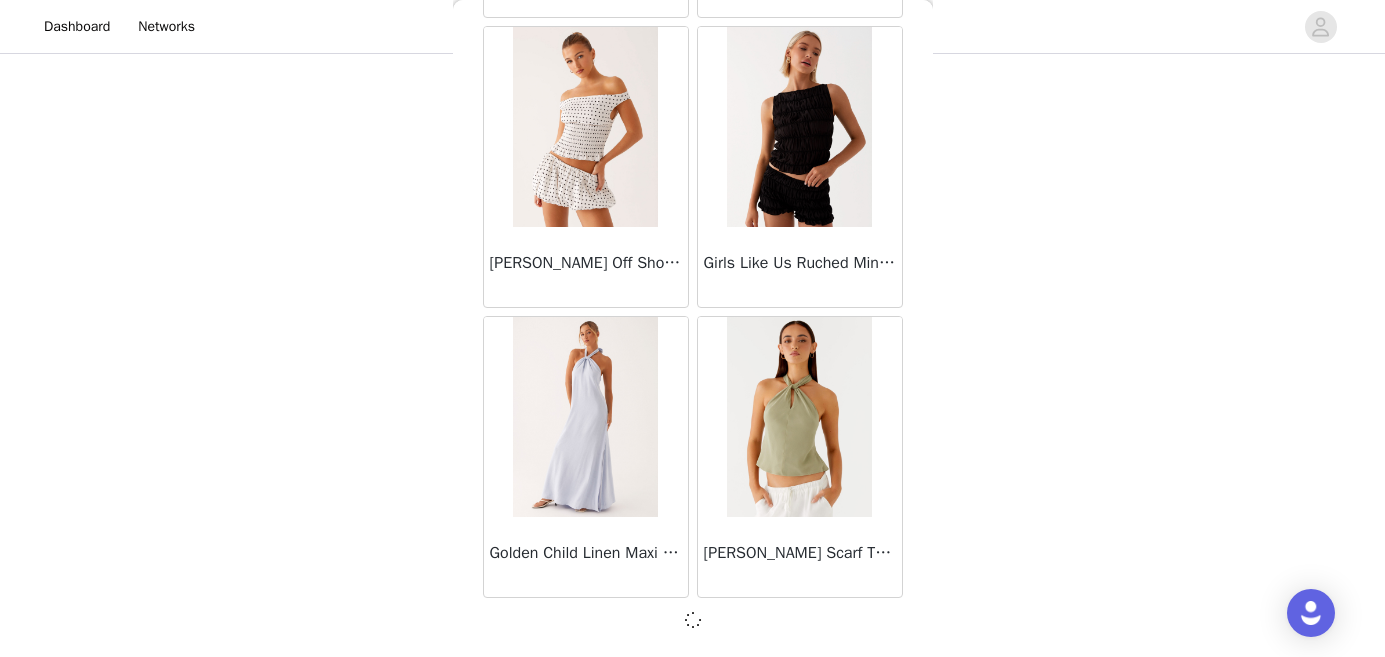 scroll, scrollTop: 66194, scrollLeft: 0, axis: vertical 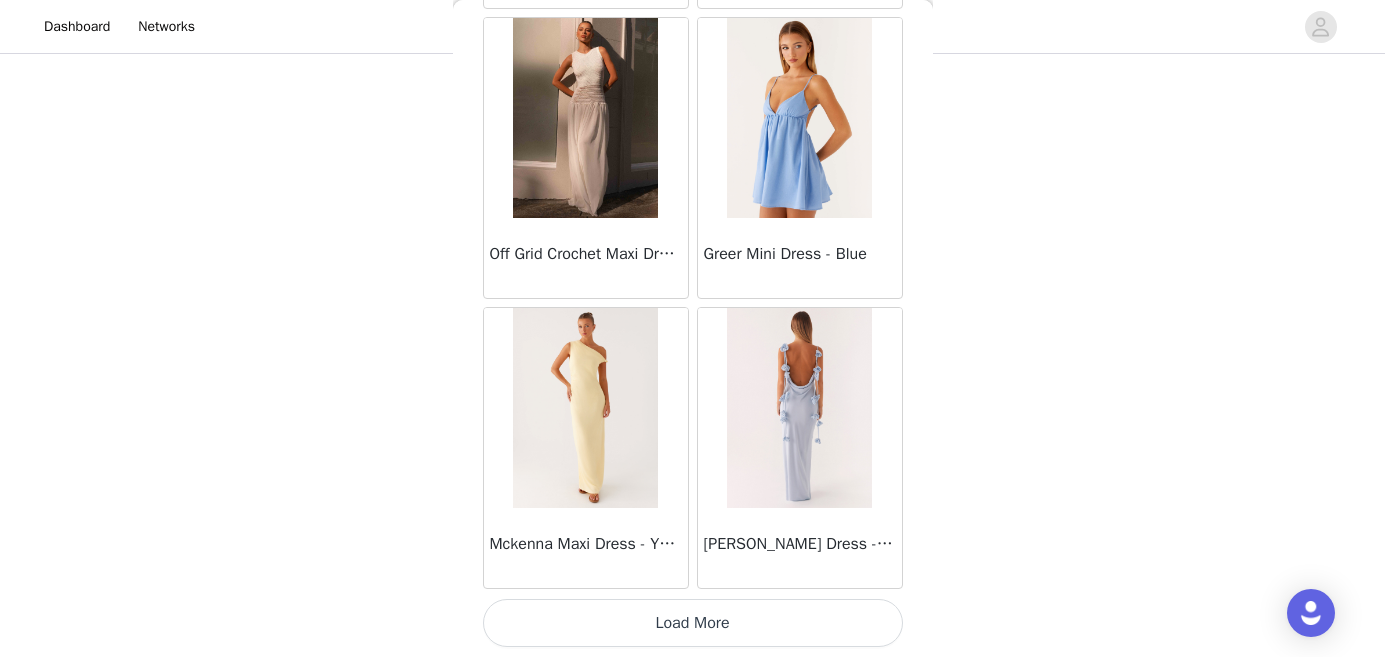 click on "Load More" at bounding box center (693, 623) 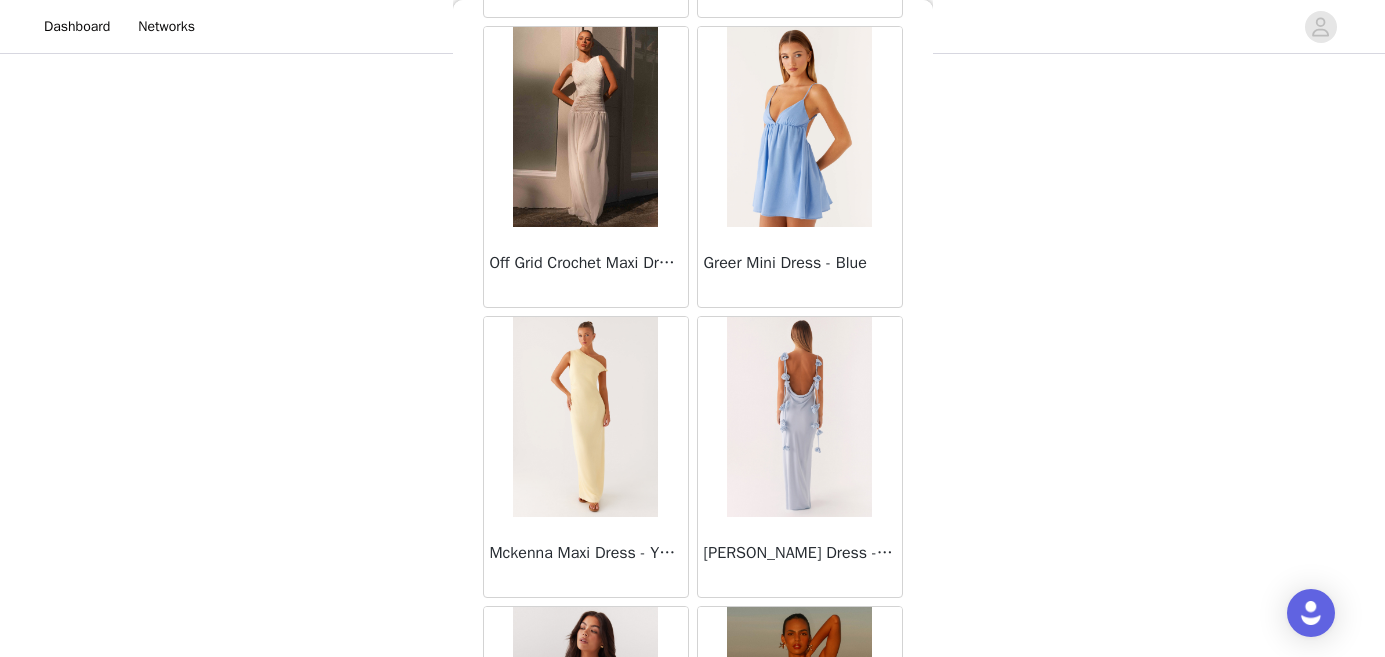 scroll, scrollTop: 72003, scrollLeft: 0, axis: vertical 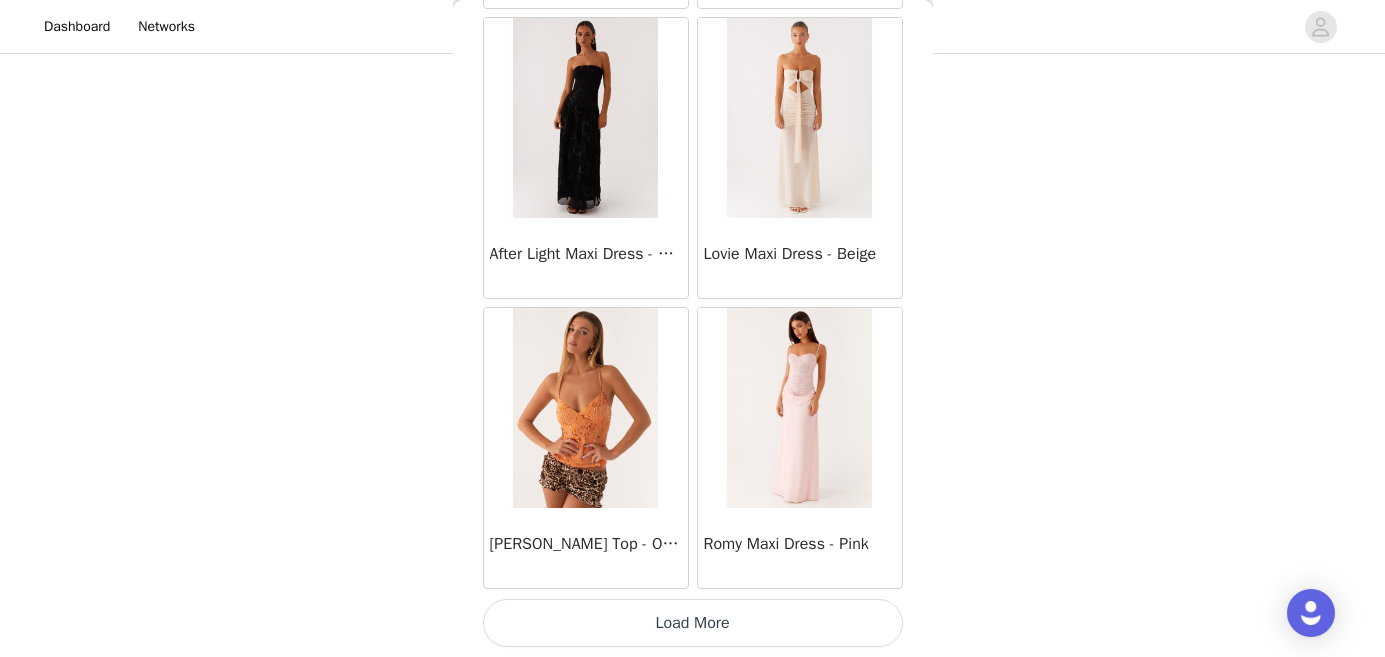 click on "Load More" at bounding box center [693, 623] 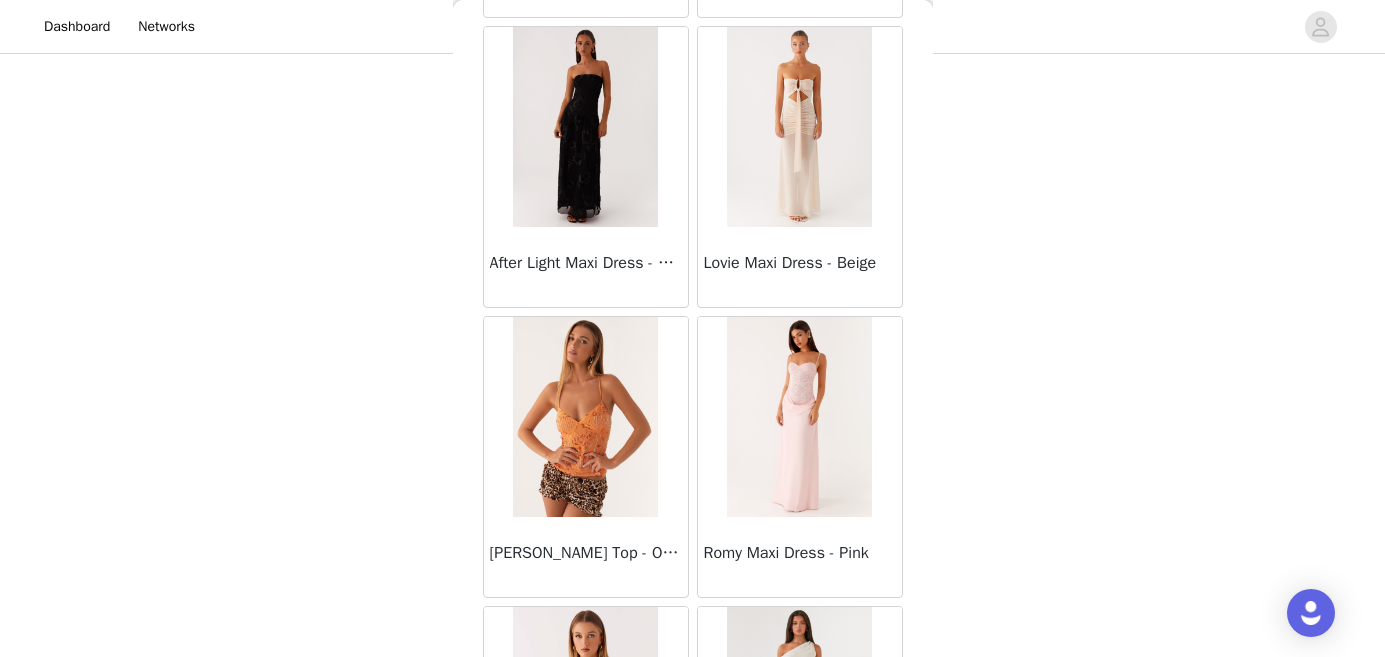 scroll, scrollTop: 74903, scrollLeft: 0, axis: vertical 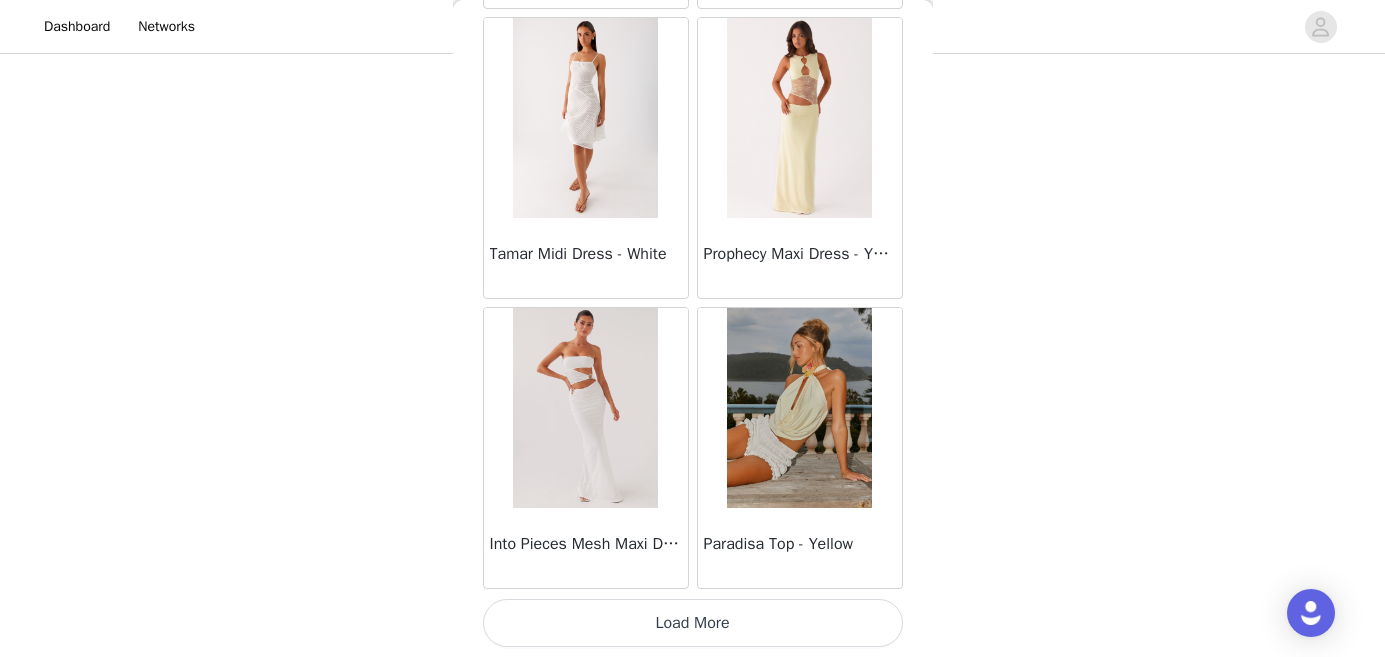 click on "Load More" at bounding box center [693, 623] 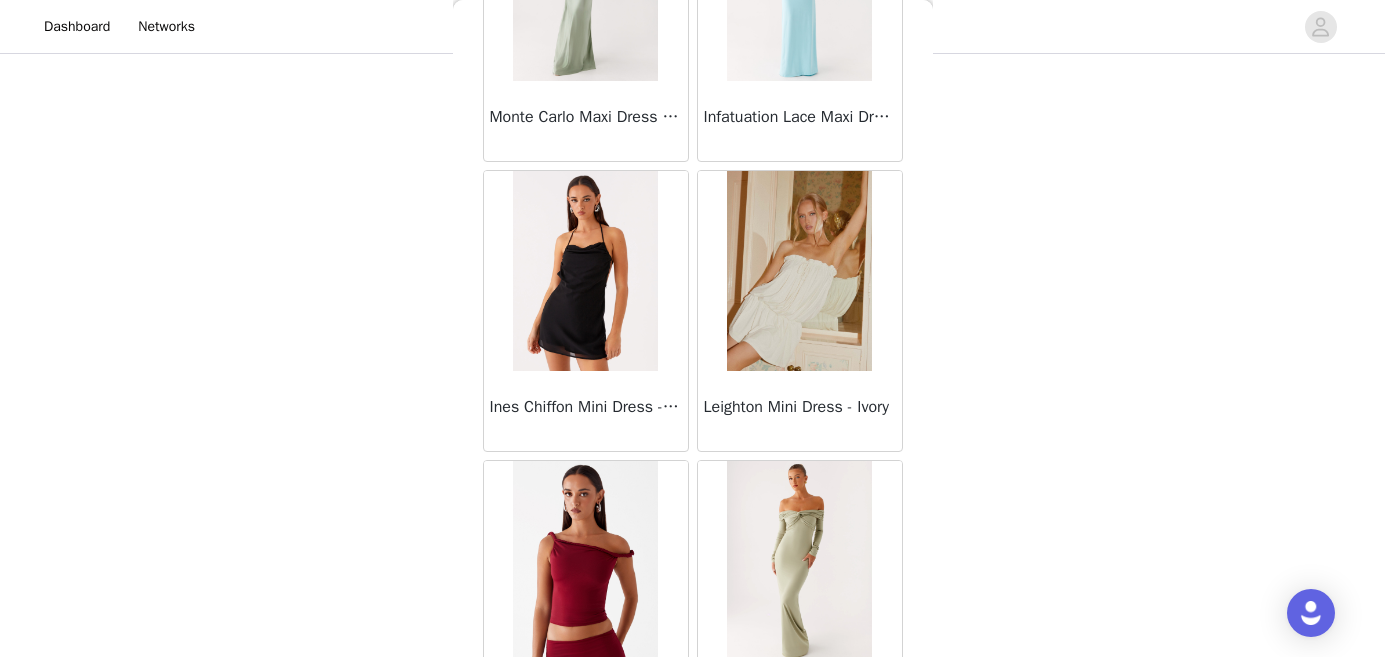 scroll, scrollTop: 77803, scrollLeft: 0, axis: vertical 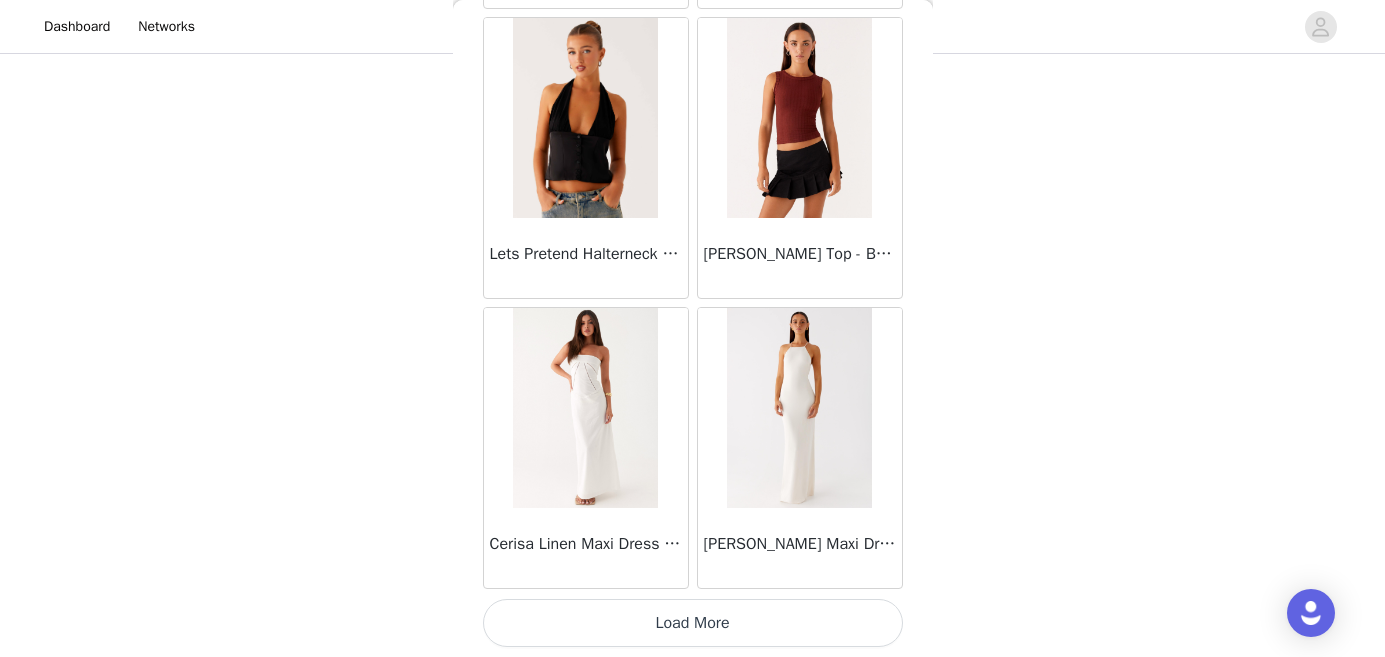 click on "Load More" at bounding box center [693, 623] 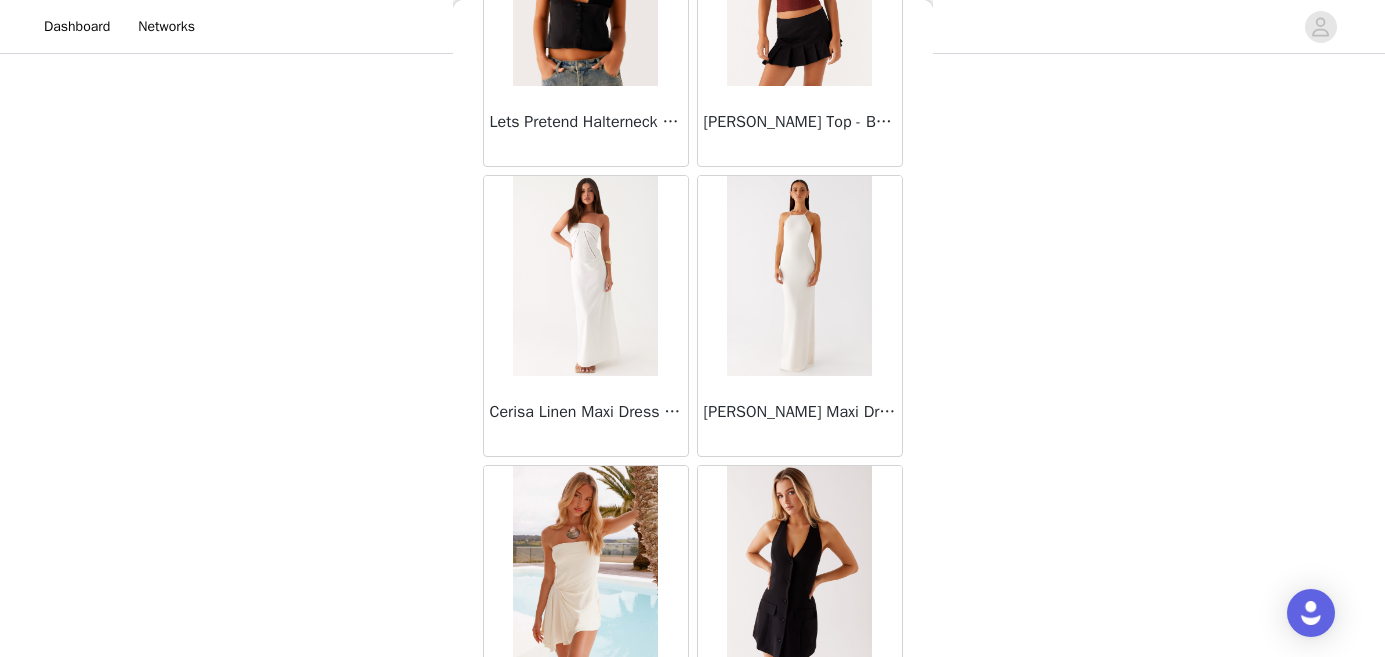 scroll, scrollTop: 80703, scrollLeft: 0, axis: vertical 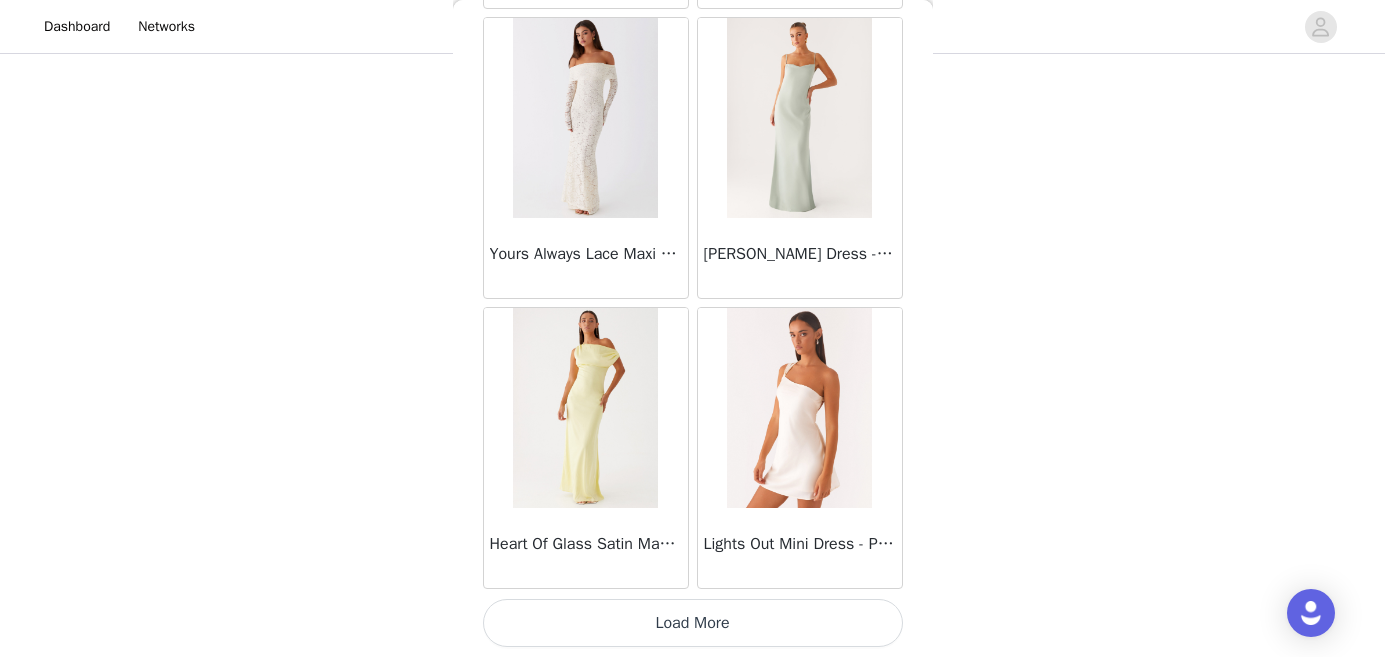 click on "Load More" at bounding box center (693, 623) 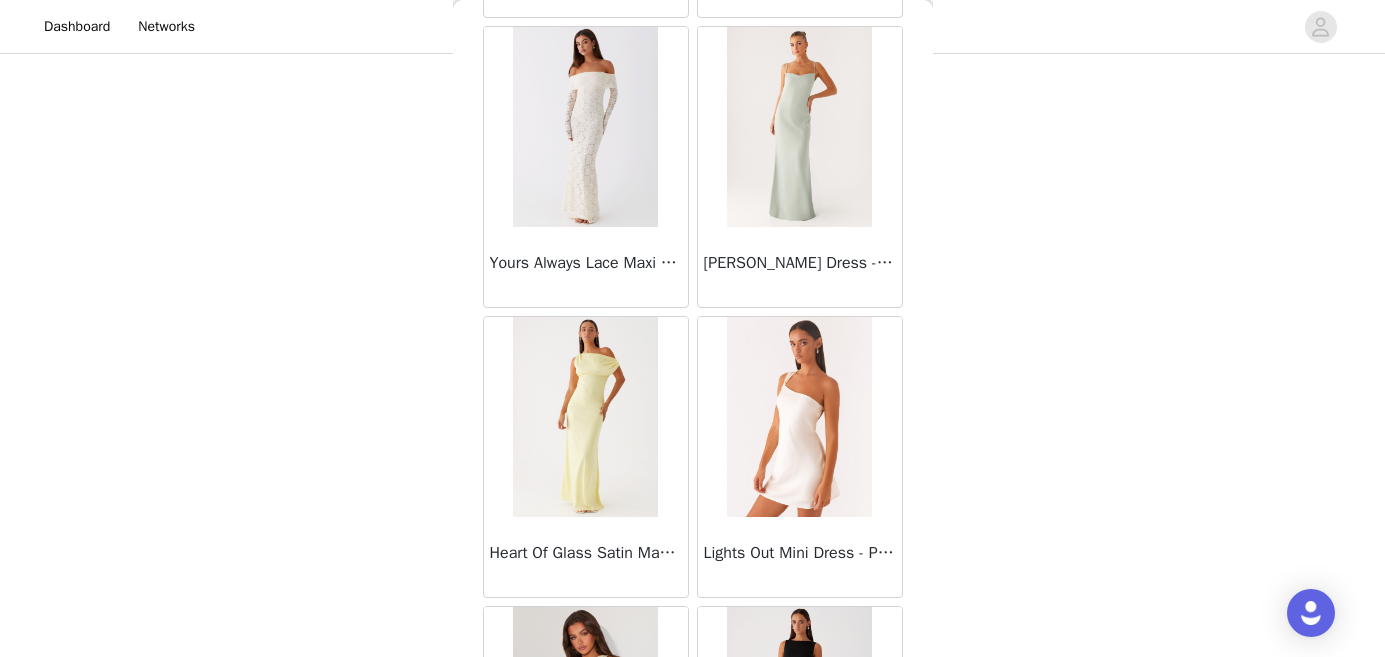 scroll, scrollTop: 83603, scrollLeft: 0, axis: vertical 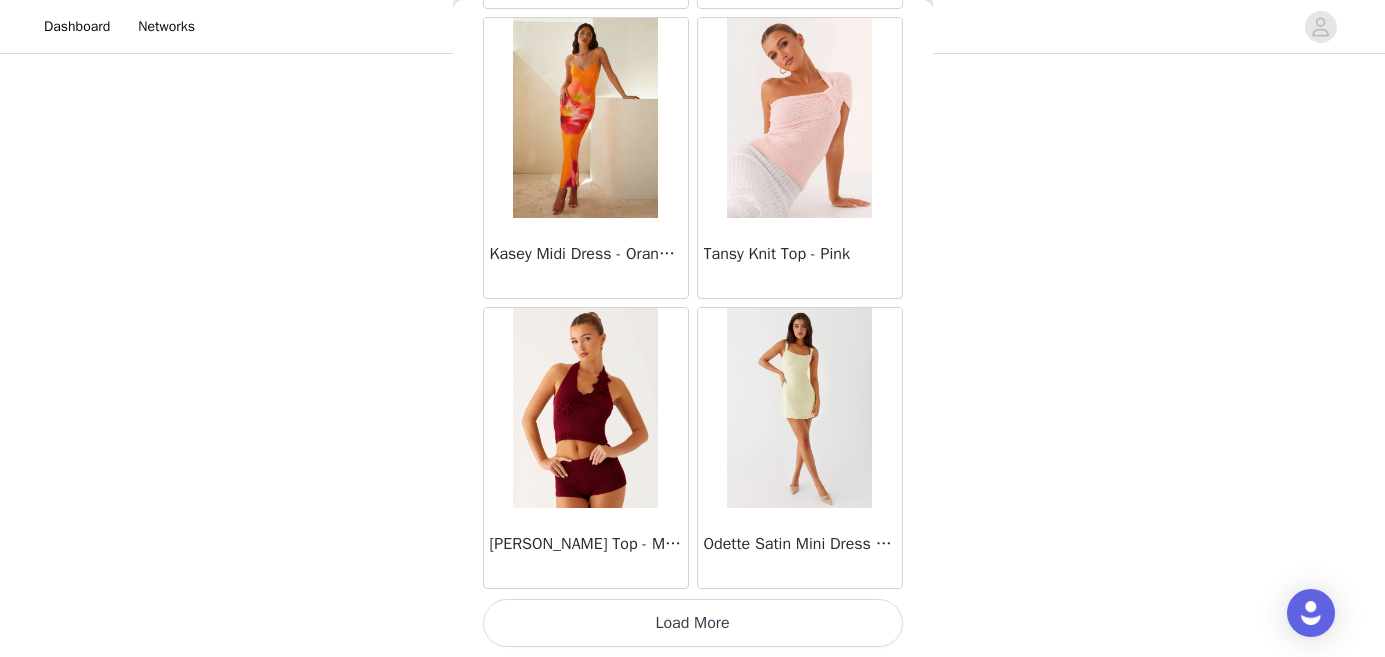click on "[PERSON_NAME] Strapless Mini Dress - Yellow       [PERSON_NAME] Maxi Dress - Orange Blue Floral       Avenue Mini Dress - Plum       Aullie Maxi Dress - Yellow       Aullie Maxi Dress - Ivory       Aullie Mini Dress - Black       Avalia Backless Scarf Mini Dress - White Polka Dot       Aullie Maxi Dress - Blue       [PERSON_NAME] Maxi Dress - Bloom Wave Print       Athens One Shoulder Top - Floral       Aullie Mini Dress - Blue       Aullie Maxi Dress - [PERSON_NAME] Strapless Mini Dress - Cobalt       Atlantic Midi Dress - Yellow       Aullie Maxi Dress - Pink       Azura Halter Top - Yellow       Beki Beaded Mesh Maxi Dress - Deep Red       Bad News Mesh Maxi Dress - Turquoise Floral       Bad News Mesh Maxi Dress - Yellow Floral       Be Mine Satin Maxi Dress - Canary       Belize Maxi Dress - Yellow       [PERSON_NAME] Off Shoulder Knit Top - Mint       [PERSON_NAME] Tube Top - Blue       [PERSON_NAME] Top - Red Gingham       Breaking News Mini Dress - Black       Bodie Maxi Dress - Pastel Yellow" at bounding box center (693, -41425) 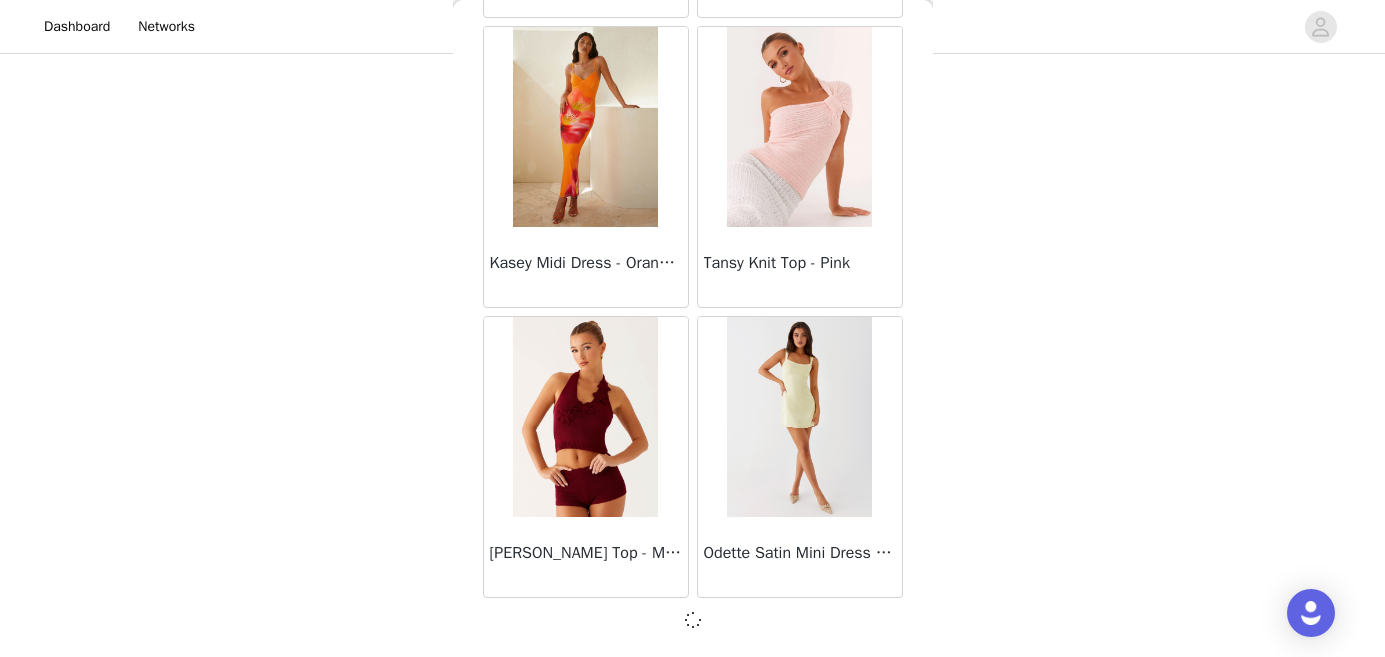 scroll, scrollTop: 83594, scrollLeft: 0, axis: vertical 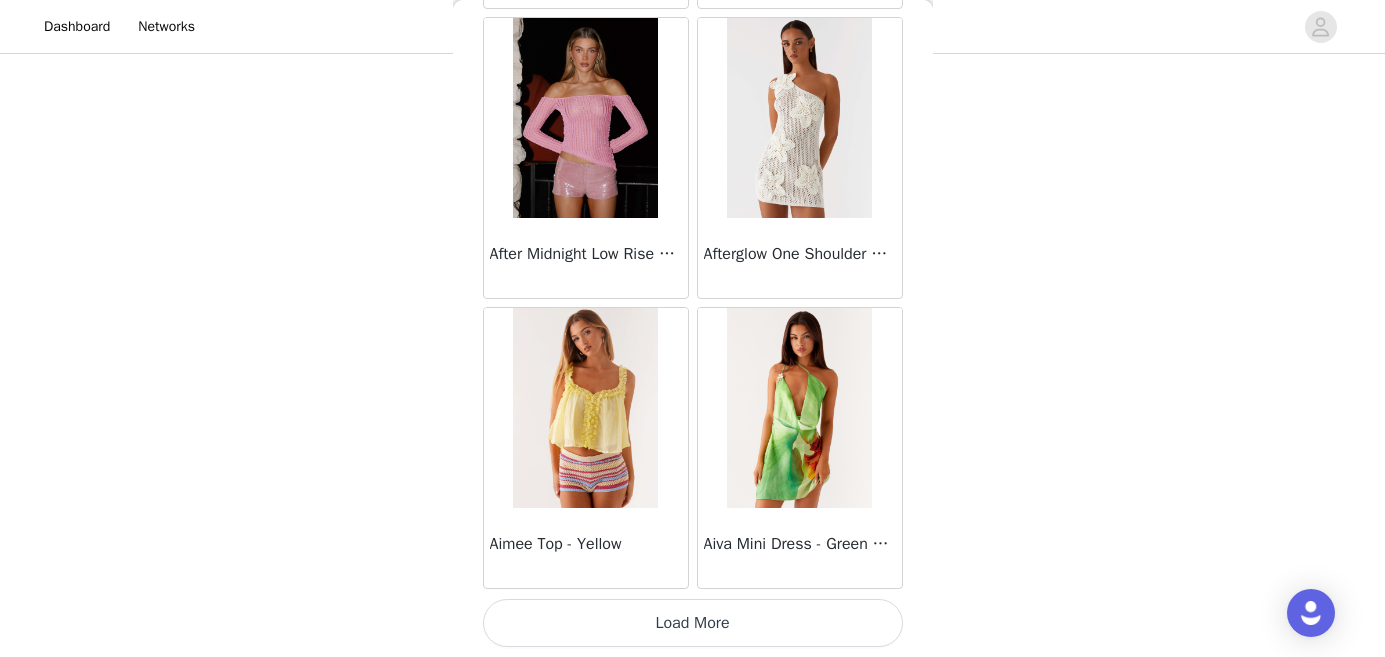 click on "Load More" at bounding box center [693, 623] 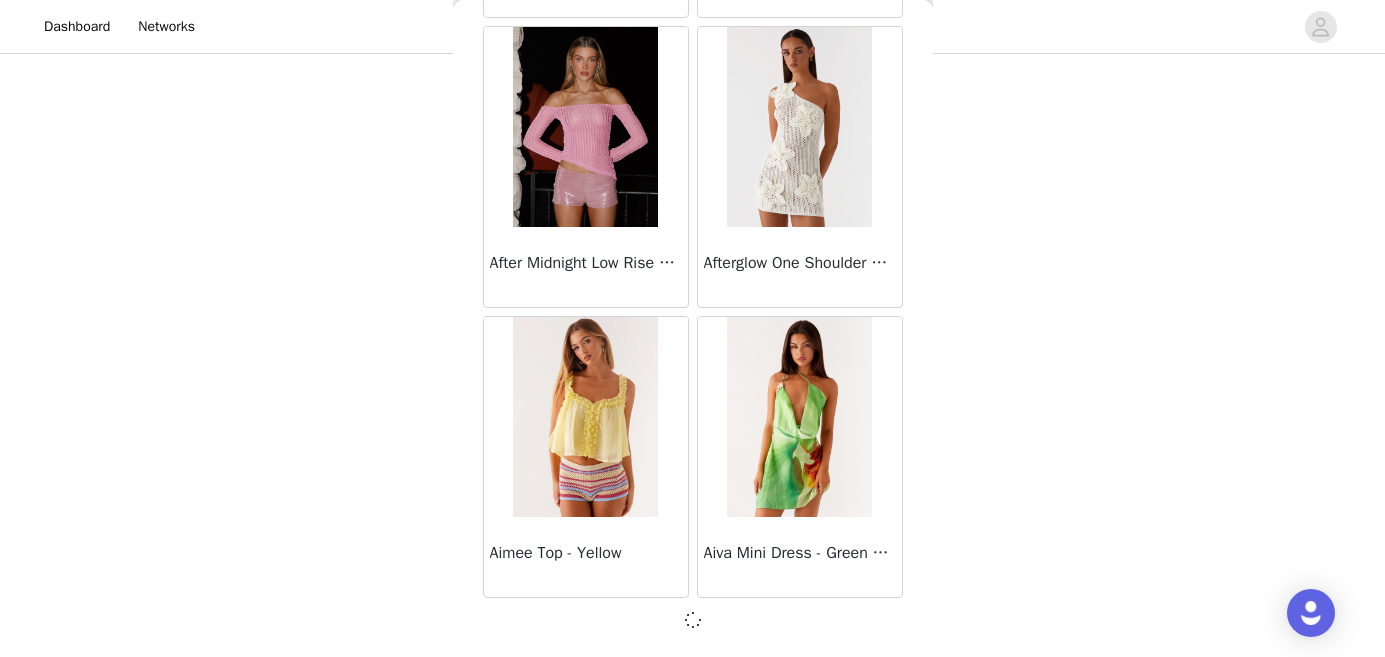 scroll, scrollTop: 86494, scrollLeft: 0, axis: vertical 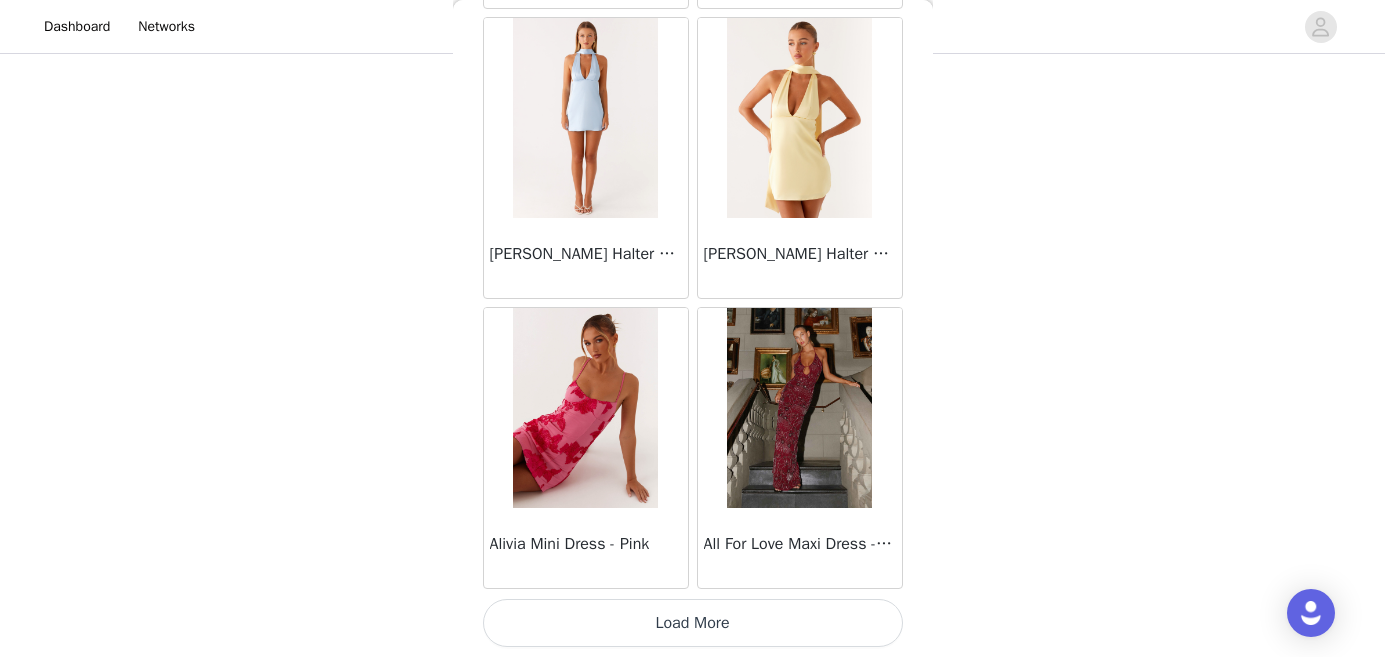 click on "Load More" at bounding box center (693, 623) 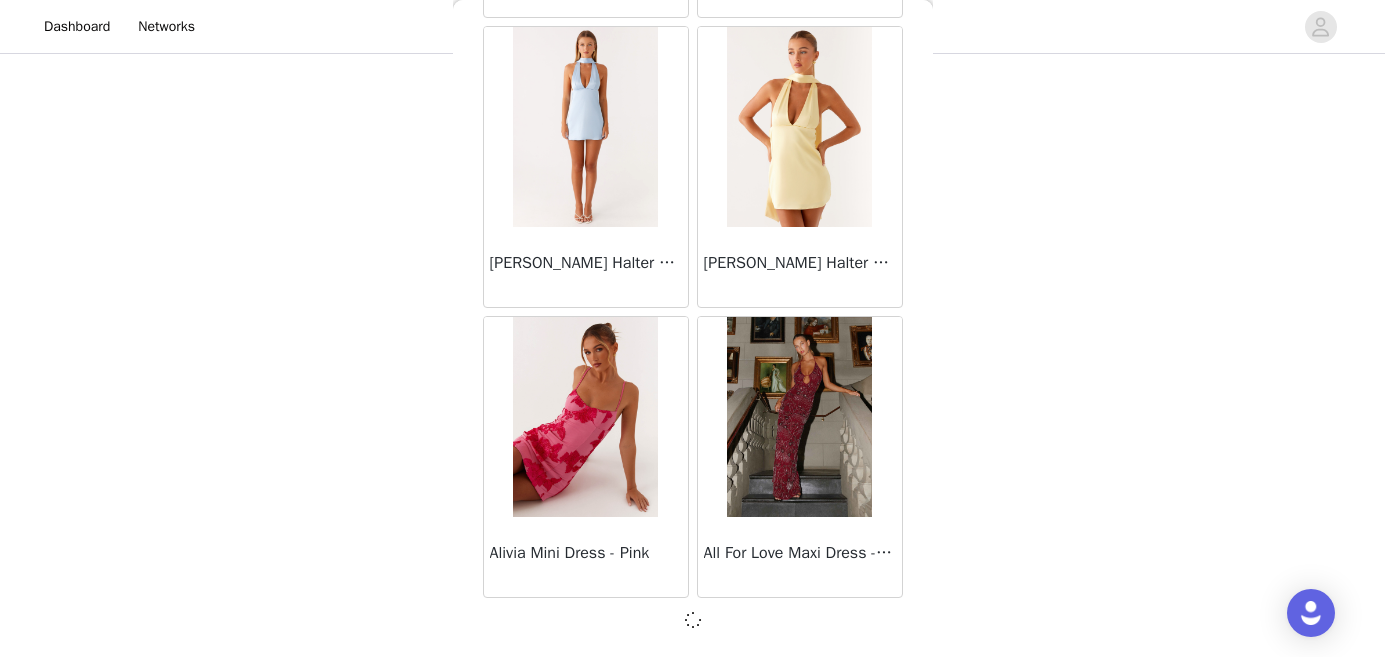 scroll, scrollTop: 257, scrollLeft: 0, axis: vertical 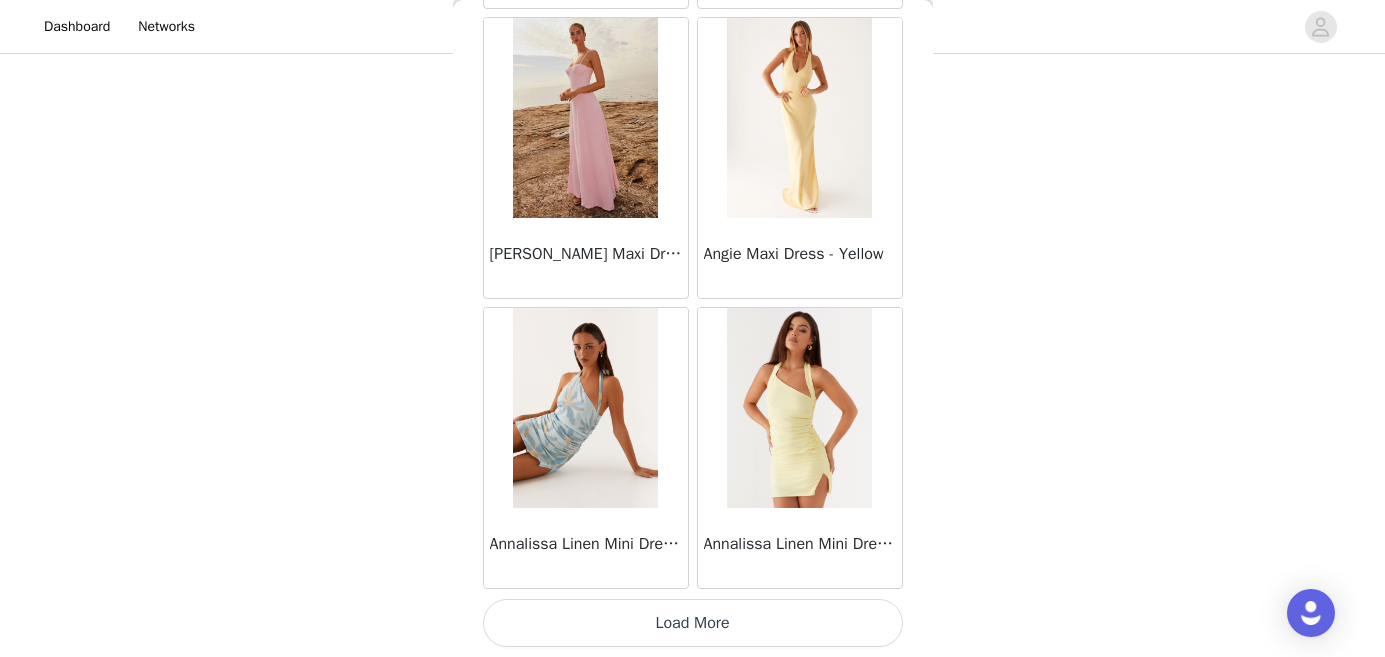 click on "Load More" at bounding box center (693, 623) 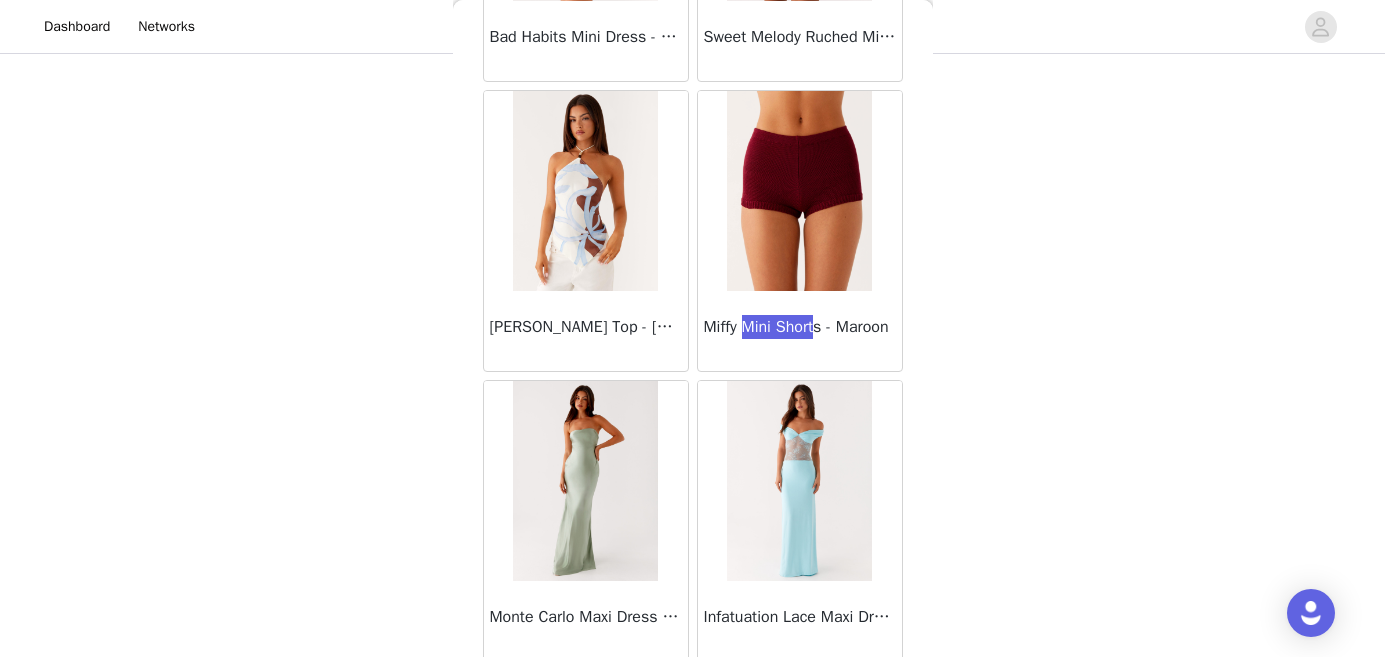 scroll, scrollTop: 86142, scrollLeft: 0, axis: vertical 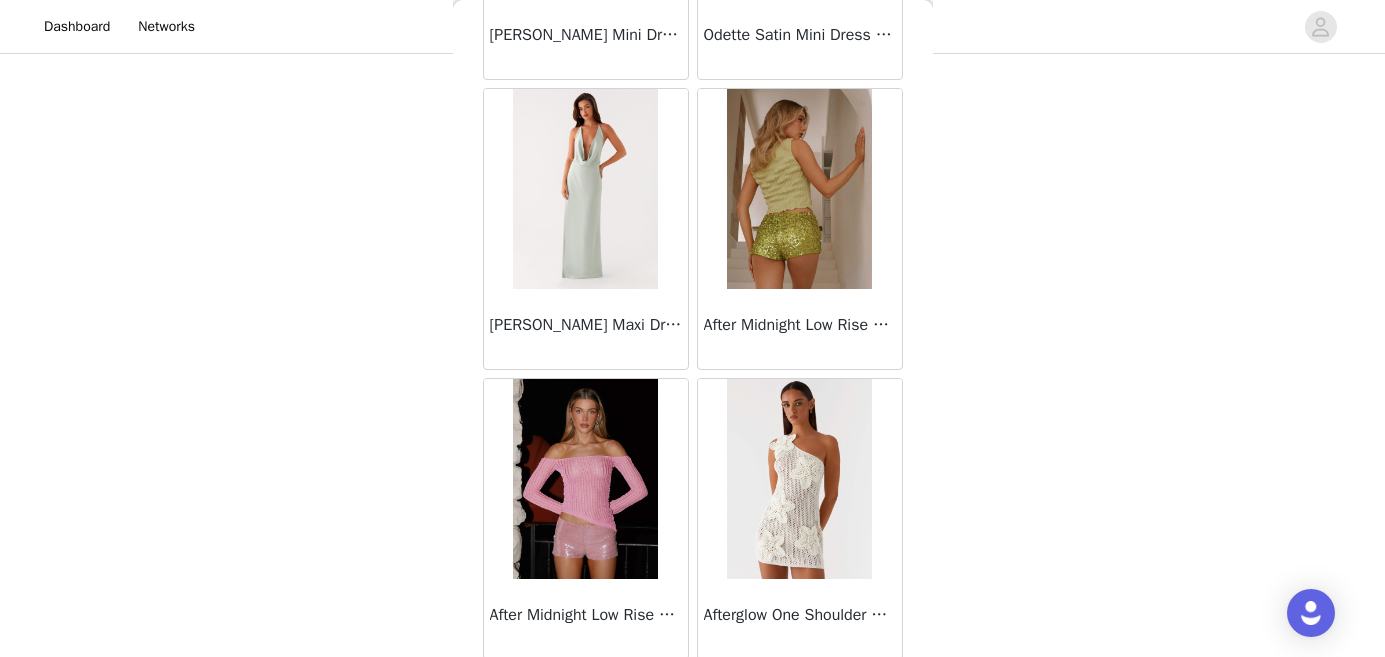 click on "STEP 1 OF 4
Select your styles!
Please note that the sizes are in AU Sizes. Australian Sizing is 2 sizes up, so a US0 = AU4, US4 = AU8. Peppermayo Size Guide: [URL][DOMAIN_NAME]       2/3 Selected           Willow Chiffon Mini Dress - Fuchsia           Fuchsia, AU 8       Edit   Remove     Worldly Top - Turquoise           Turquoise, AU 8       Edit   Remove     Add Product       Back       [PERSON_NAME] Strapless Mini Dress - Yellow       [PERSON_NAME] Maxi Dress - Orange Blue Floral       Avenue Mini Dress - Plum       Aullie Maxi Dress - Yellow       Aullie Maxi Dress - Ivory       Aullie Mini Dress - Black       Avalia Backless Scarf Mini Dress - White Polka Dot       Aullie Maxi Dress - Blue       [PERSON_NAME] Maxi Dress - Bloom Wave Print       Athens One Shoulder Top - Floral       Aullie Mini Dress - Blue       Aullie Maxi Dress - [PERSON_NAME] Strapless Mini Dress - Cobalt" at bounding box center (692, 157) 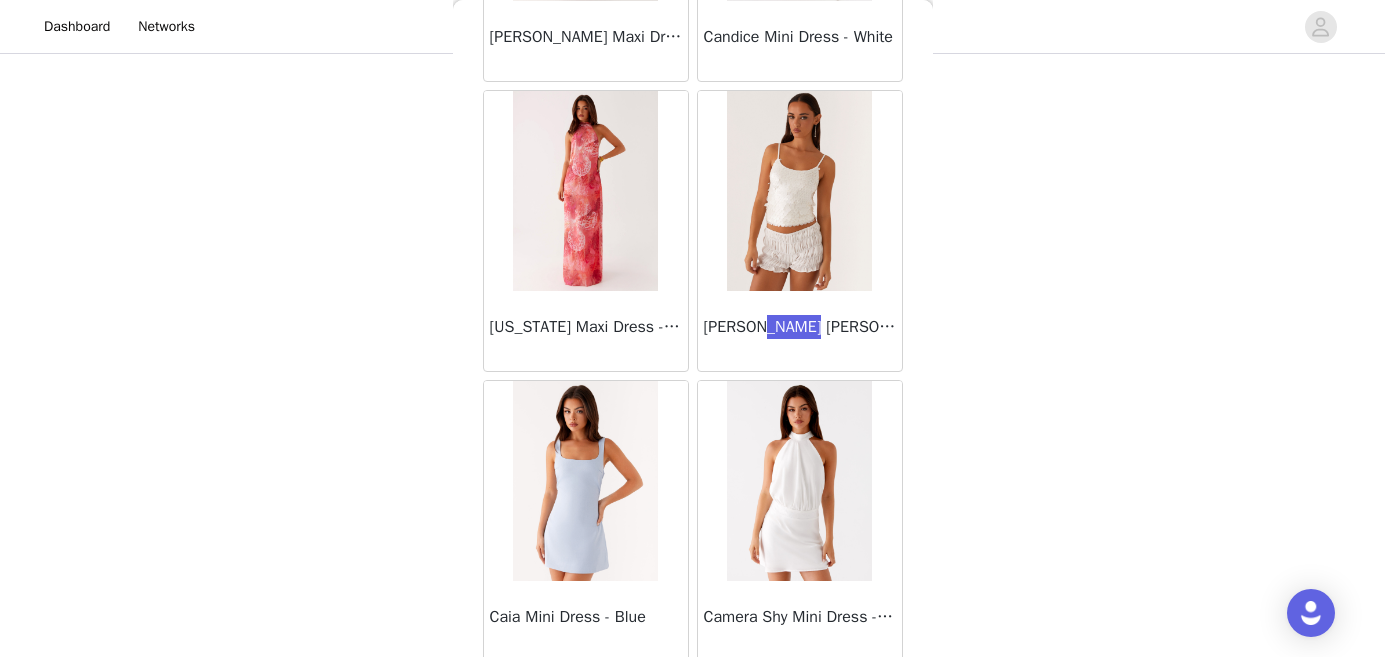 scroll, scrollTop: 88170, scrollLeft: 0, axis: vertical 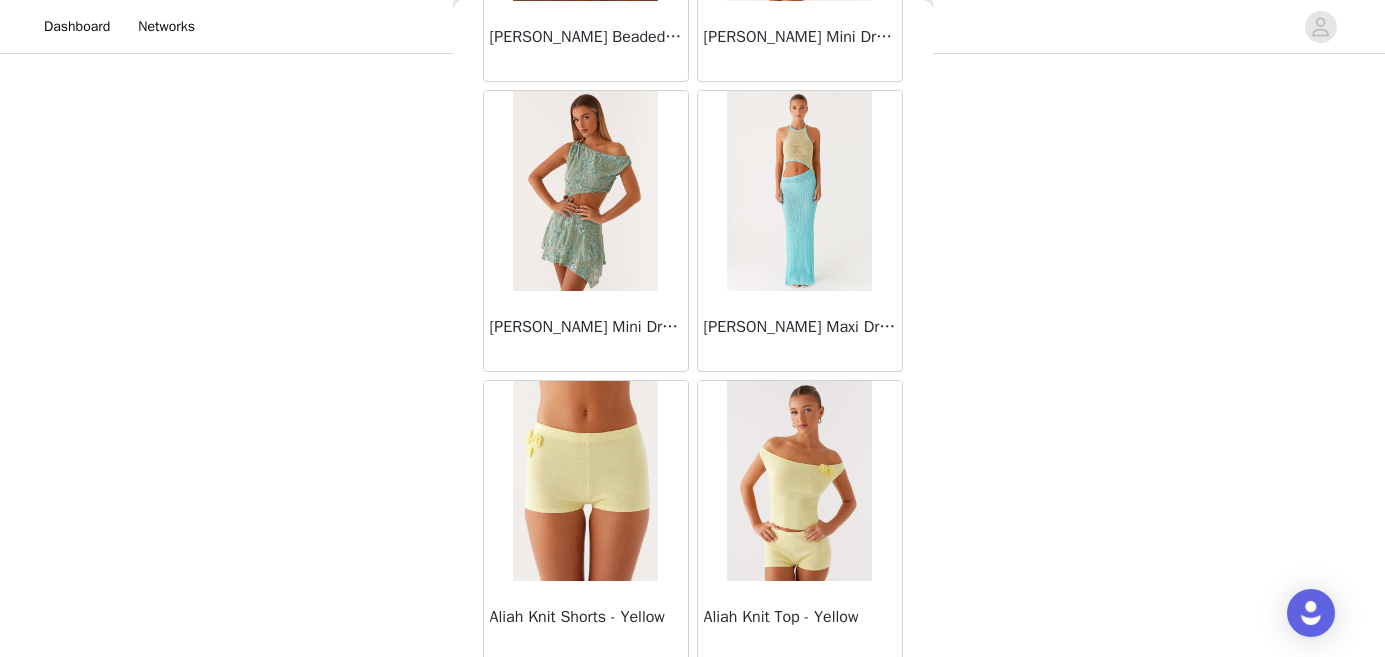 click on "STEP 1 OF 4
Select your styles!
Please note that the sizes are in AU Sizes. Australian Sizing is 2 sizes up, so a US0 = AU4, US4 = AU8. Peppermayo Size Guide: [URL][DOMAIN_NAME]       2/3 Selected           Willow Chiffon Mini Dress - Fuchsia           Fuchsia, AU 8       Edit   Remove     Worldly Top - Turquoise           Turquoise, AU 8       Edit   Remove     Add Product       Back       [PERSON_NAME] Strapless Mini Dress - Yellow       [PERSON_NAME] Maxi Dress - Orange Blue Floral       Avenue Mini Dress - Plum       Aullie Maxi Dress - Yellow       Aullie Maxi Dress - Ivory       Aullie Mini Dress - Black       Avalia Backless Scarf Mini Dress - White Polka Dot       Aullie Maxi Dress - Blue       [PERSON_NAME] Maxi Dress - Bloom Wave Print       Athens One Shoulder Top - Floral       Aullie Mini Dress - Blue       Aullie Maxi Dress - [PERSON_NAME] Strapless Mini Dress - Cobalt" at bounding box center (692, 157) 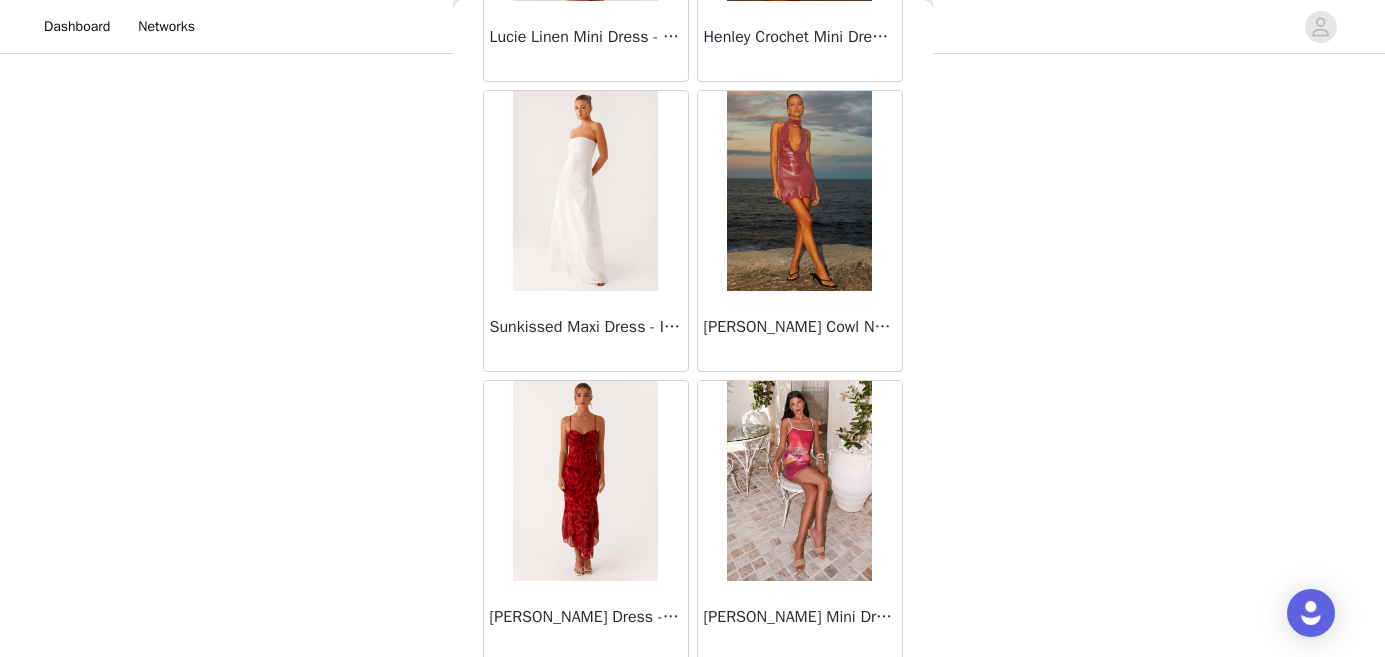 scroll, scrollTop: 65840, scrollLeft: 0, axis: vertical 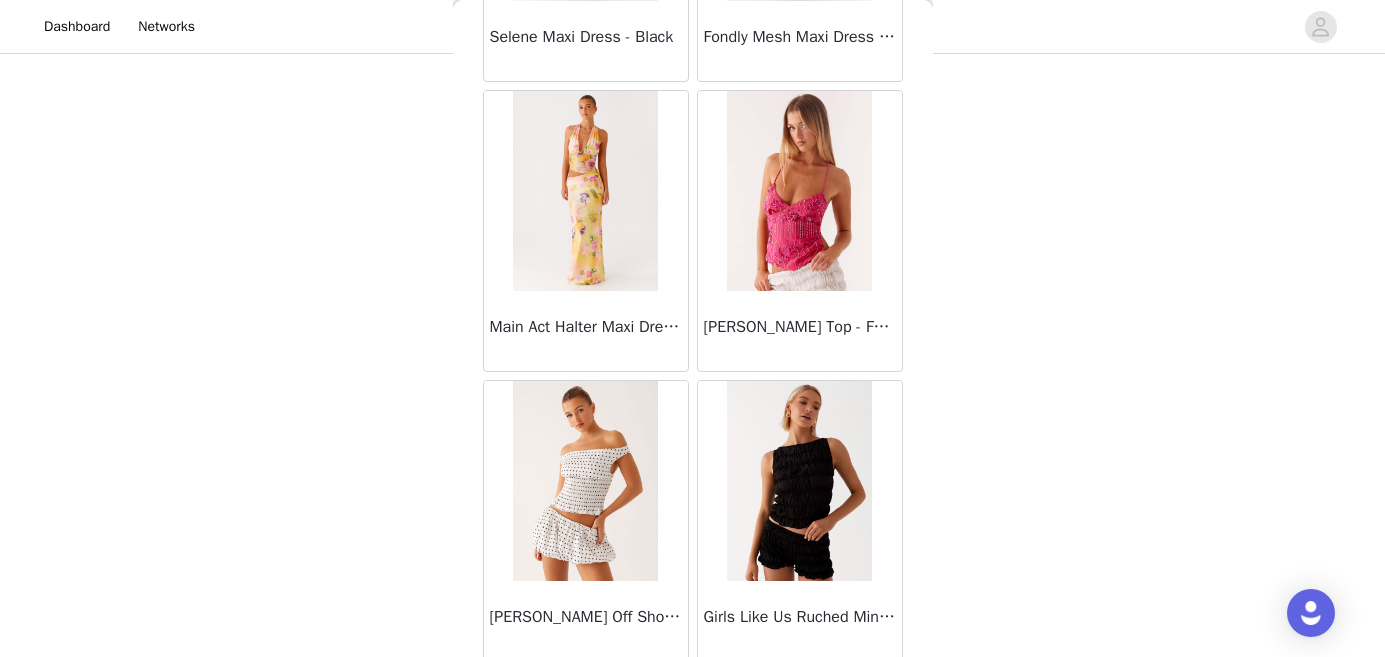 click on "STEP 1 OF 4
Select your styles!
Please note that the sizes are in AU Sizes. Australian Sizing is 2 sizes up, so a US0 = AU4, US4 = AU8. Peppermayo Size Guide: [URL][DOMAIN_NAME]       2/3 Selected           Willow Chiffon Mini Dress - Fuchsia           Fuchsia, AU 8       Edit   Remove     Worldly Top - Turquoise           Turquoise, AU 8       Edit   Remove     Add Product       Back       [PERSON_NAME] Strapless Mini Dress - Yellow       [PERSON_NAME] Maxi Dress - Orange Blue Floral       Avenue Mini Dress - Plum       Aullie Maxi Dress - Yellow       Aullie Maxi Dress - Ivory       Aullie Mini Dress - Black       Avalia Backless Scarf Mini Dress - White Polka Dot       Aullie Maxi Dress - Blue       [PERSON_NAME] Maxi Dress - Bloom Wave Print       Athens One Shoulder Top - Floral       Aullie Mini Dress - Blue       Aullie Maxi Dress - [PERSON_NAME] Strapless Mini Dress - Cobalt" at bounding box center [692, 157] 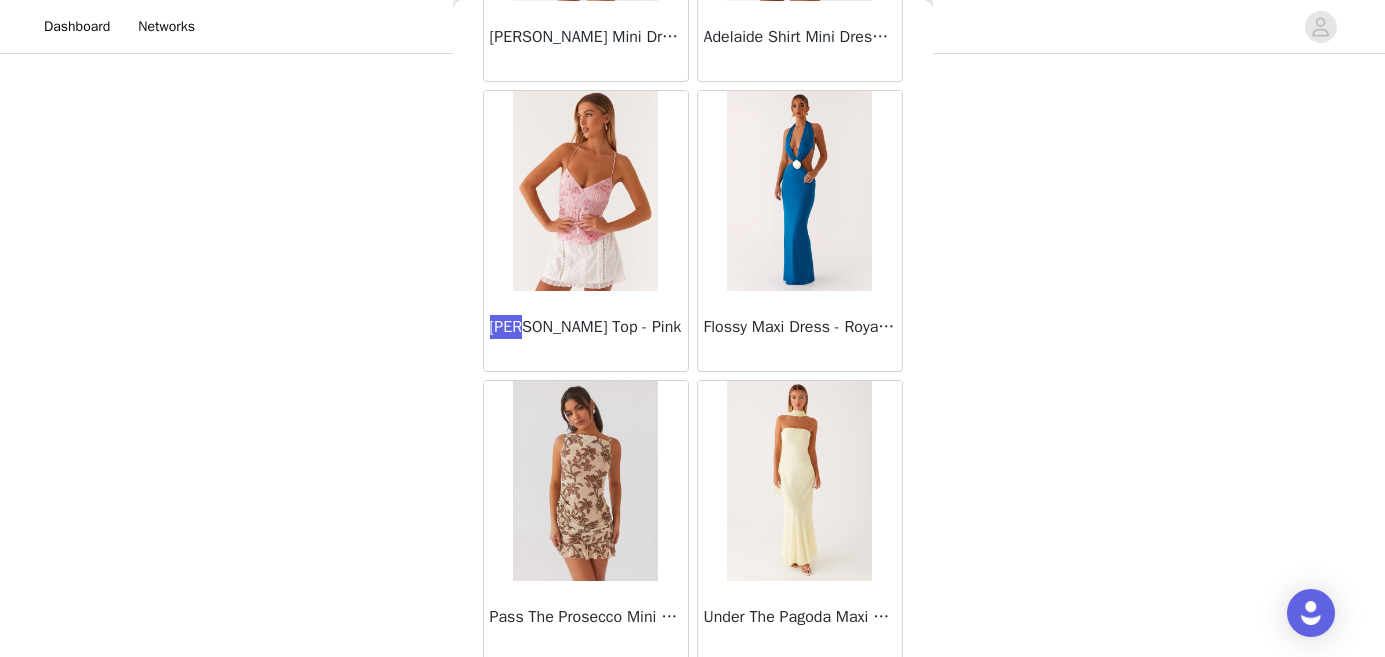 scroll, scrollTop: 47860, scrollLeft: 0, axis: vertical 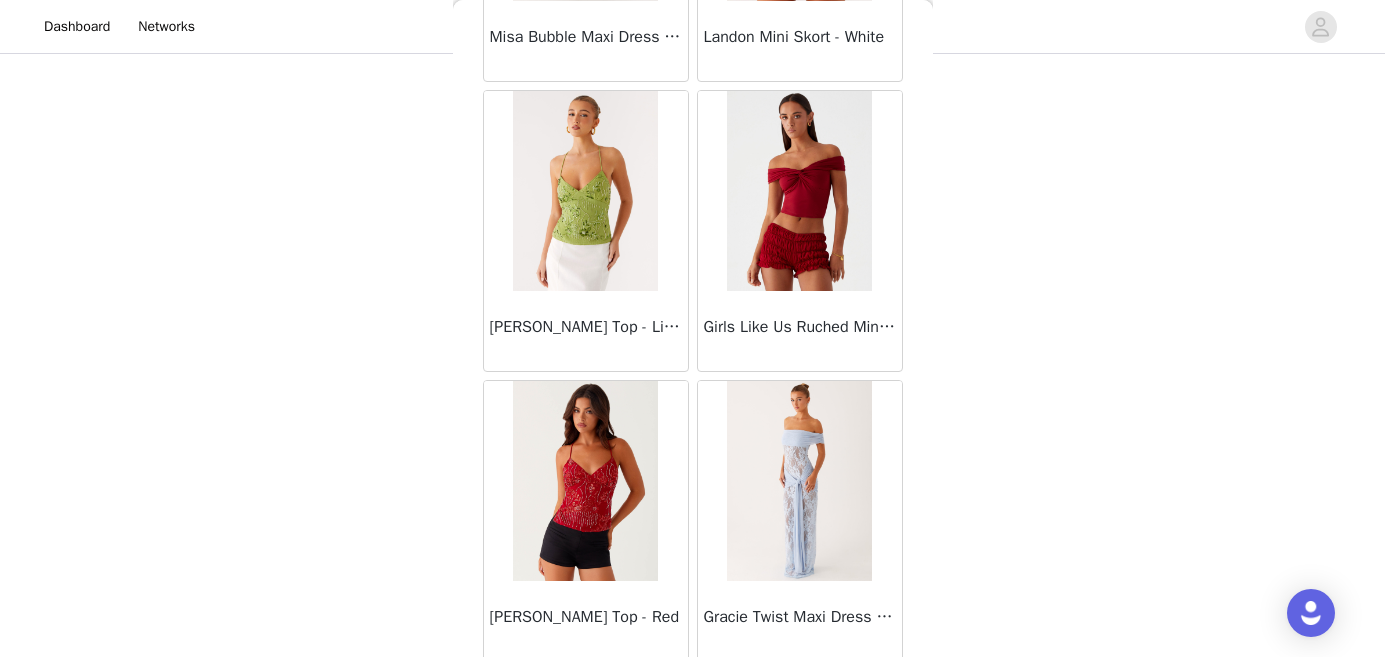 click on "STEP 1 OF 4
Select your styles!
Please note that the sizes are in AU Sizes. Australian Sizing is 2 sizes up, so a US0 = AU4, US4 = AU8. Peppermayo Size Guide: [URL][DOMAIN_NAME]       2/3 Selected           Willow Chiffon Mini Dress - Fuchsia           Fuchsia, AU 8       Edit   Remove     Worldly Top - Turquoise           Turquoise, AU 8       Edit   Remove     Add Product       Back       [PERSON_NAME] Strapless Mini Dress - Yellow       [PERSON_NAME] Maxi Dress - Orange Blue Floral       Avenue Mini Dress - Plum       Aullie Maxi Dress - Yellow       Aullie Maxi Dress - Ivory       Aullie Mini Dress - Black       Avalia Backless Scarf Mini Dress - White Polka Dot       Aullie Maxi Dress - Blue       [PERSON_NAME] Maxi Dress - Bloom Wave Print       Athens One Shoulder Top - Floral       Aullie Mini Dress - Blue       Aullie Maxi Dress - [PERSON_NAME] Strapless Mini Dress - Cobalt" at bounding box center [692, 157] 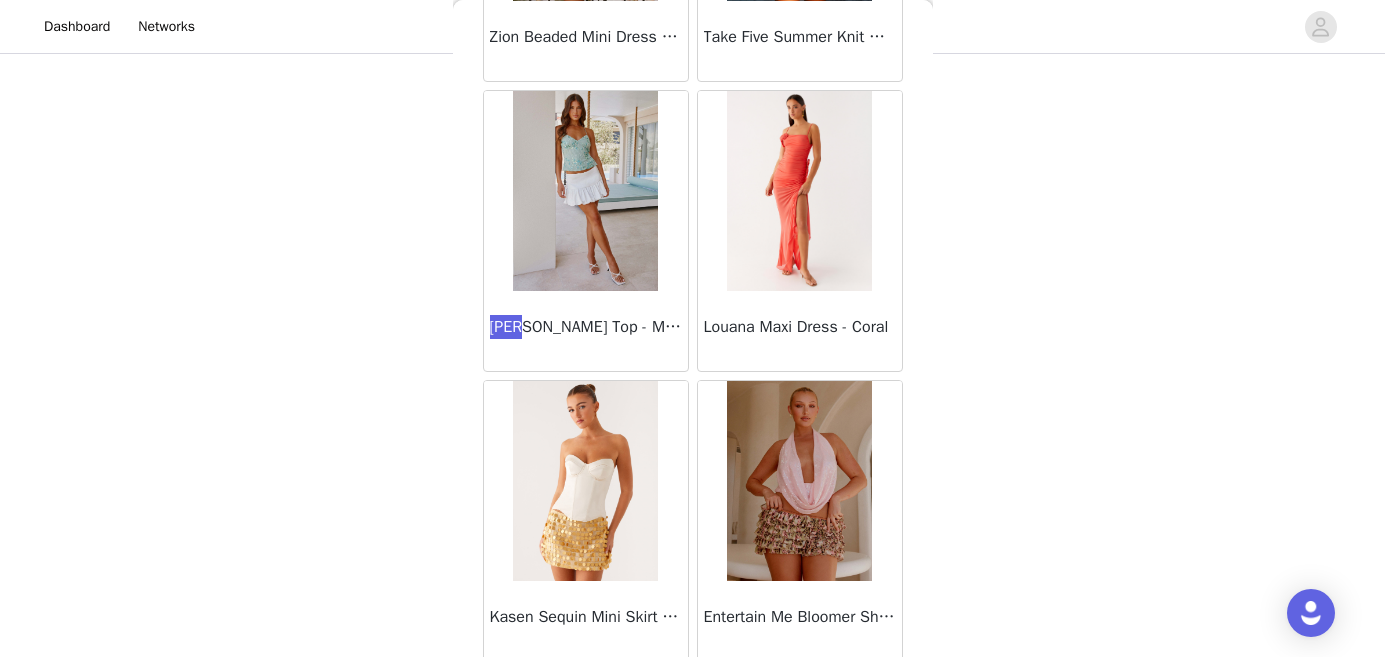 scroll, scrollTop: 49310, scrollLeft: 0, axis: vertical 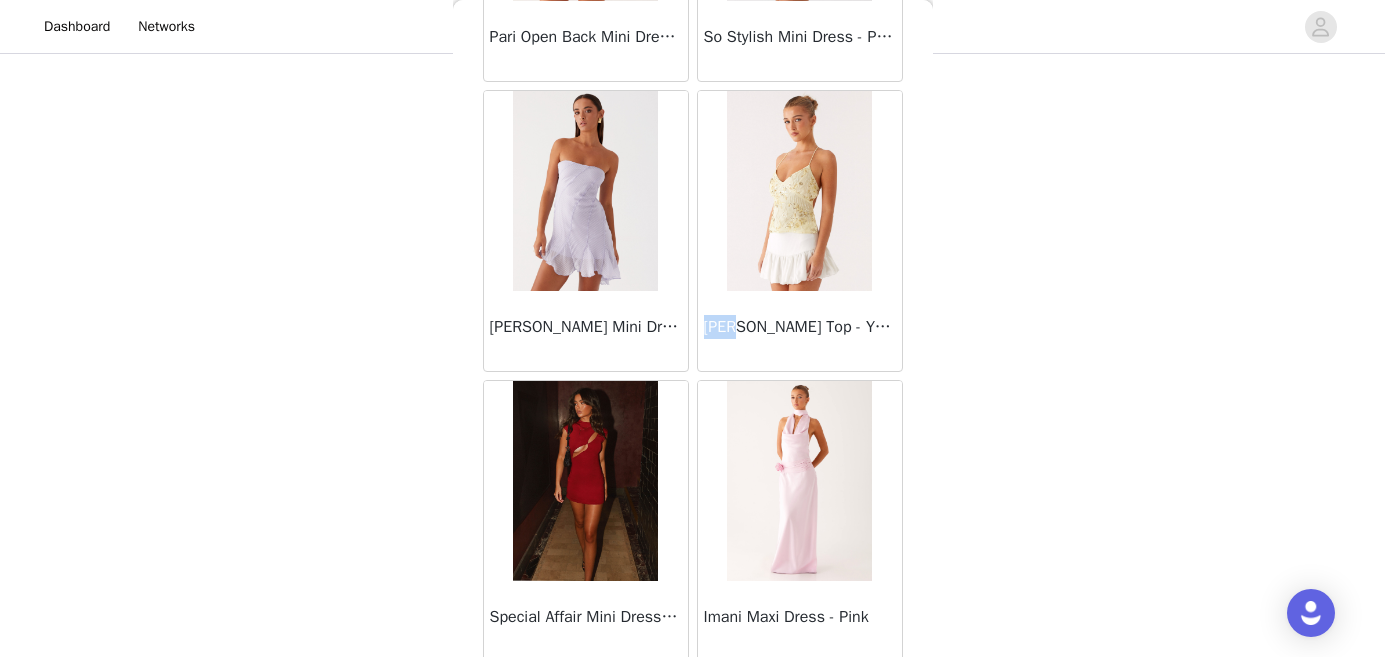 click on "STEP 1 OF 4
Select your styles!
Please note that the sizes are in AU Sizes. Australian Sizing is 2 sizes up, so a US0 = AU4, US4 = AU8. Peppermayo Size Guide: [URL][DOMAIN_NAME]       2/3 Selected           Willow Chiffon Mini Dress - Fuchsia           Fuchsia, AU 8       Edit   Remove     Worldly Top - Turquoise           Turquoise, AU 8       Edit   Remove     Add Product       Back       [PERSON_NAME] Strapless Mini Dress - Yellow       [PERSON_NAME] Maxi Dress - Orange Blue Floral       Avenue Mini Dress - Plum       Aullie Maxi Dress - Yellow       Aullie Maxi Dress - Ivory       Aullie Mini Dress - Black       Avalia Backless Scarf Mini Dress - White Polka Dot       Aullie Maxi Dress - Blue       [PERSON_NAME] Maxi Dress - Bloom Wave Print       Athens One Shoulder Top - Floral       Aullie Mini Dress - Blue       Aullie Maxi Dress - [PERSON_NAME] Strapless Mini Dress - Cobalt" at bounding box center (692, 157) 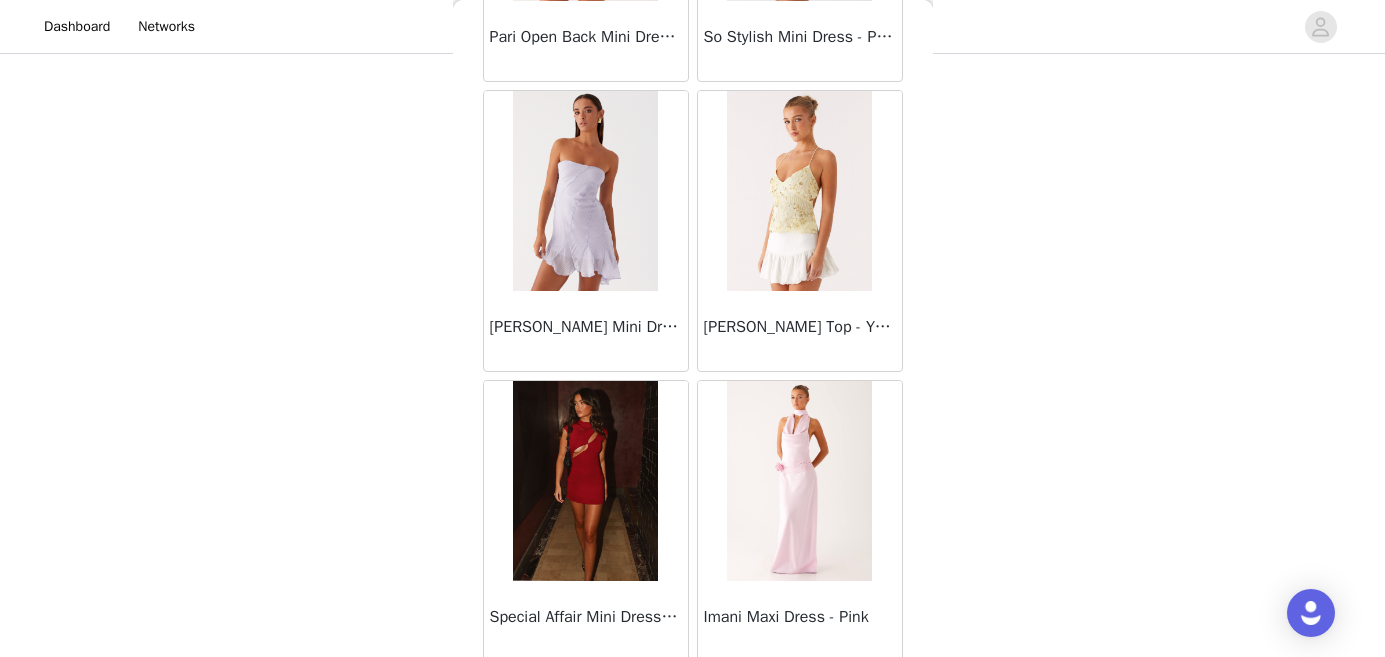 click on "[PERSON_NAME] Top - Yellow" at bounding box center (800, 327) 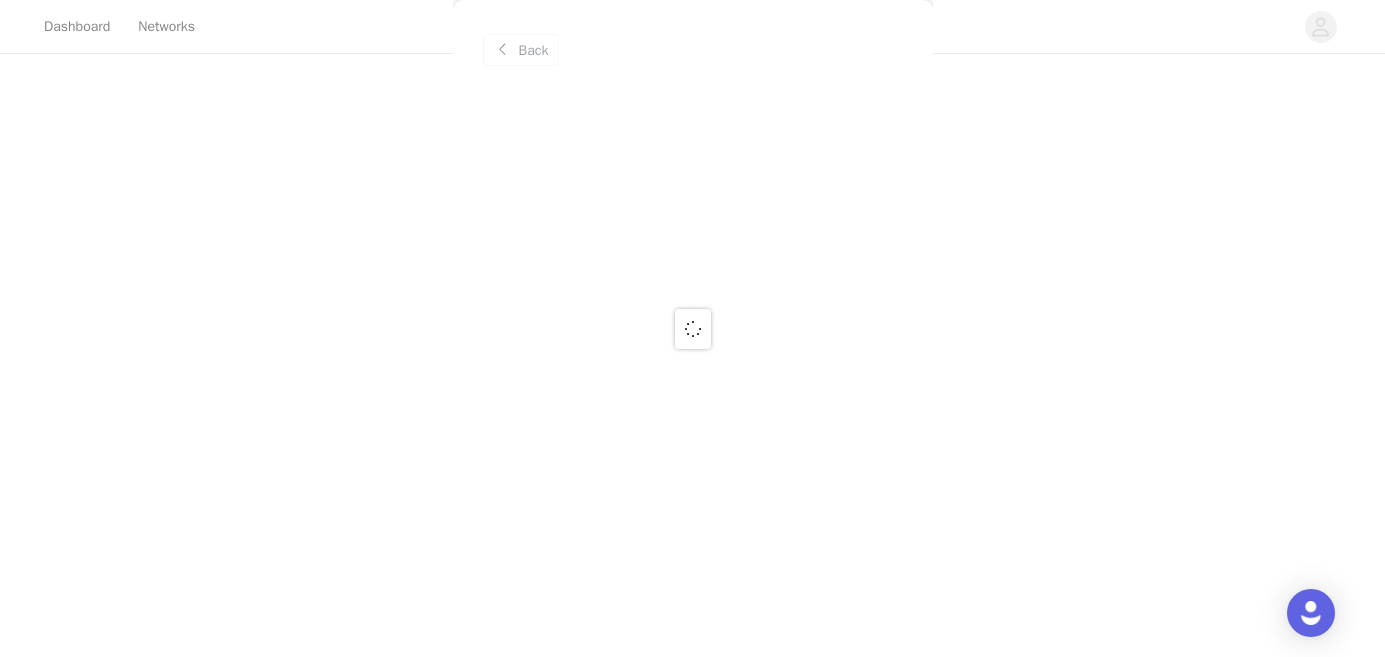 scroll, scrollTop: 0, scrollLeft: 0, axis: both 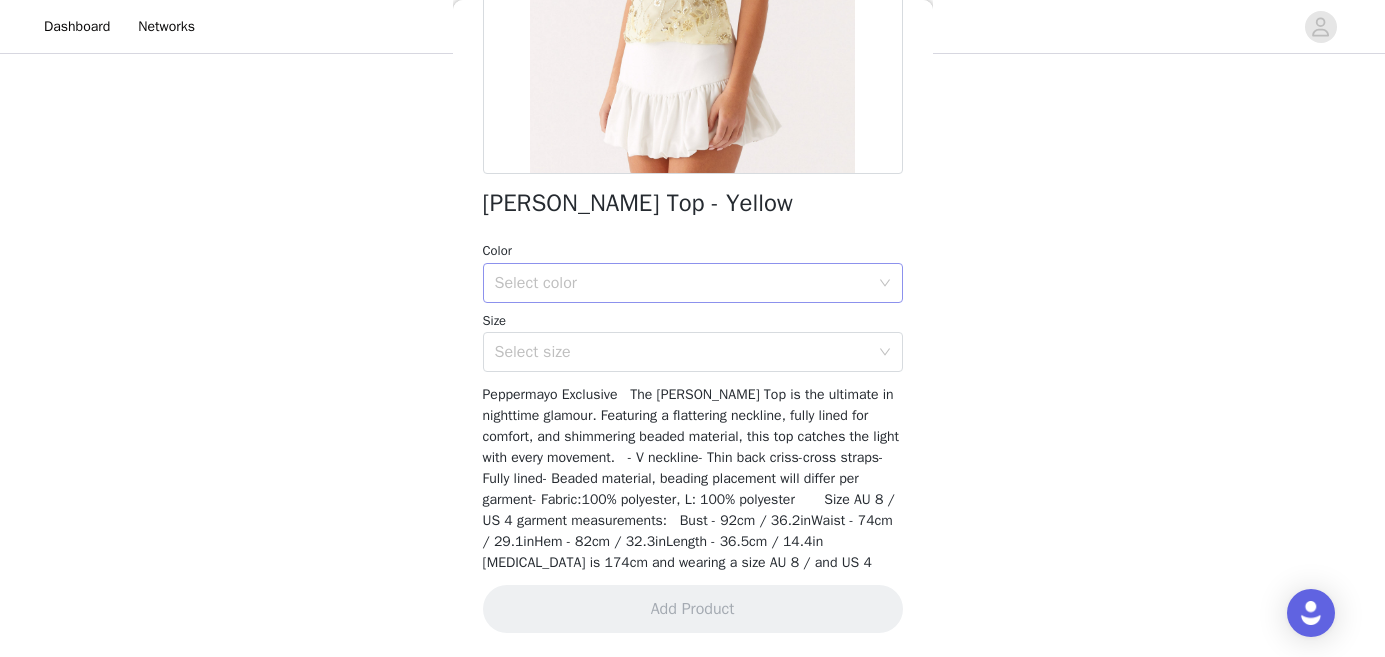 click on "Select color" at bounding box center (686, 283) 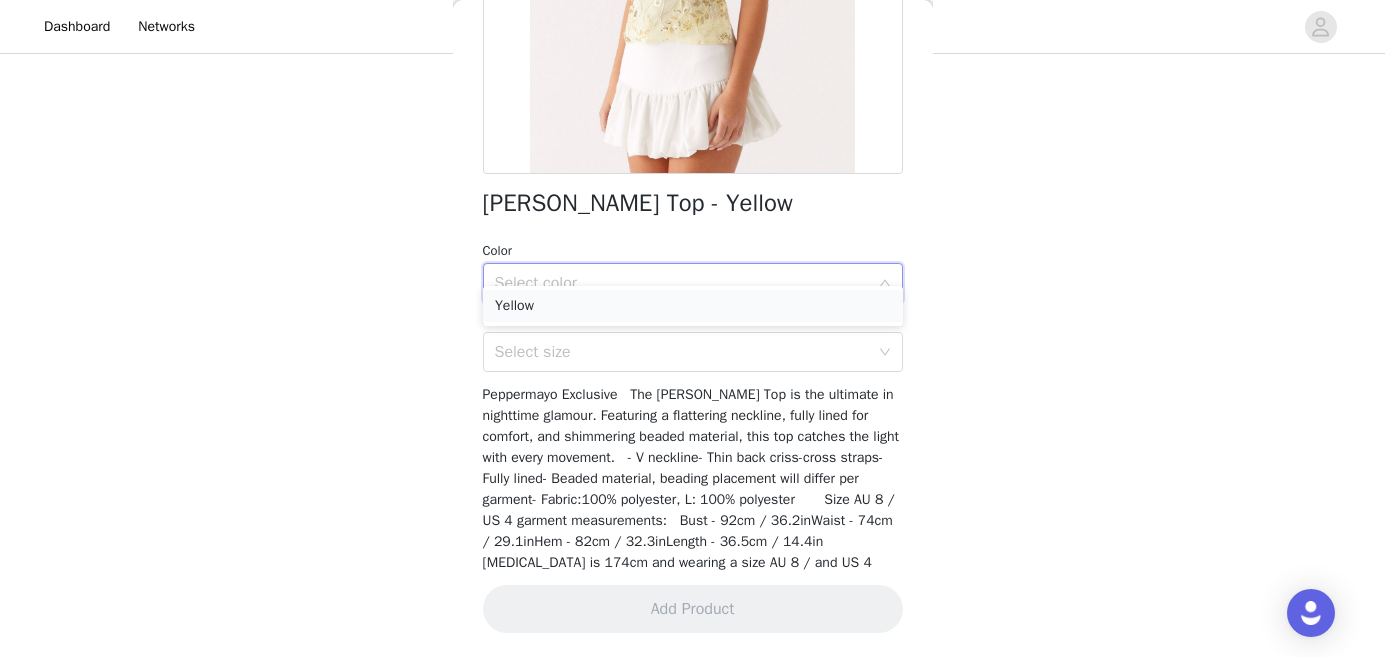 click on "Yellow" at bounding box center (693, 306) 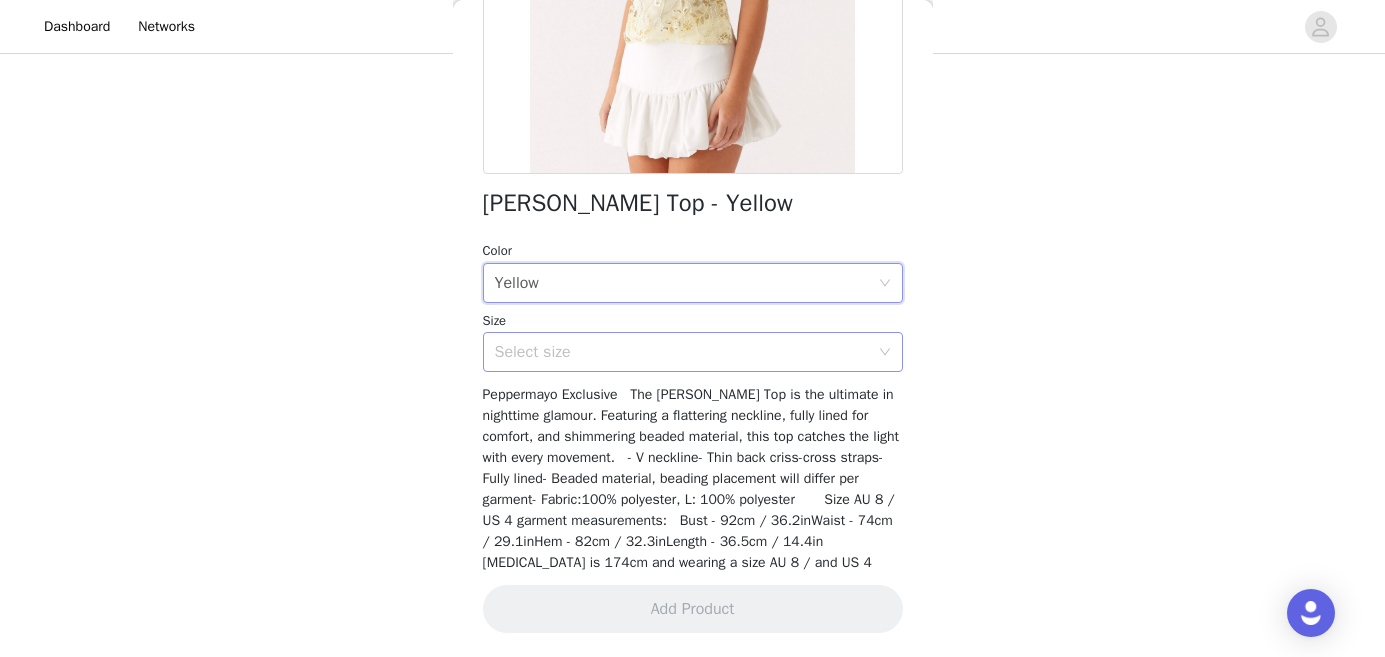 click on "Select size" at bounding box center (682, 352) 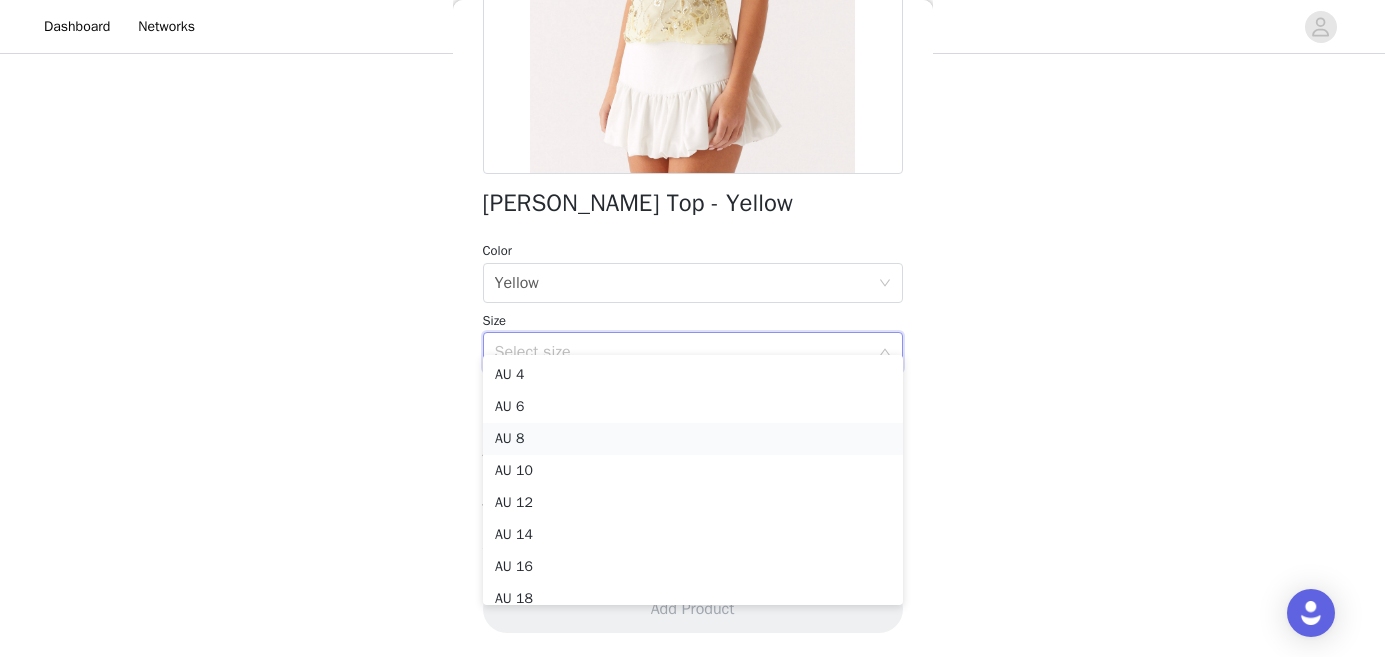 click on "AU 8" at bounding box center [693, 439] 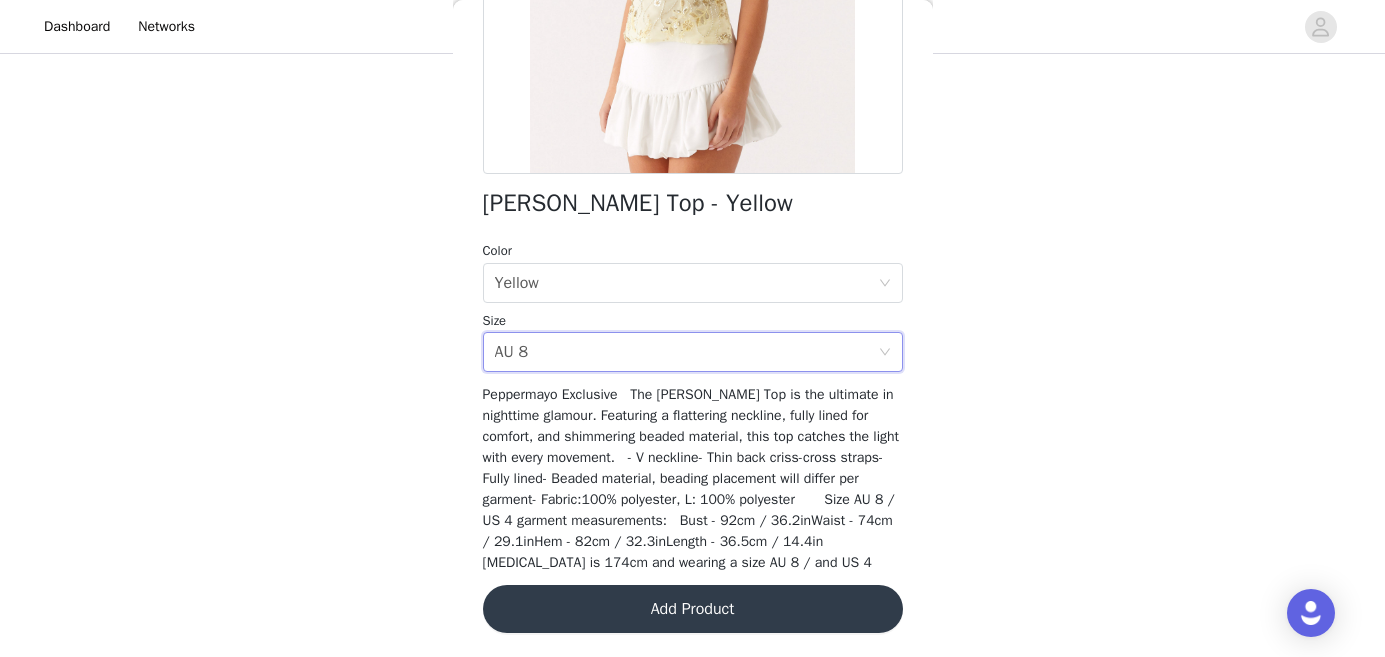 click on "Add Product" at bounding box center [693, 609] 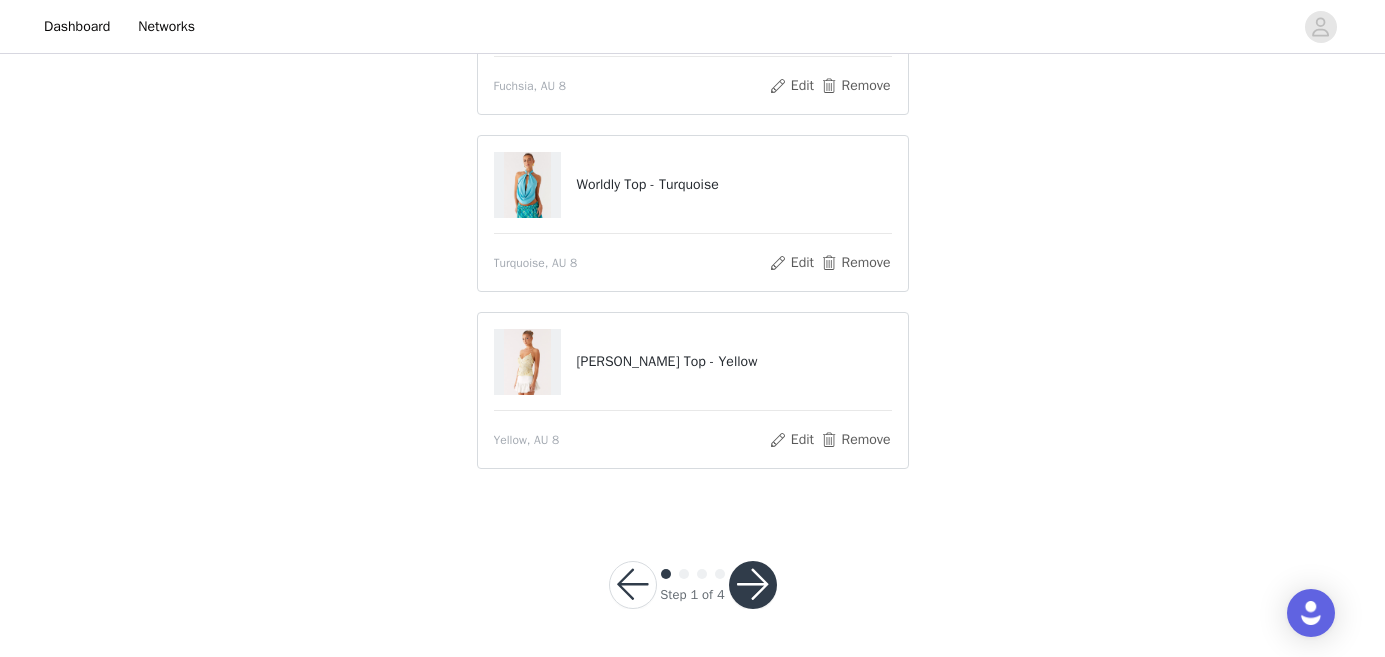 scroll, scrollTop: 305, scrollLeft: 0, axis: vertical 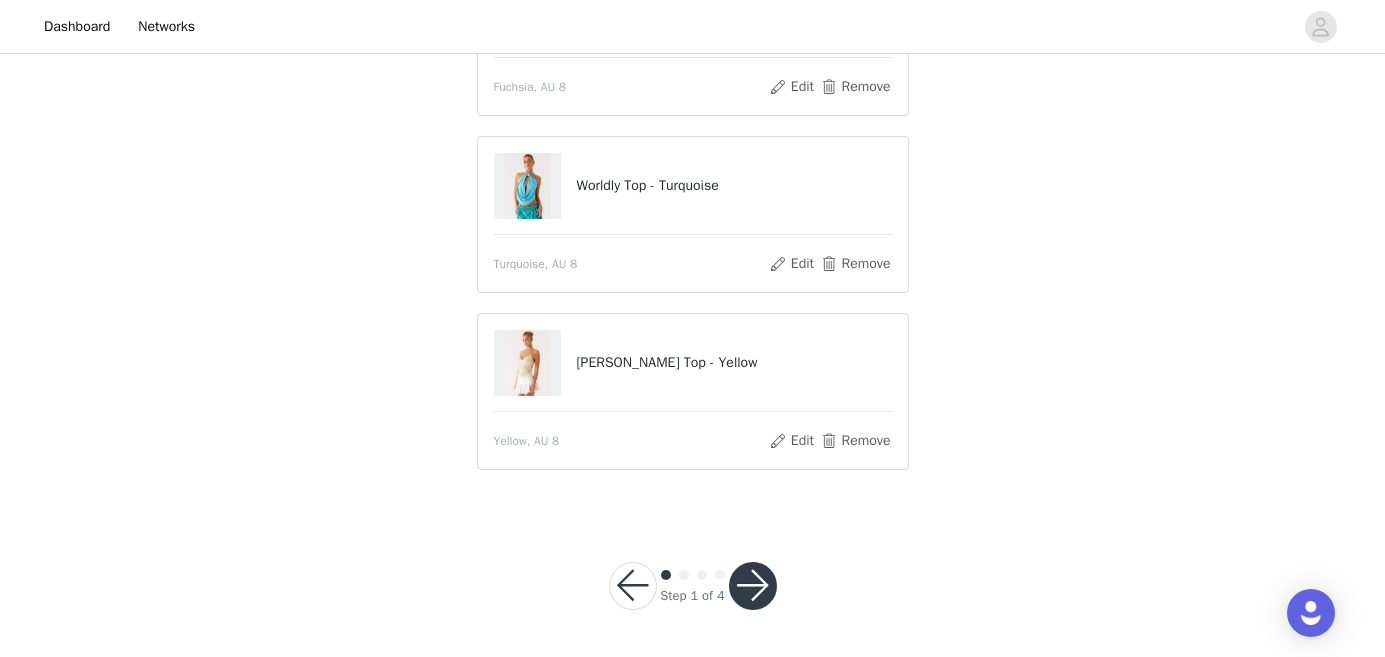 click at bounding box center (753, 586) 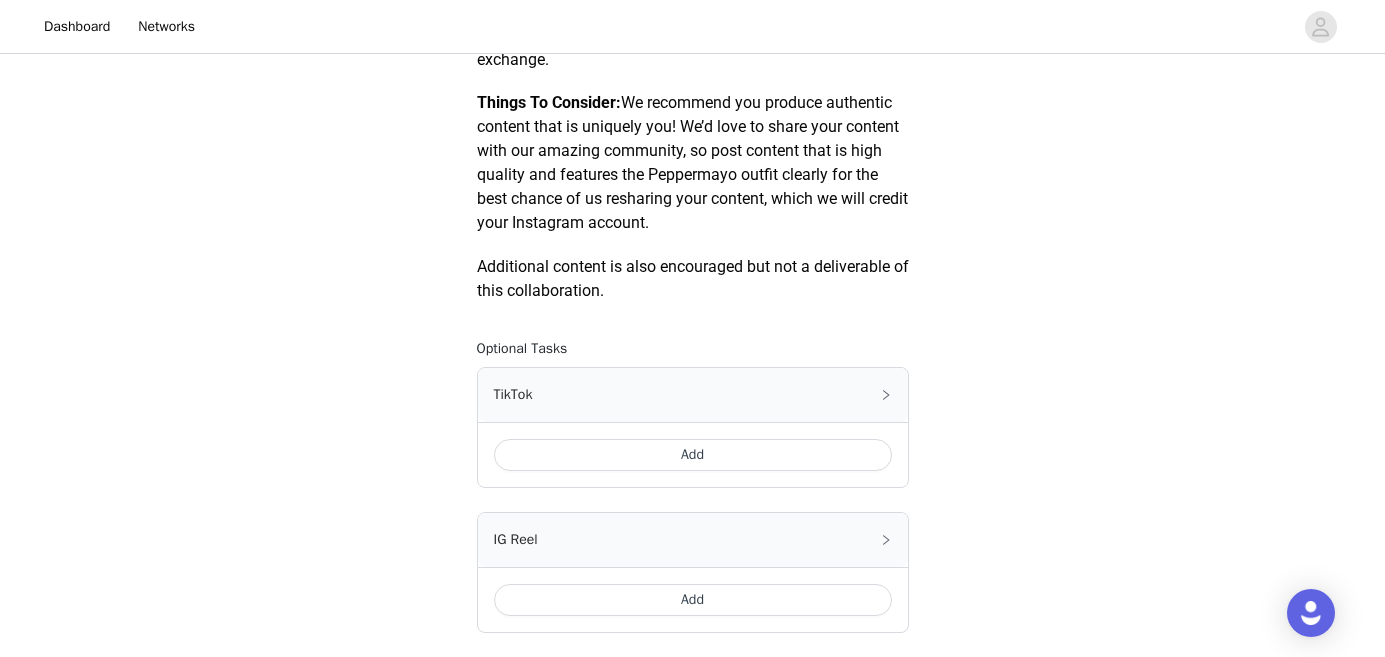 scroll, scrollTop: 880, scrollLeft: 0, axis: vertical 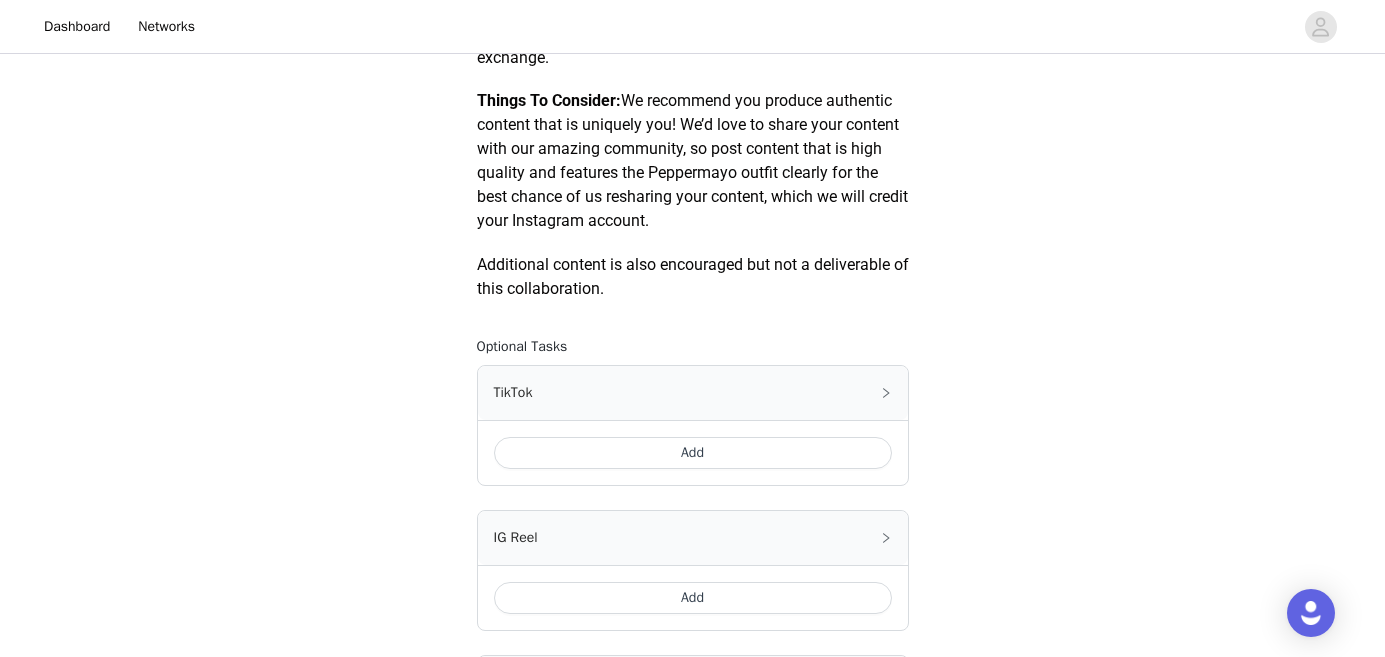 click on "Add" at bounding box center (693, 453) 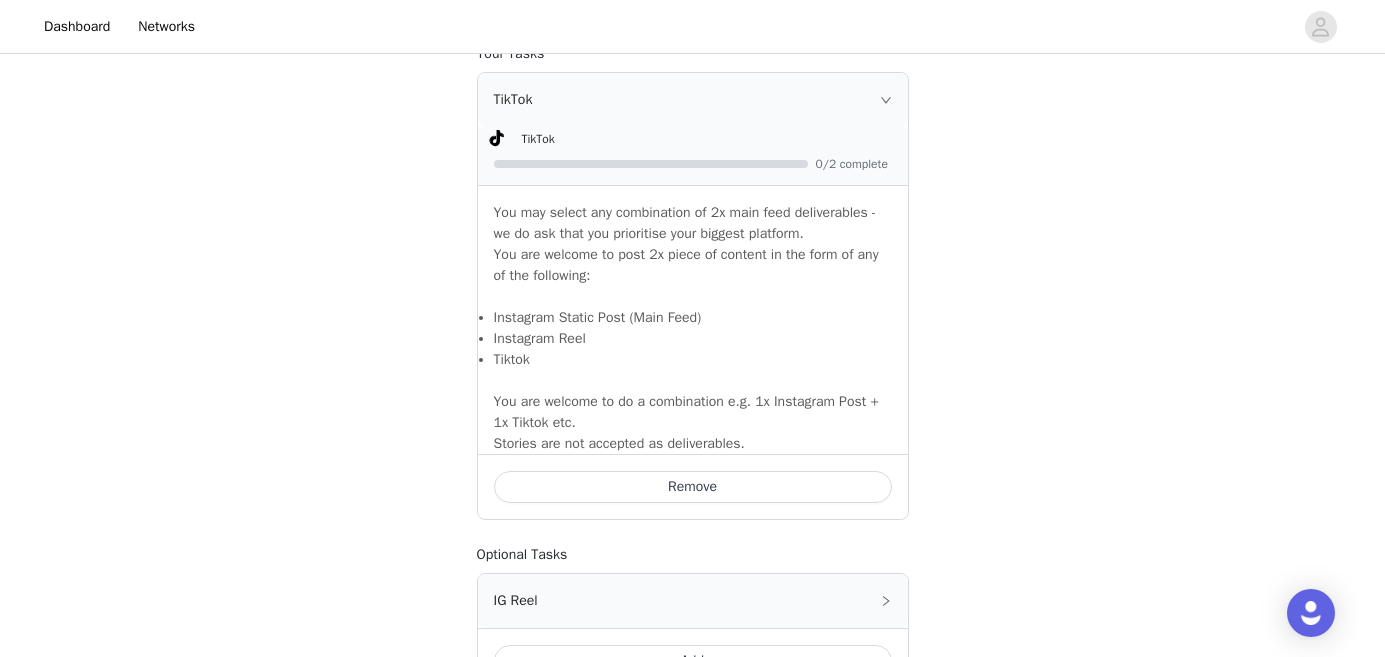 scroll, scrollTop: 1169, scrollLeft: 0, axis: vertical 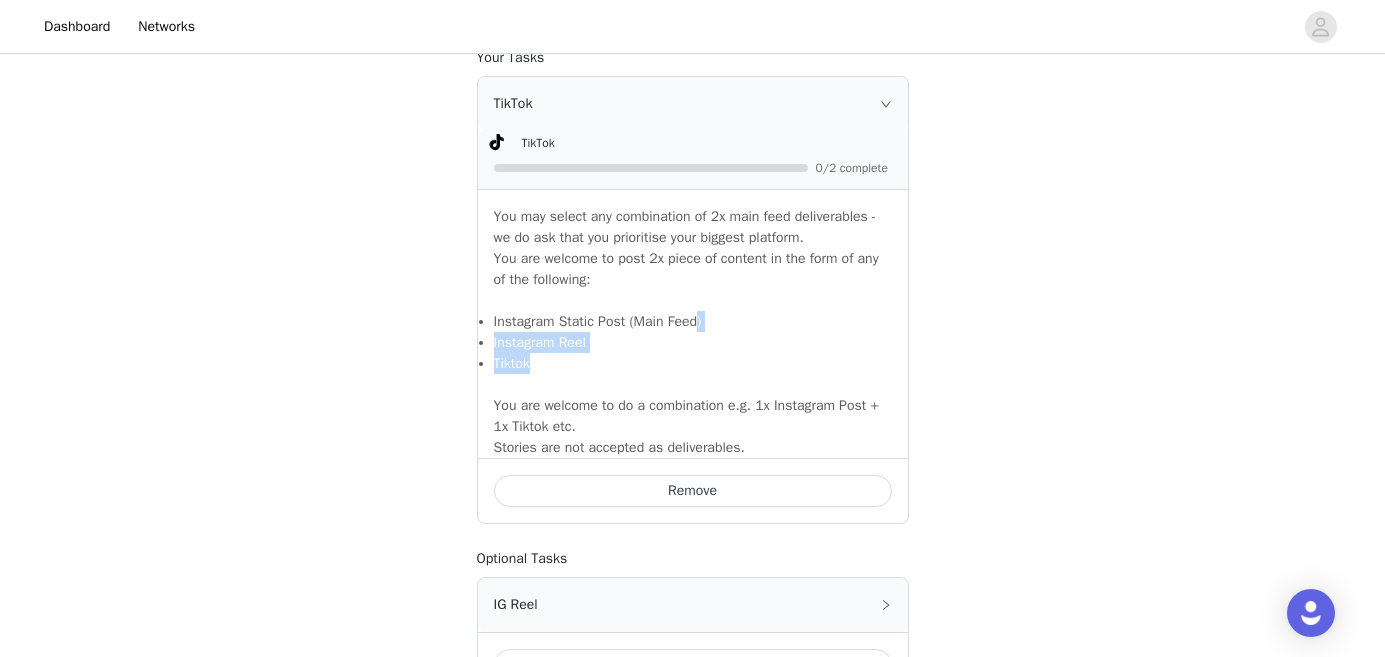 drag, startPoint x: 708, startPoint y: 321, endPoint x: 709, endPoint y: 359, distance: 38.013157 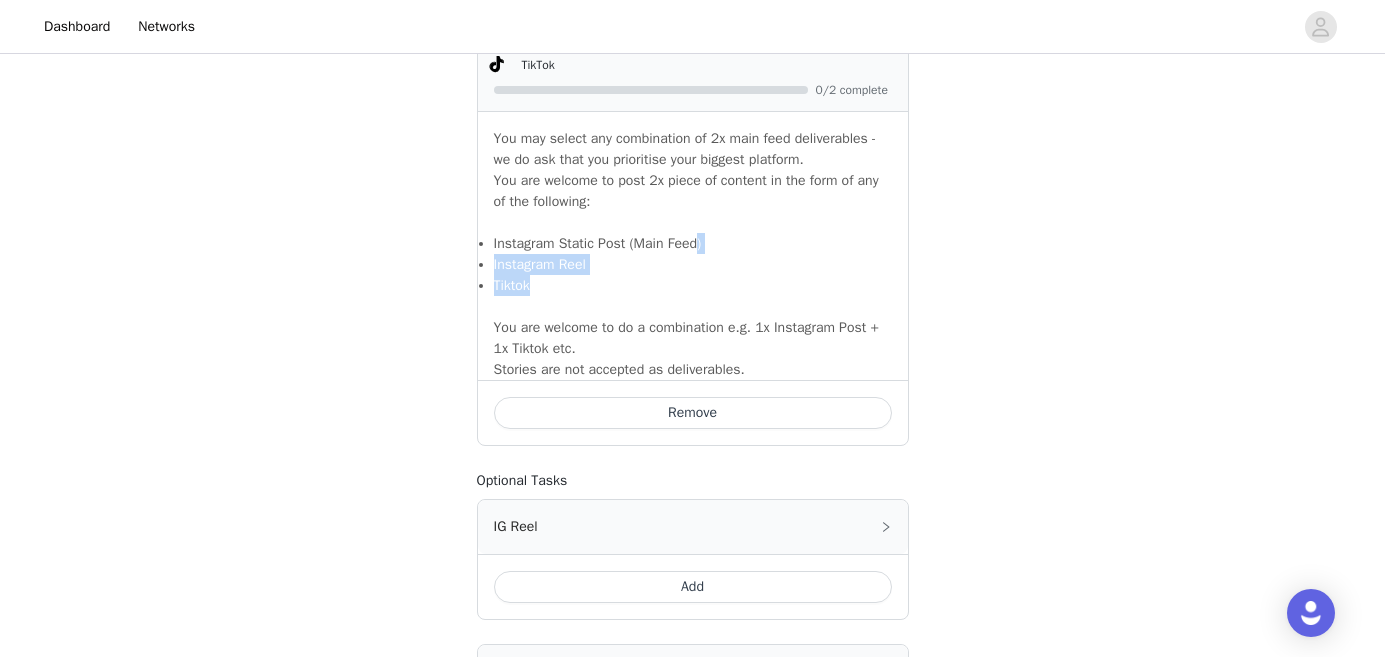 scroll, scrollTop: 1177, scrollLeft: 0, axis: vertical 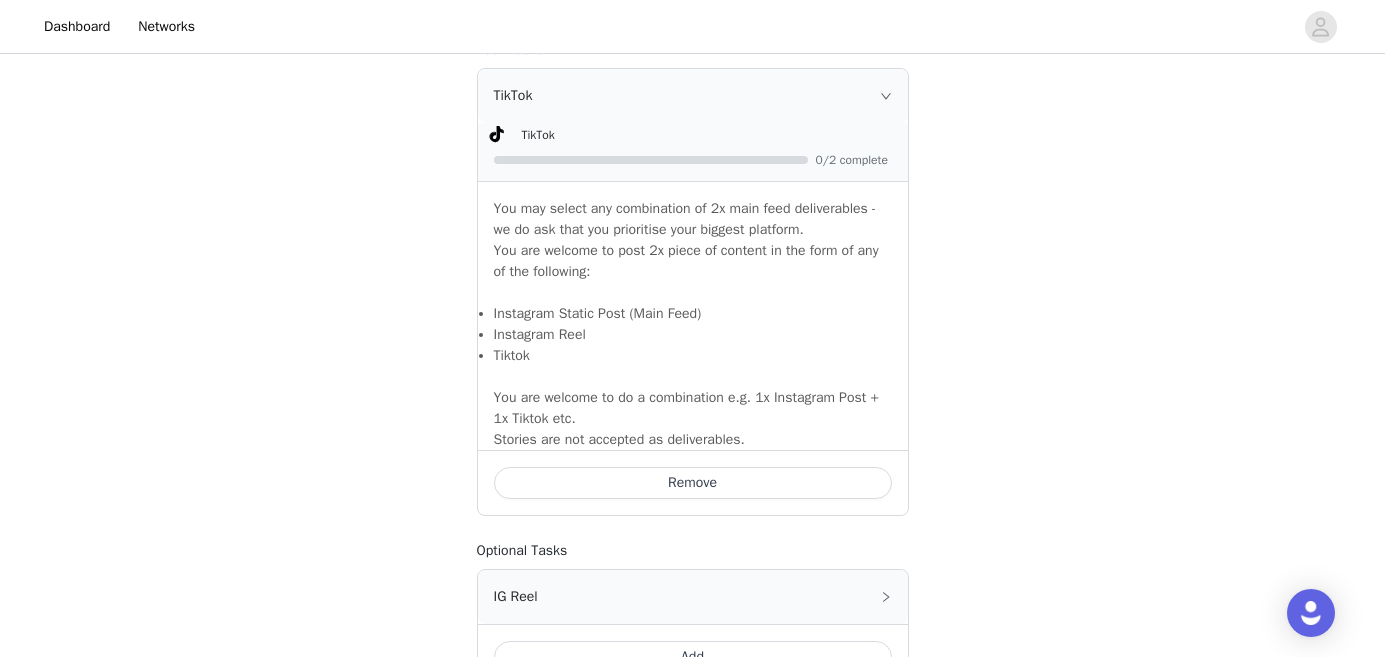 click 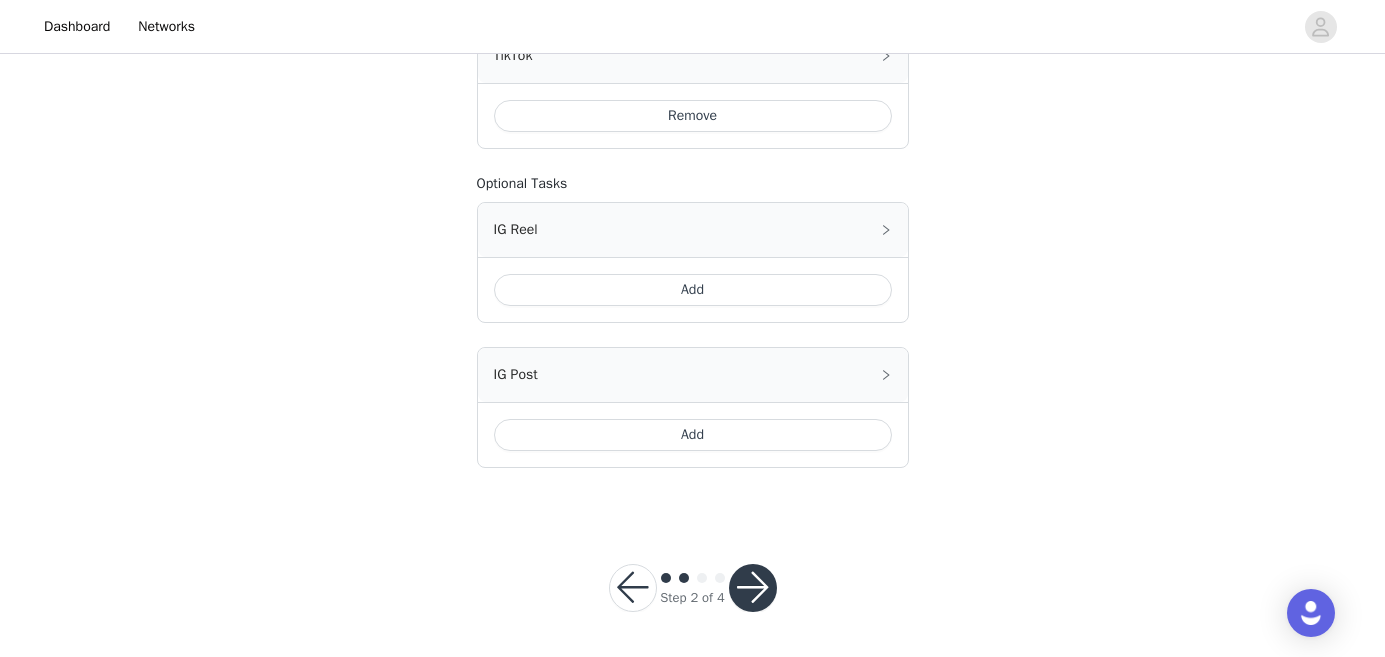 scroll, scrollTop: 1216, scrollLeft: 0, axis: vertical 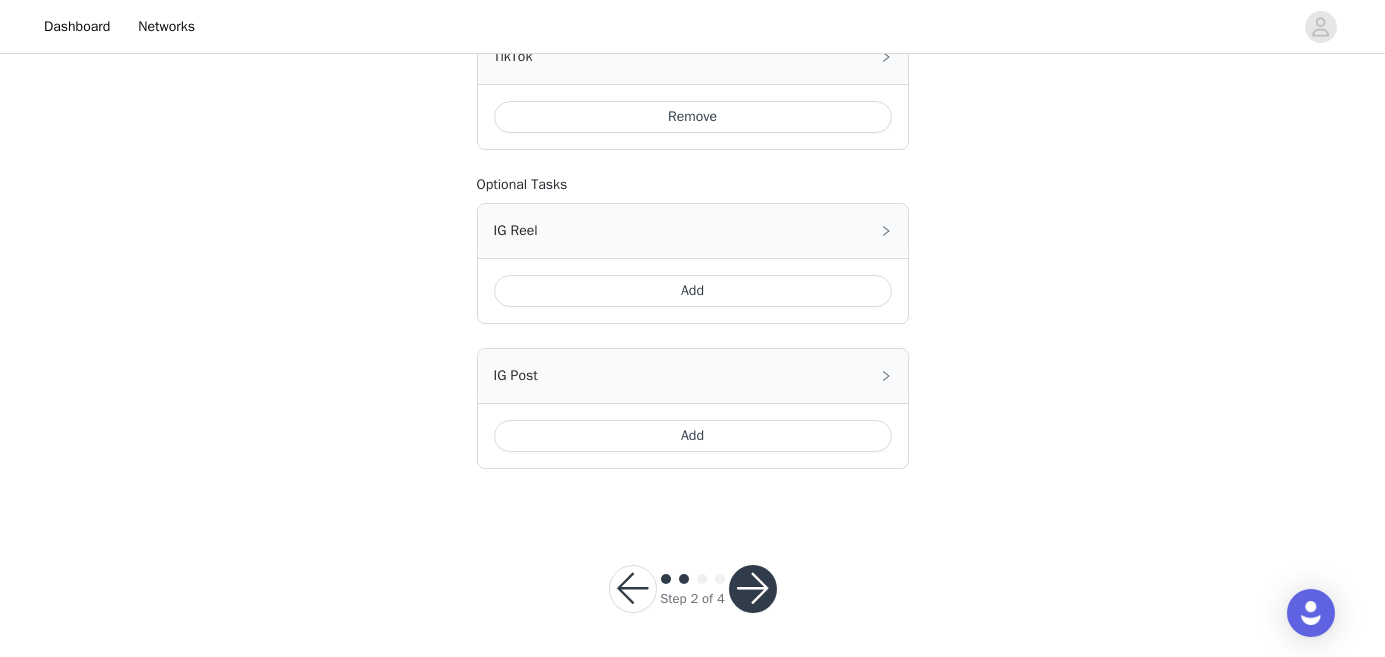 click on "Add" at bounding box center (693, 436) 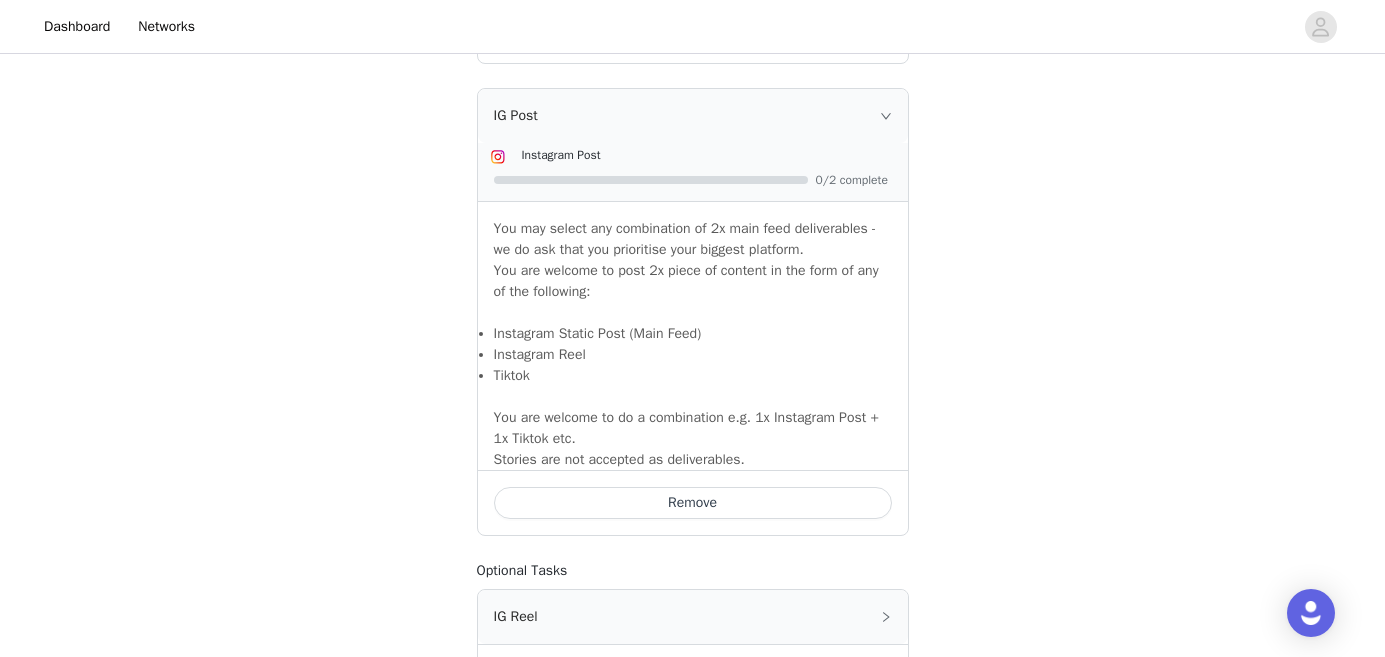 scroll, scrollTop: 1306, scrollLeft: 0, axis: vertical 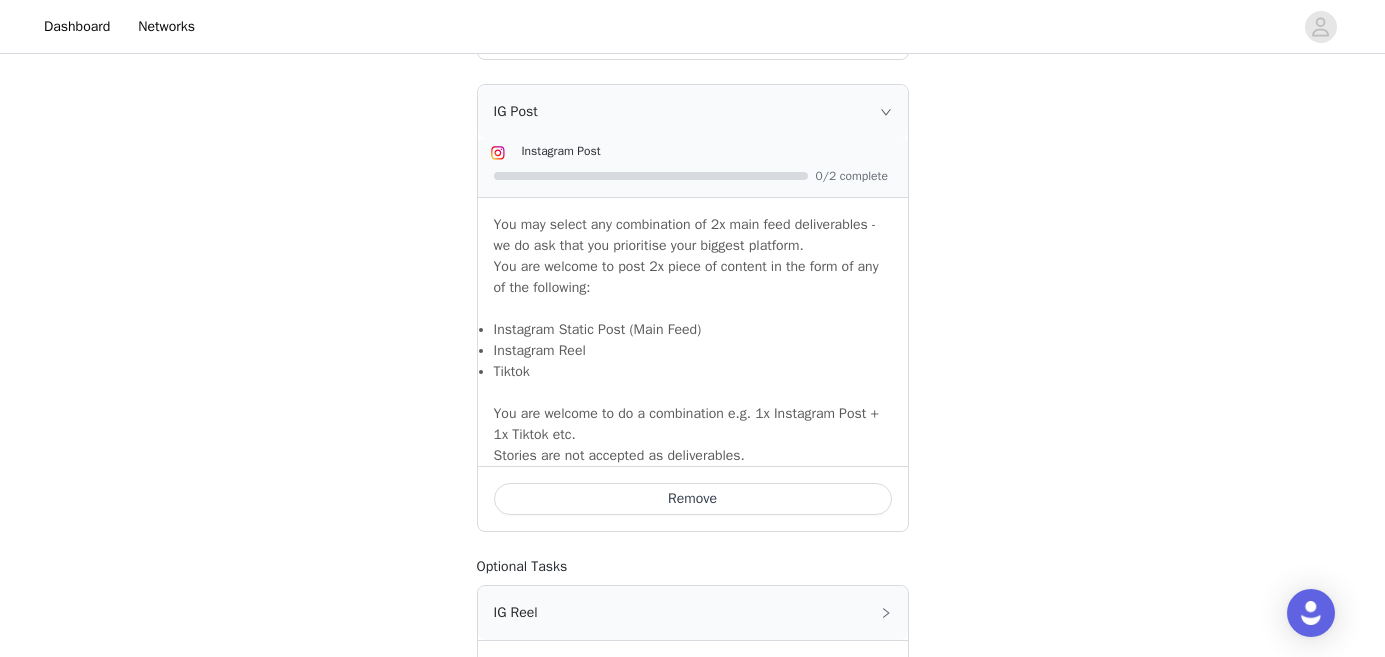 click 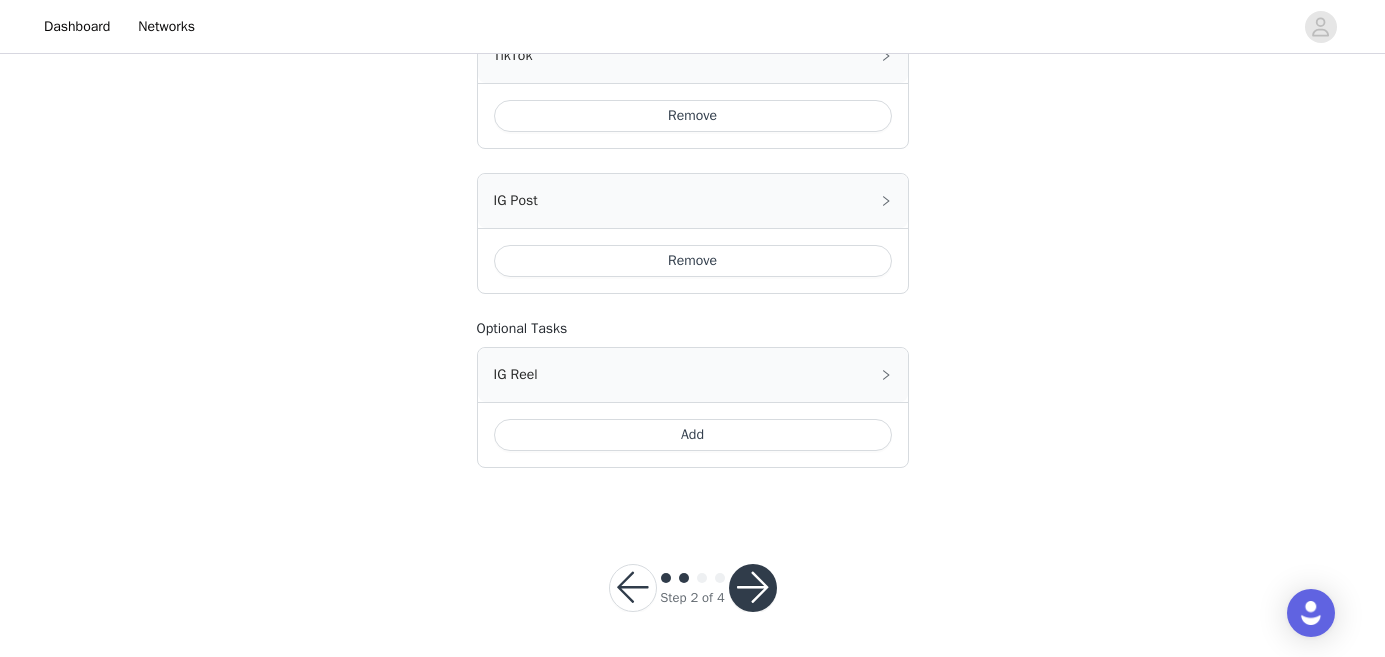 scroll, scrollTop: 1216, scrollLeft: 0, axis: vertical 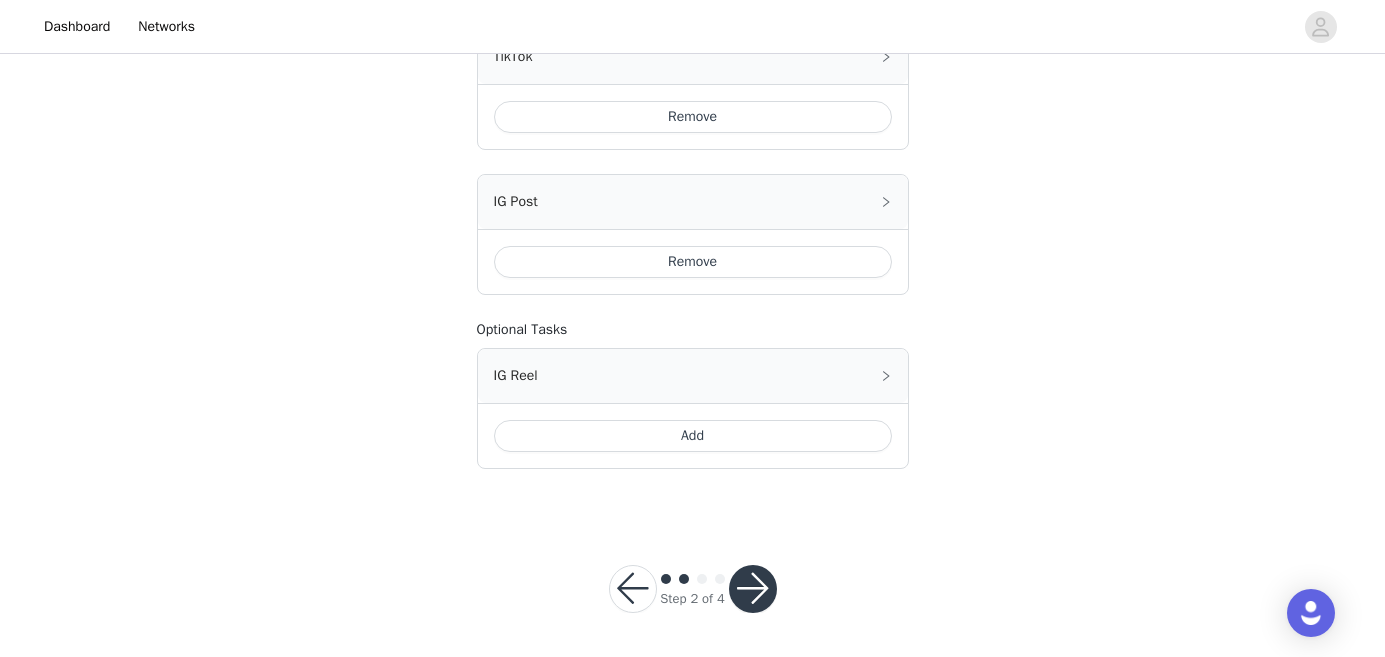 click at bounding box center (753, 589) 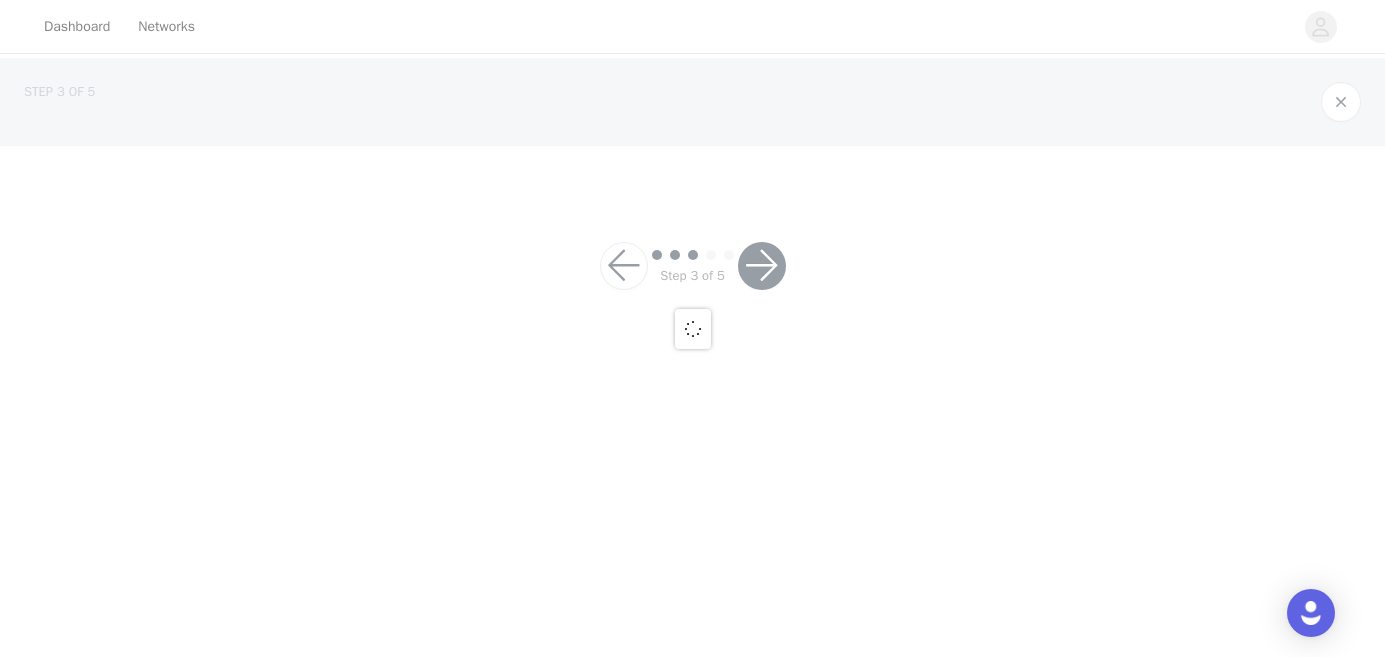 scroll, scrollTop: 0, scrollLeft: 0, axis: both 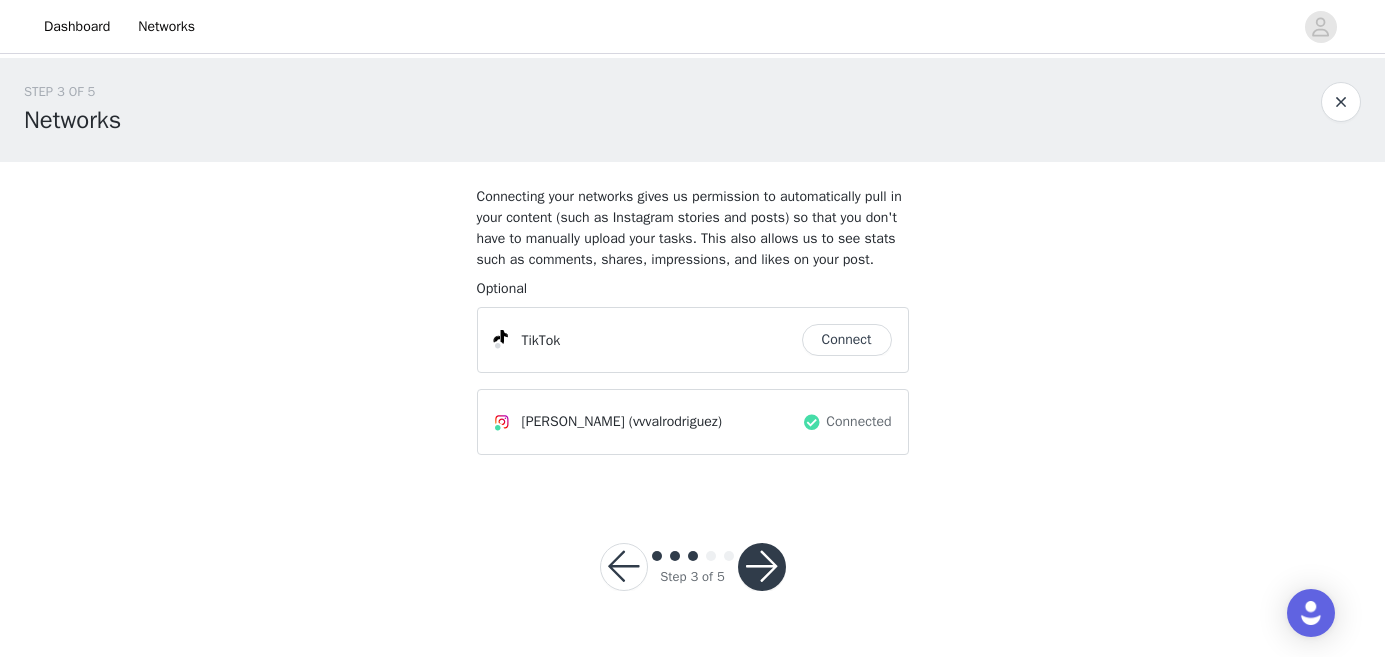 click at bounding box center [624, 567] 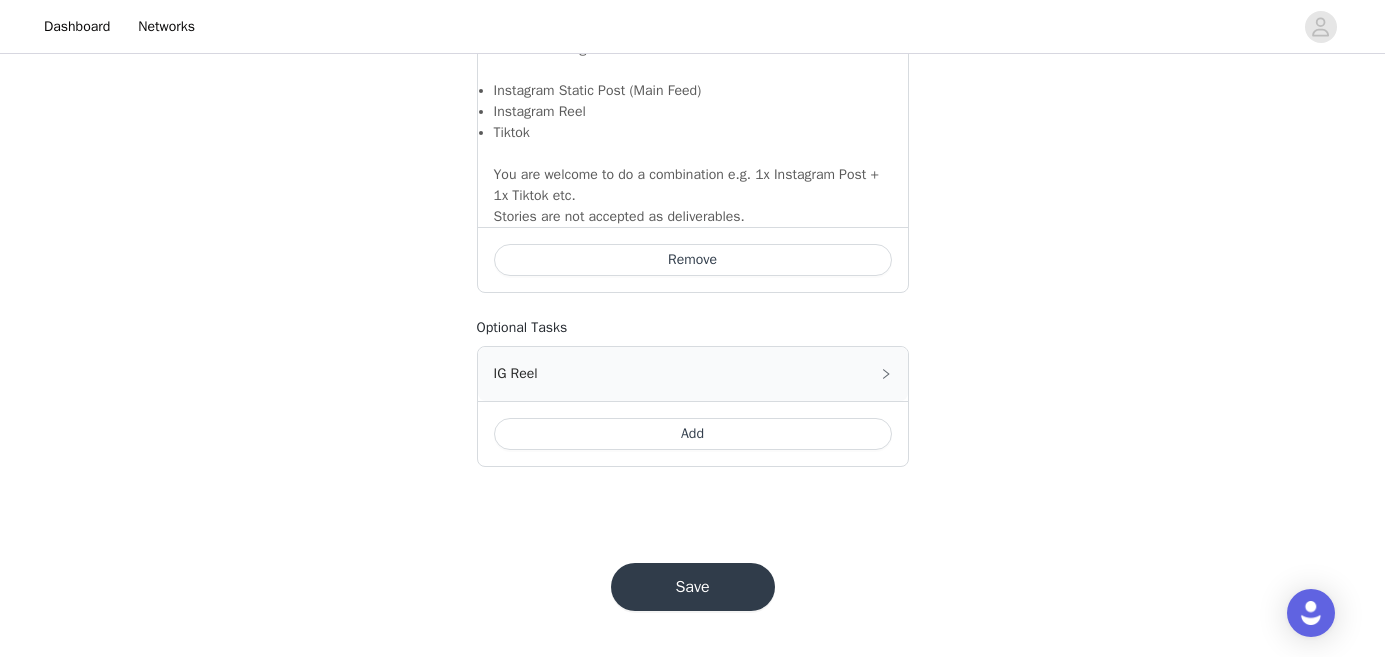 scroll, scrollTop: 1870, scrollLeft: 0, axis: vertical 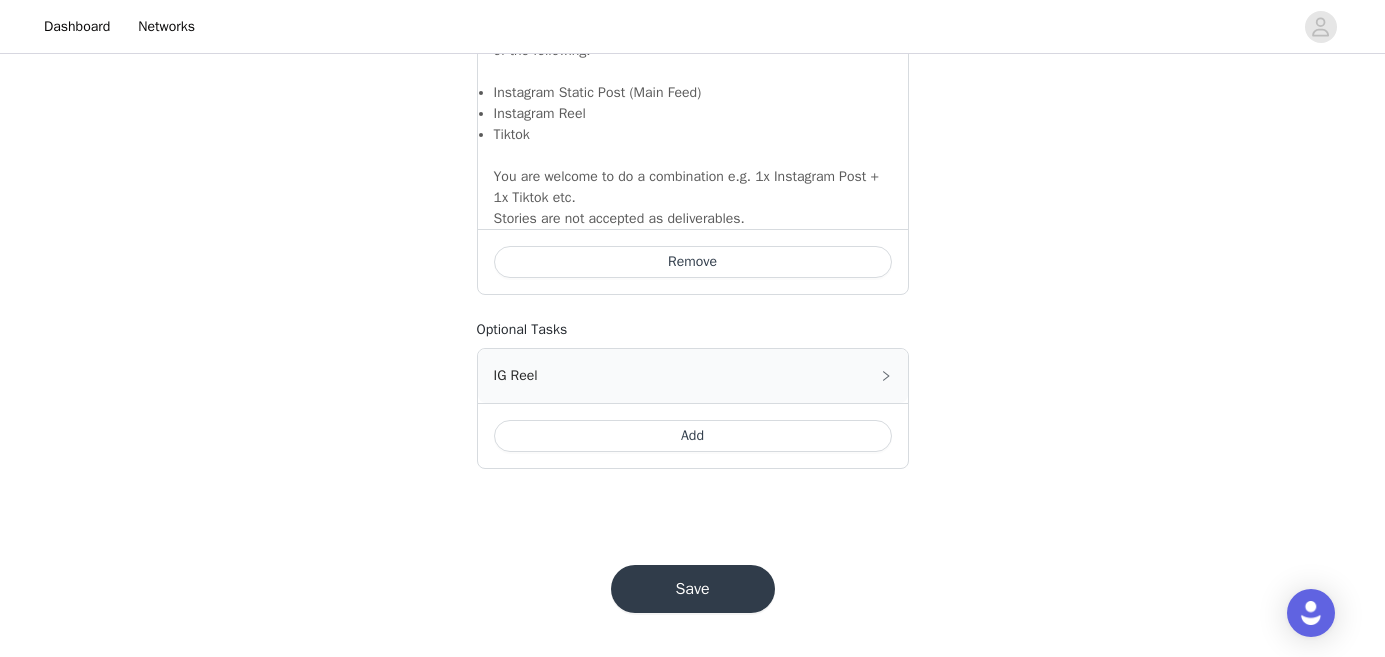 click on "Save" at bounding box center (693, 589) 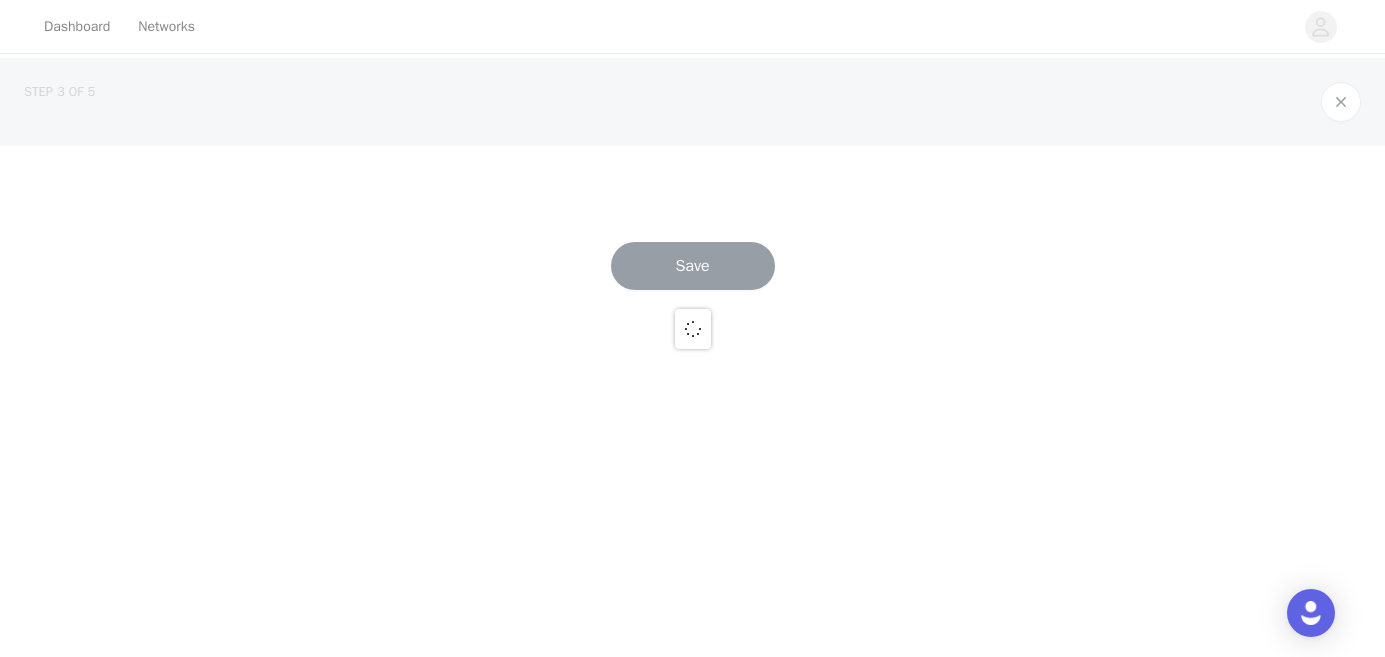 scroll, scrollTop: 0, scrollLeft: 0, axis: both 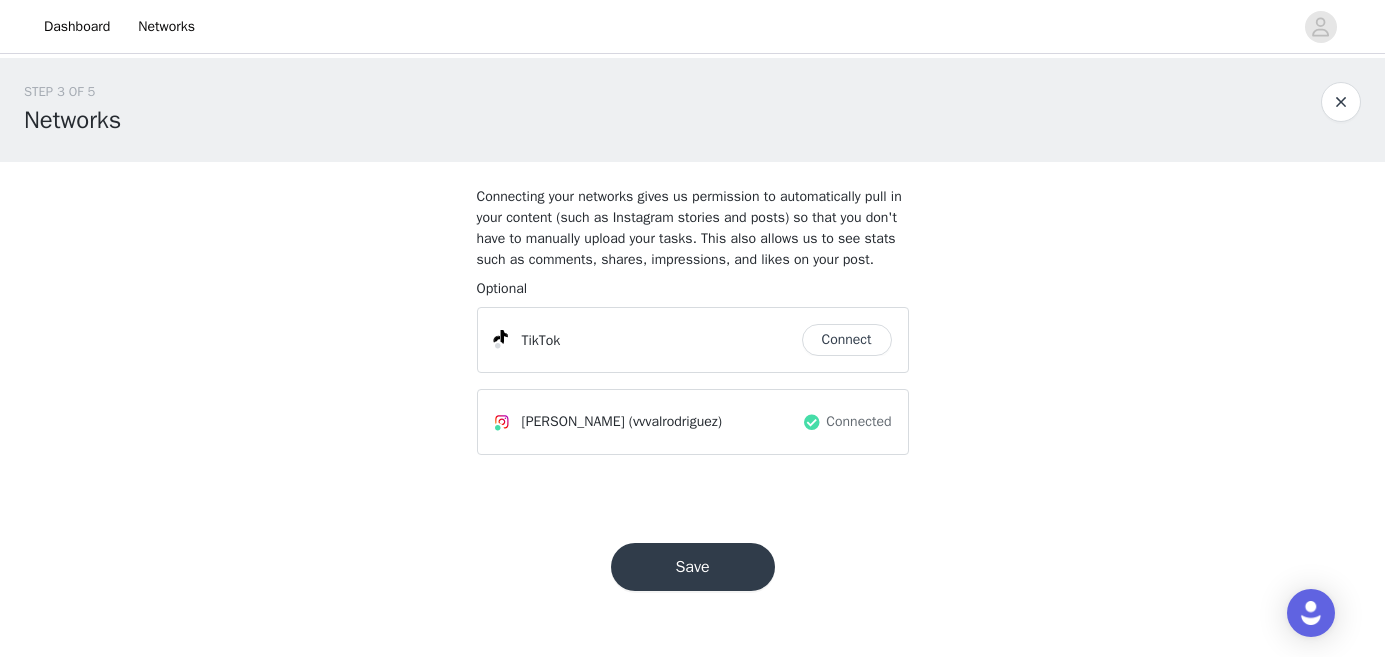 click on "Save" at bounding box center [693, 567] 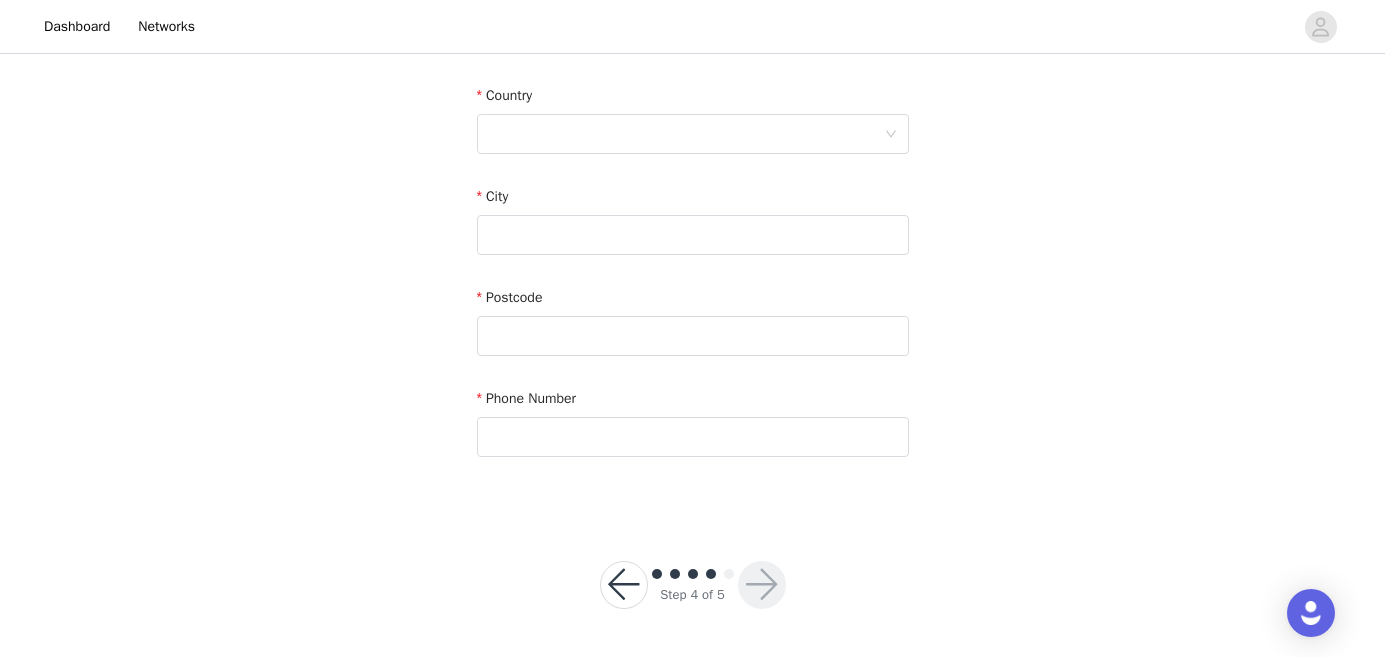 scroll, scrollTop: 605, scrollLeft: 0, axis: vertical 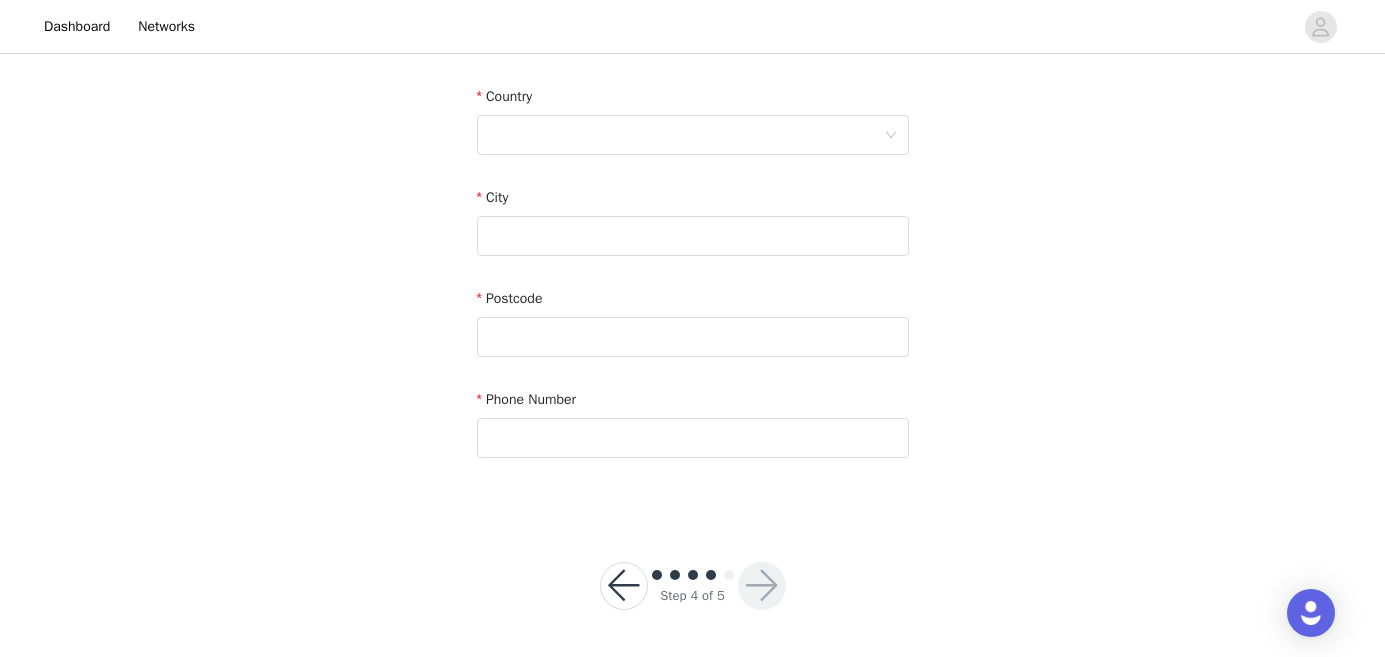 click at bounding box center (624, 586) 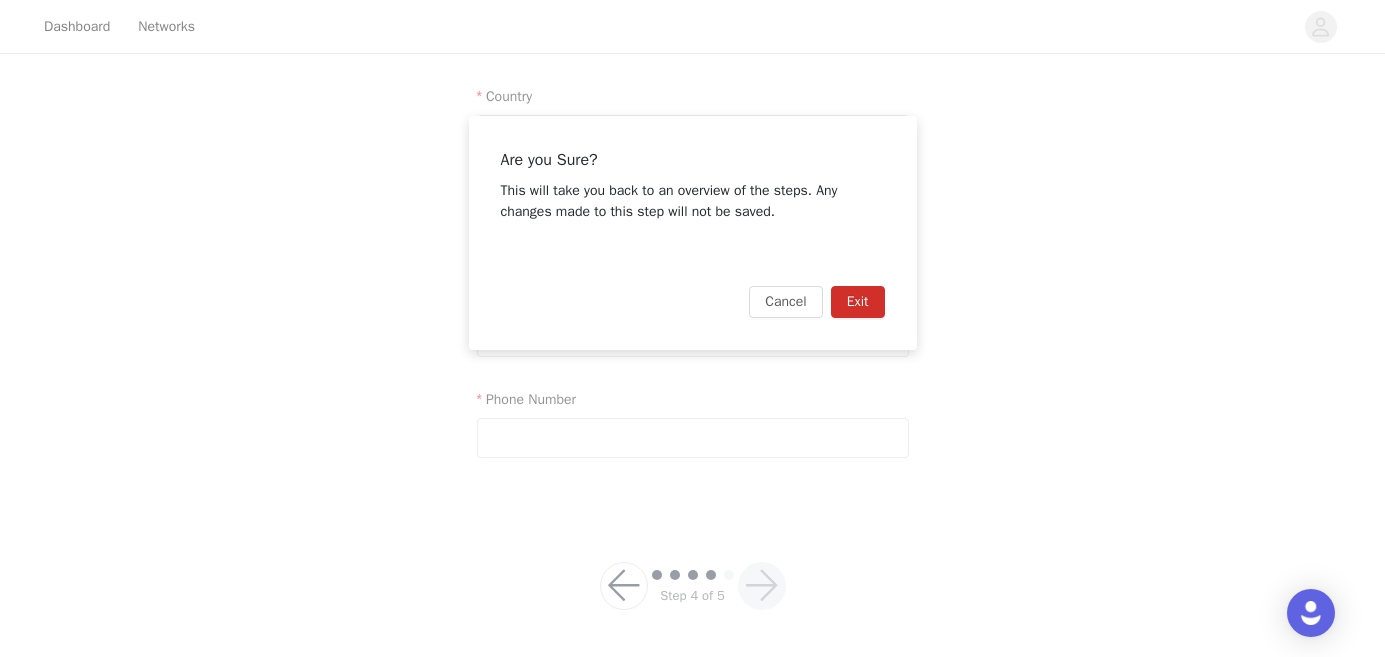 click on "Exit" at bounding box center (858, 302) 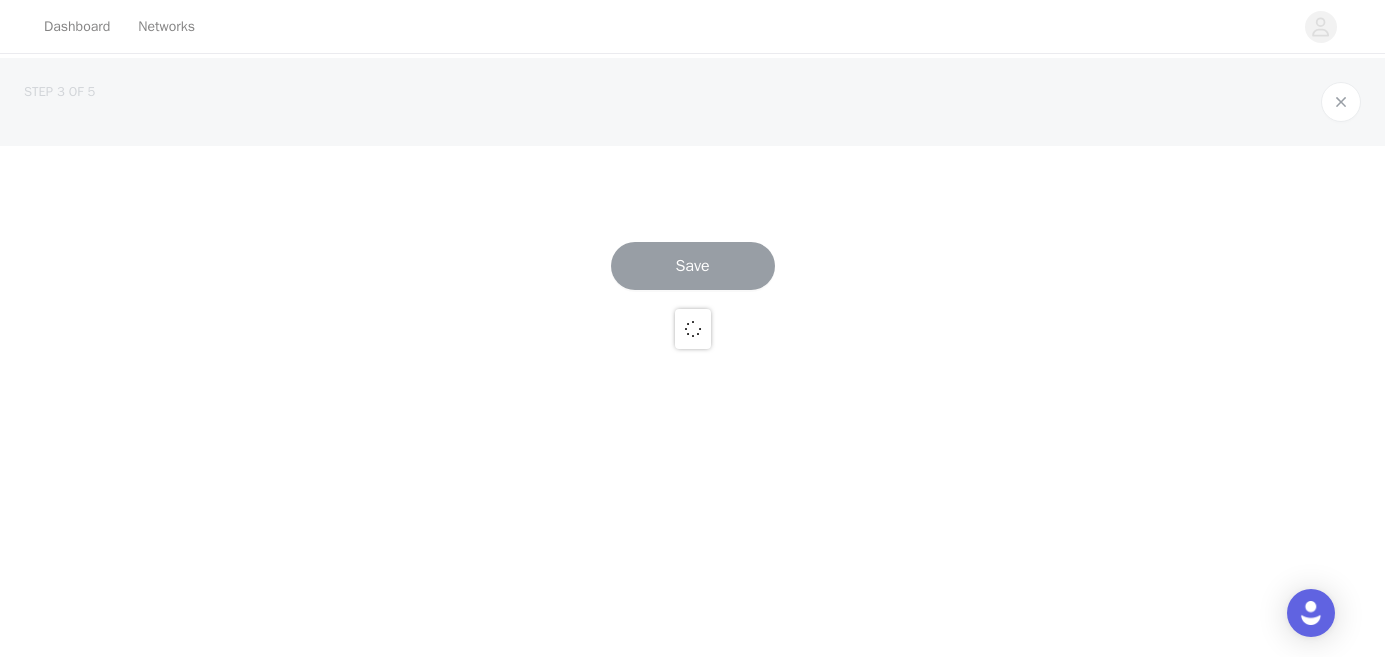 scroll, scrollTop: 0, scrollLeft: 0, axis: both 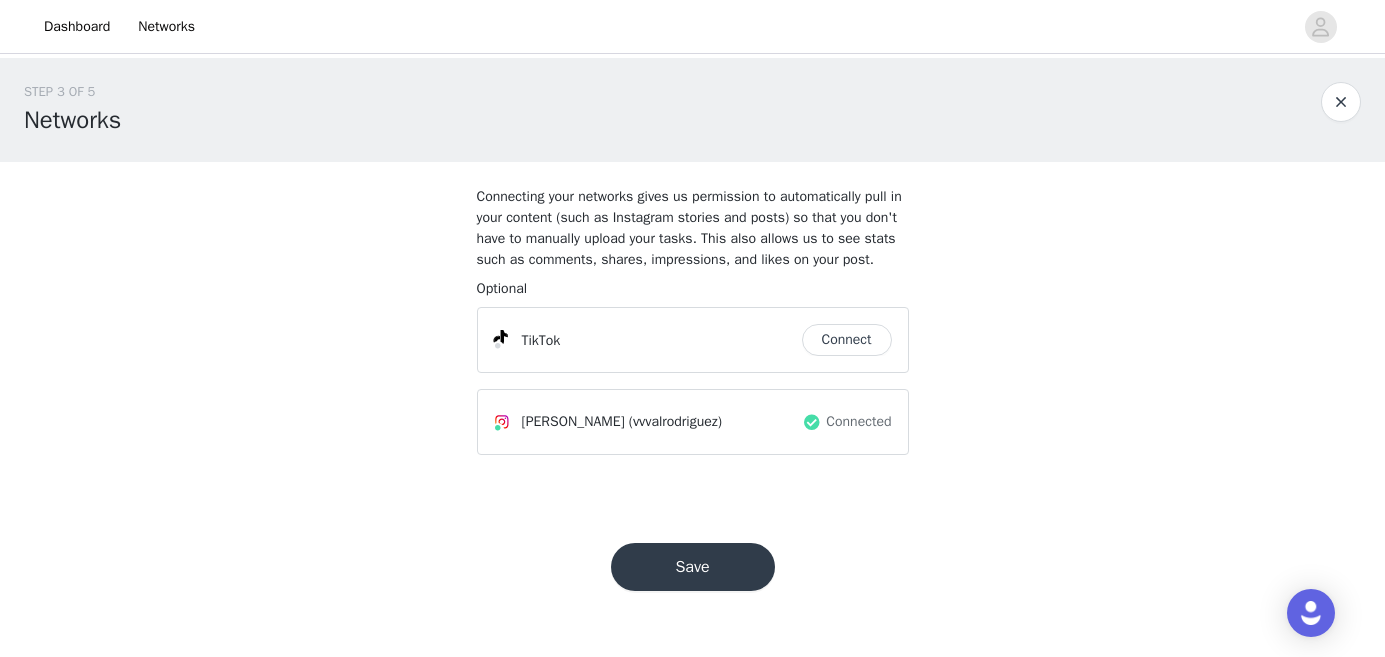 click on "Connect" at bounding box center [847, 340] 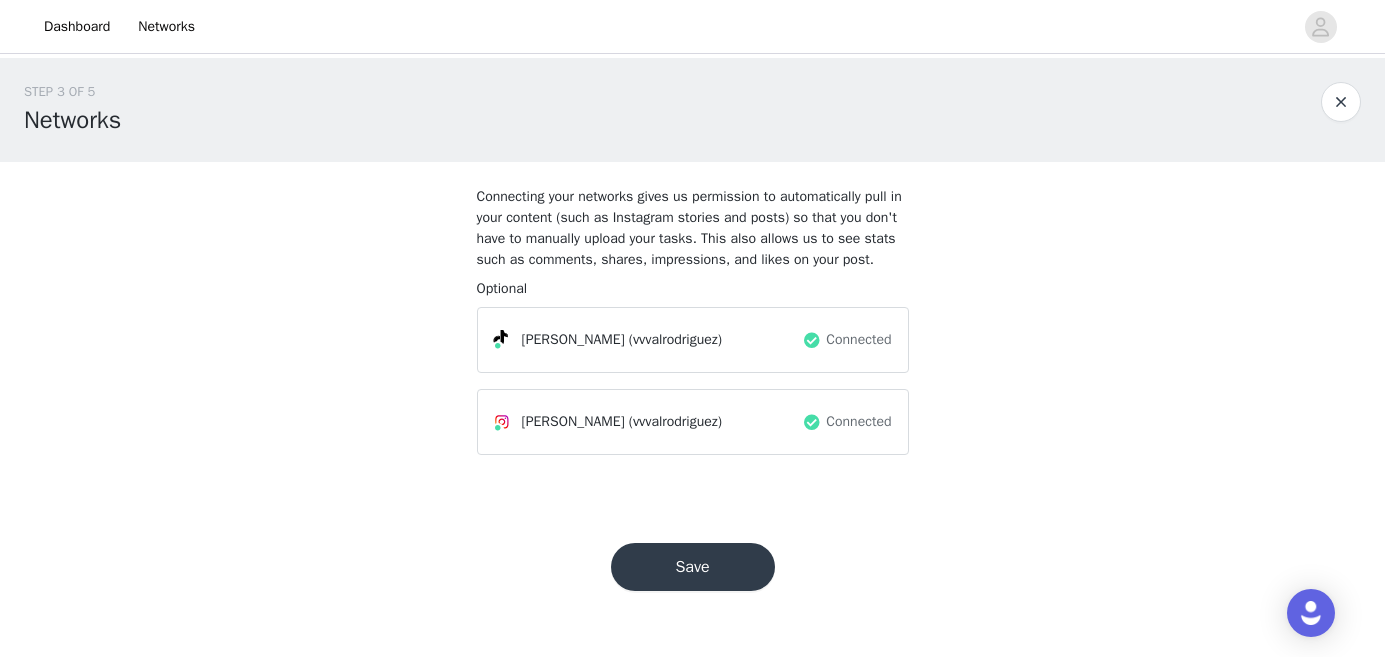 click on "Save" at bounding box center (693, 567) 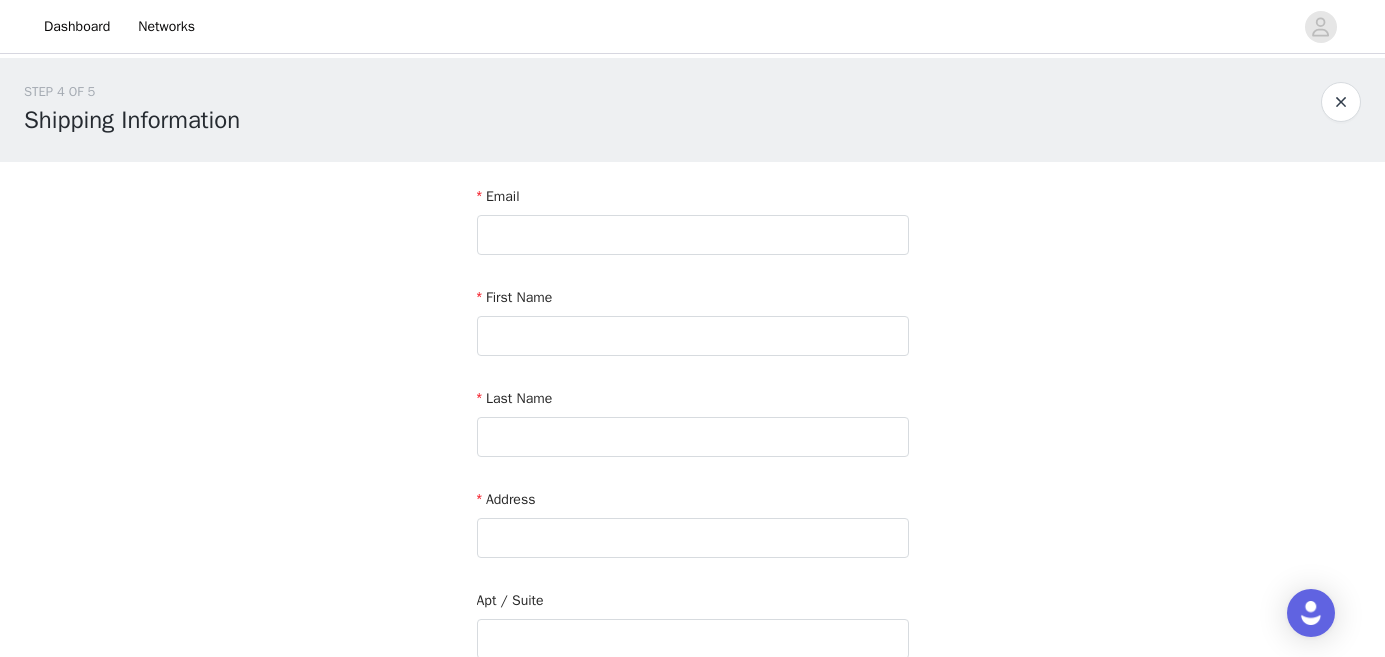 click on "Email" at bounding box center (693, 224) 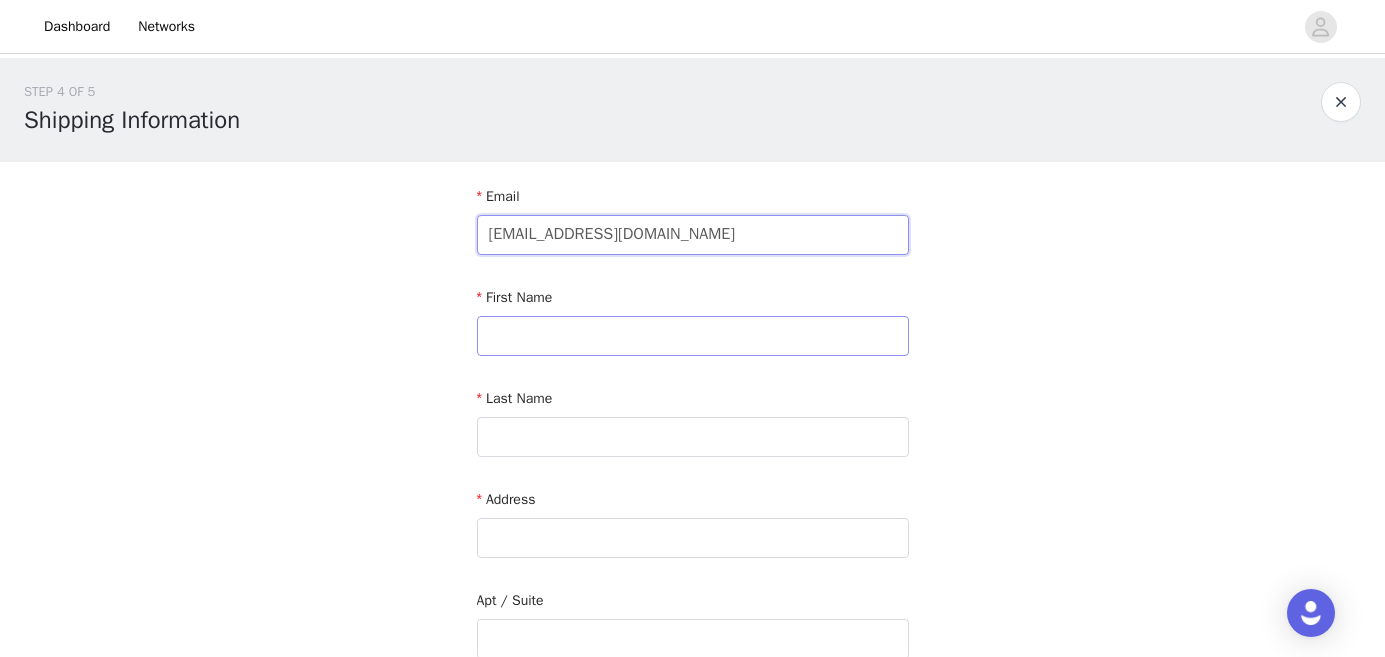 type on "[EMAIL_ADDRESS][DOMAIN_NAME]" 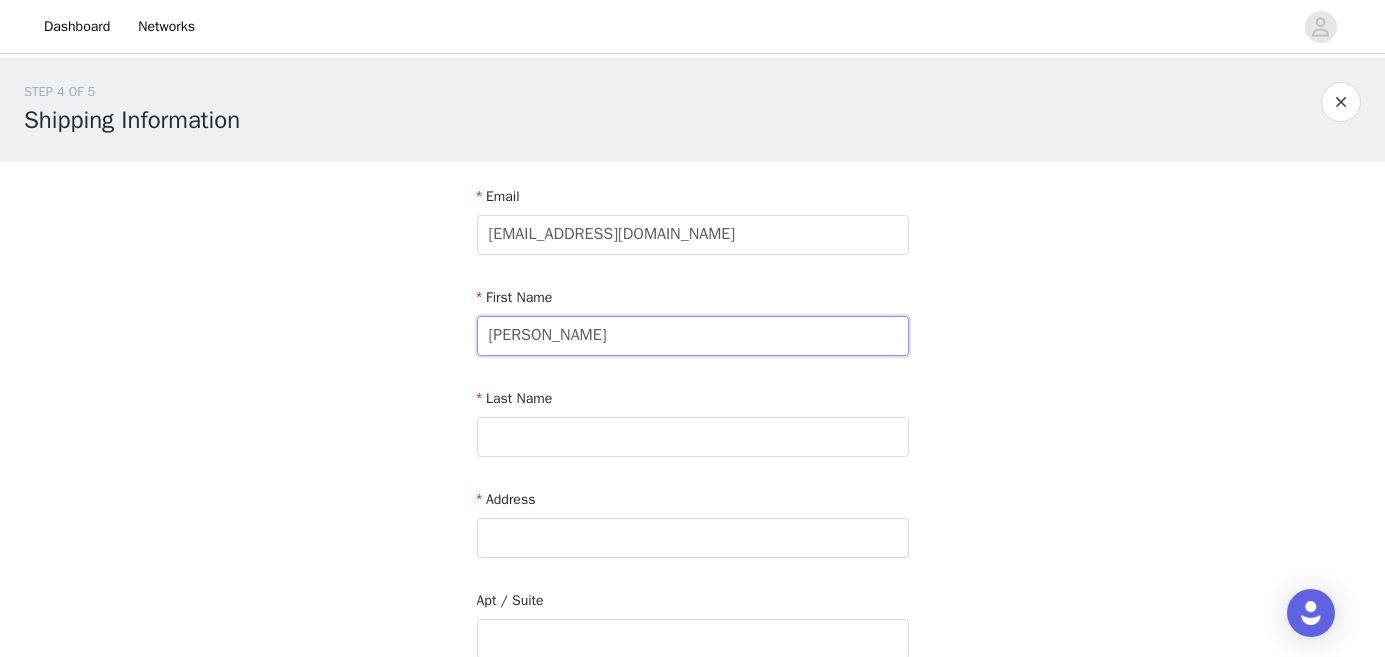 type on "[PERSON_NAME]" 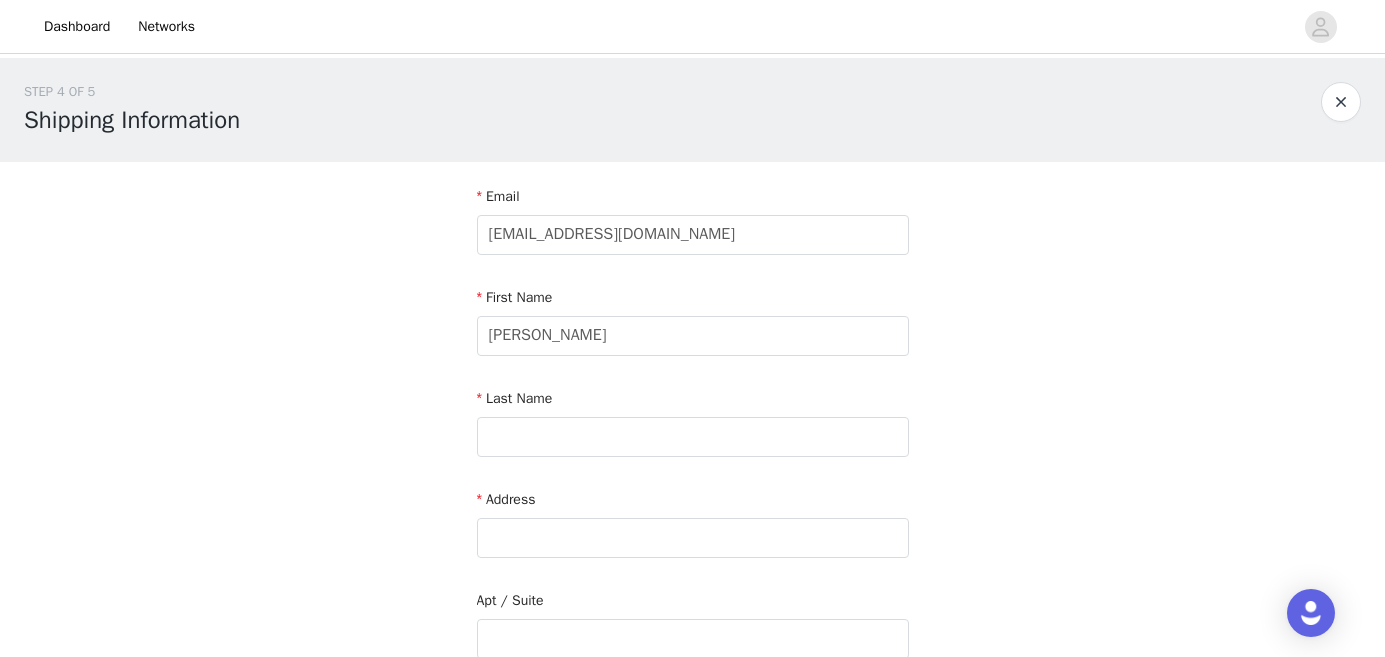 click on "Last Name" at bounding box center (693, 426) 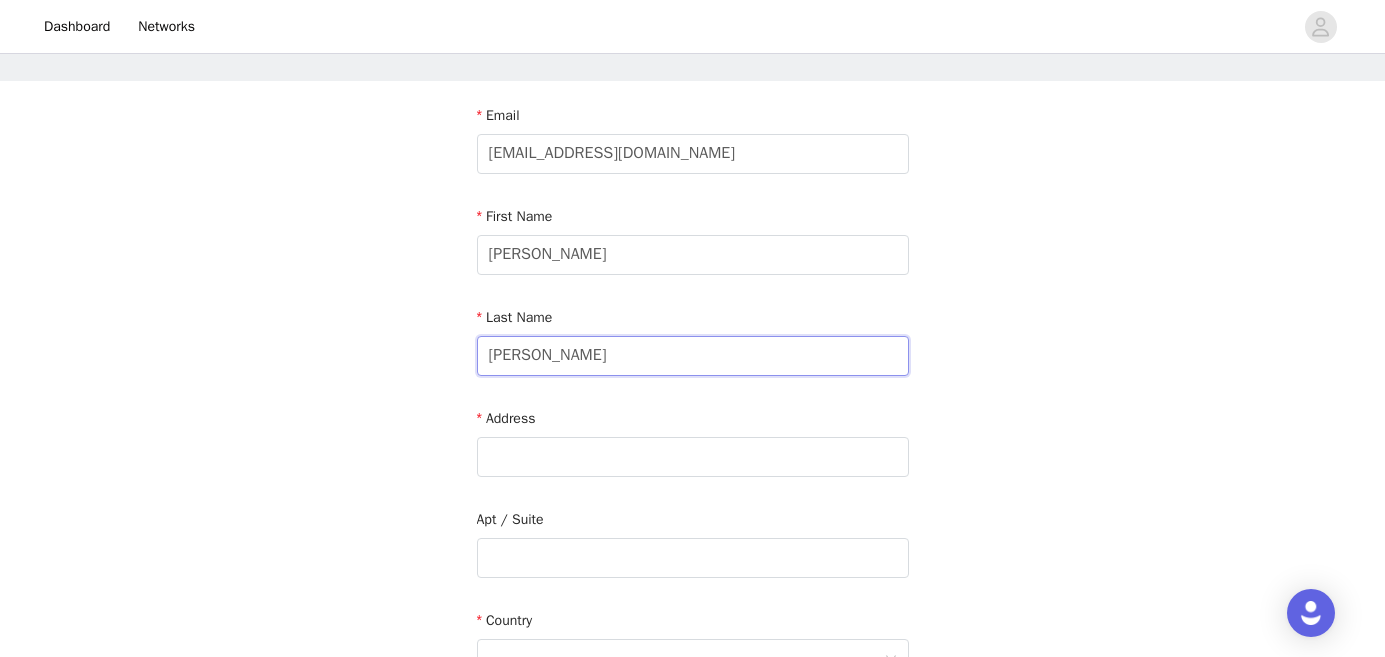 scroll, scrollTop: 88, scrollLeft: 0, axis: vertical 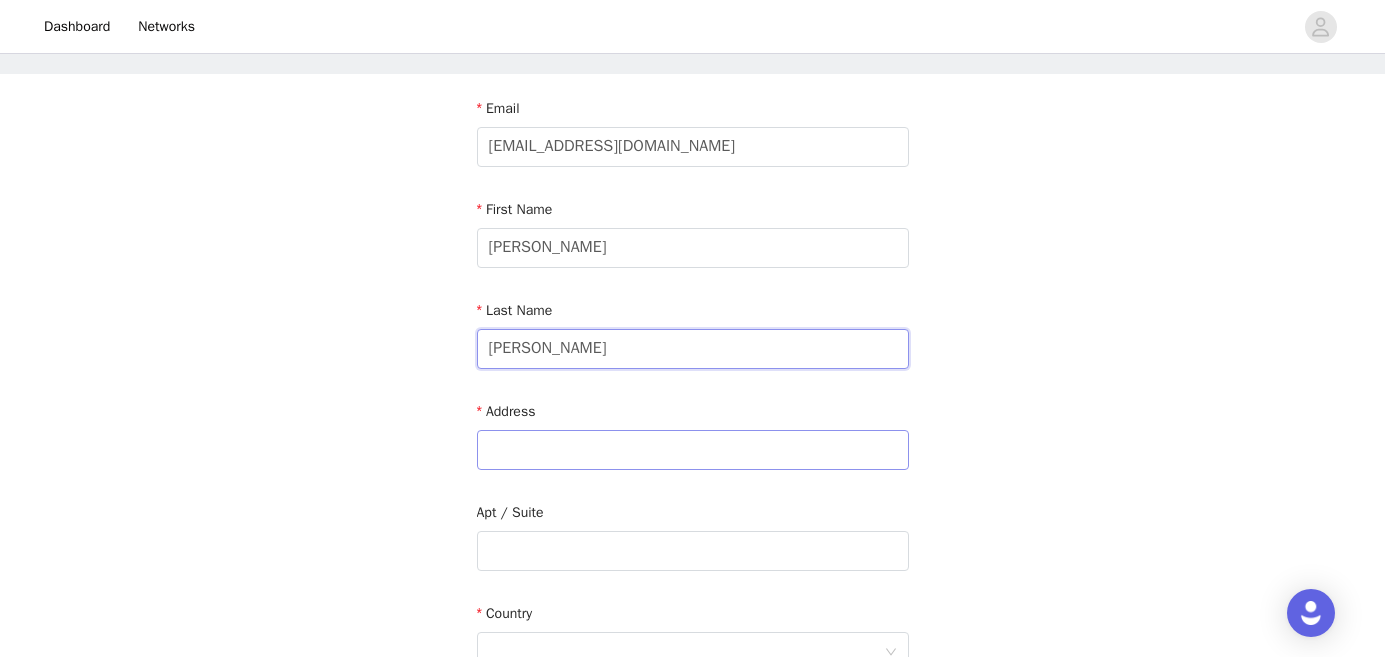 type on "[PERSON_NAME]" 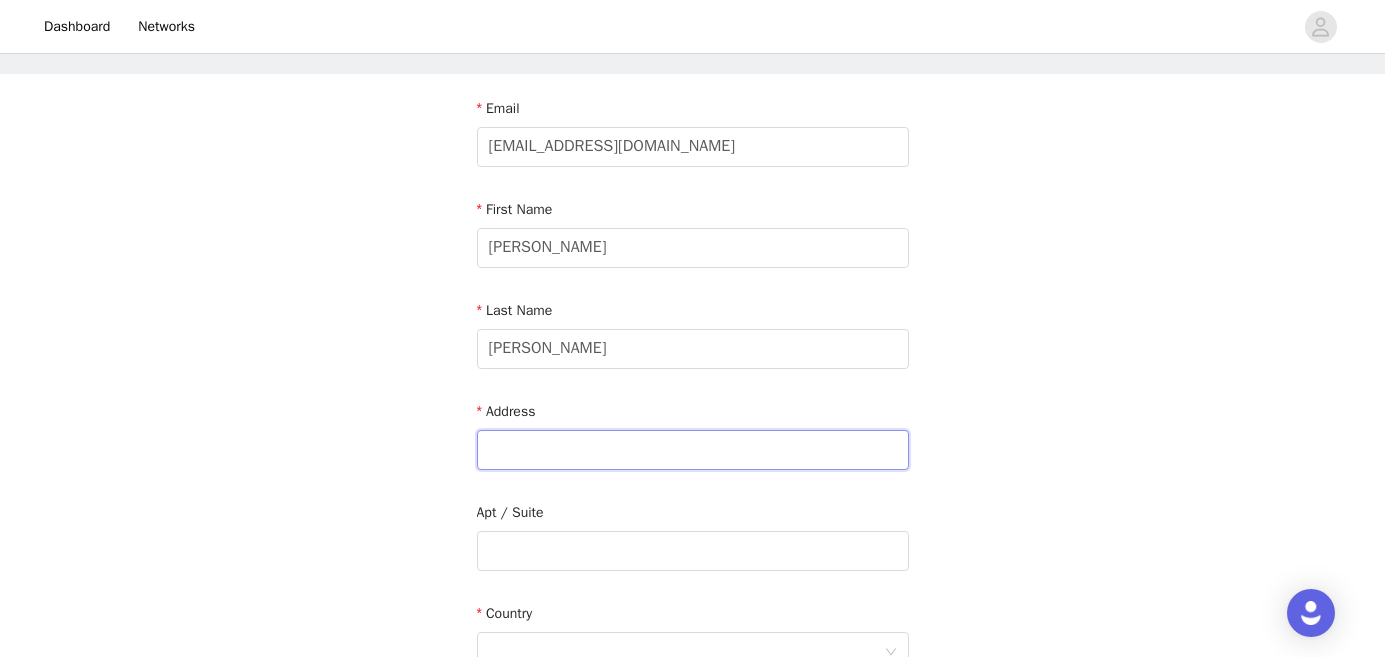 paste on "Torre el [PERSON_NAME] - [PERSON_NAME][STREET_ADDRESS] Monterrey, N.L." 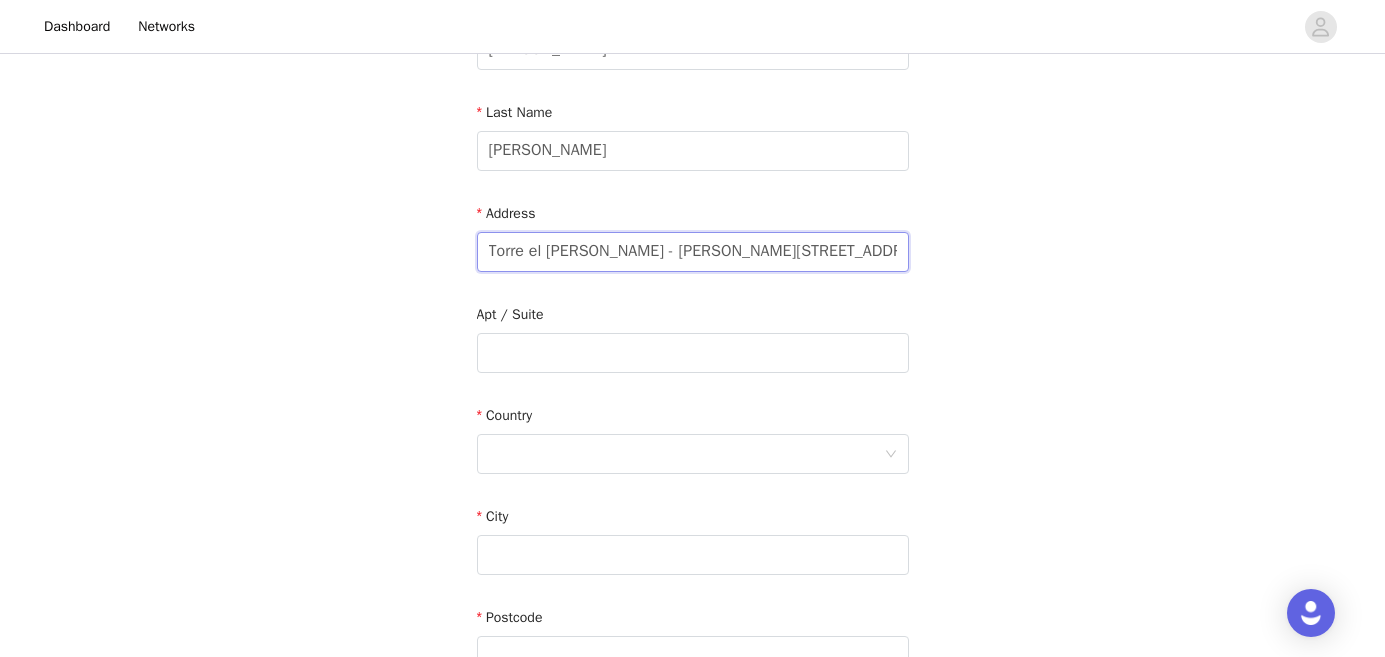 scroll, scrollTop: 292, scrollLeft: 0, axis: vertical 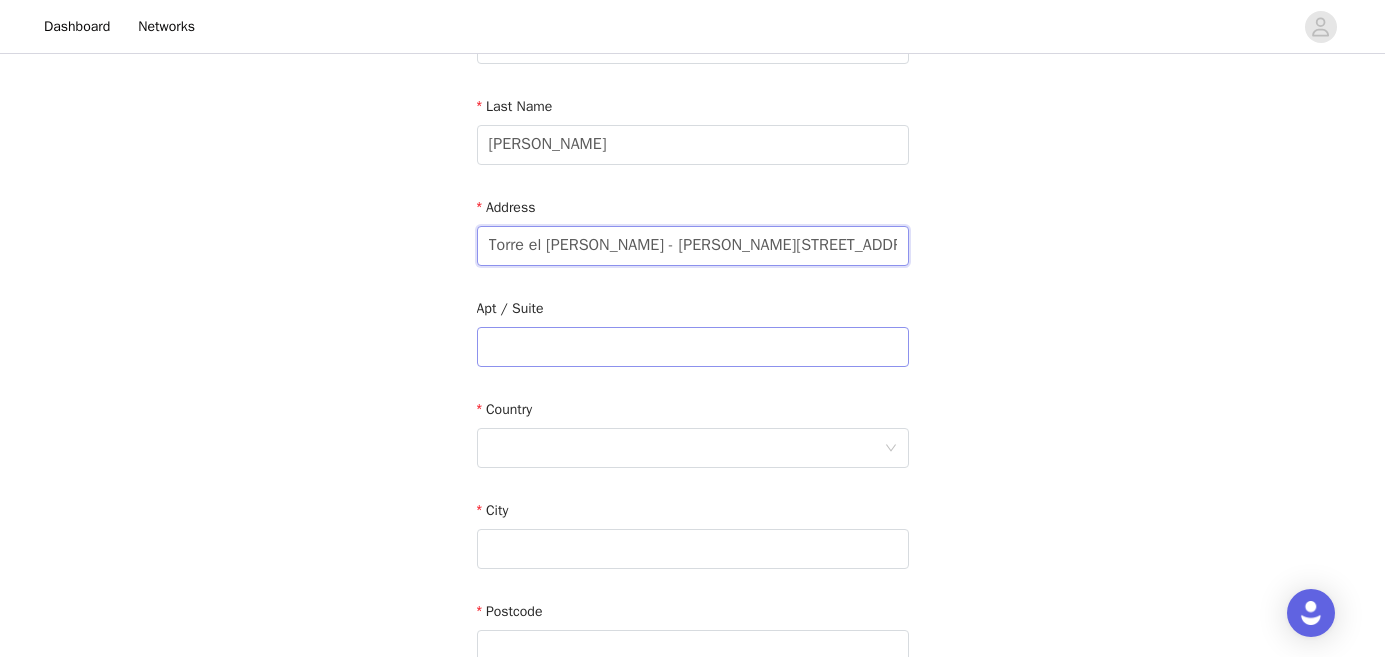 type on "Torre el [PERSON_NAME] - [PERSON_NAME][STREET_ADDRESS] Monterrey, N.L." 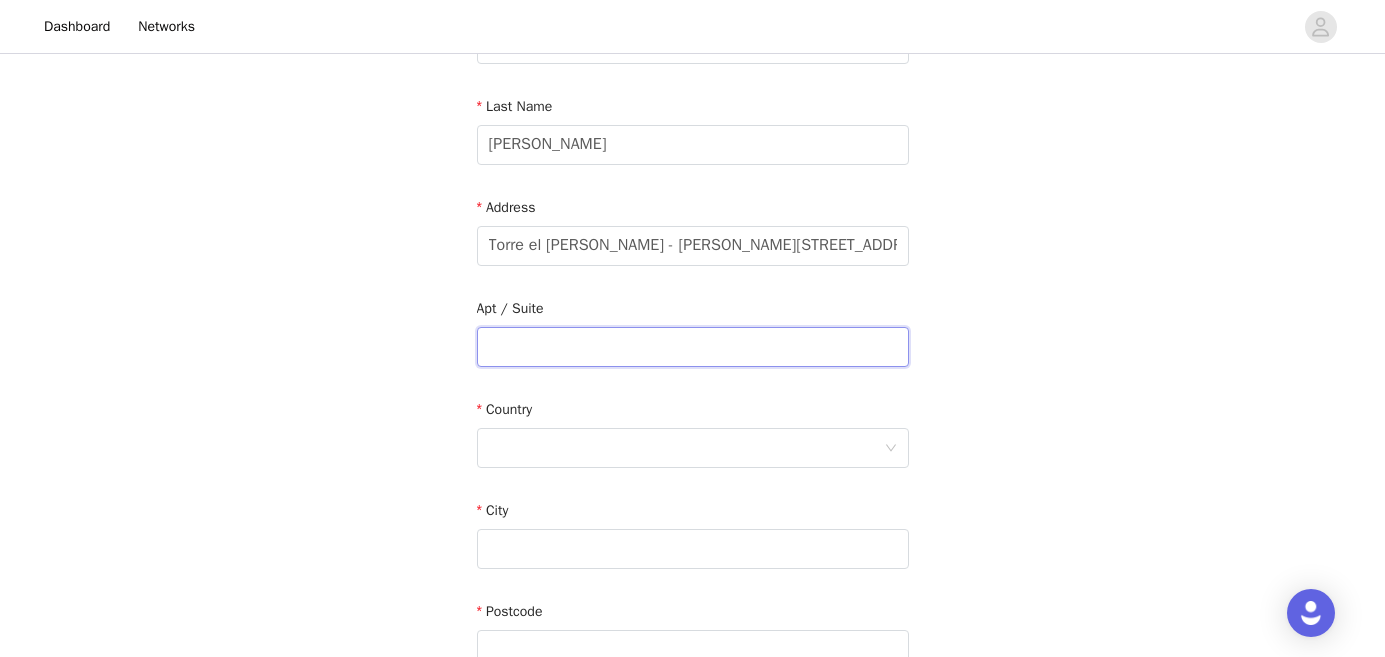 click at bounding box center [693, 347] 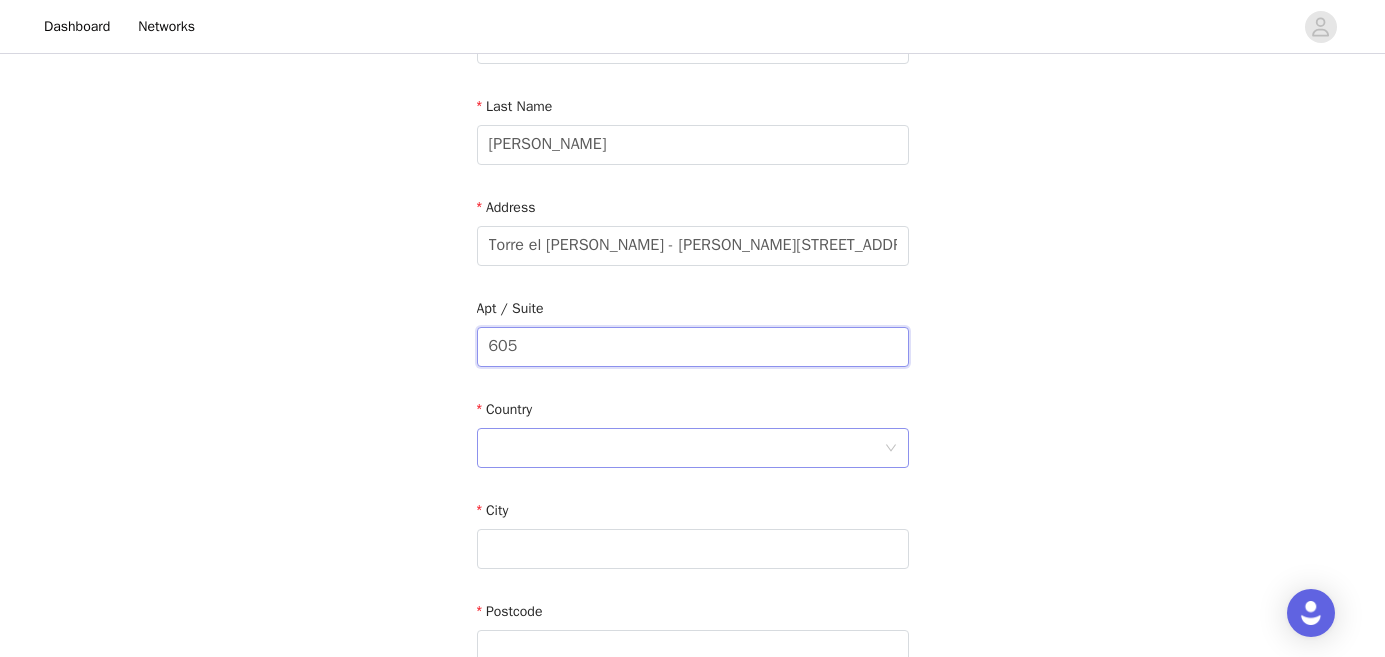 type on "605" 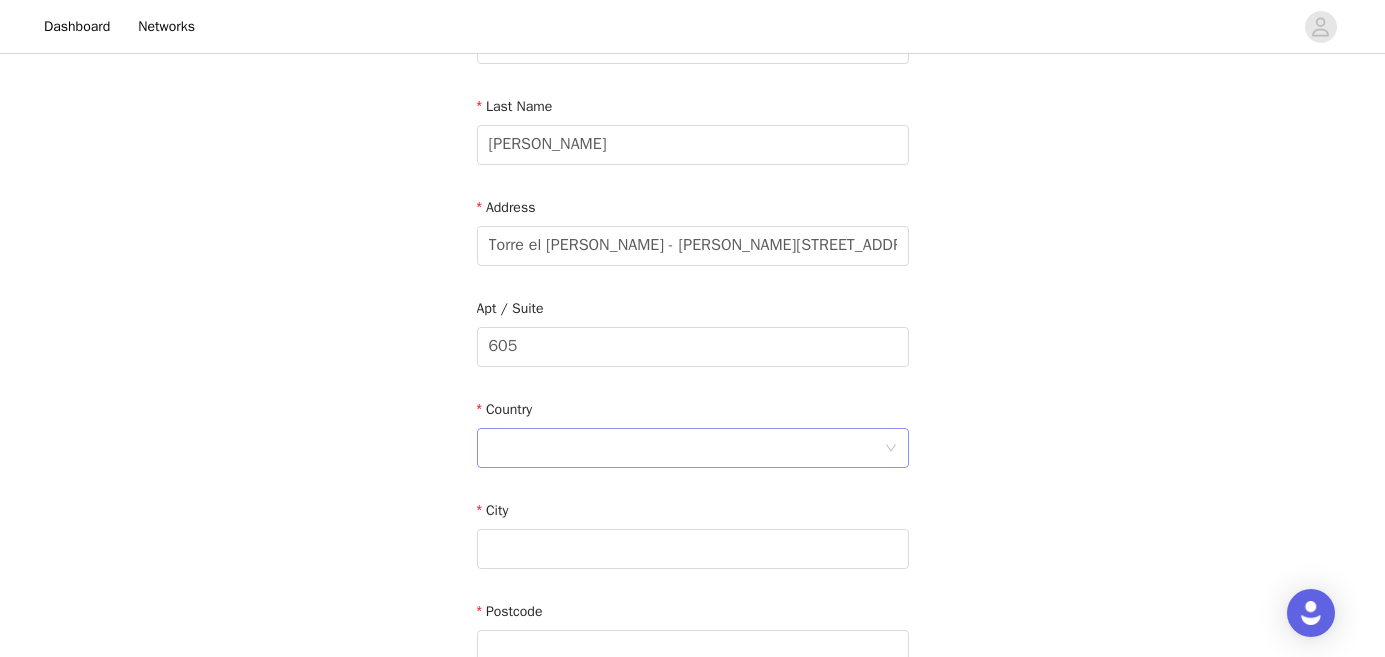 click at bounding box center [686, 448] 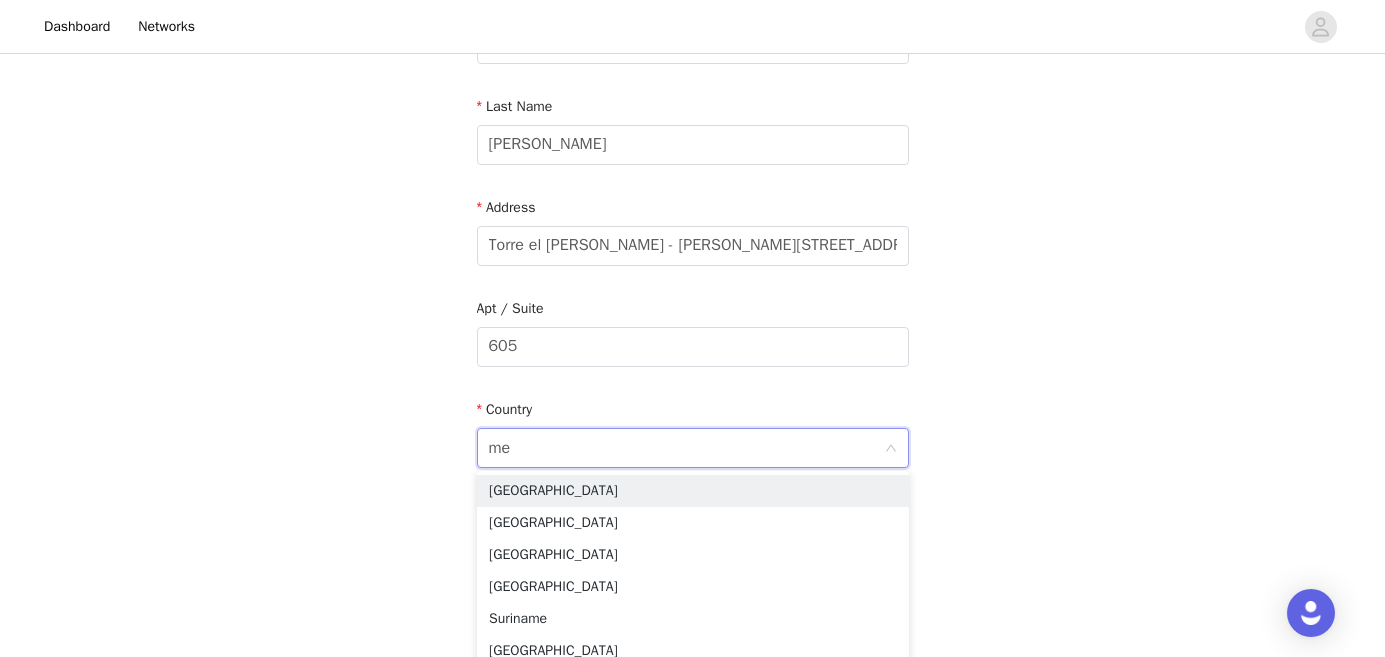 type on "mex" 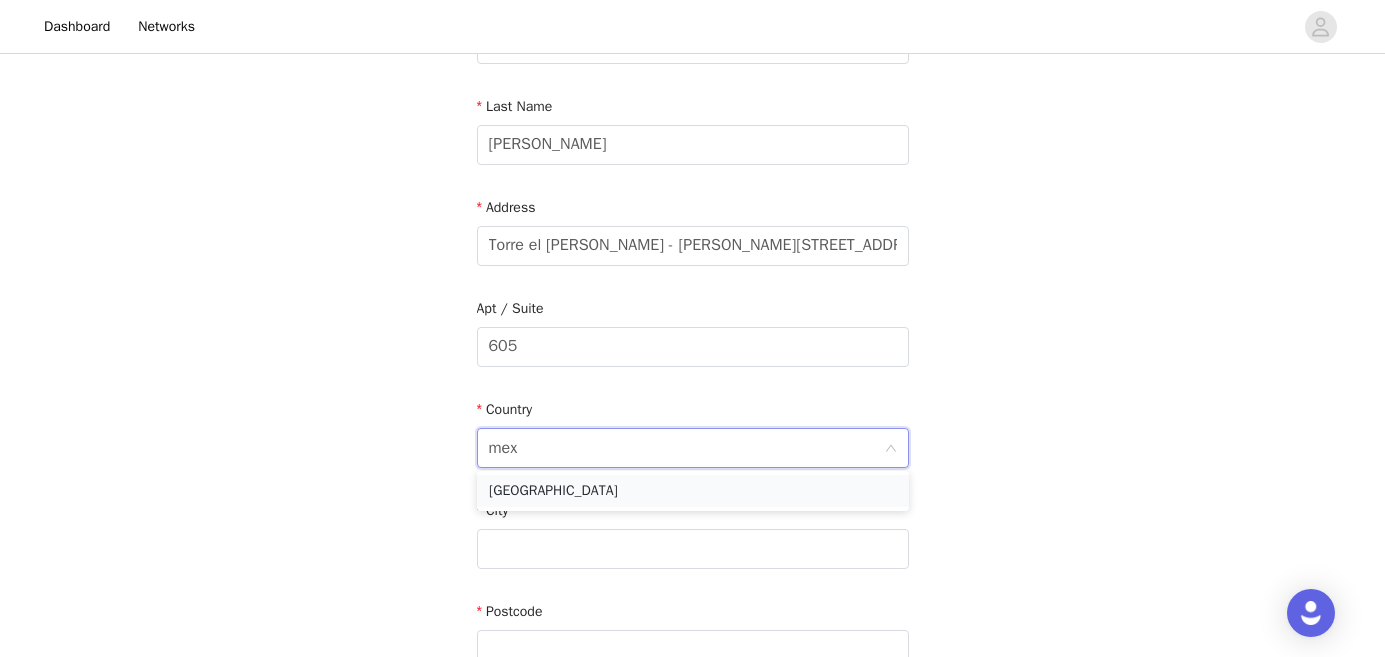click on "[GEOGRAPHIC_DATA]" at bounding box center (693, 491) 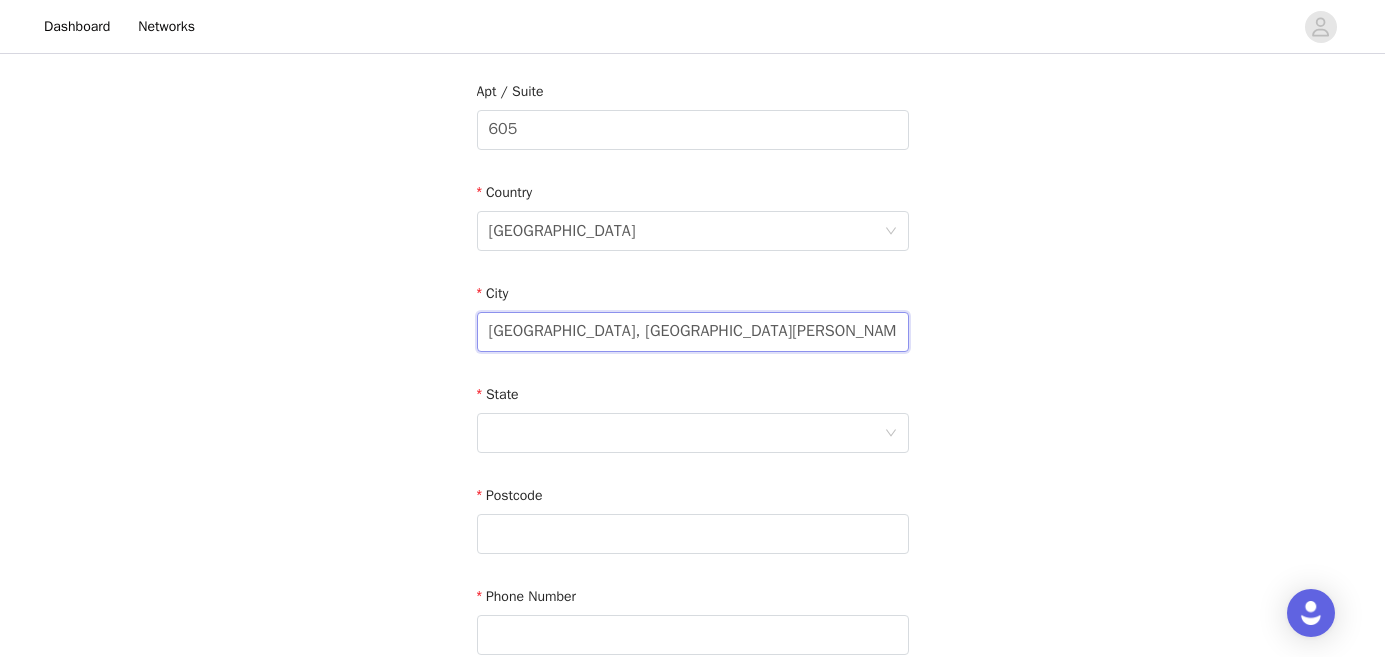 scroll, scrollTop: 516, scrollLeft: 0, axis: vertical 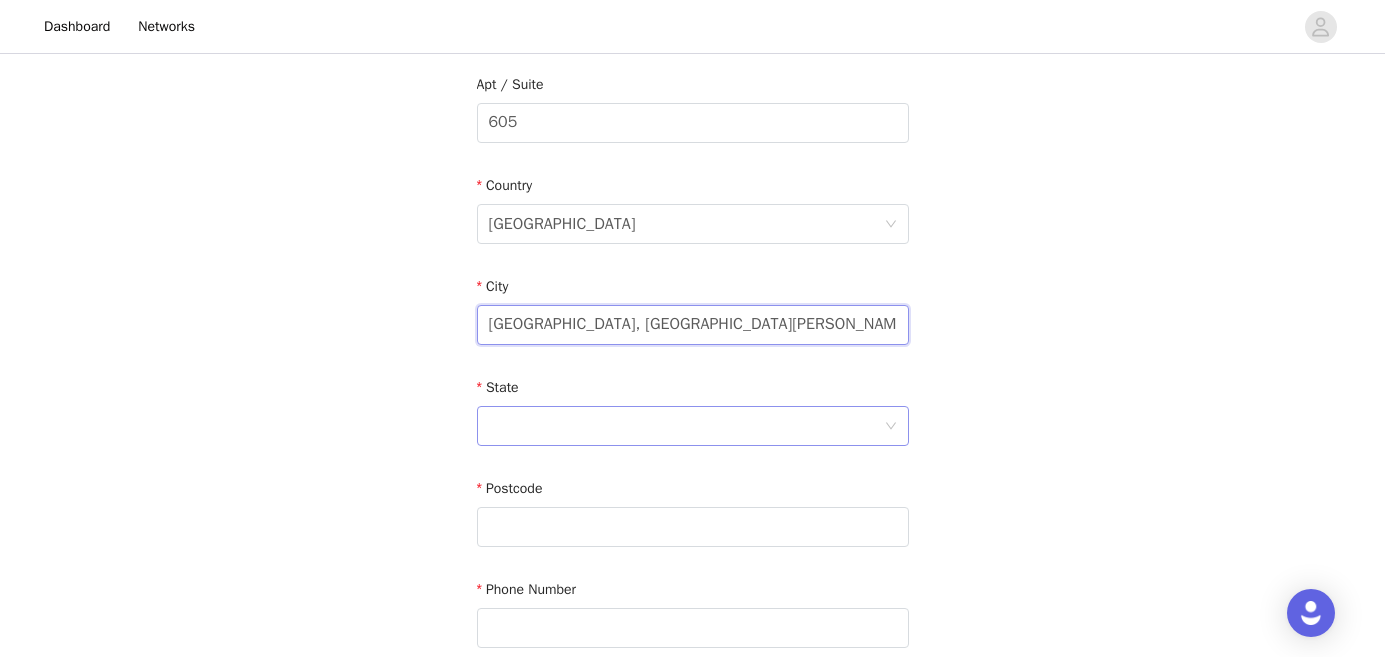 type on "[GEOGRAPHIC_DATA], [GEOGRAPHIC_DATA][PERSON_NAME]" 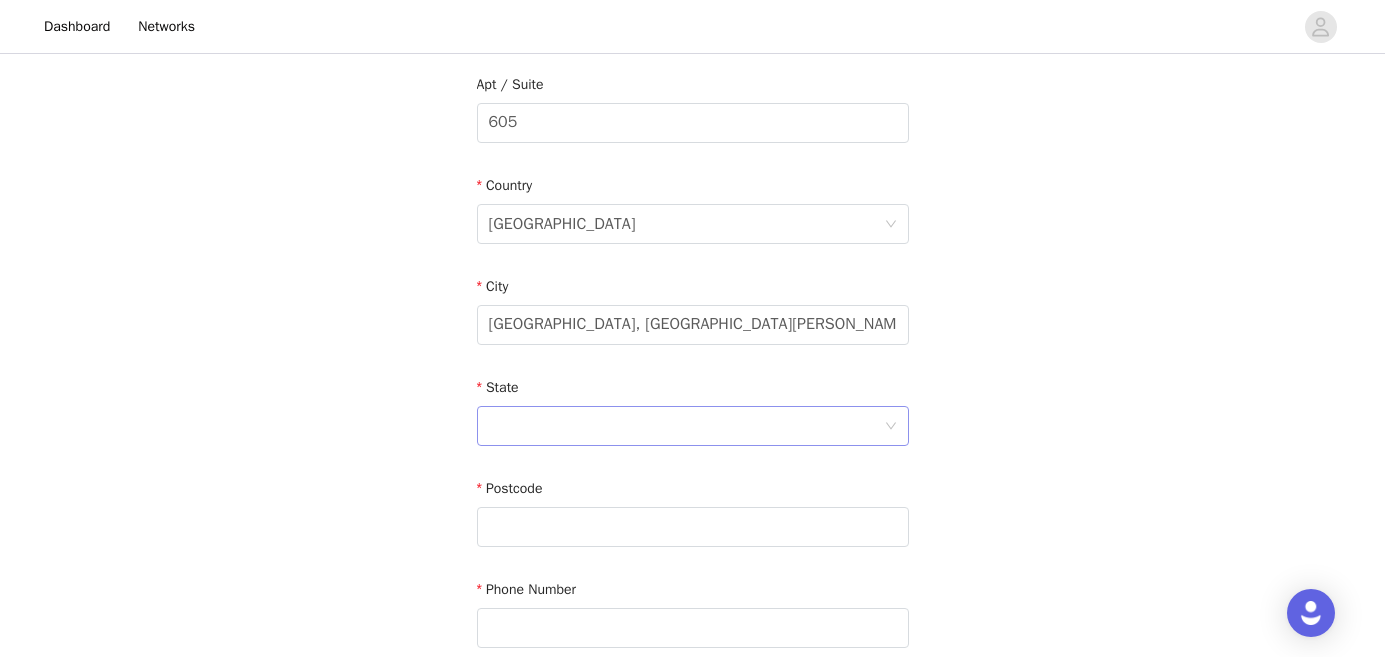 click at bounding box center (686, 426) 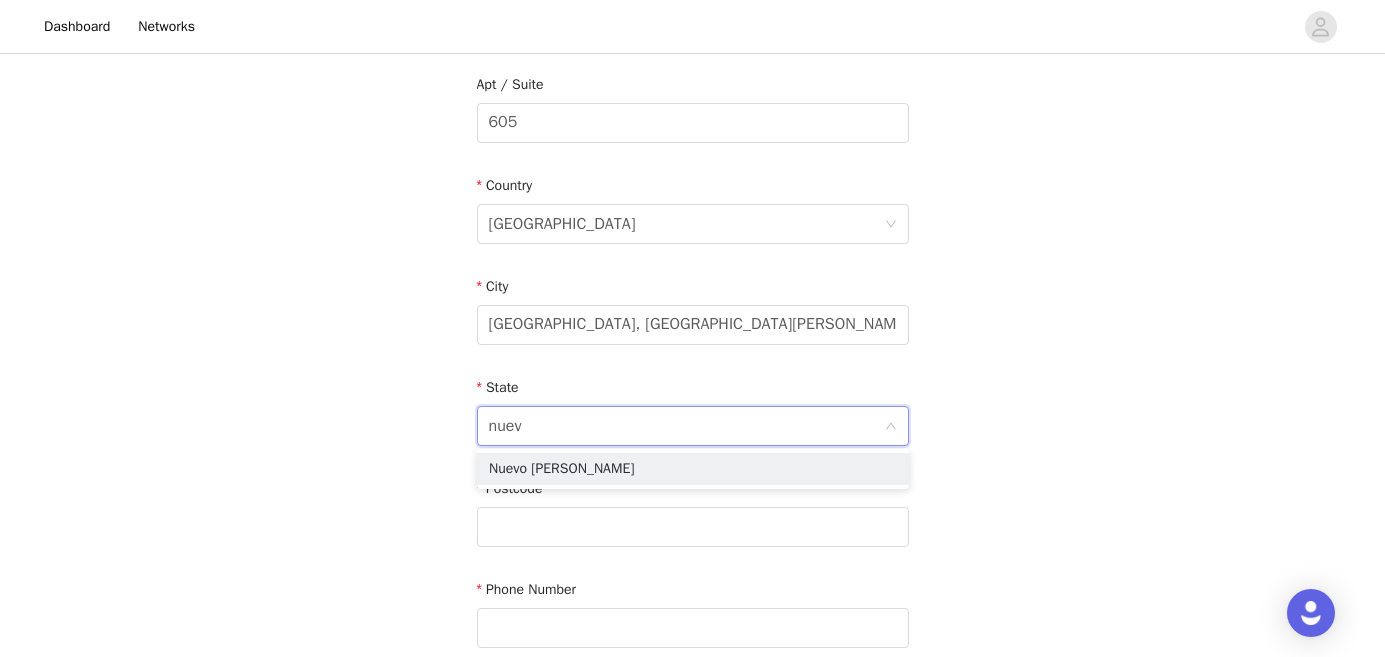 type on "nuevo" 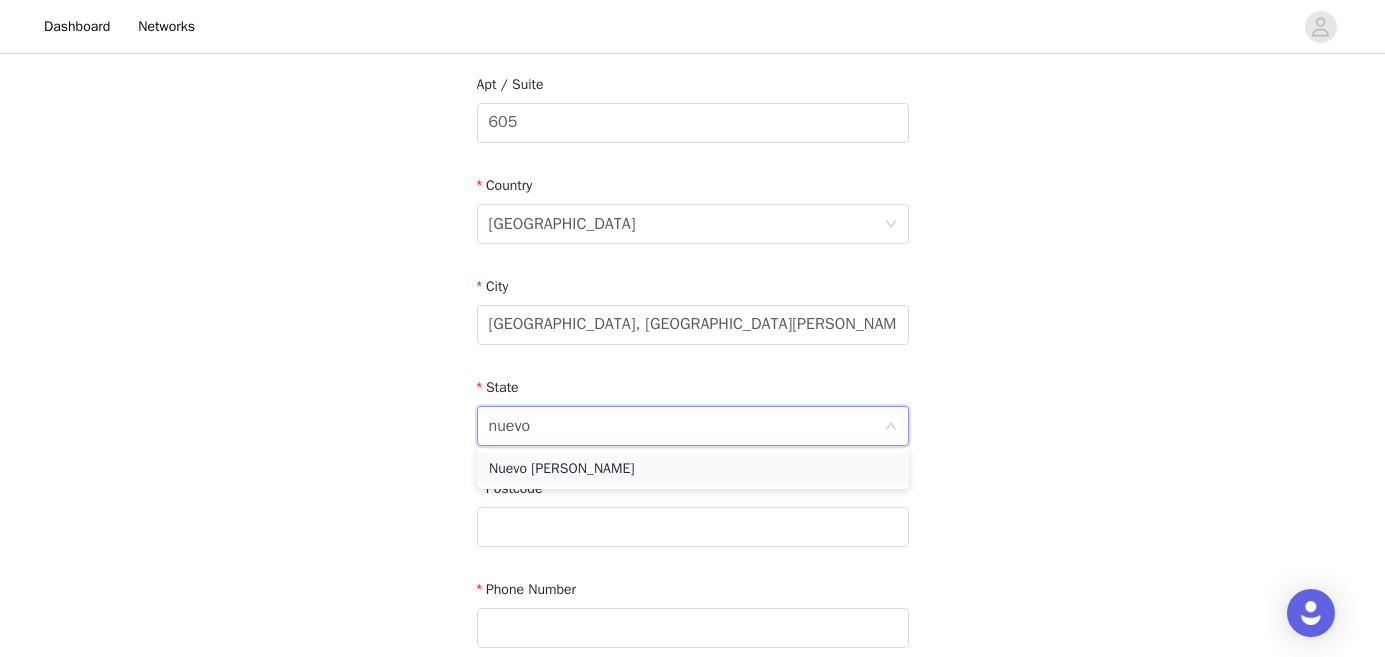 click on "Nuevo [PERSON_NAME]" at bounding box center [693, 469] 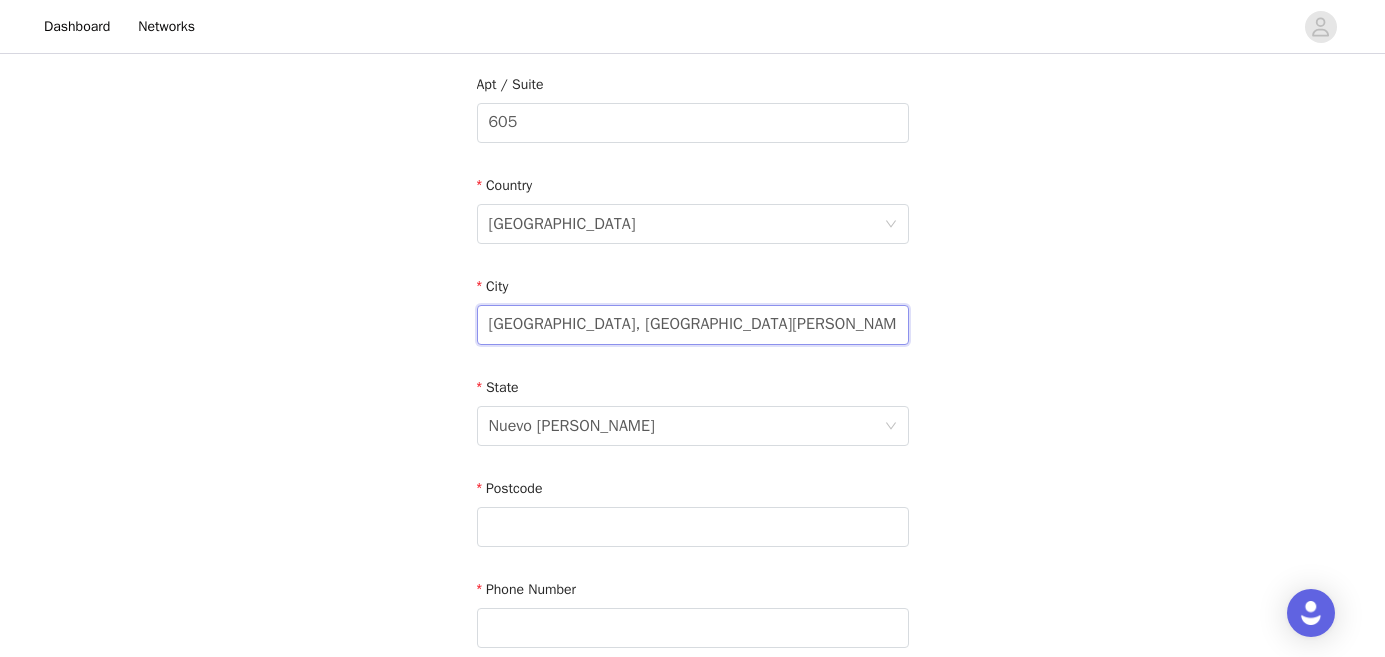 drag, startPoint x: 685, startPoint y: 321, endPoint x: 576, endPoint y: 319, distance: 109.01835 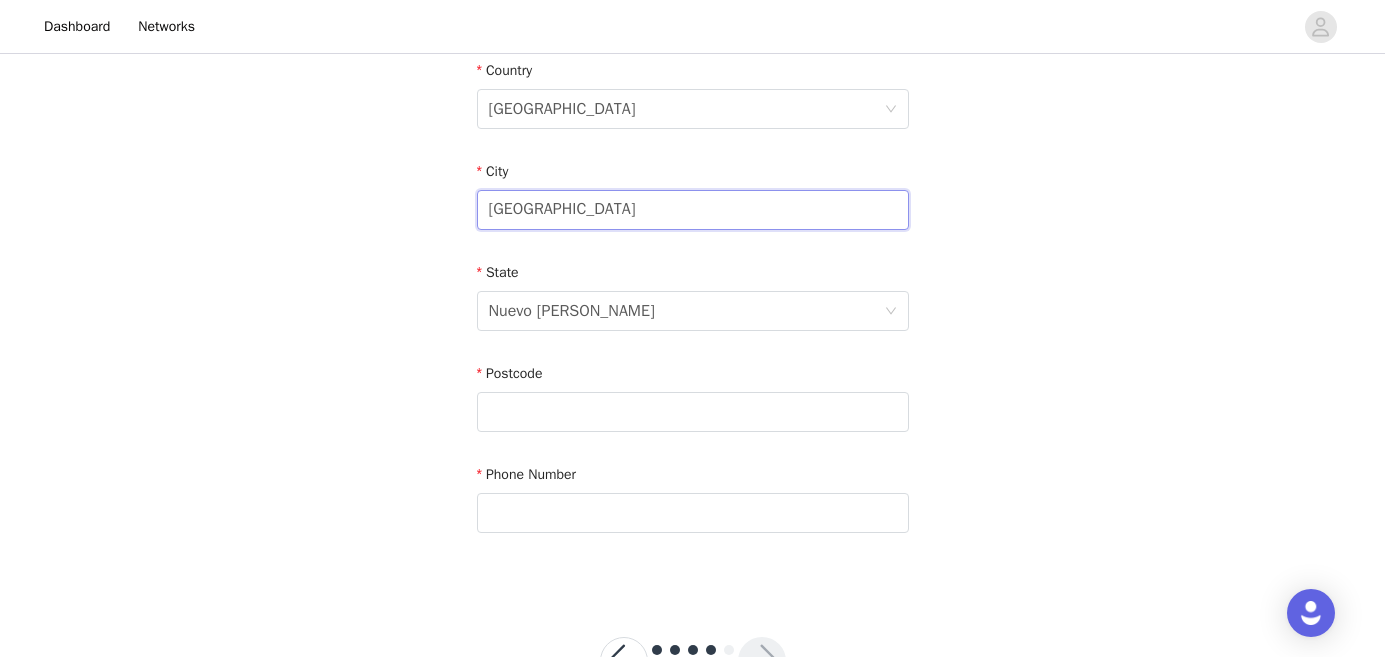 scroll, scrollTop: 681, scrollLeft: 0, axis: vertical 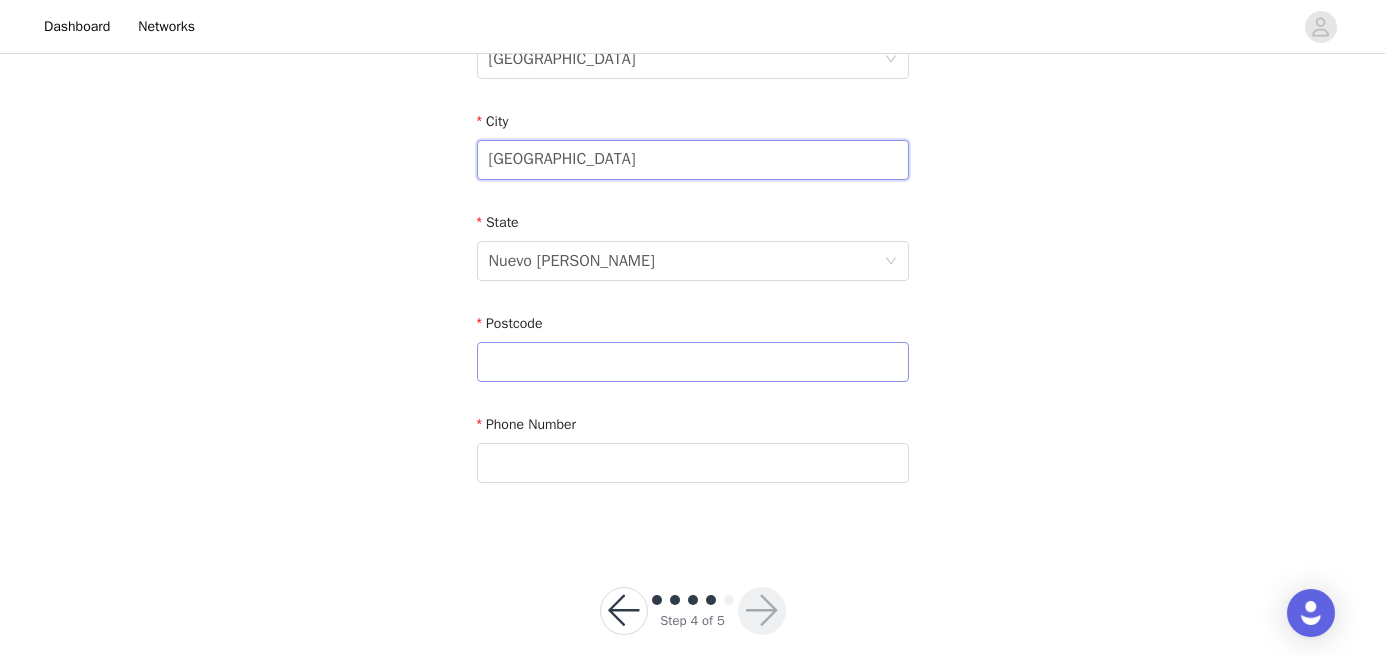 type on "[GEOGRAPHIC_DATA]" 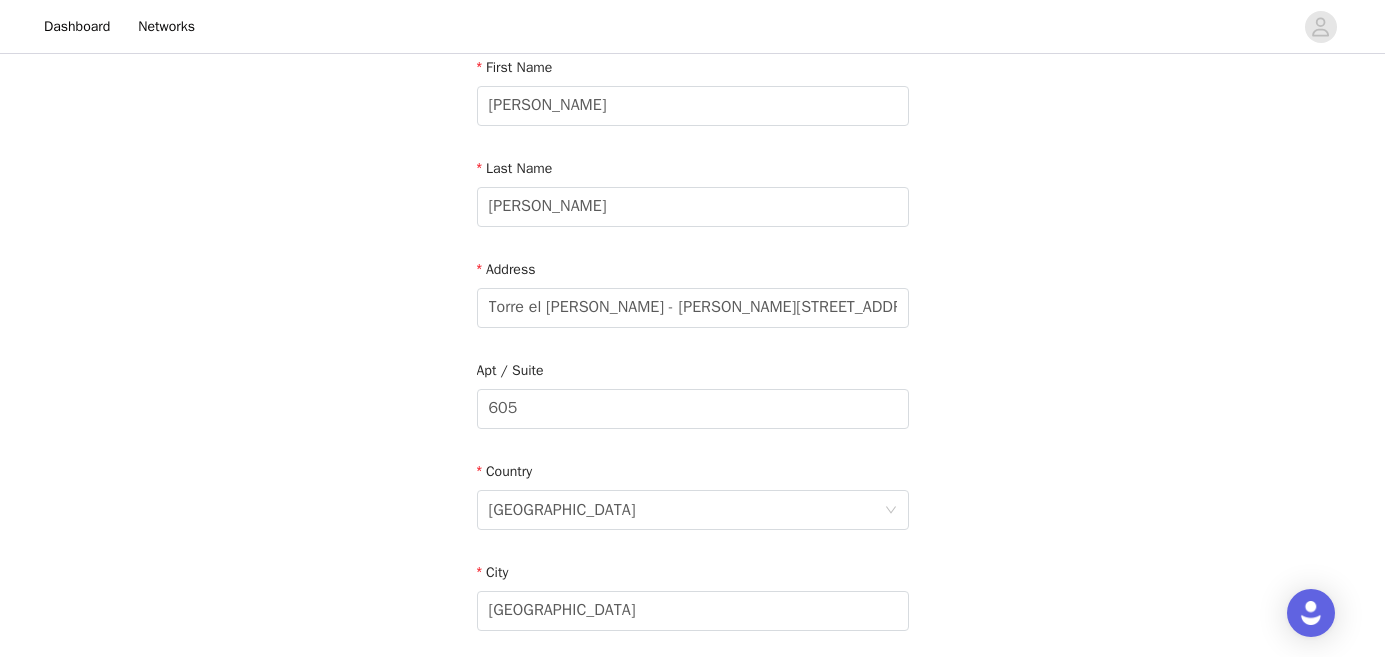scroll, scrollTop: 232, scrollLeft: 0, axis: vertical 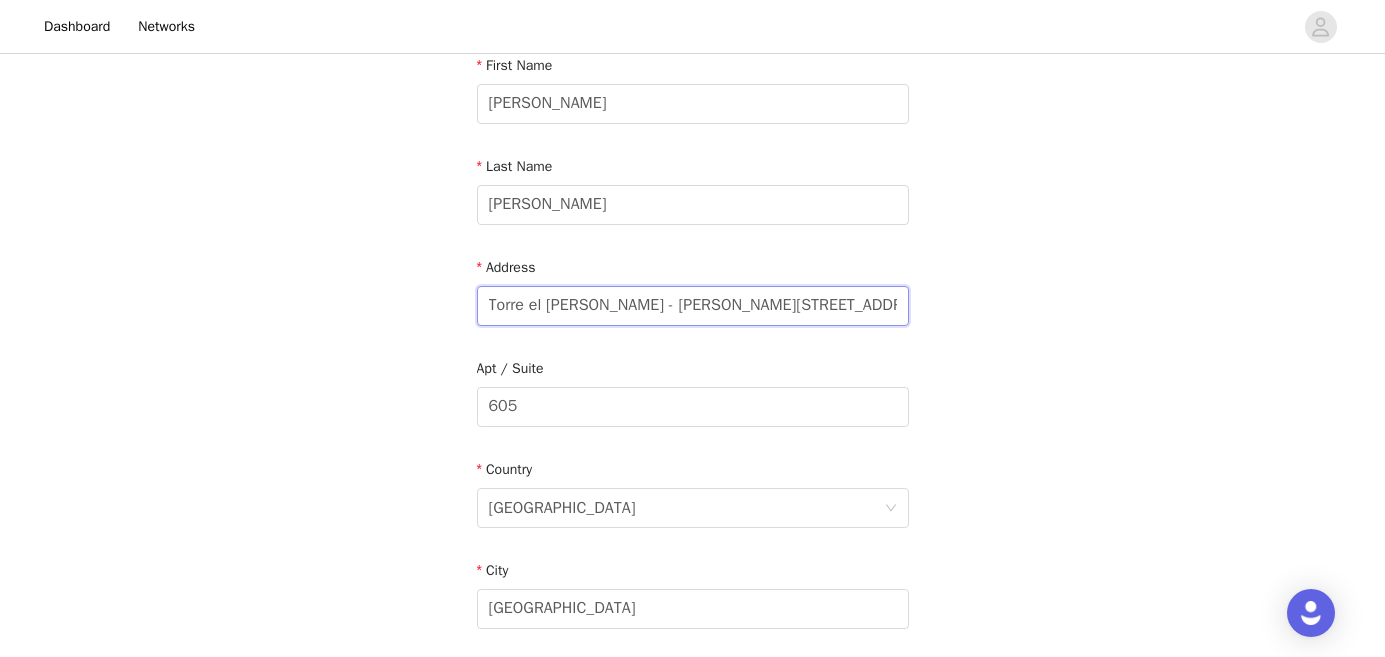 drag, startPoint x: 739, startPoint y: 310, endPoint x: 927, endPoint y: 310, distance: 188 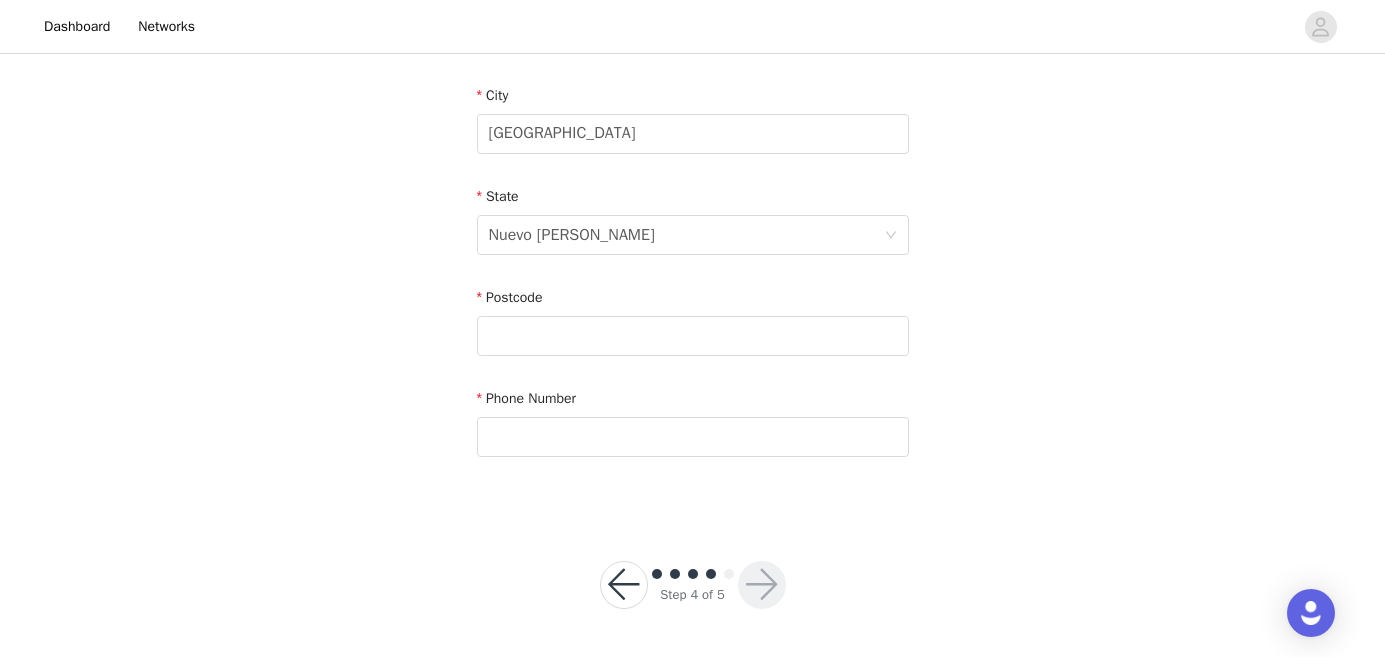 scroll, scrollTop: 706, scrollLeft: 0, axis: vertical 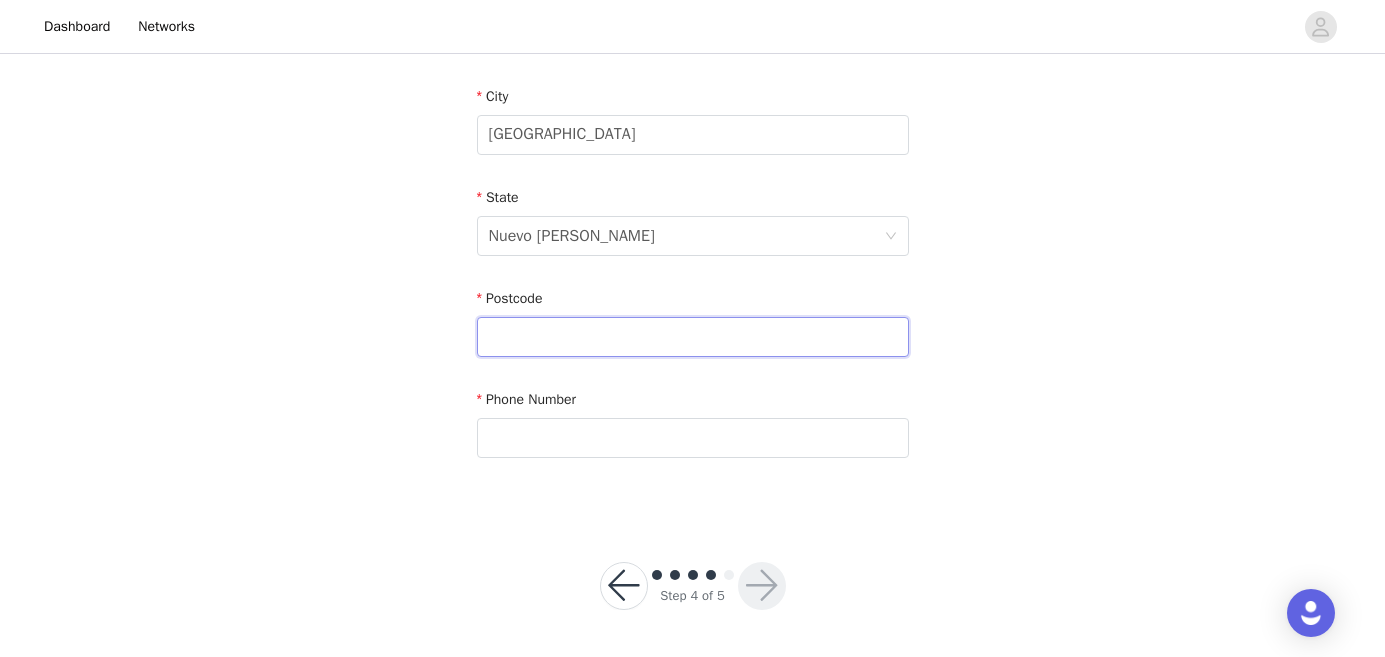 click at bounding box center [693, 337] 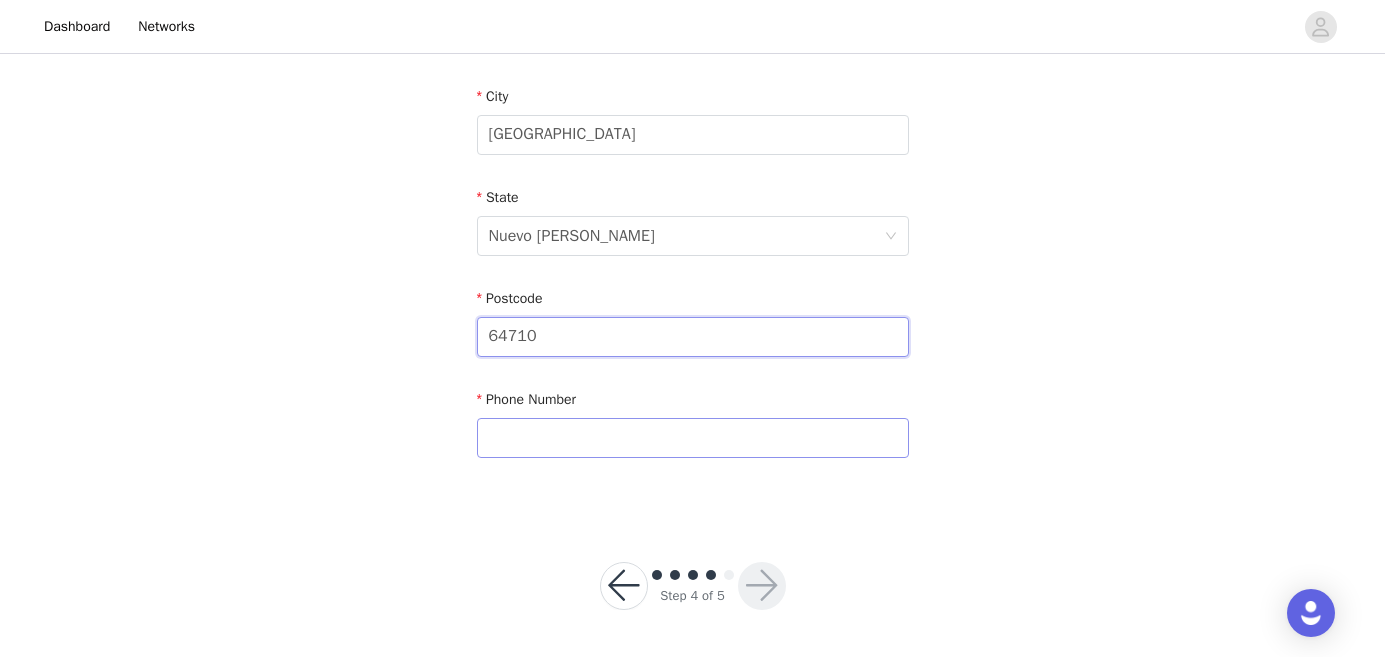 type on "64710" 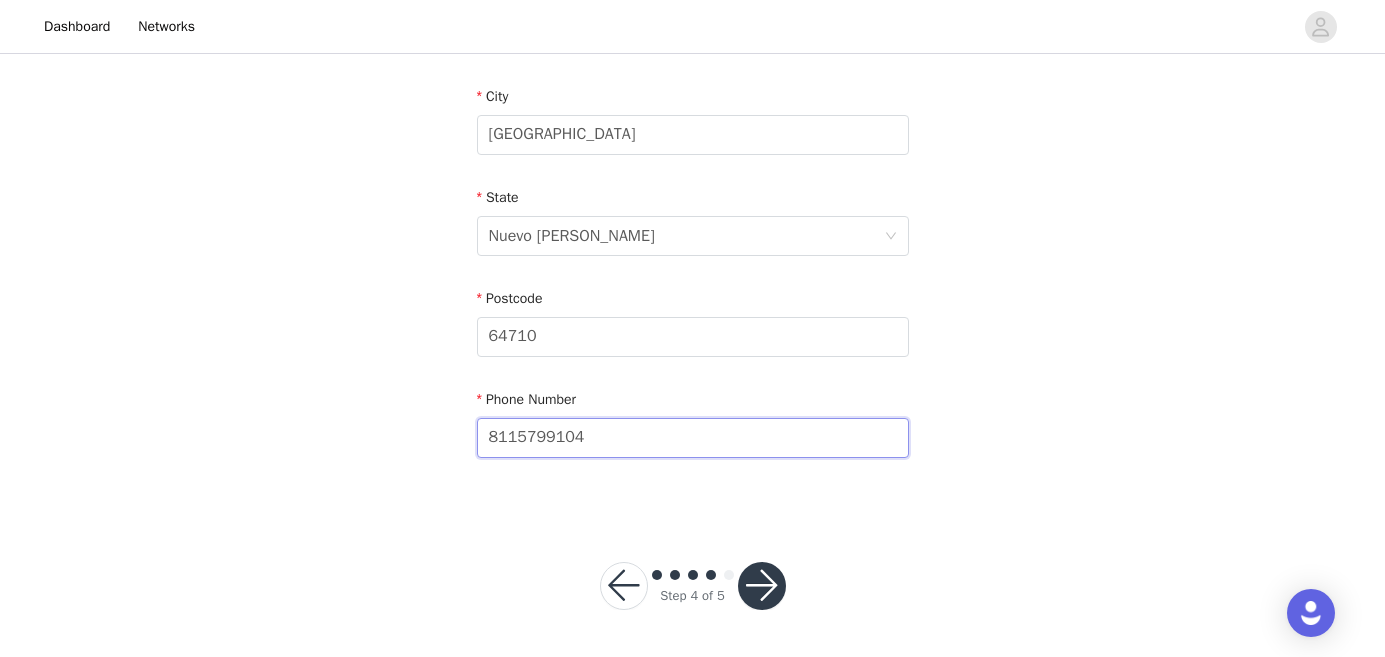 type on "8115799104" 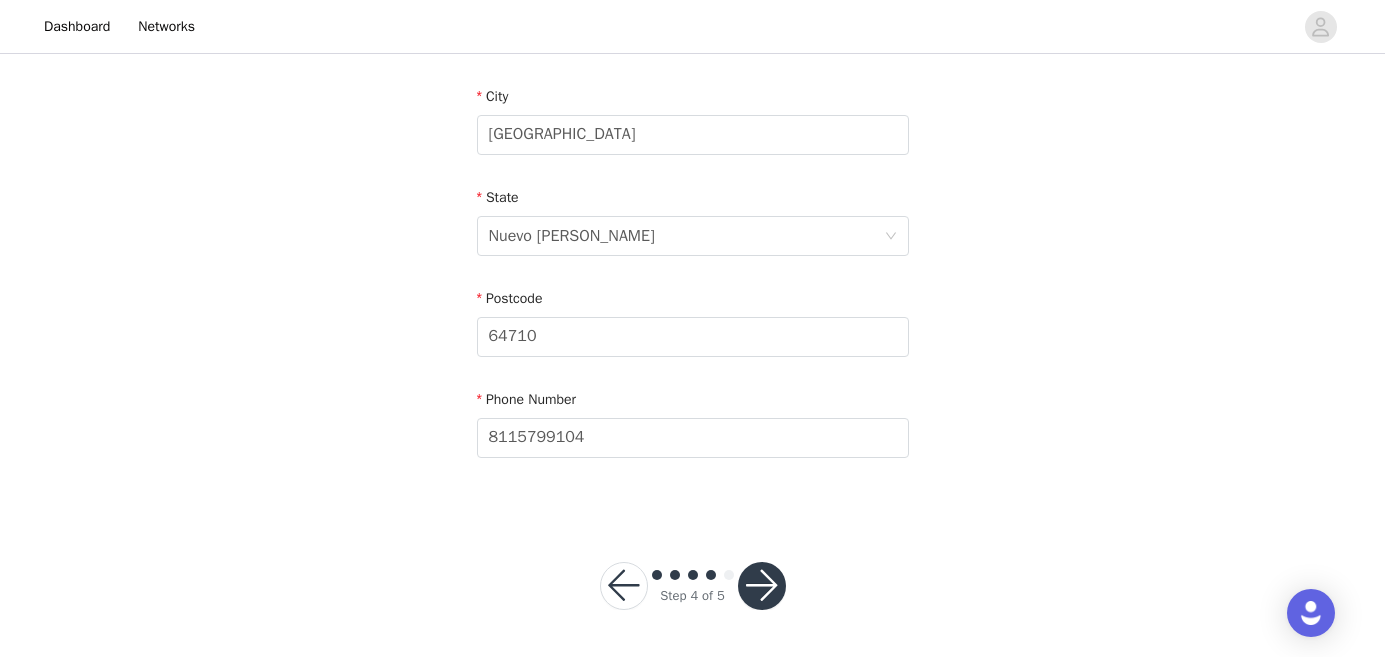 click at bounding box center (762, 586) 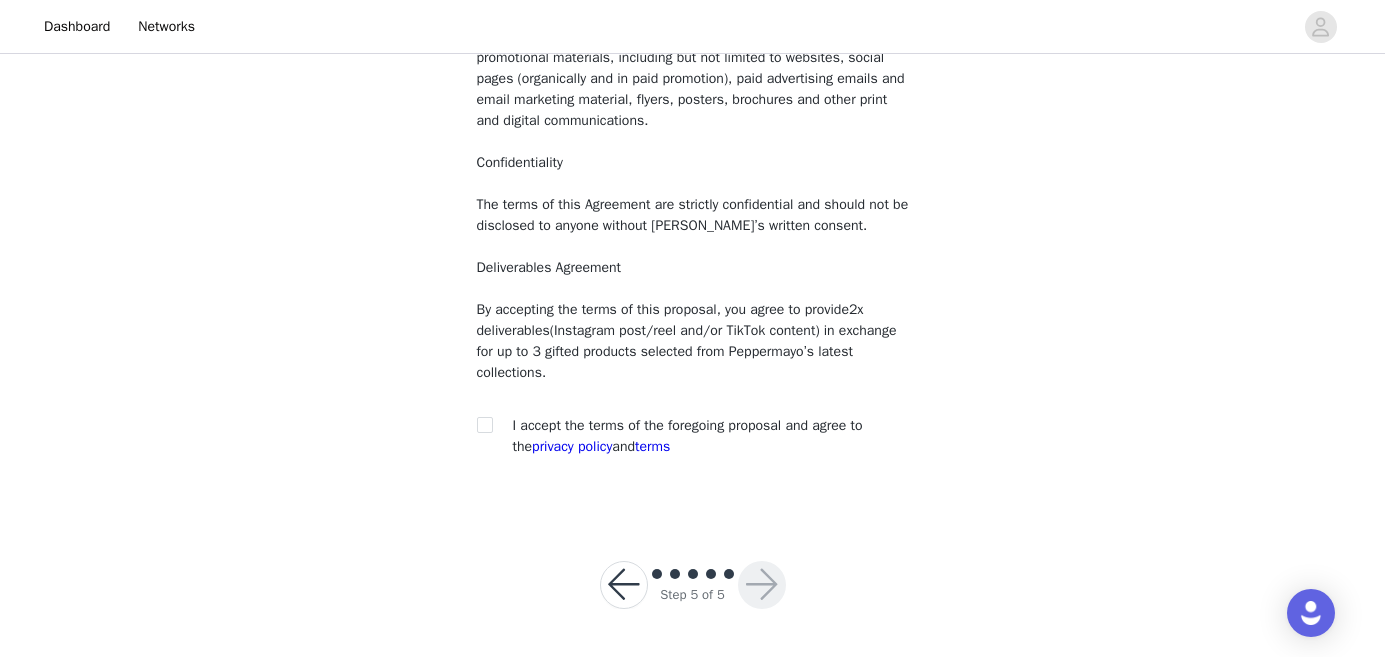 scroll, scrollTop: 267, scrollLeft: 0, axis: vertical 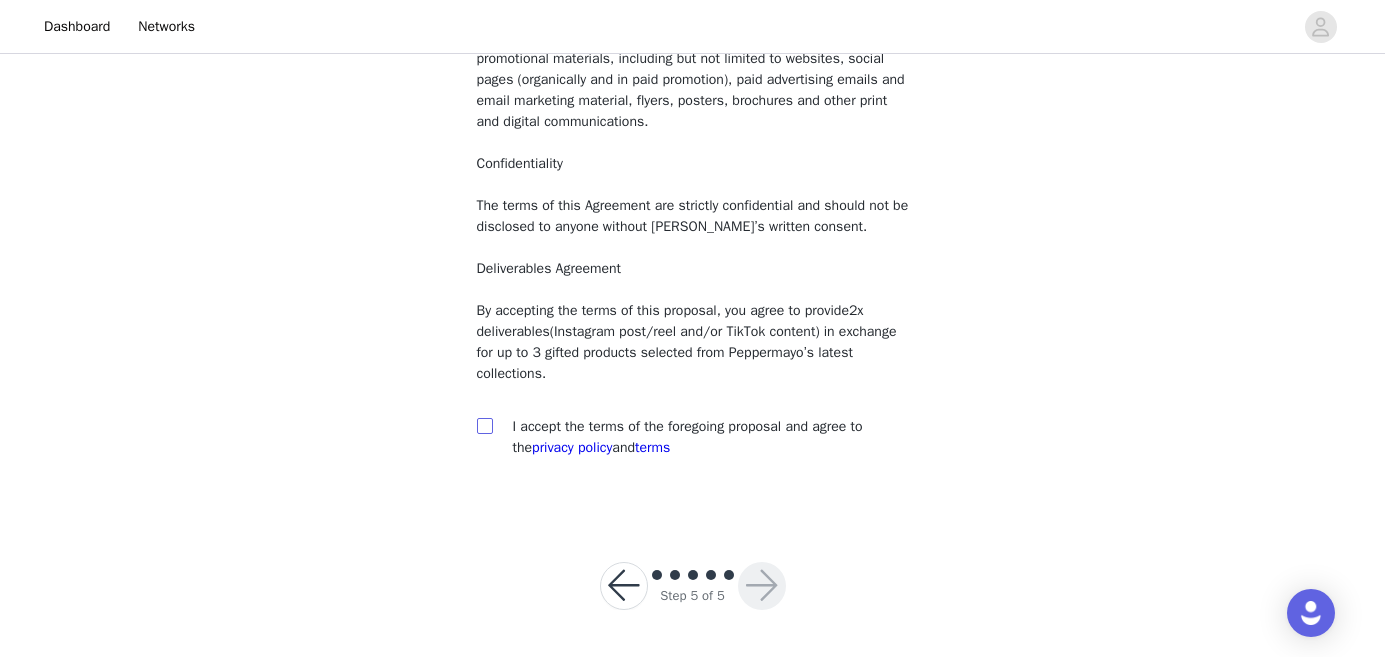click at bounding box center [485, 426] 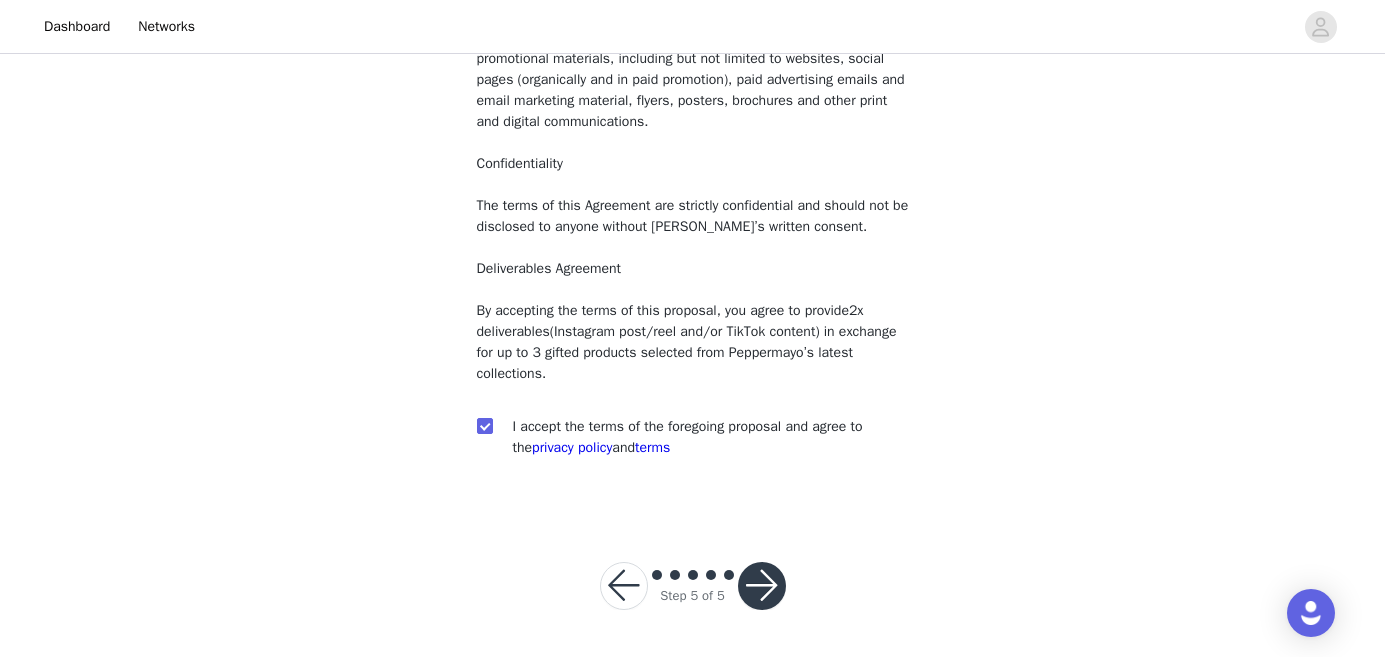 click at bounding box center [762, 586] 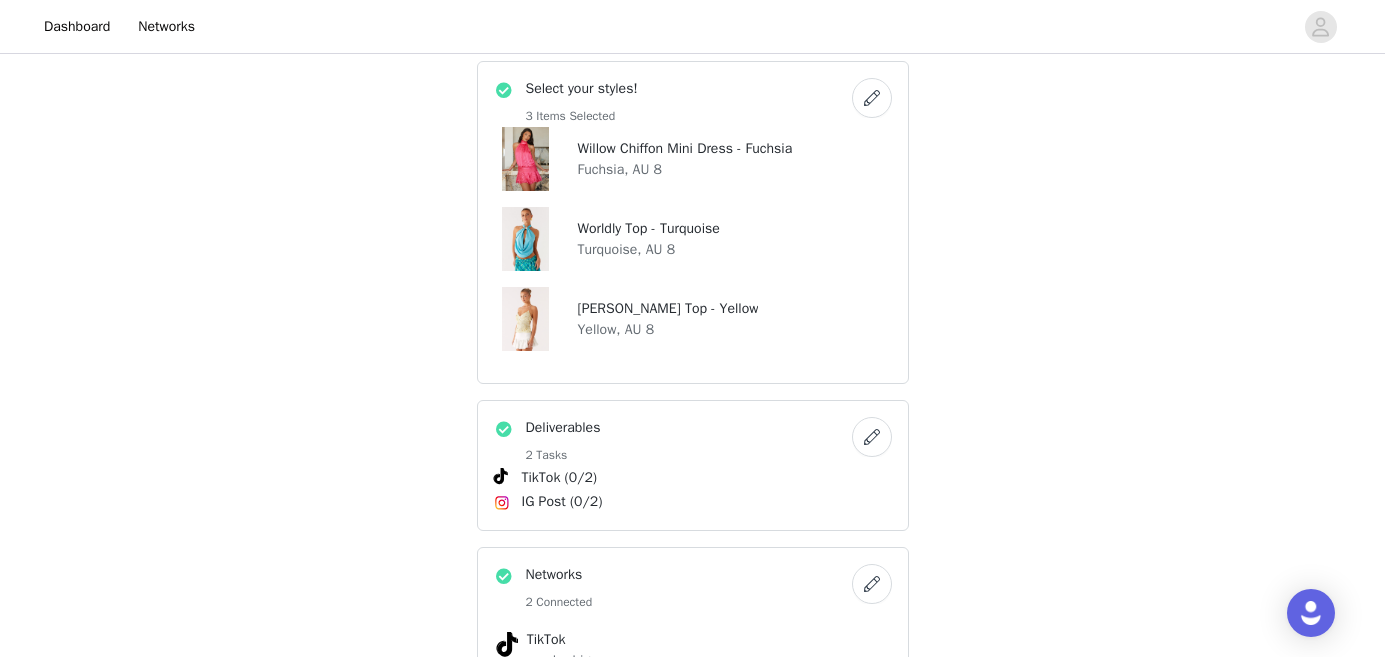 scroll, scrollTop: 593, scrollLeft: 0, axis: vertical 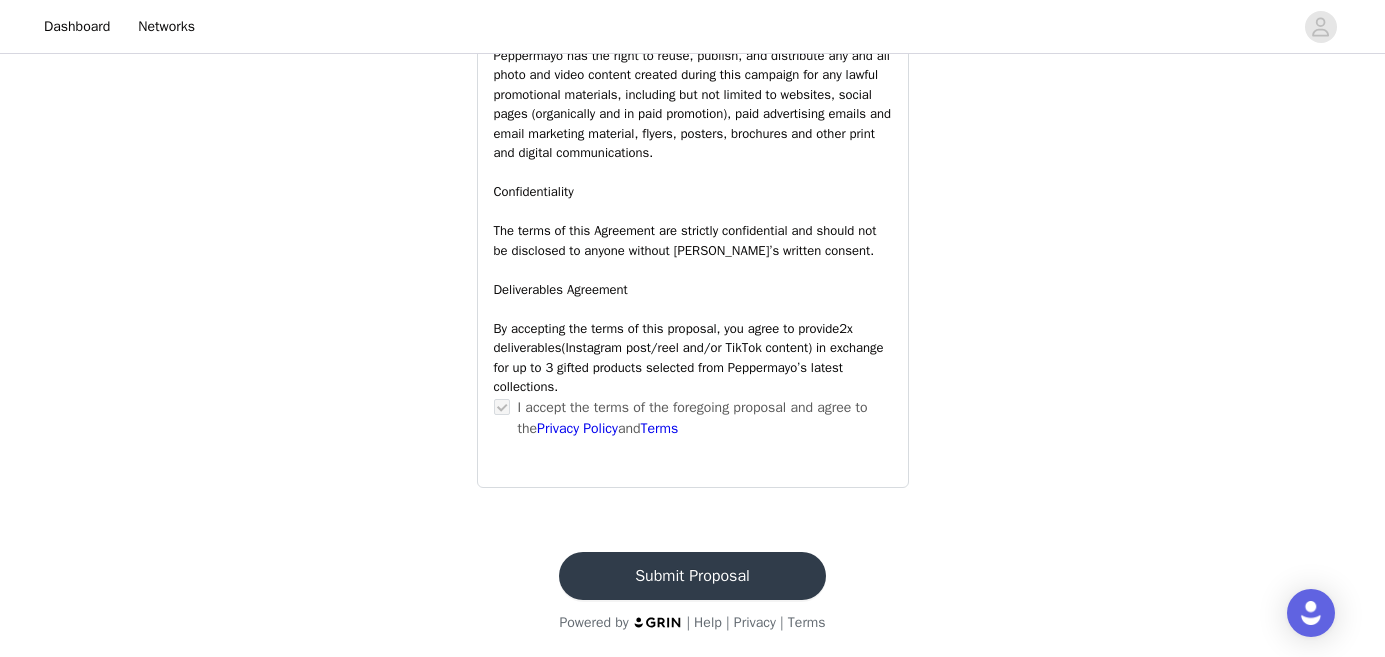 click on "Submit Proposal" at bounding box center [692, 576] 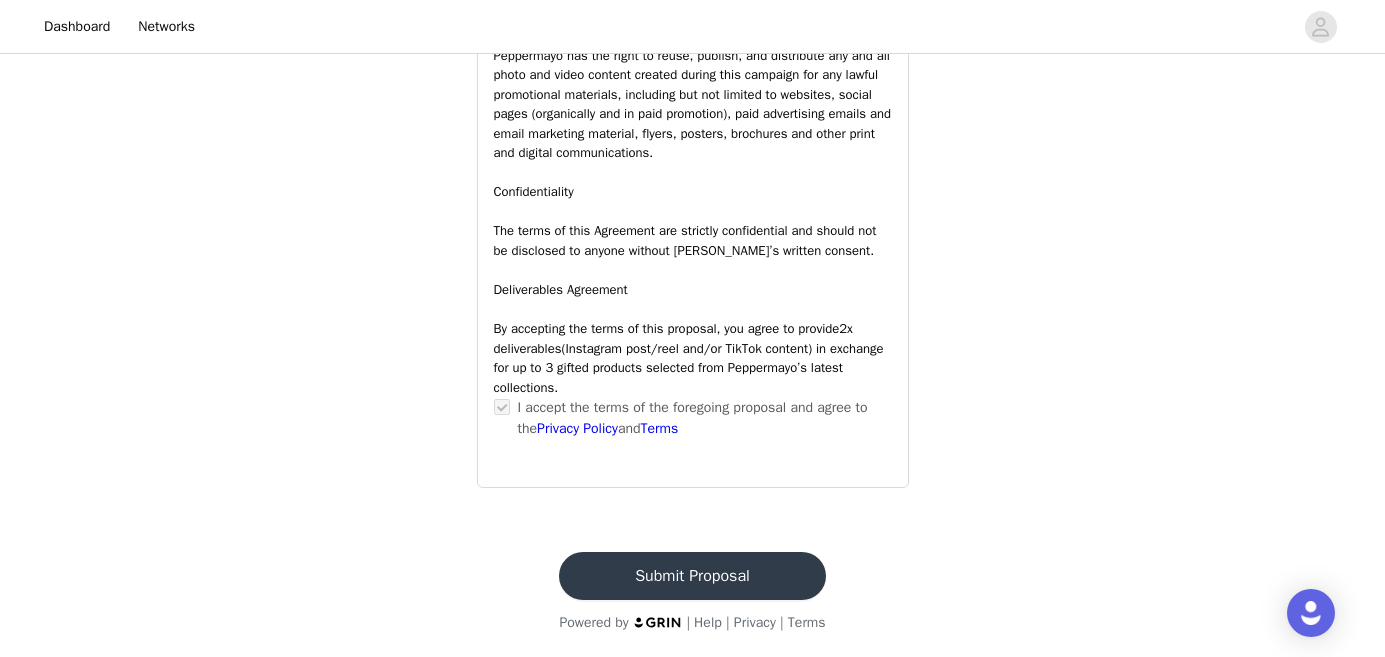 scroll, scrollTop: 0, scrollLeft: 0, axis: both 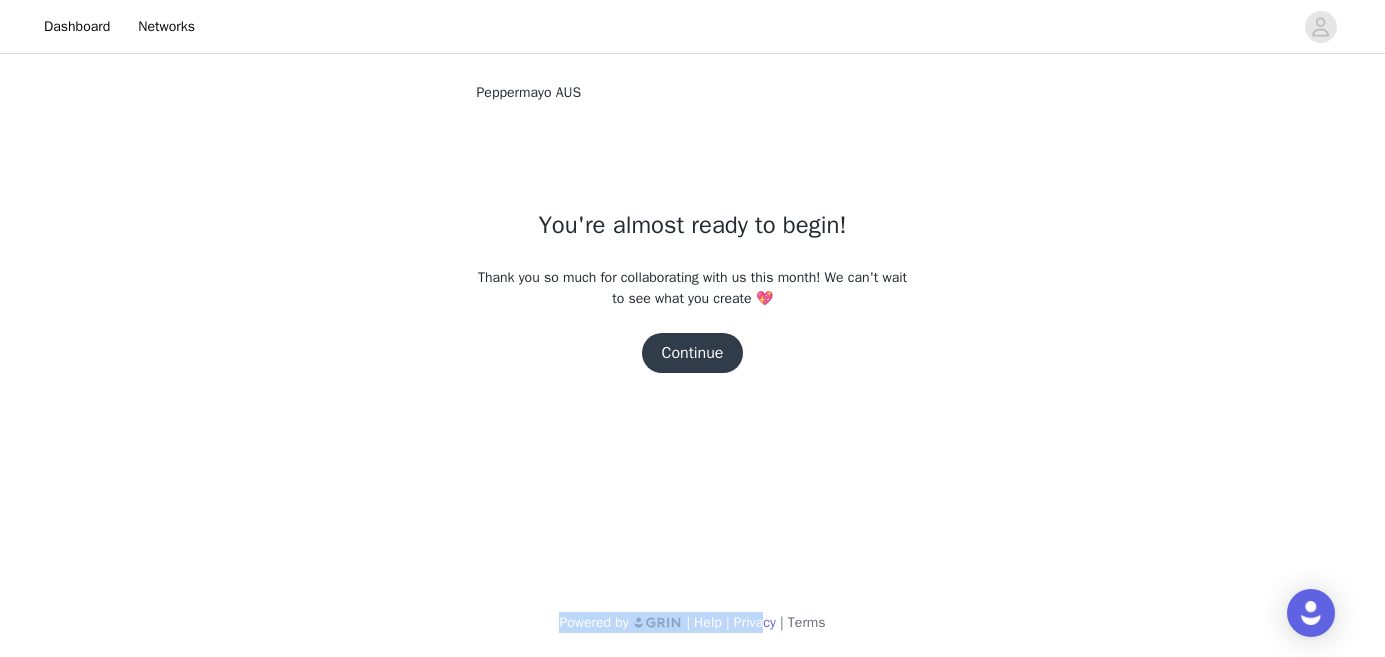 drag, startPoint x: 557, startPoint y: 623, endPoint x: 766, endPoint y: 624, distance: 209.0024 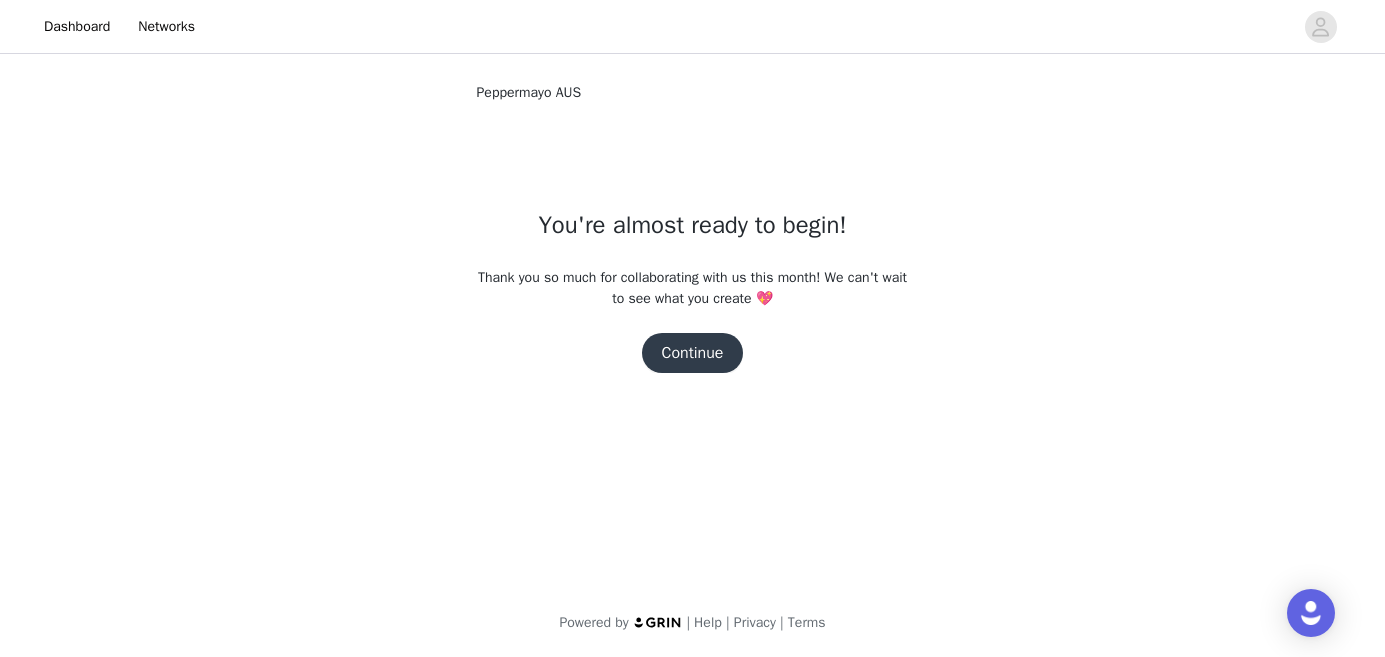 click on "Dashboard Networks     Peppermayo AUS         You're almost ready to begin!       Thank you so much for collaborating with us this month! We can't wait to see what you create 💖       Continue     Powered by       |    Help    |    Privacy    |    Terms" at bounding box center [692, 328] 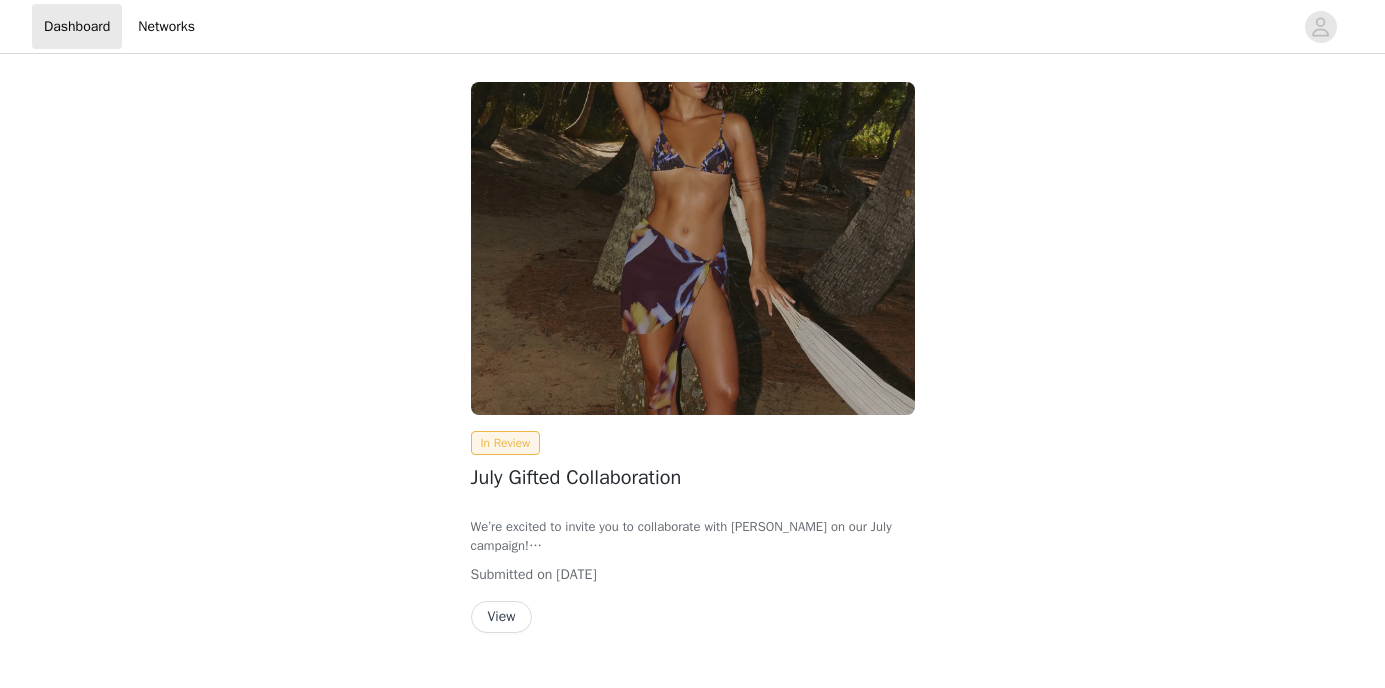 scroll, scrollTop: 0, scrollLeft: 0, axis: both 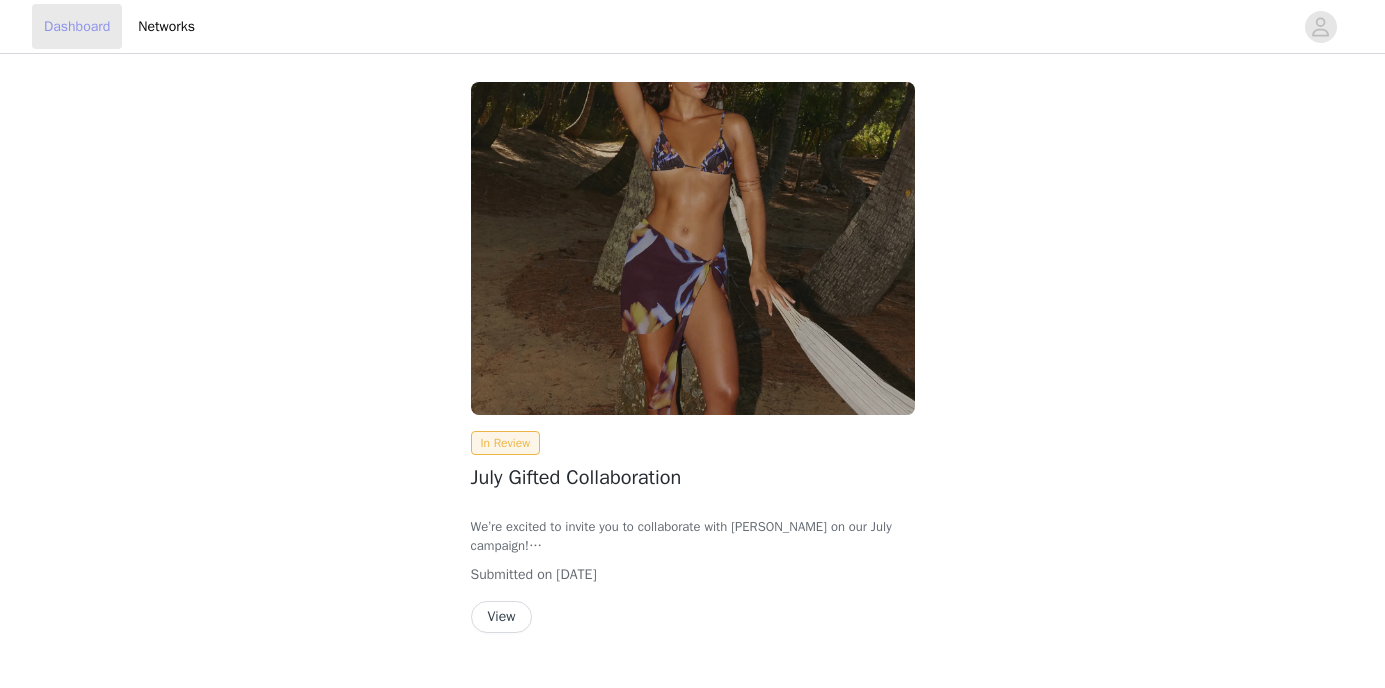click on "Dashboard" at bounding box center (77, 26) 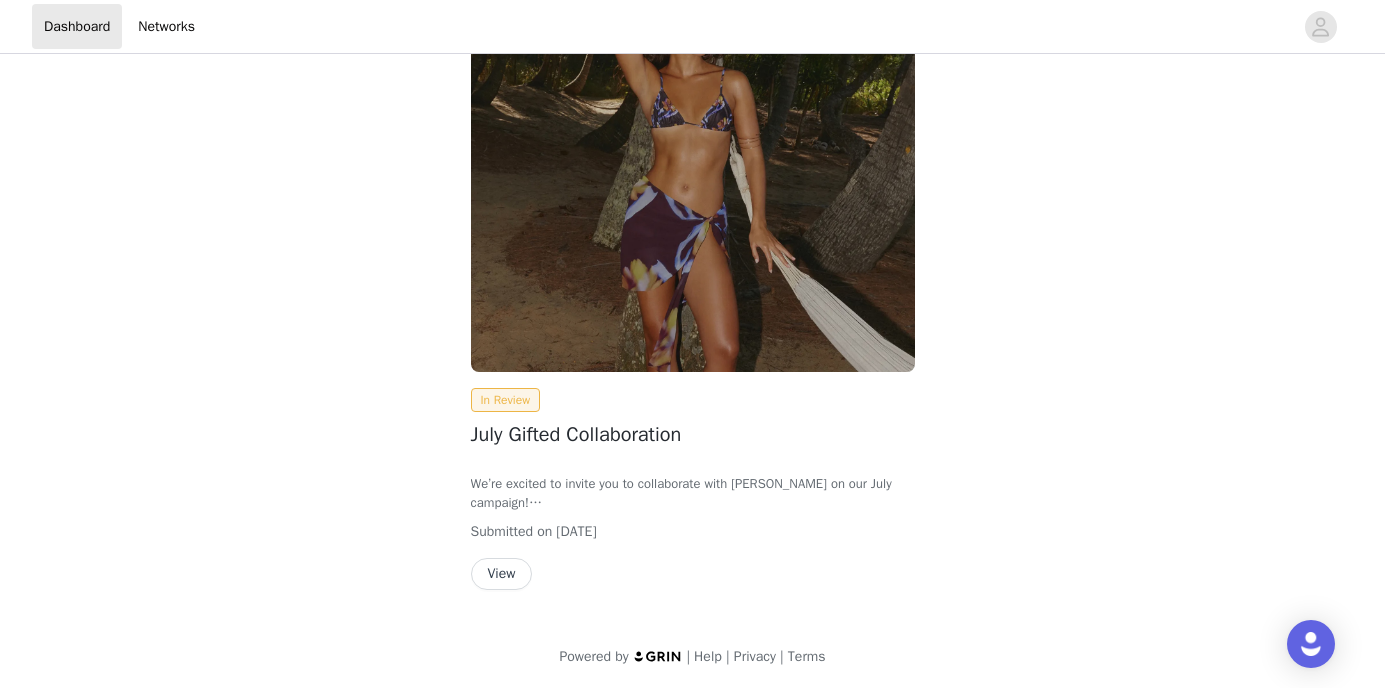 scroll, scrollTop: 42, scrollLeft: 0, axis: vertical 